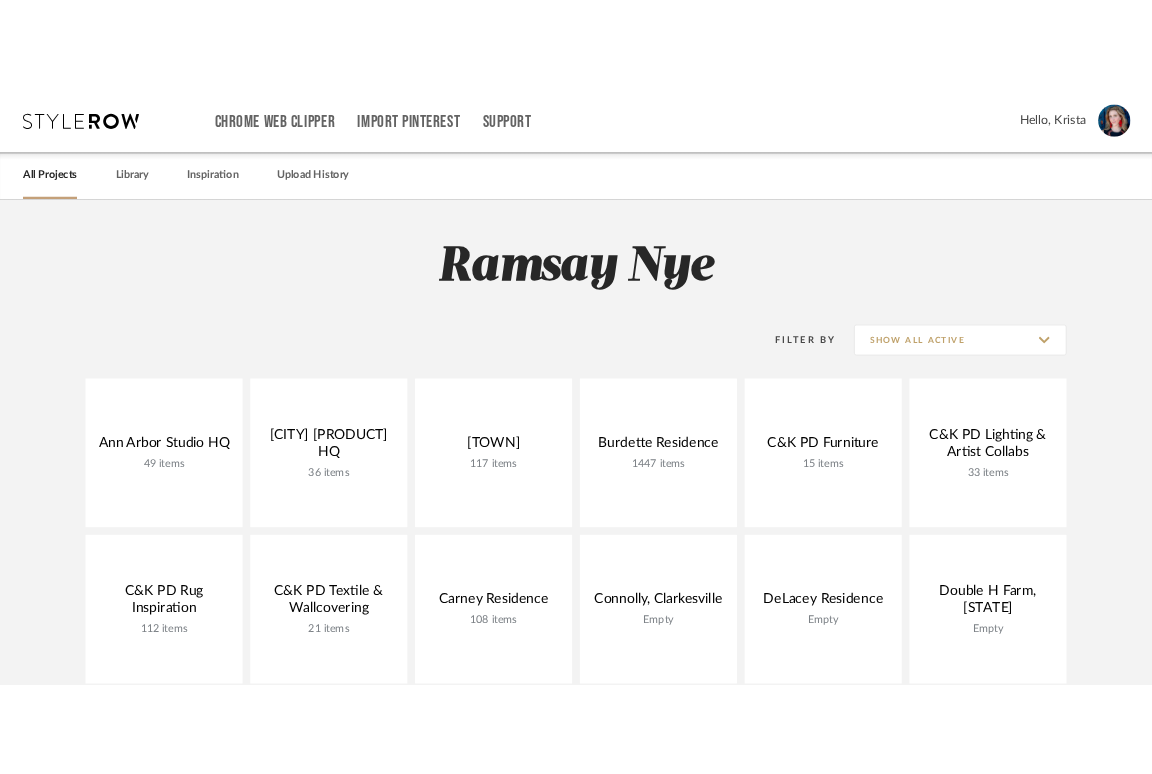 scroll, scrollTop: 0, scrollLeft: 0, axis: both 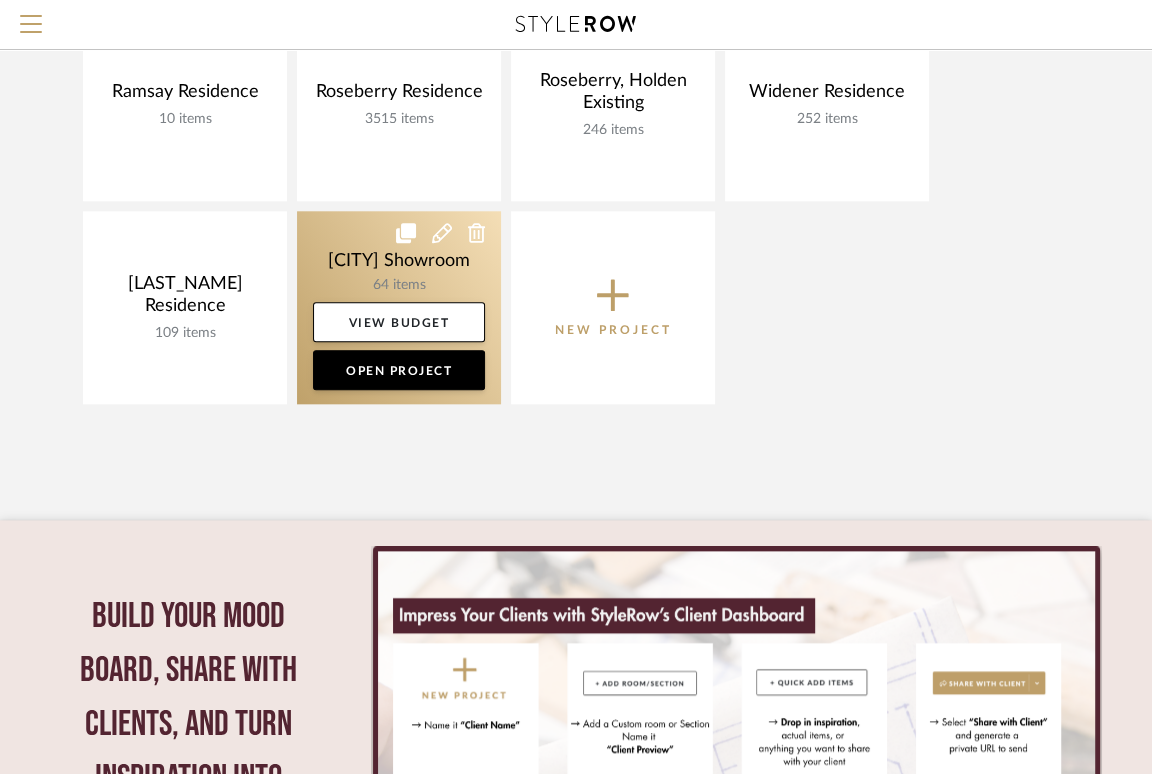 click 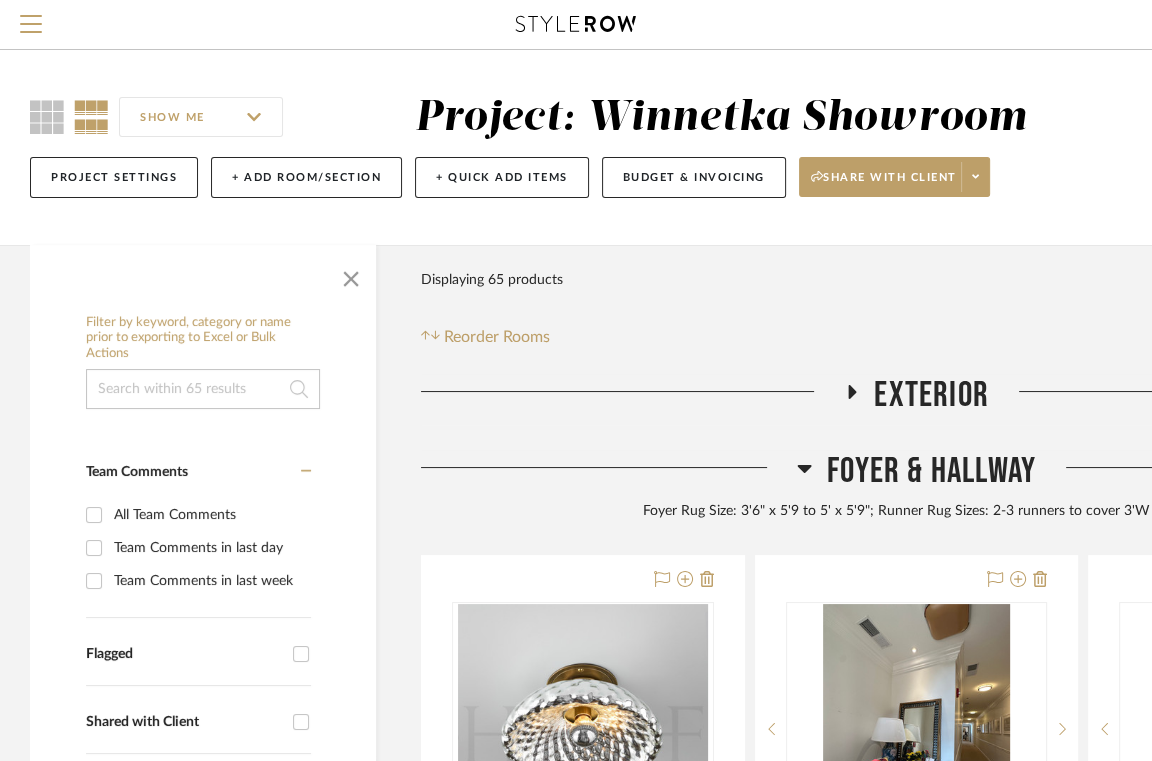 scroll, scrollTop: 0, scrollLeft: 0, axis: both 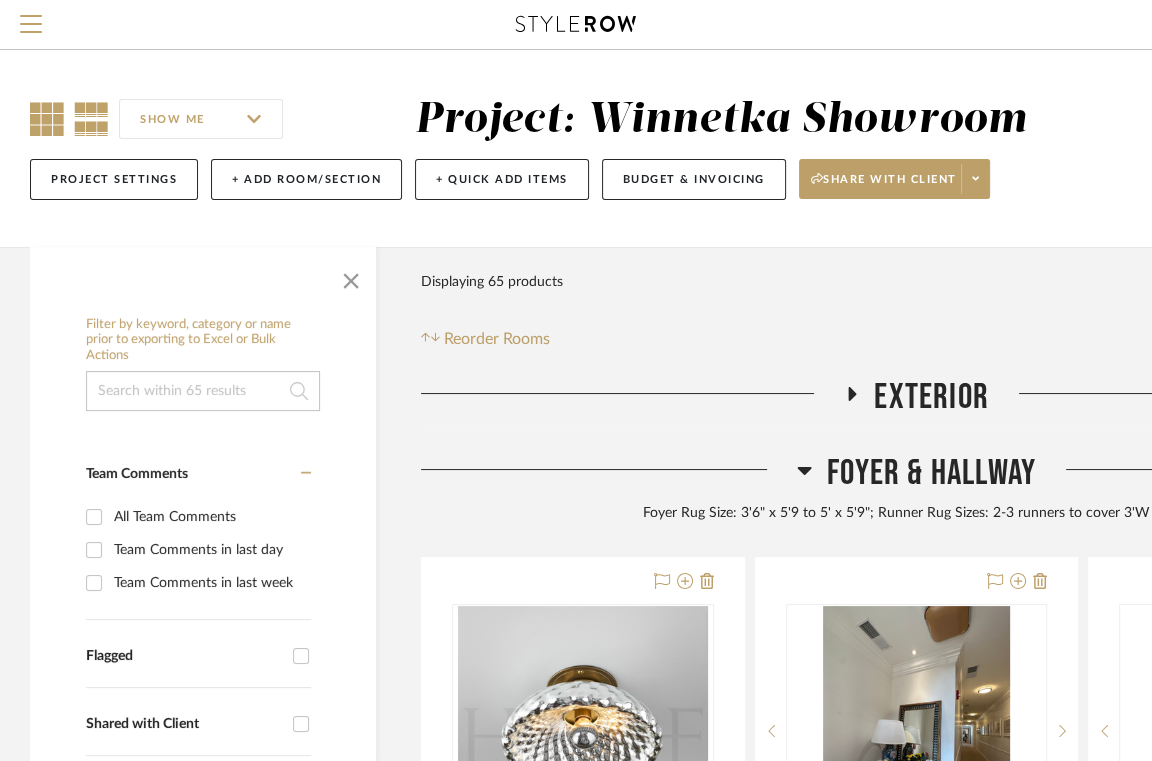 click 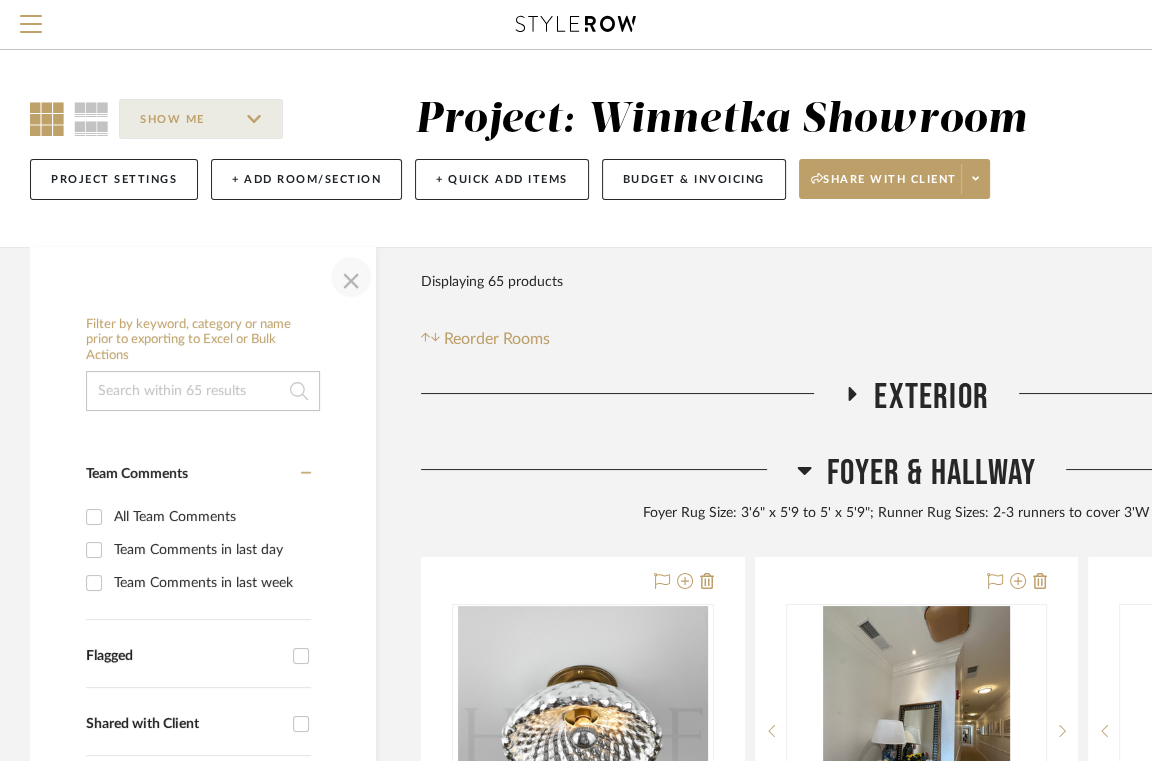 click 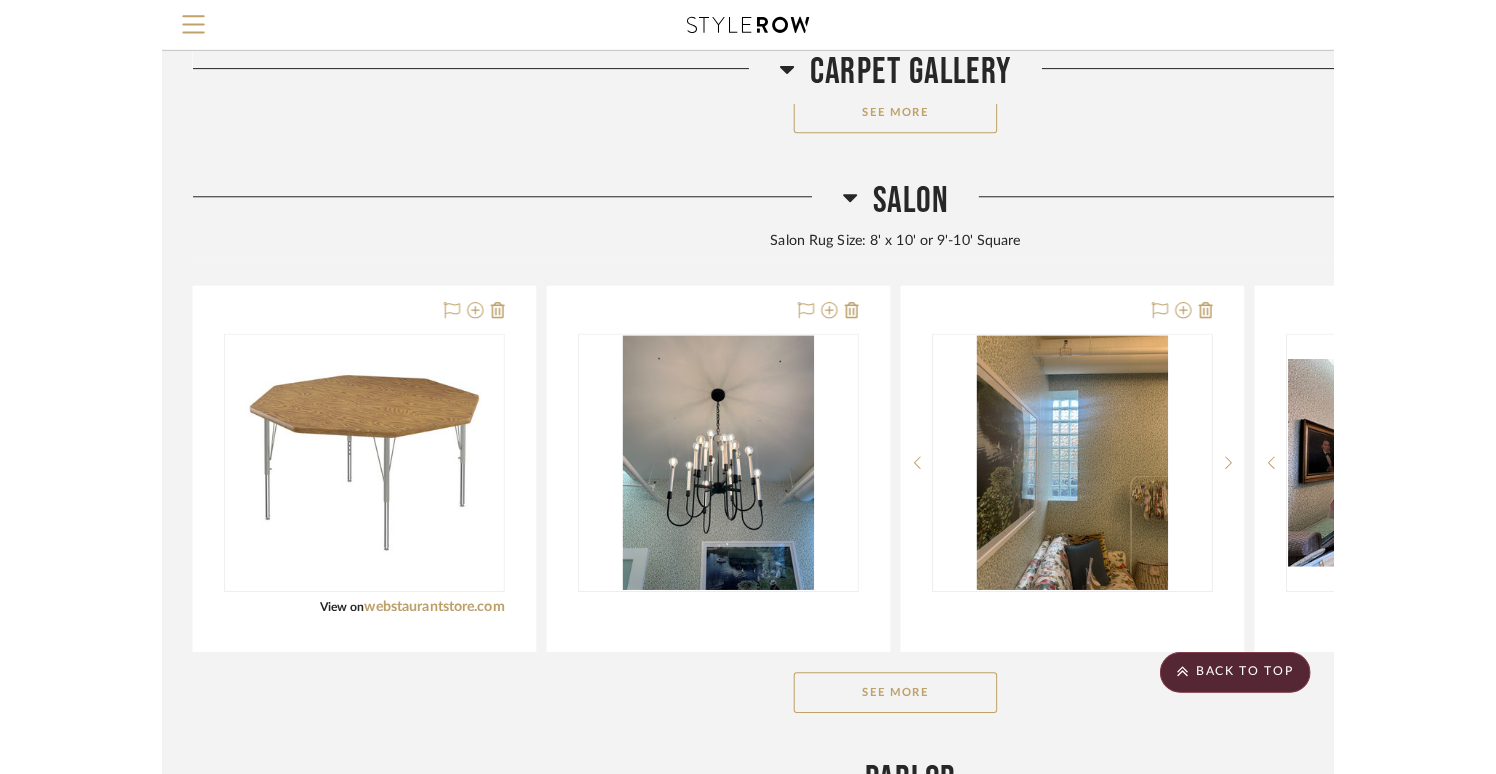 scroll, scrollTop: 1390, scrollLeft: 0, axis: vertical 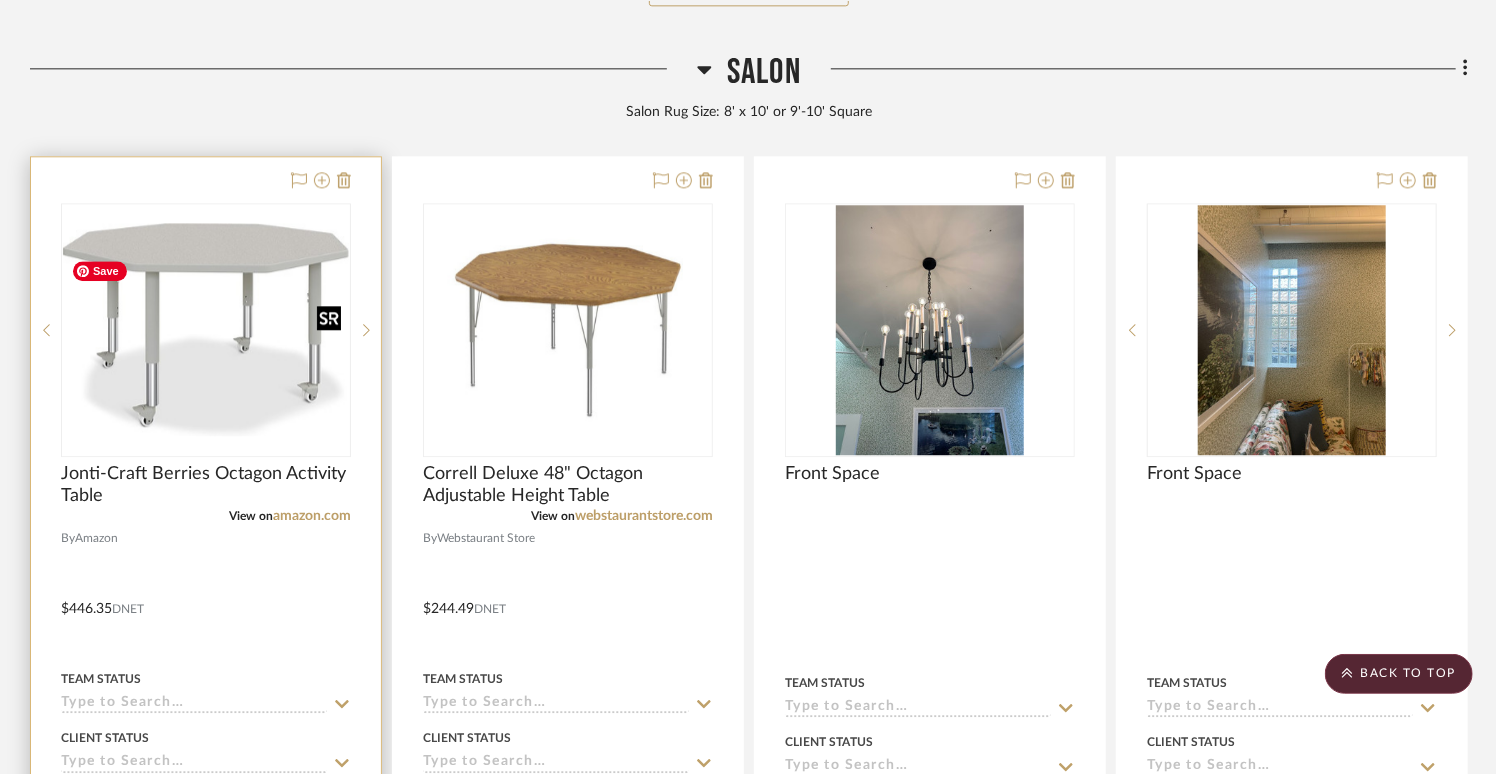 click at bounding box center [206, 329] 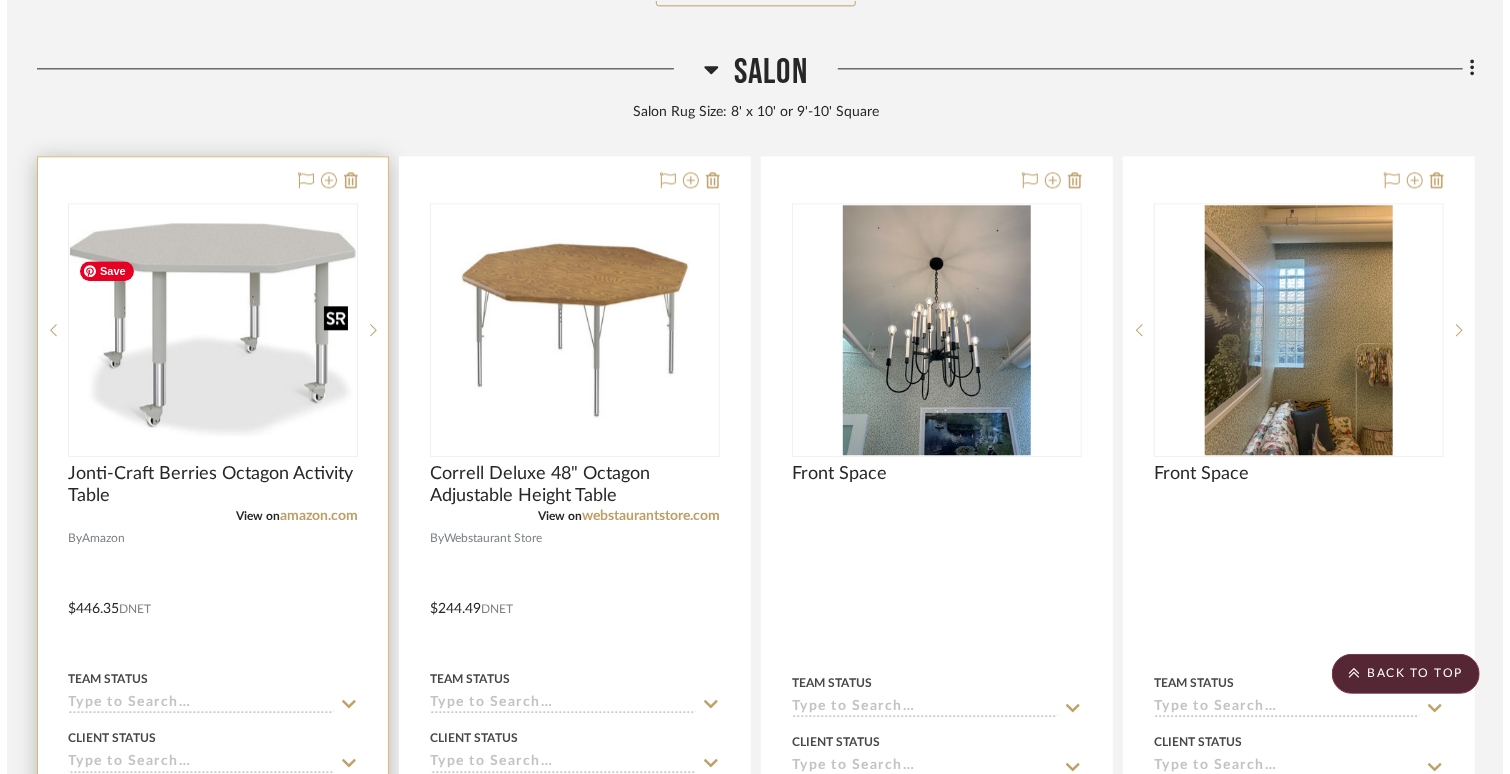 scroll, scrollTop: 0, scrollLeft: 0, axis: both 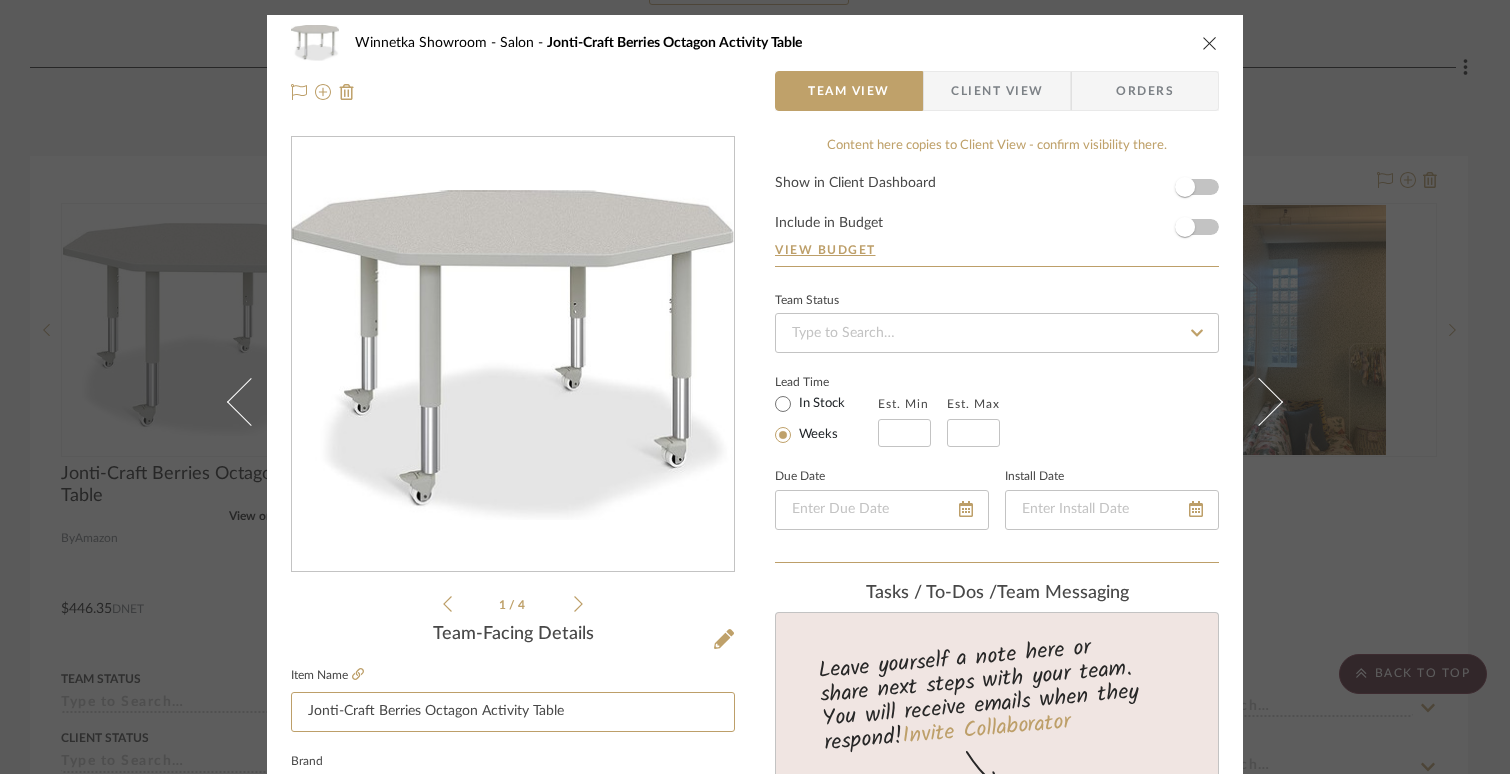 drag, startPoint x: 373, startPoint y: 709, endPoint x: 271, endPoint y: 708, distance: 102.0049 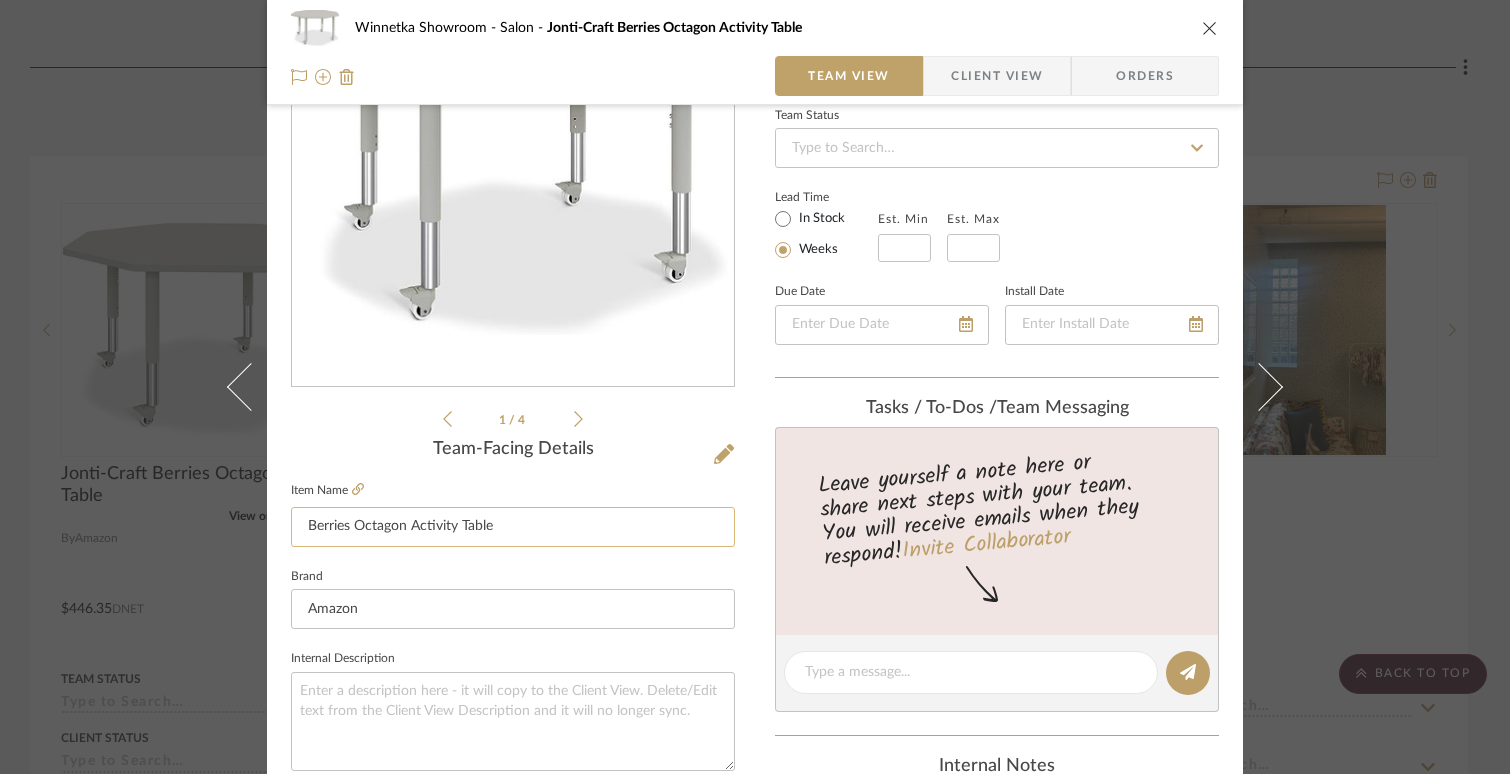 scroll, scrollTop: 206, scrollLeft: 0, axis: vertical 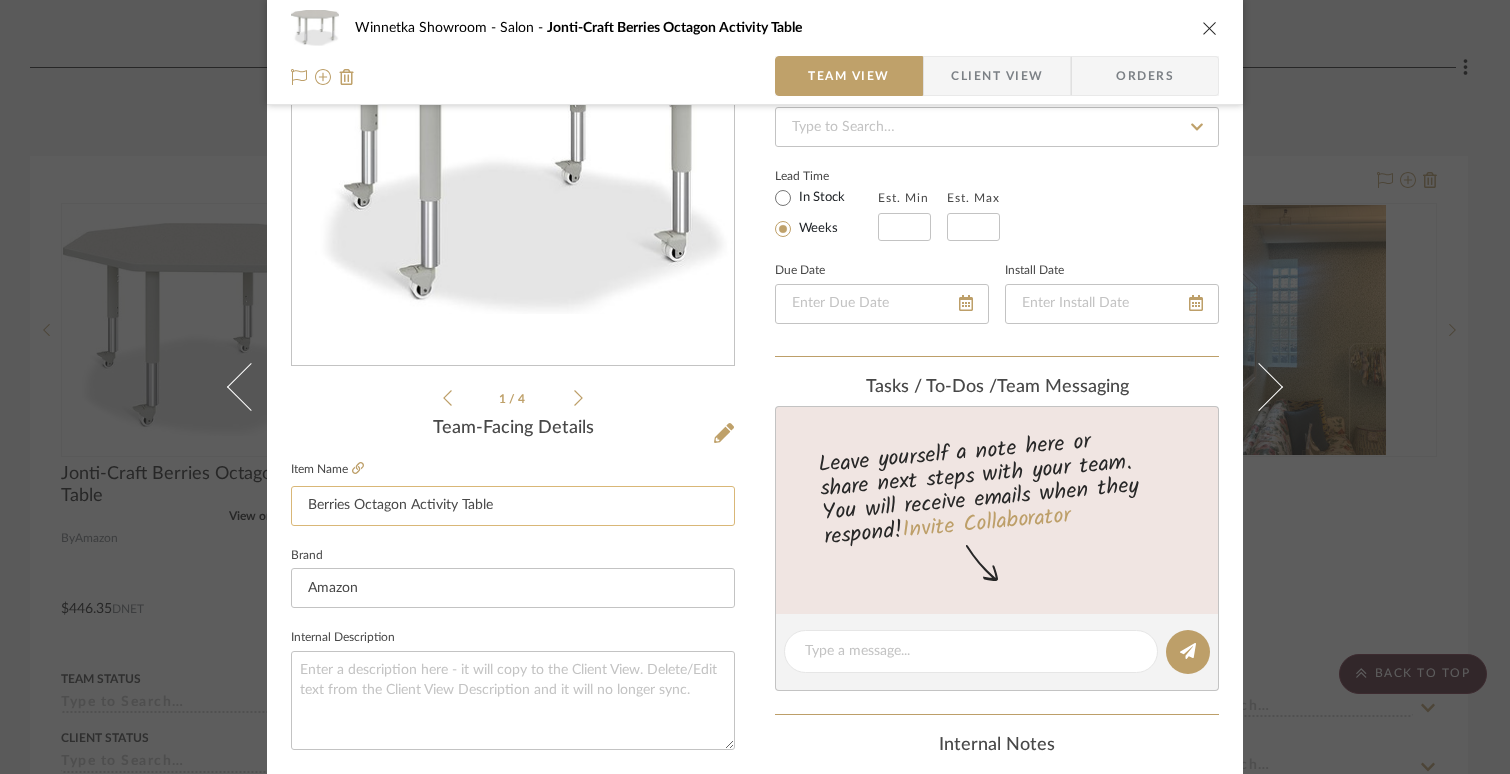 drag, startPoint x: 404, startPoint y: 507, endPoint x: 547, endPoint y: 506, distance: 143.0035 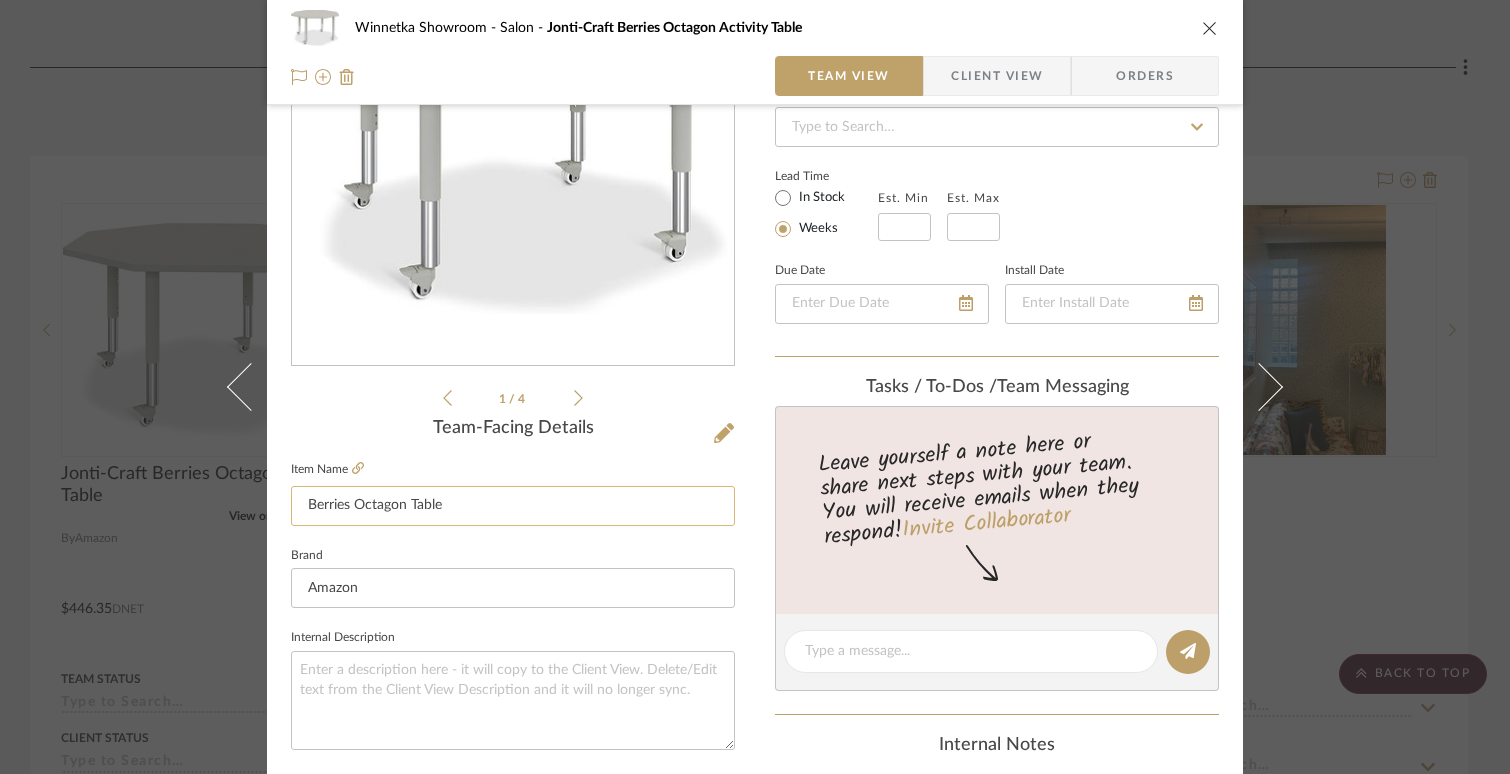 click on "Berries Octagon Table" 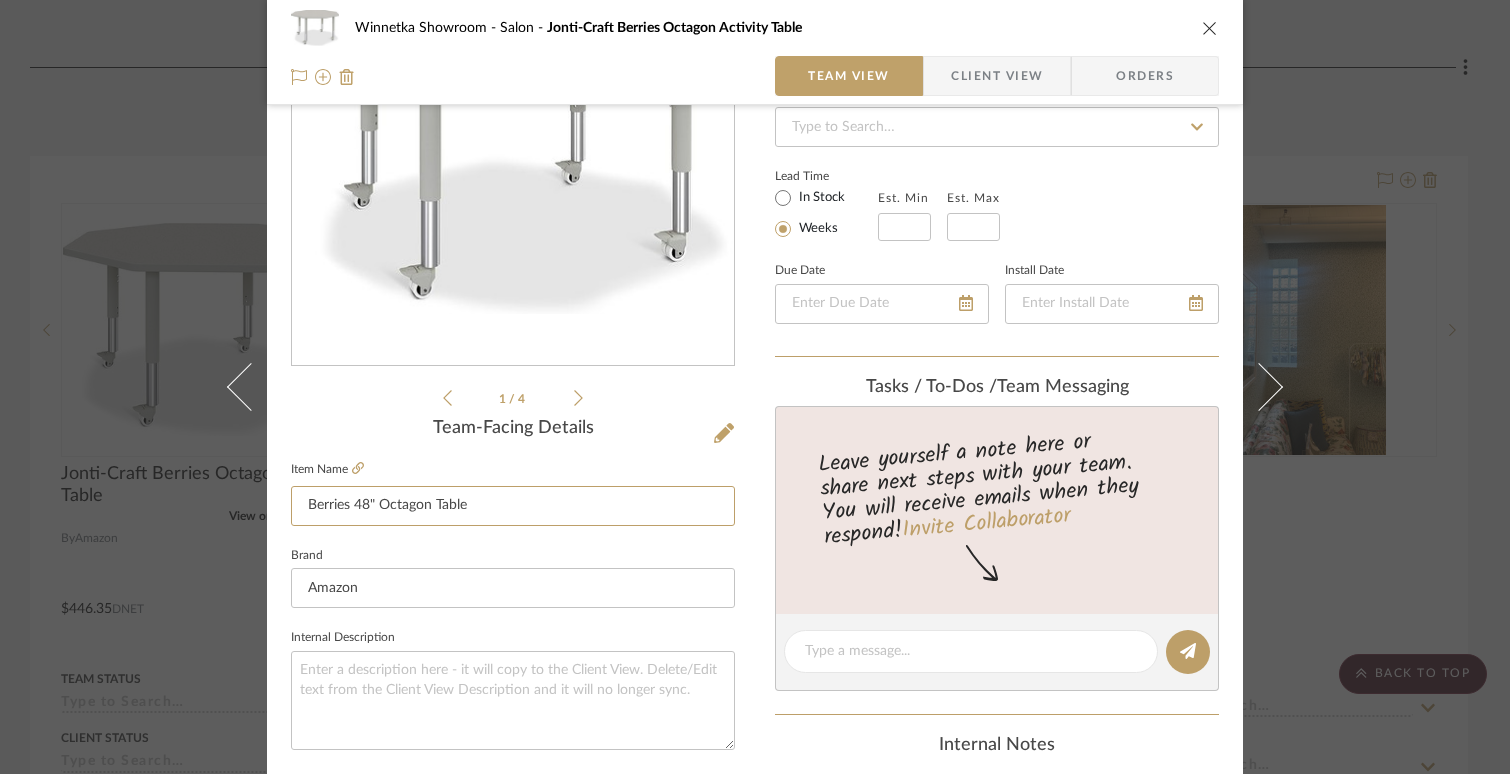 type on "Berries 48" Octagon Table" 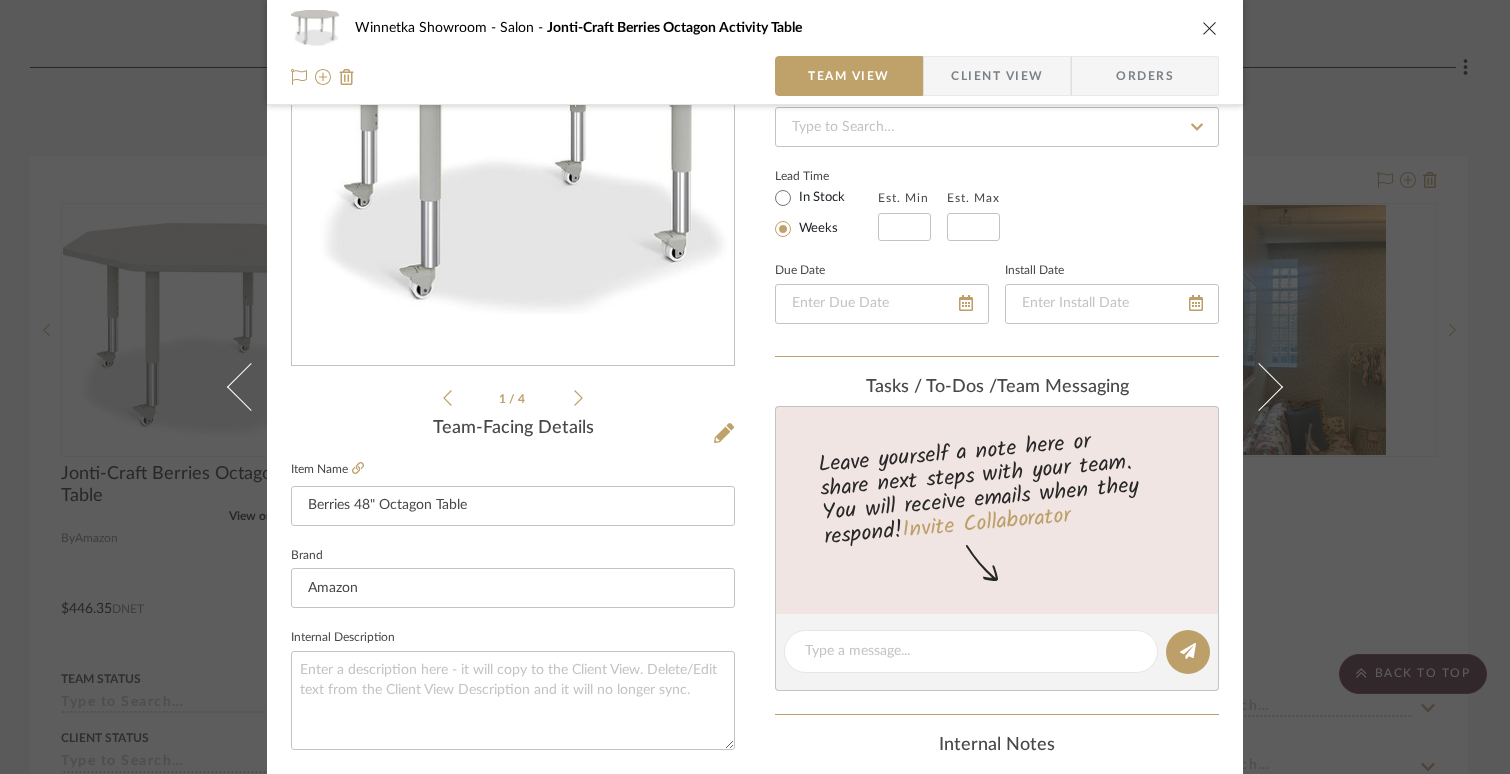 click at bounding box center [1210, 28] 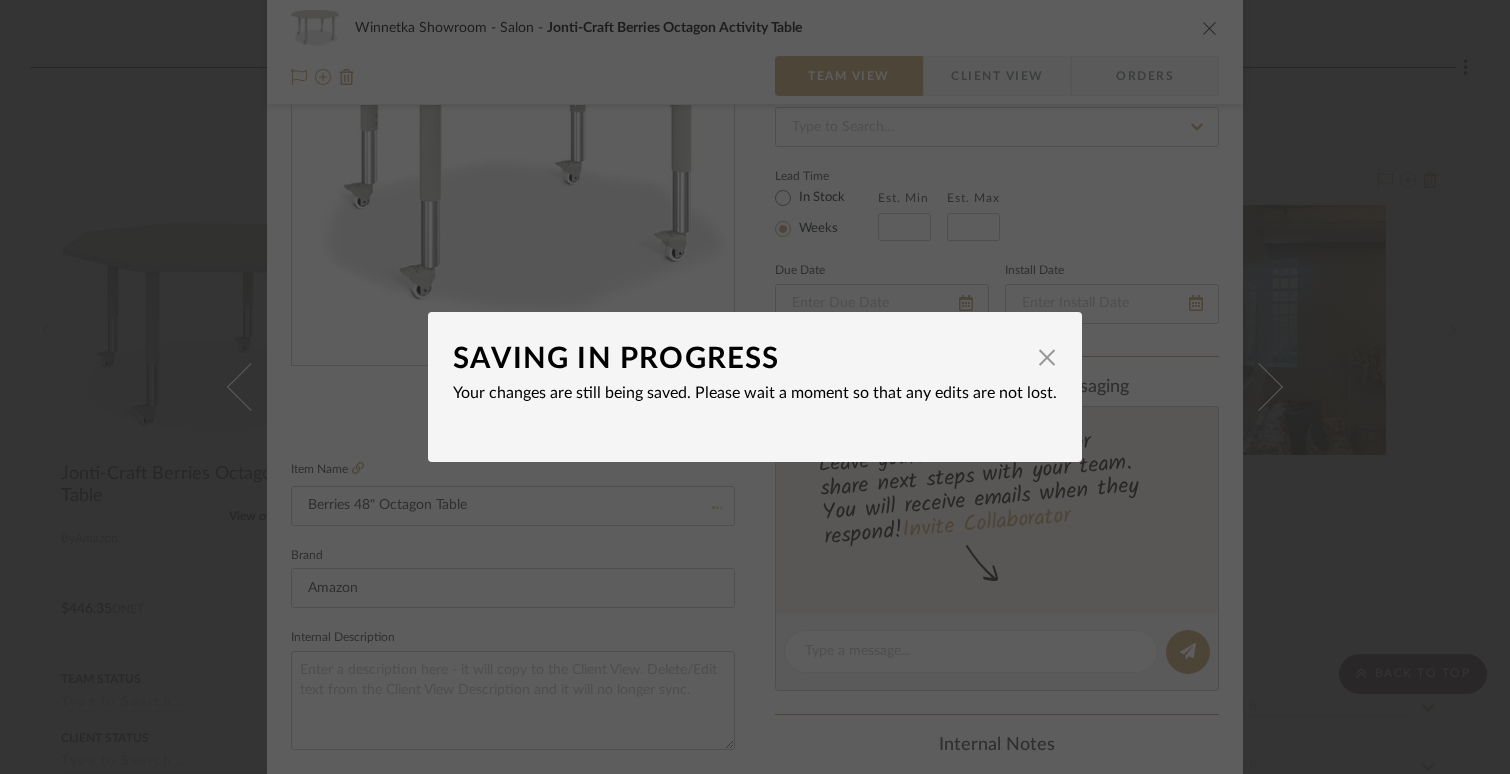 type 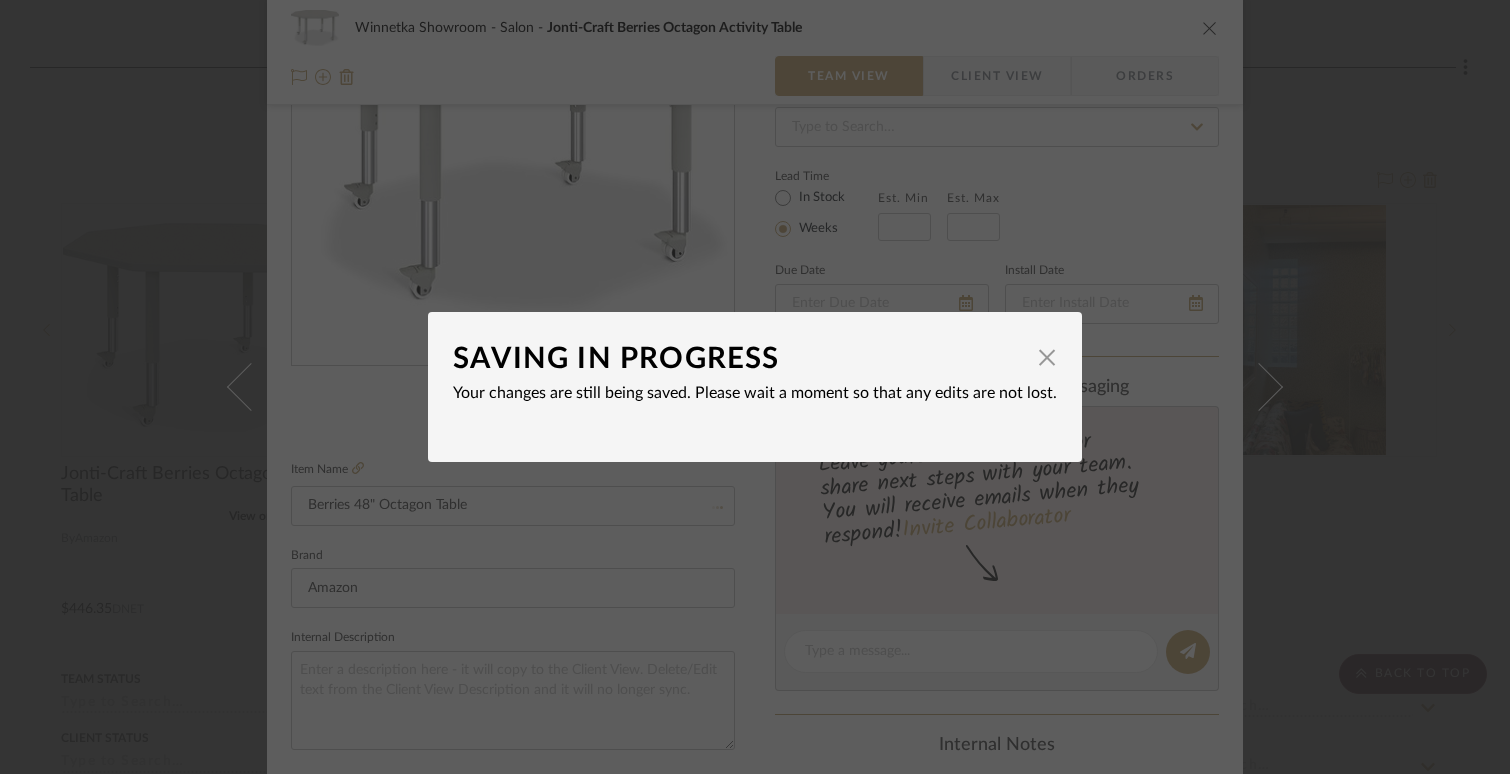 type 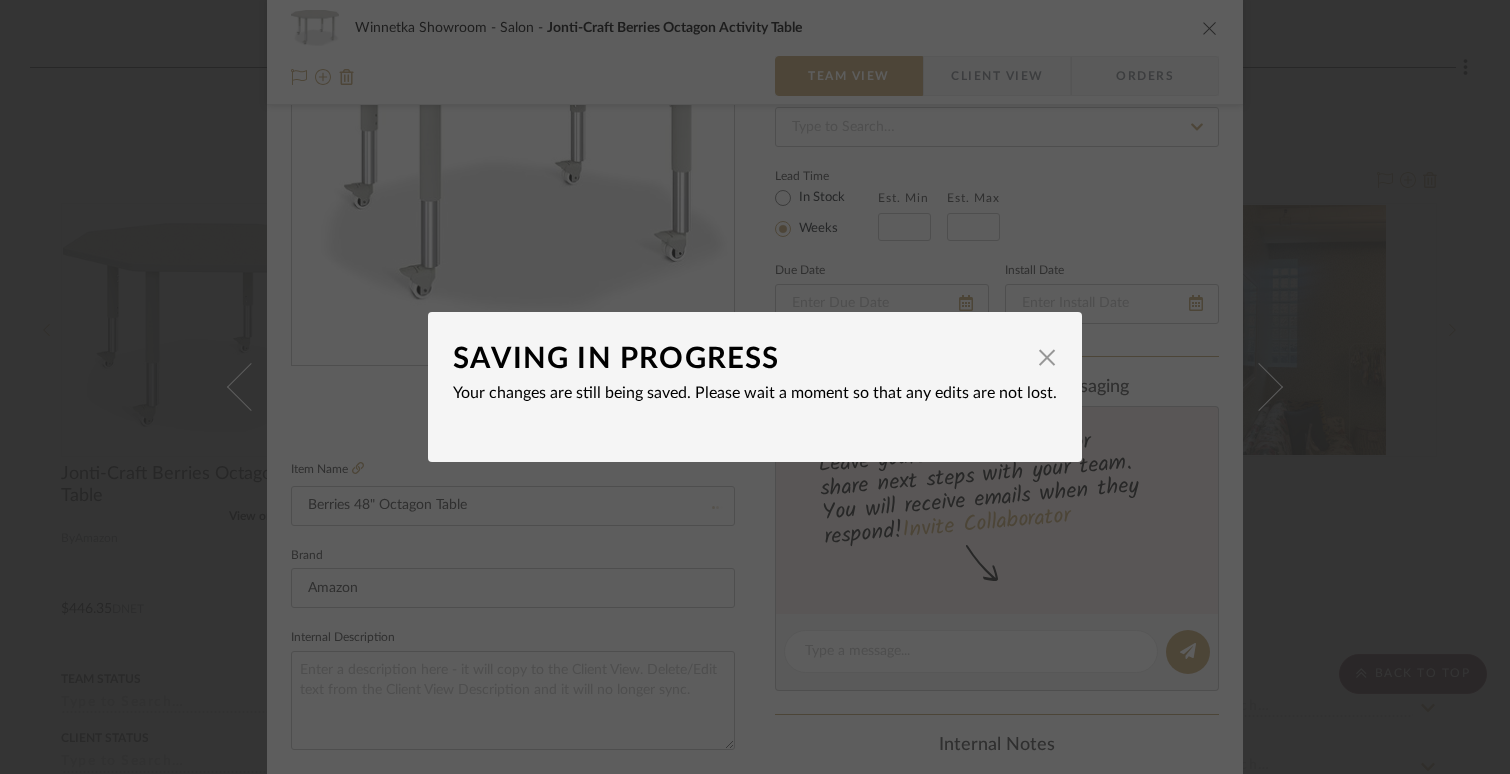 type 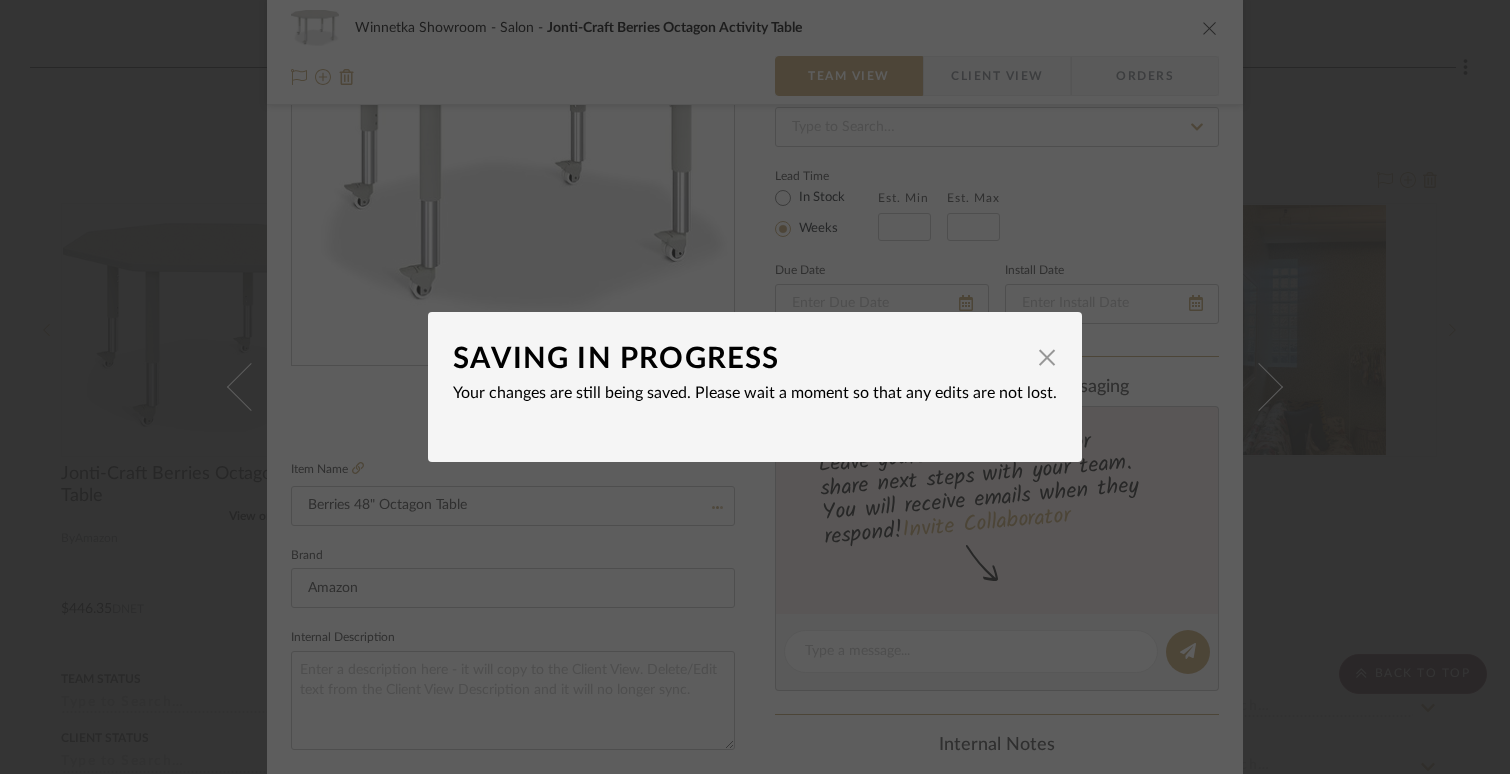 type 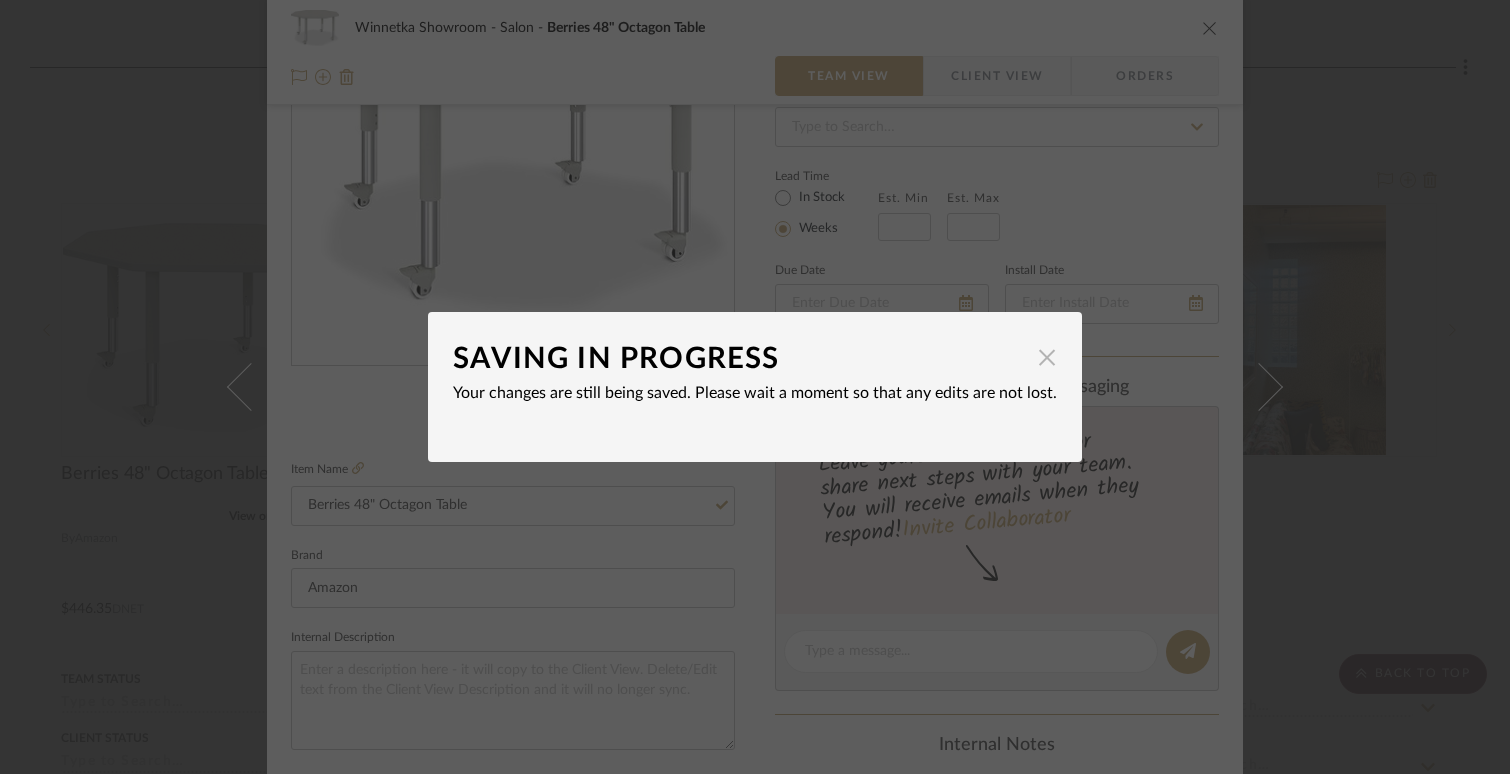 click at bounding box center [1047, 357] 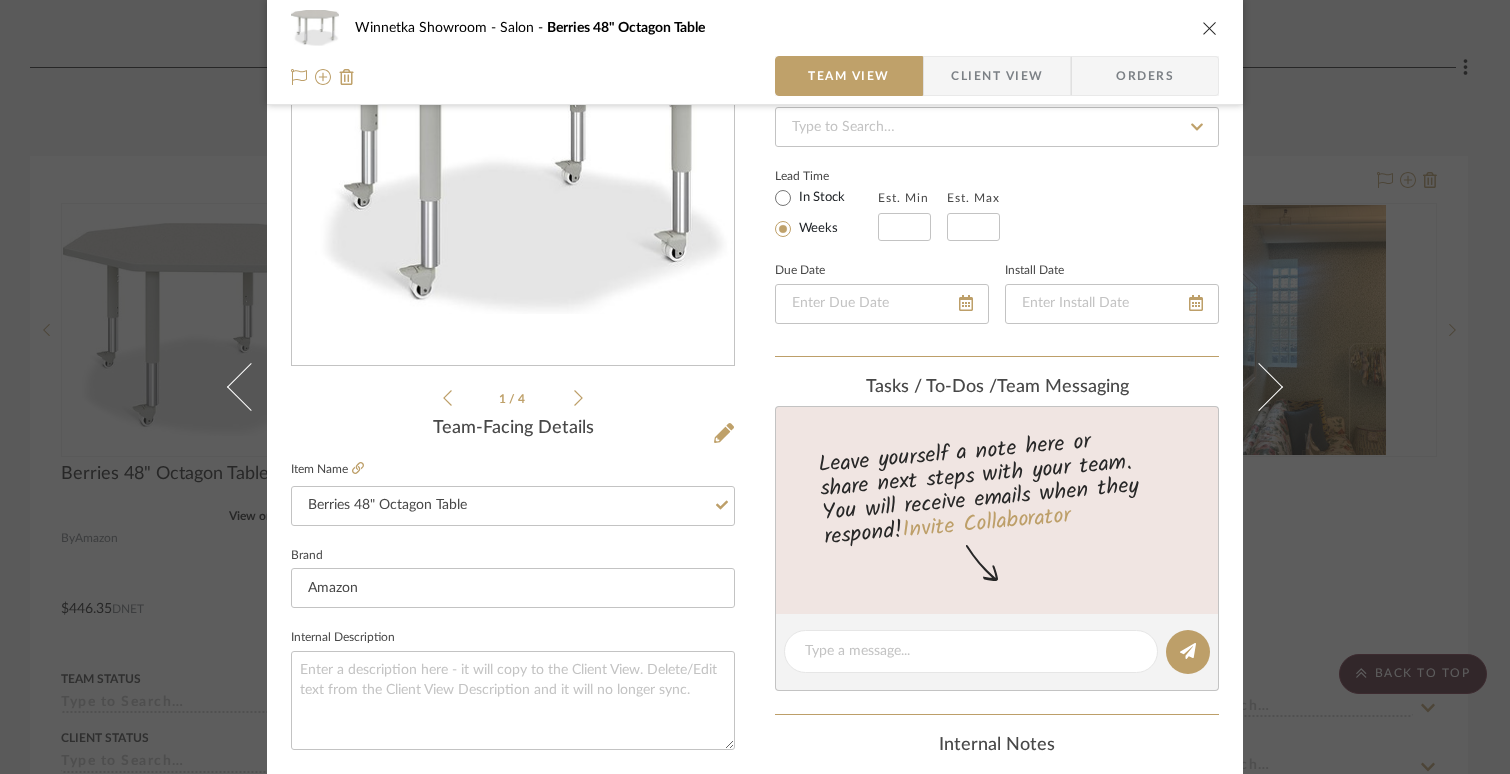click at bounding box center (1210, 28) 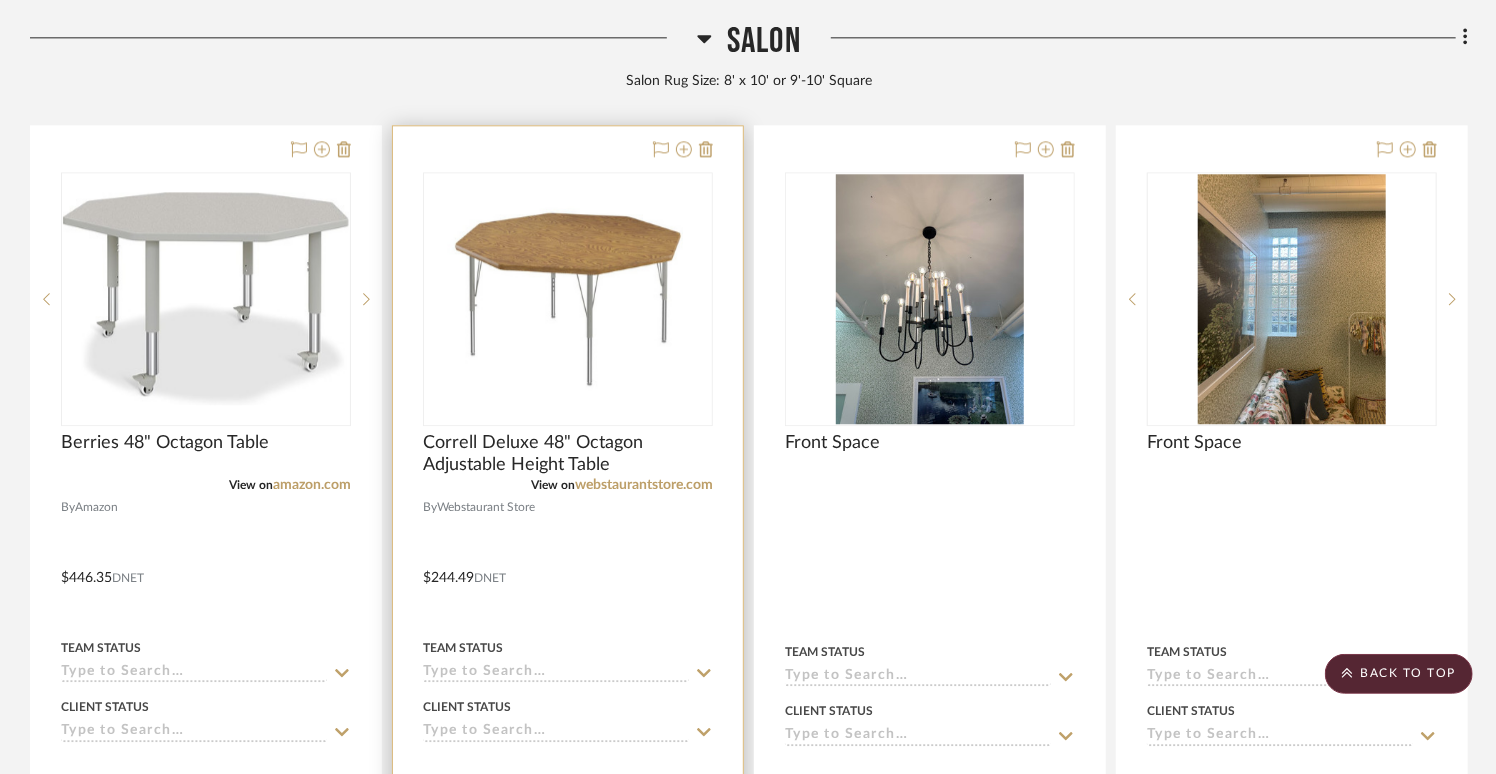 scroll, scrollTop: 2686, scrollLeft: 0, axis: vertical 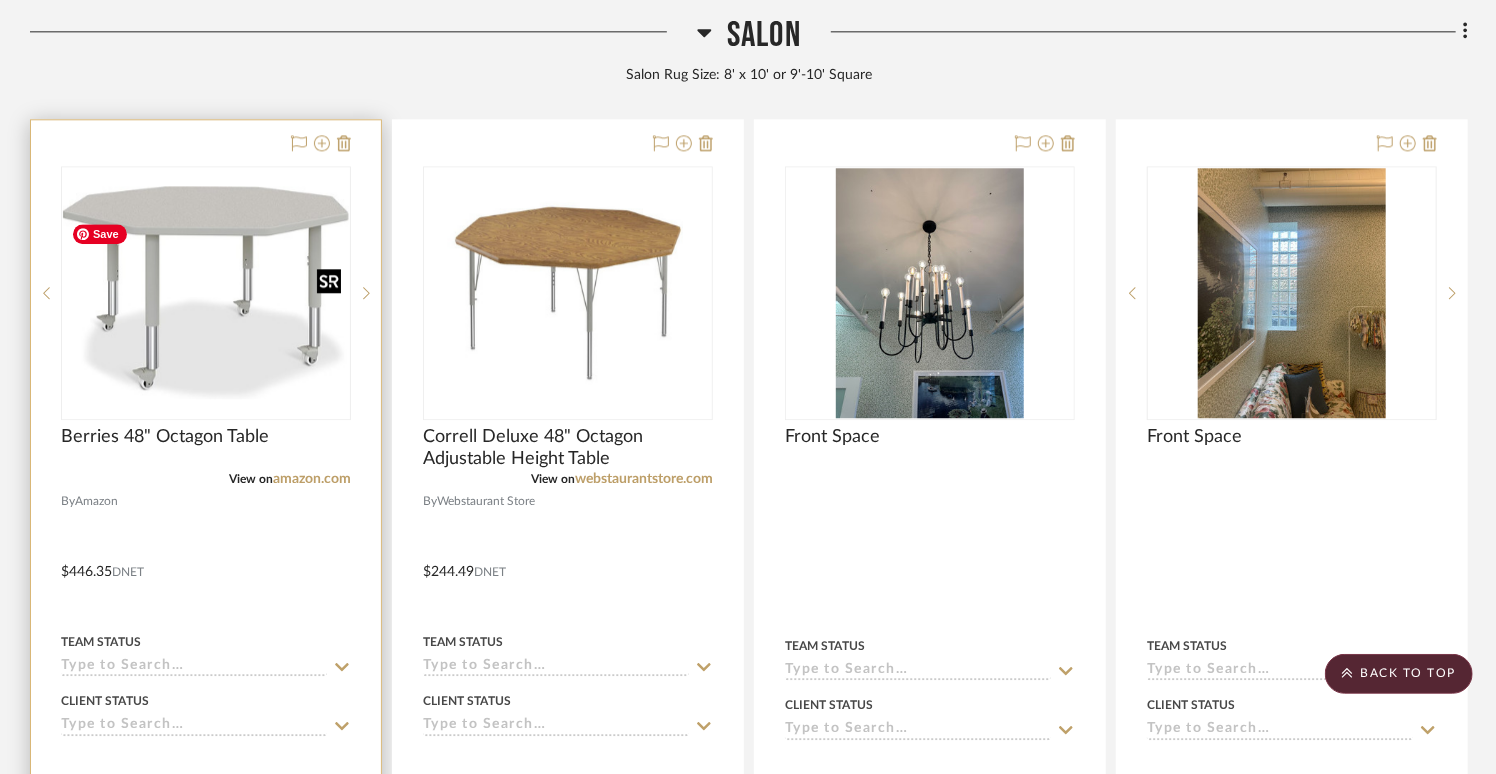 click at bounding box center (206, 292) 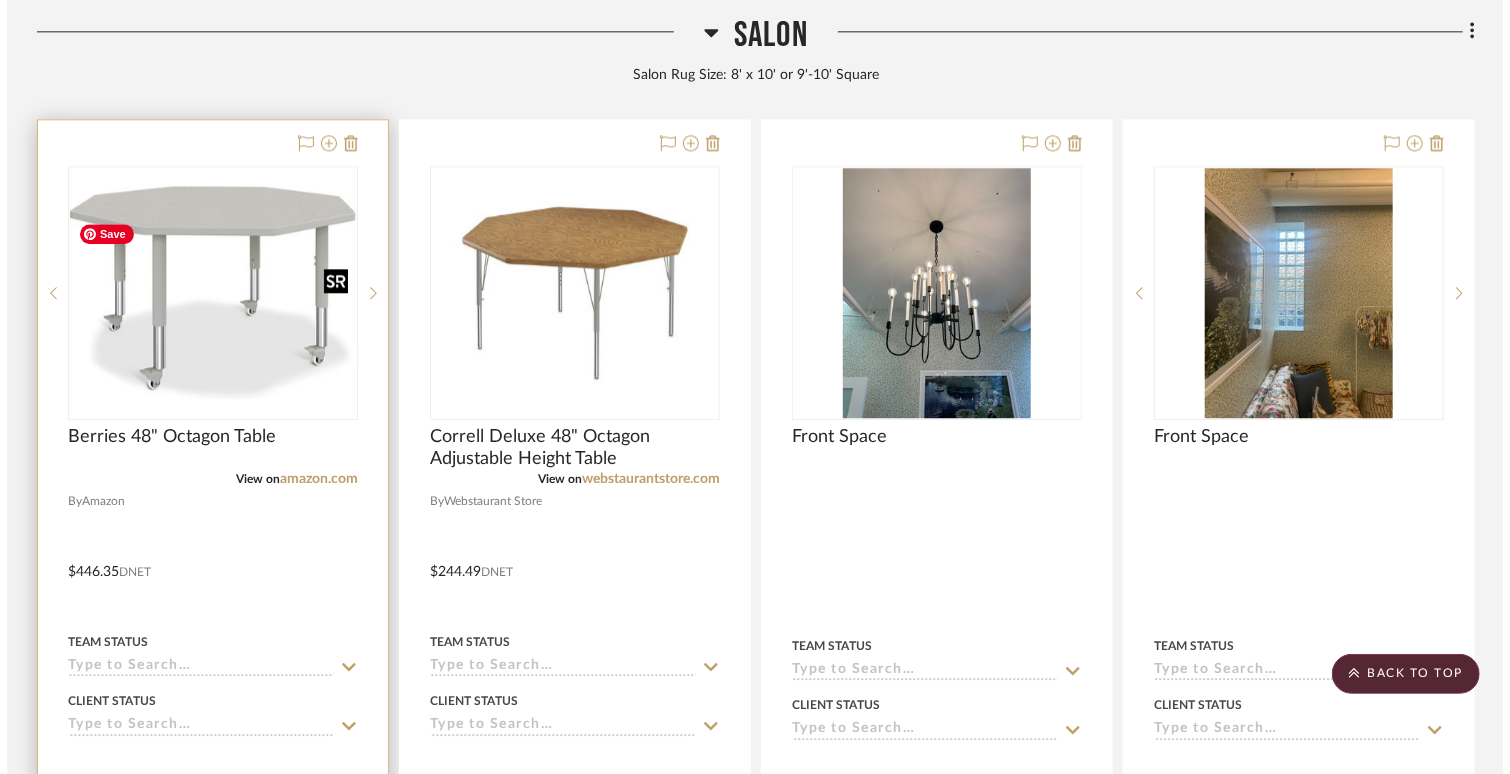 scroll, scrollTop: 0, scrollLeft: 0, axis: both 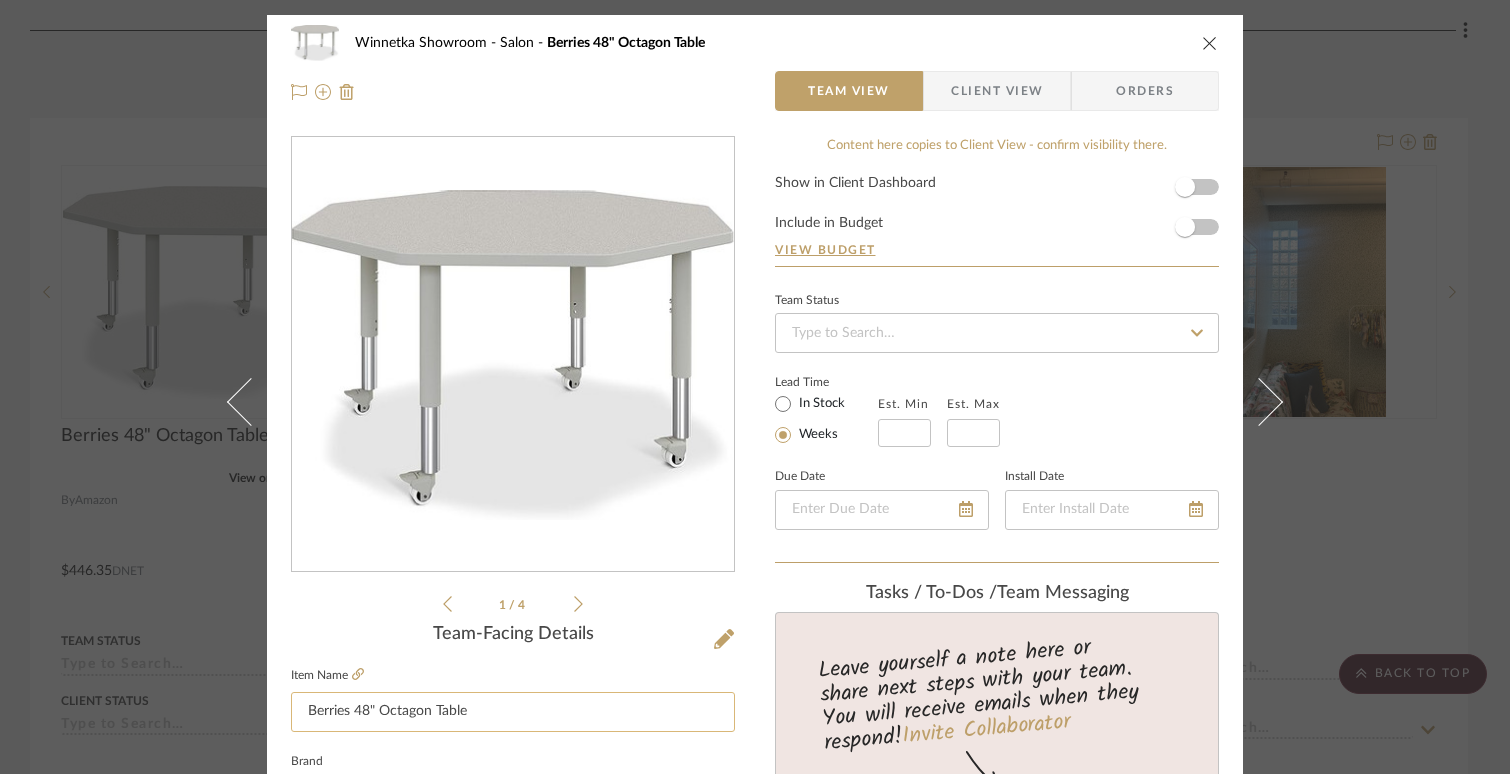 click on "Berries 48" Octagon Table" 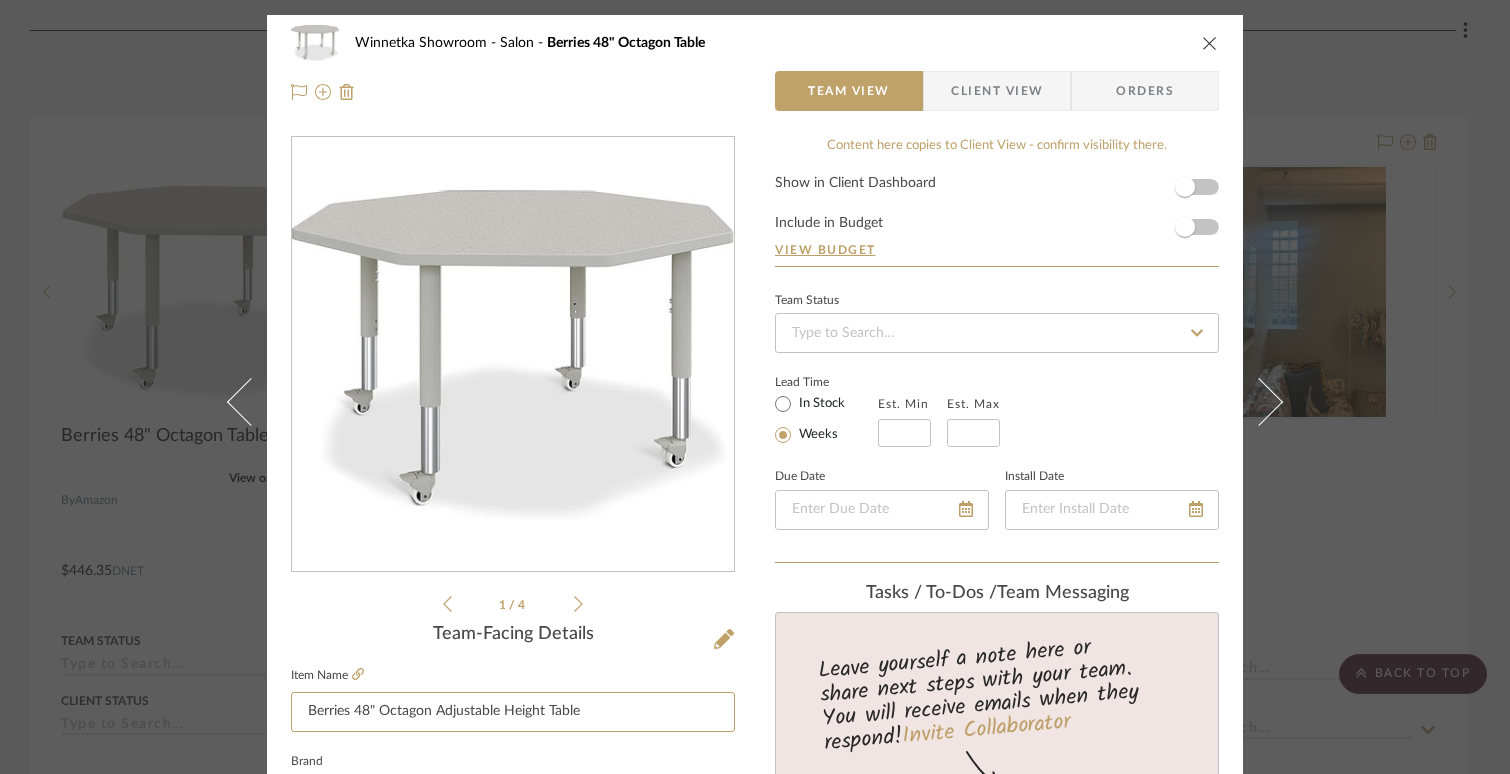 type on "Berries 48" Octagon Adjustable Height Table" 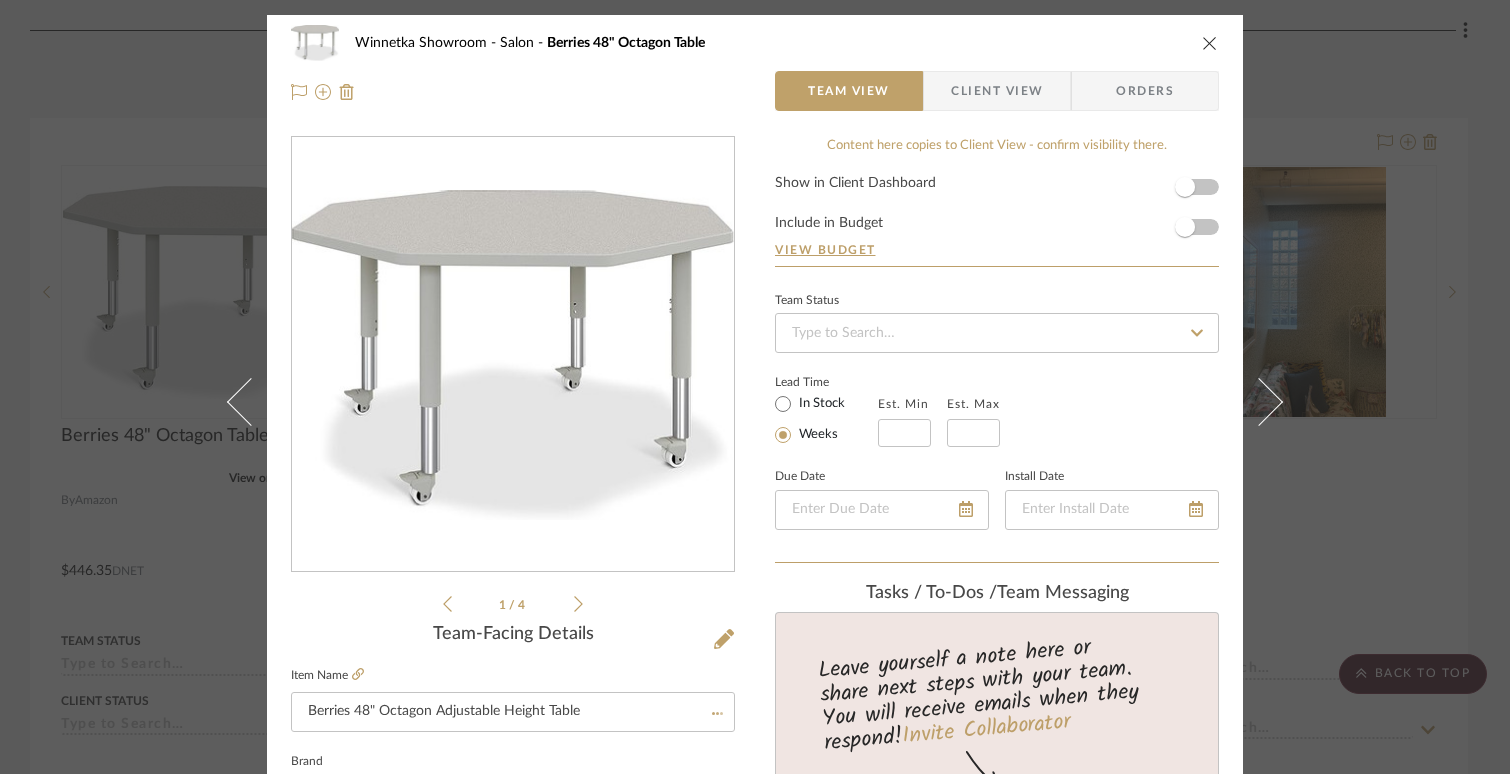 click at bounding box center [1210, 43] 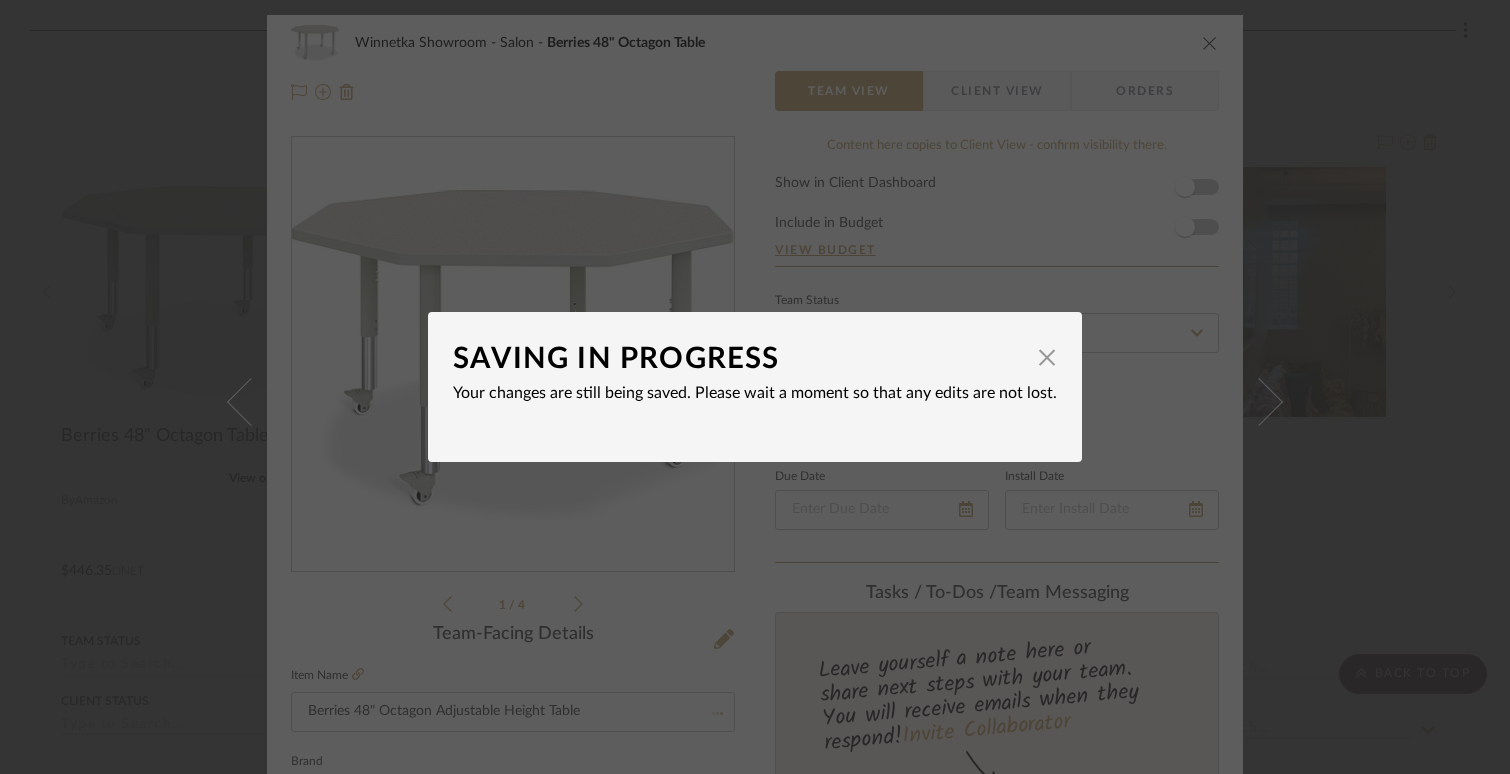 type 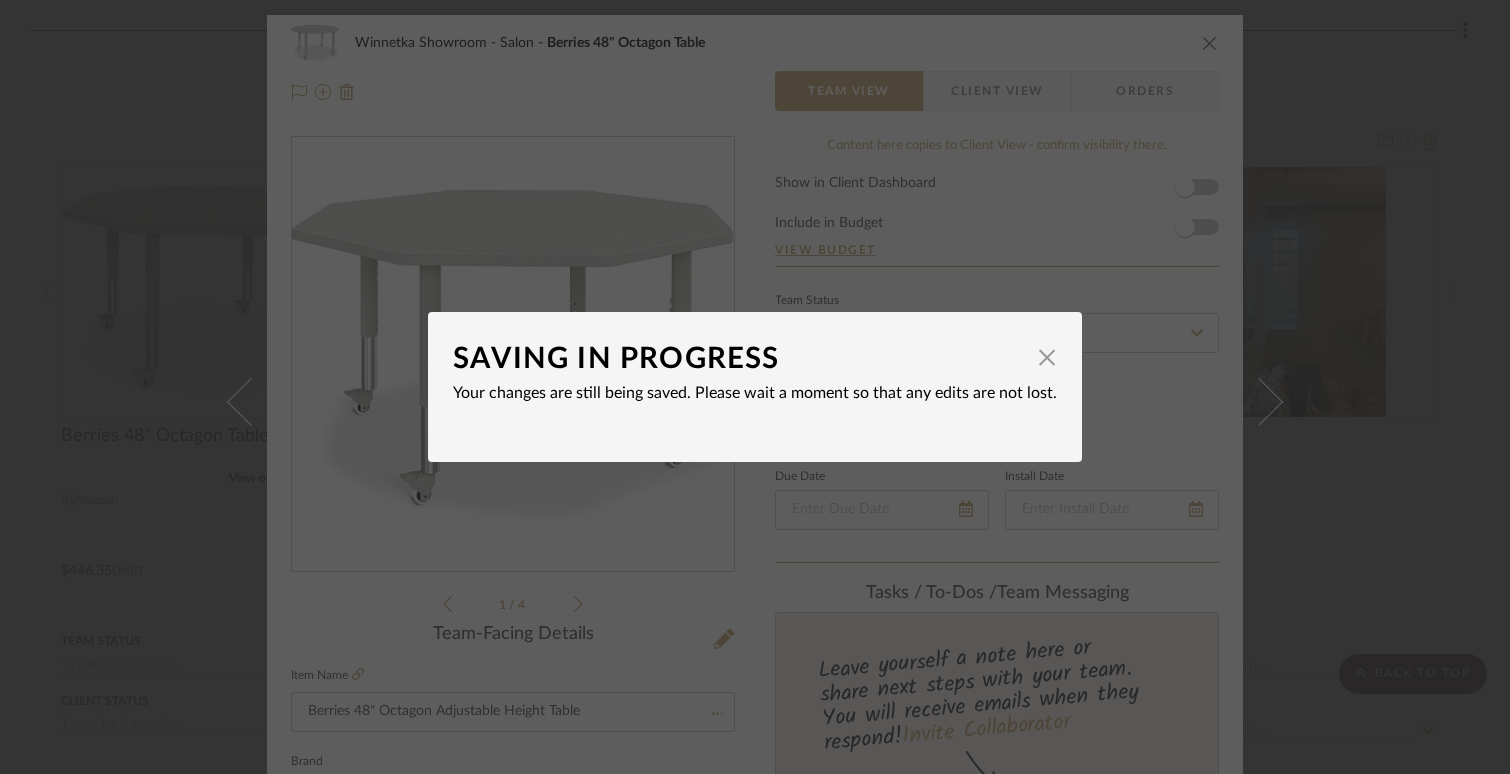 type 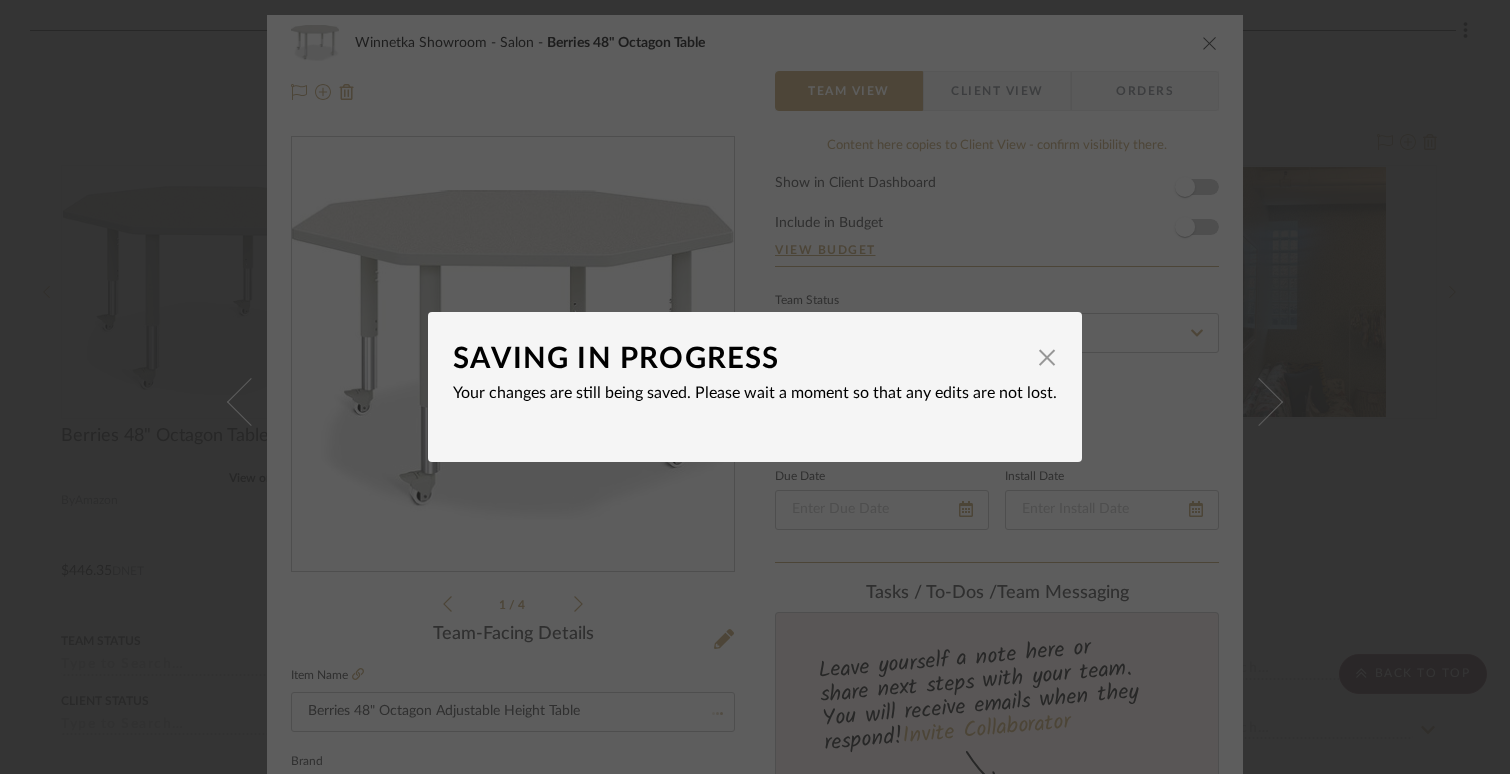 type 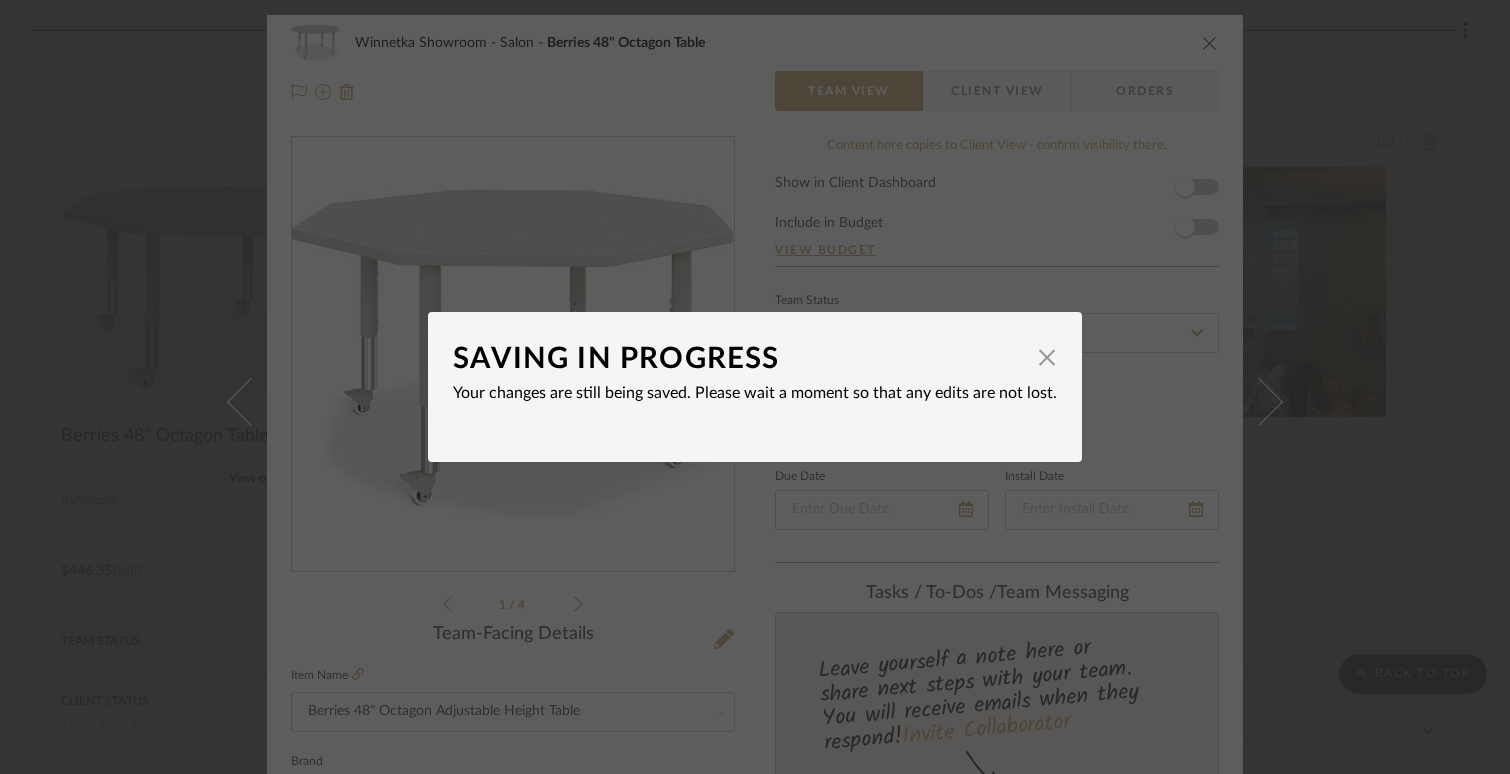 type 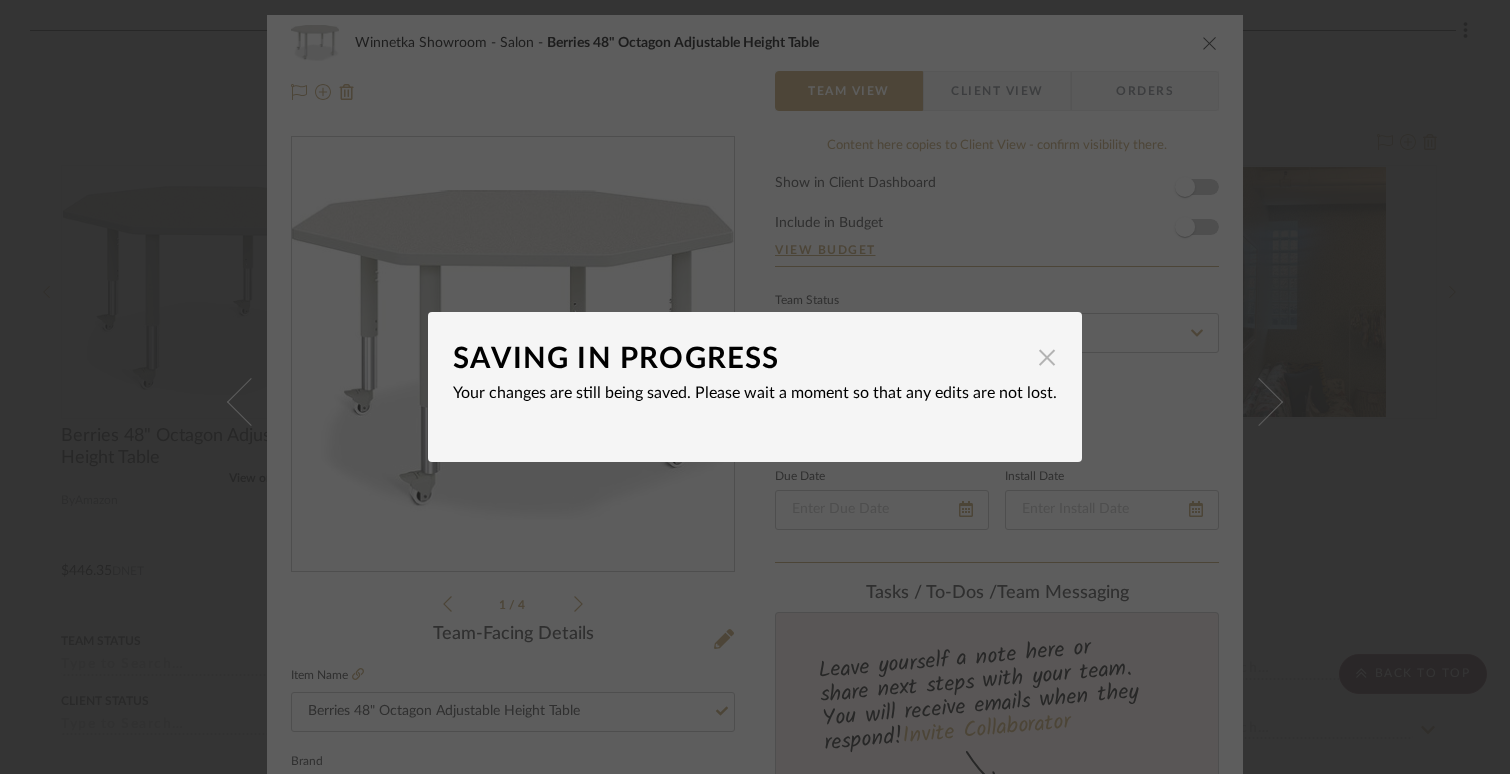 click at bounding box center (1047, 357) 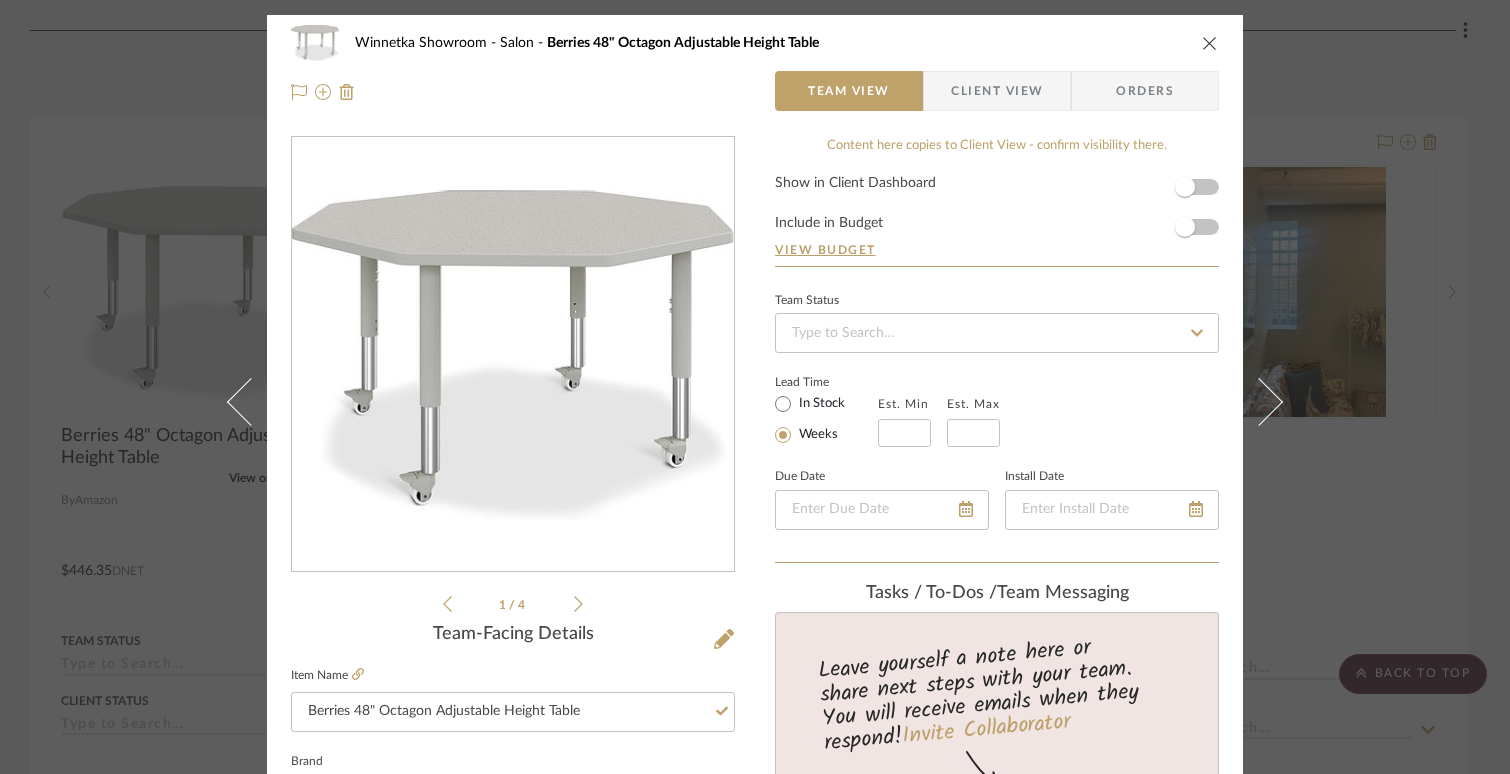 click at bounding box center [1210, 43] 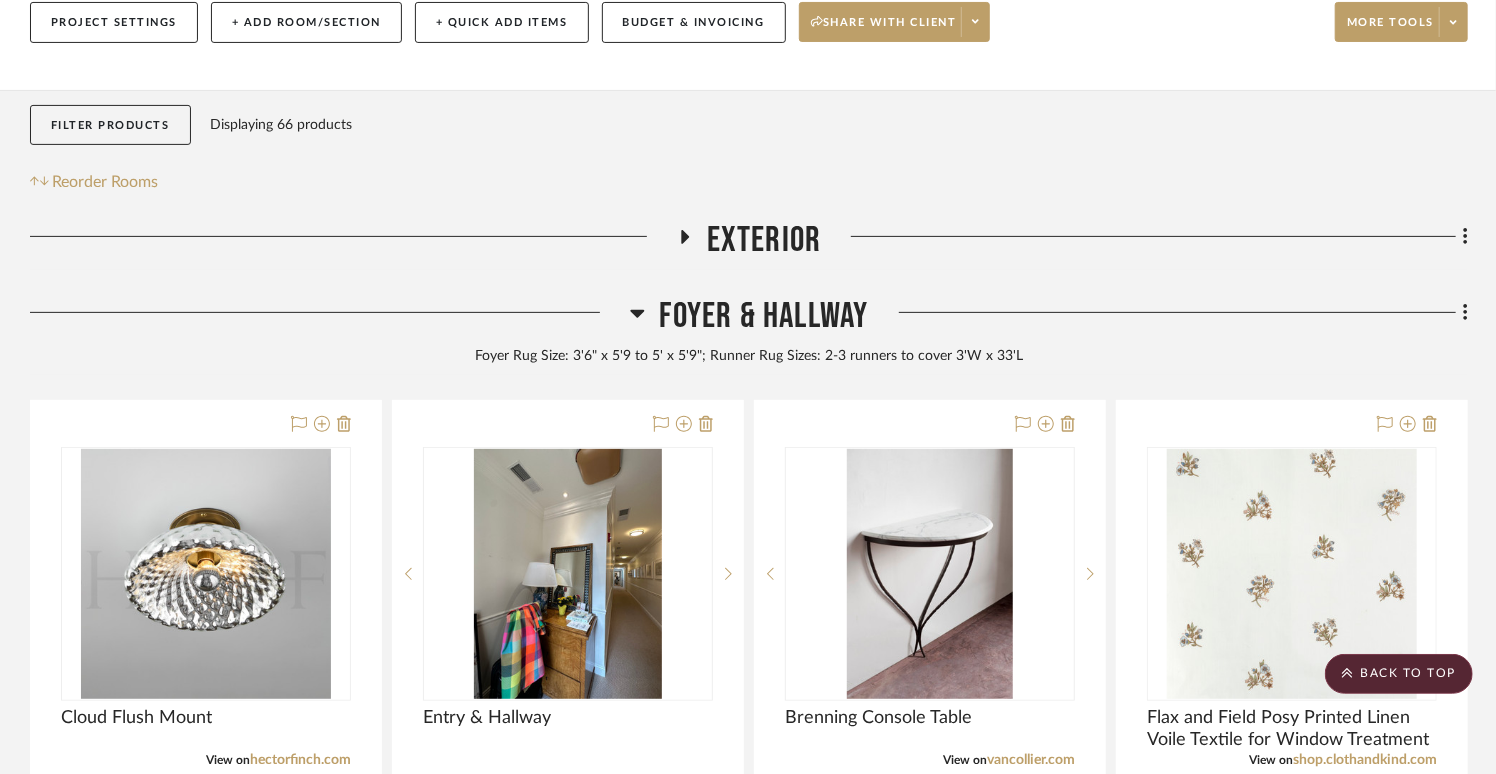 scroll, scrollTop: 0, scrollLeft: 0, axis: both 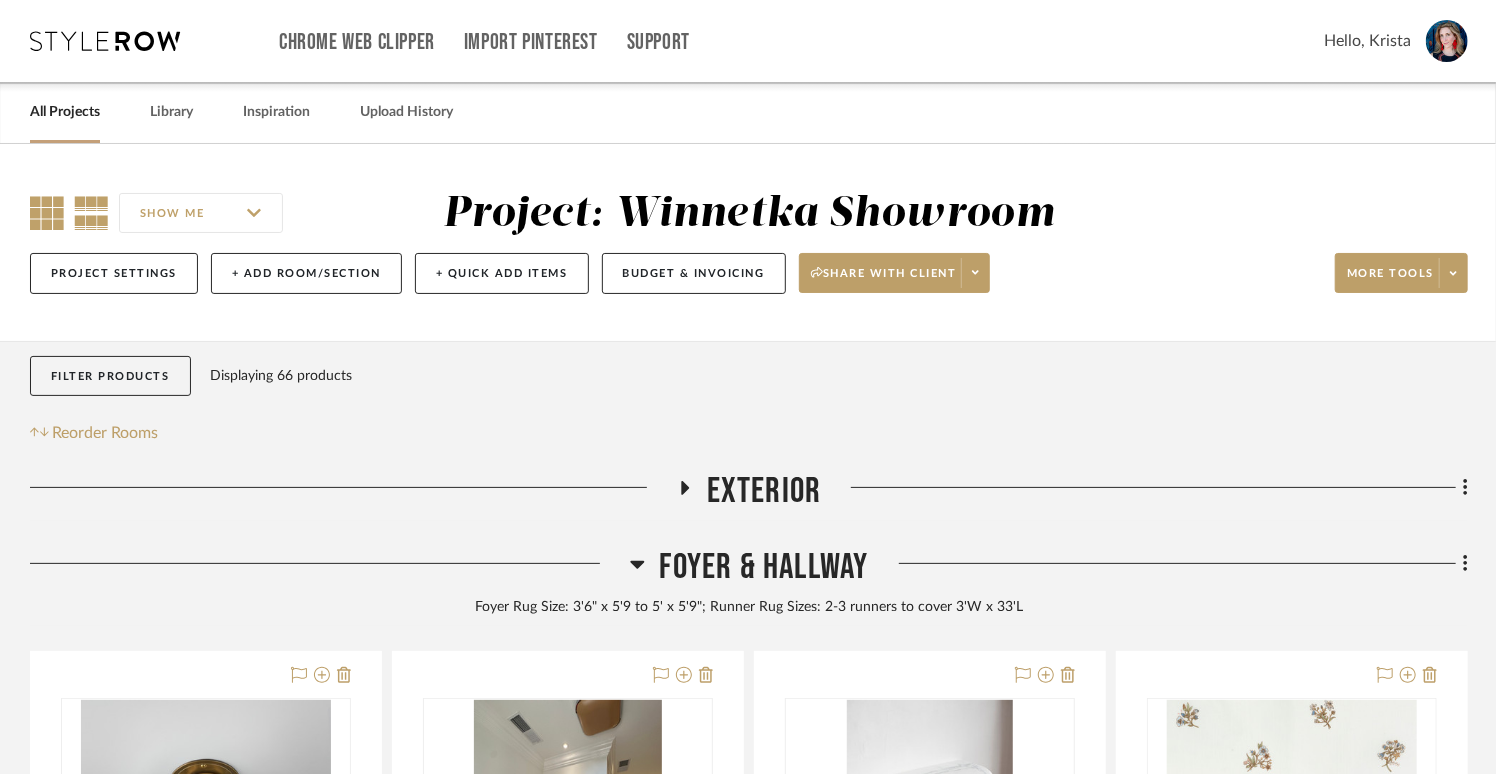 click 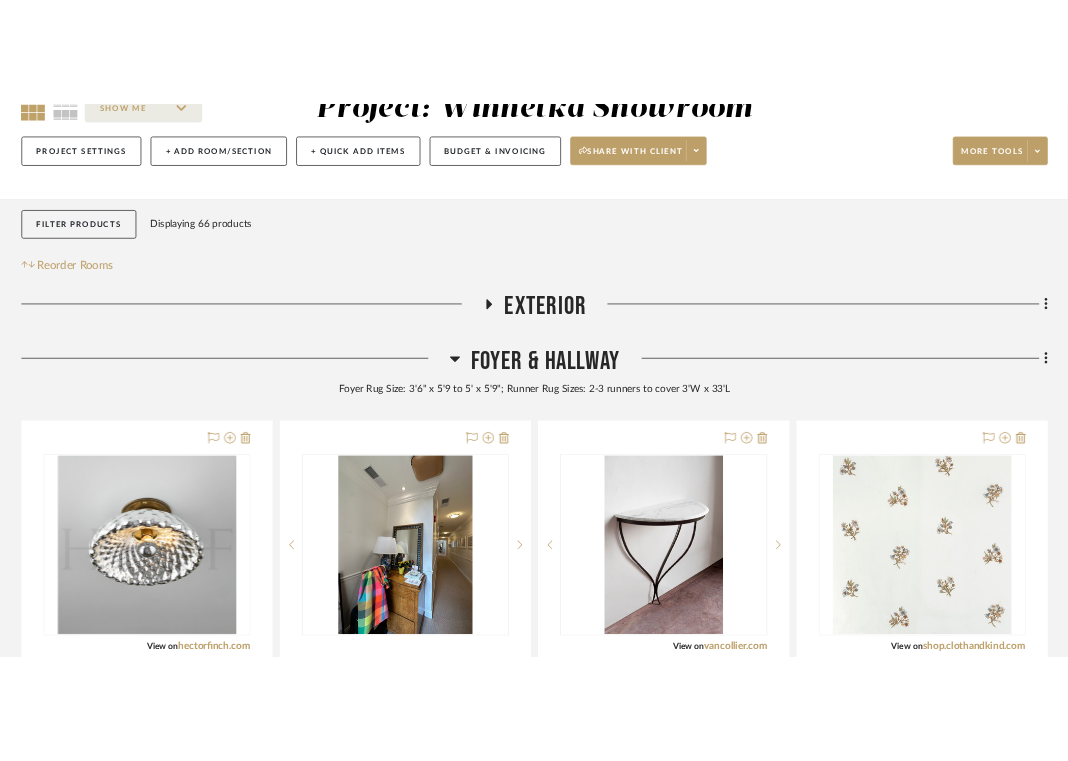 scroll, scrollTop: 232, scrollLeft: 0, axis: vertical 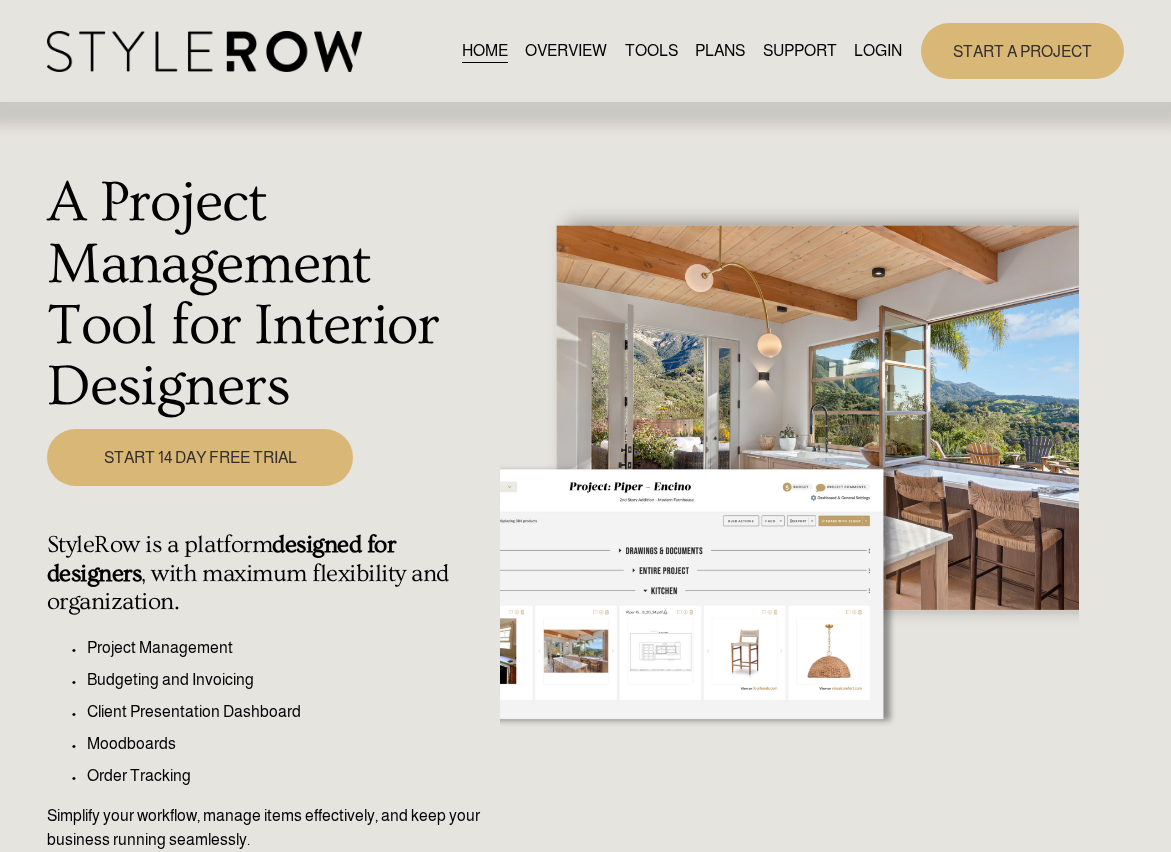 click on "LOGIN" at bounding box center (878, 50) 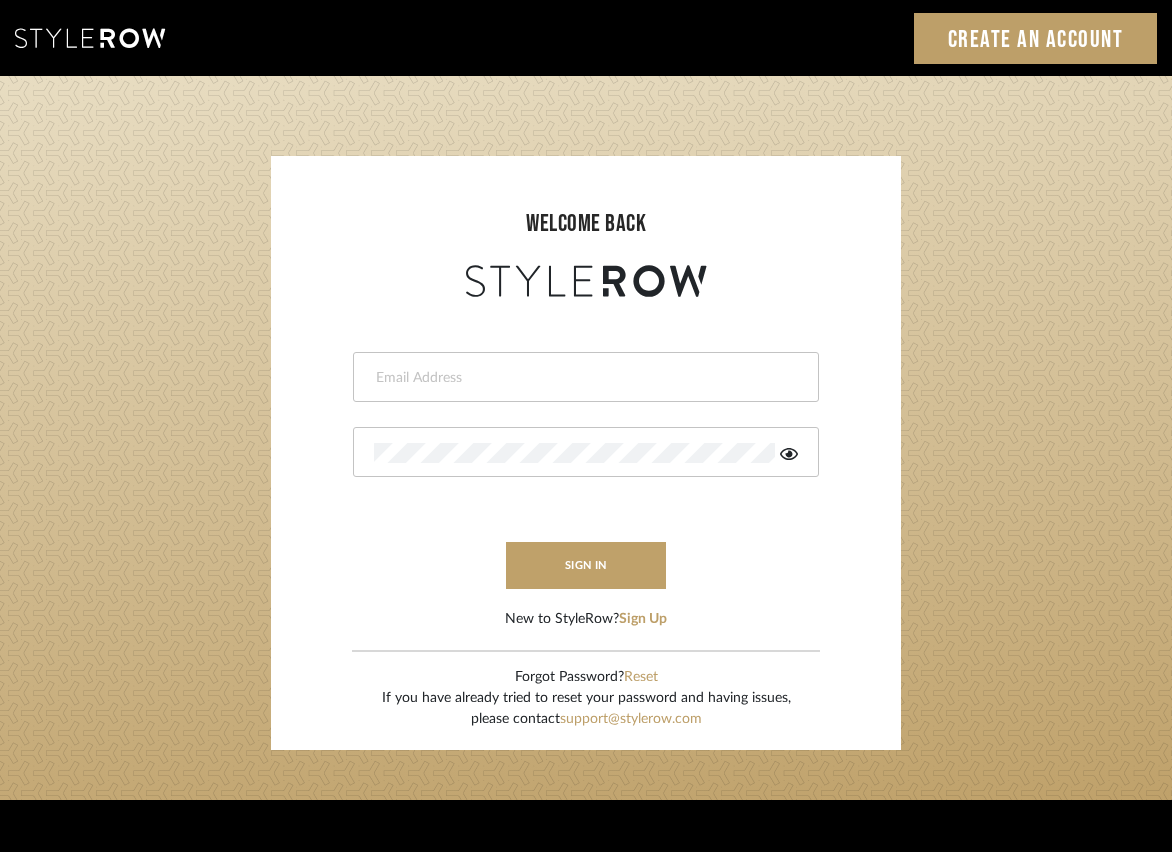 scroll, scrollTop: 0, scrollLeft: 0, axis: both 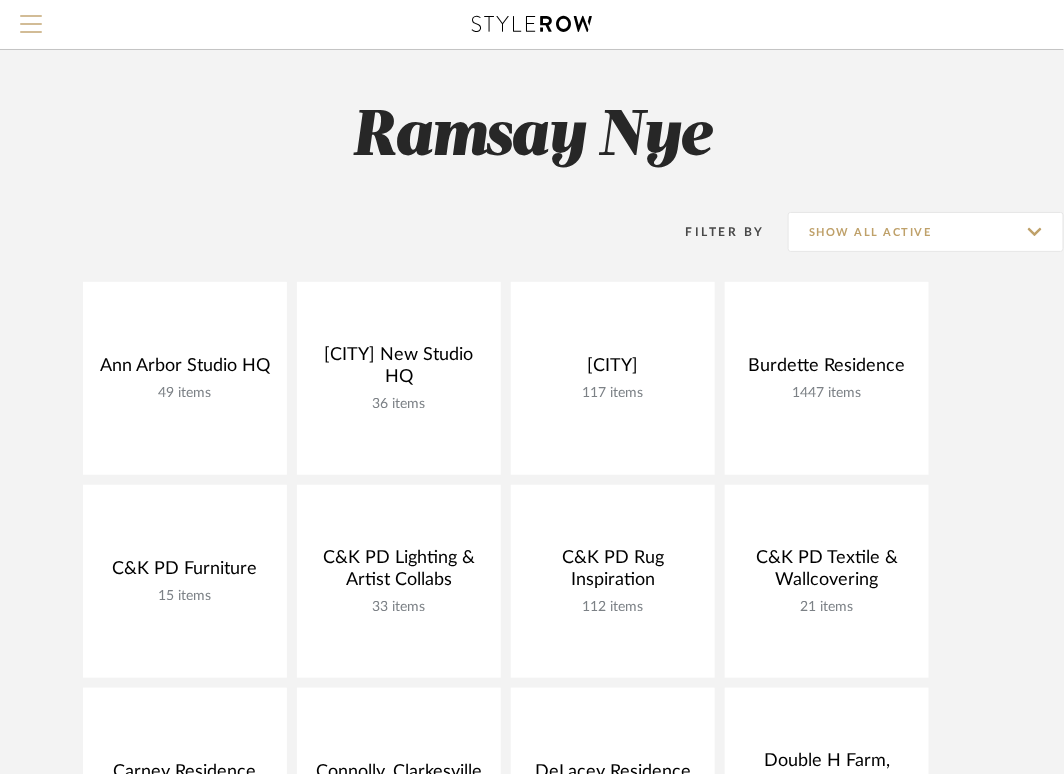 click at bounding box center (31, 16) 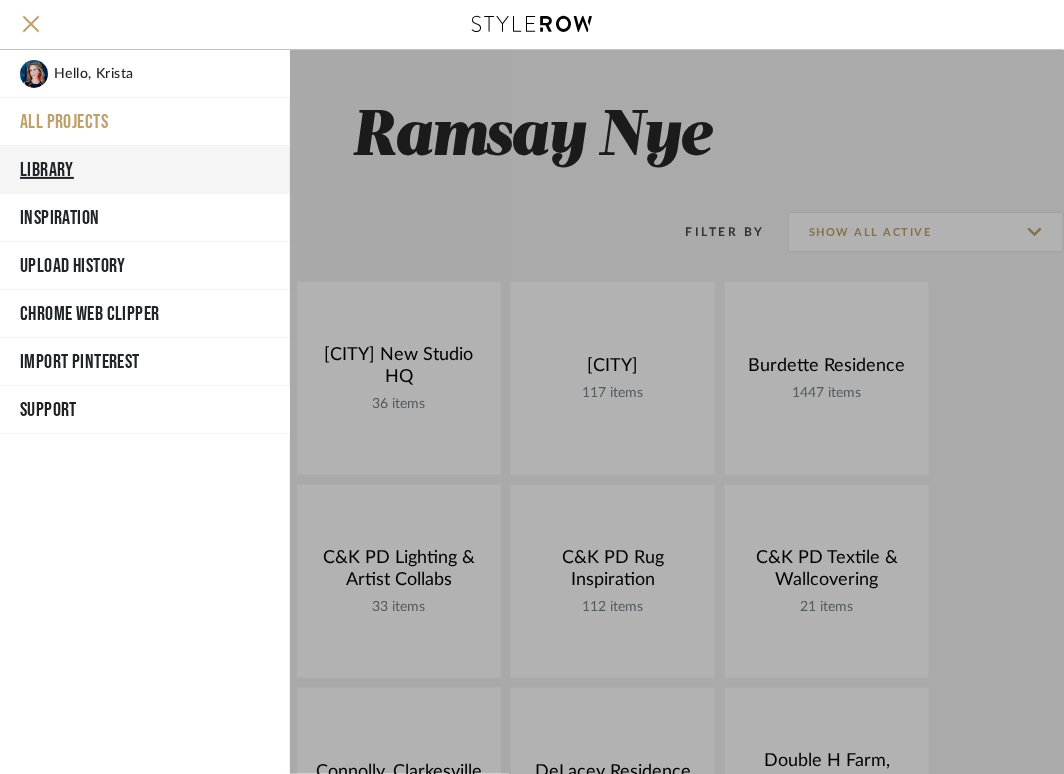 click on "Library" at bounding box center (145, 170) 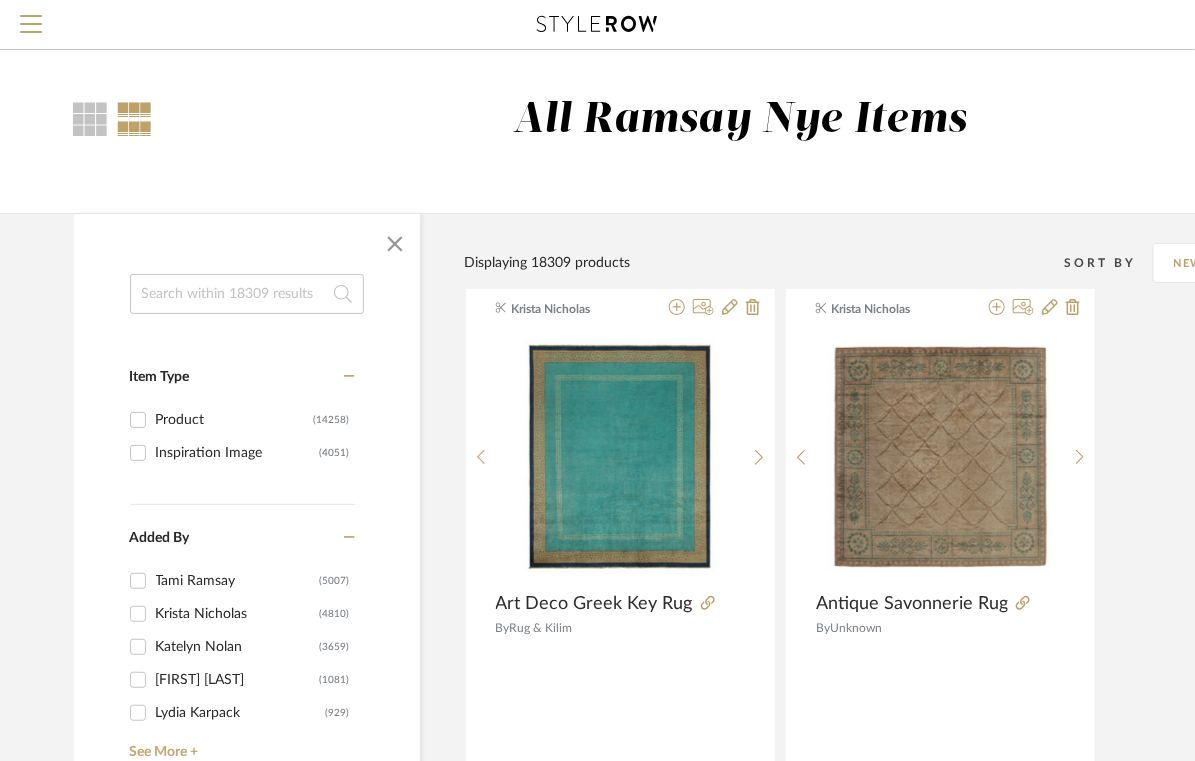 click 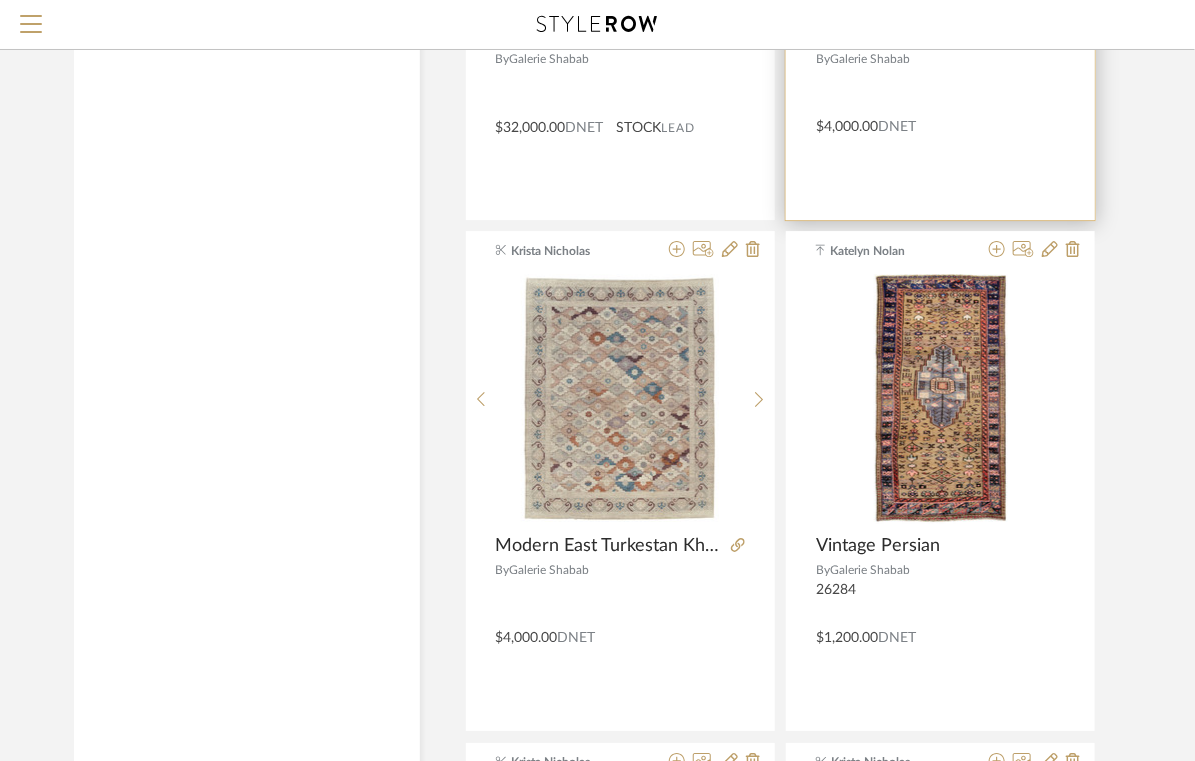 scroll, scrollTop: 2163, scrollLeft: 0, axis: vertical 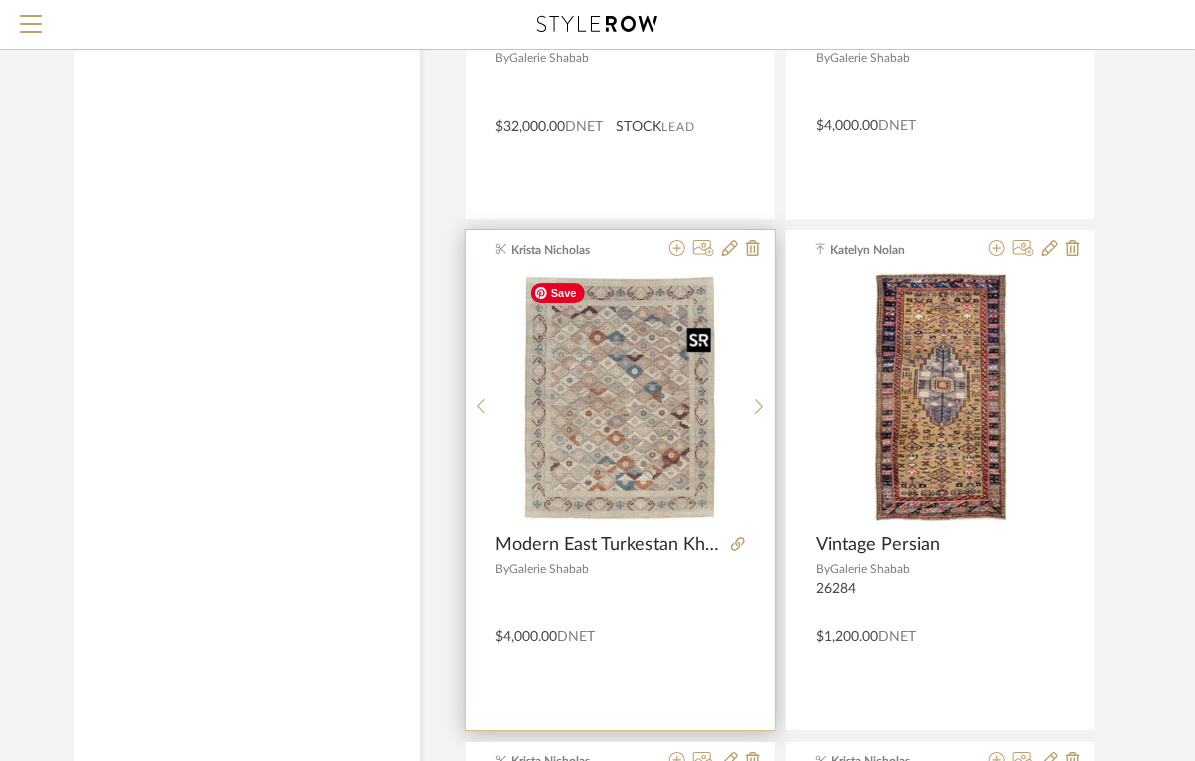 click at bounding box center [620, 398] 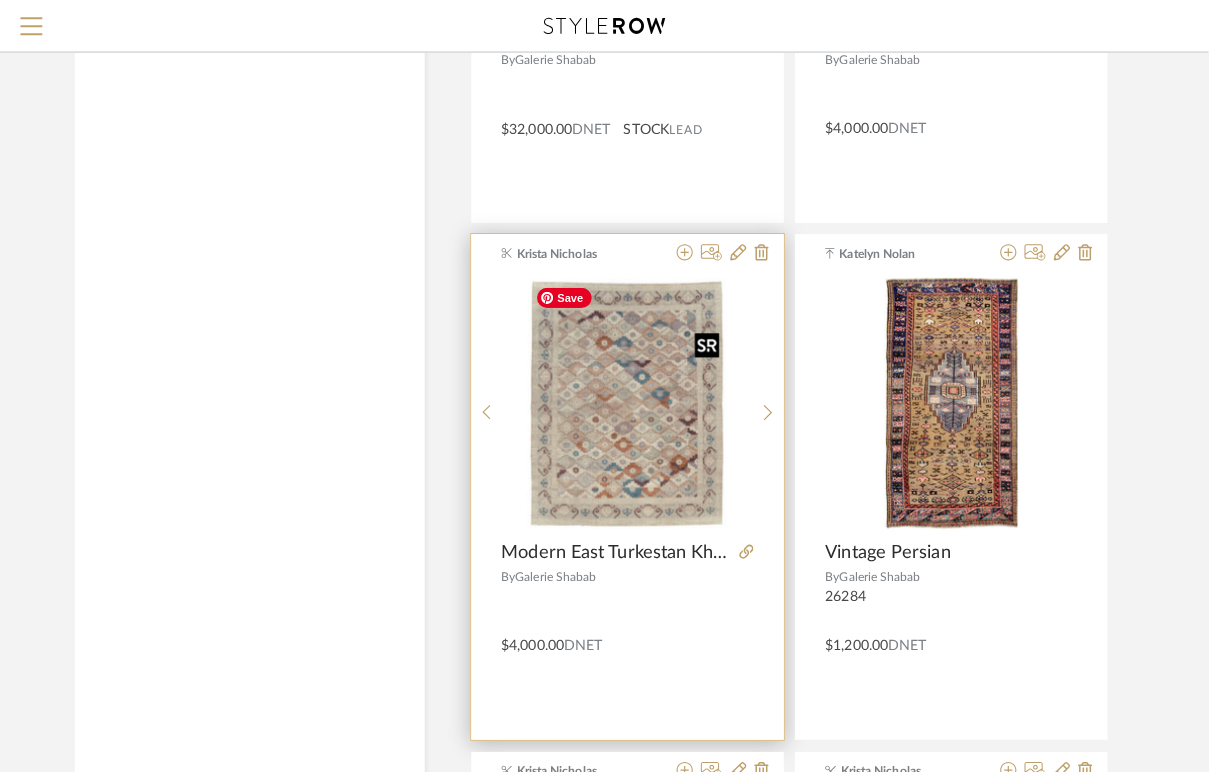scroll, scrollTop: 0, scrollLeft: 0, axis: both 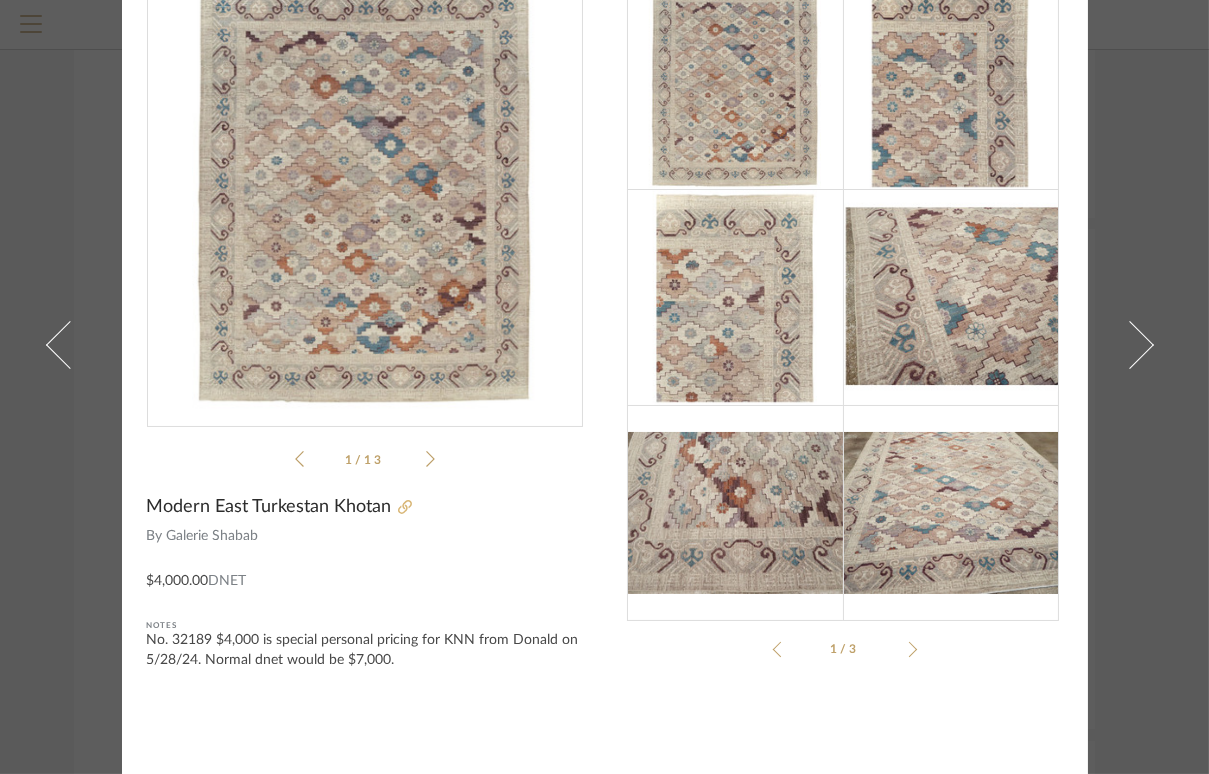 click 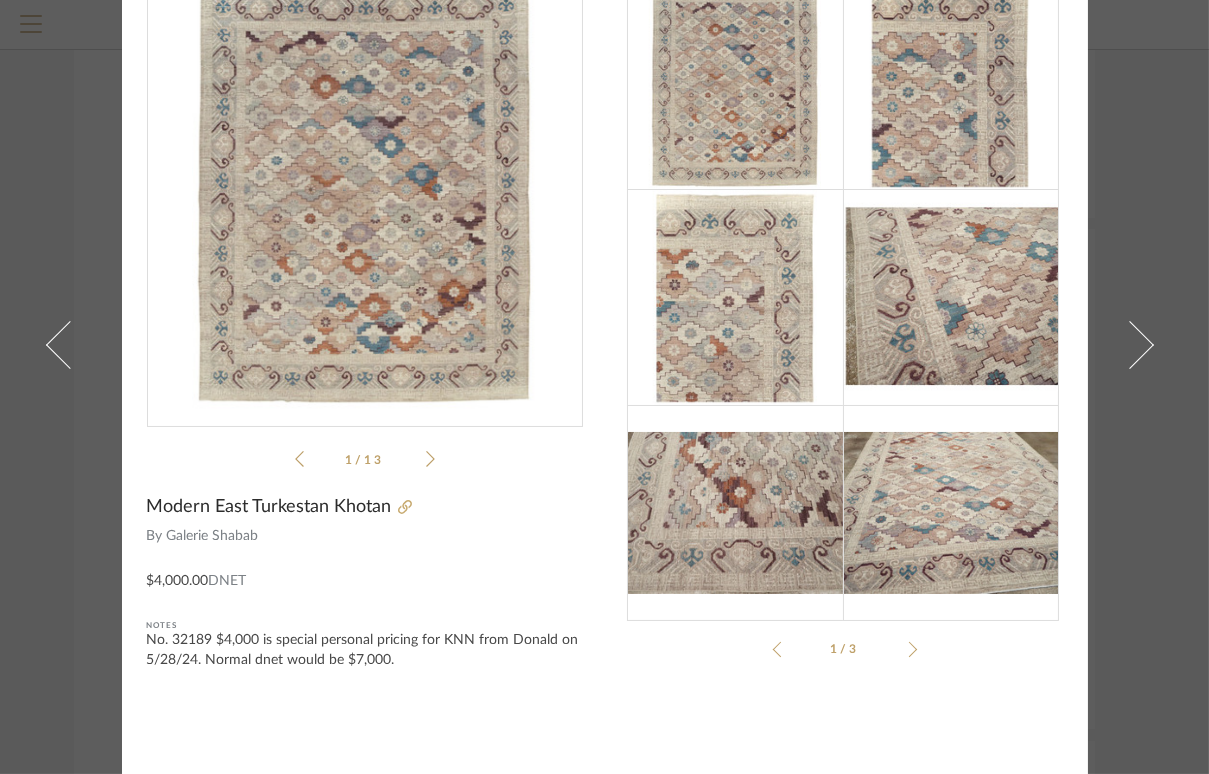 scroll, scrollTop: 0, scrollLeft: 0, axis: both 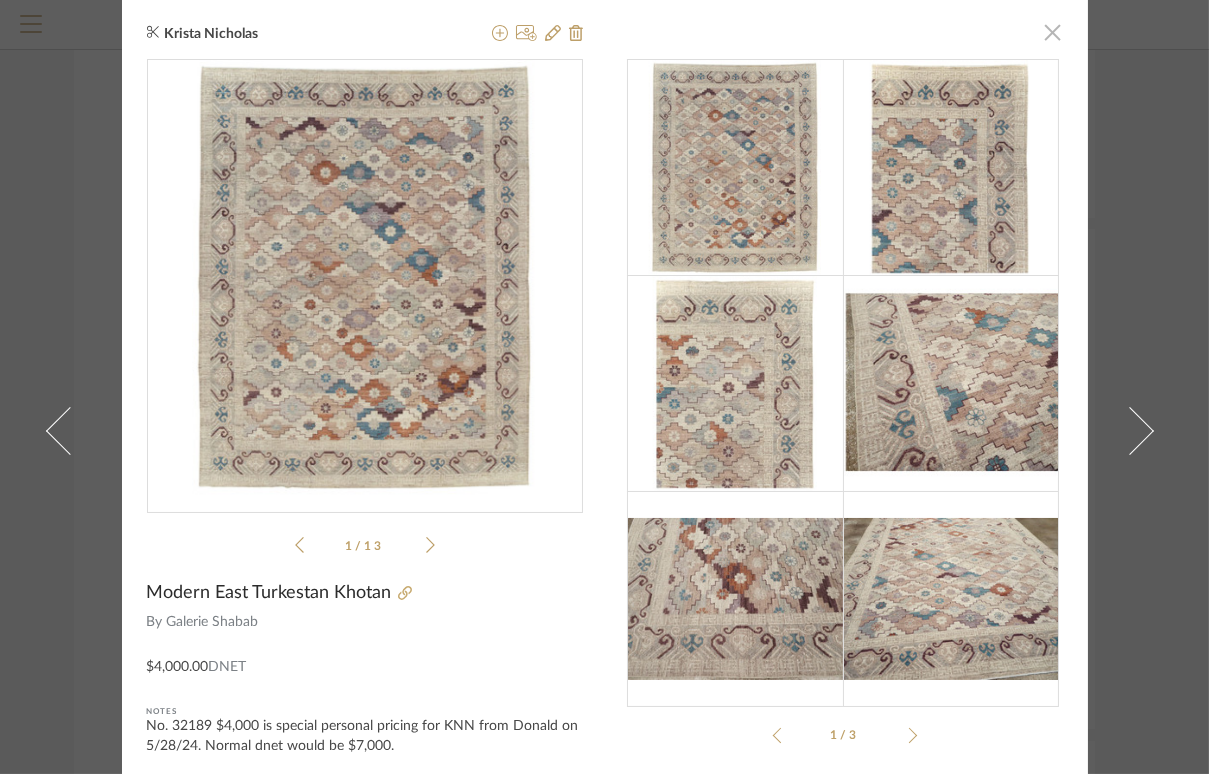 click 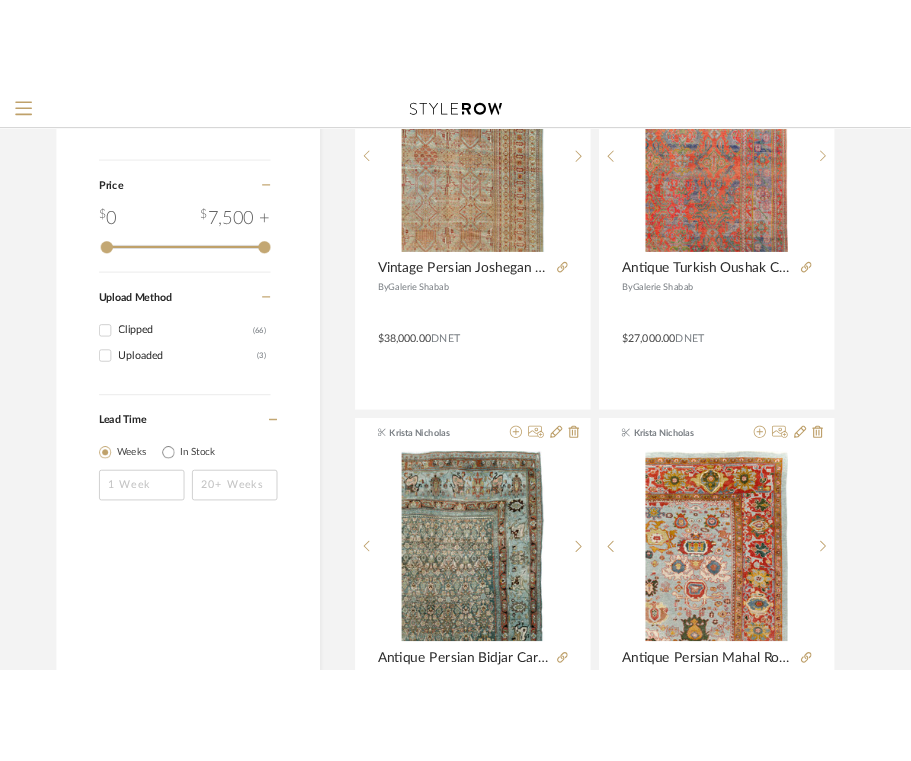 scroll, scrollTop: 0, scrollLeft: 0, axis: both 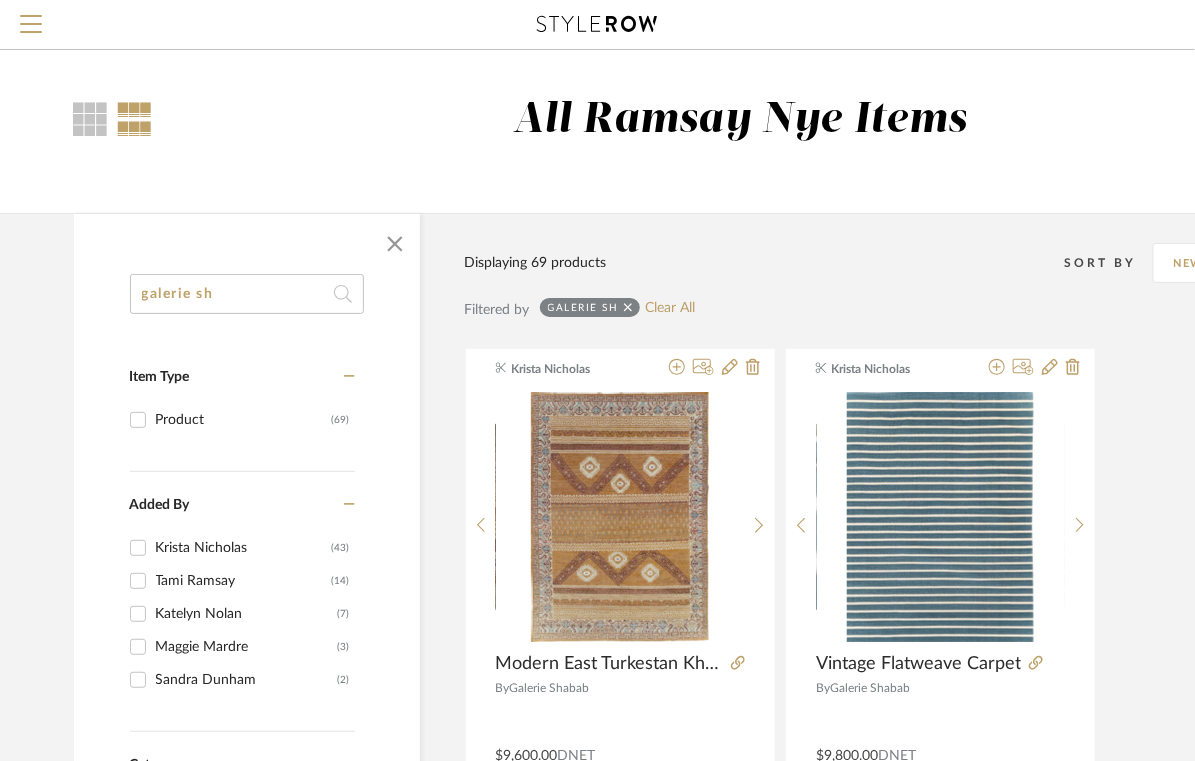 drag, startPoint x: 227, startPoint y: 305, endPoint x: -13, endPoint y: 260, distance: 244.18231 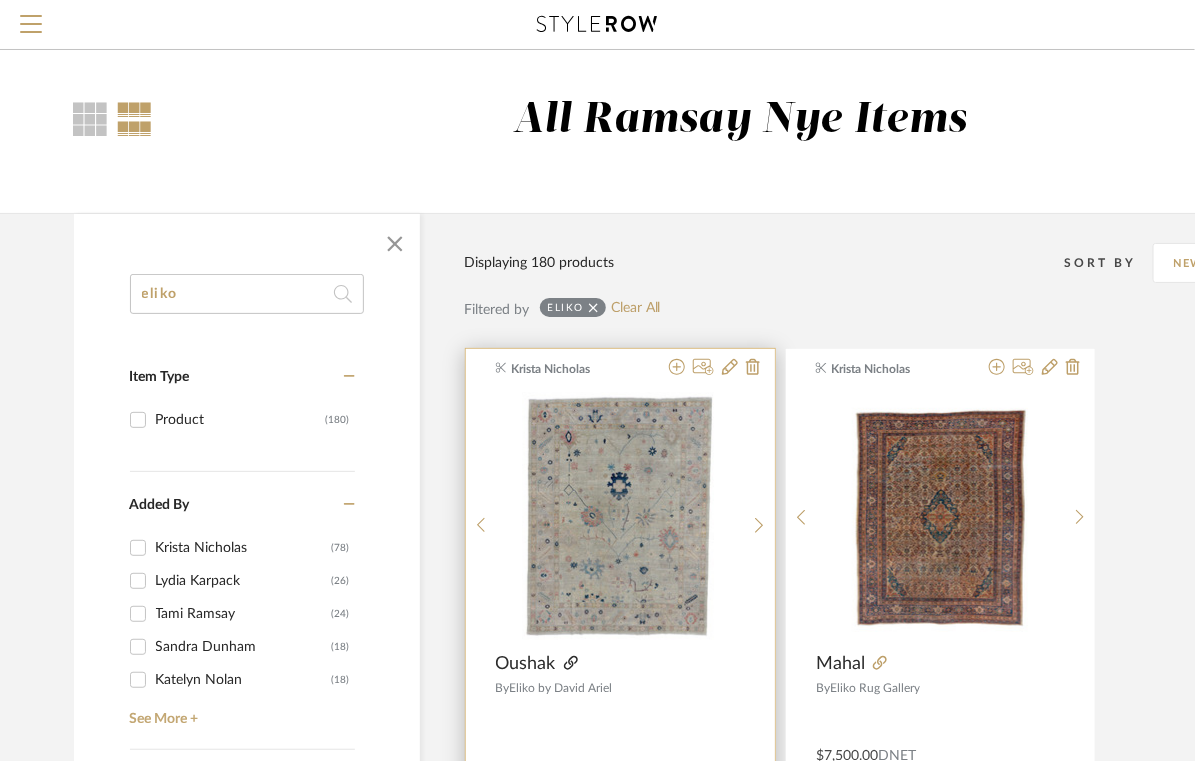 type on "eliko" 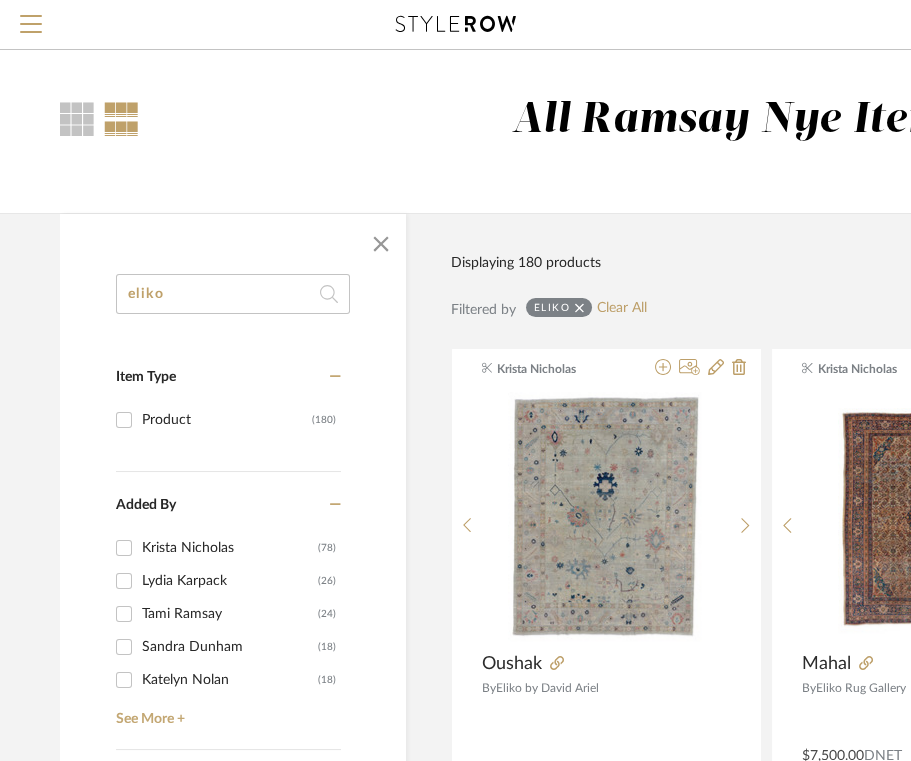 drag, startPoint x: 175, startPoint y: 302, endPoint x: -17, endPoint y: 256, distance: 197.43353 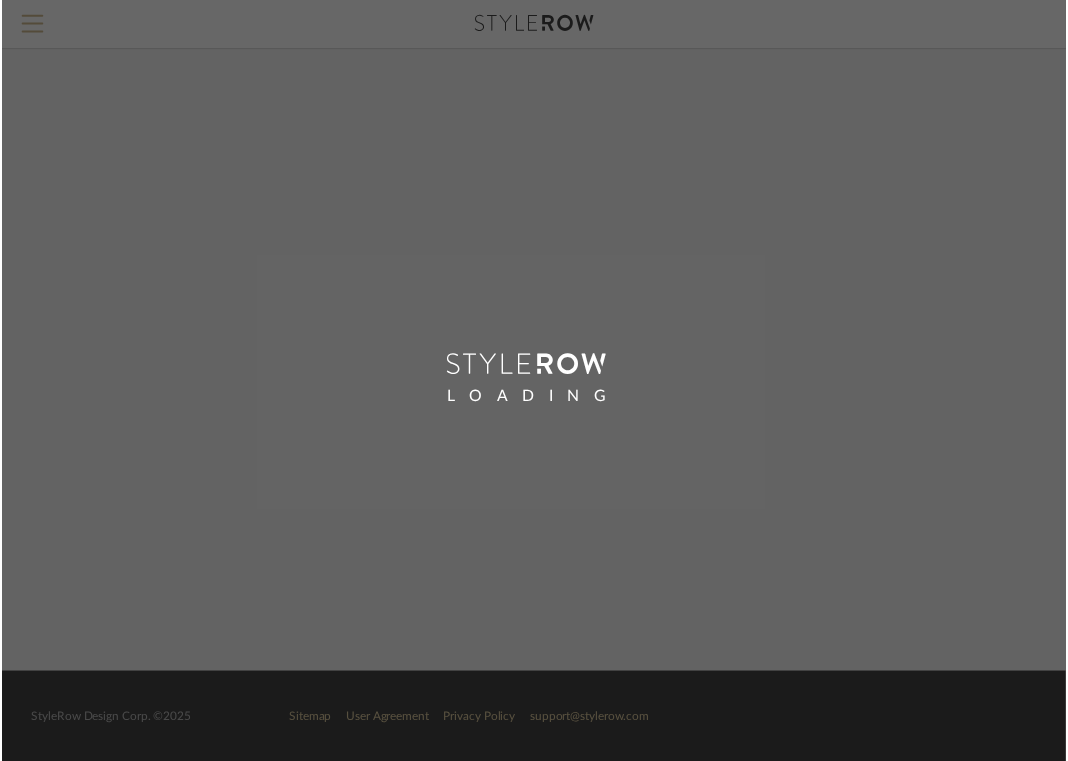 scroll, scrollTop: 0, scrollLeft: 0, axis: both 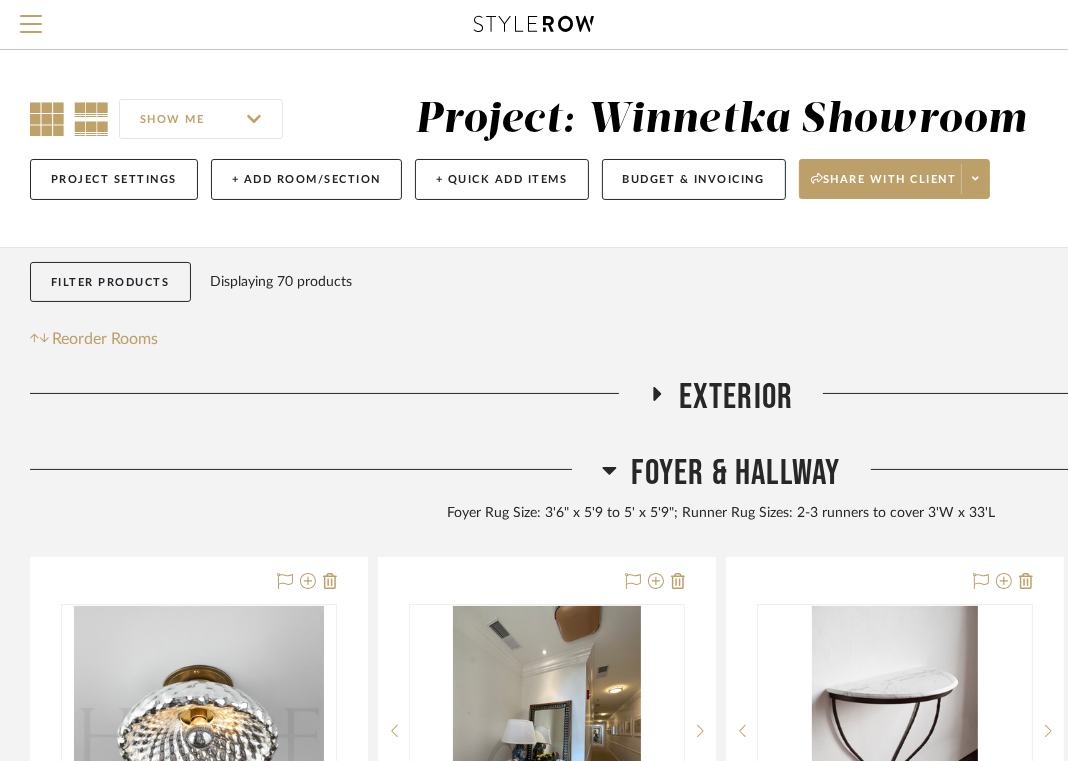 click 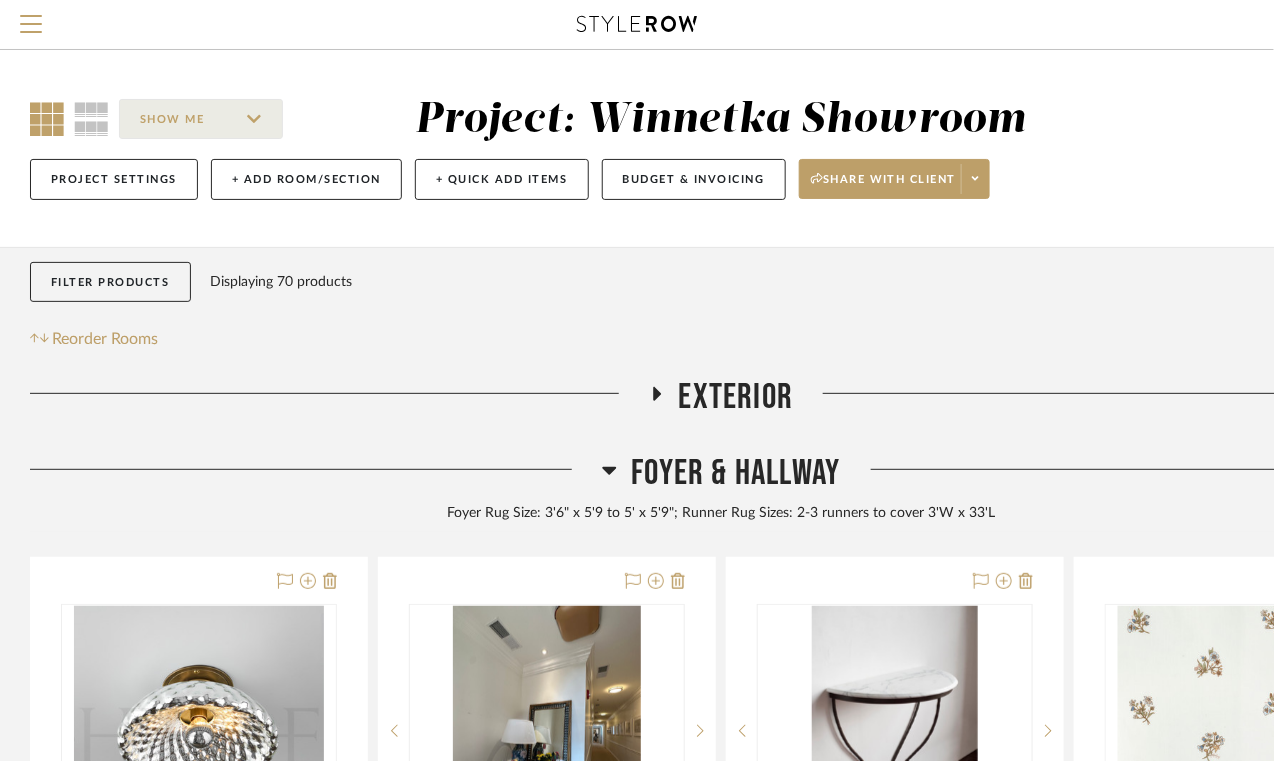 click 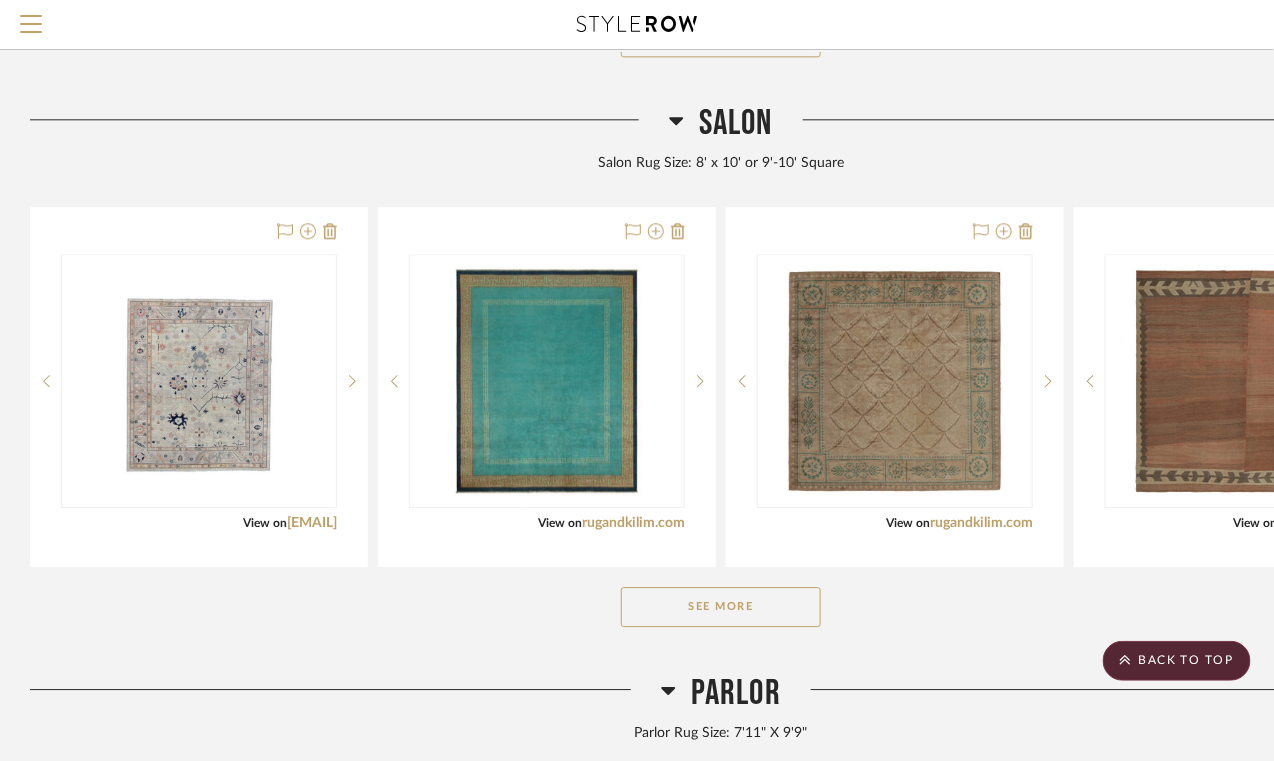 scroll, scrollTop: 1464, scrollLeft: 0, axis: vertical 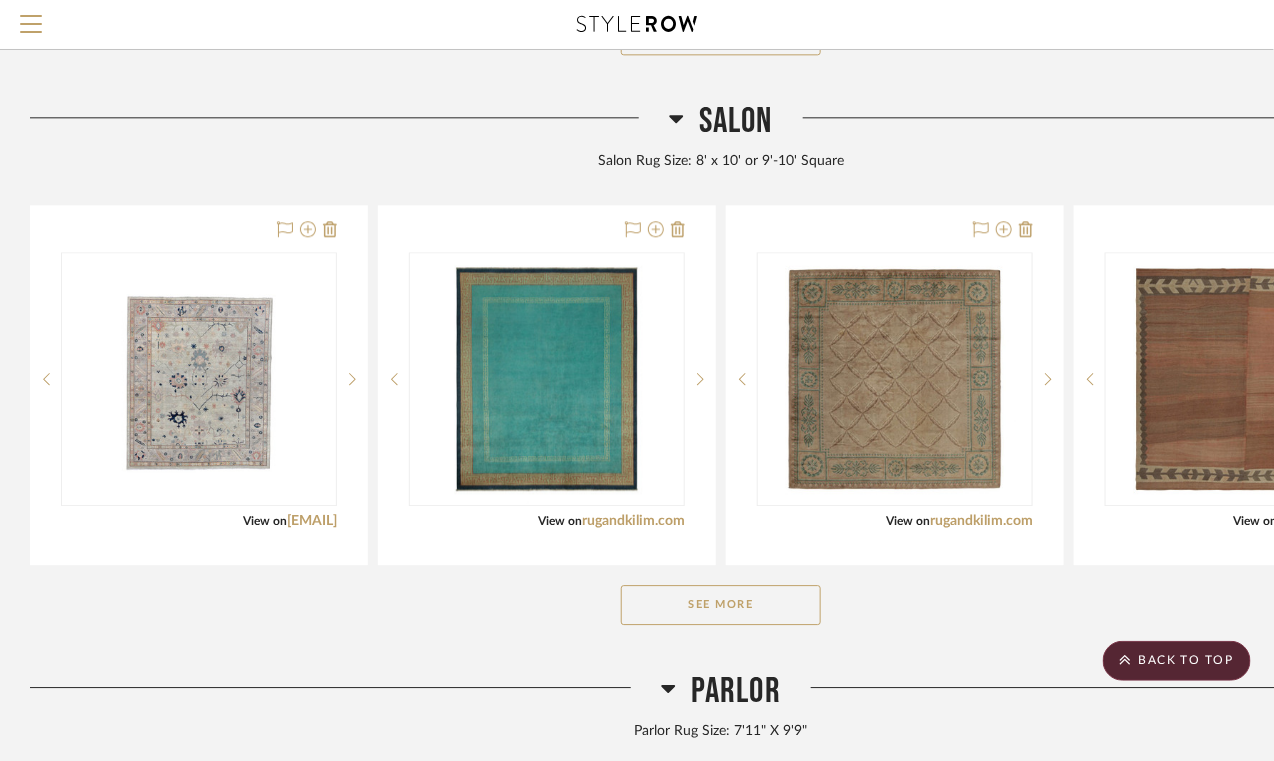 click on "See More" 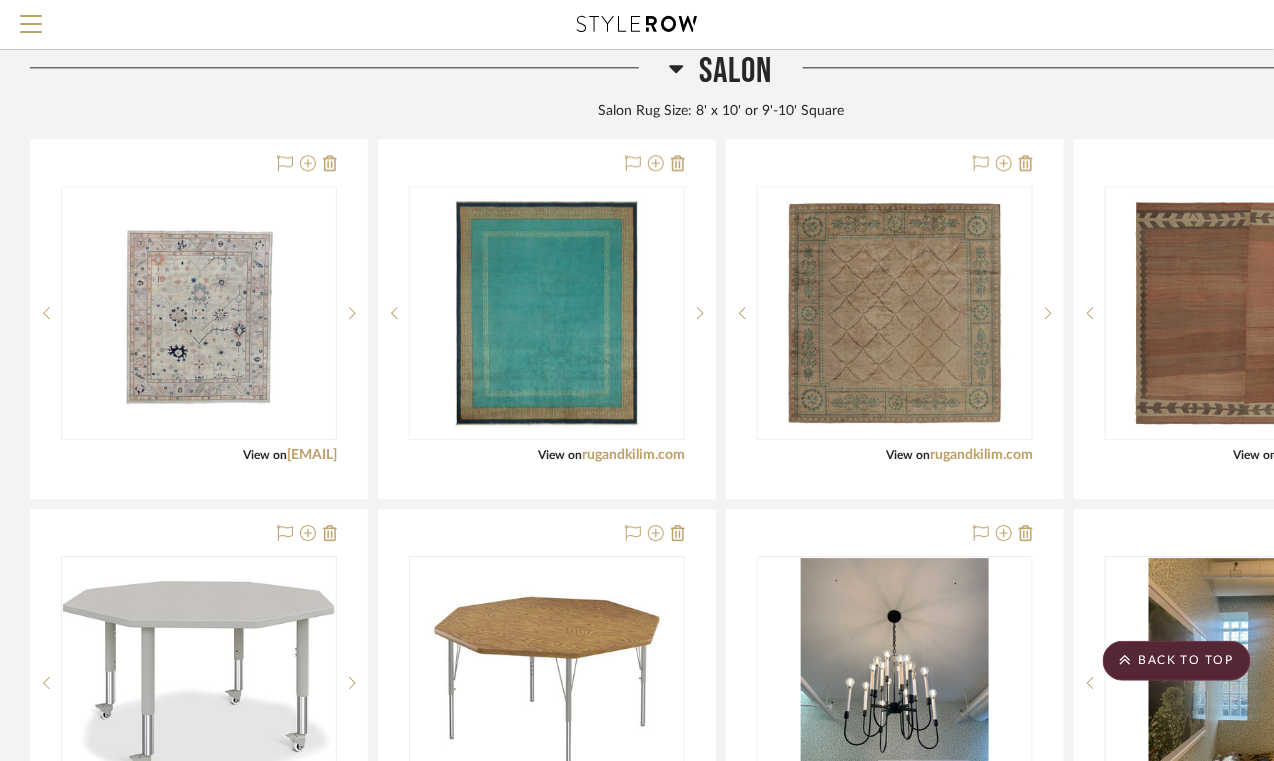 scroll, scrollTop: 1532, scrollLeft: 0, axis: vertical 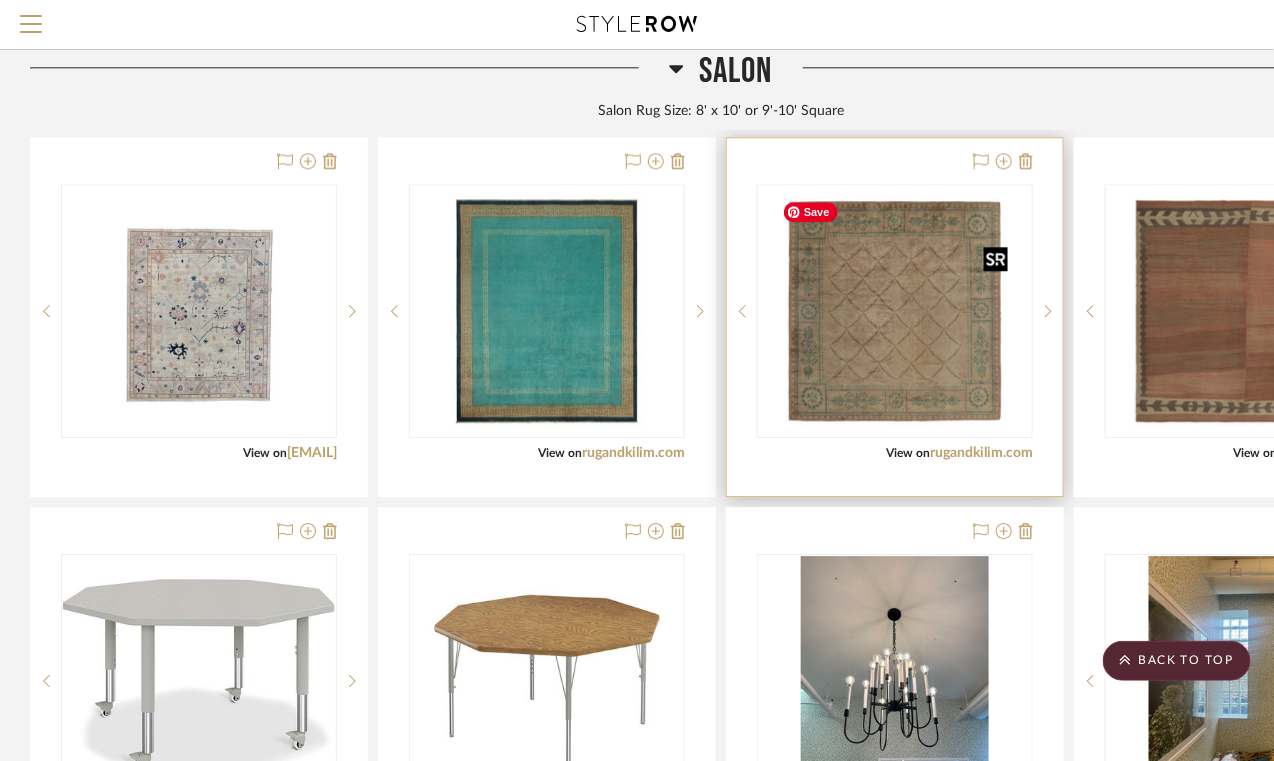 click at bounding box center (894, 311) 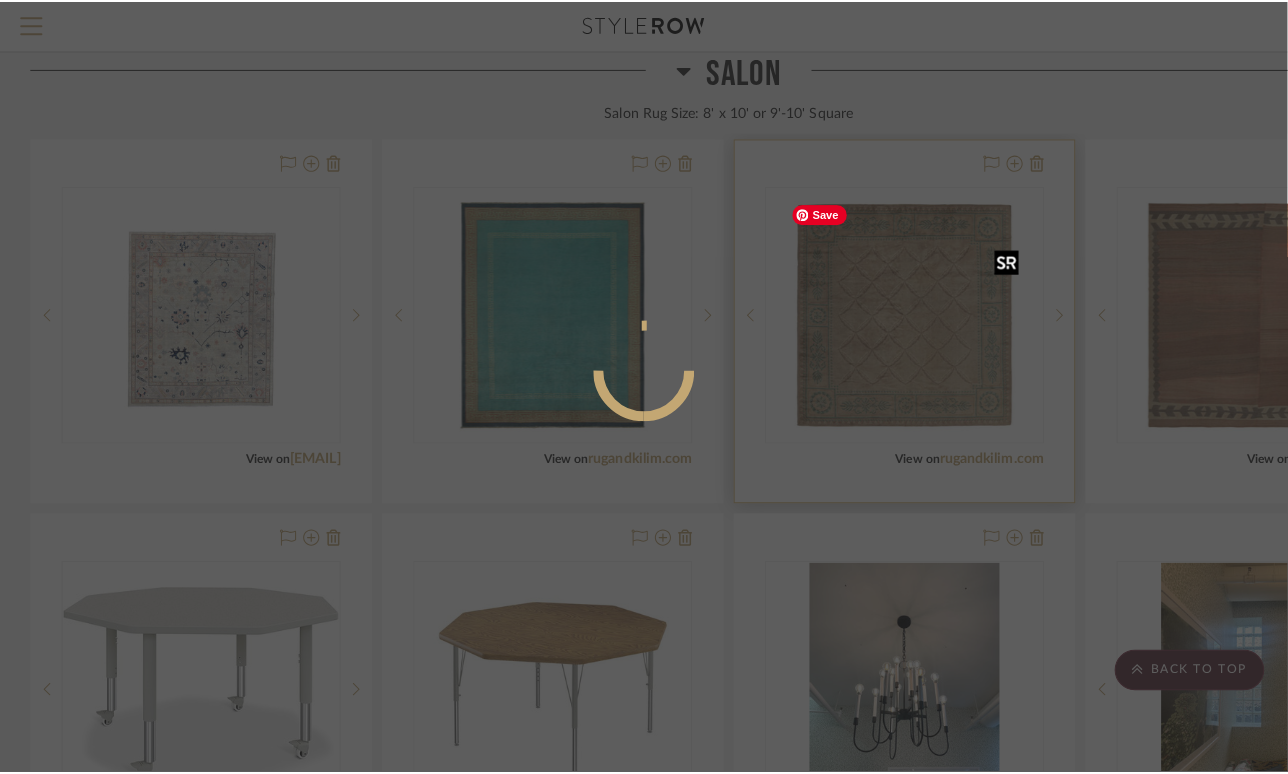 scroll, scrollTop: 0, scrollLeft: 0, axis: both 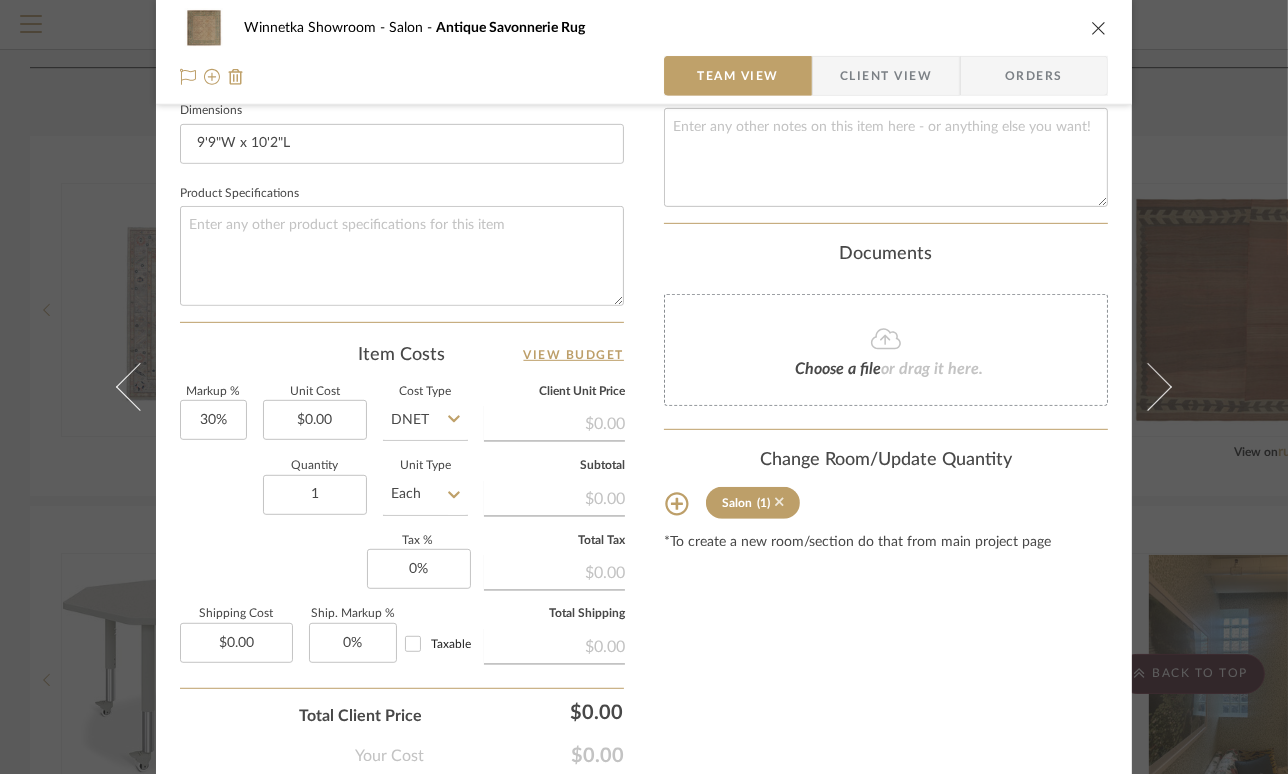 click 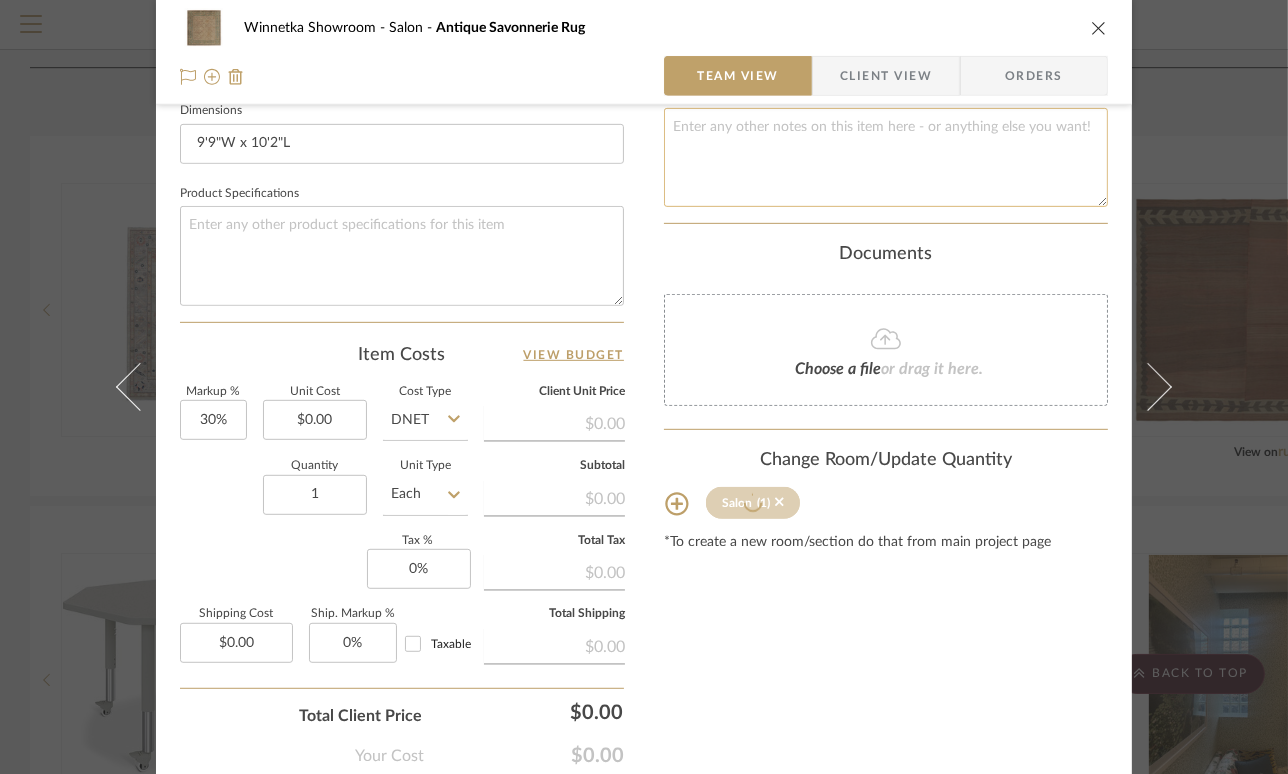 type 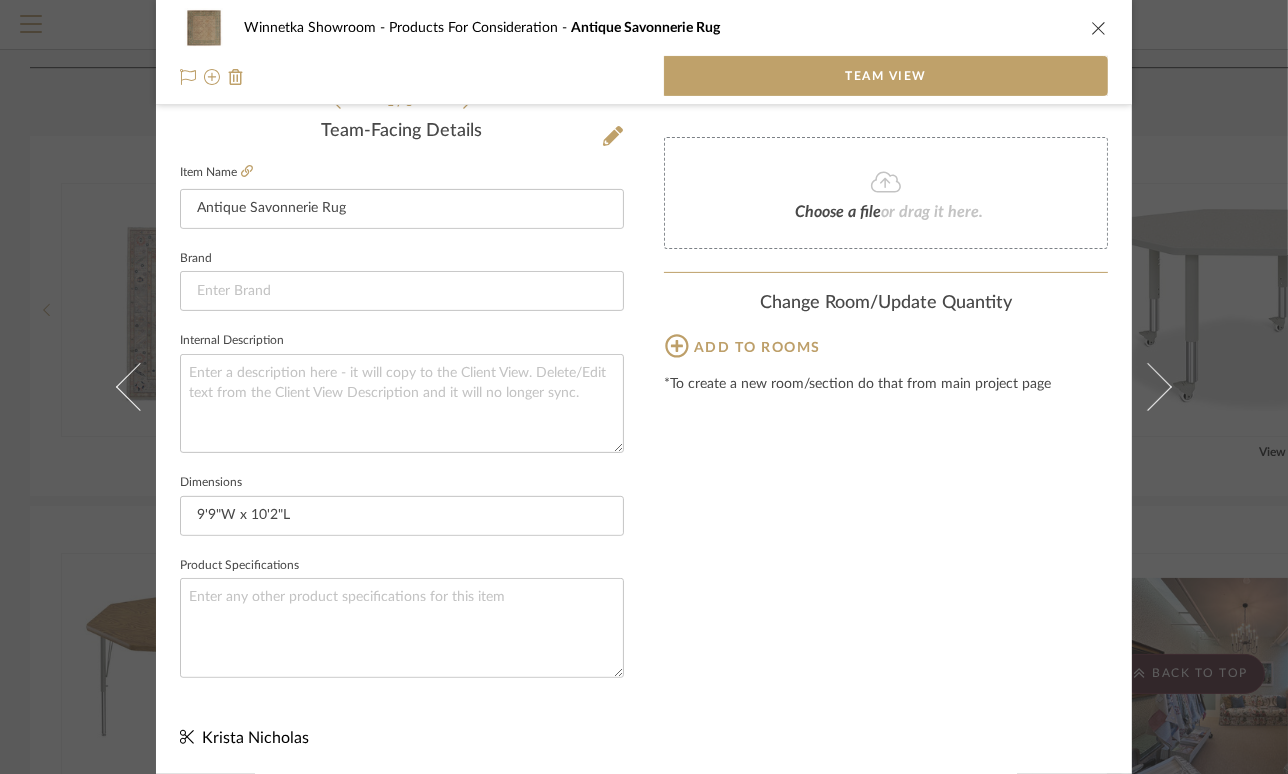 scroll, scrollTop: 502, scrollLeft: 0, axis: vertical 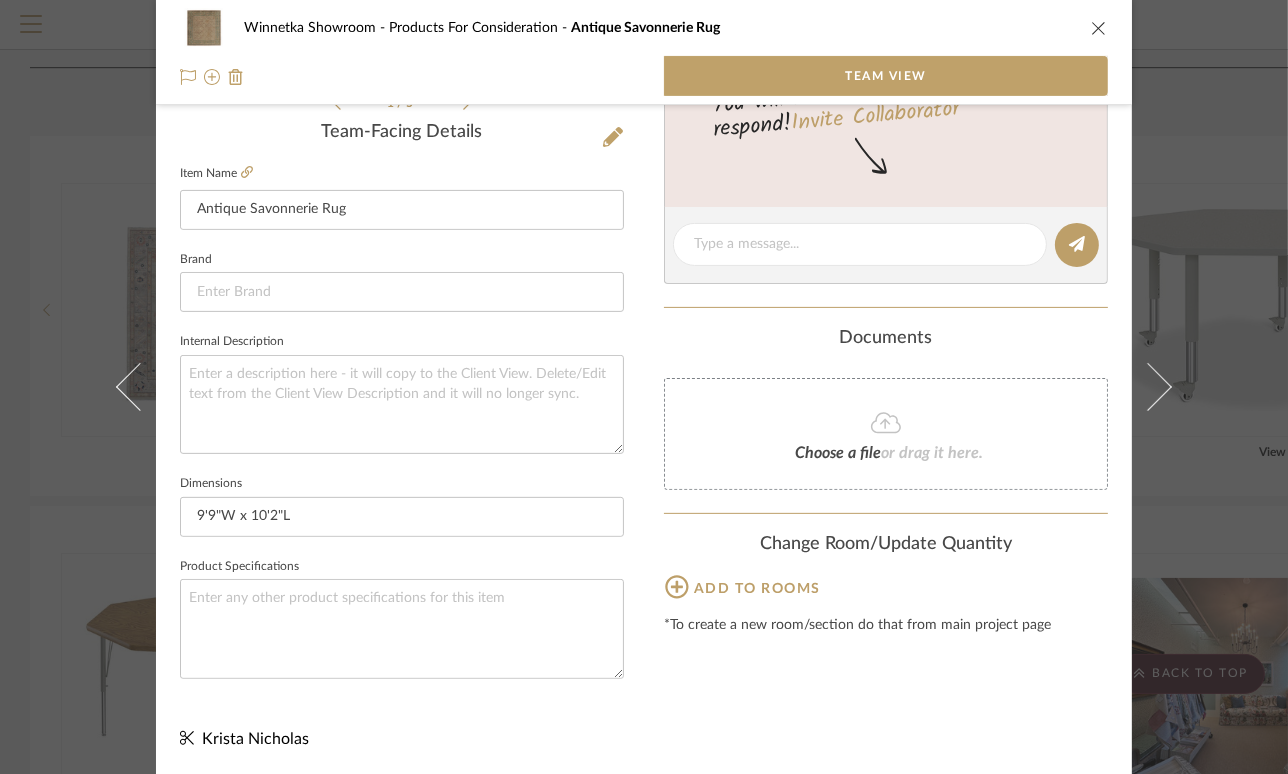 click at bounding box center (1099, 28) 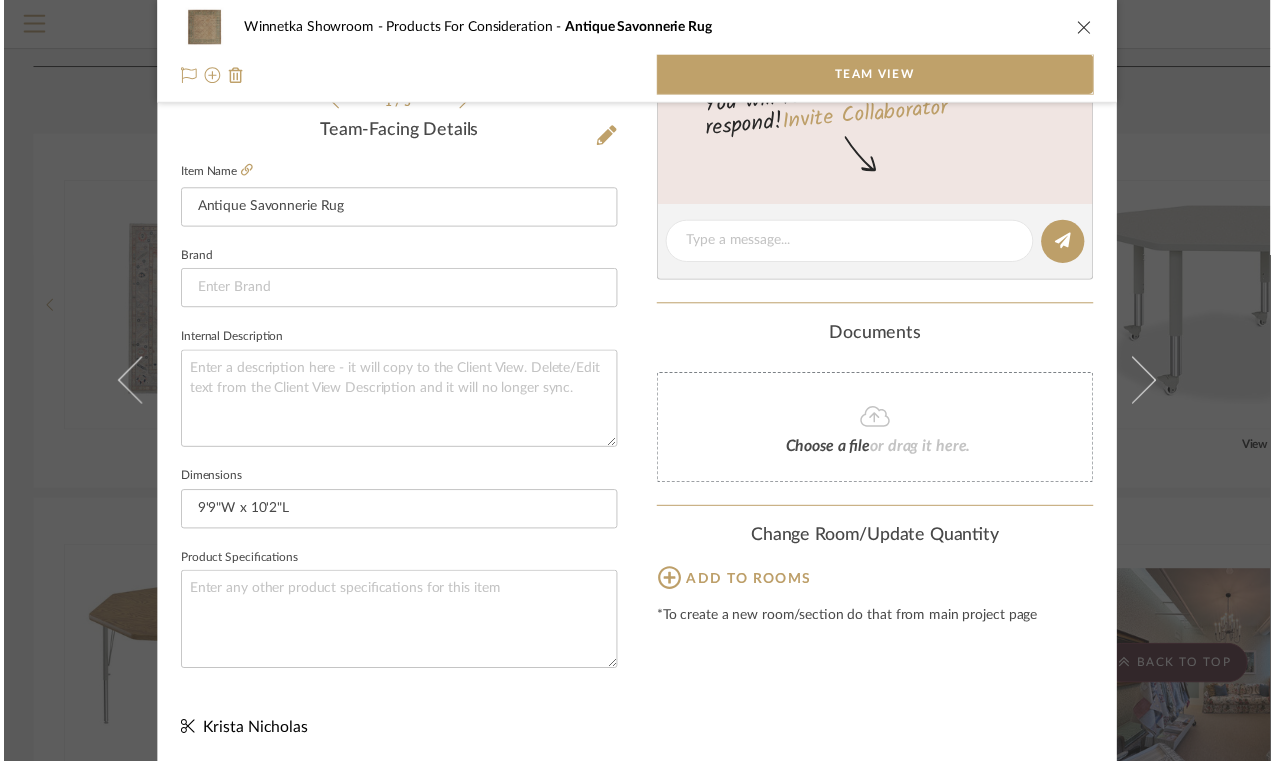 scroll, scrollTop: 1532, scrollLeft: 0, axis: vertical 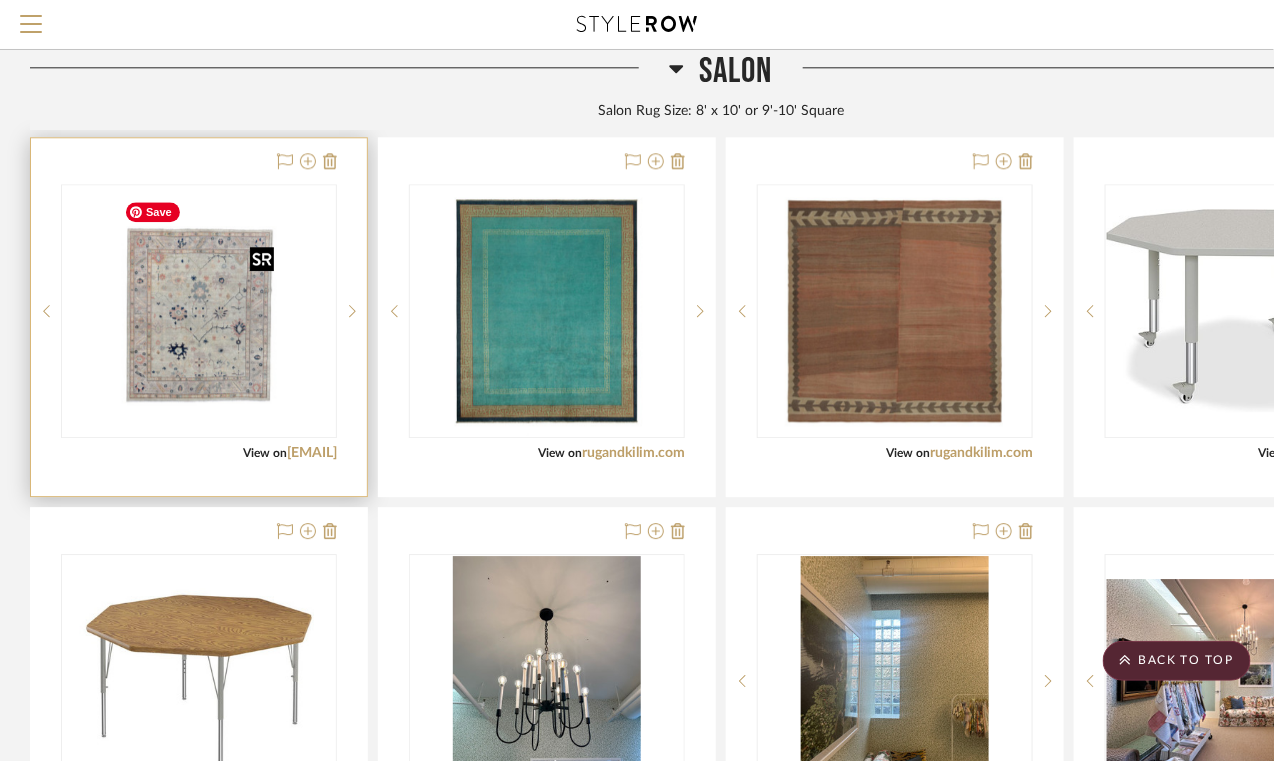 click at bounding box center (0, 0) 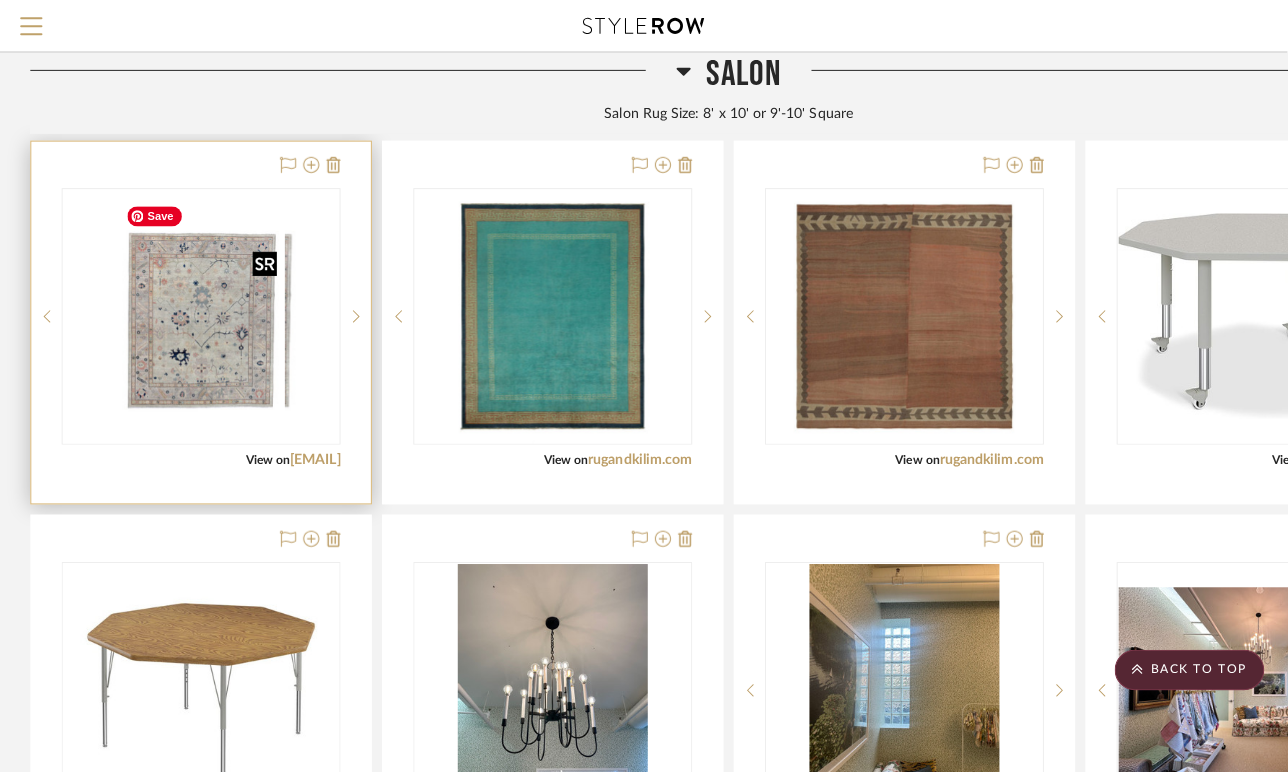 scroll, scrollTop: 0, scrollLeft: 0, axis: both 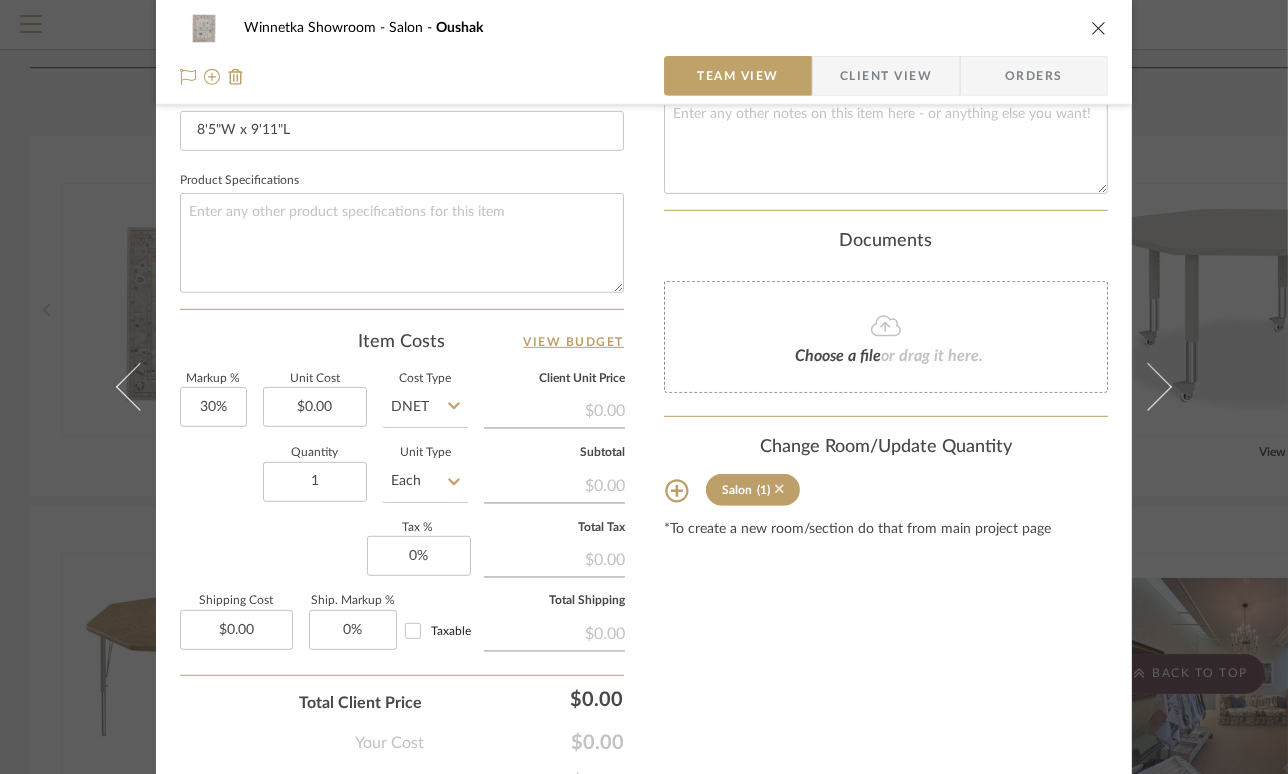 click 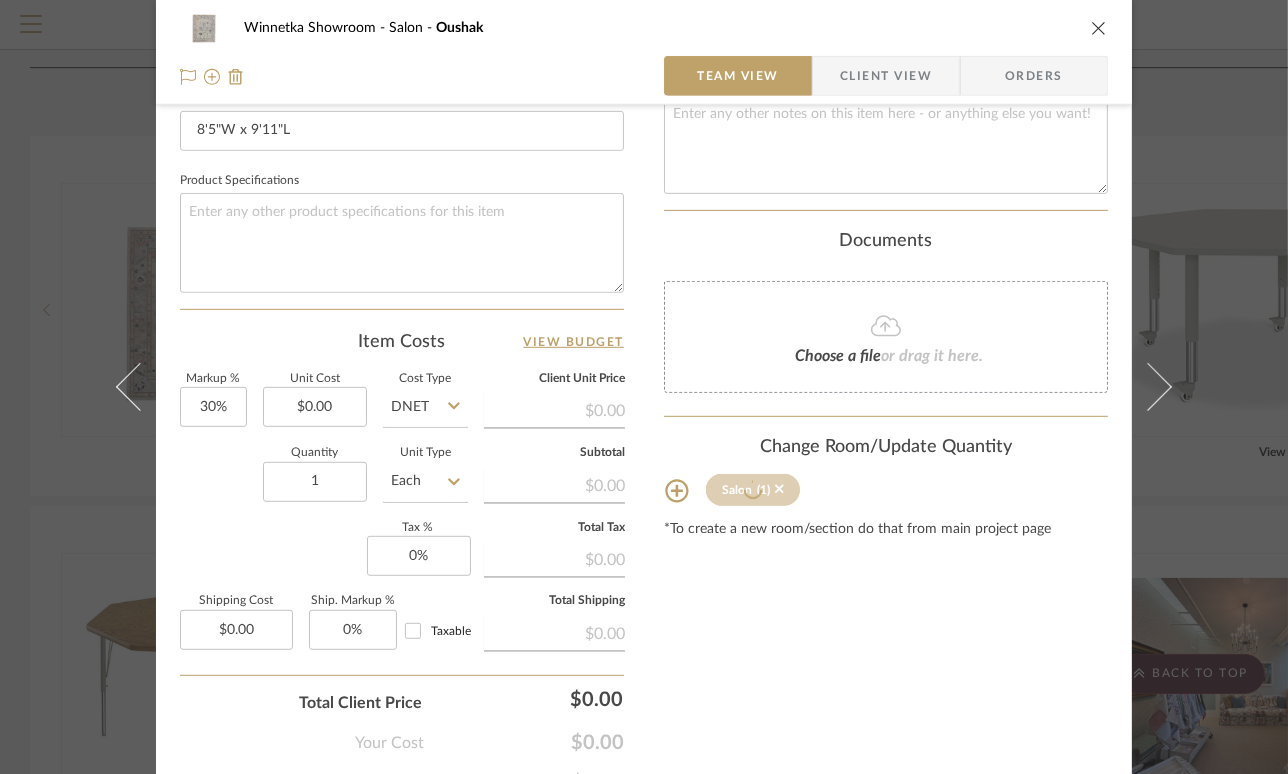 type 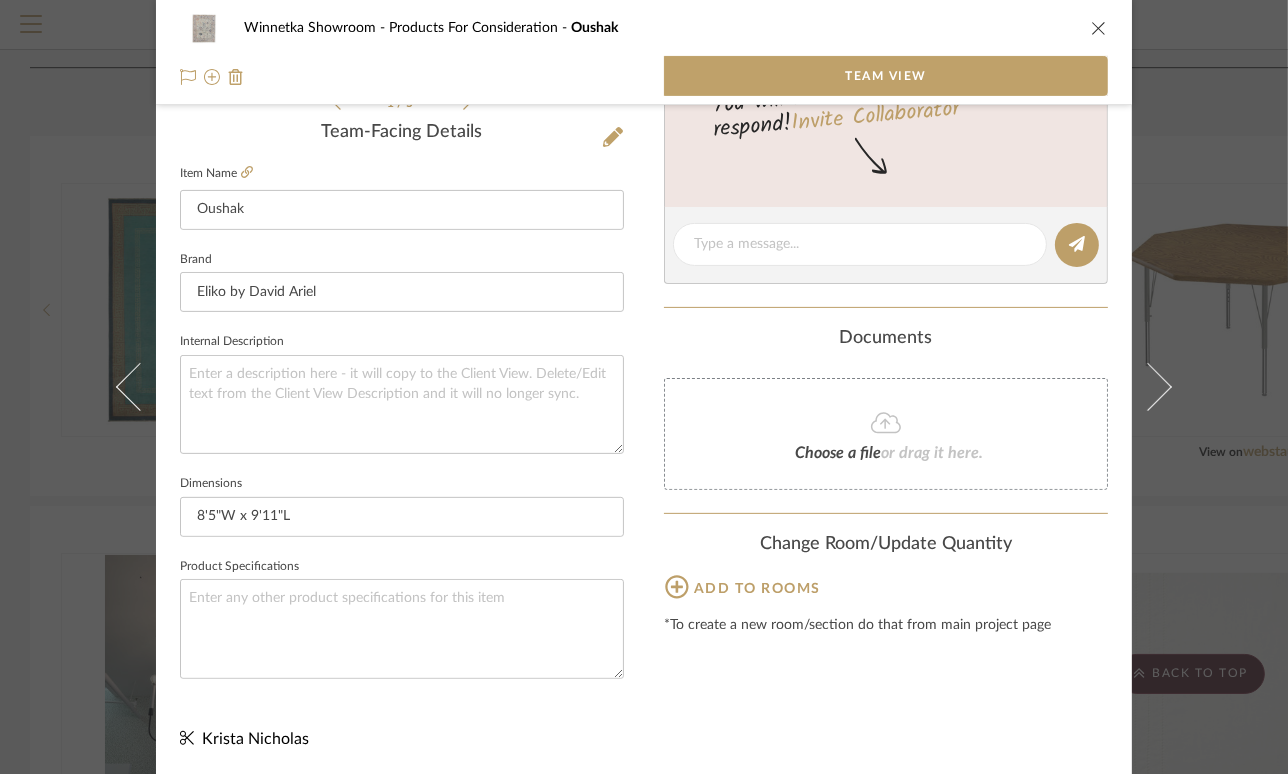 click at bounding box center [1099, 28] 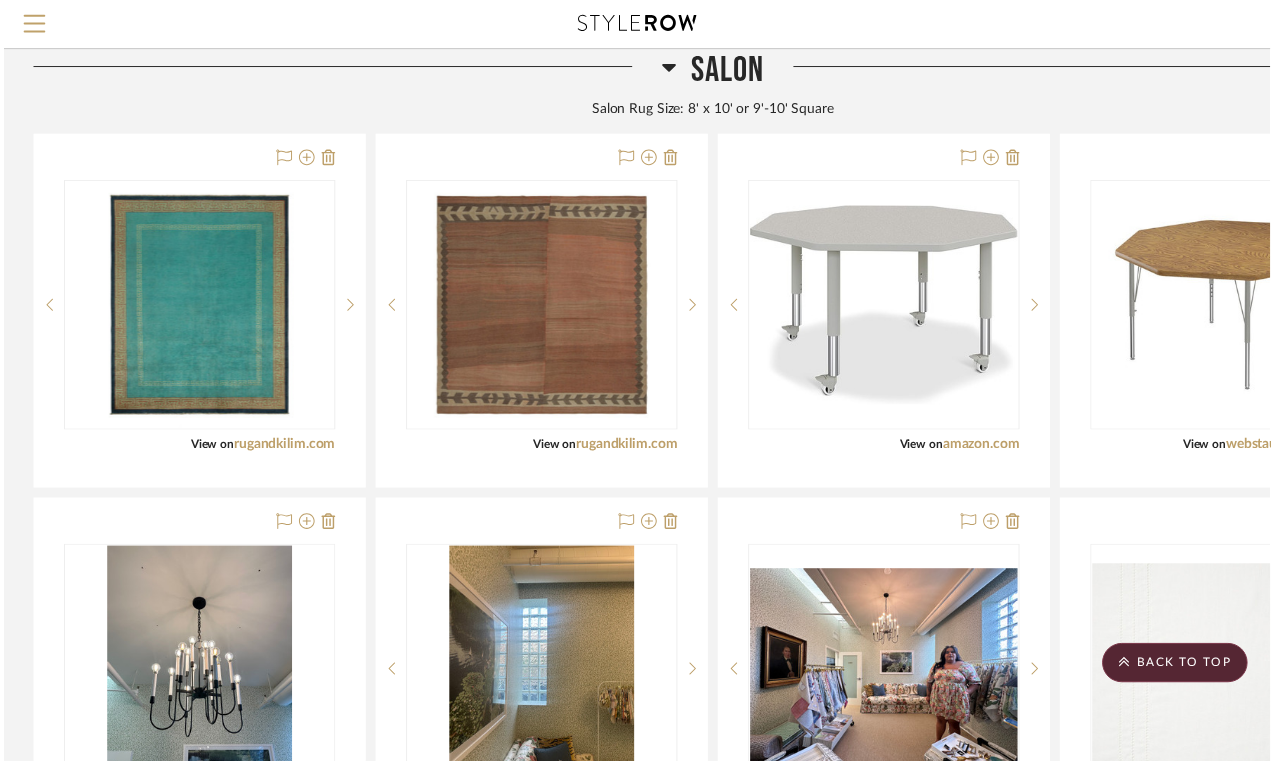 scroll, scrollTop: 1532, scrollLeft: 0, axis: vertical 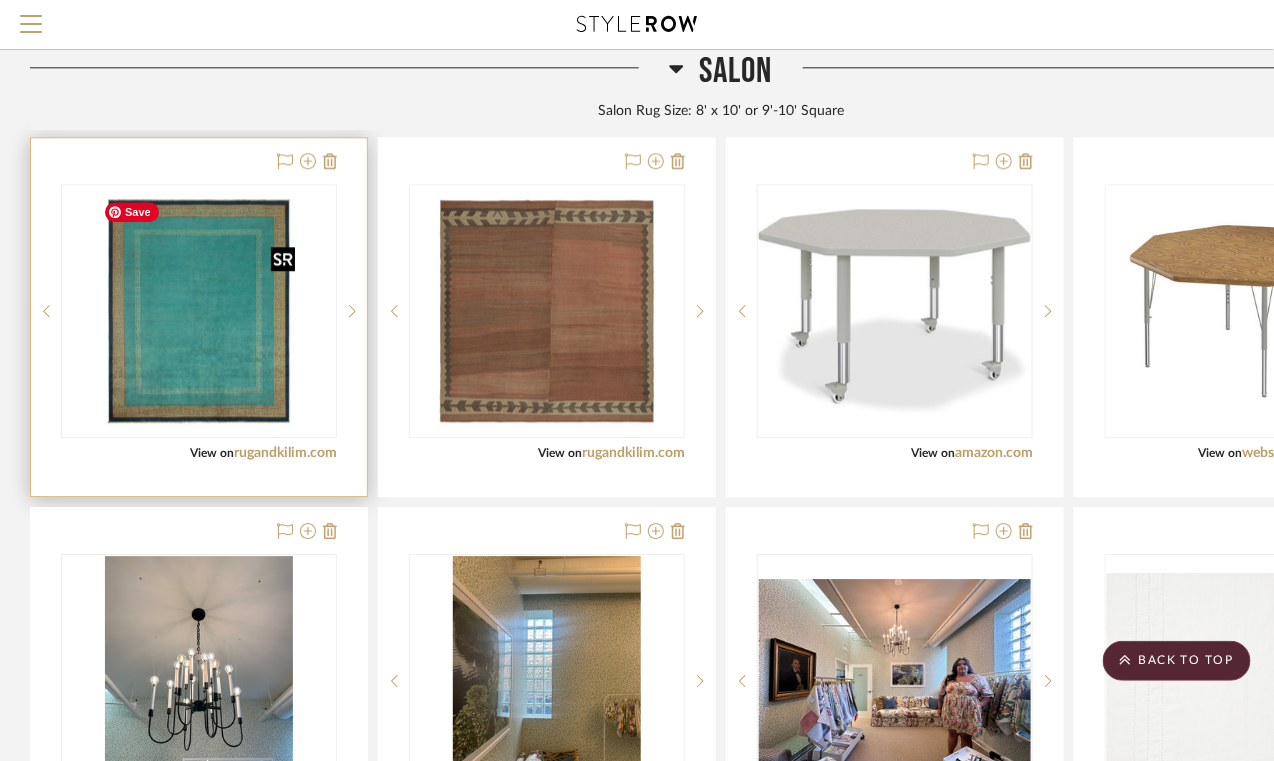 click at bounding box center (199, 311) 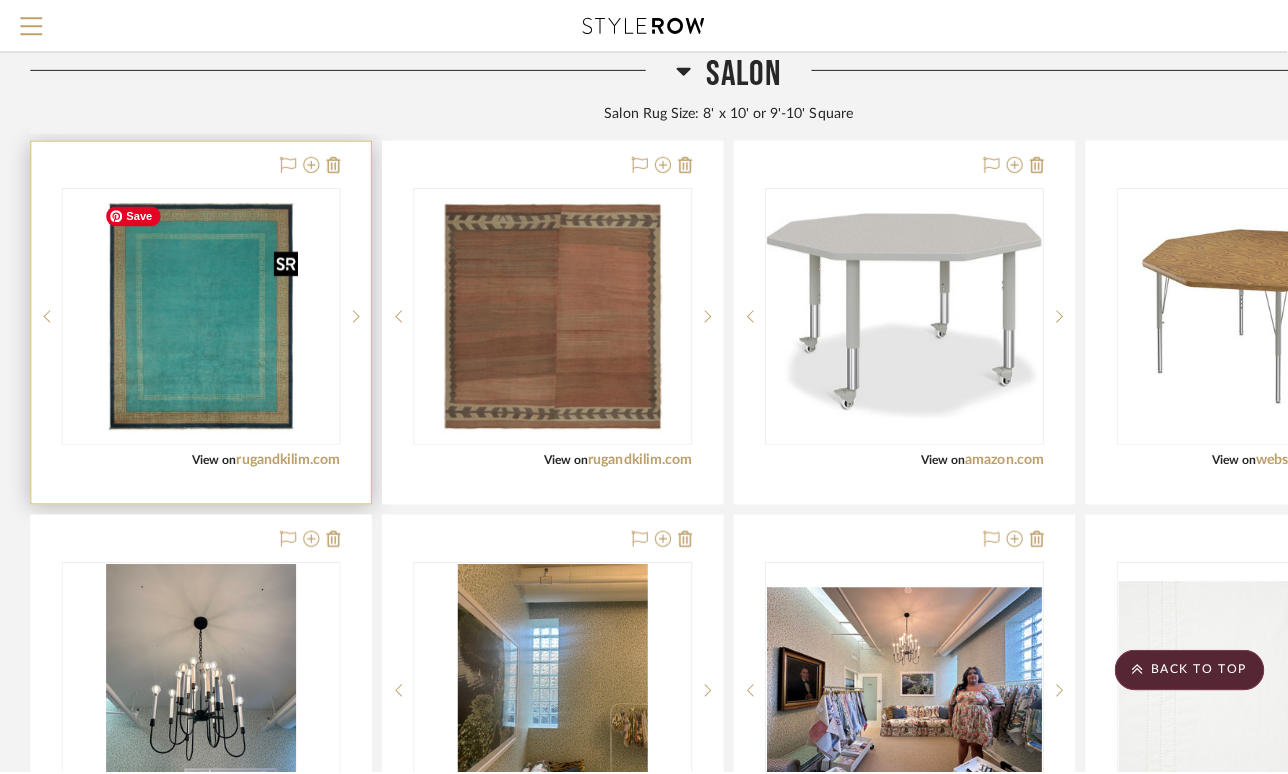 scroll, scrollTop: 0, scrollLeft: 0, axis: both 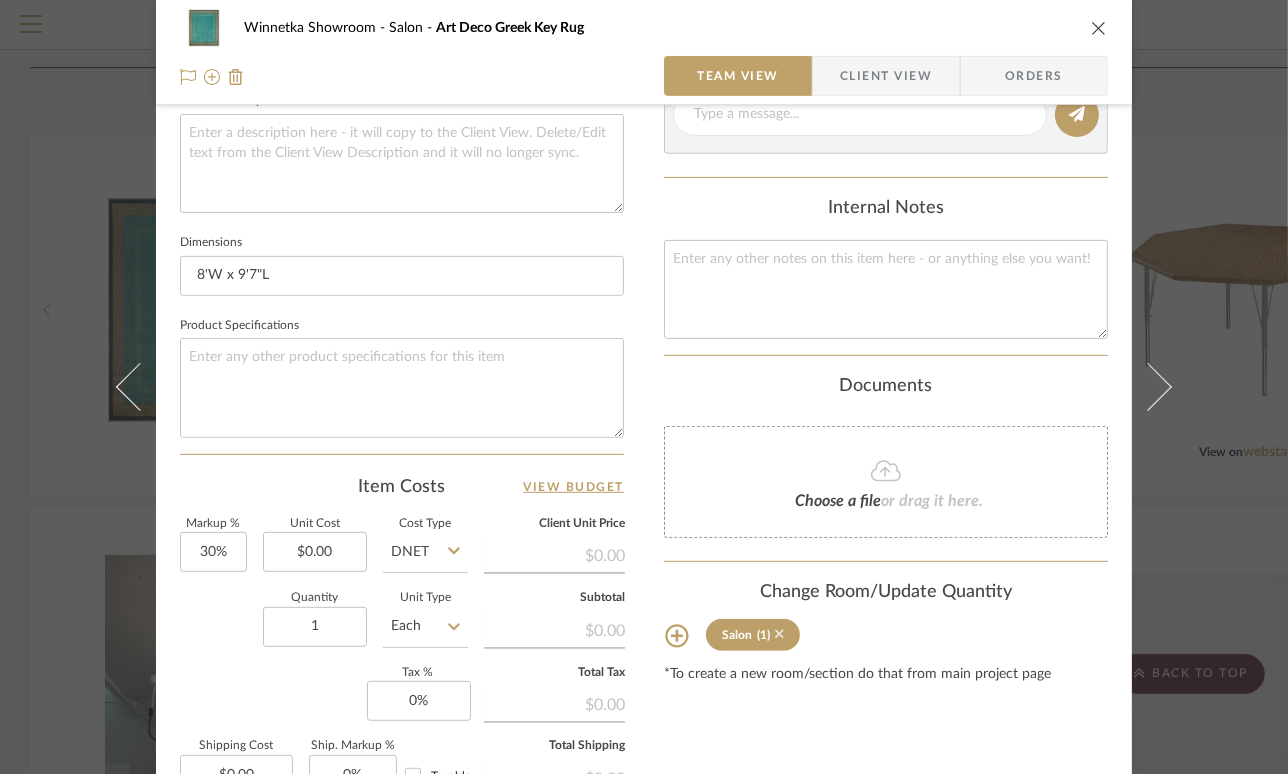 click 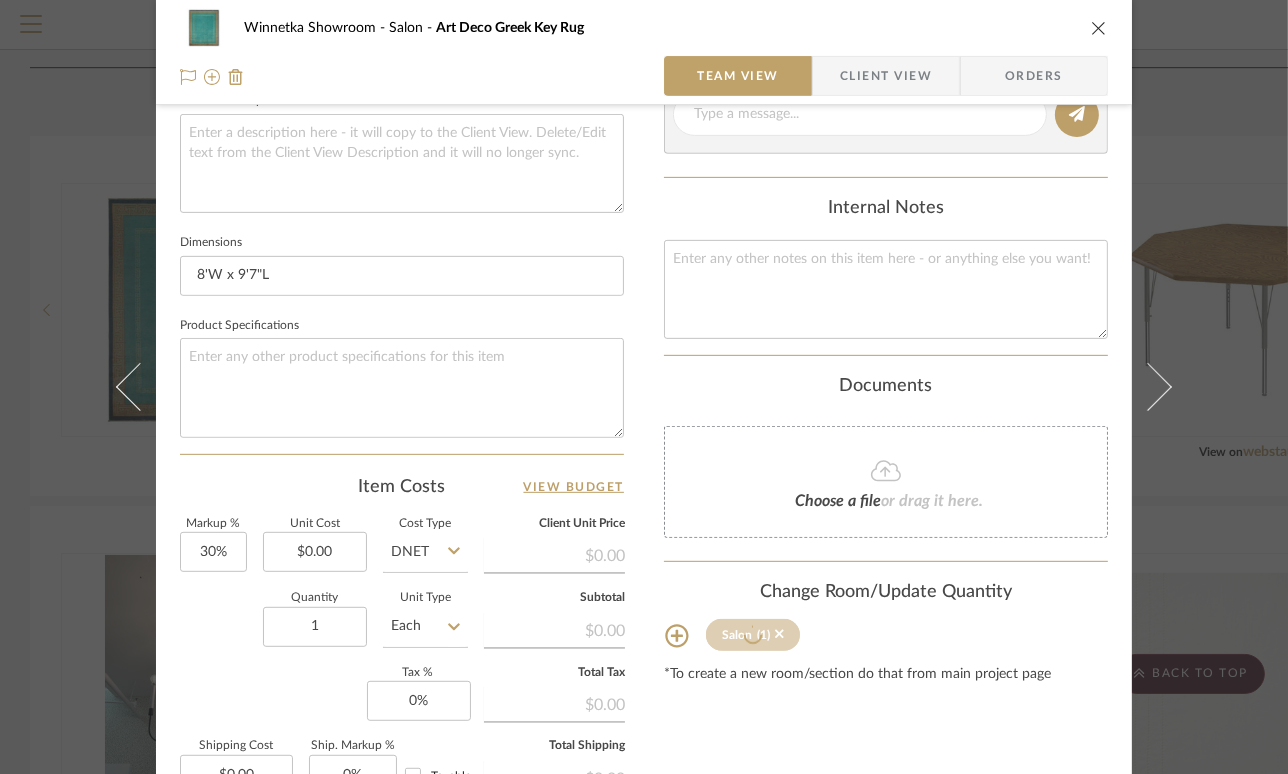 type 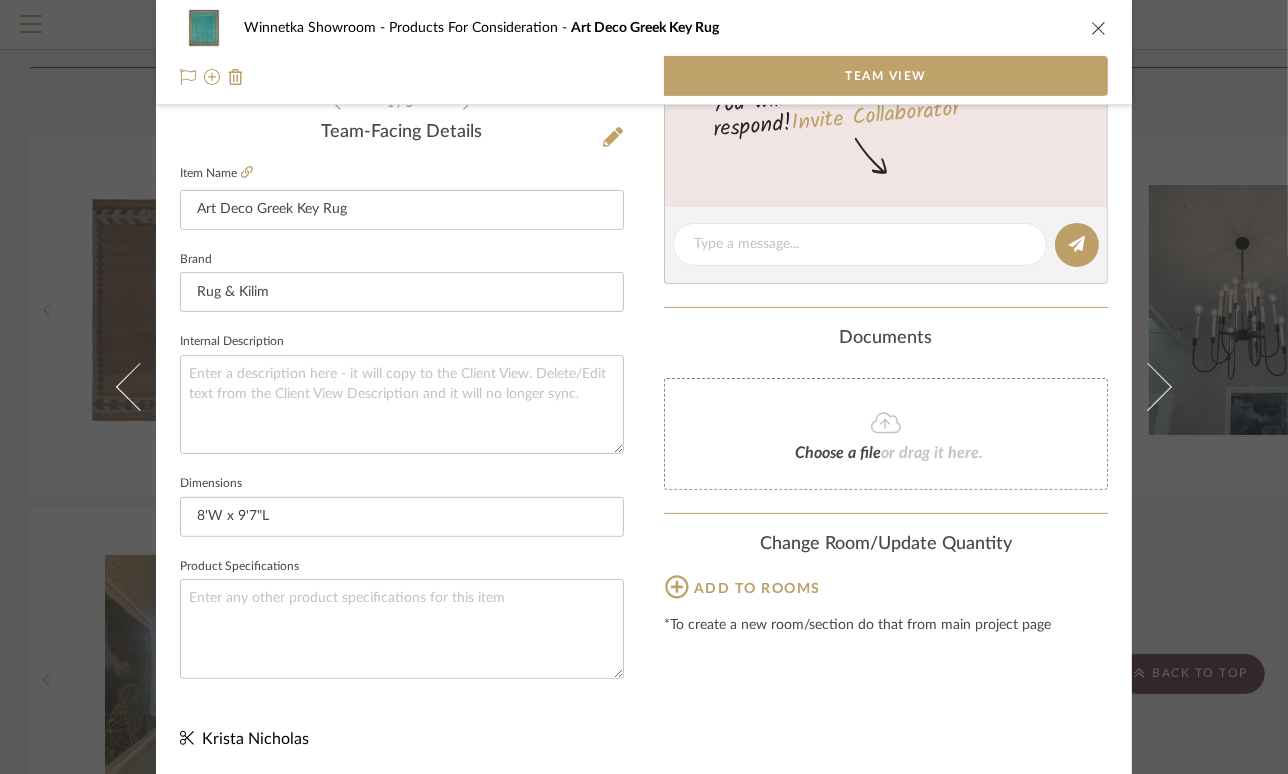 click at bounding box center (1099, 28) 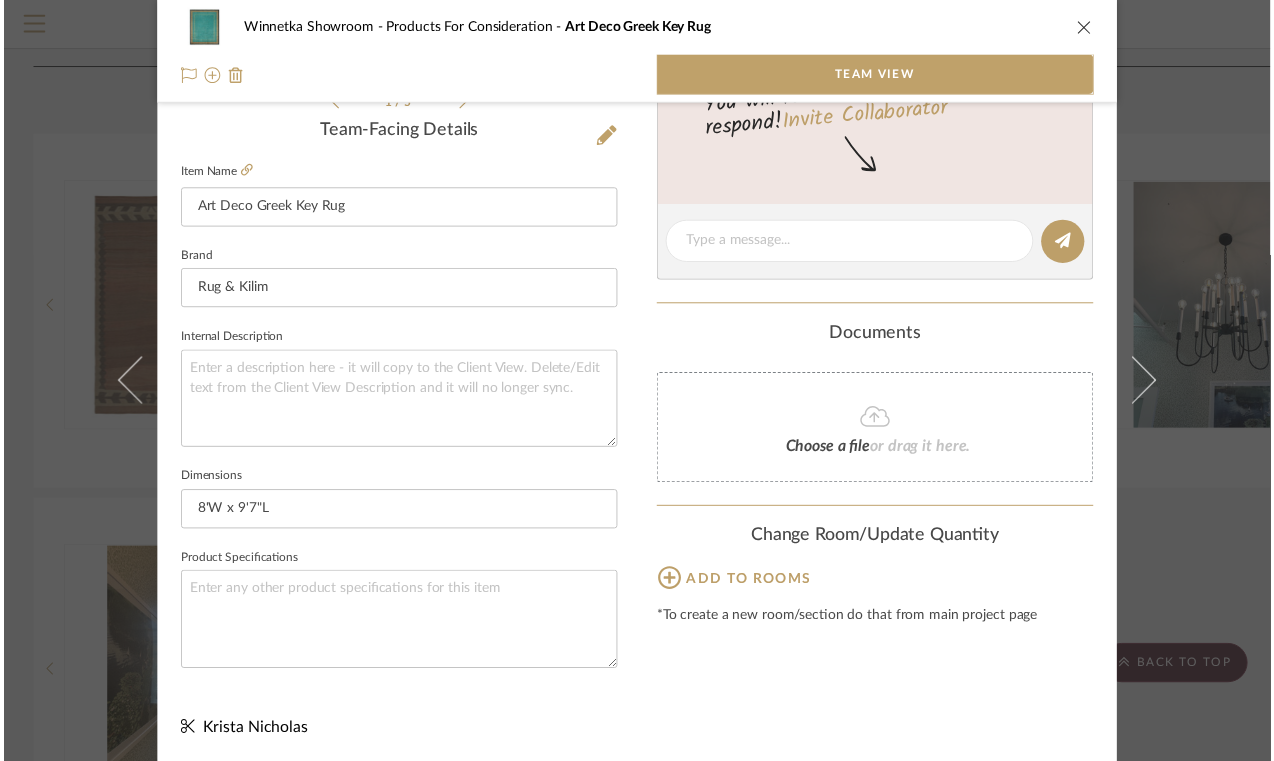 scroll, scrollTop: 1532, scrollLeft: 0, axis: vertical 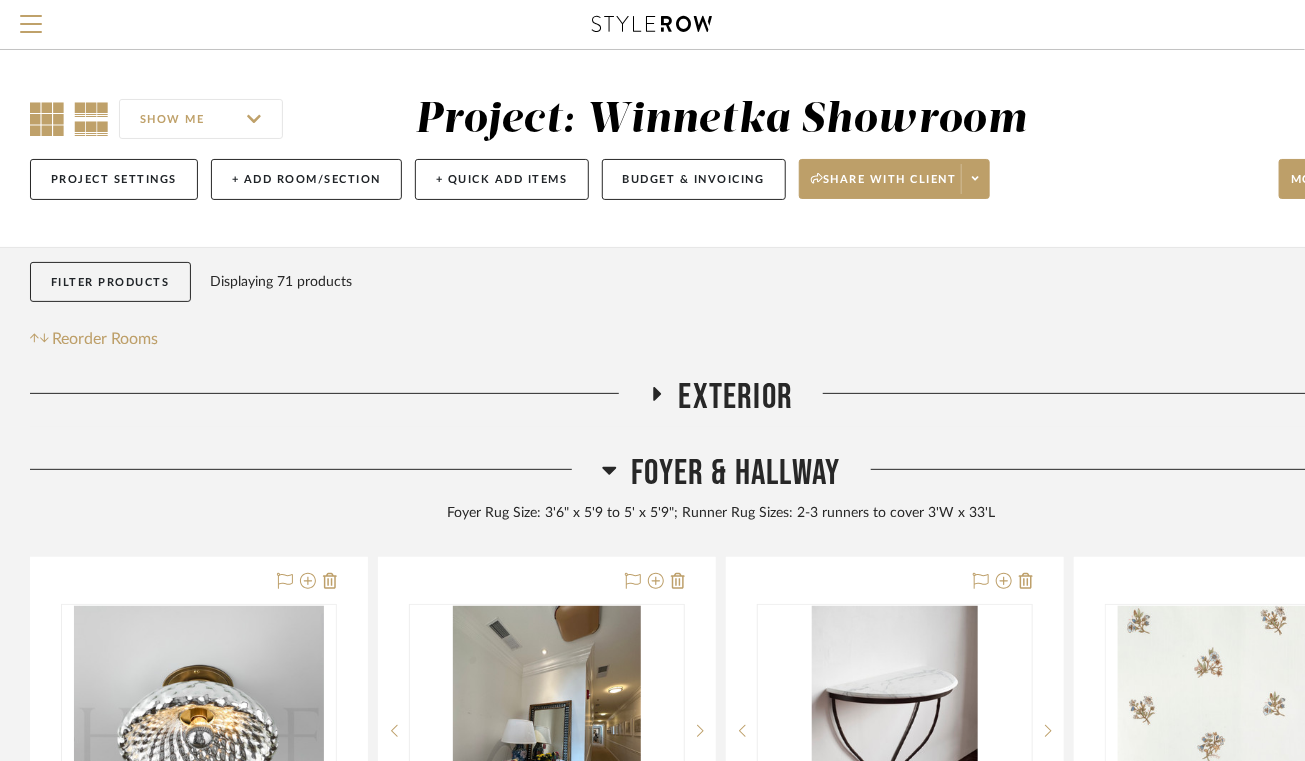 click 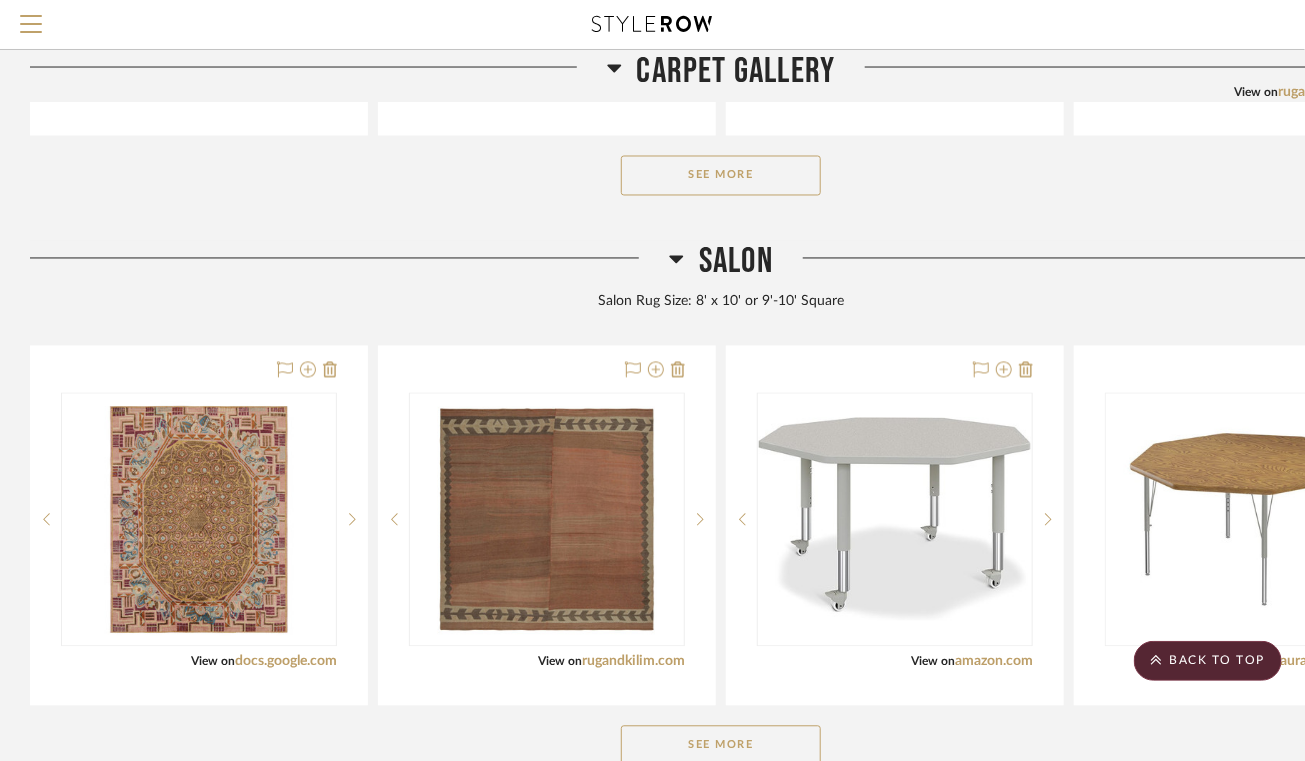 scroll, scrollTop: 1355, scrollLeft: 0, axis: vertical 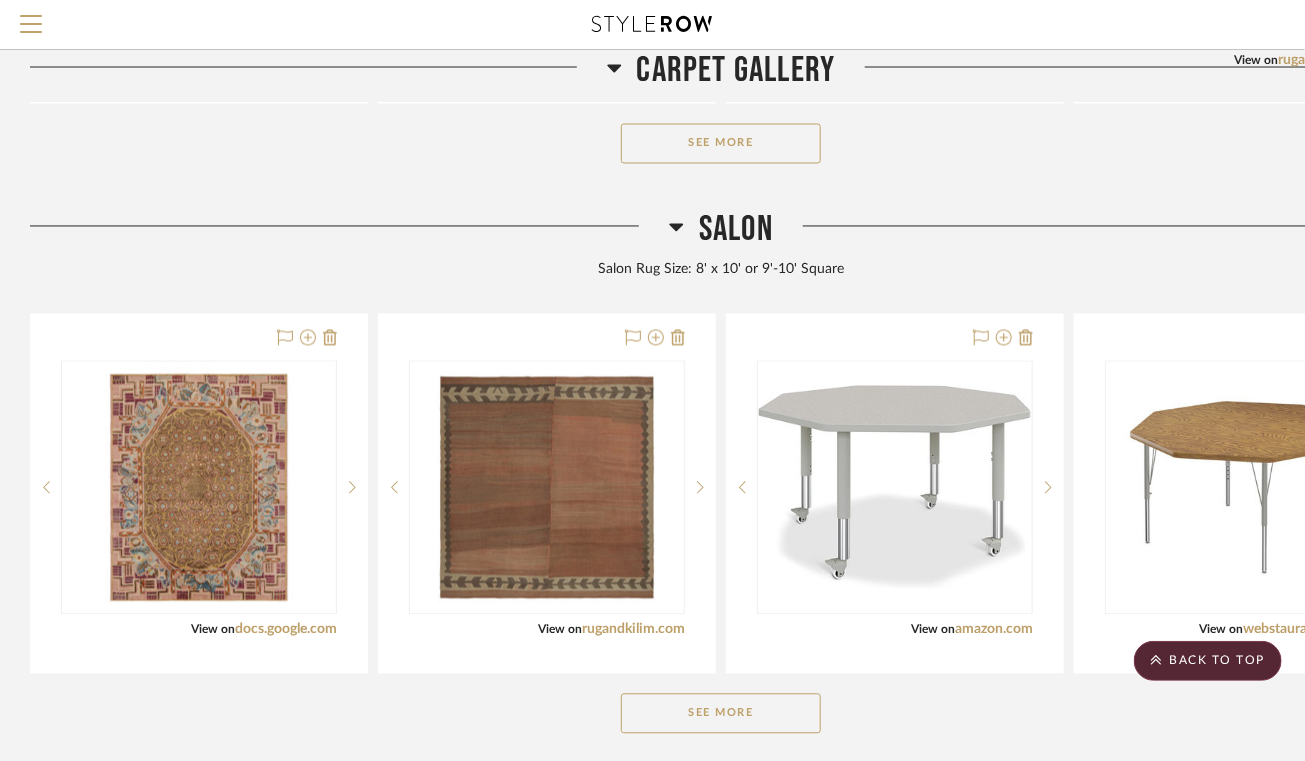 click on "See More" 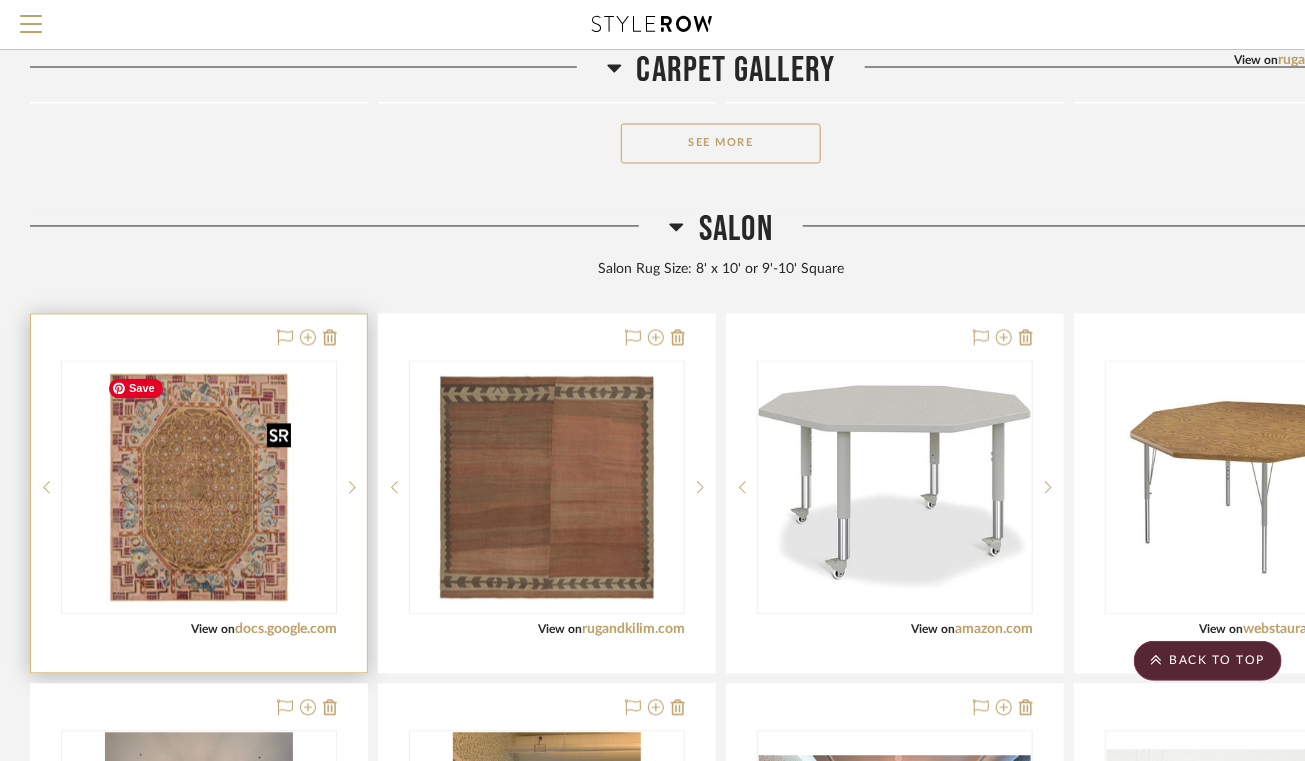 click at bounding box center (199, 488) 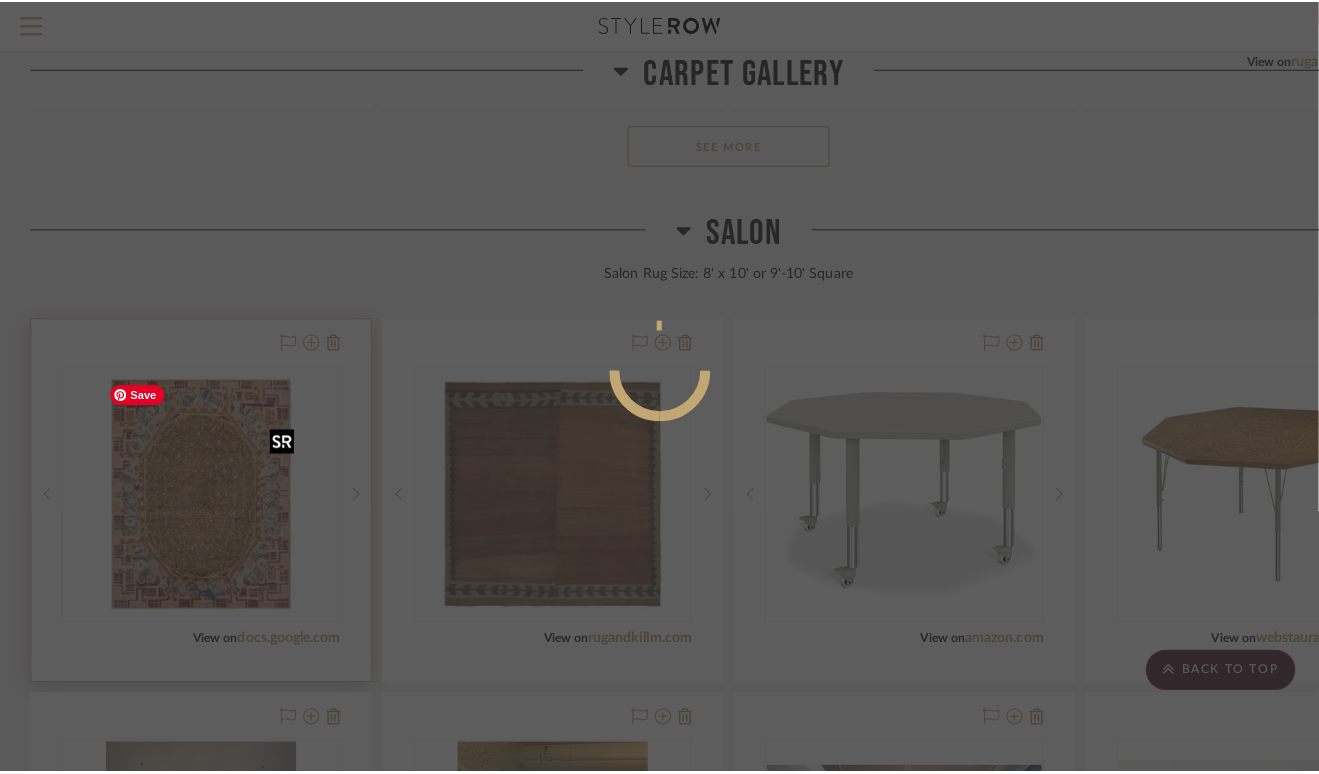 scroll, scrollTop: 0, scrollLeft: 0, axis: both 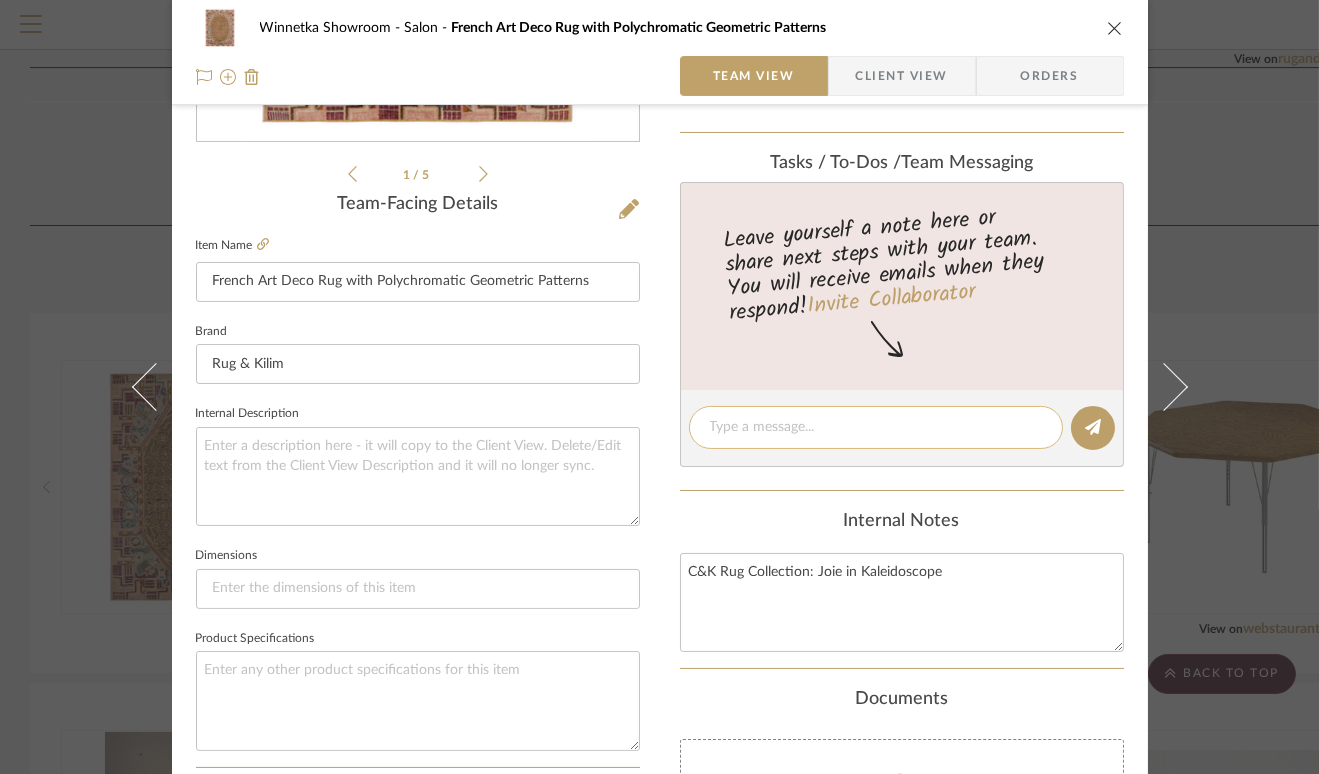 click 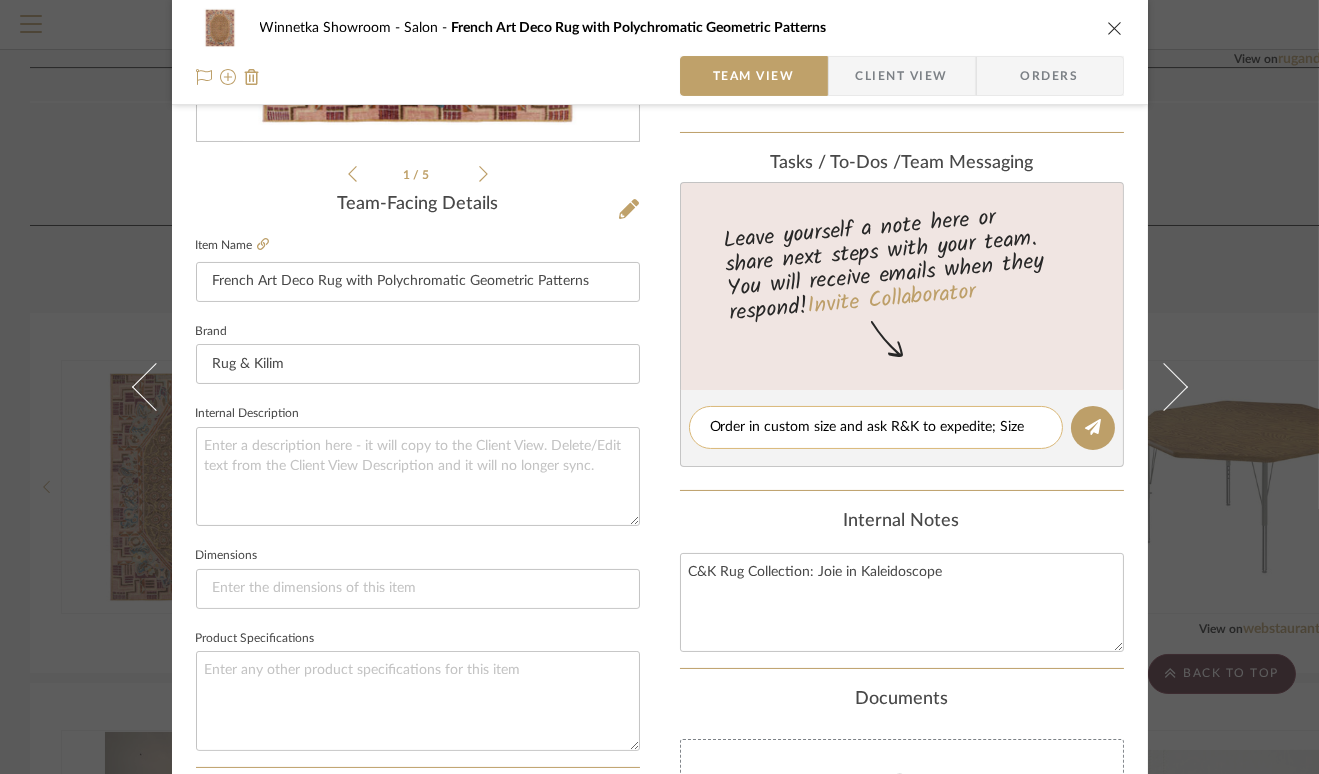 scroll, scrollTop: 0, scrollLeft: 0, axis: both 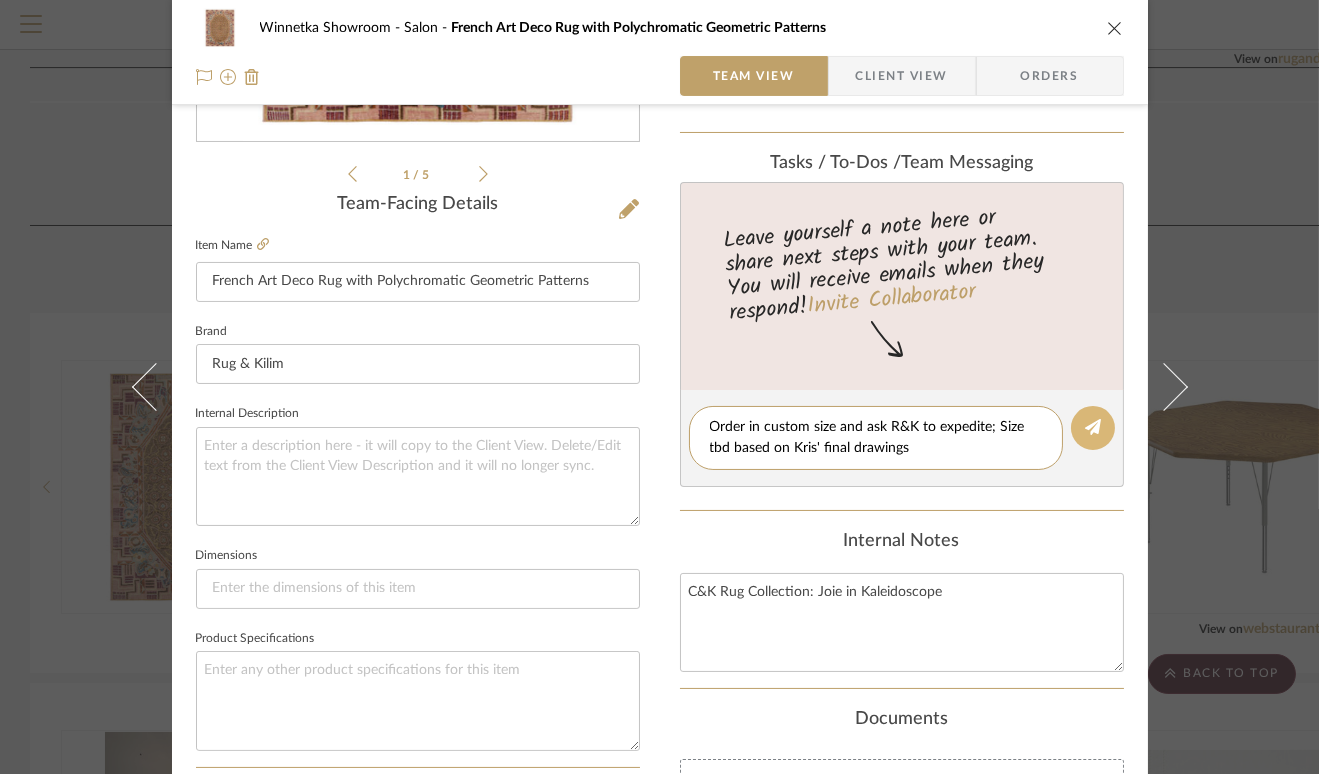 type on "Order in custom size and ask R&K to expedite; Size tbd based on Kris' final drawings" 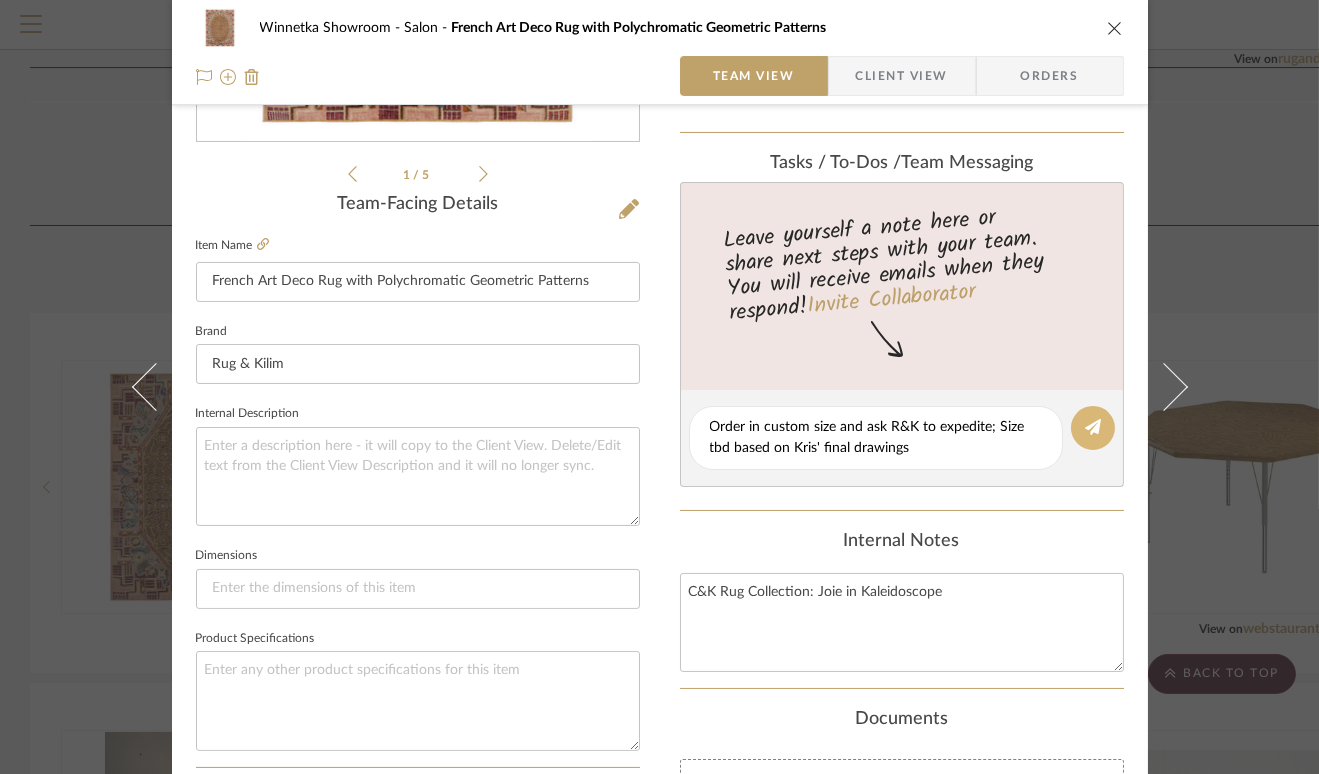 click 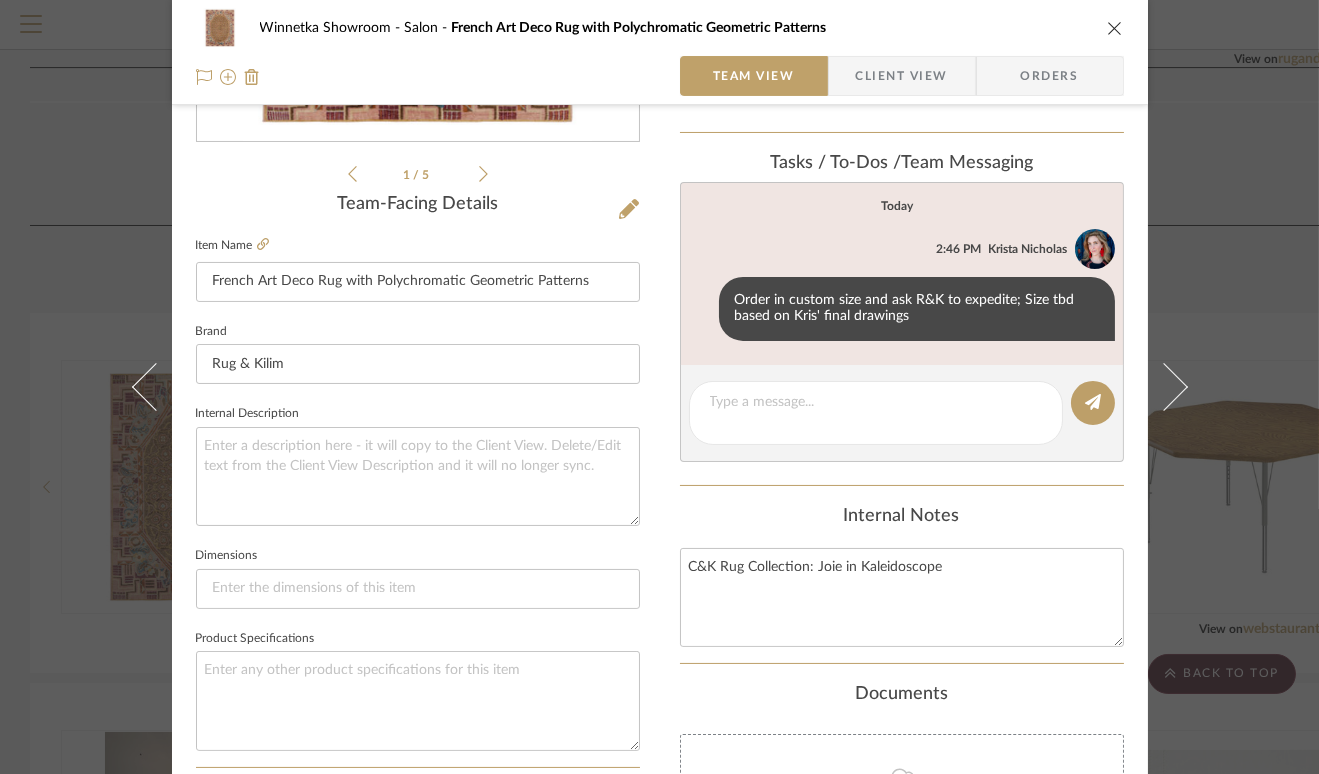click at bounding box center (1115, 28) 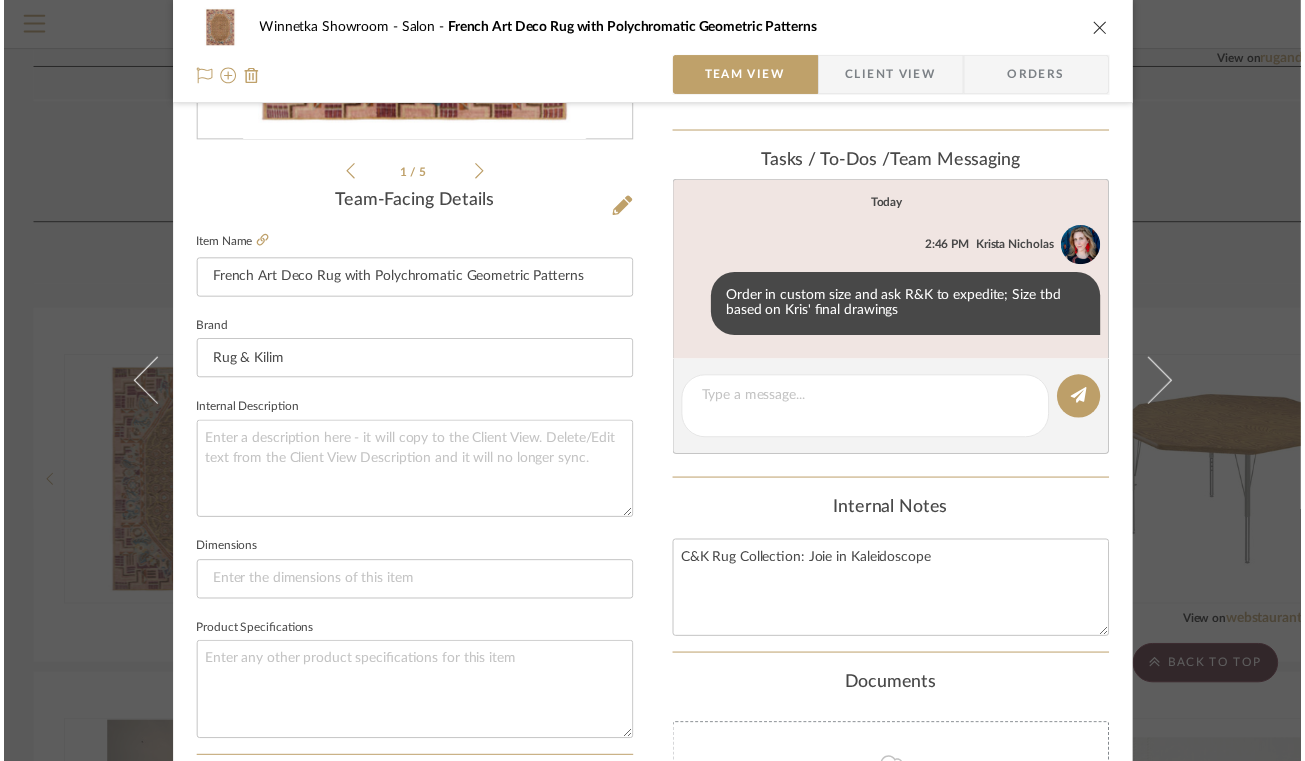 scroll, scrollTop: 1355, scrollLeft: 0, axis: vertical 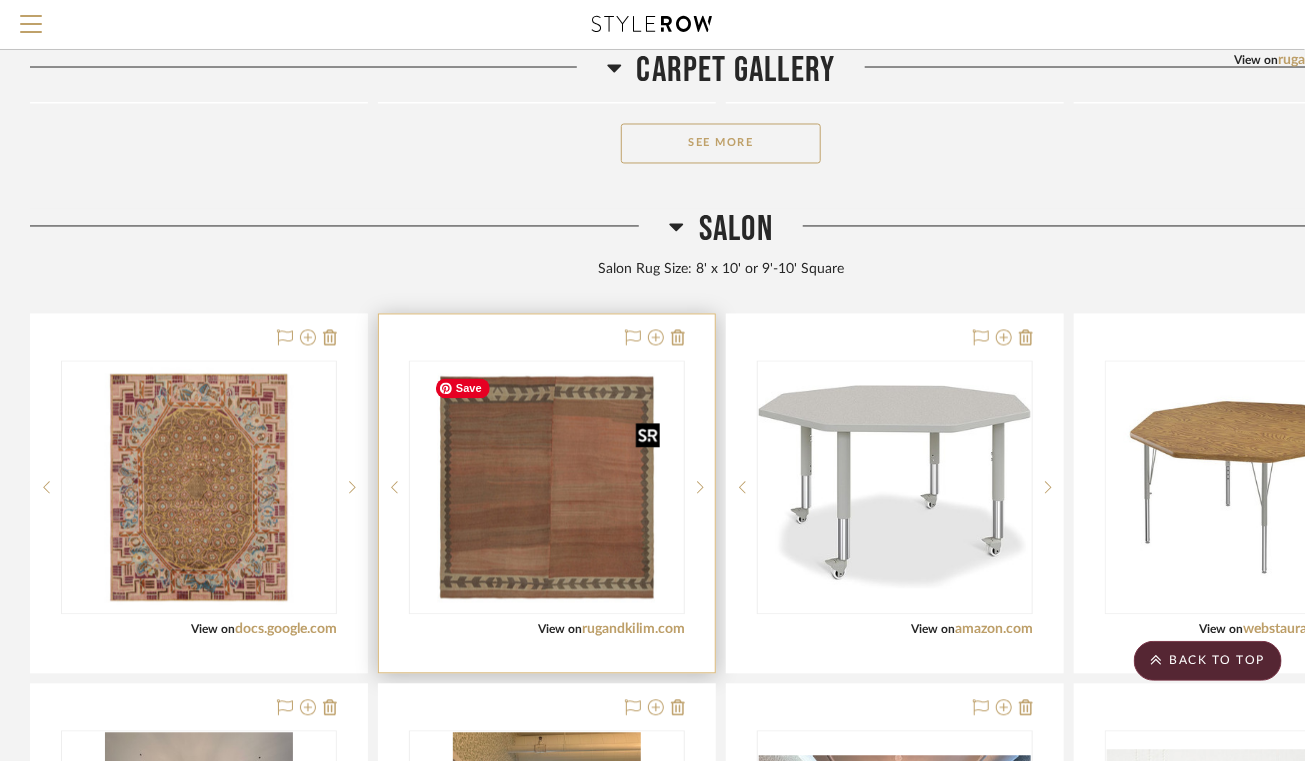click at bounding box center [546, 488] 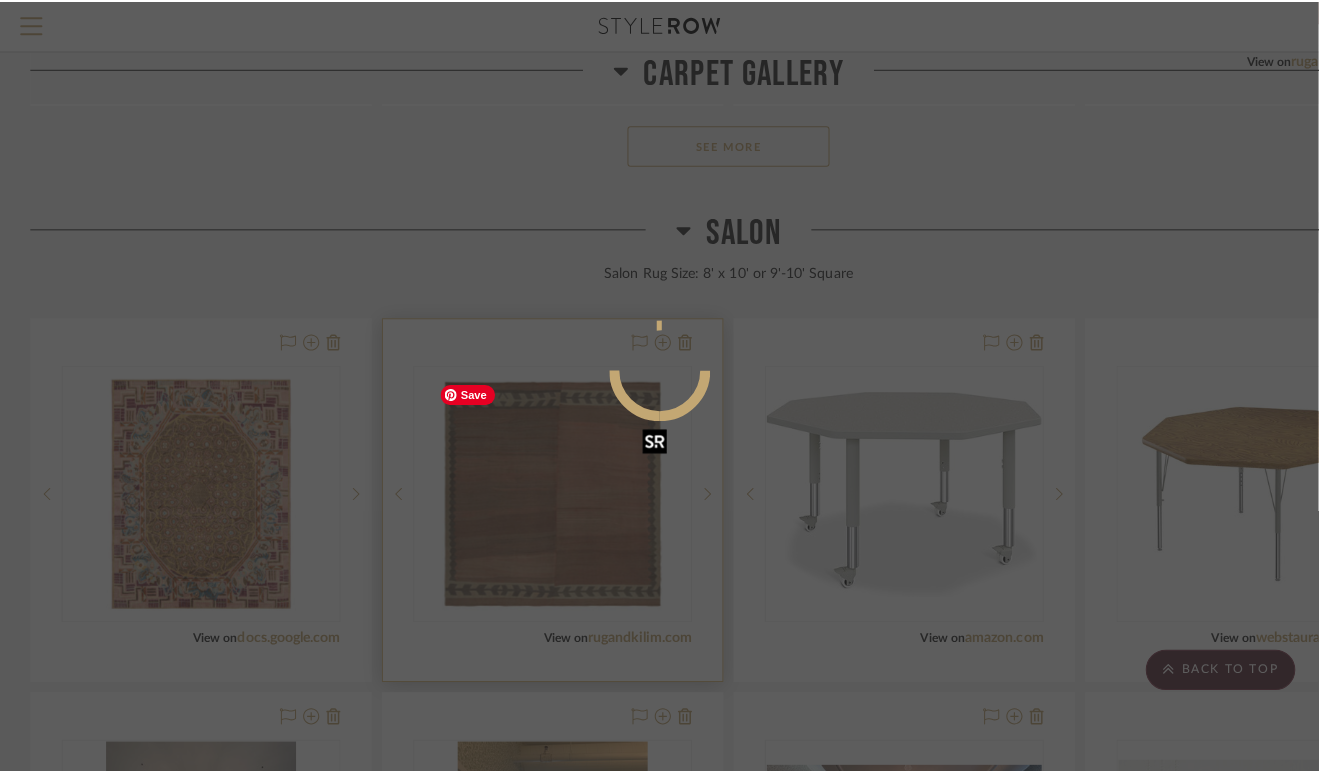 scroll, scrollTop: 0, scrollLeft: 0, axis: both 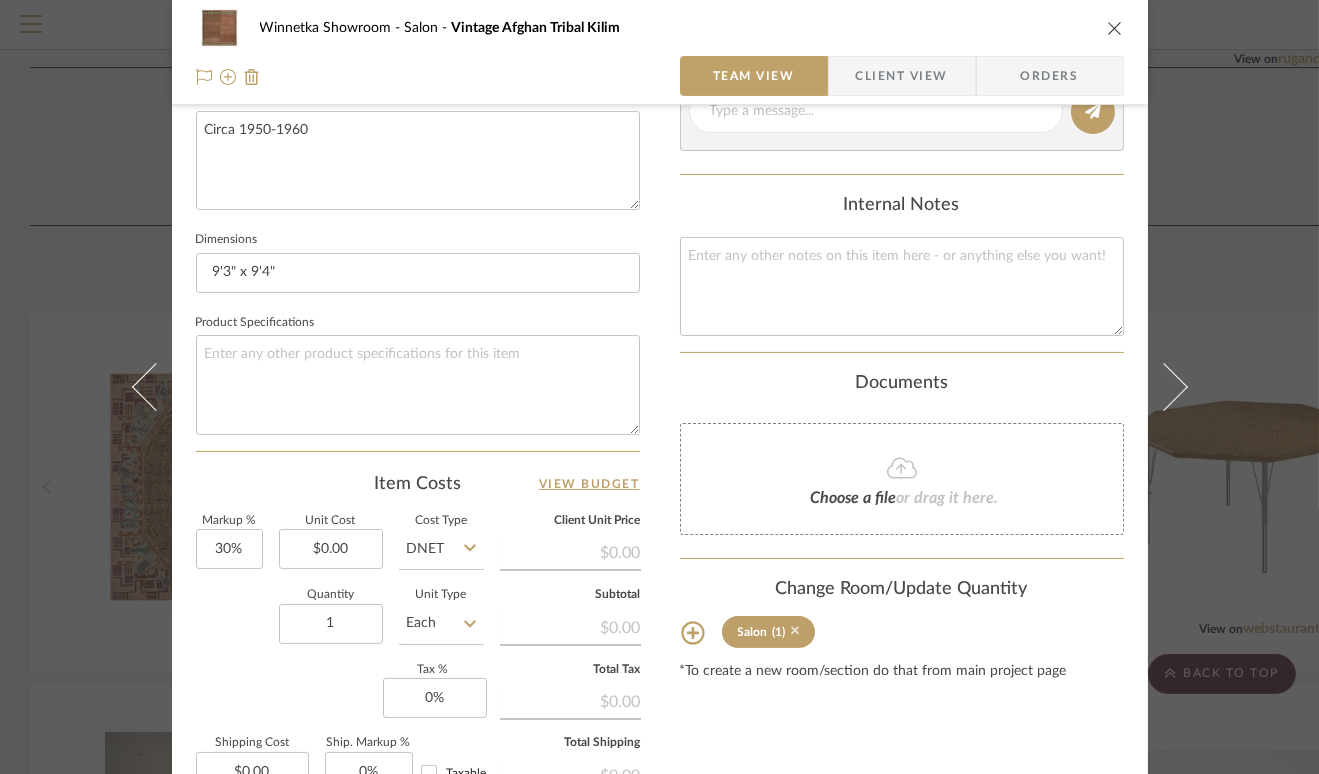 click 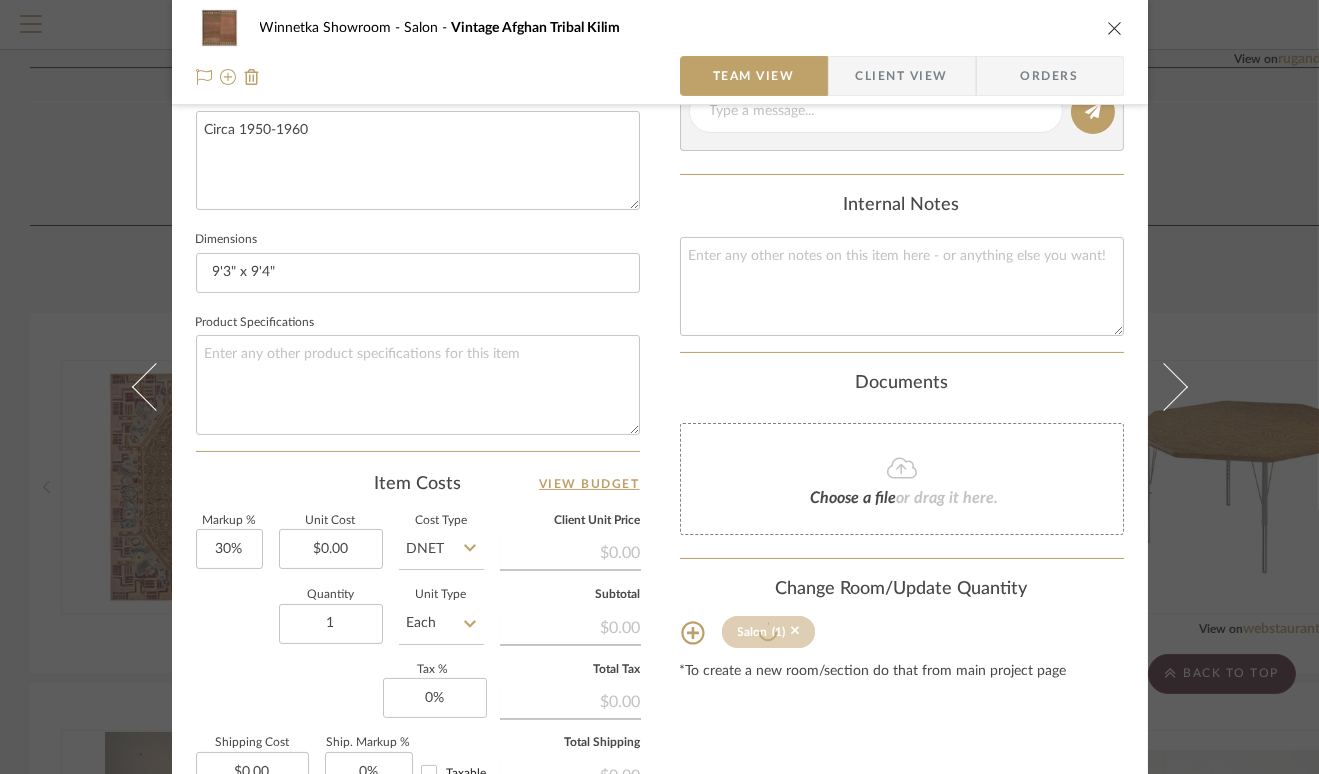 type 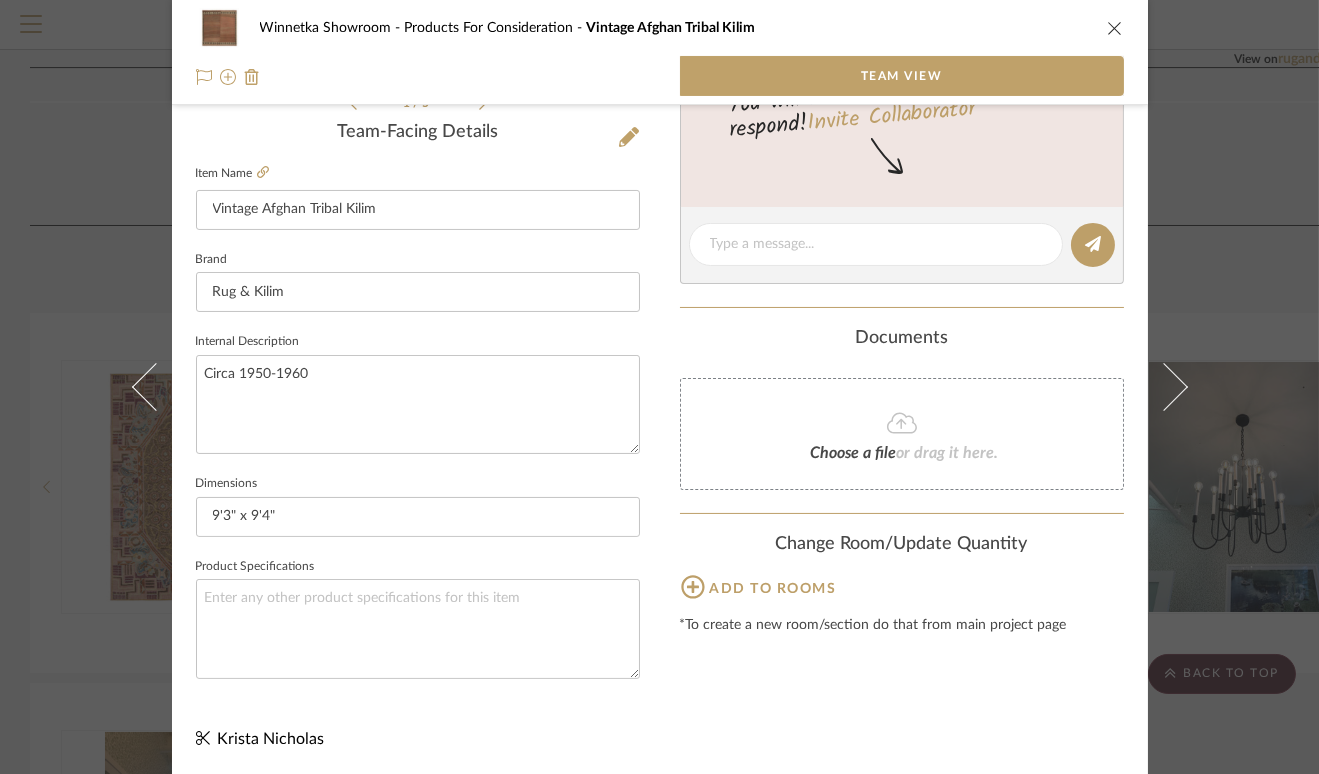 click at bounding box center [1115, 28] 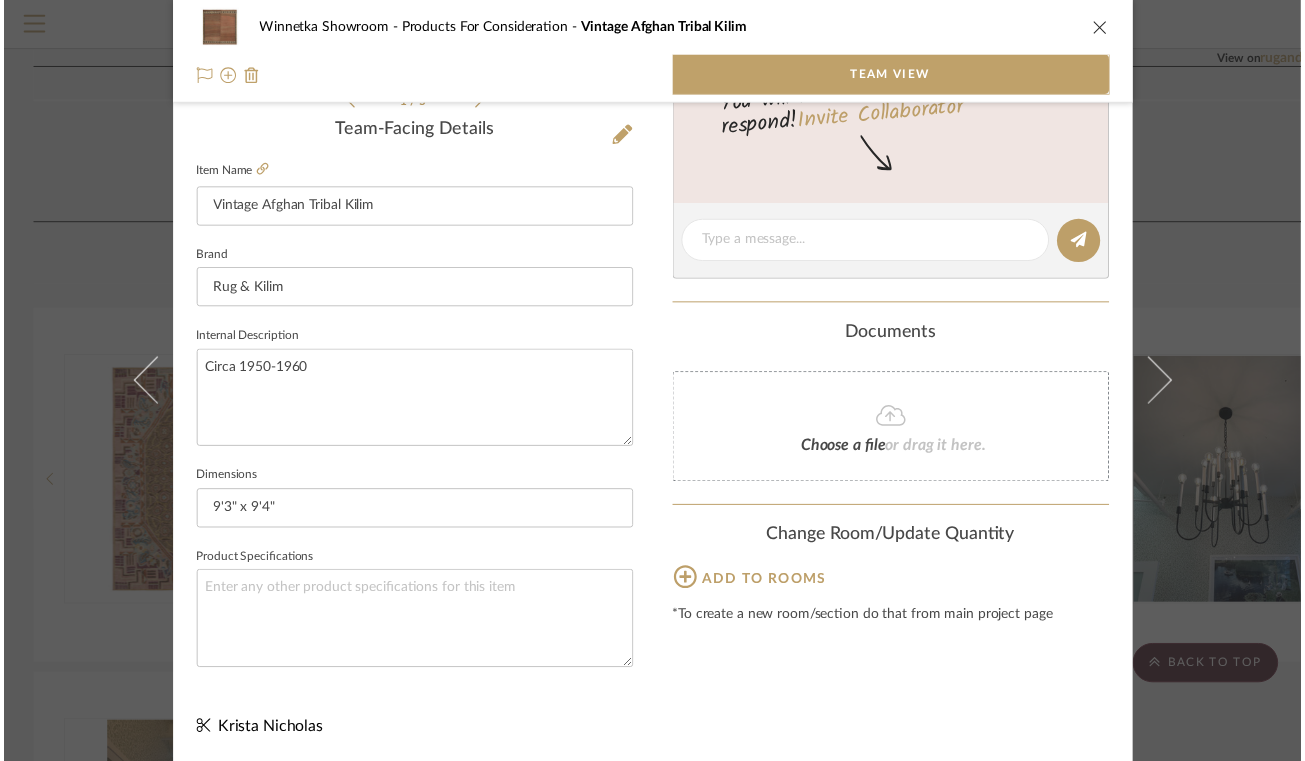 scroll, scrollTop: 1355, scrollLeft: 0, axis: vertical 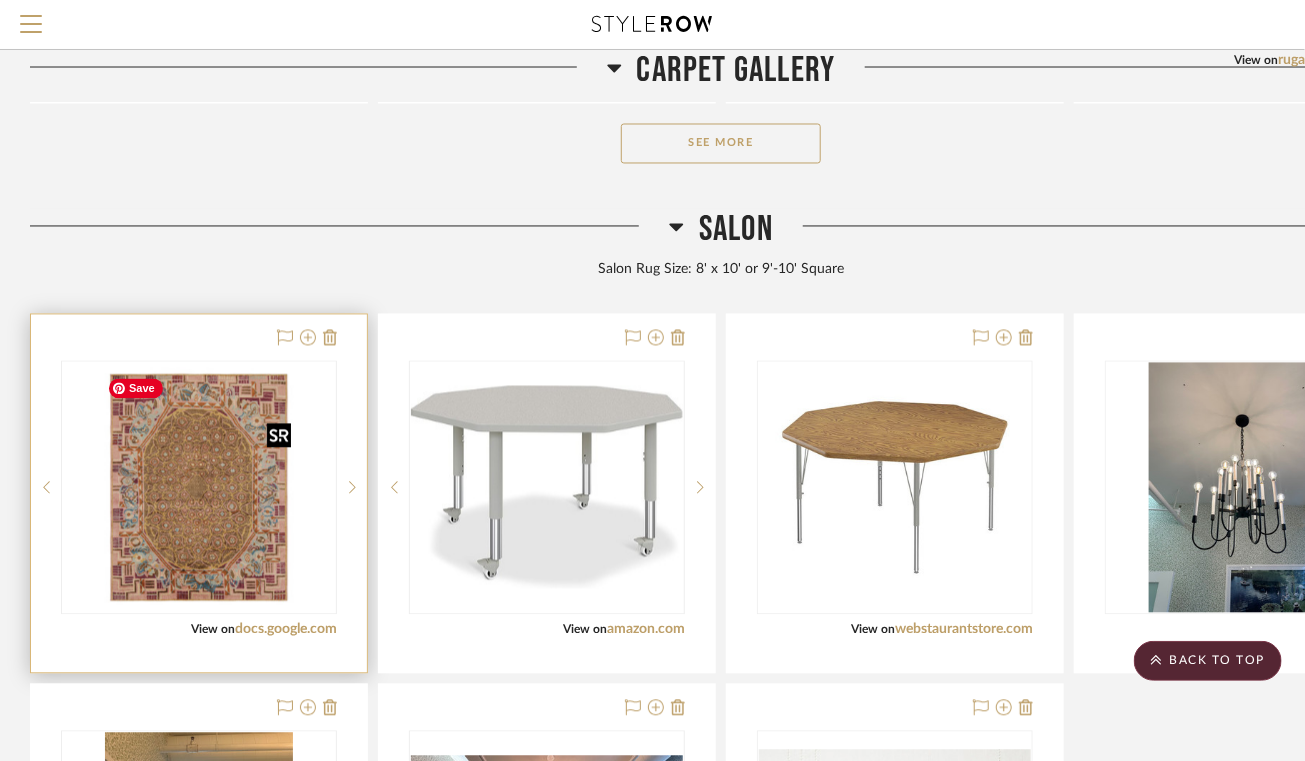 click at bounding box center (199, 488) 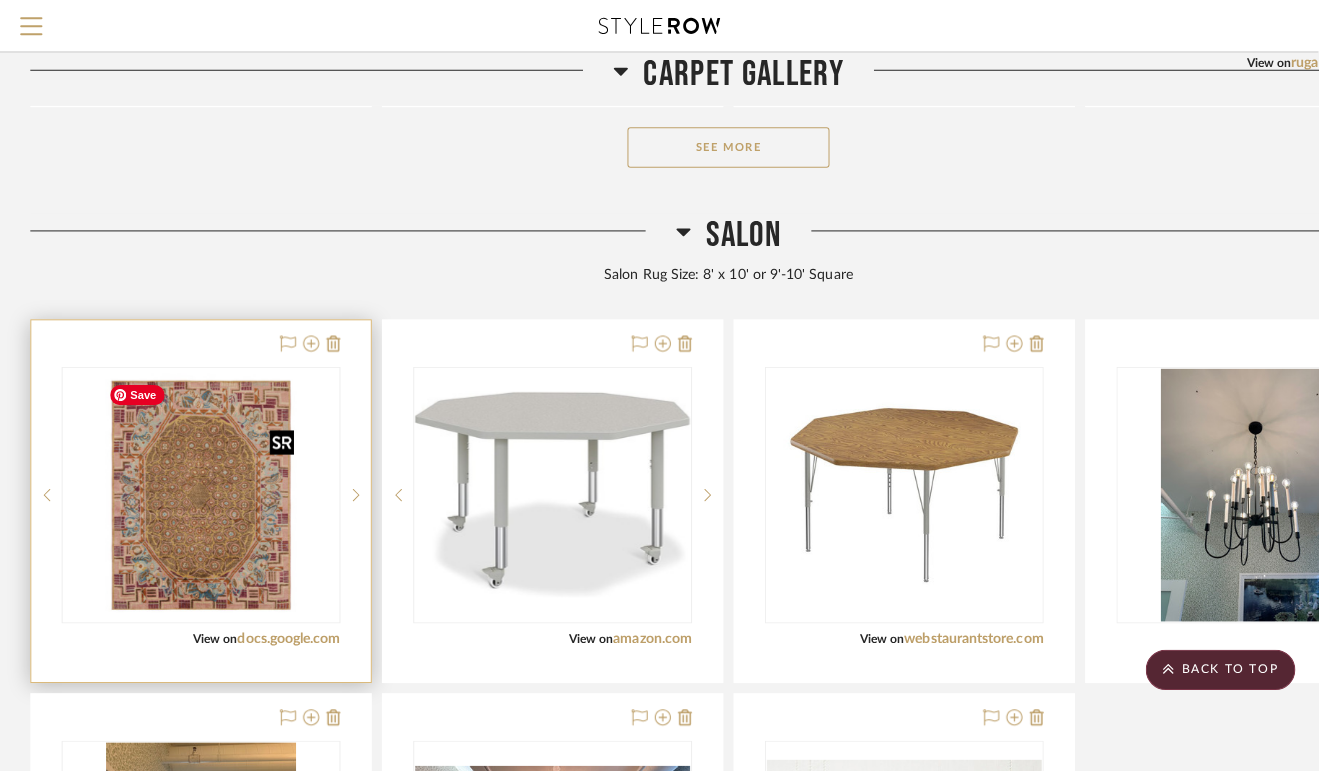 scroll, scrollTop: 0, scrollLeft: 0, axis: both 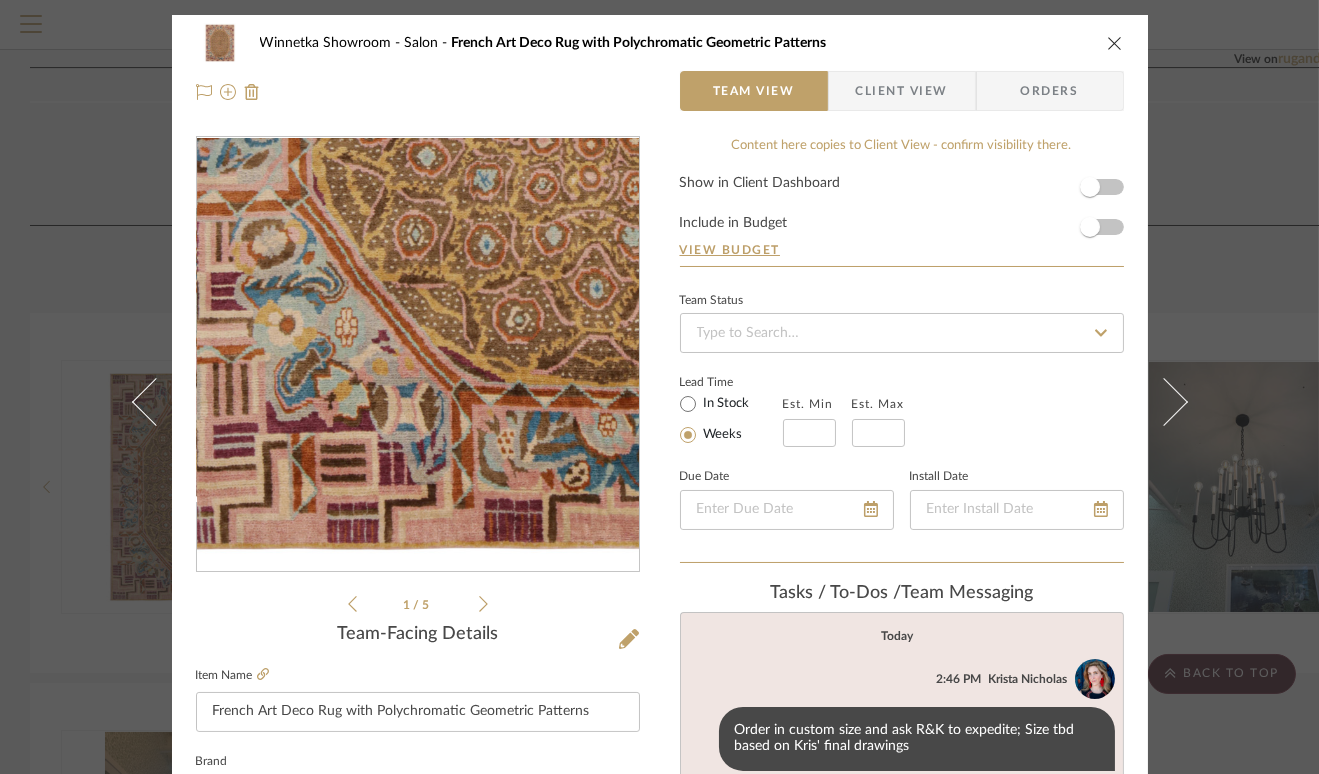 click at bounding box center [417, 355] 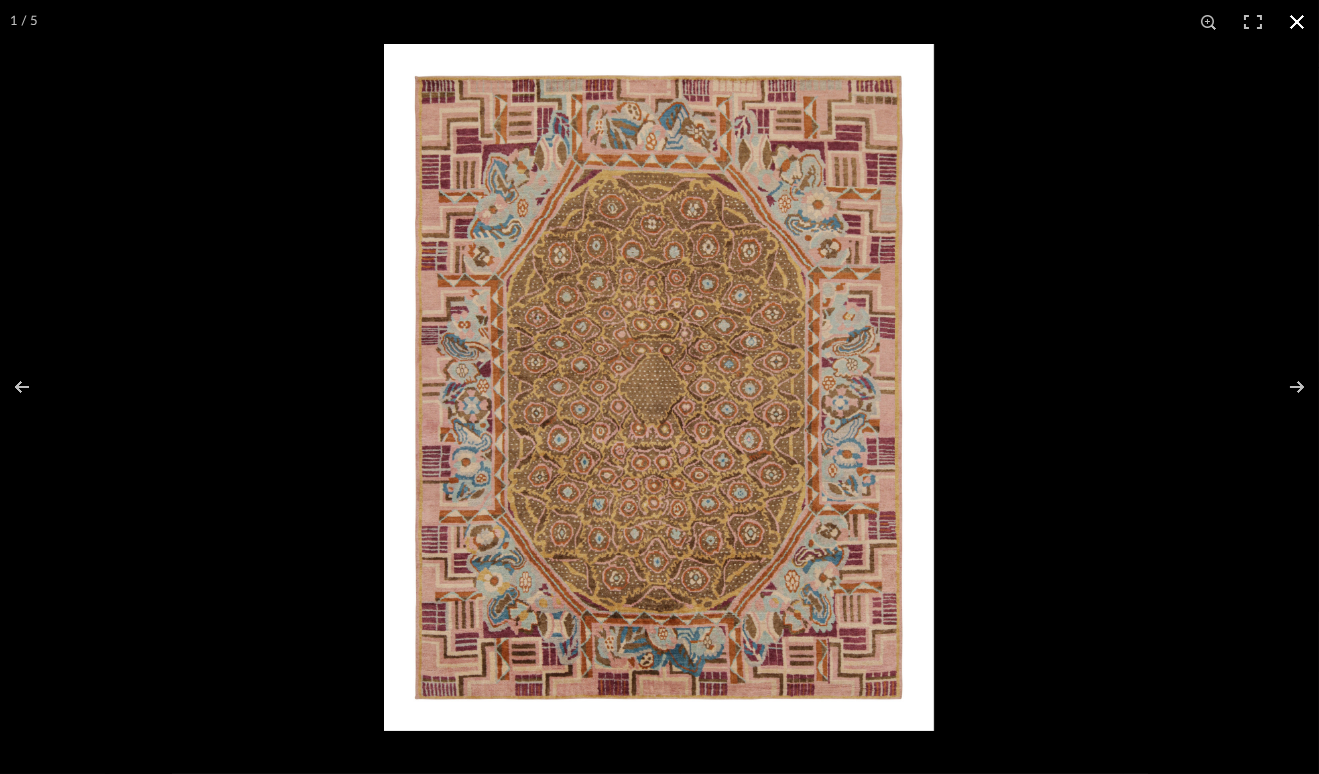 click at bounding box center (1297, 22) 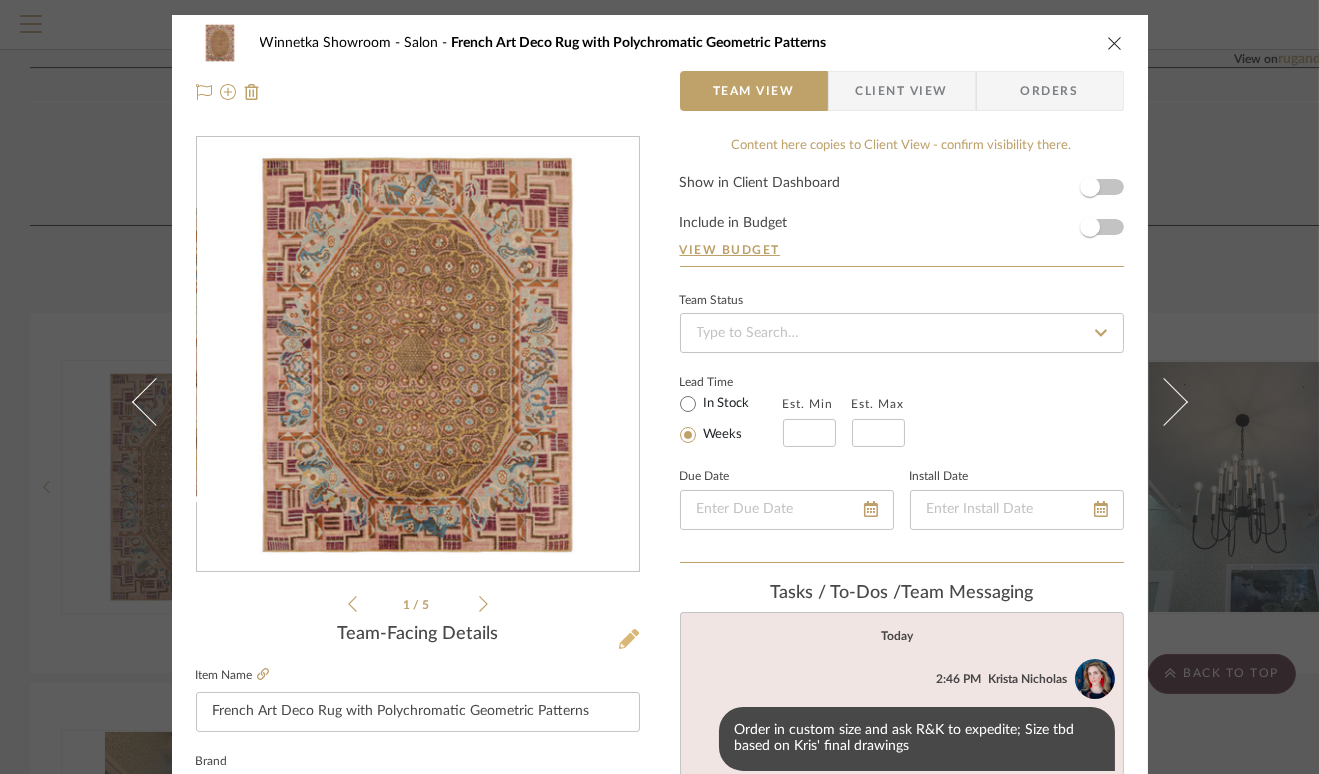 click 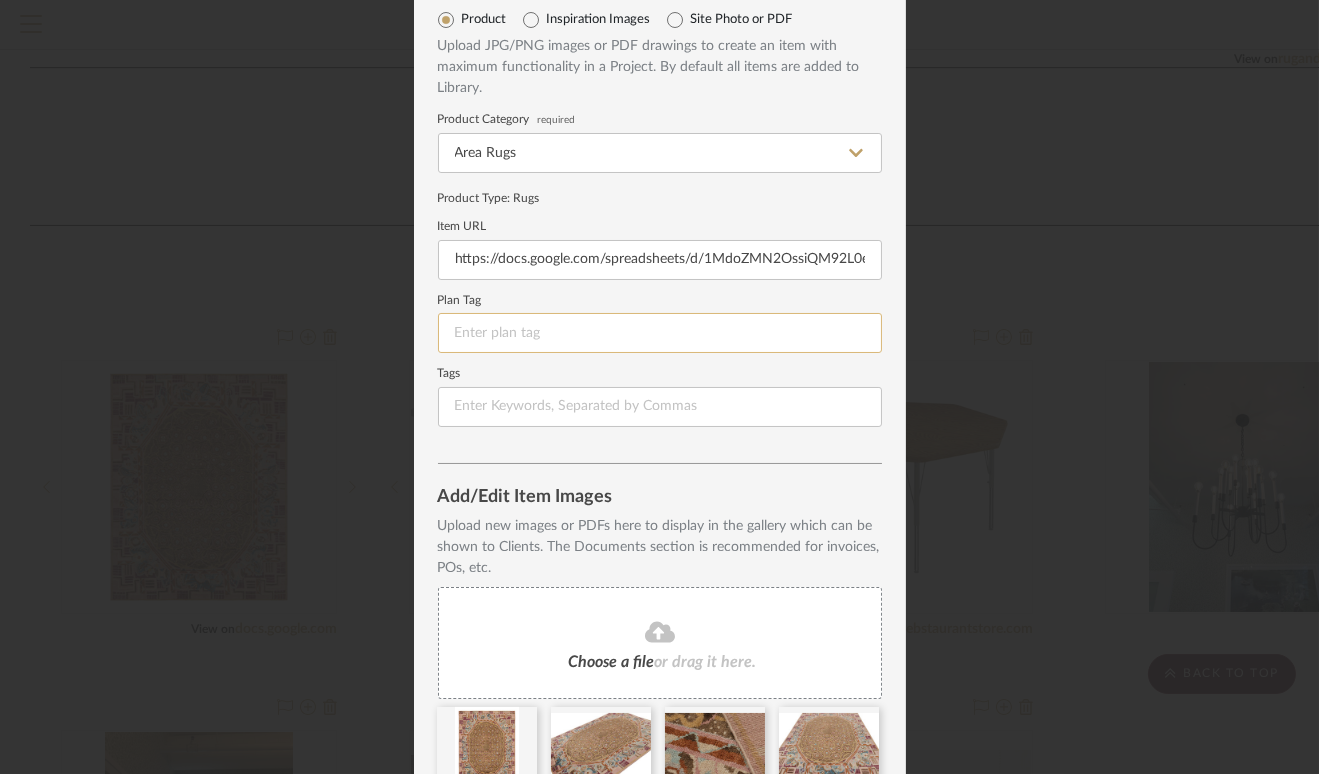 scroll, scrollTop: 284, scrollLeft: 0, axis: vertical 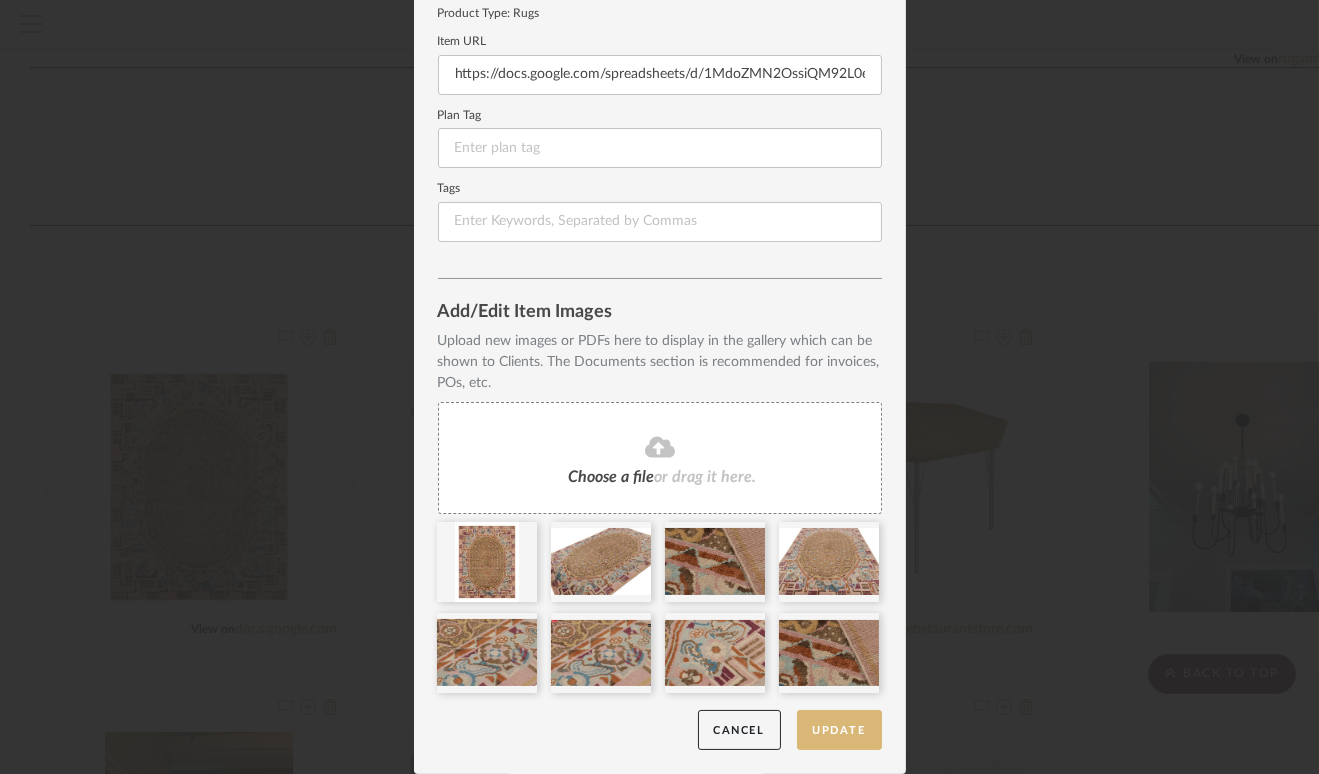 click on "Update" at bounding box center [839, 730] 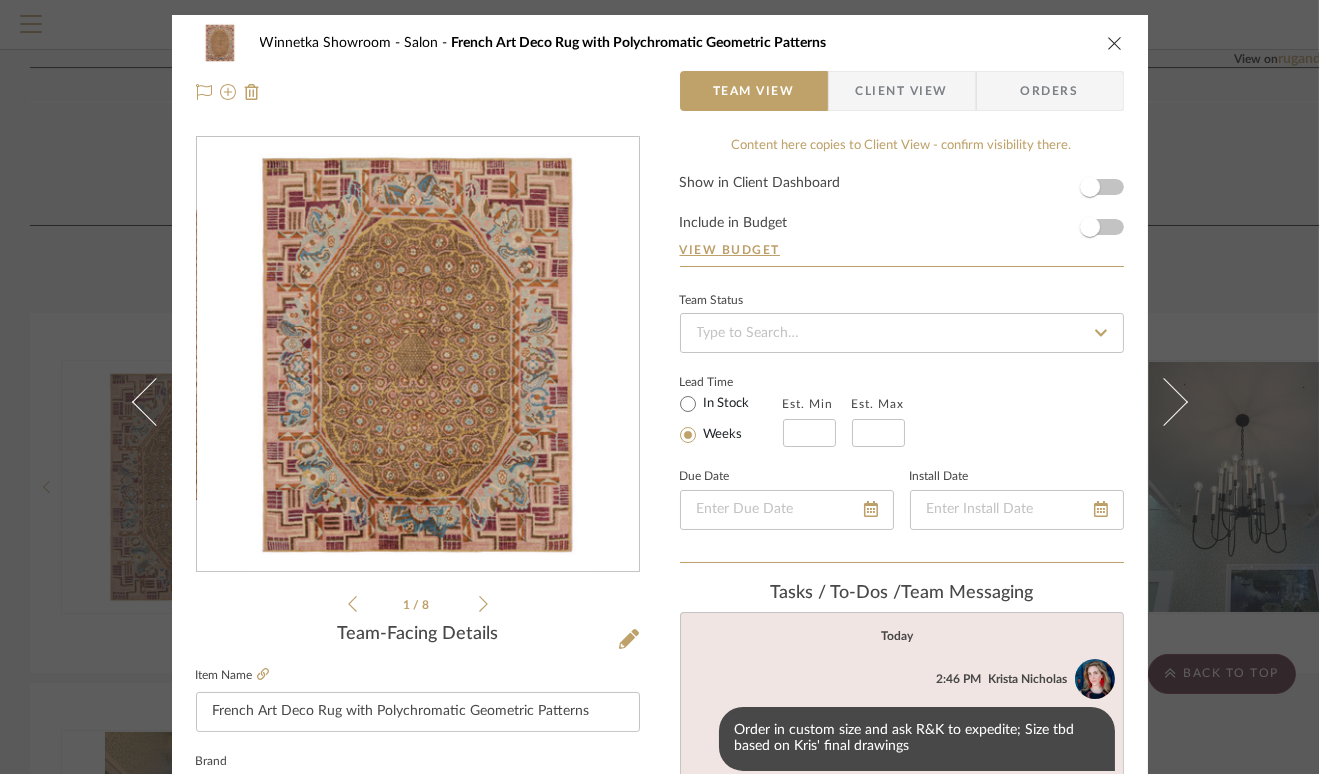 click at bounding box center [1115, 43] 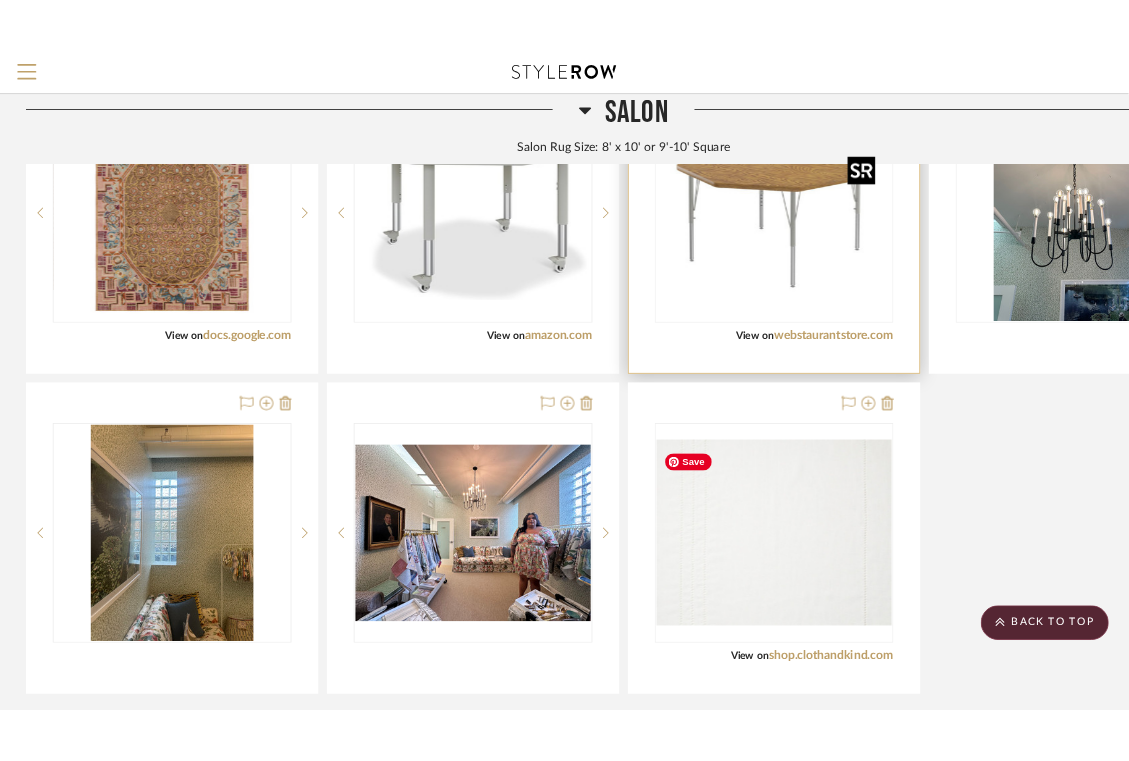 scroll, scrollTop: 1690, scrollLeft: 0, axis: vertical 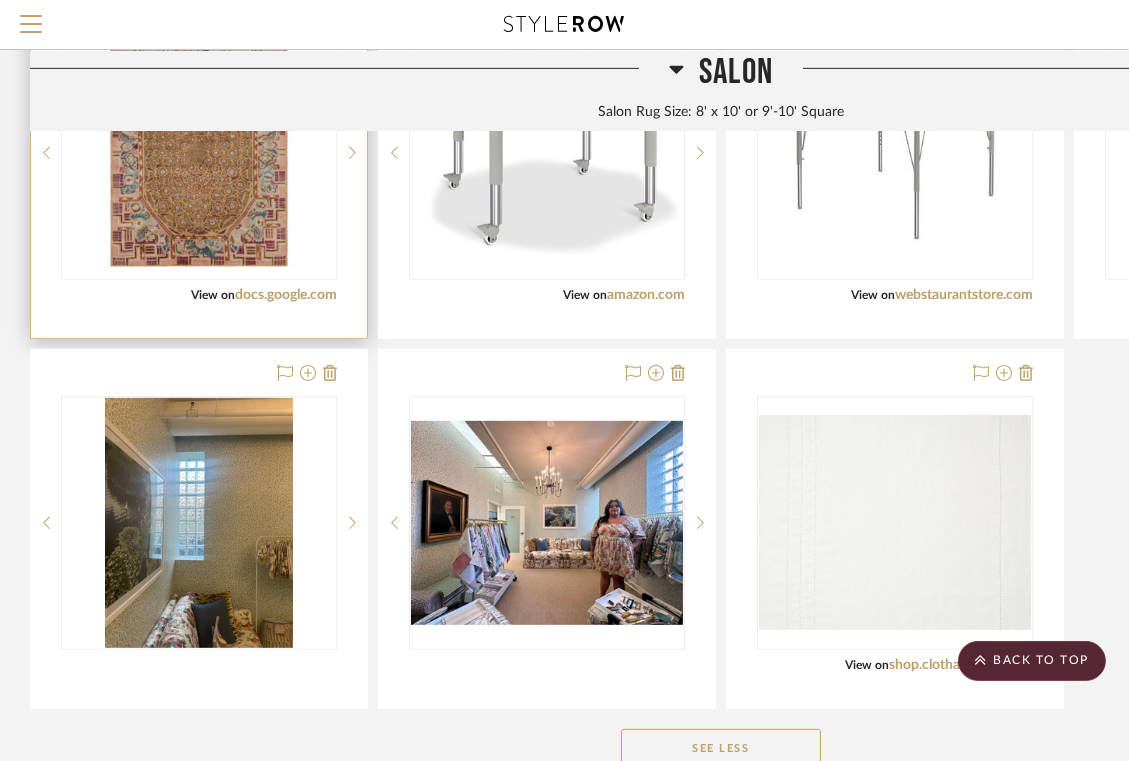 click at bounding box center (199, 153) 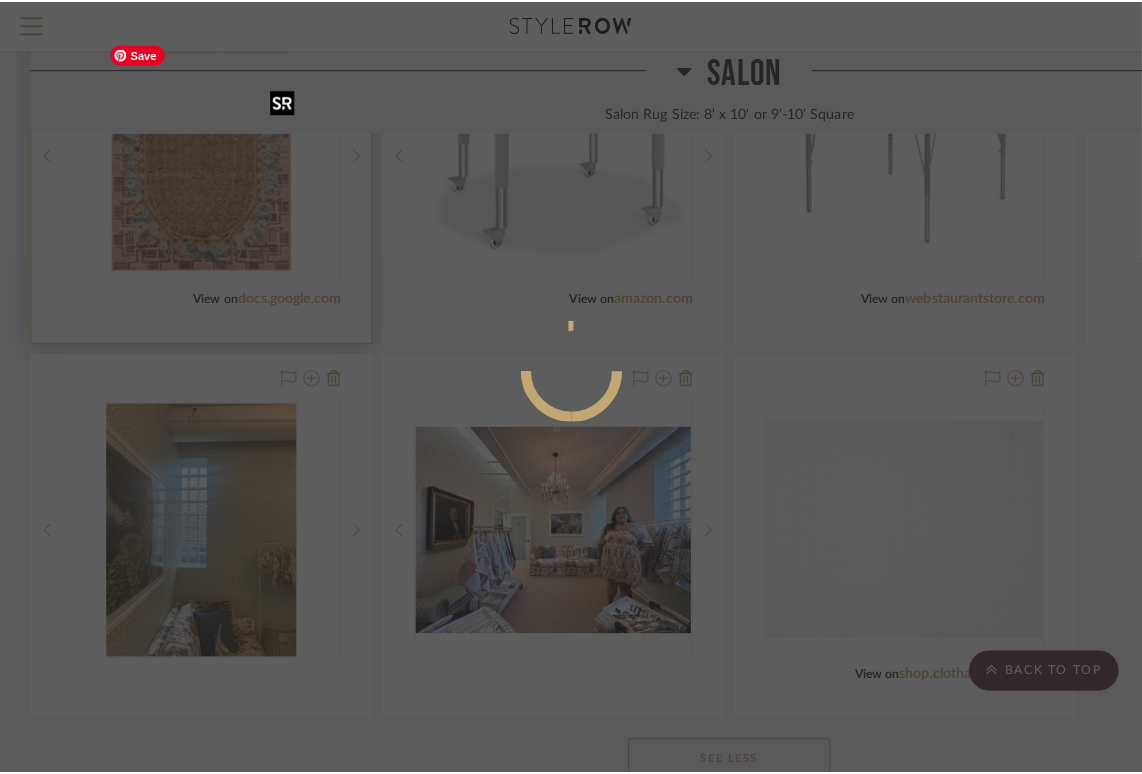 scroll, scrollTop: 0, scrollLeft: 0, axis: both 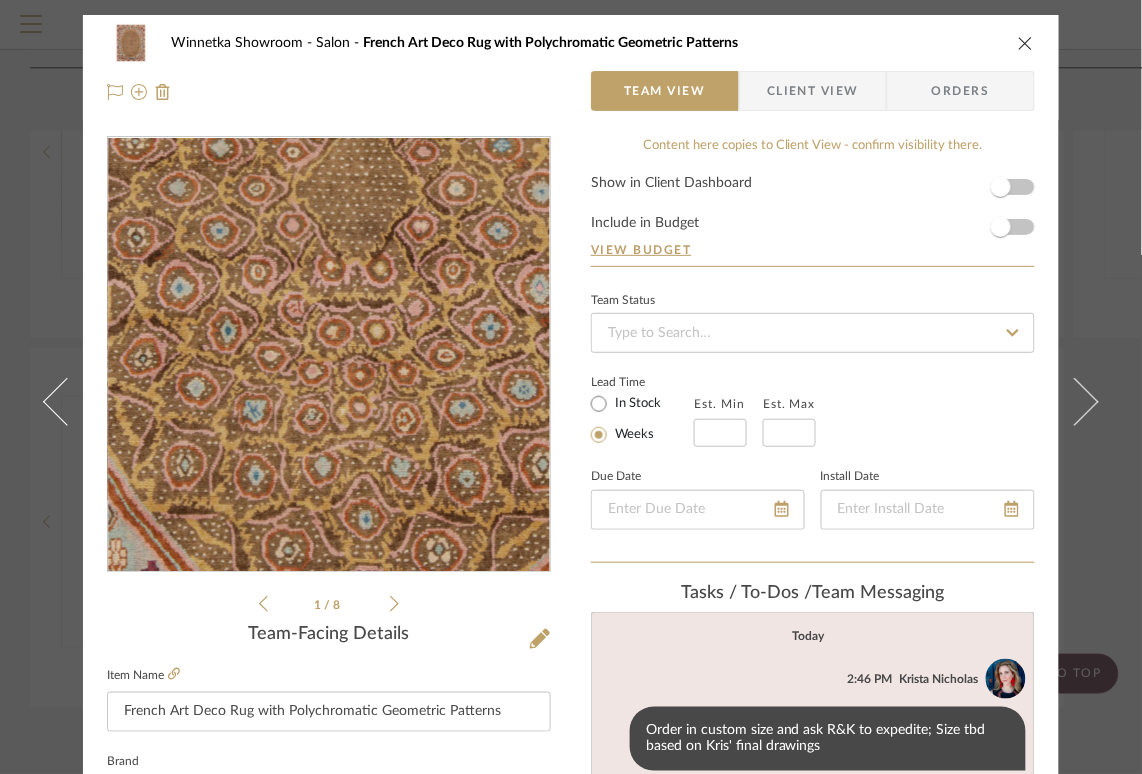 click at bounding box center [329, 355] 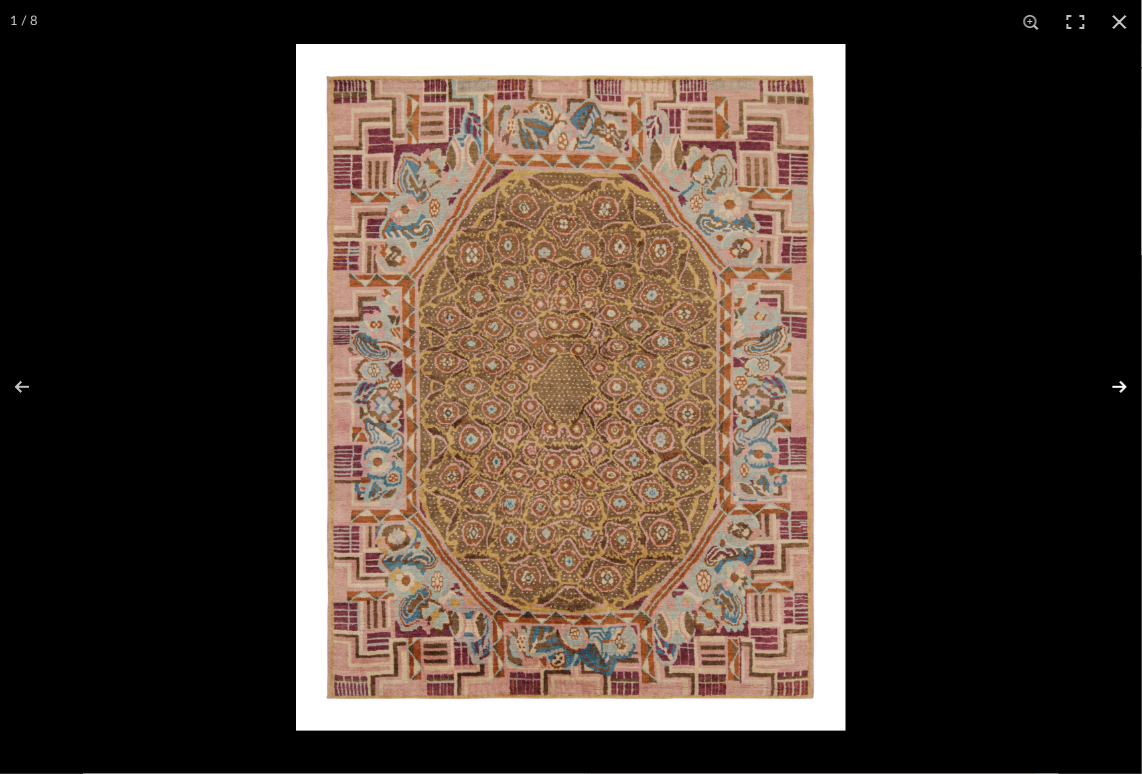 click at bounding box center [1107, 387] 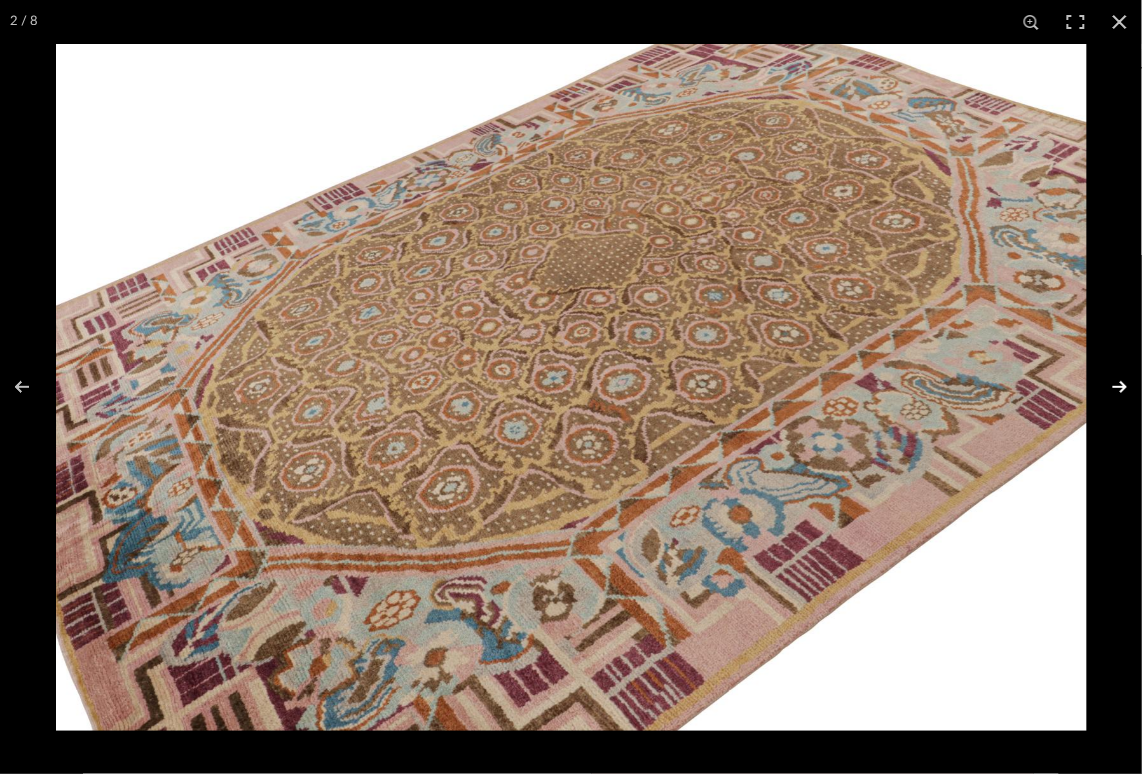 click at bounding box center (1107, 387) 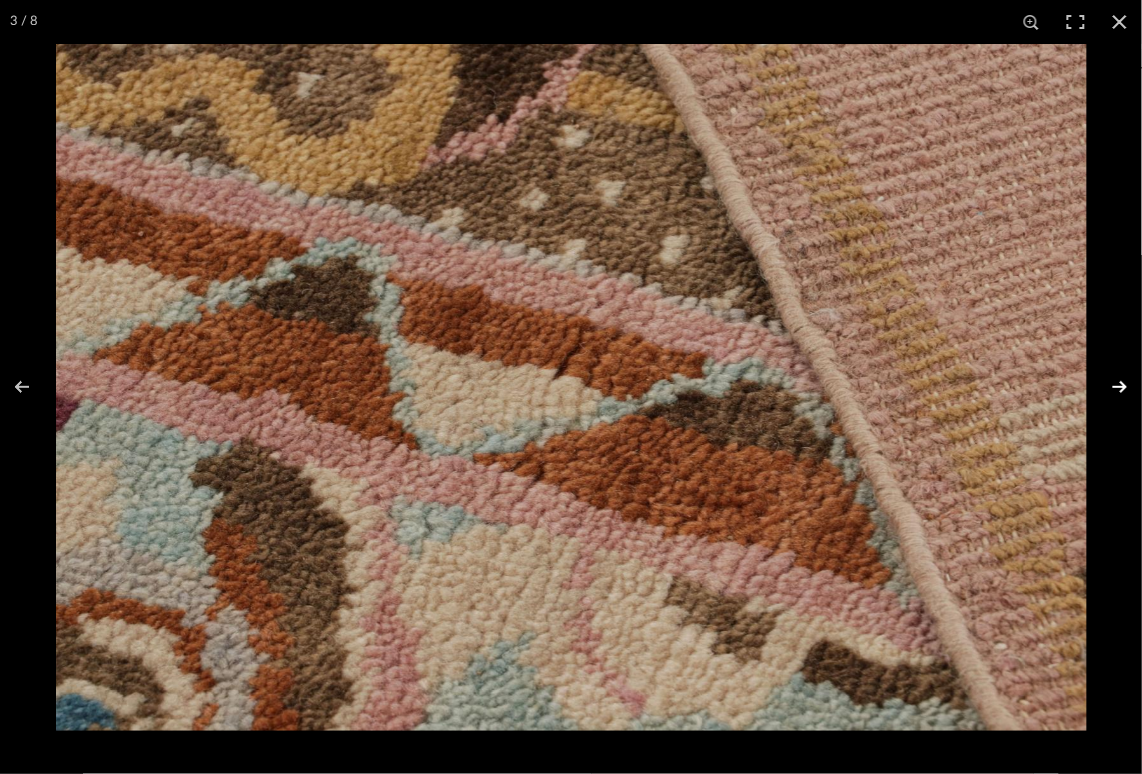 click at bounding box center [1107, 387] 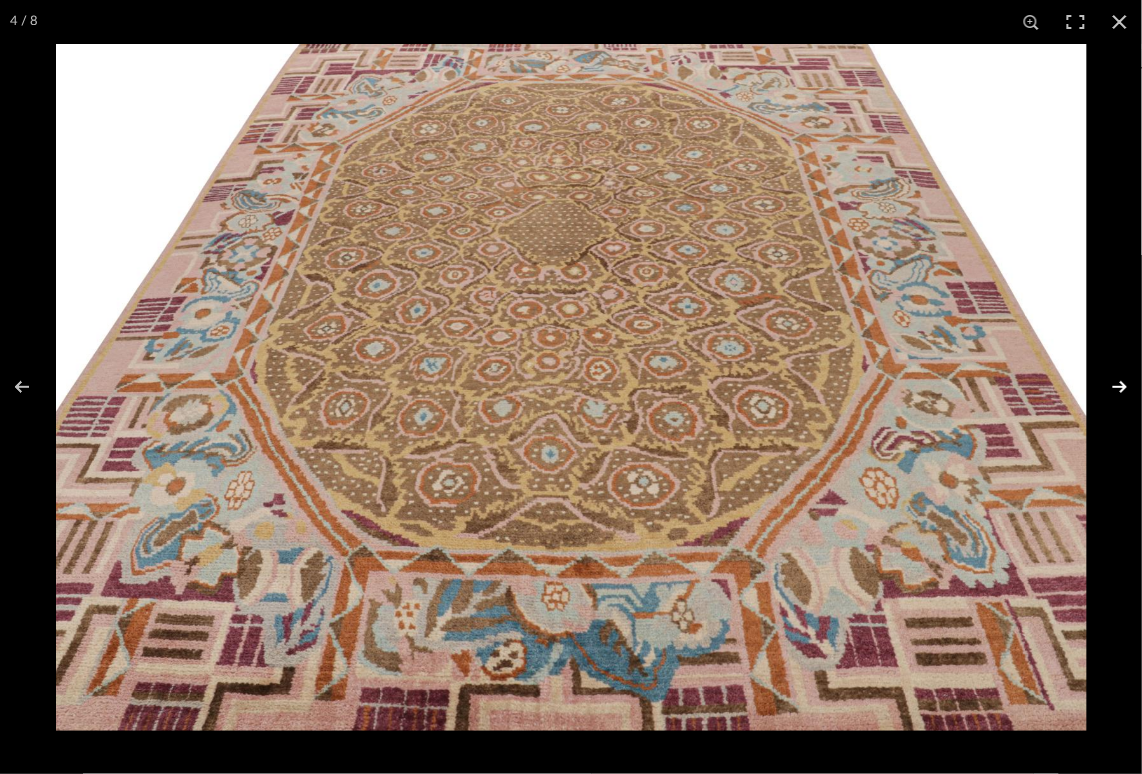 click at bounding box center [1107, 387] 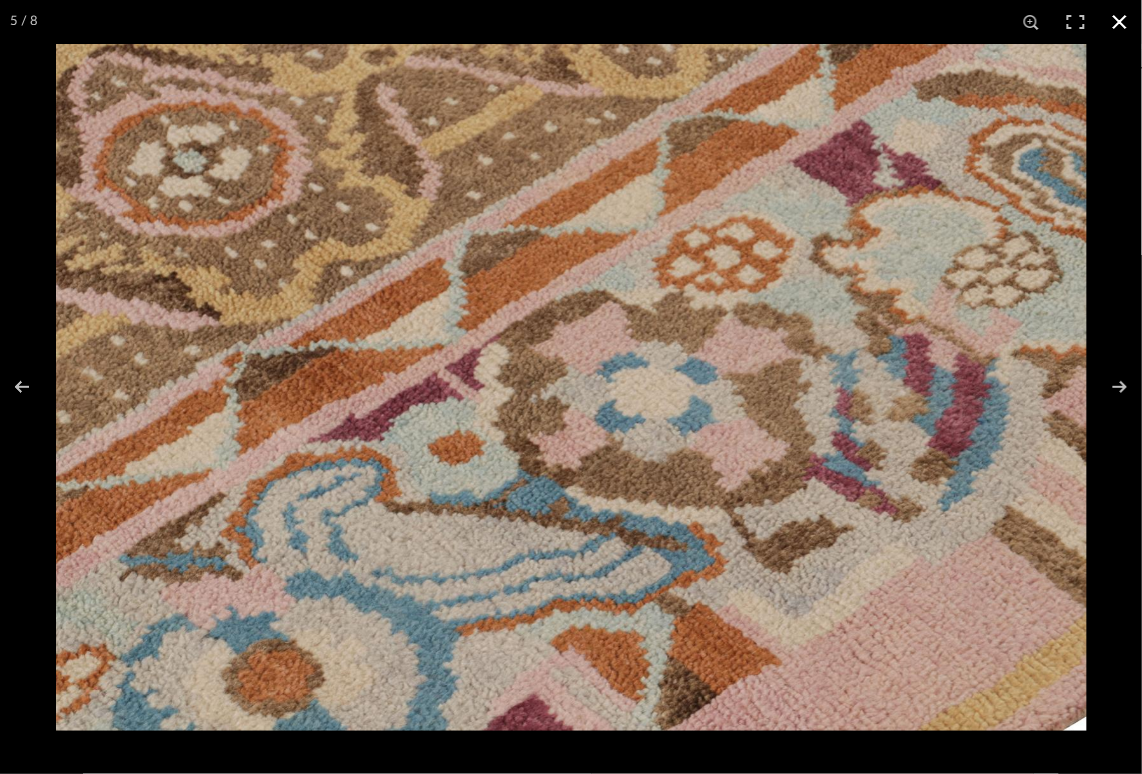 click at bounding box center [1120, 22] 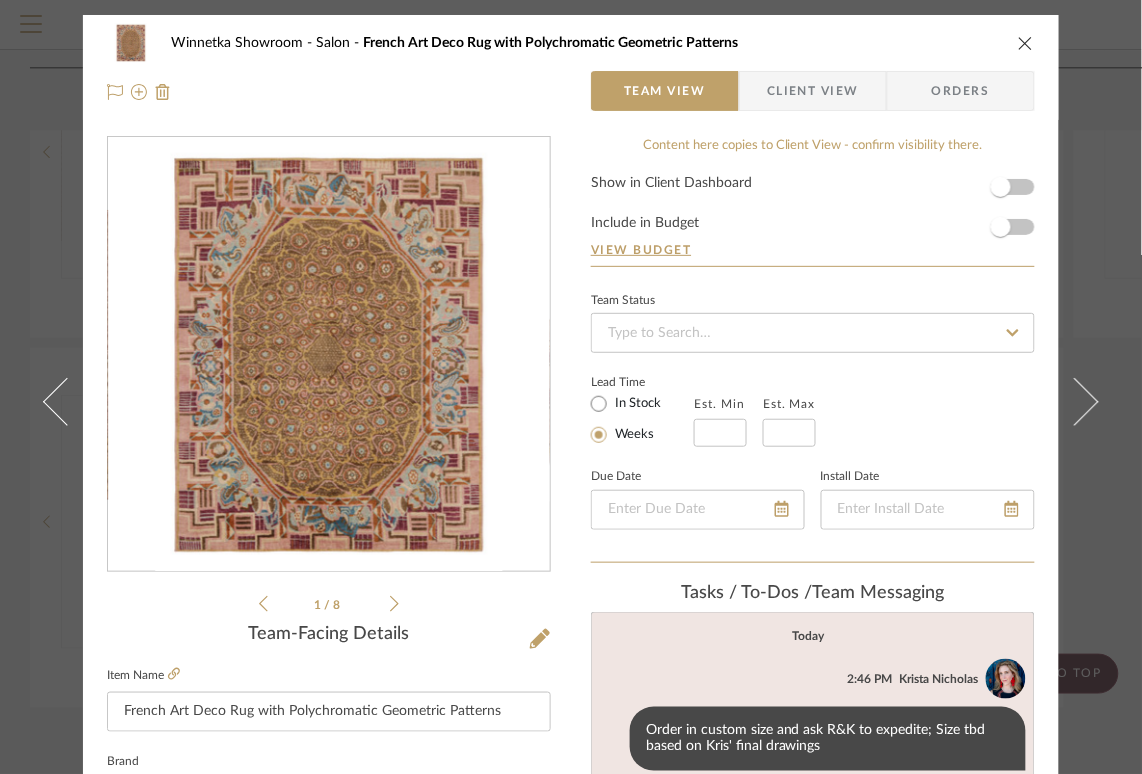 click at bounding box center (1026, 43) 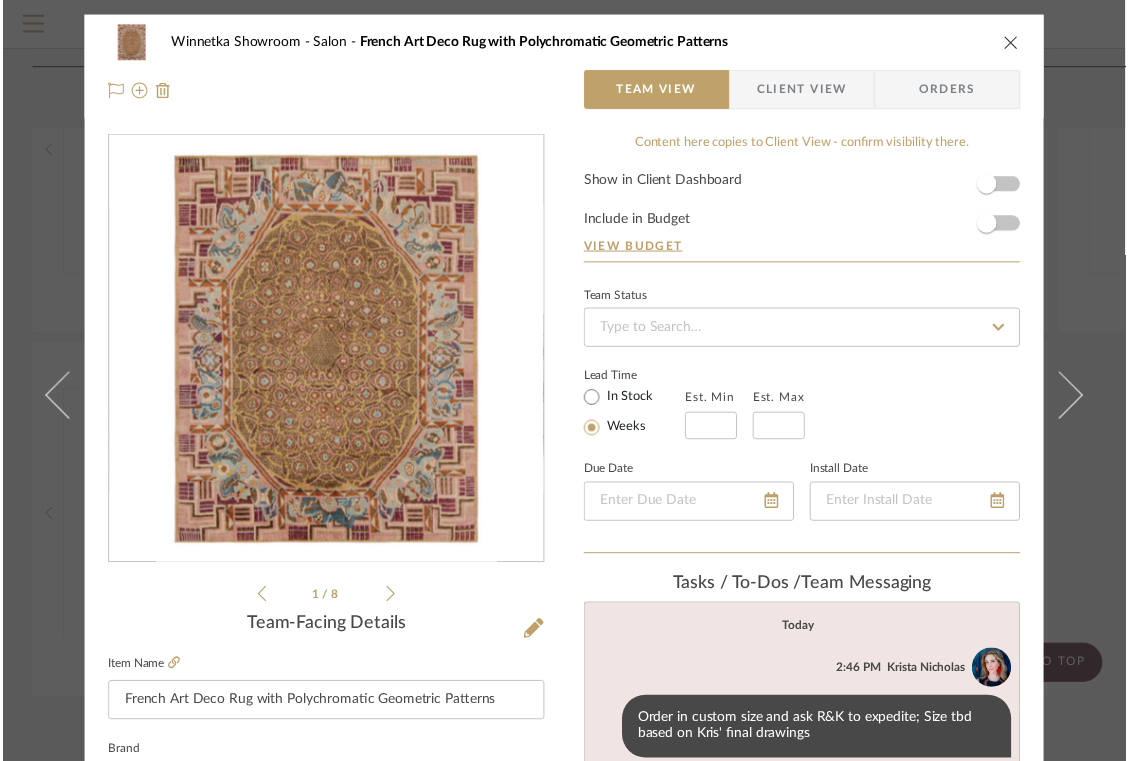 scroll, scrollTop: 1690, scrollLeft: 0, axis: vertical 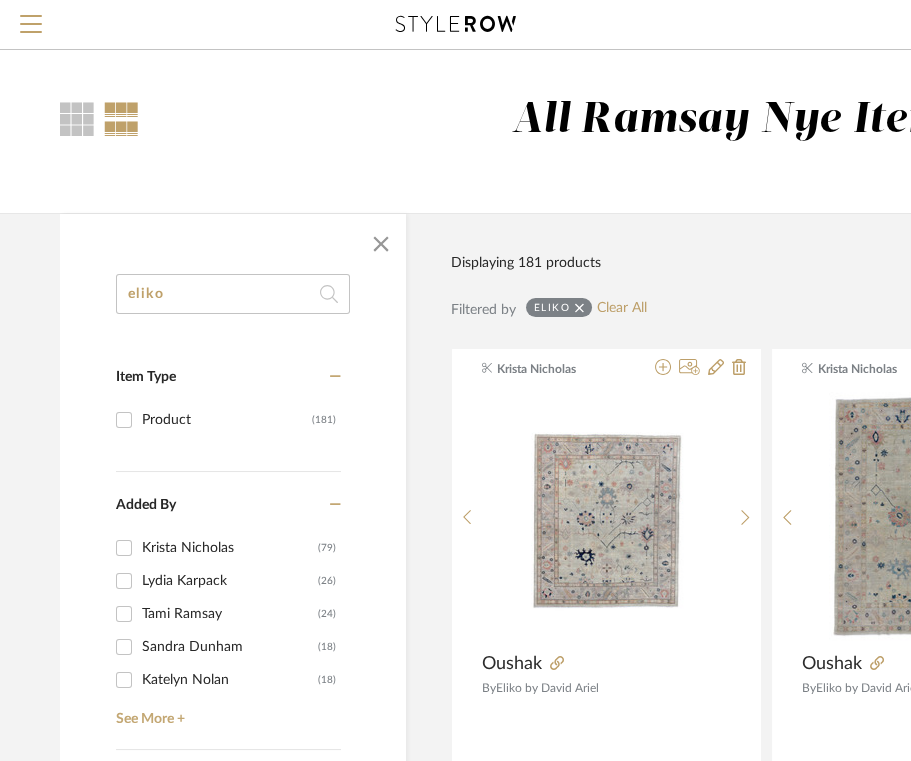 drag, startPoint x: 172, startPoint y: 295, endPoint x: 59, endPoint y: 255, distance: 119.870766 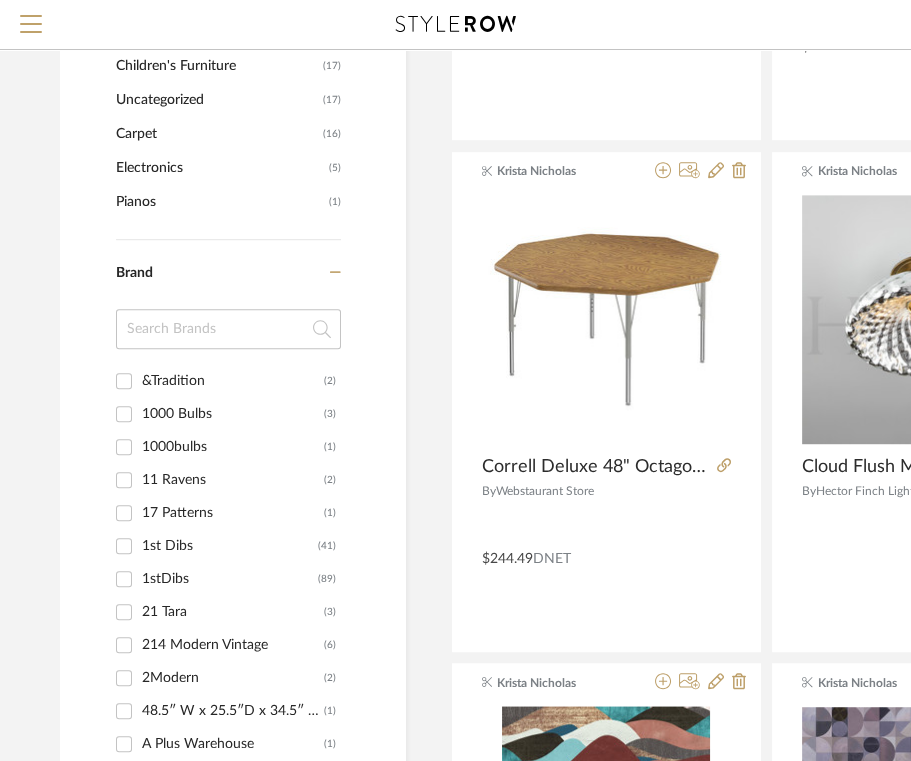 scroll, scrollTop: 1680, scrollLeft: 0, axis: vertical 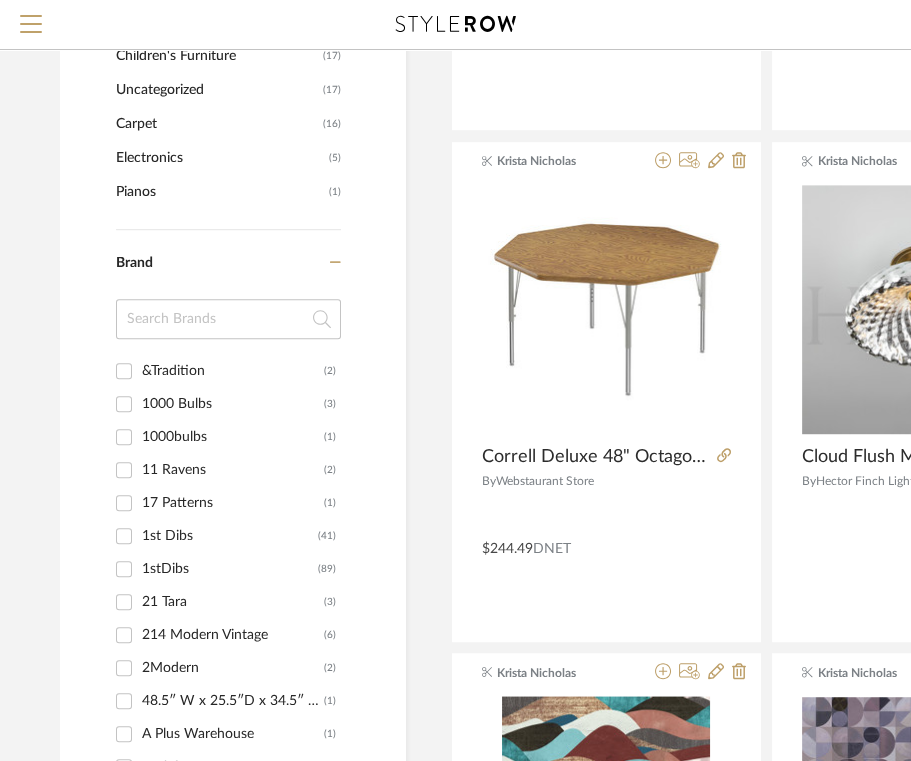type 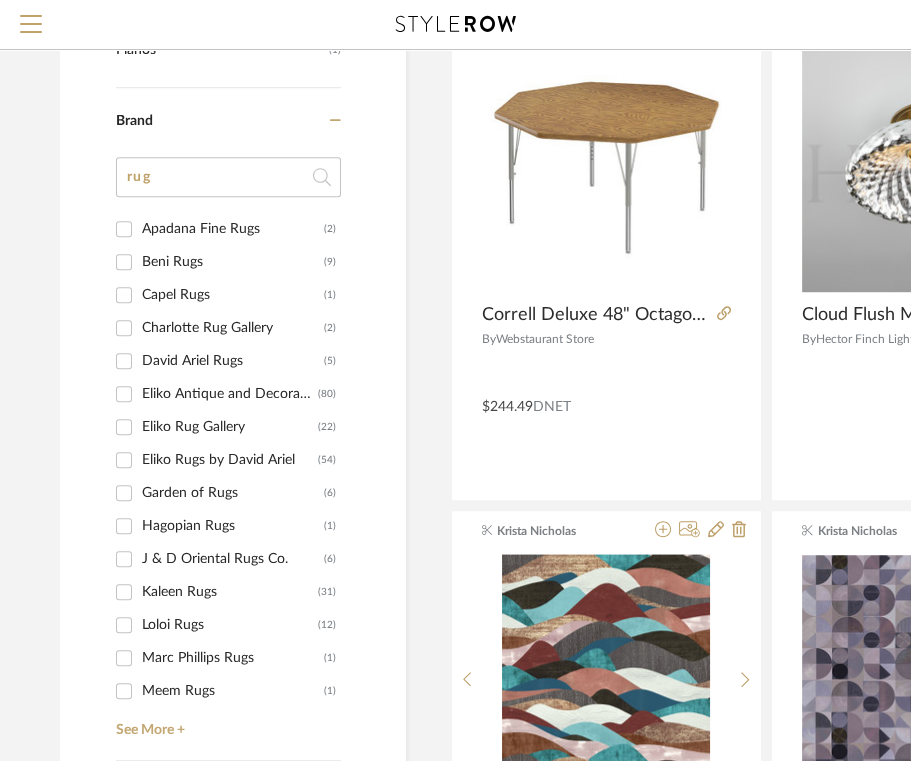 scroll, scrollTop: 1852, scrollLeft: 0, axis: vertical 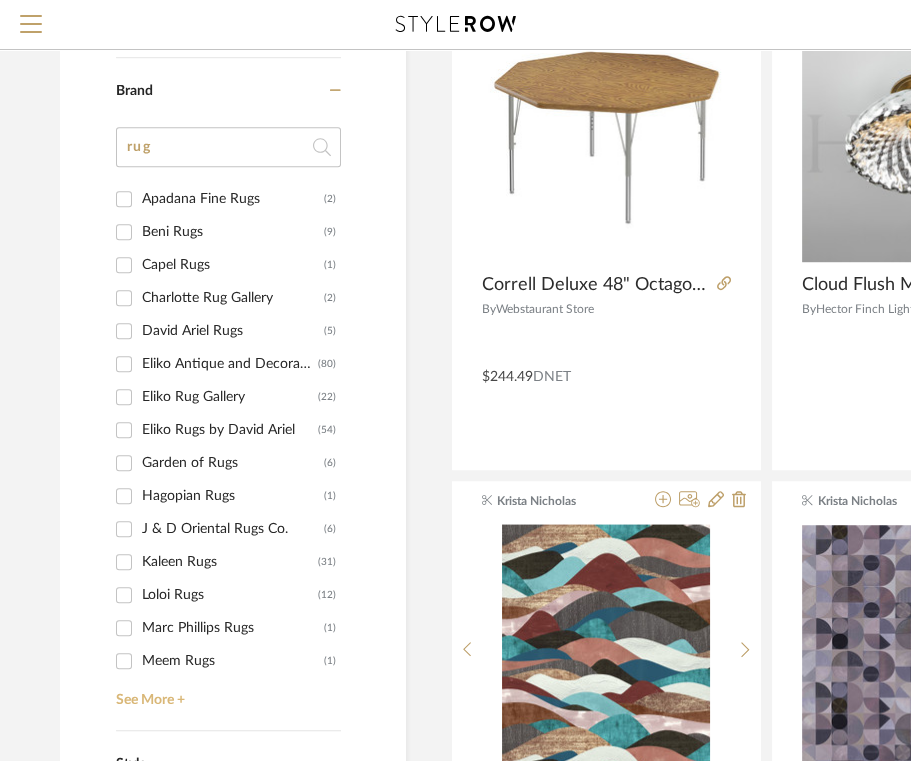 type on "rug" 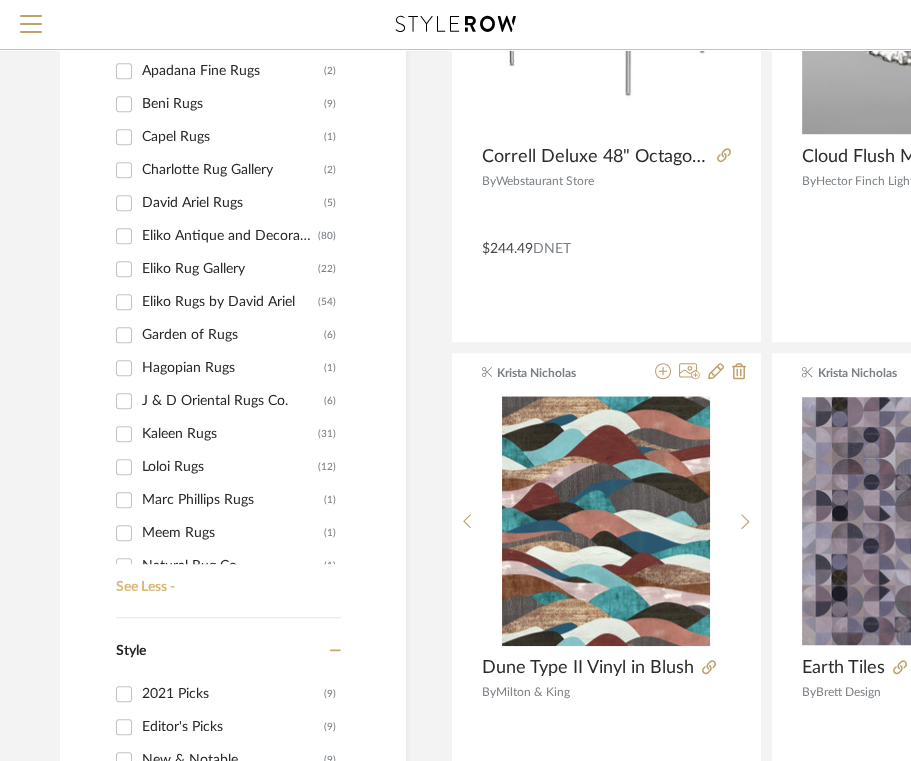 scroll, scrollTop: 1982, scrollLeft: 0, axis: vertical 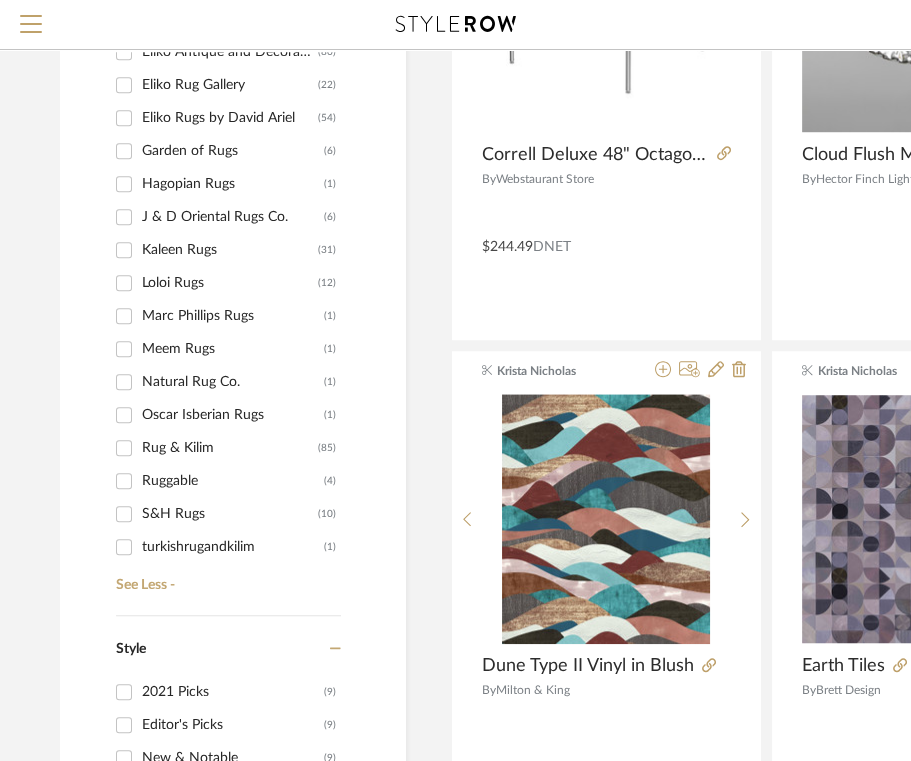 click on "Rug & Kilim" at bounding box center (230, 448) 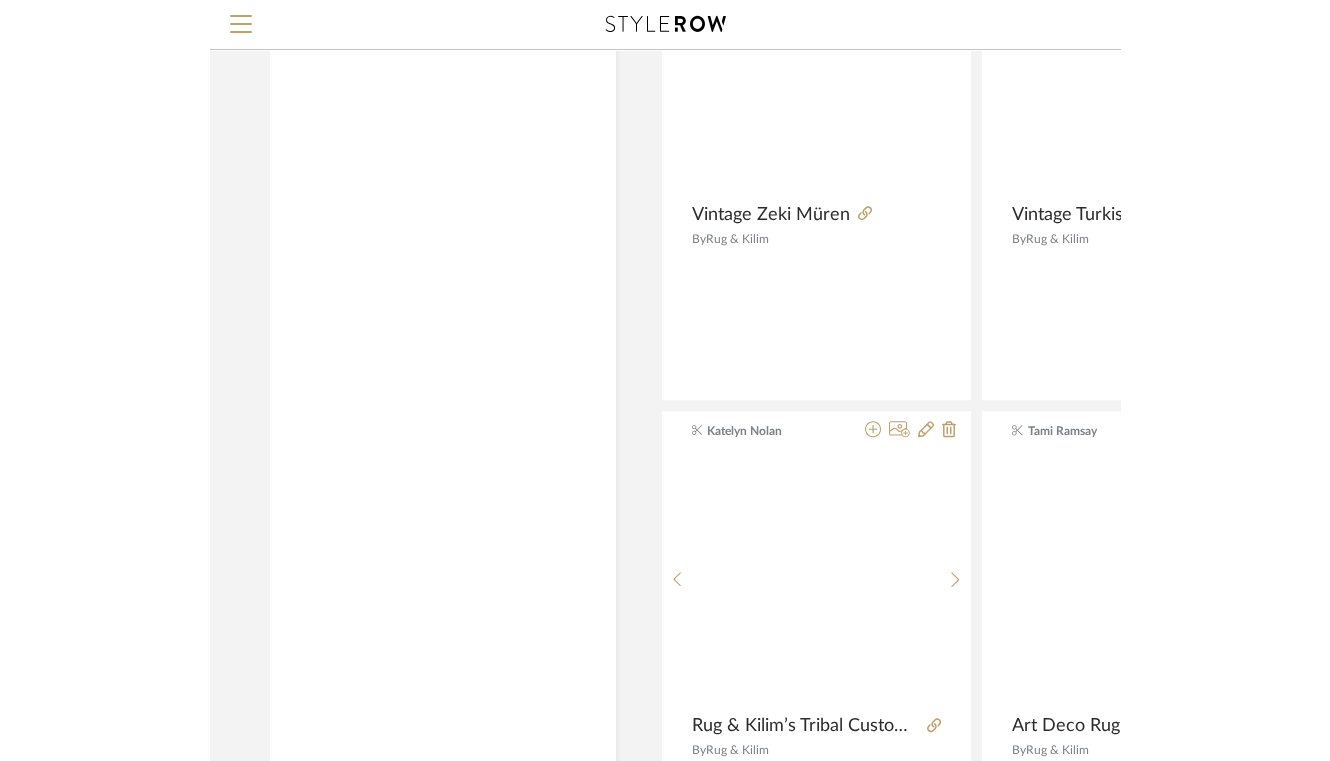 scroll, scrollTop: 911, scrollLeft: 0, axis: vertical 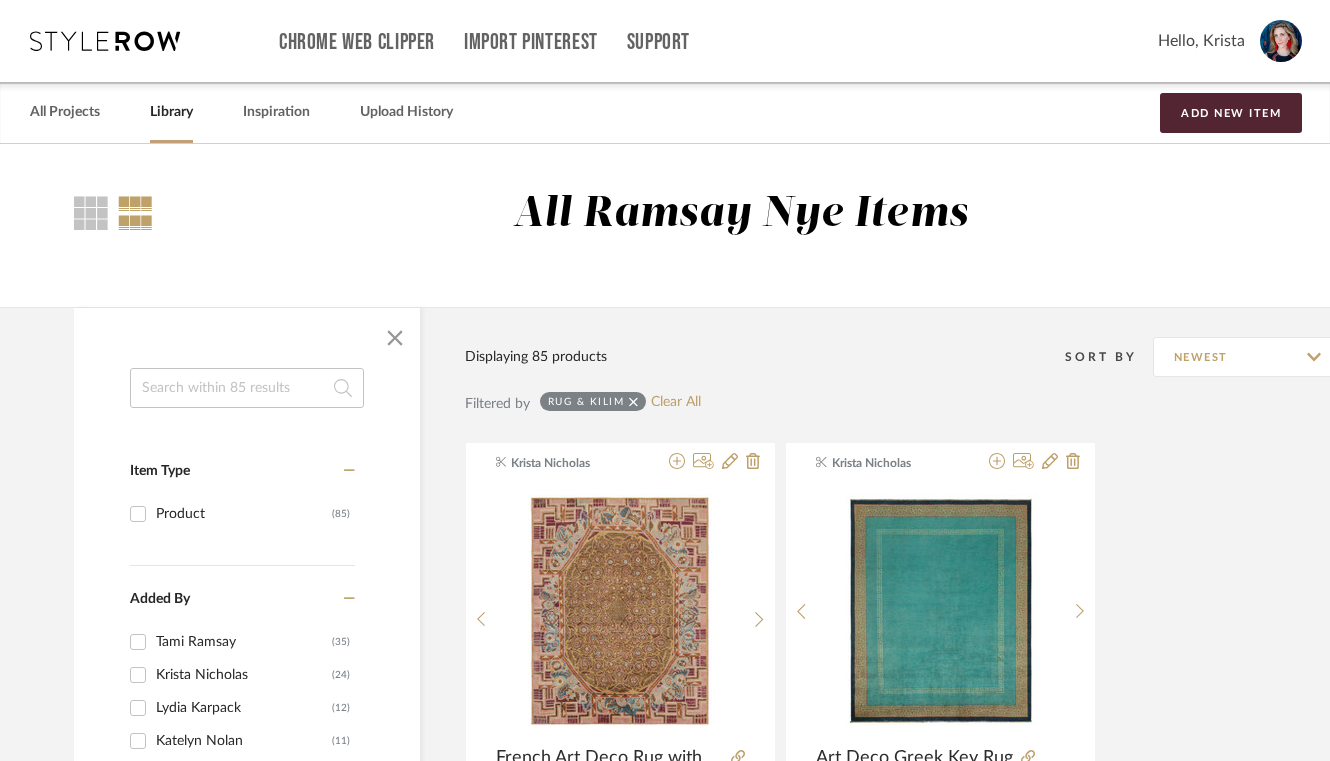 click on "All Ramsay Nye Items" 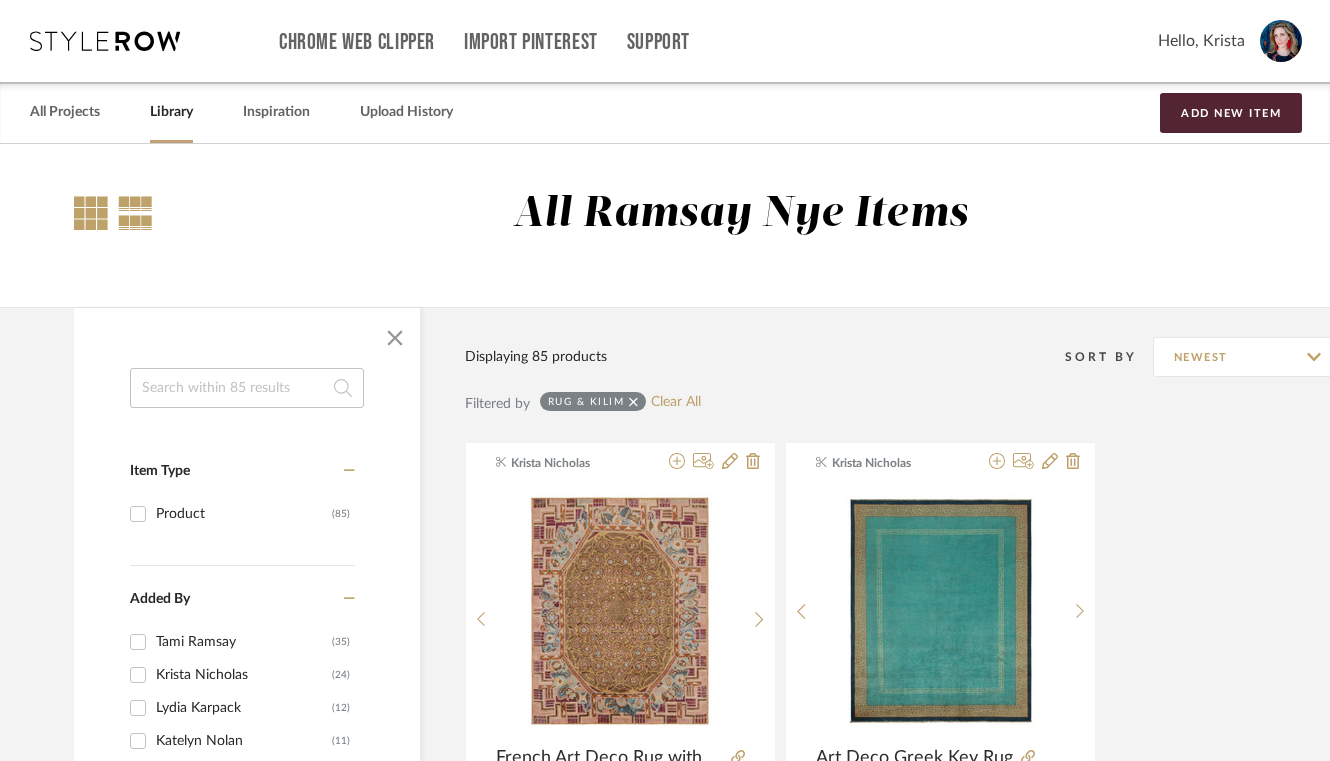 click 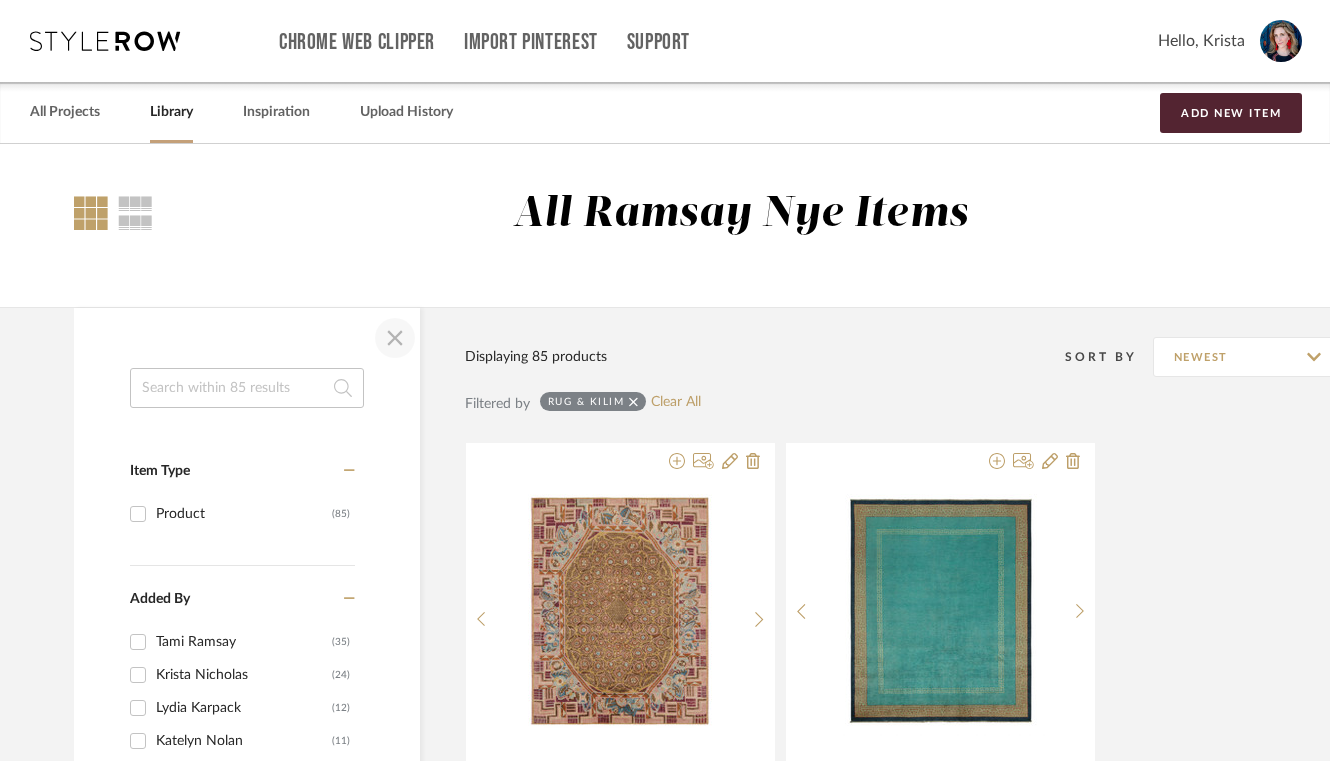 click 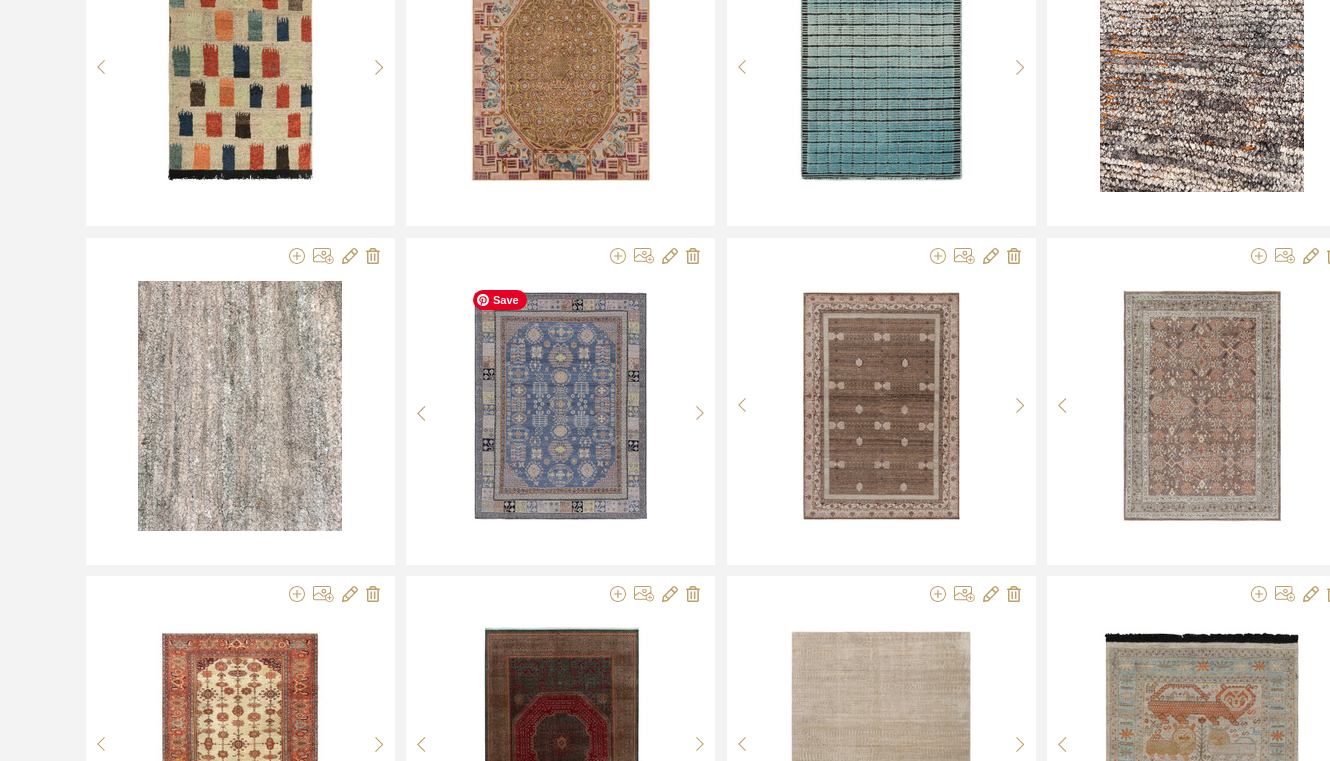 scroll, scrollTop: 1237, scrollLeft: 0, axis: vertical 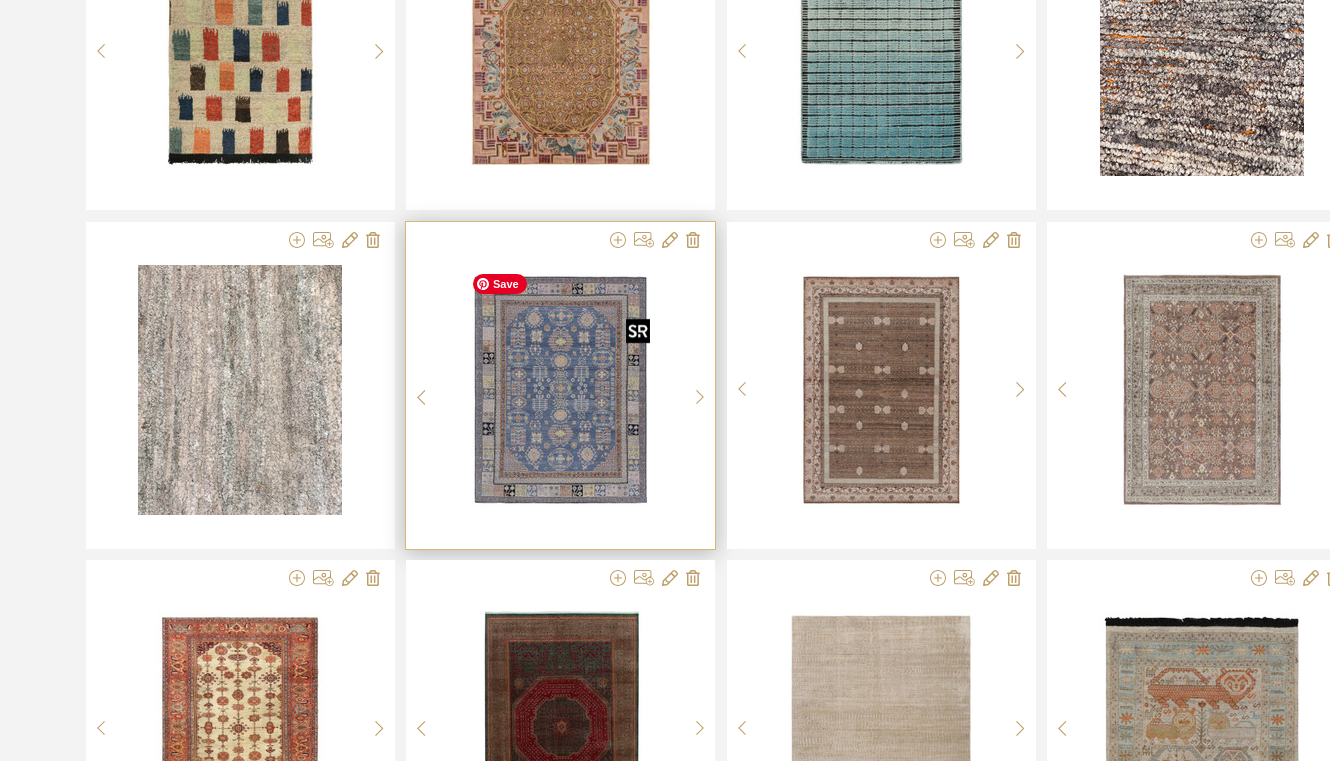 click at bounding box center [560, 390] 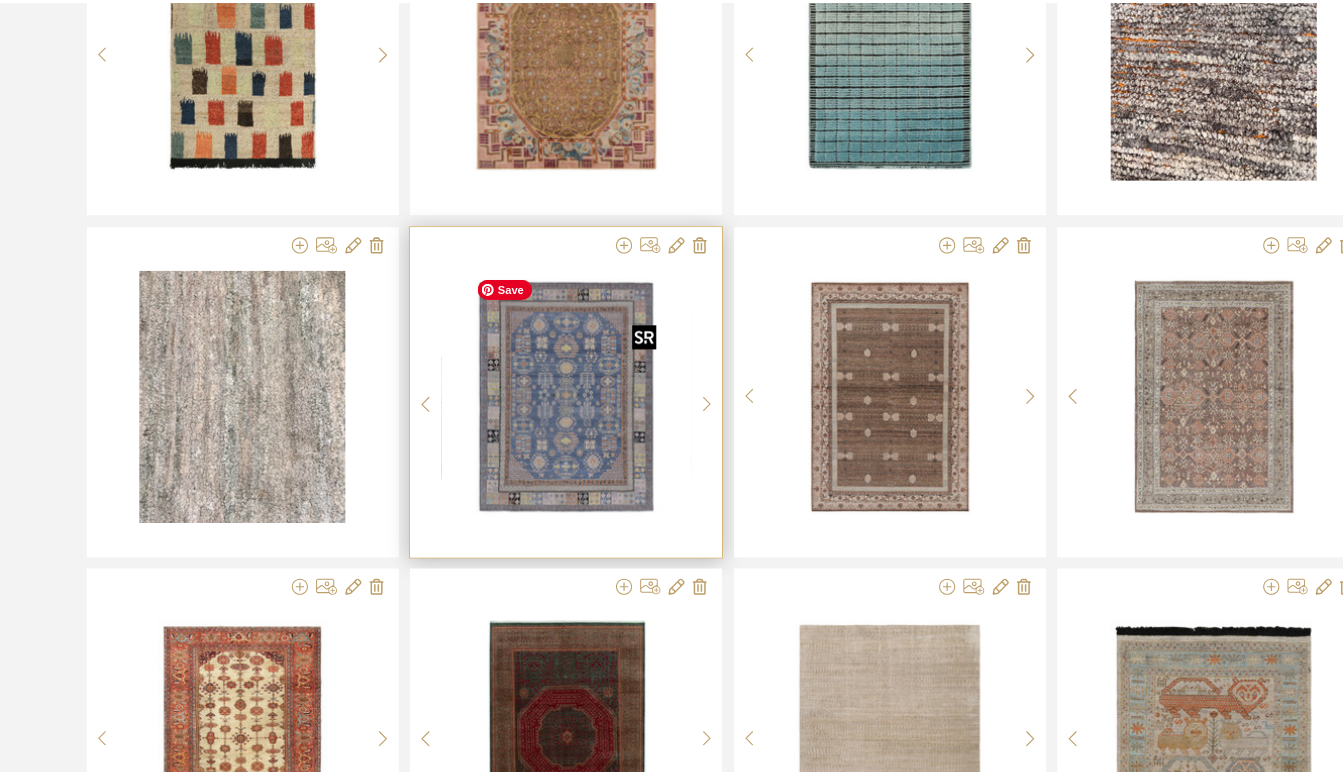 scroll, scrollTop: 0, scrollLeft: 0, axis: both 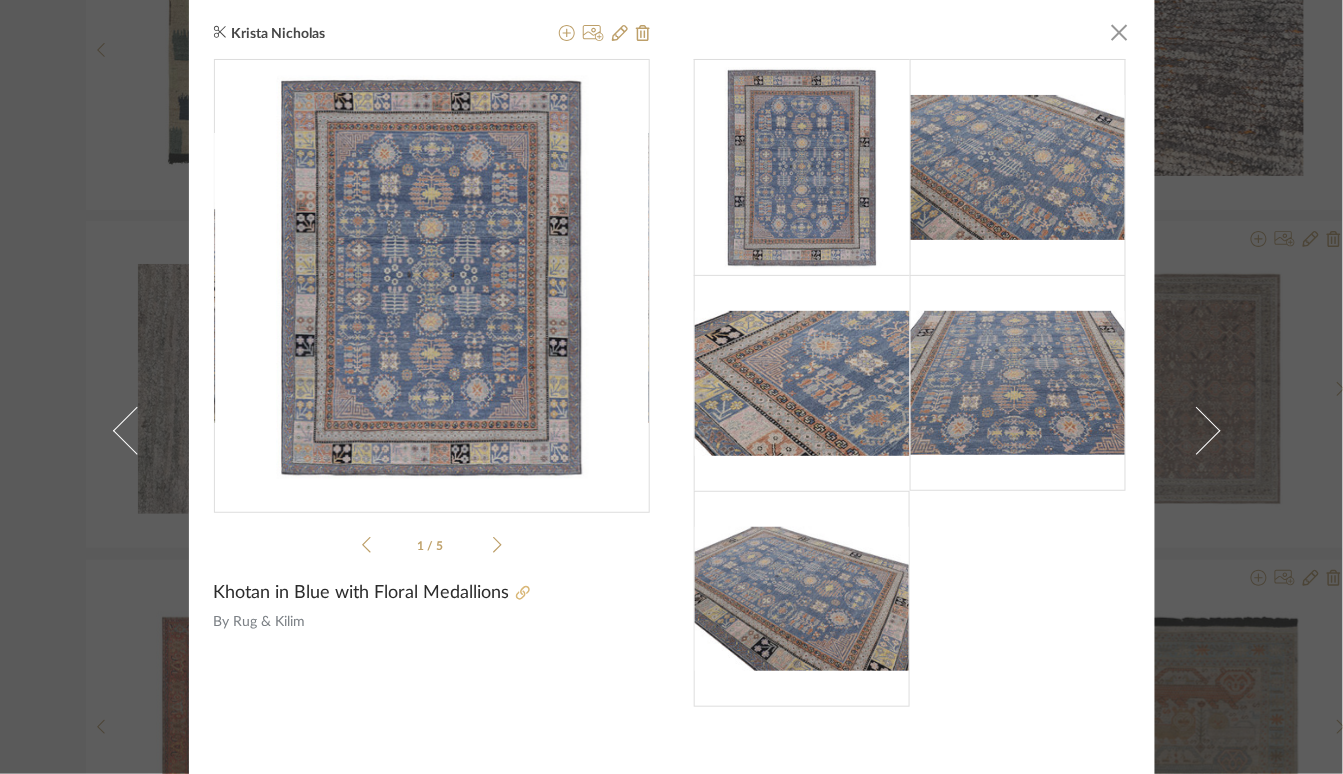 click 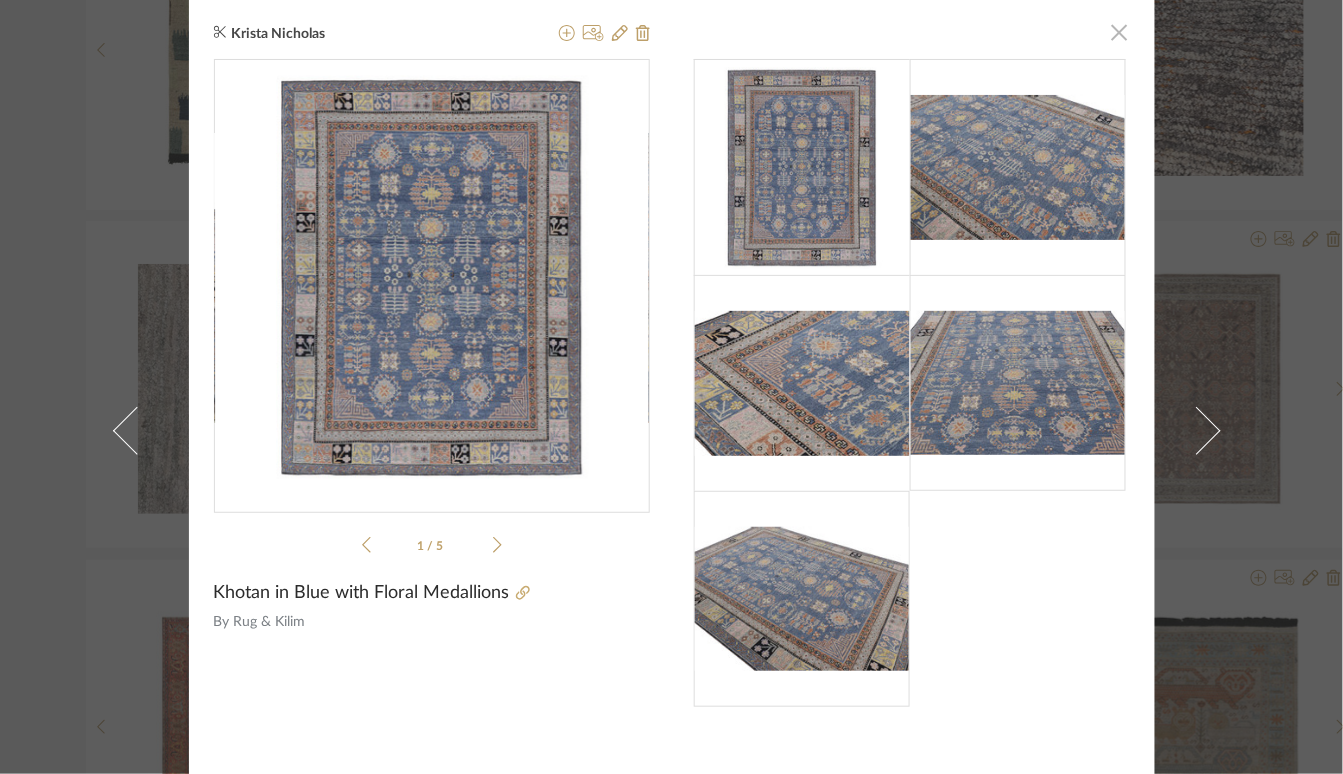 click 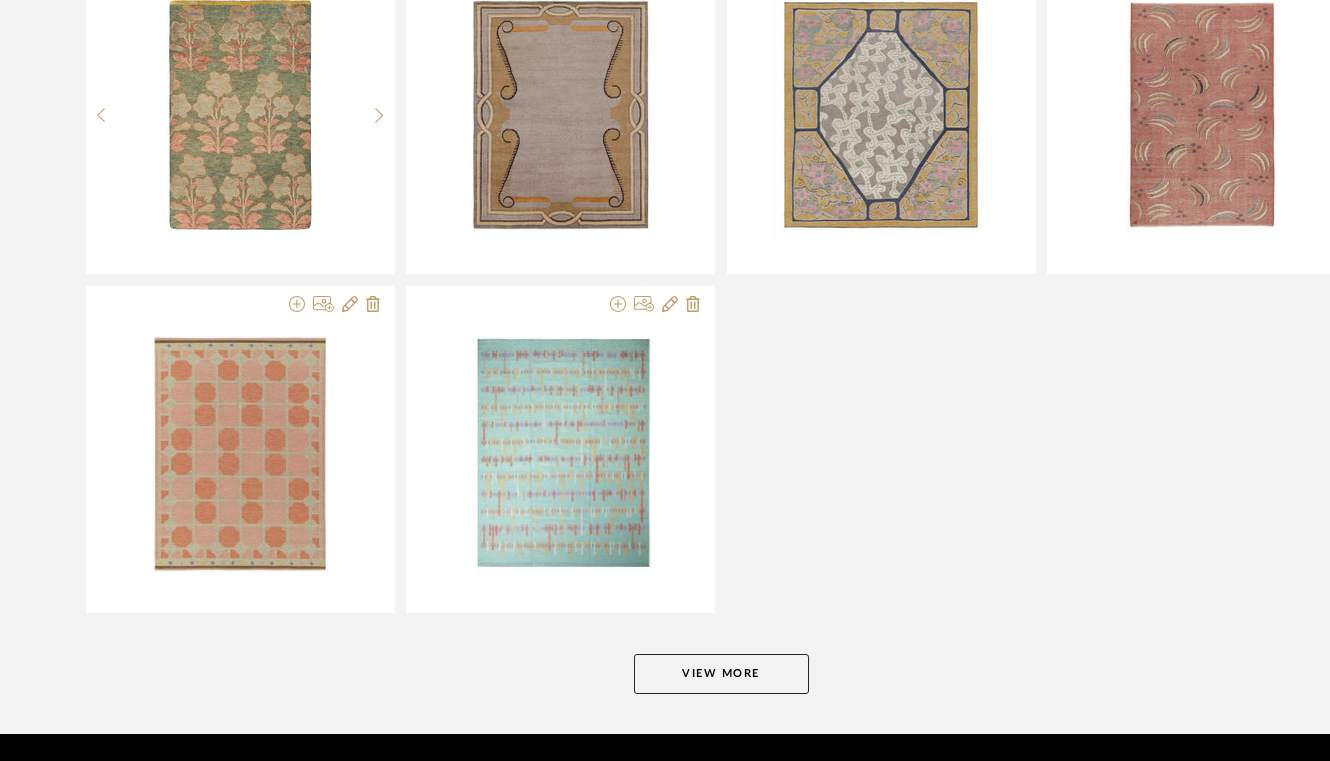 scroll, scrollTop: 2538, scrollLeft: 0, axis: vertical 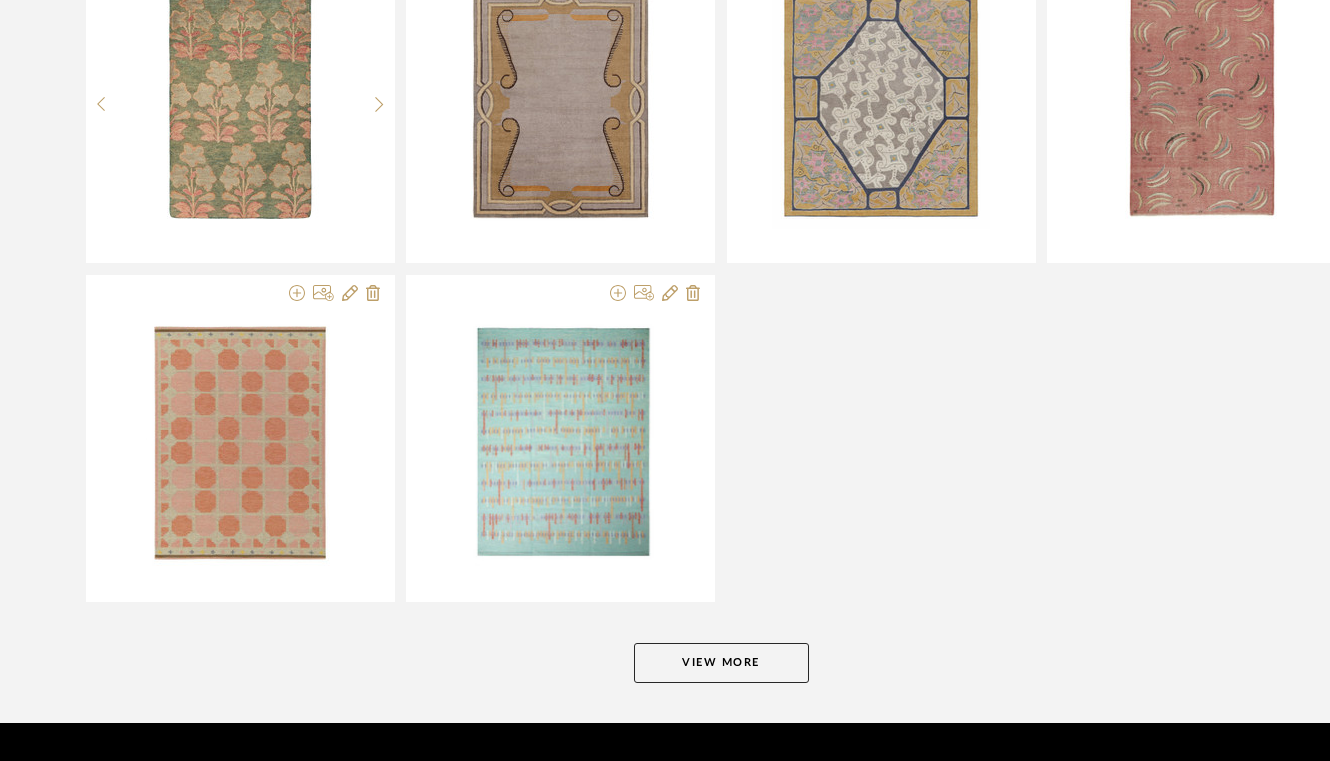 click on "View More" 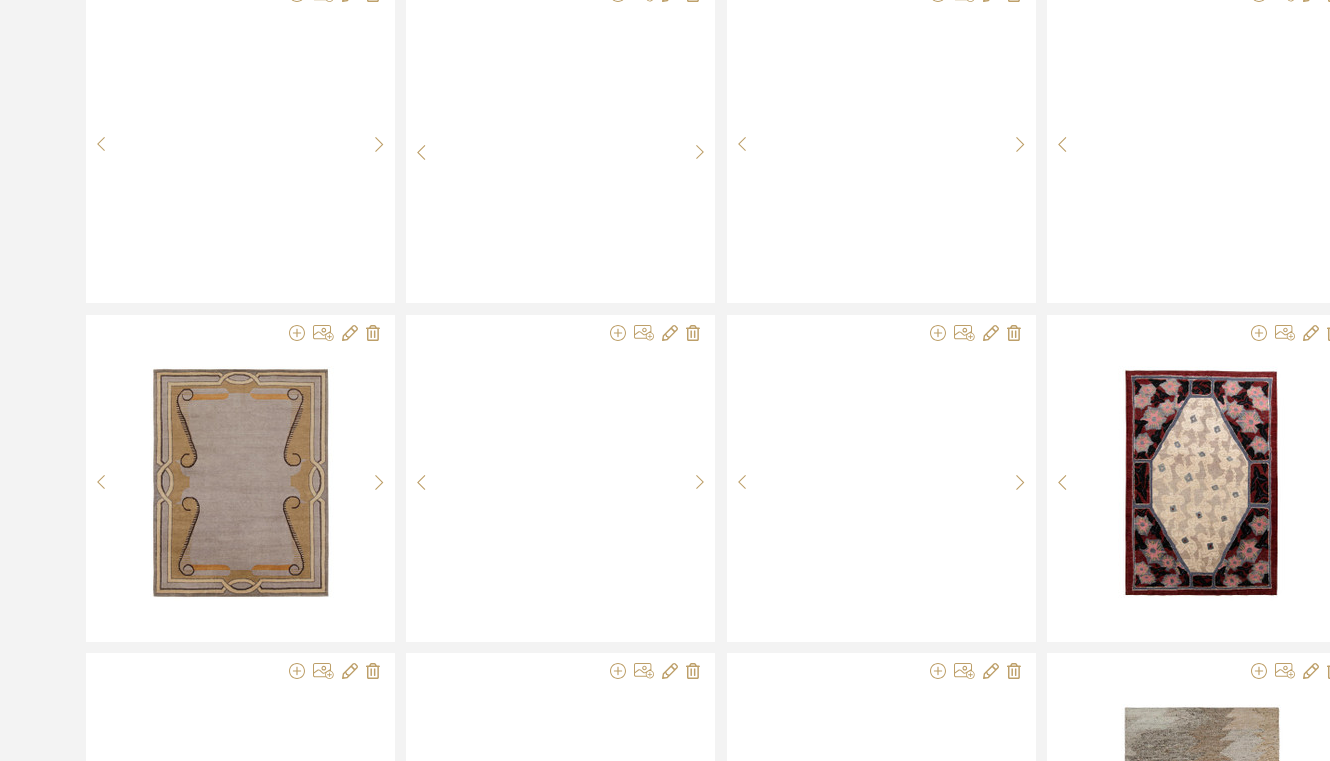 scroll, scrollTop: 3177, scrollLeft: 0, axis: vertical 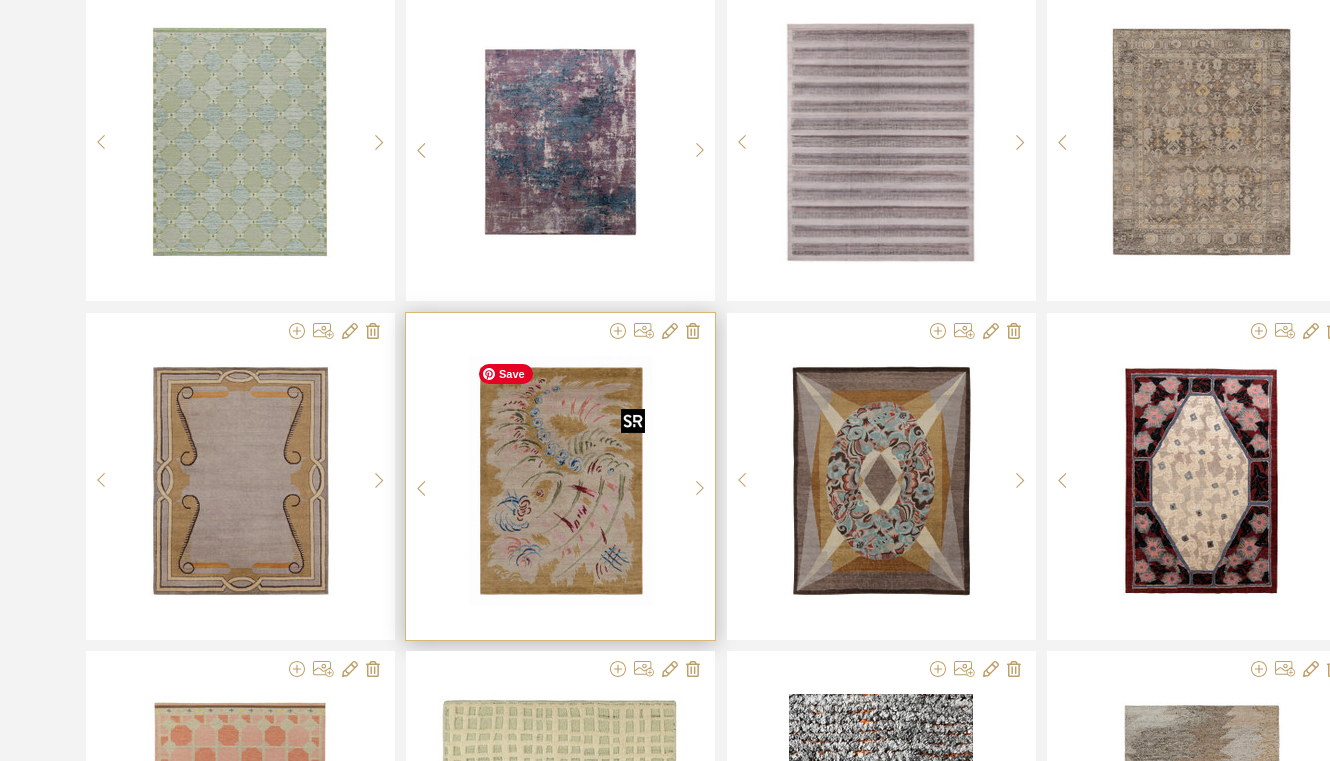 click at bounding box center (561, 481) 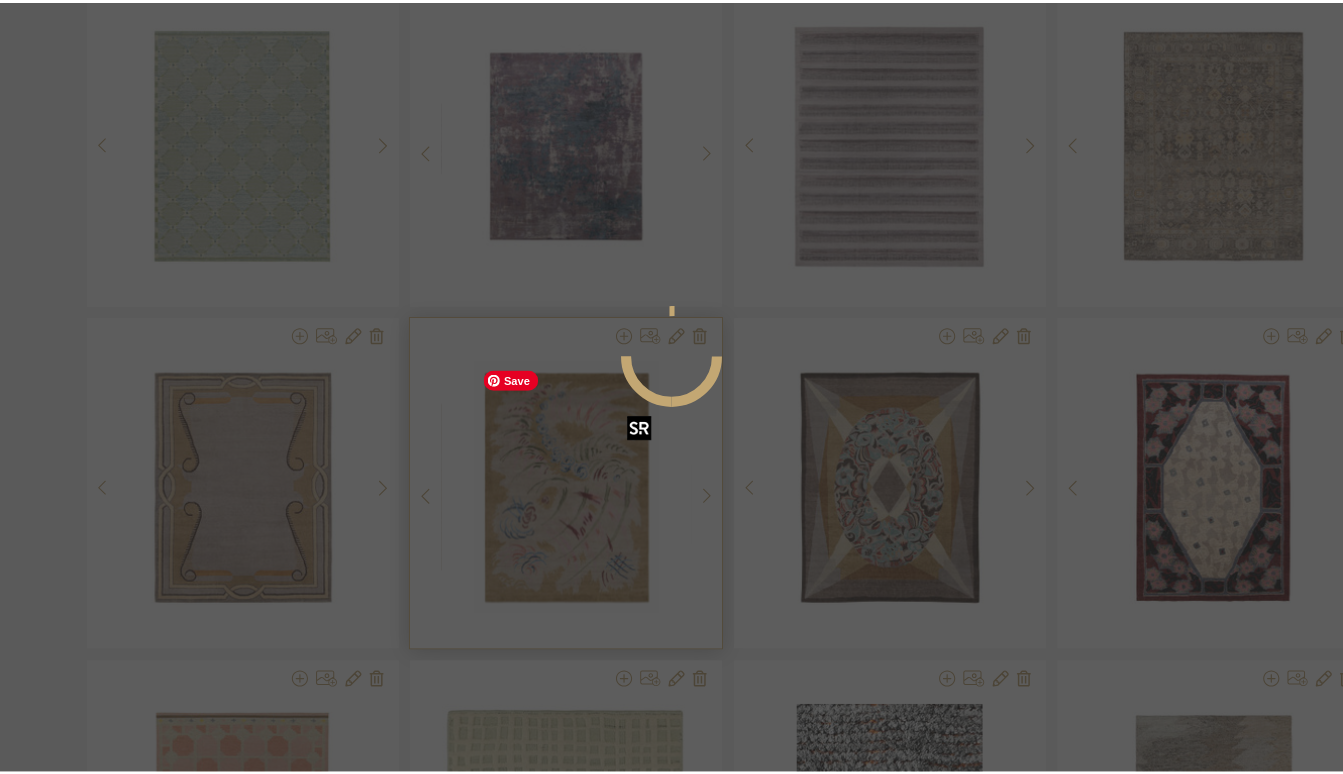scroll, scrollTop: 0, scrollLeft: 0, axis: both 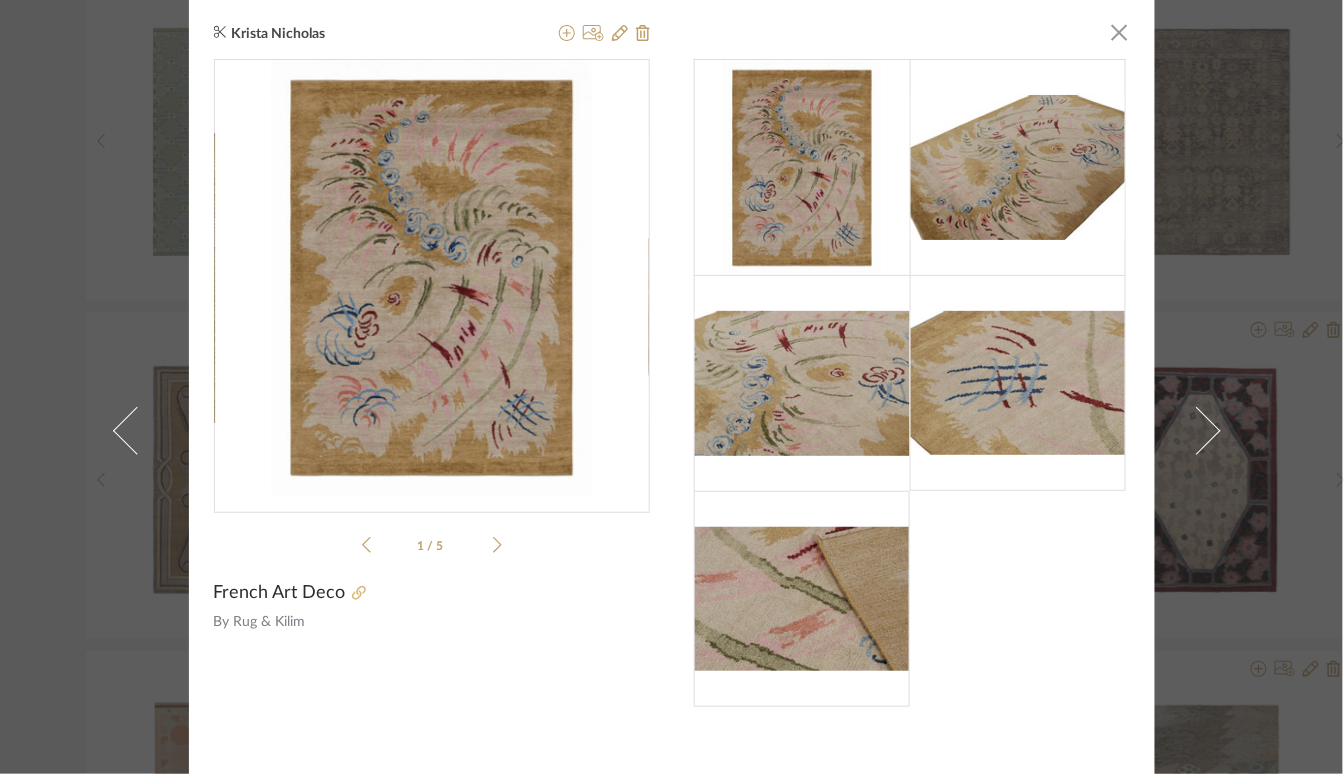 click 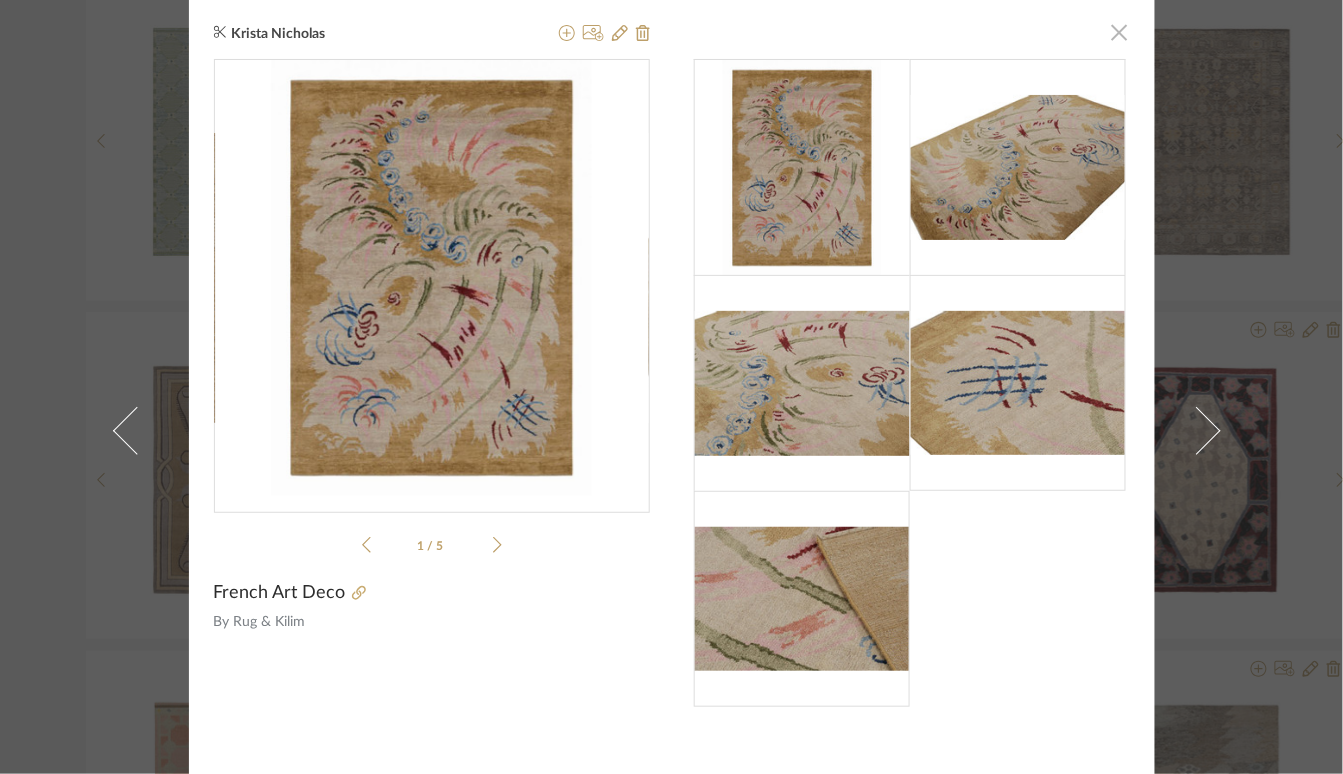 click 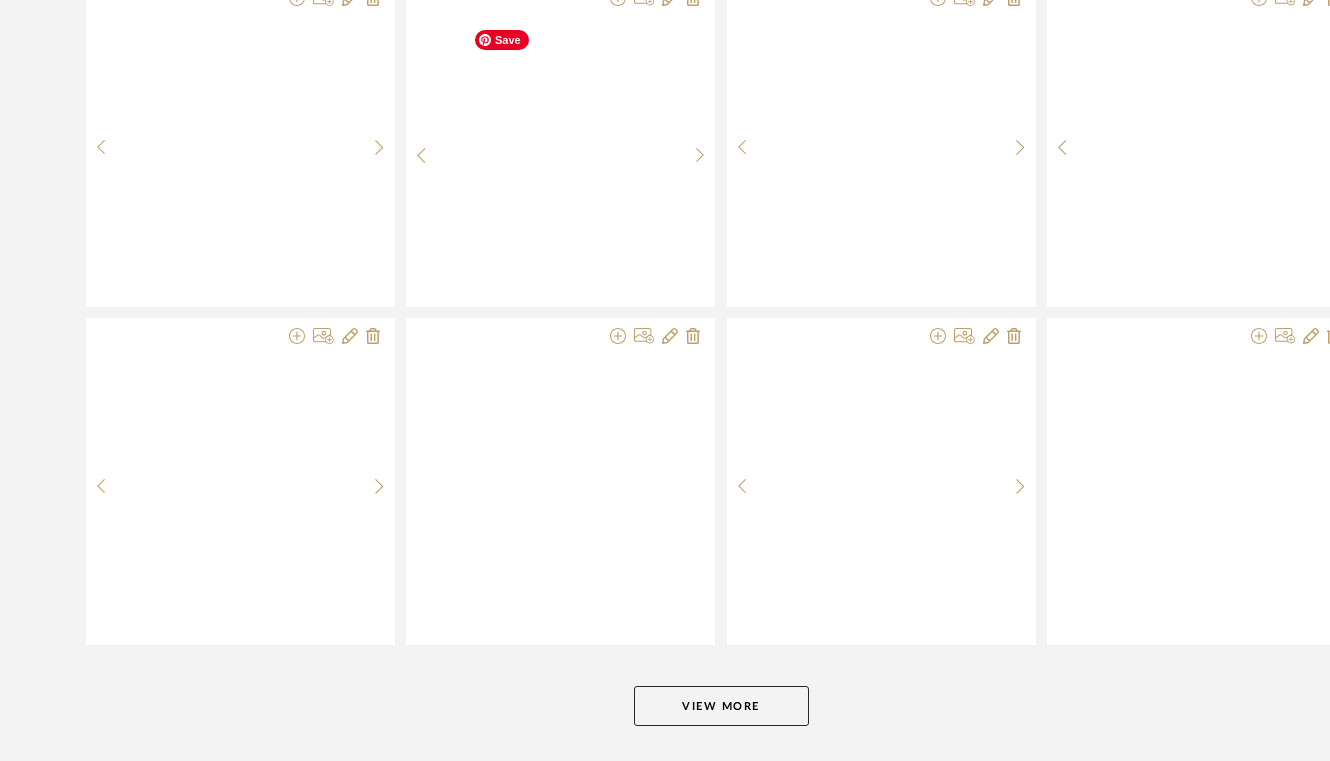 scroll, scrollTop: 4958, scrollLeft: 0, axis: vertical 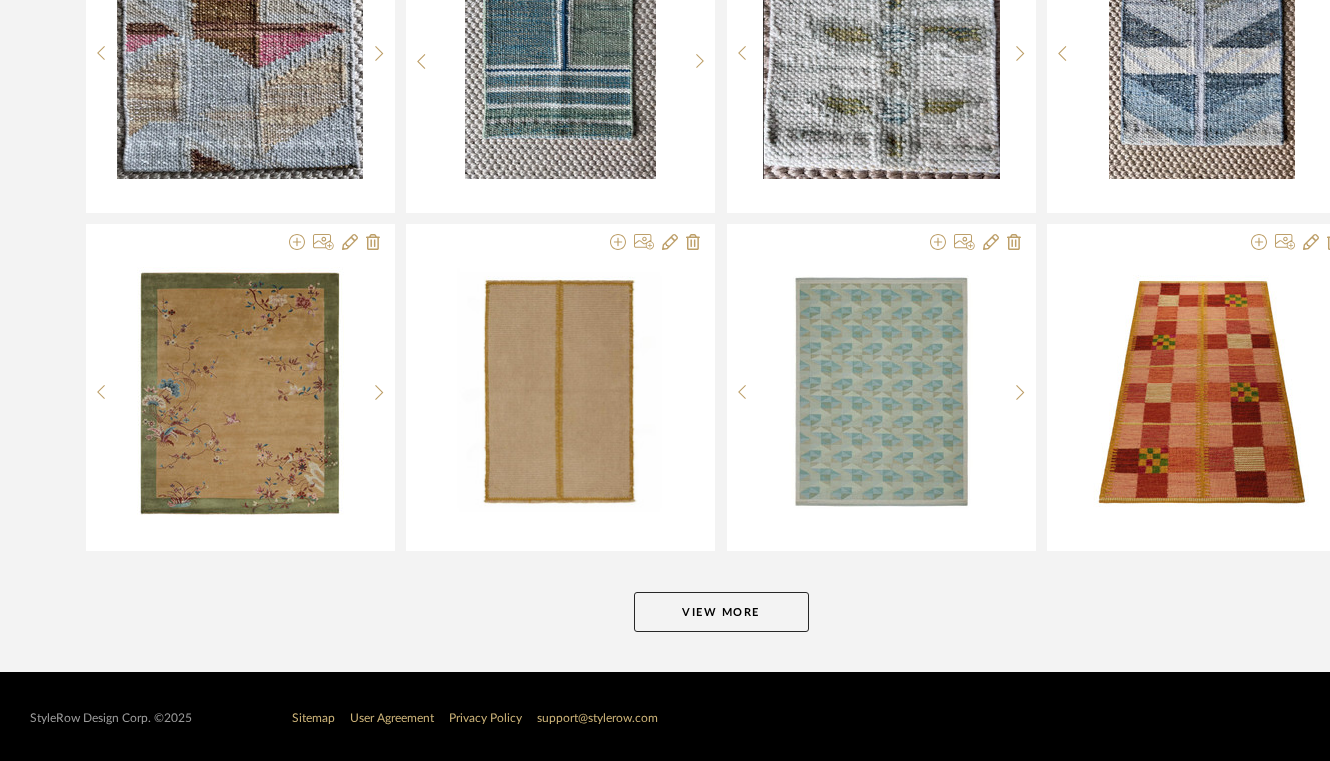 click on "View More" 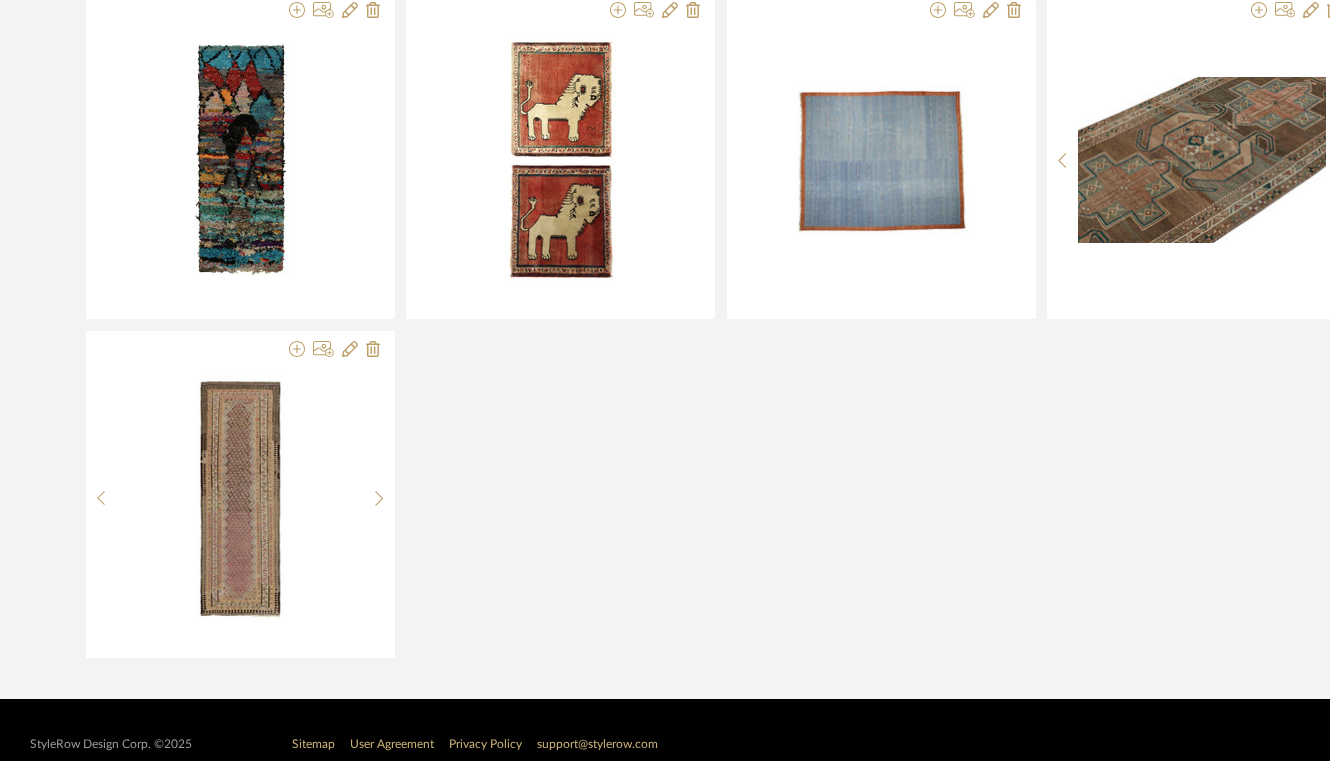 scroll, scrollTop: 7246, scrollLeft: 0, axis: vertical 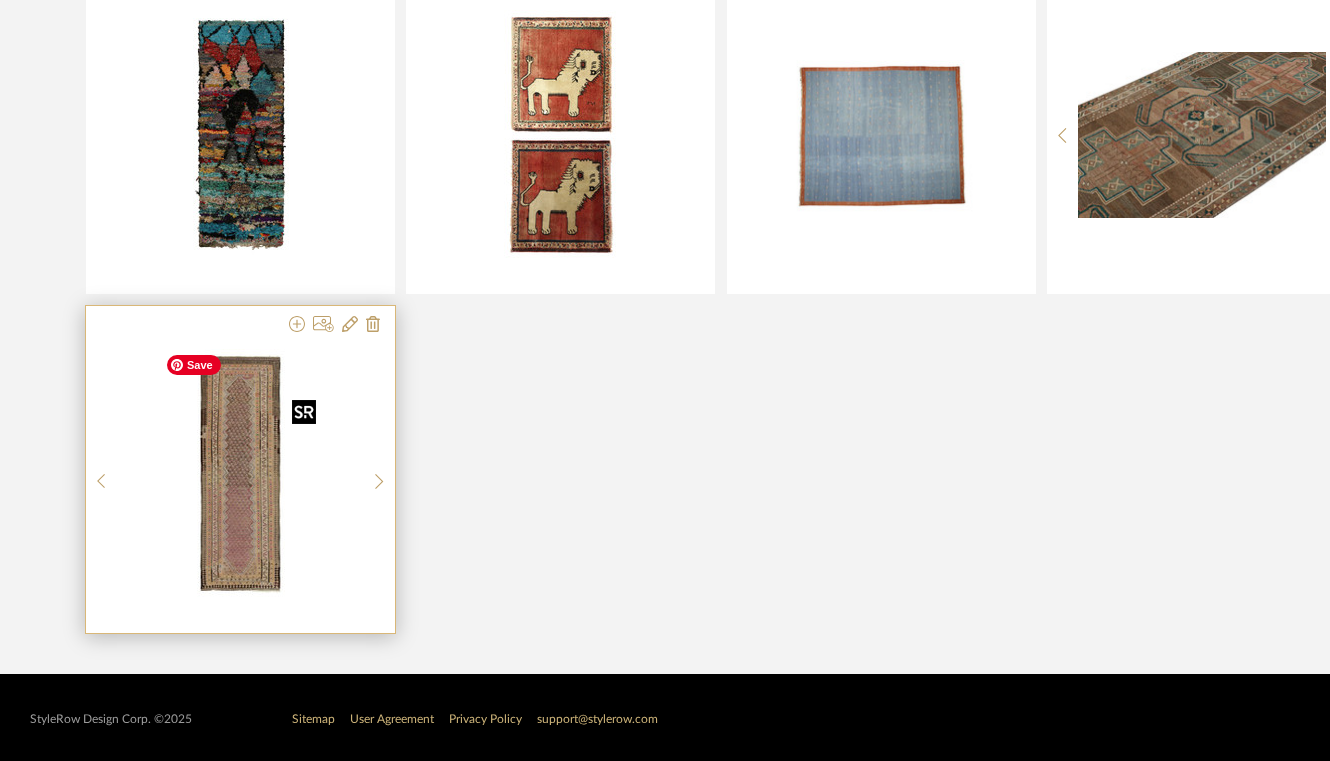 click at bounding box center (240, 474) 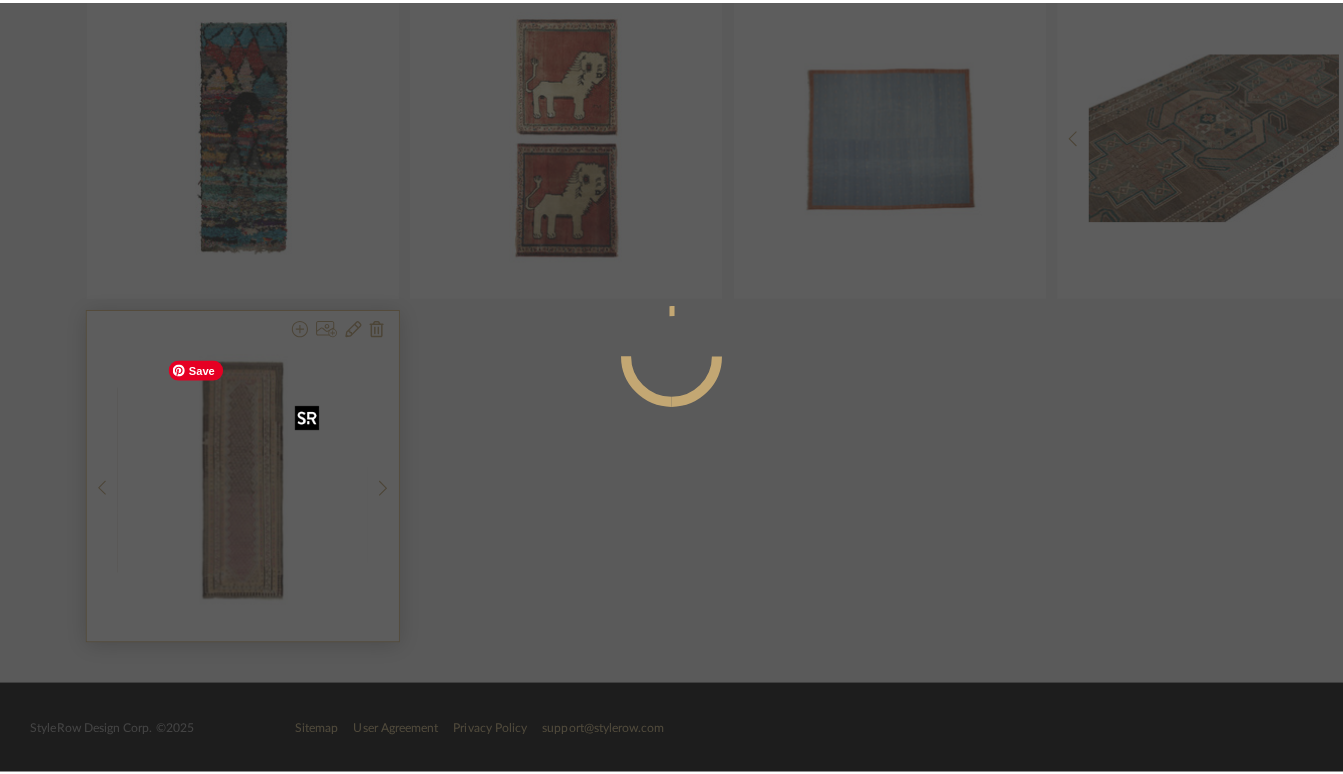 scroll, scrollTop: 0, scrollLeft: 0, axis: both 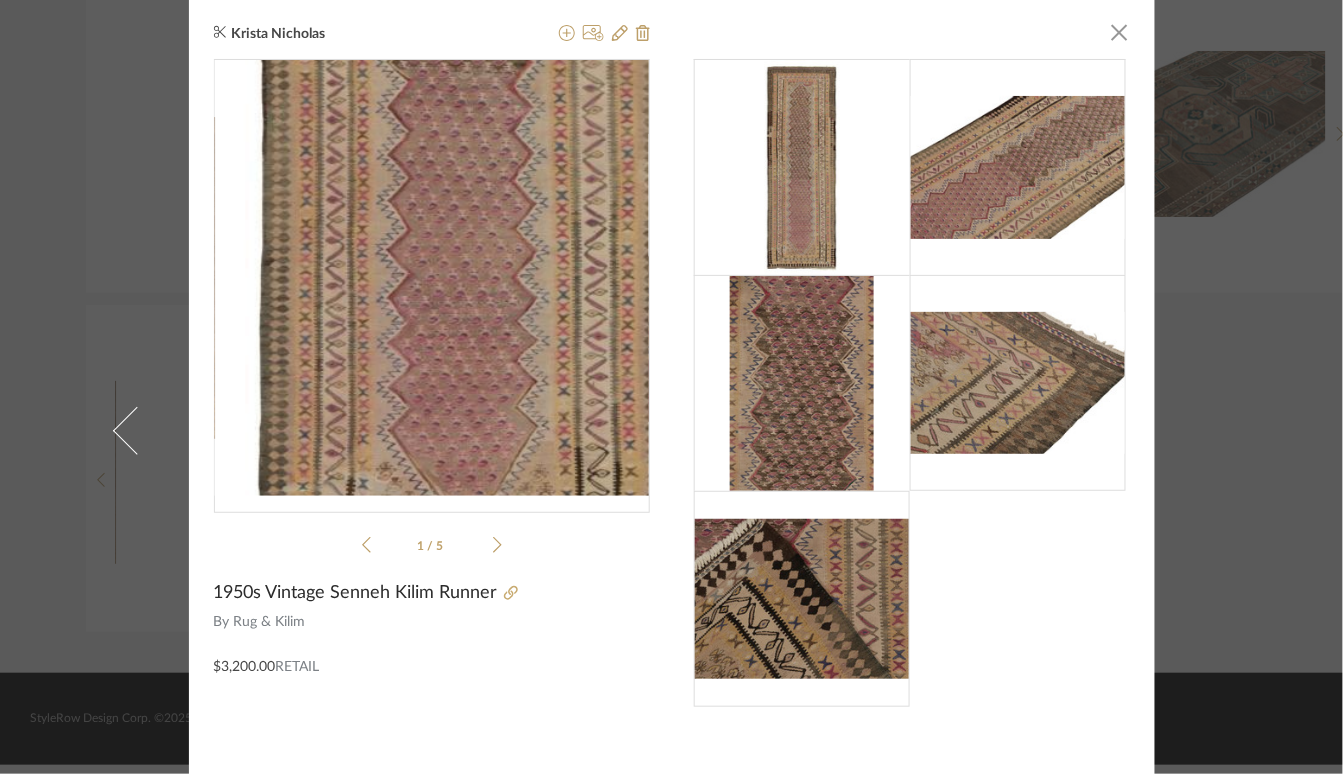 click at bounding box center (431, 278) 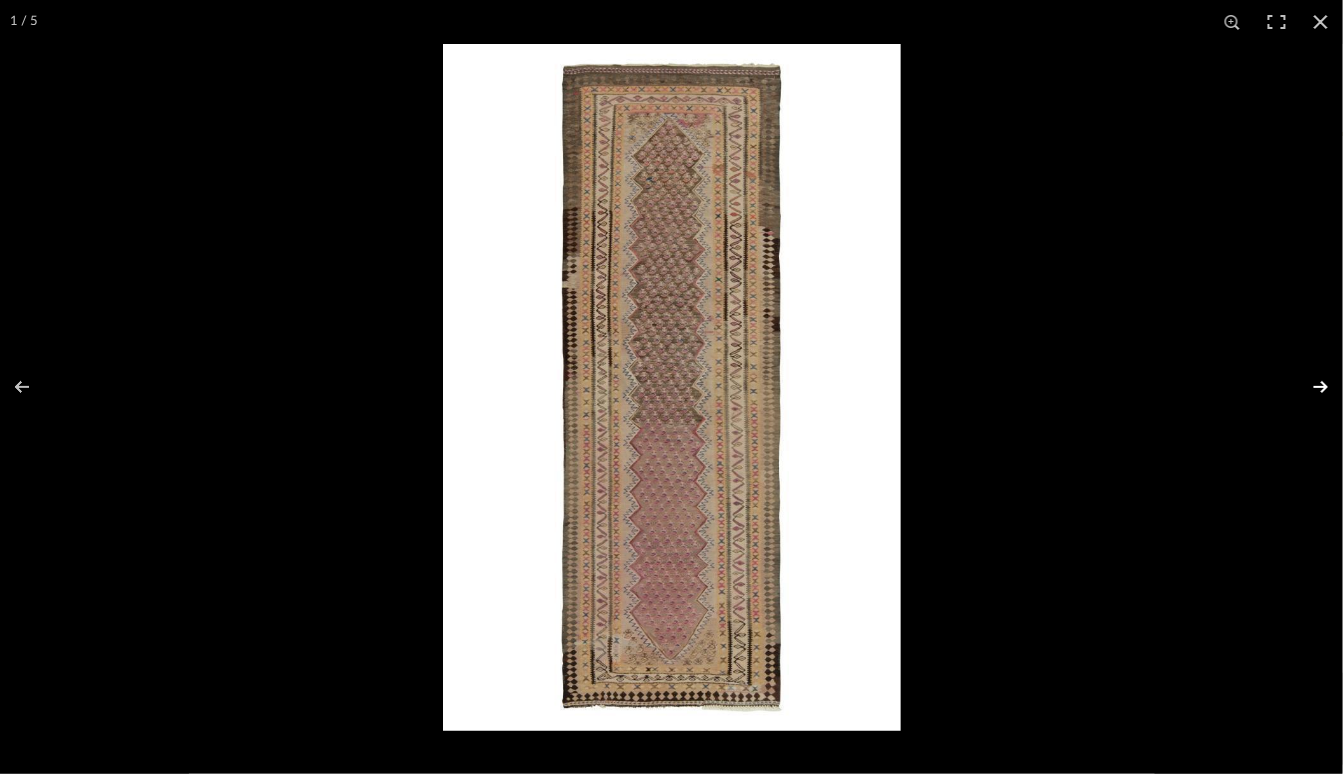 click at bounding box center (1308, 387) 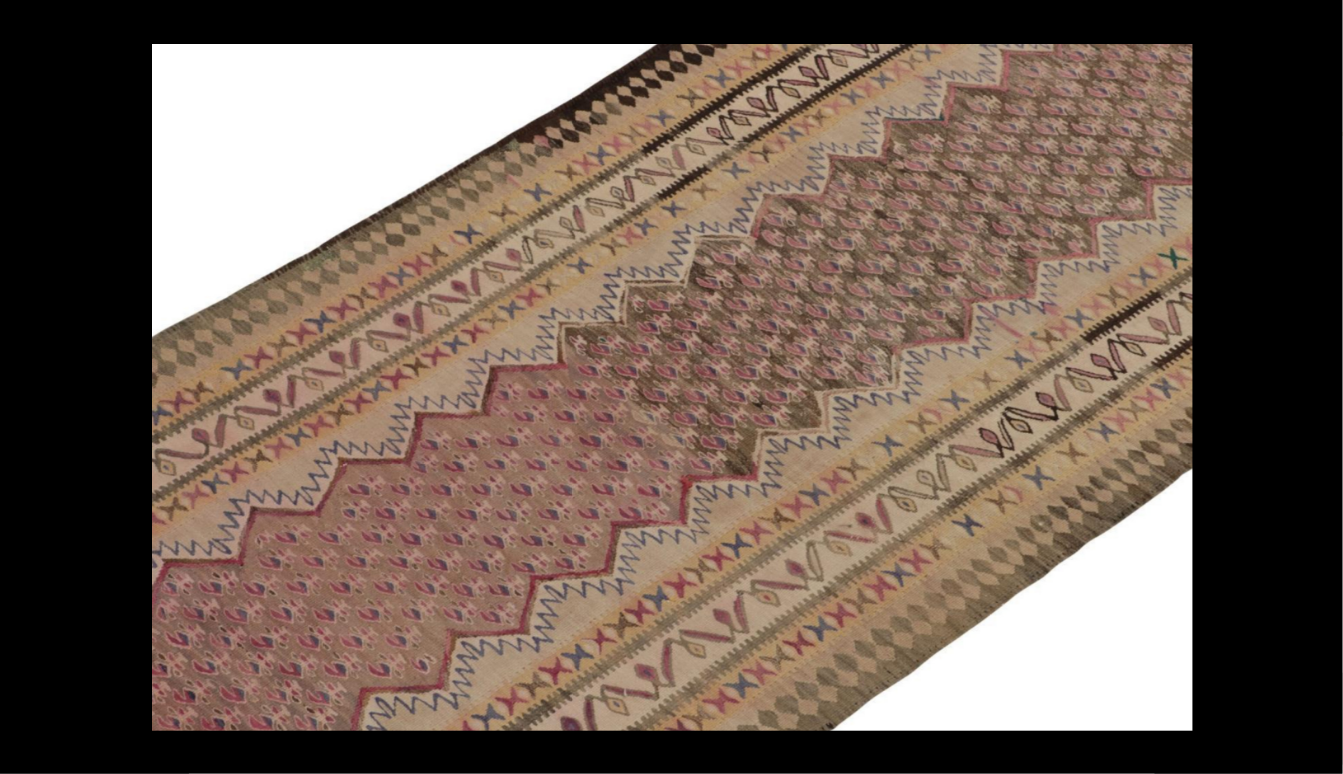click at bounding box center (1308, 387) 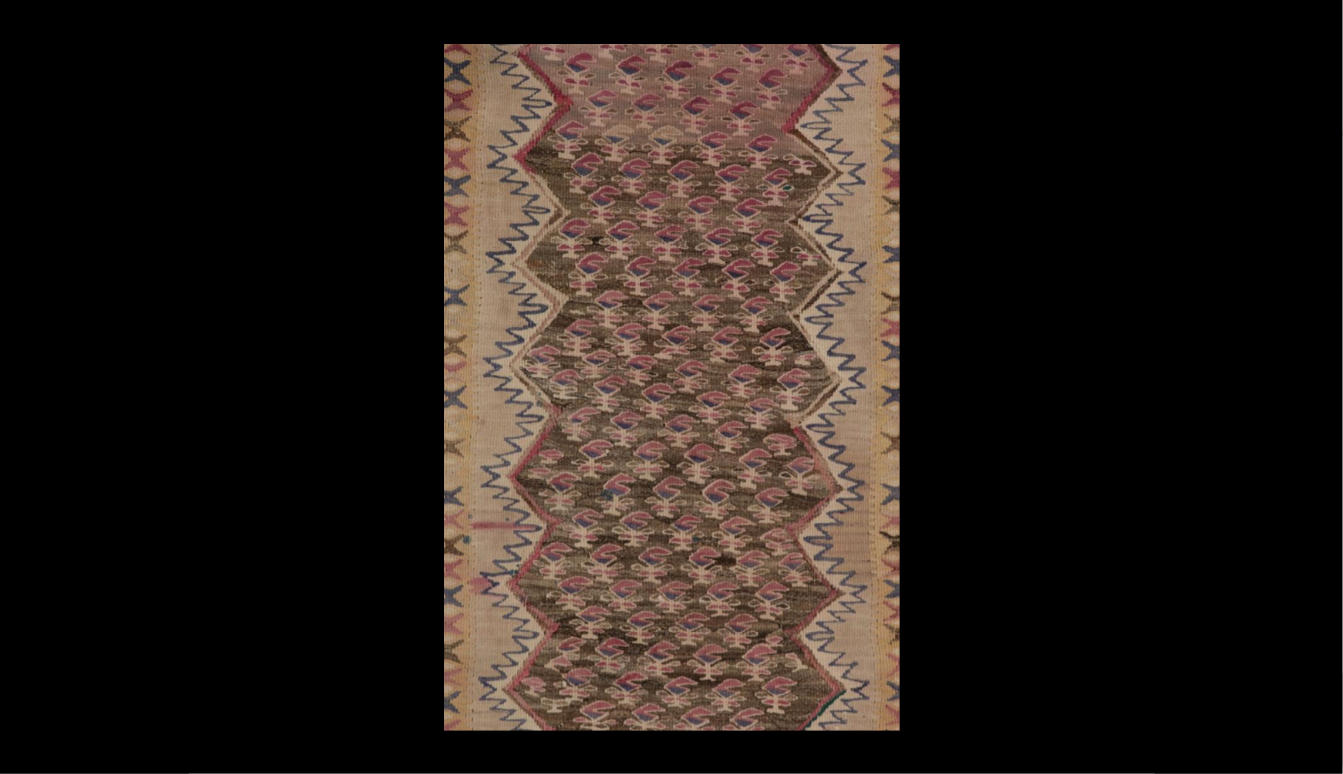 click at bounding box center (1308, 387) 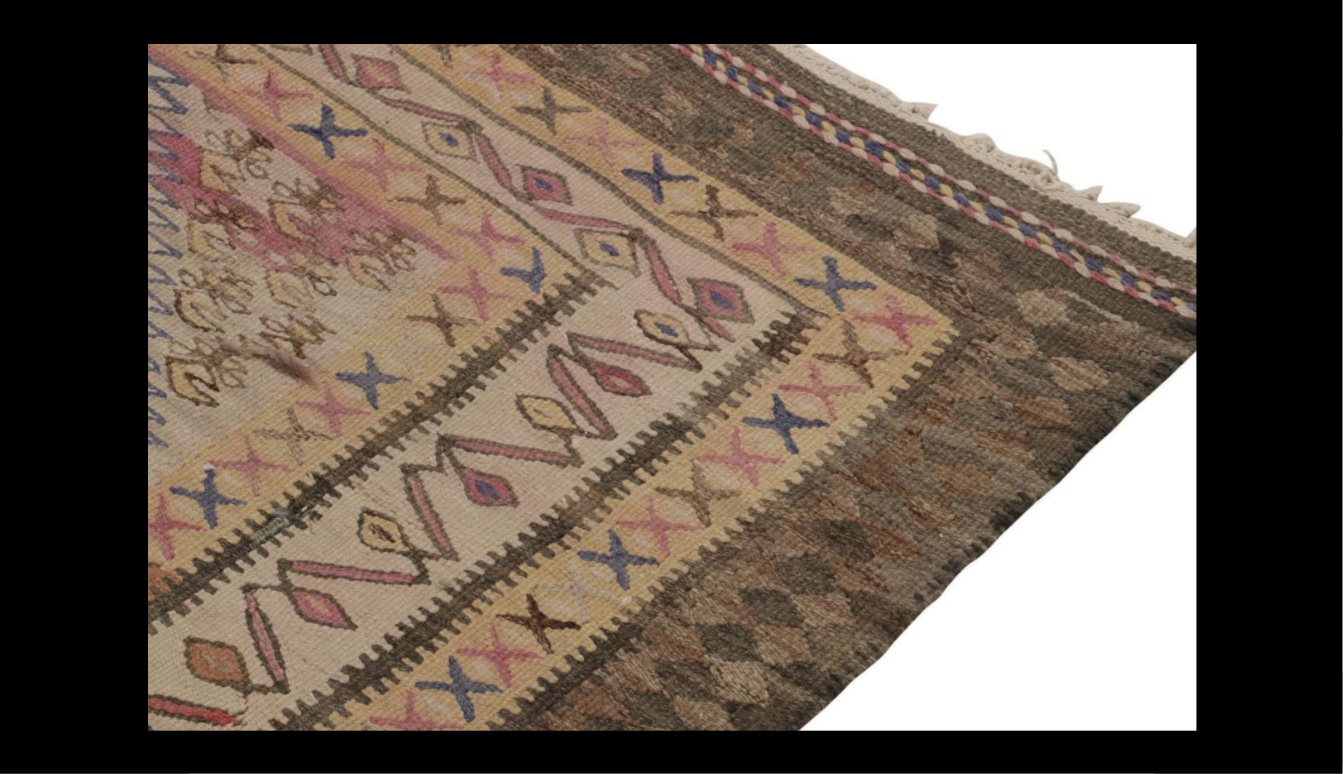 click at bounding box center [1308, 387] 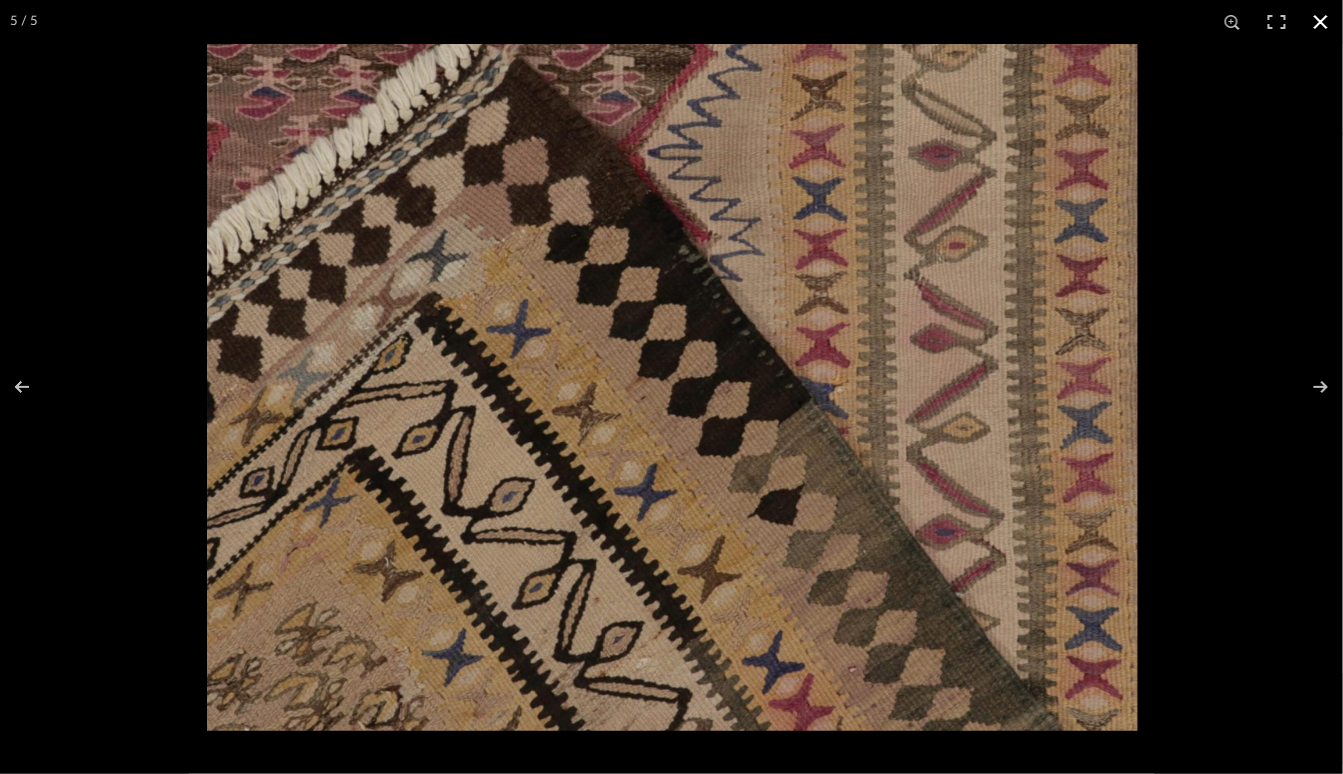 click at bounding box center (1321, 22) 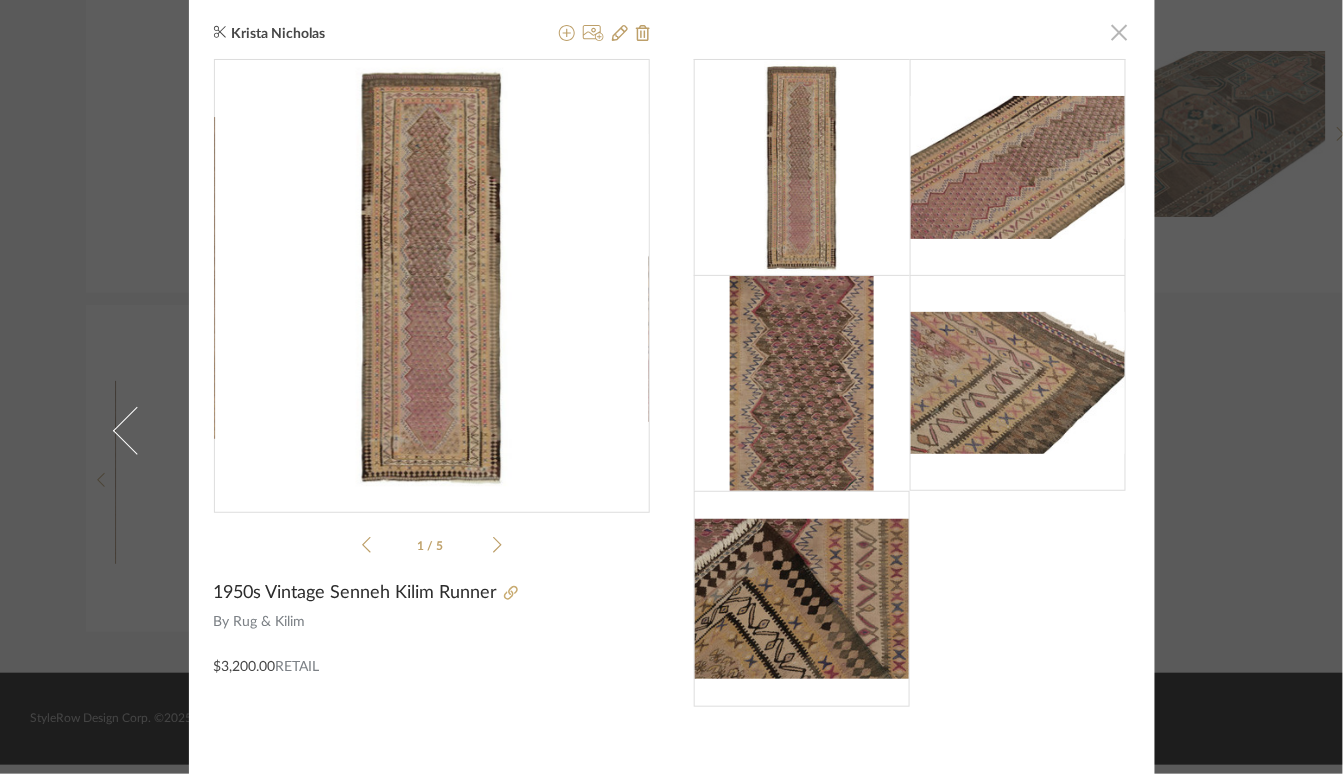 click 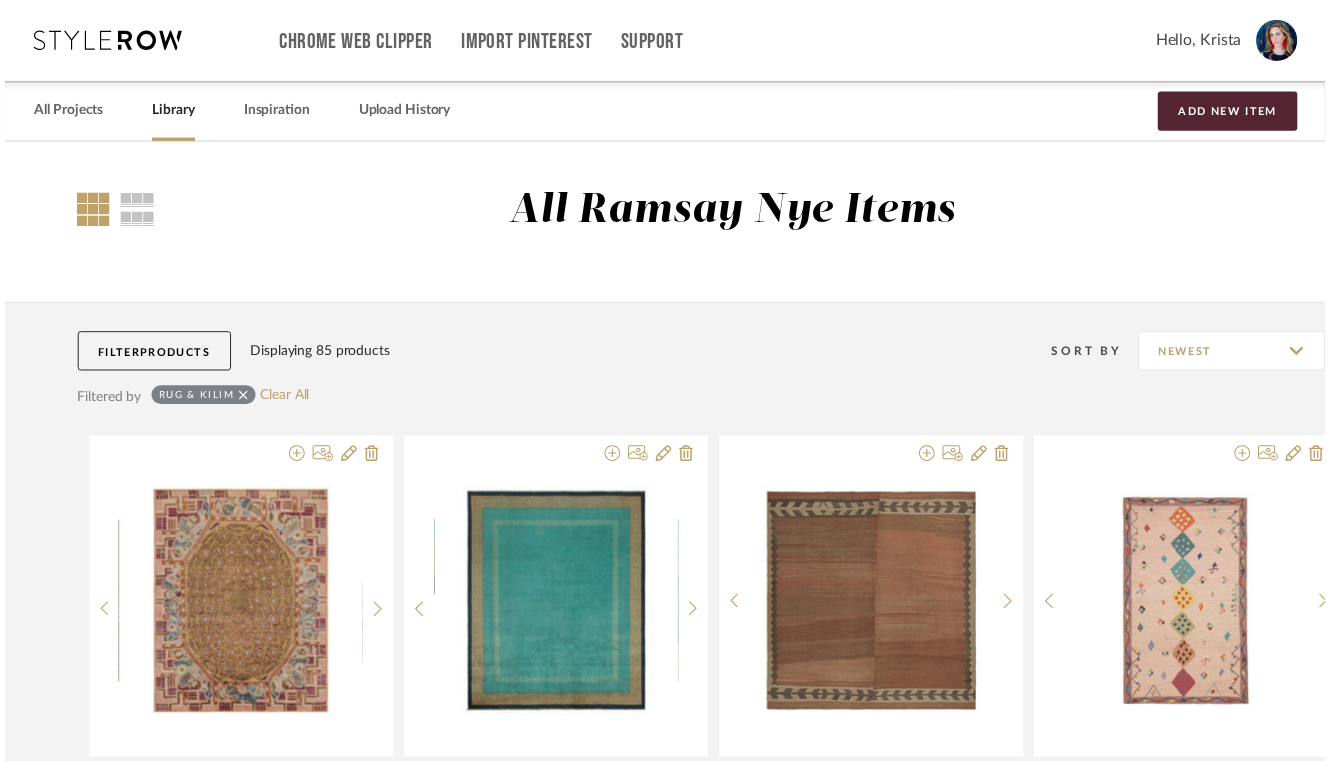 scroll, scrollTop: 7246, scrollLeft: 0, axis: vertical 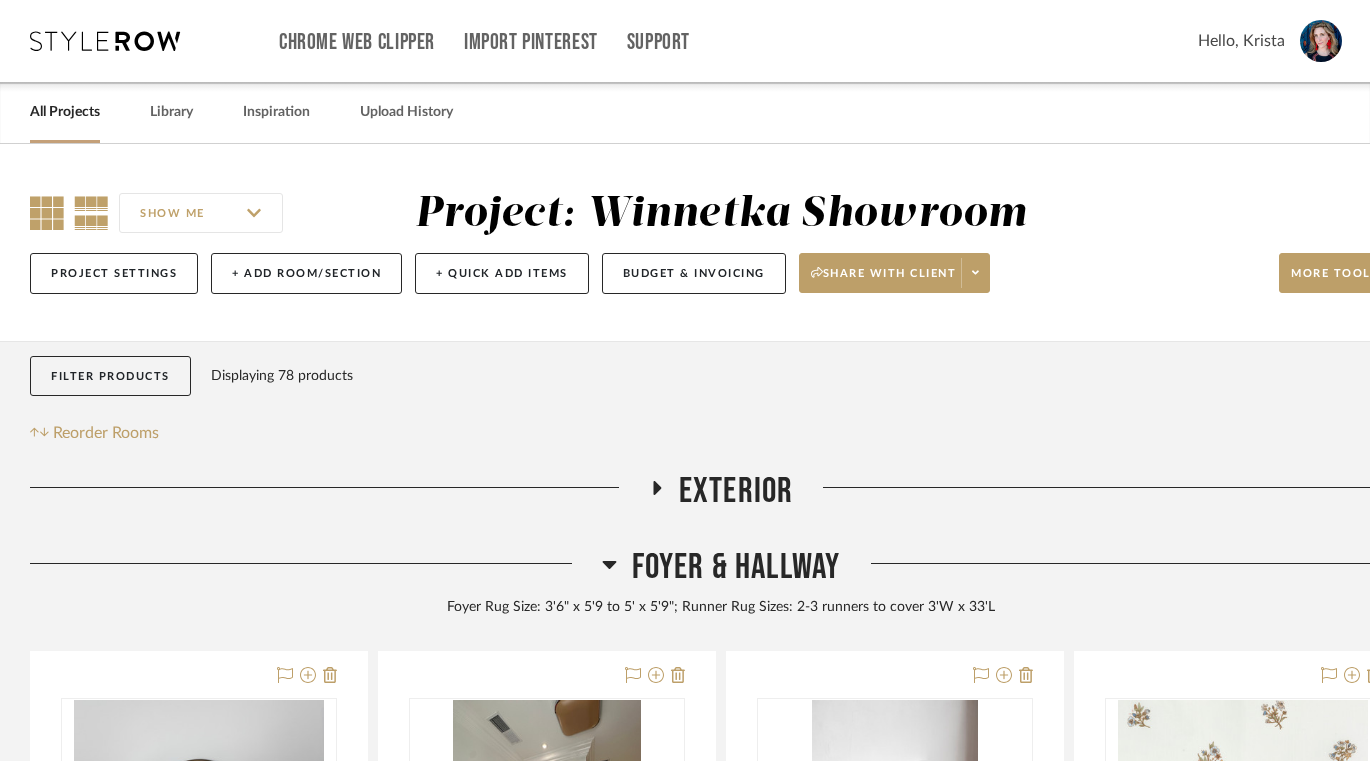 click 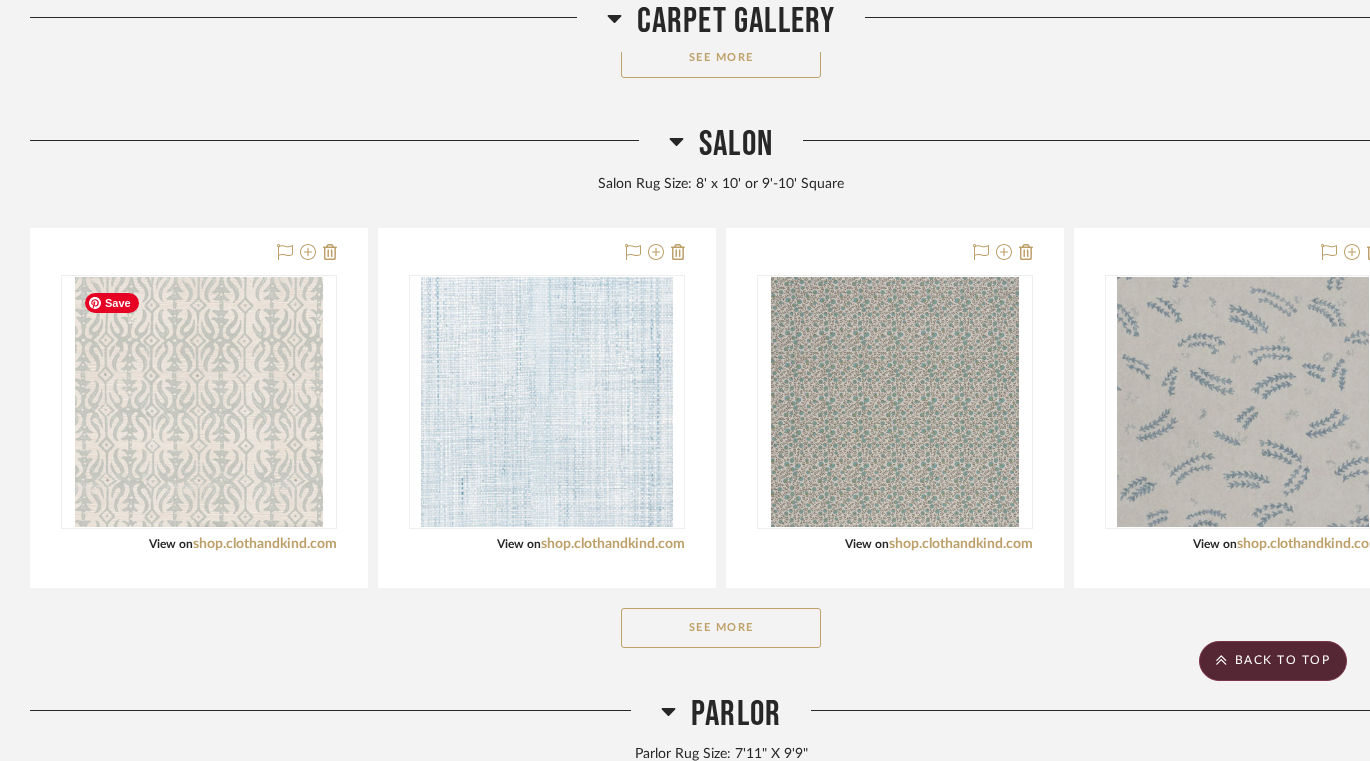 scroll, scrollTop: 1536, scrollLeft: 0, axis: vertical 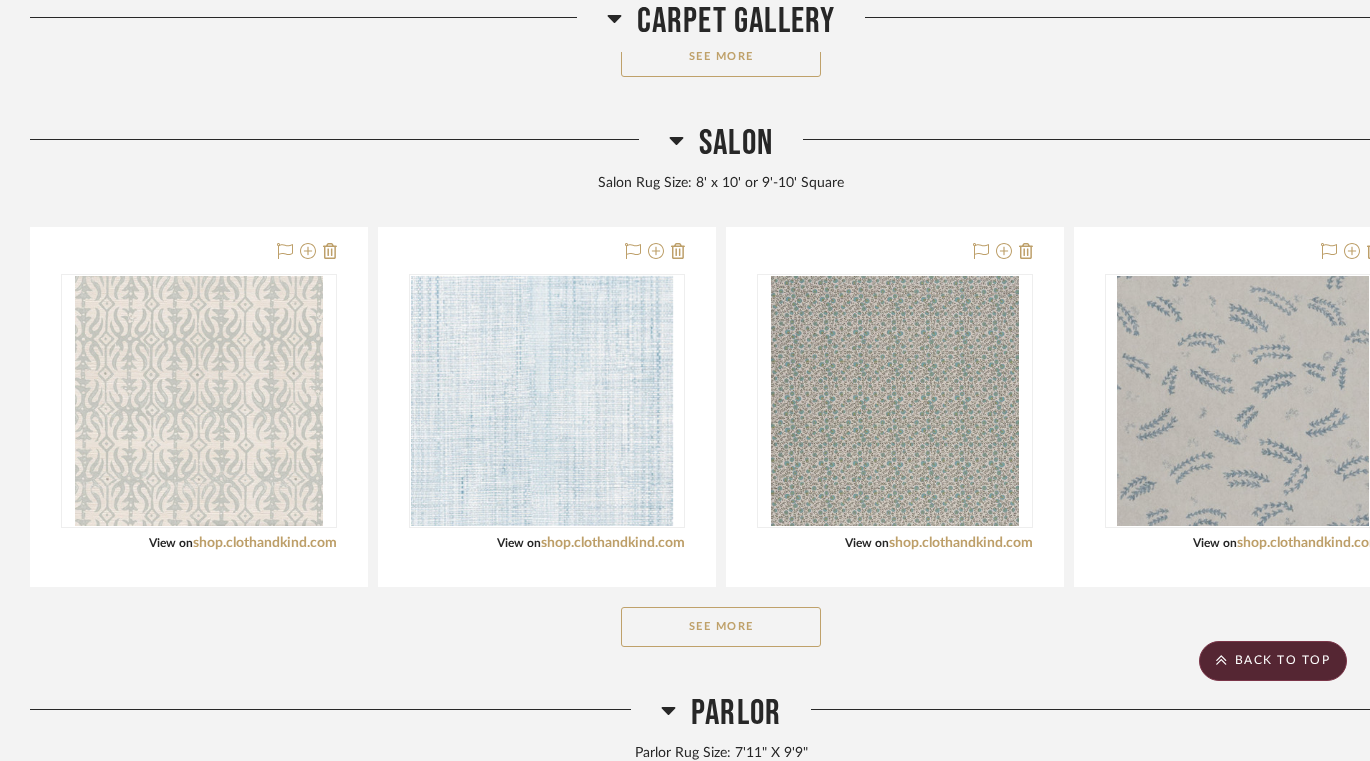 click on "See More" 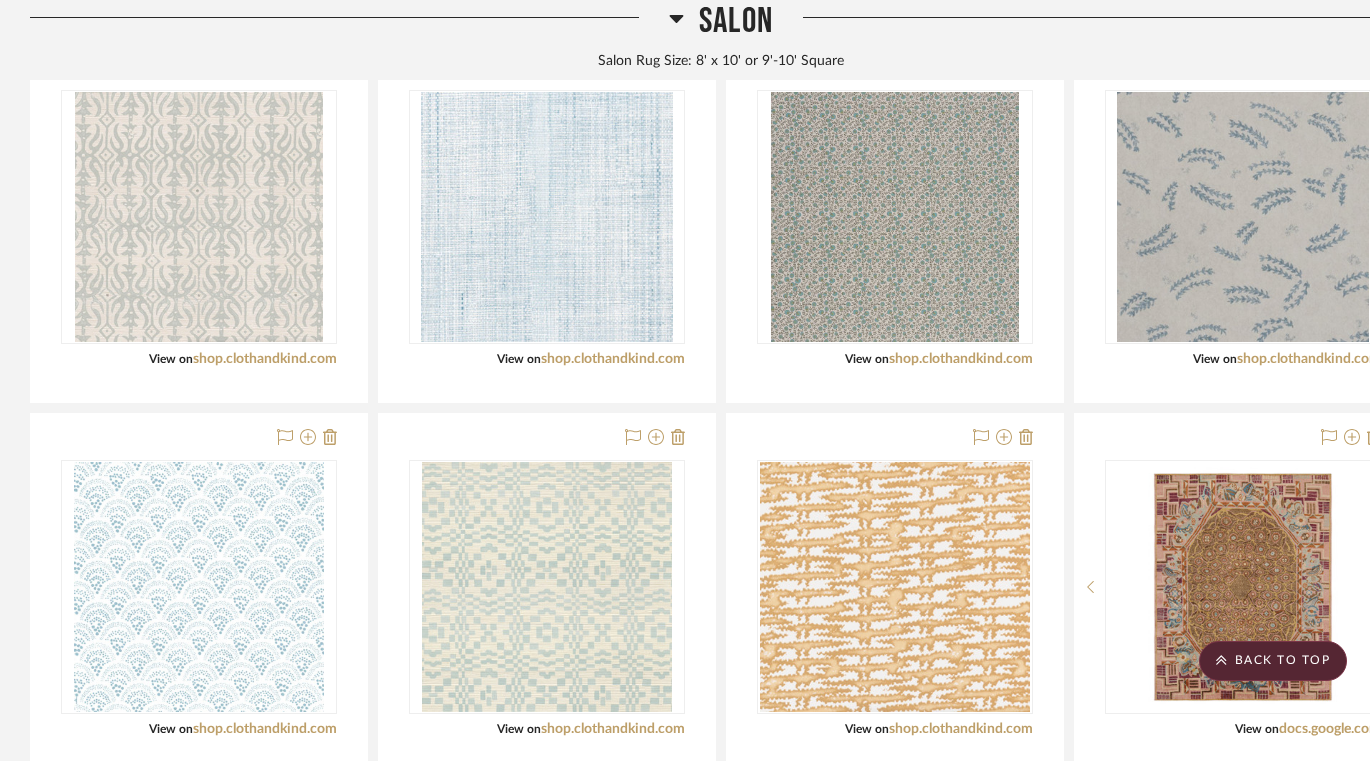 scroll, scrollTop: 1726, scrollLeft: 0, axis: vertical 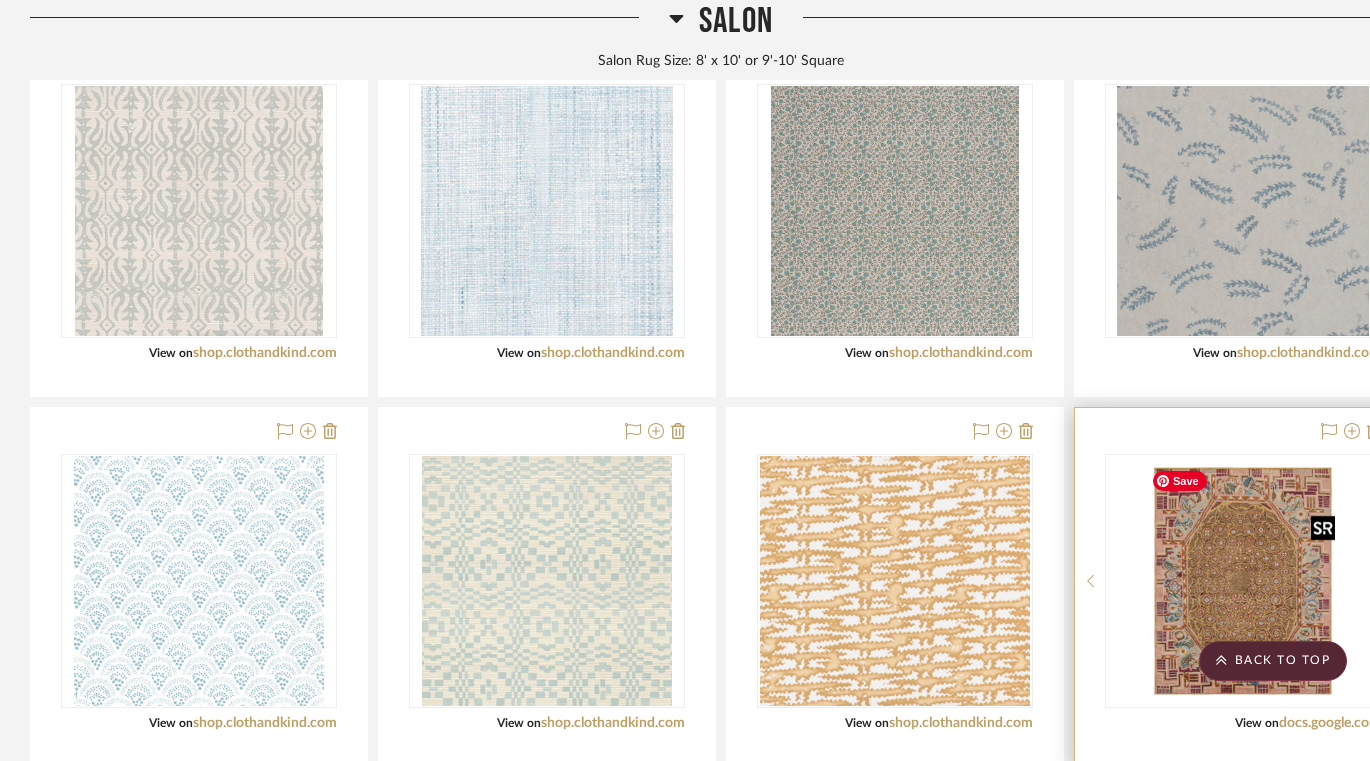 type 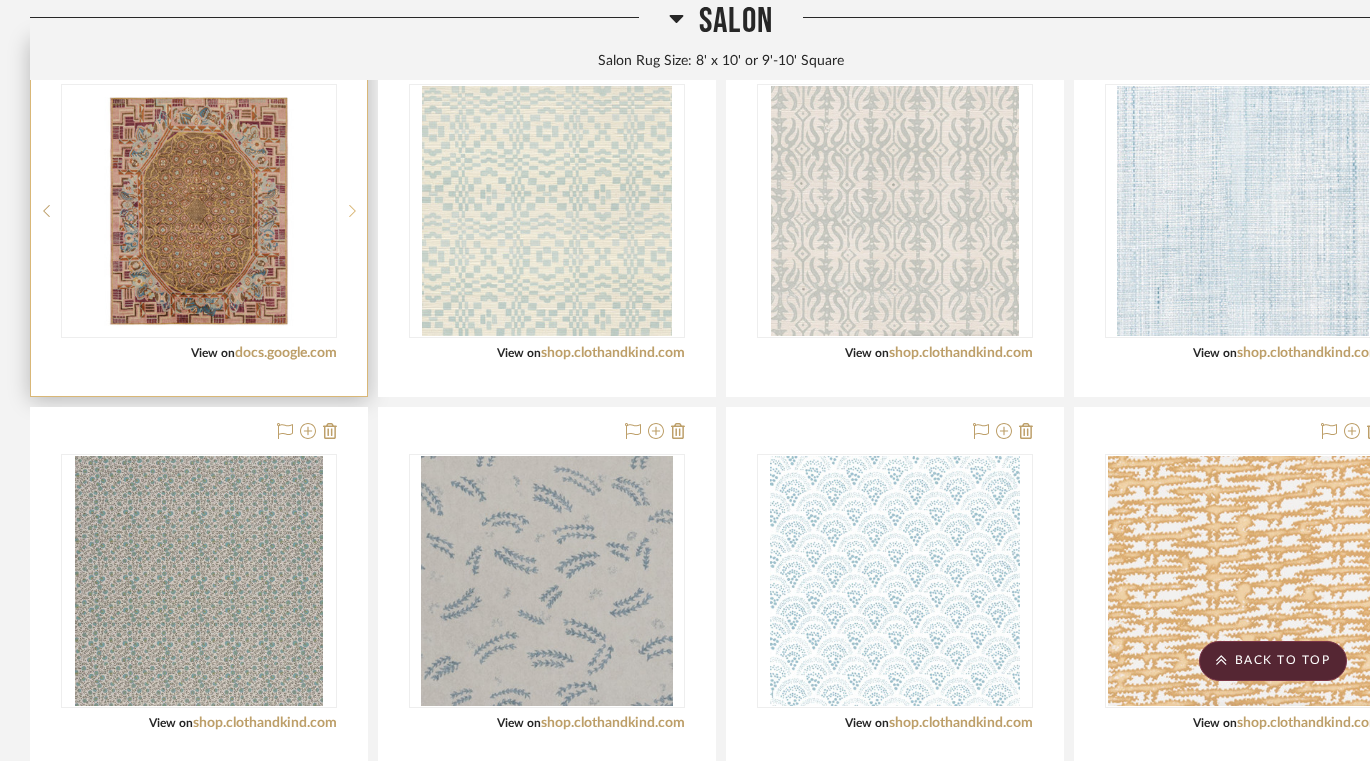click 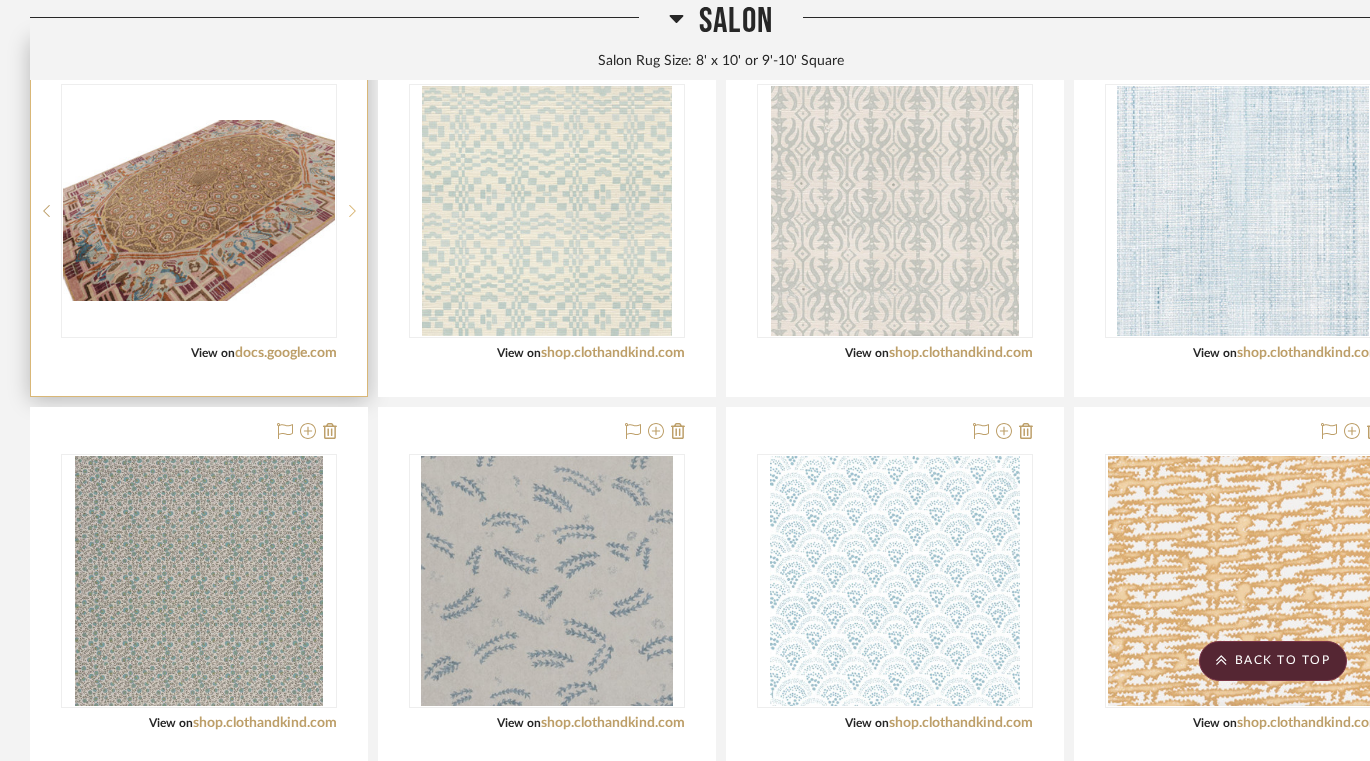 click 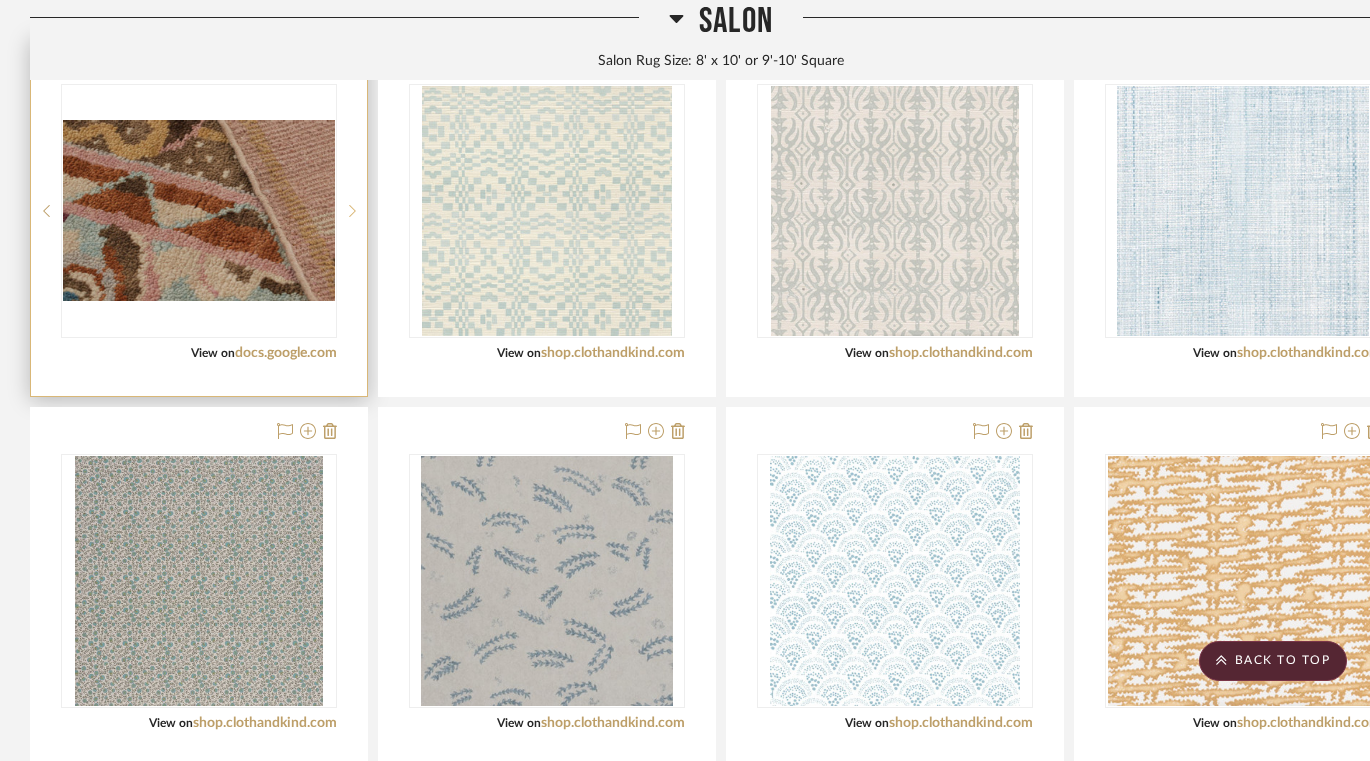 click 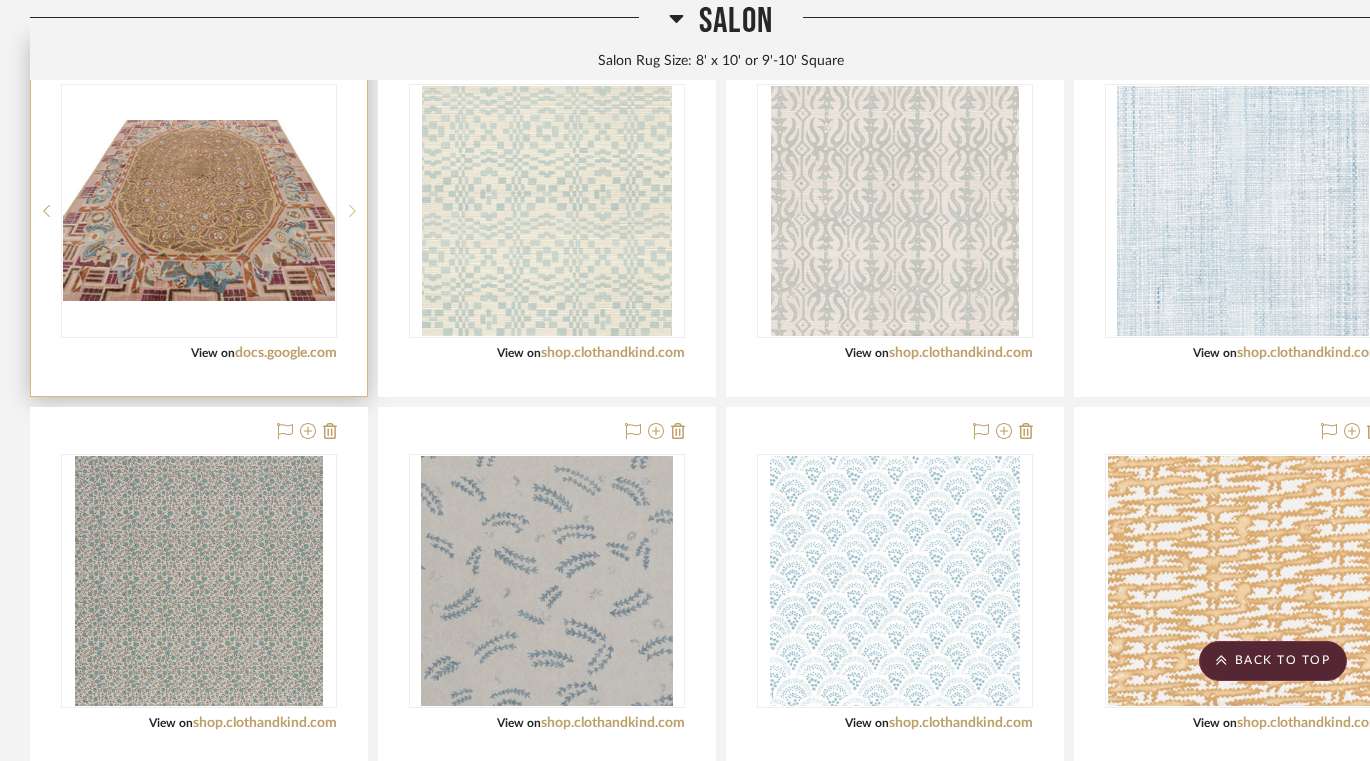click 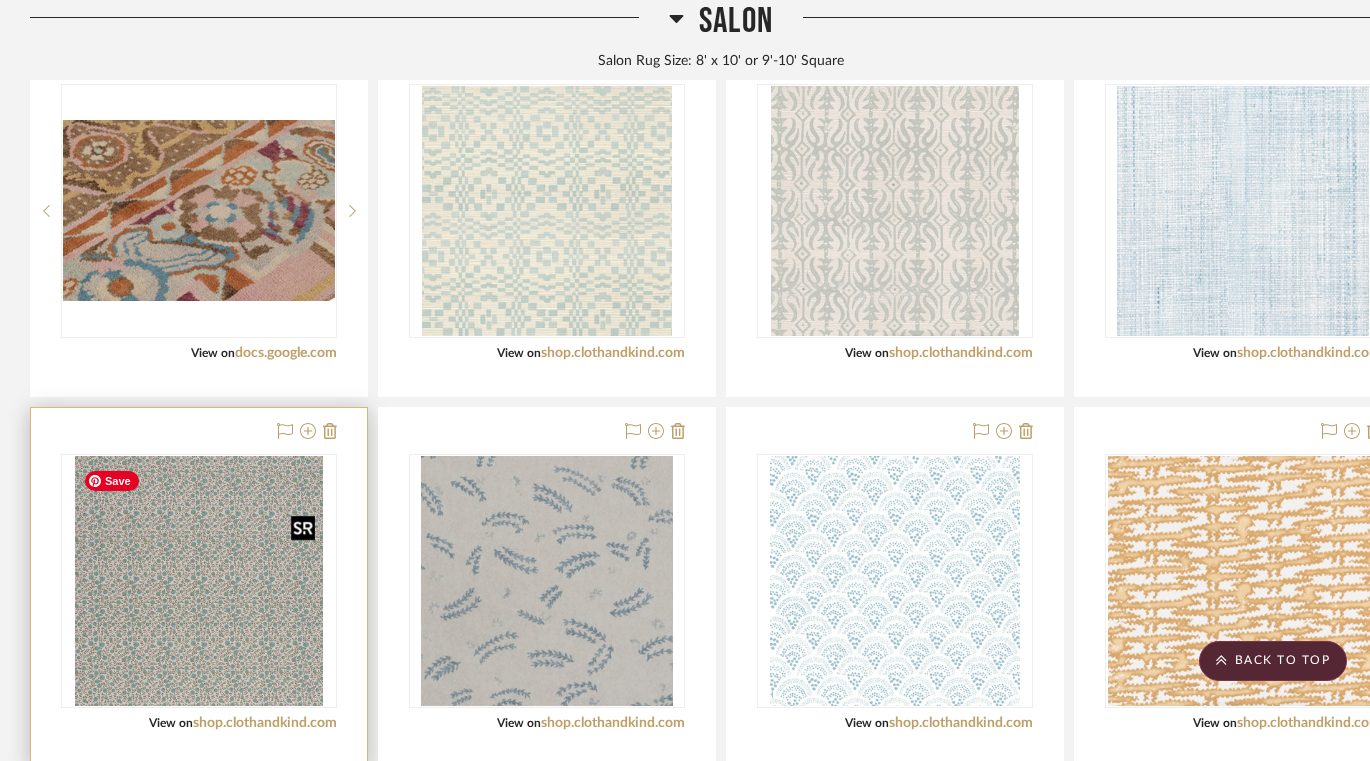 click at bounding box center [198, 581] 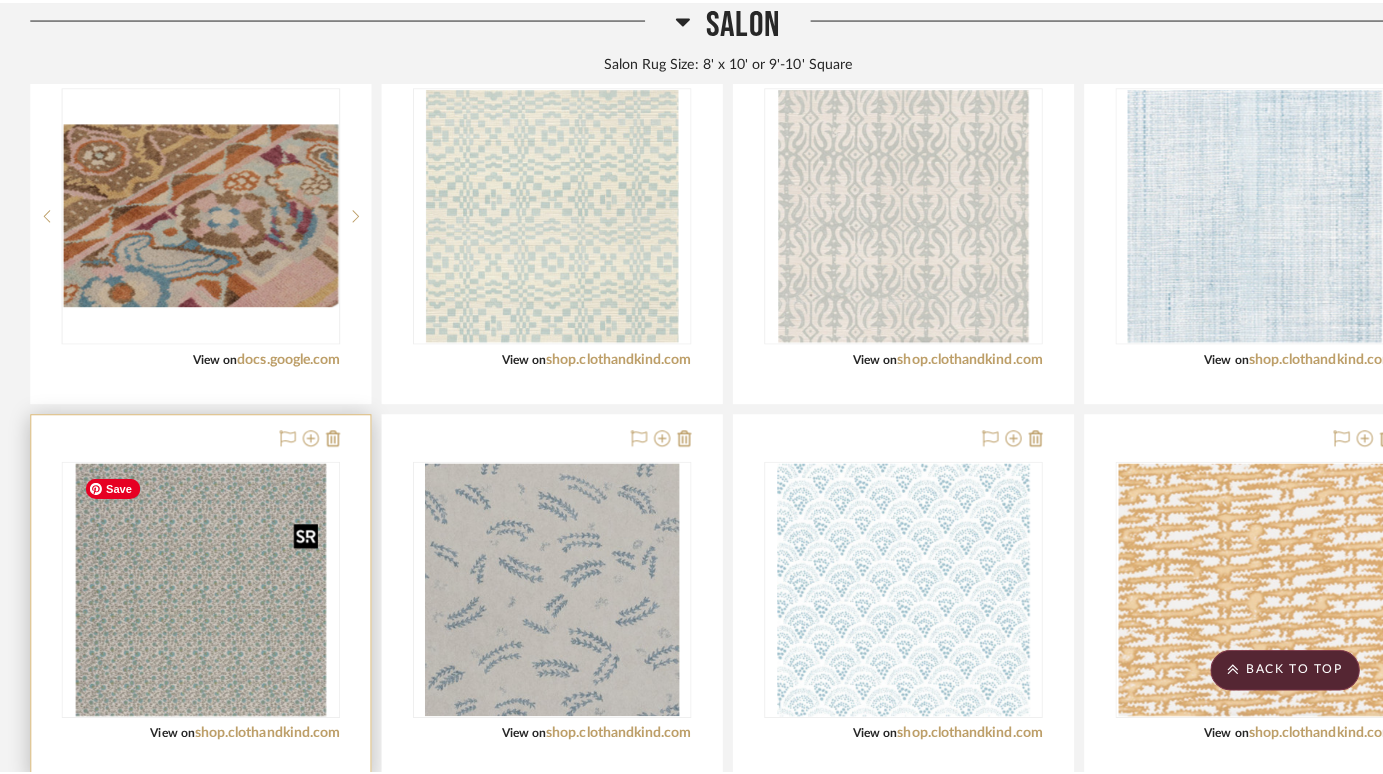 scroll, scrollTop: 0, scrollLeft: 0, axis: both 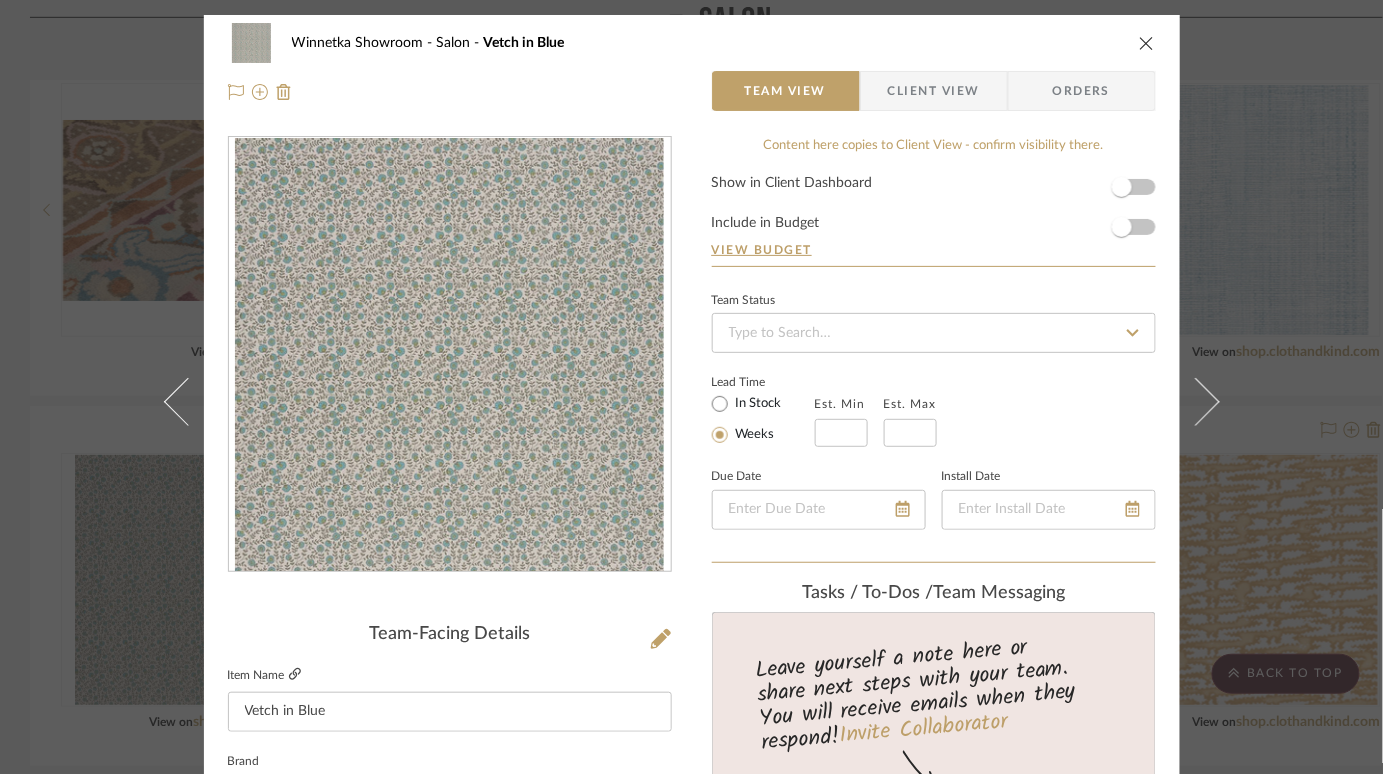click 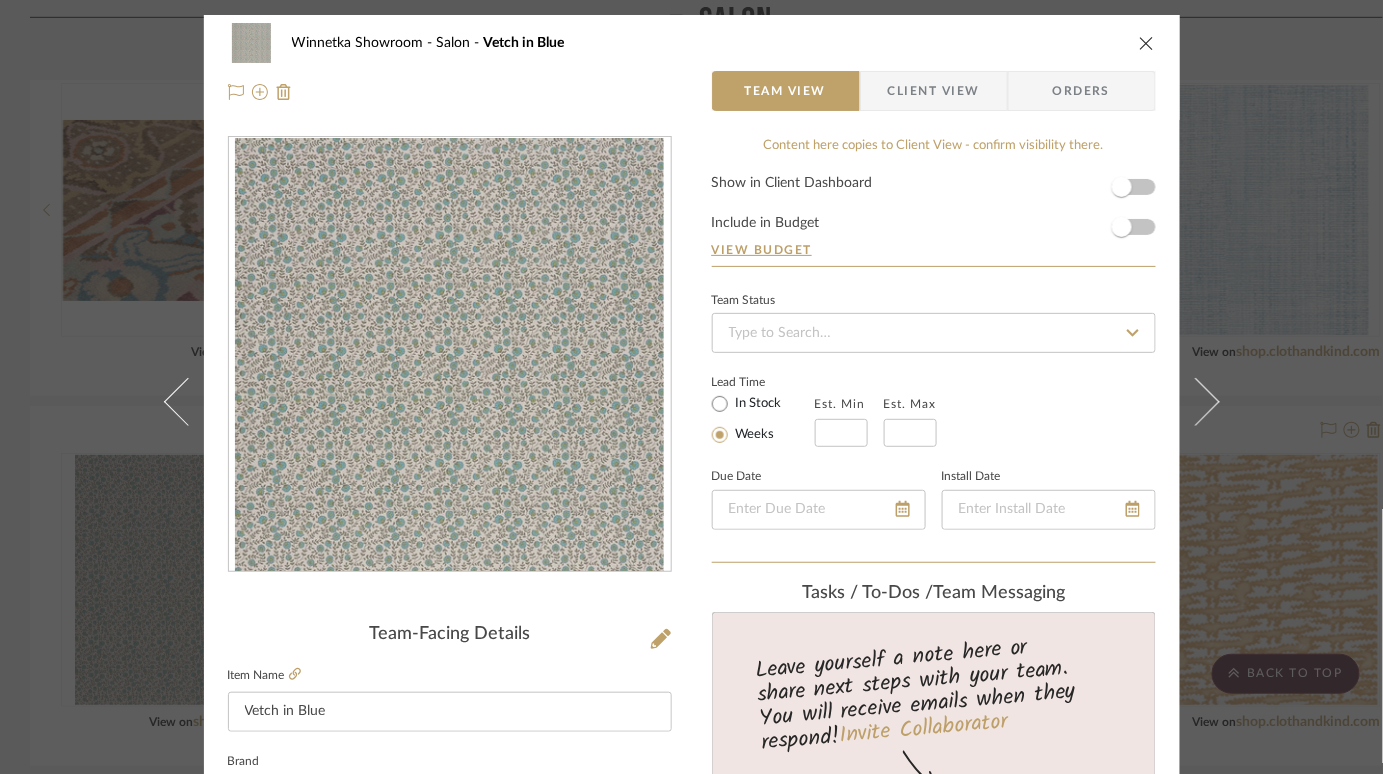 click at bounding box center (1147, 43) 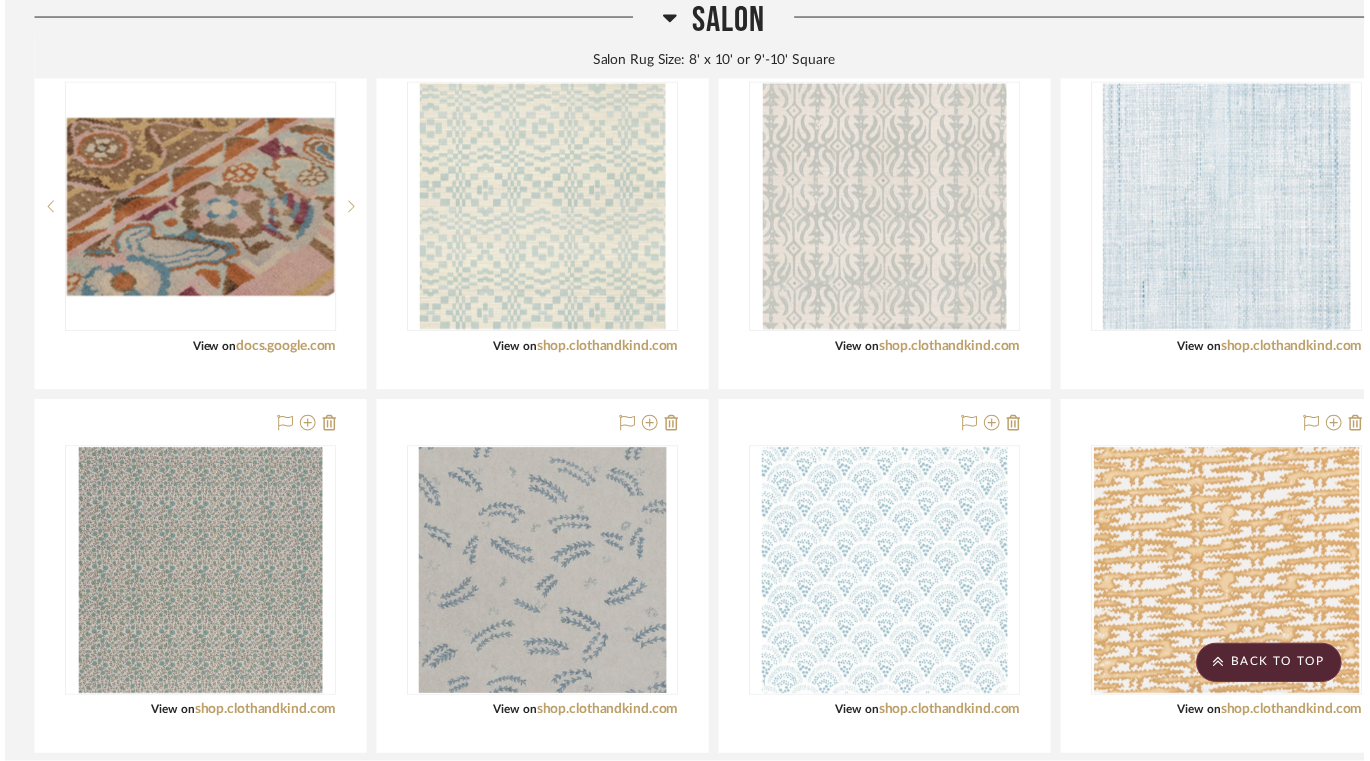 scroll, scrollTop: 1726, scrollLeft: 0, axis: vertical 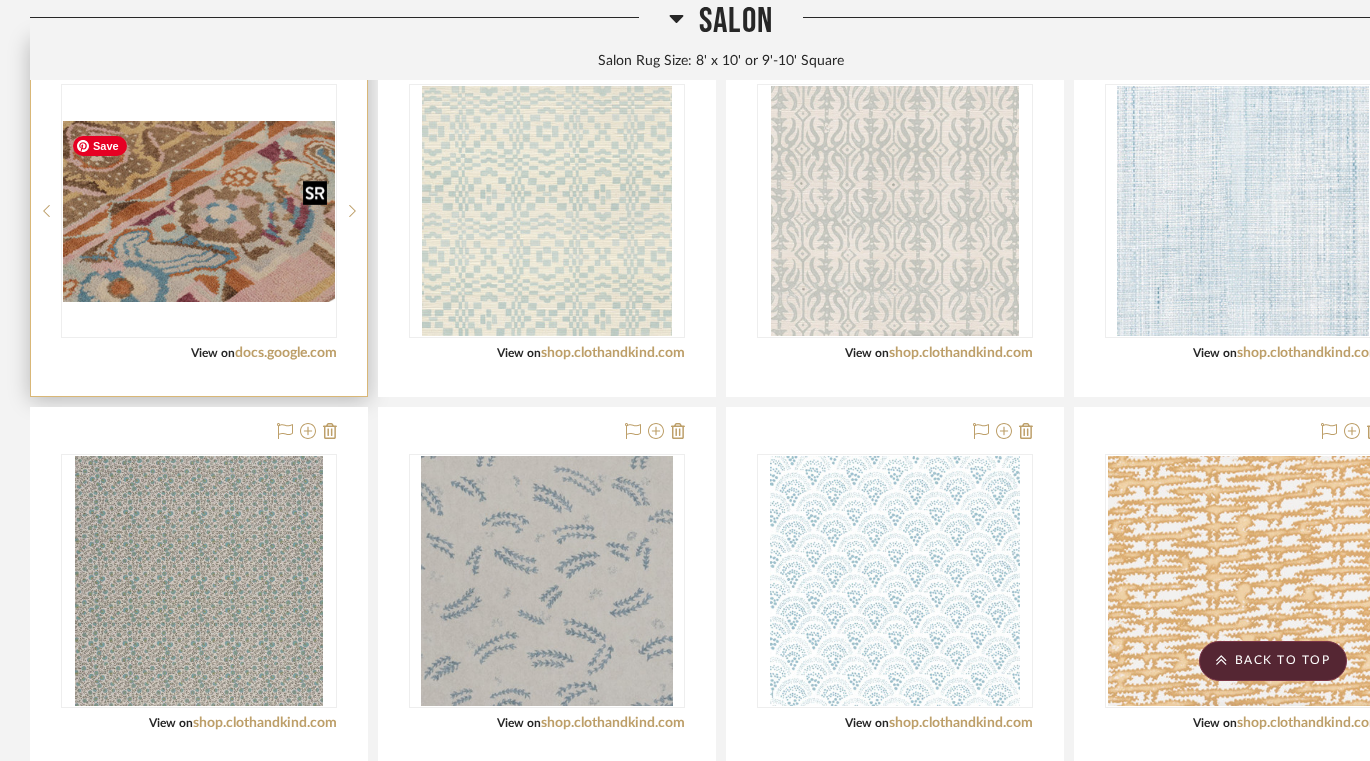 click at bounding box center (199, 210) 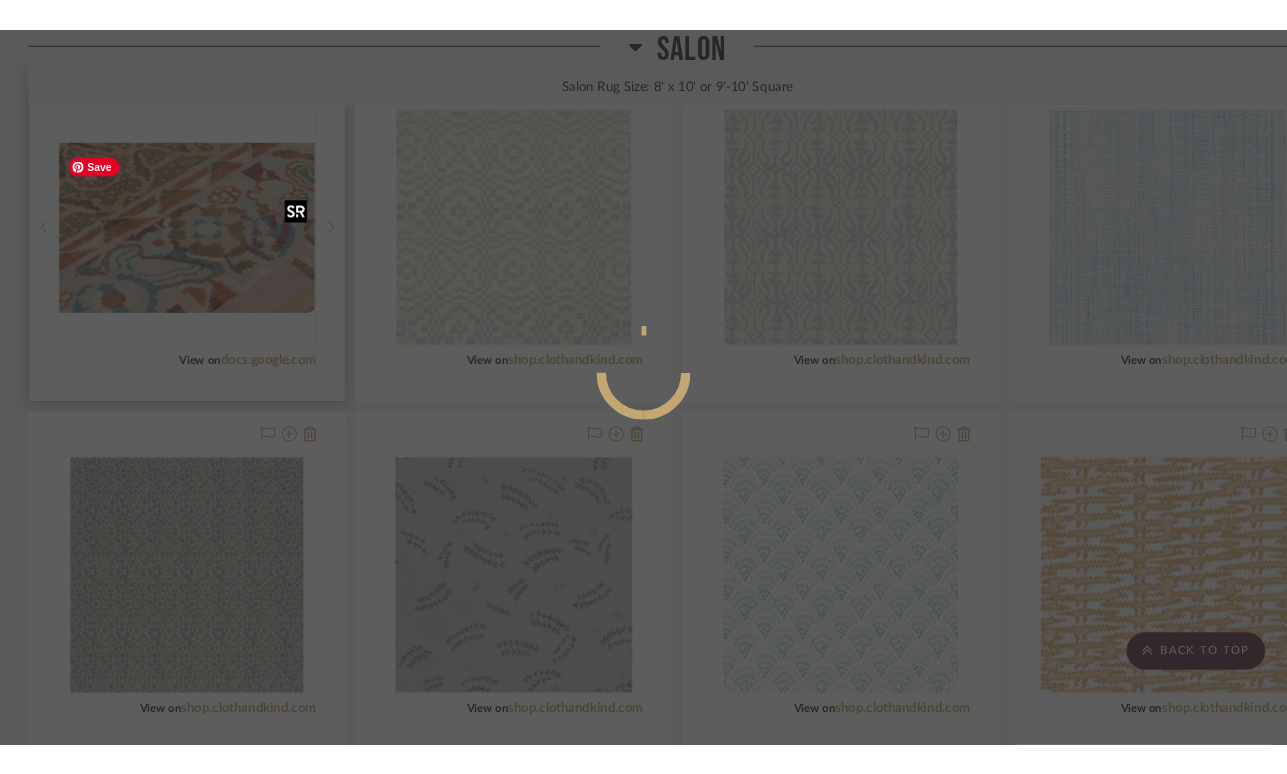 scroll, scrollTop: 0, scrollLeft: 0, axis: both 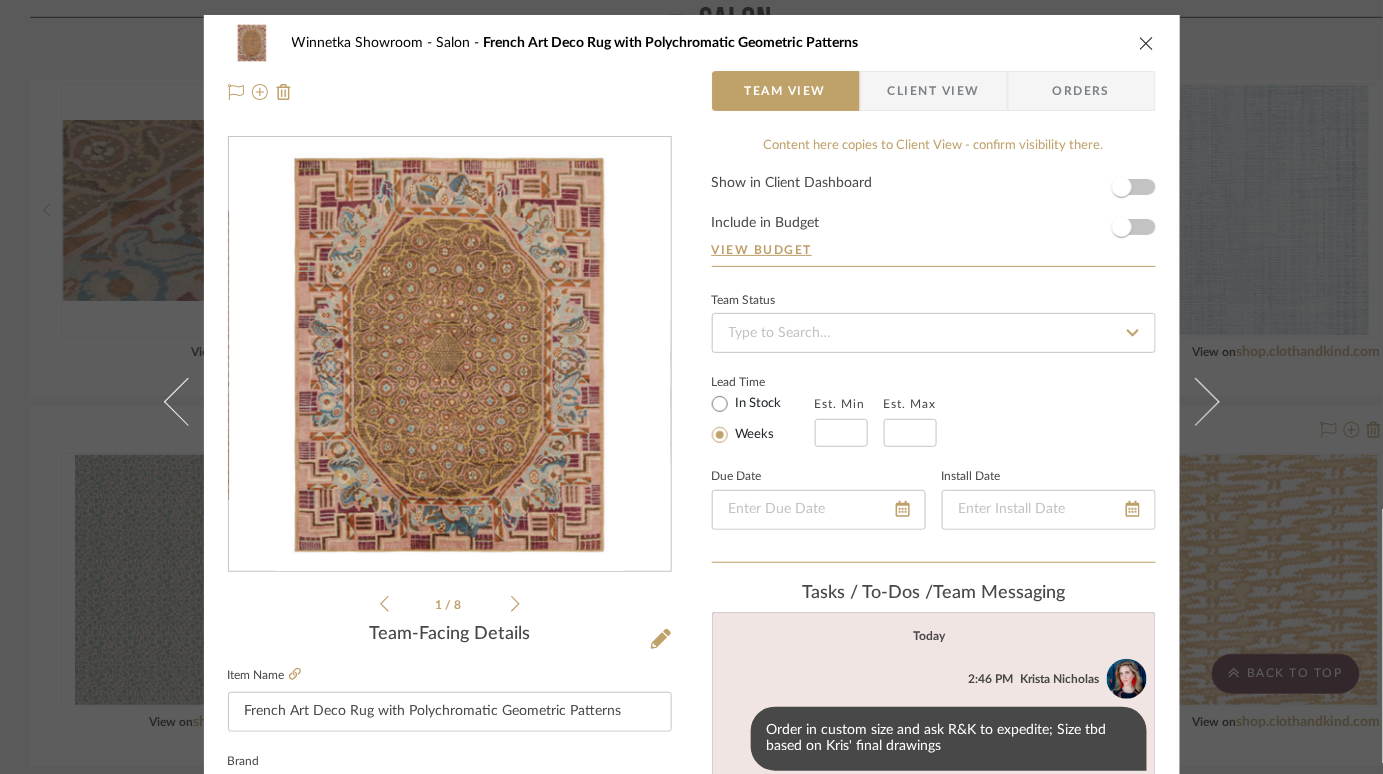 click at bounding box center [449, 355] 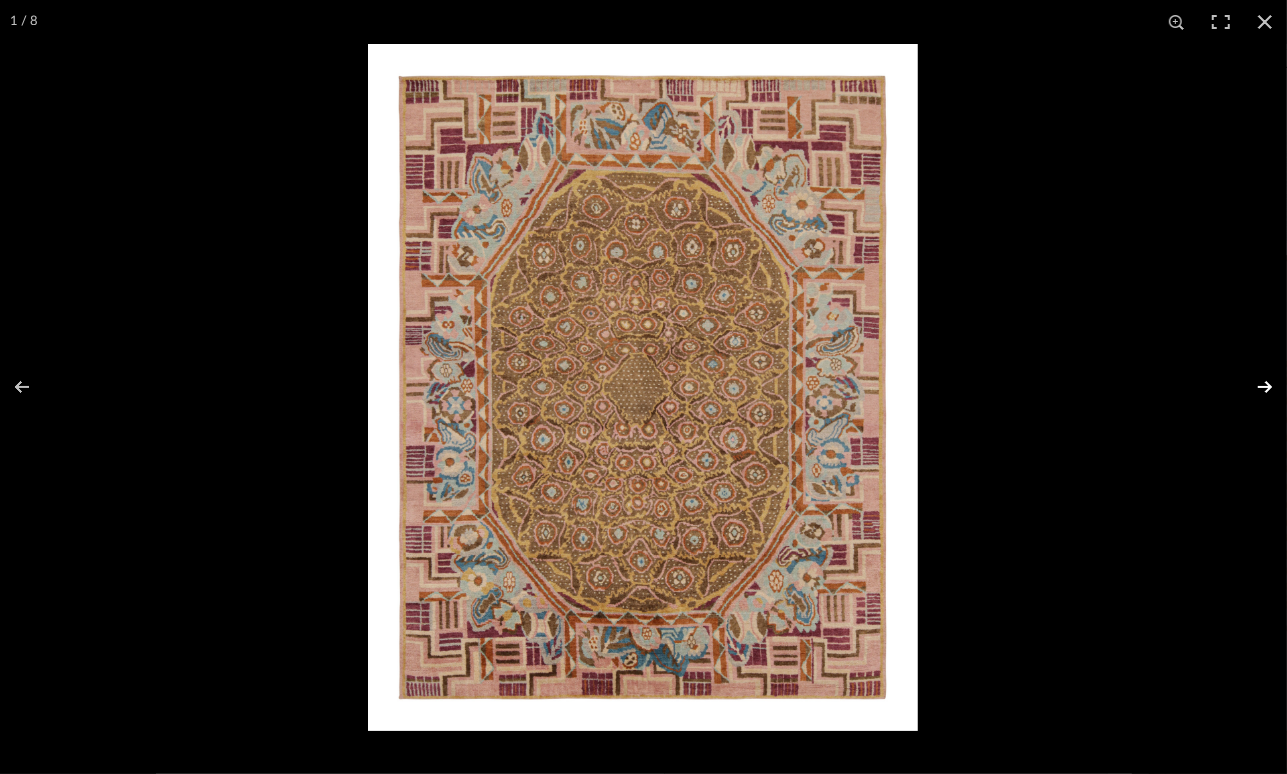 click at bounding box center (1252, 387) 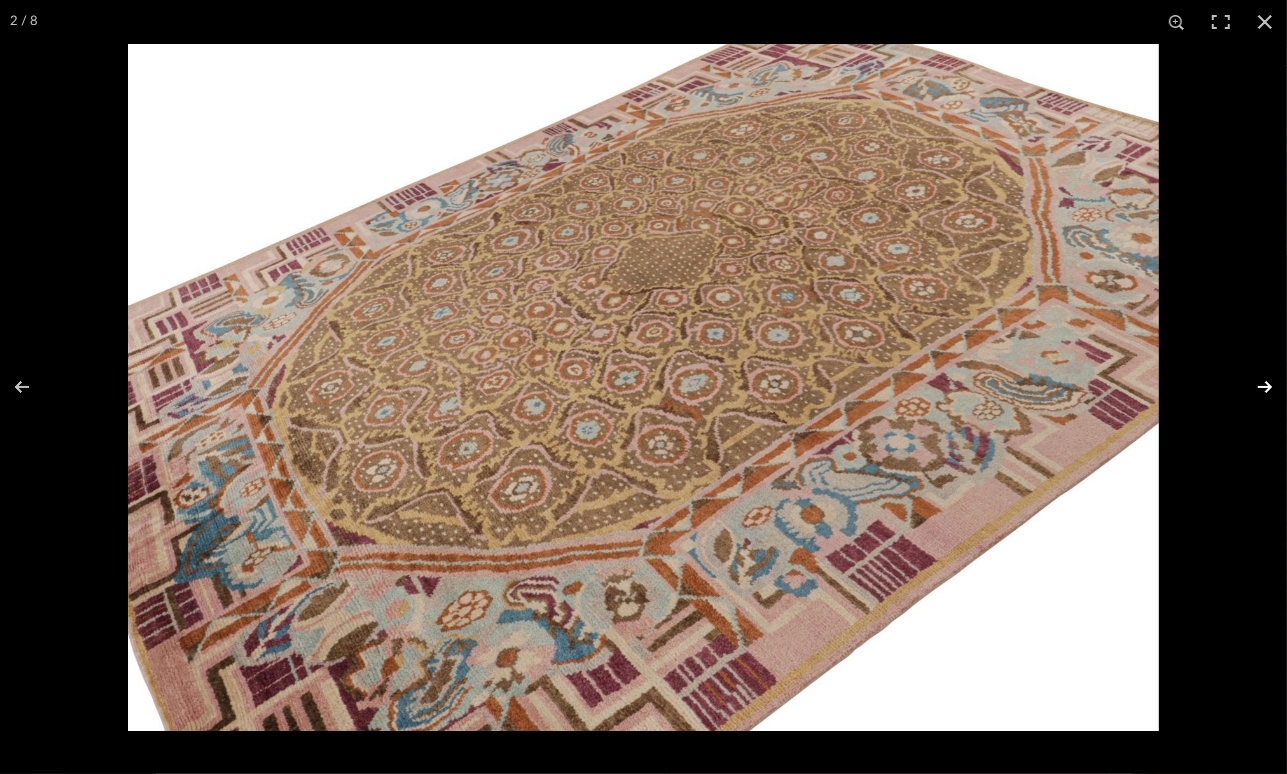 click at bounding box center (1252, 387) 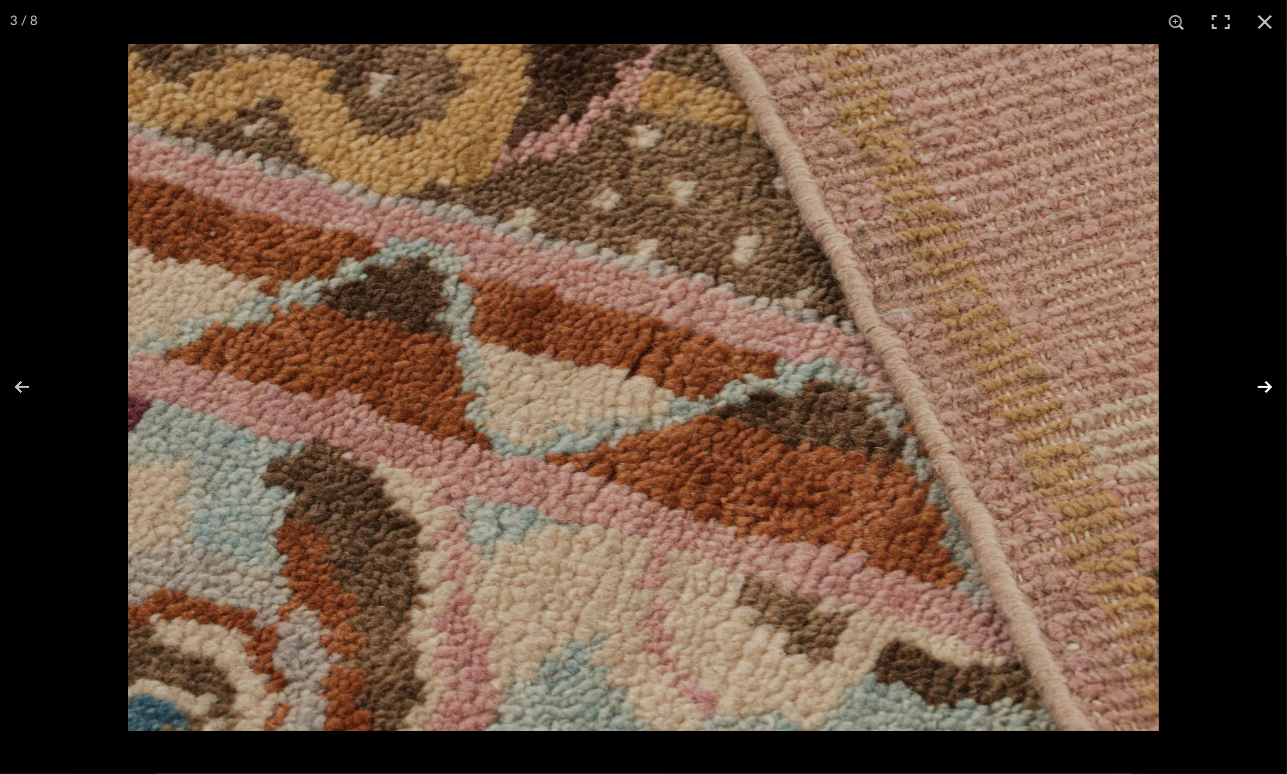 click at bounding box center (1252, 387) 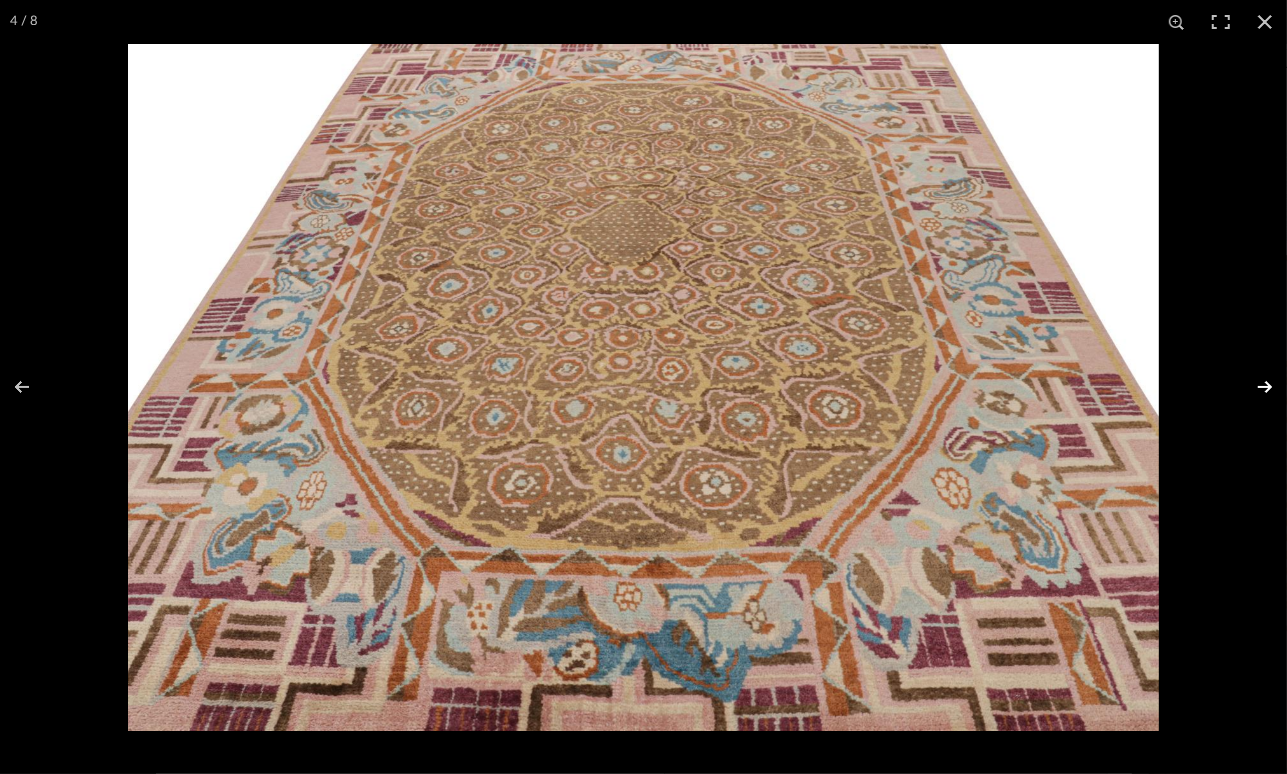 click at bounding box center [1252, 387] 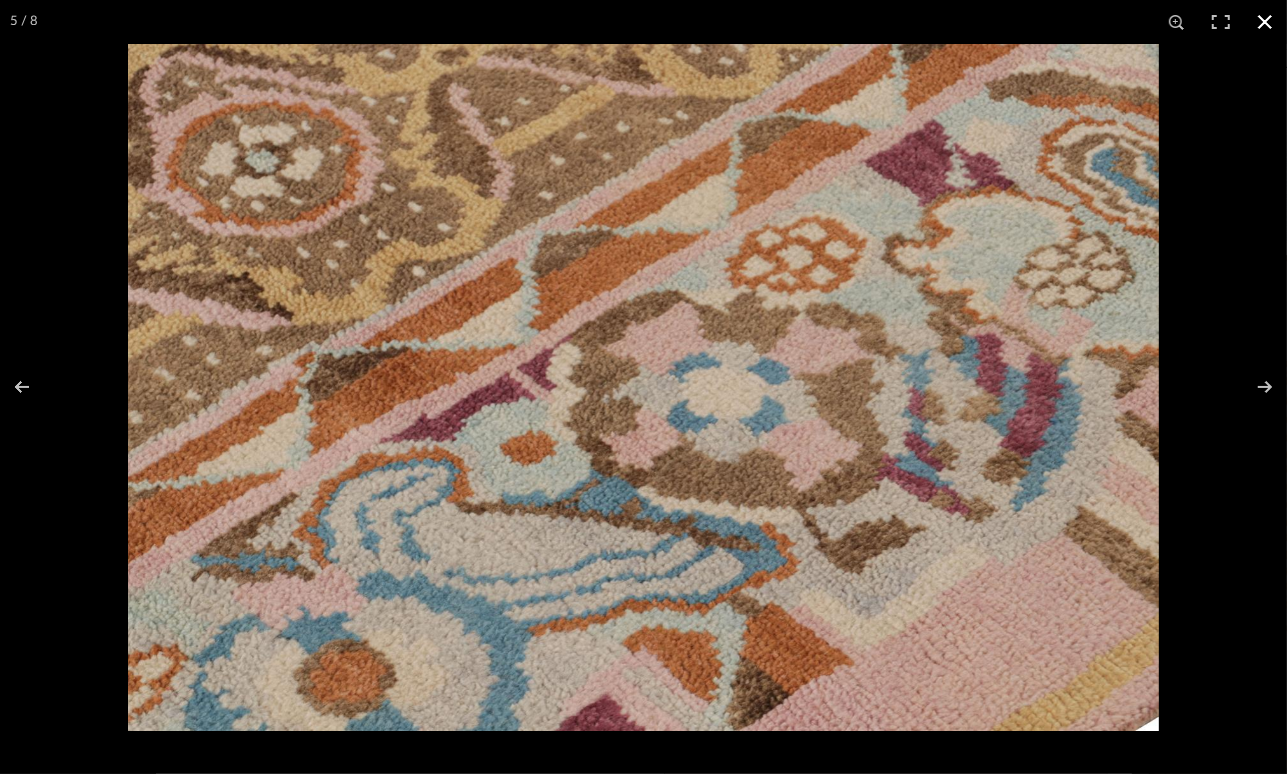 click at bounding box center (1265, 22) 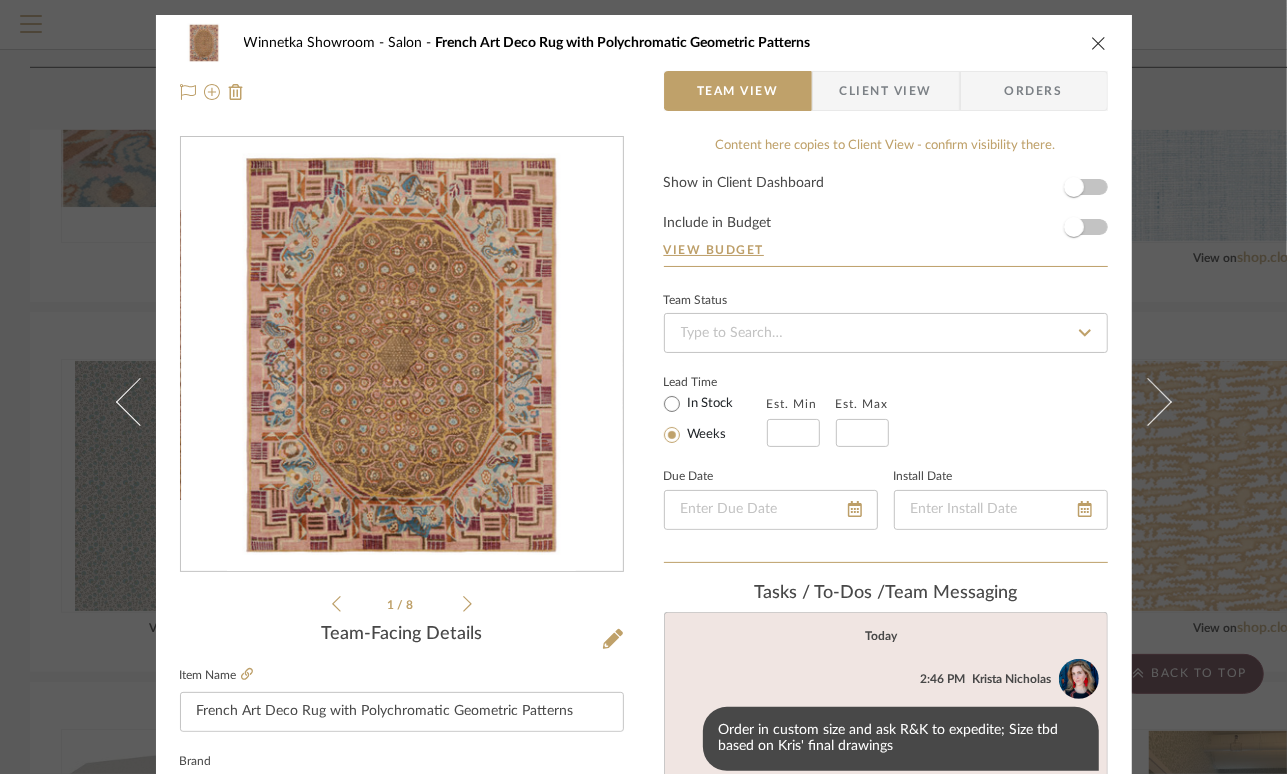 click at bounding box center [1099, 43] 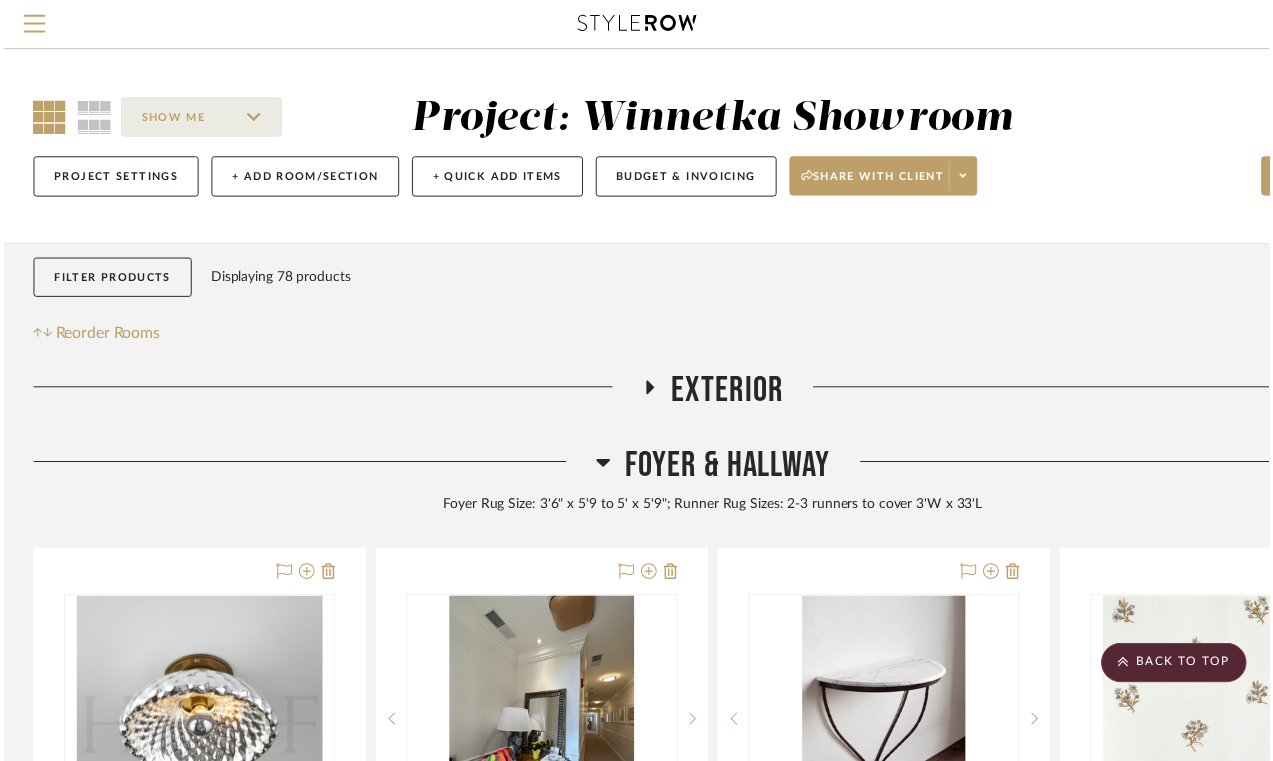 scroll, scrollTop: 1726, scrollLeft: 0, axis: vertical 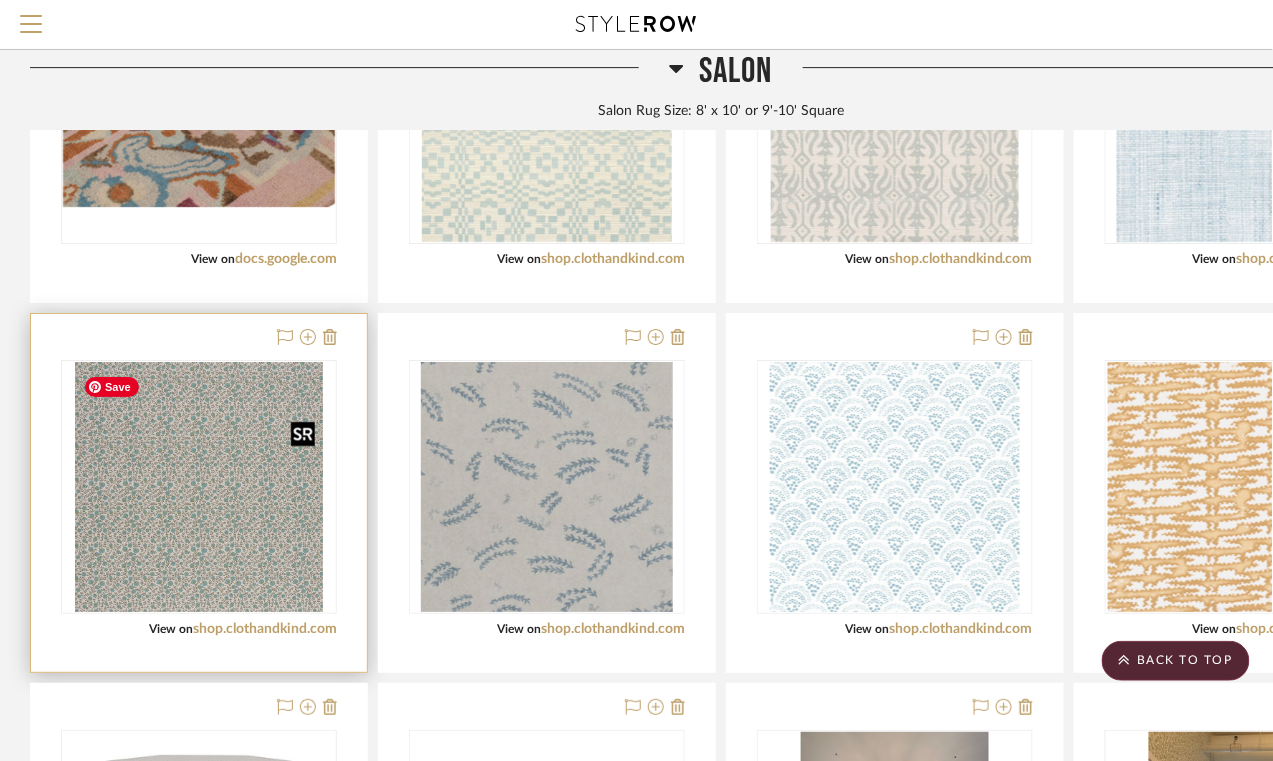 click at bounding box center (198, 487) 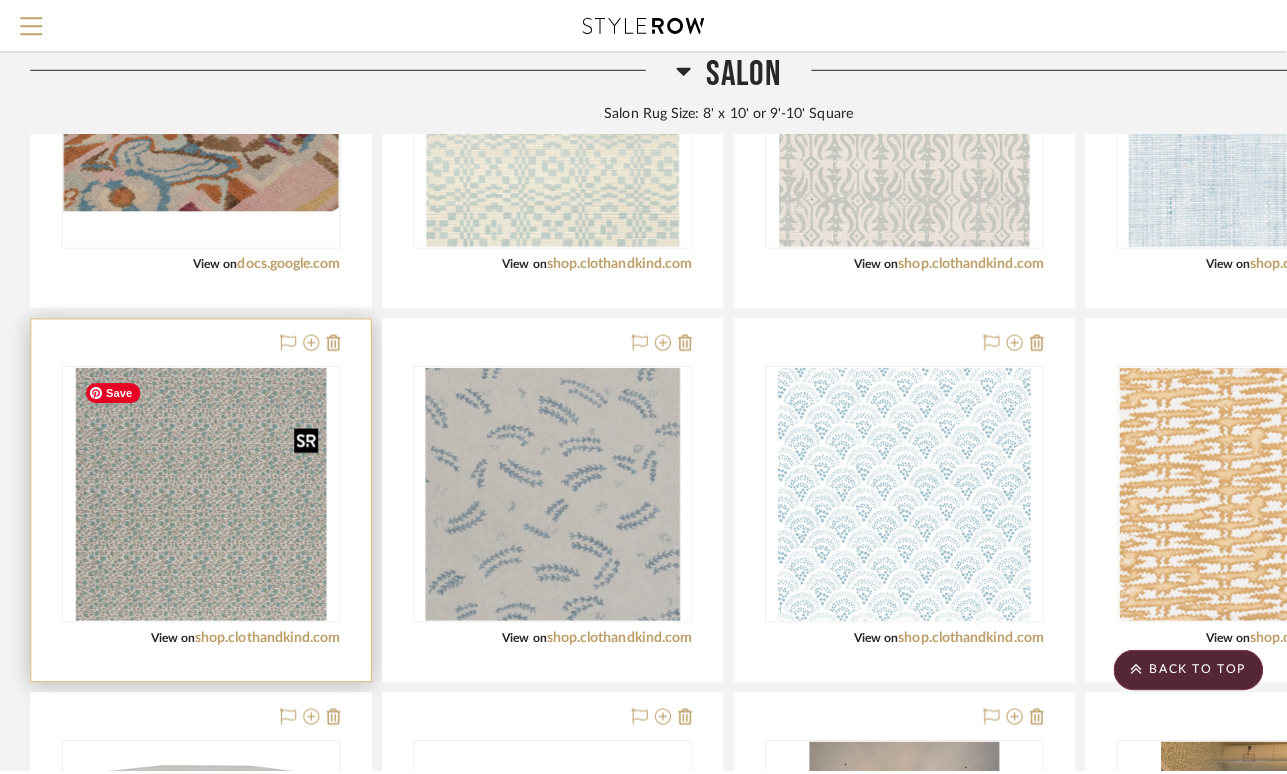 scroll, scrollTop: 0, scrollLeft: 0, axis: both 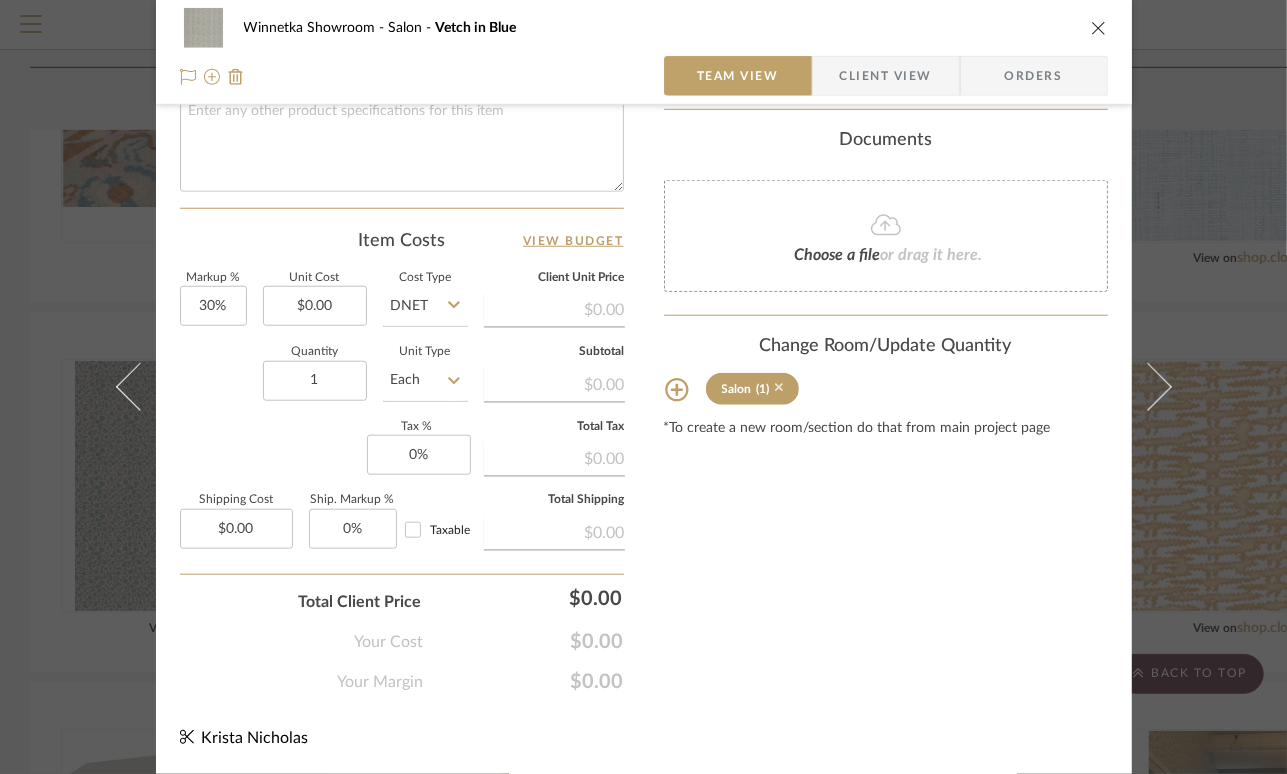click 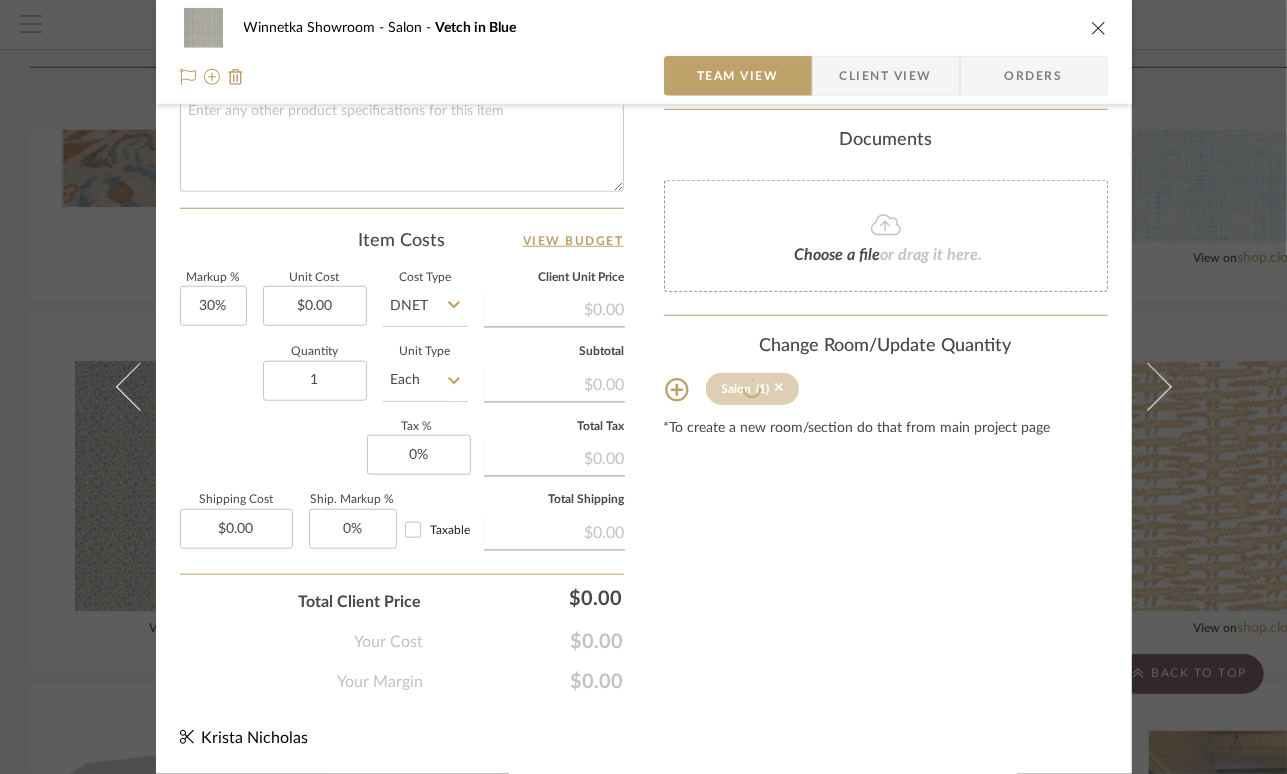type 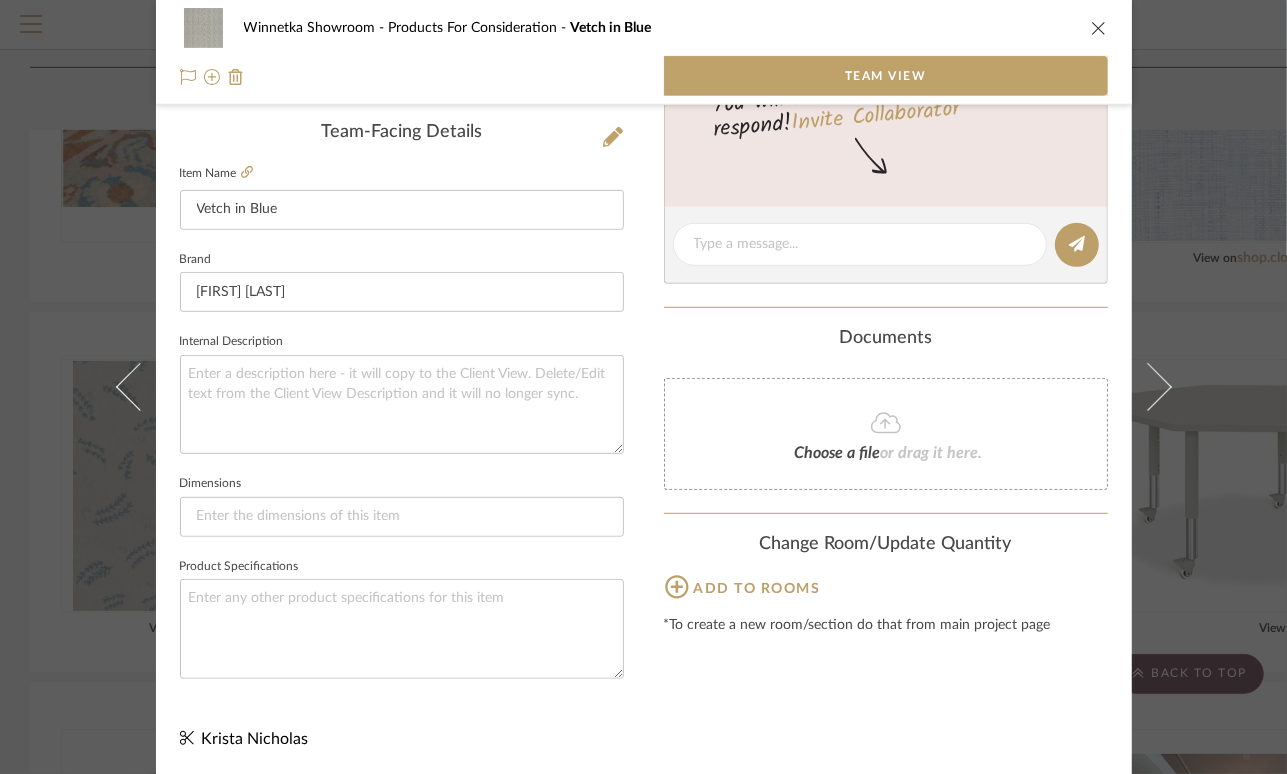 click at bounding box center [1099, 28] 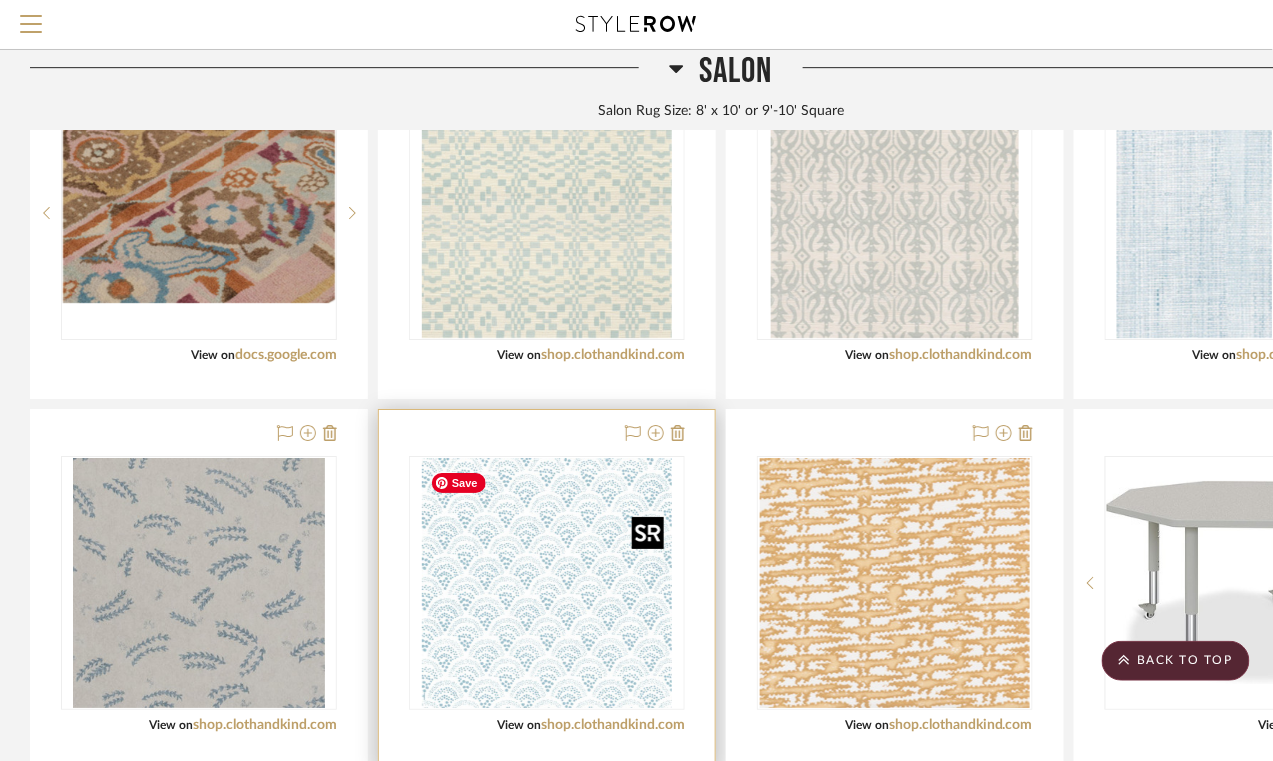 scroll, scrollTop: 1613, scrollLeft: 0, axis: vertical 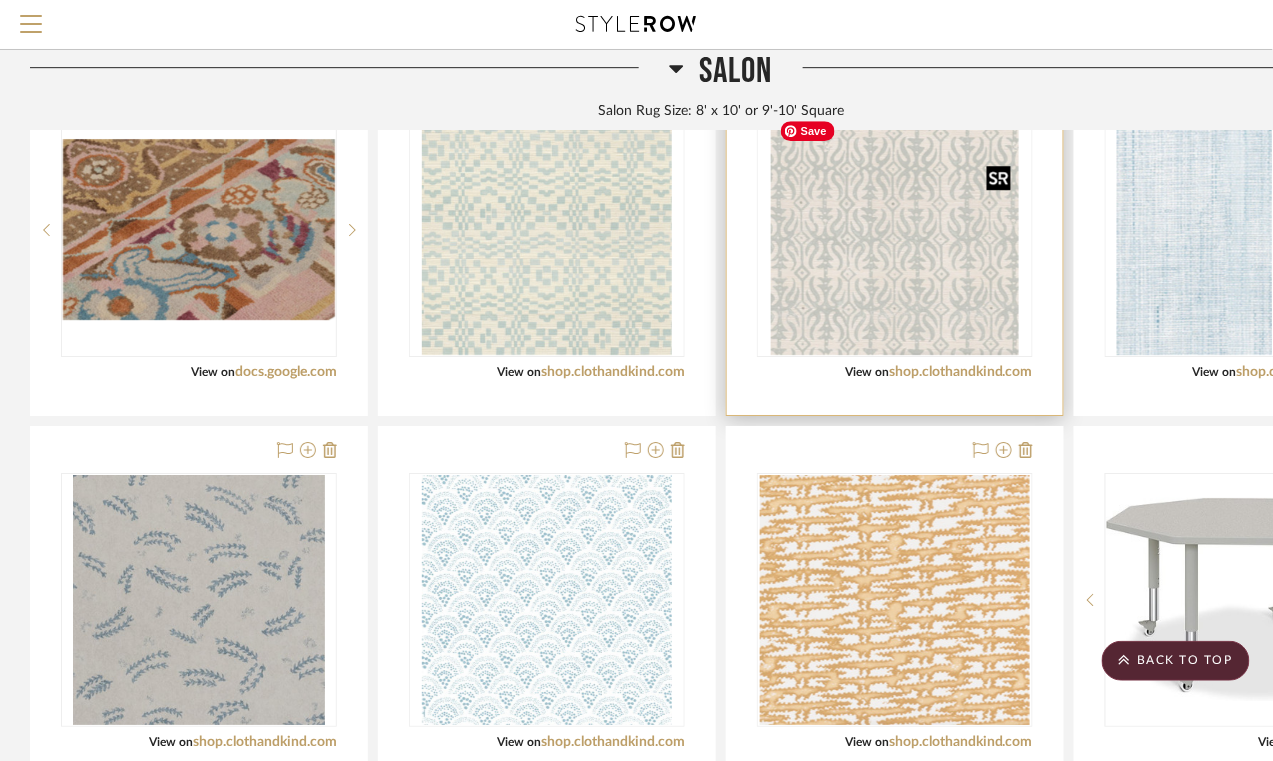click at bounding box center (894, 230) 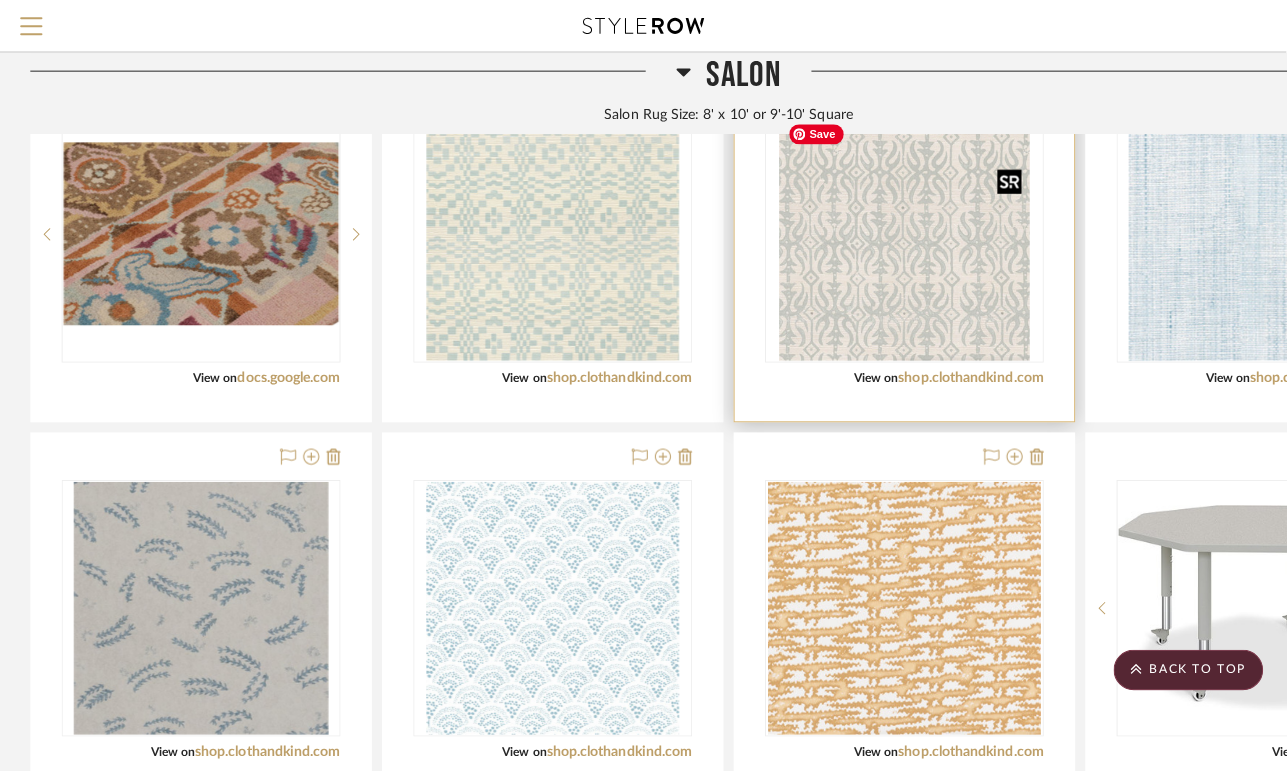 scroll, scrollTop: 0, scrollLeft: 0, axis: both 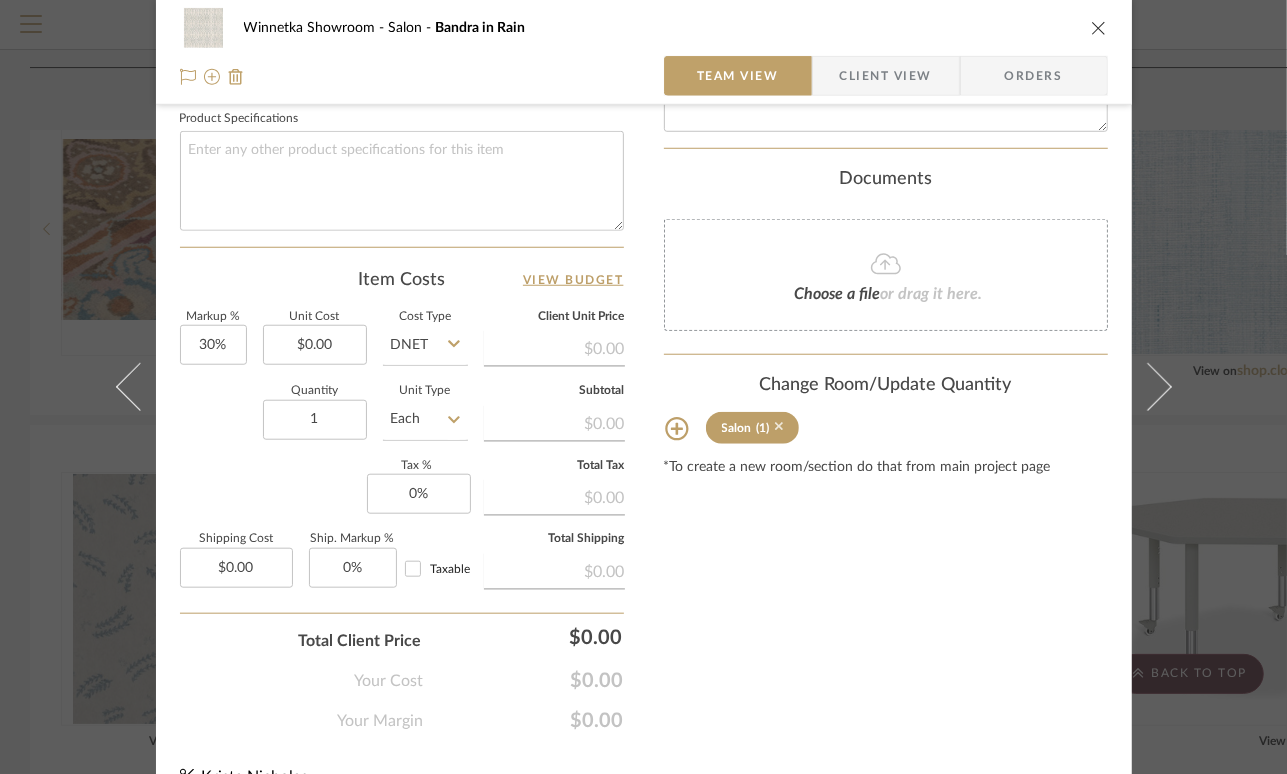 click 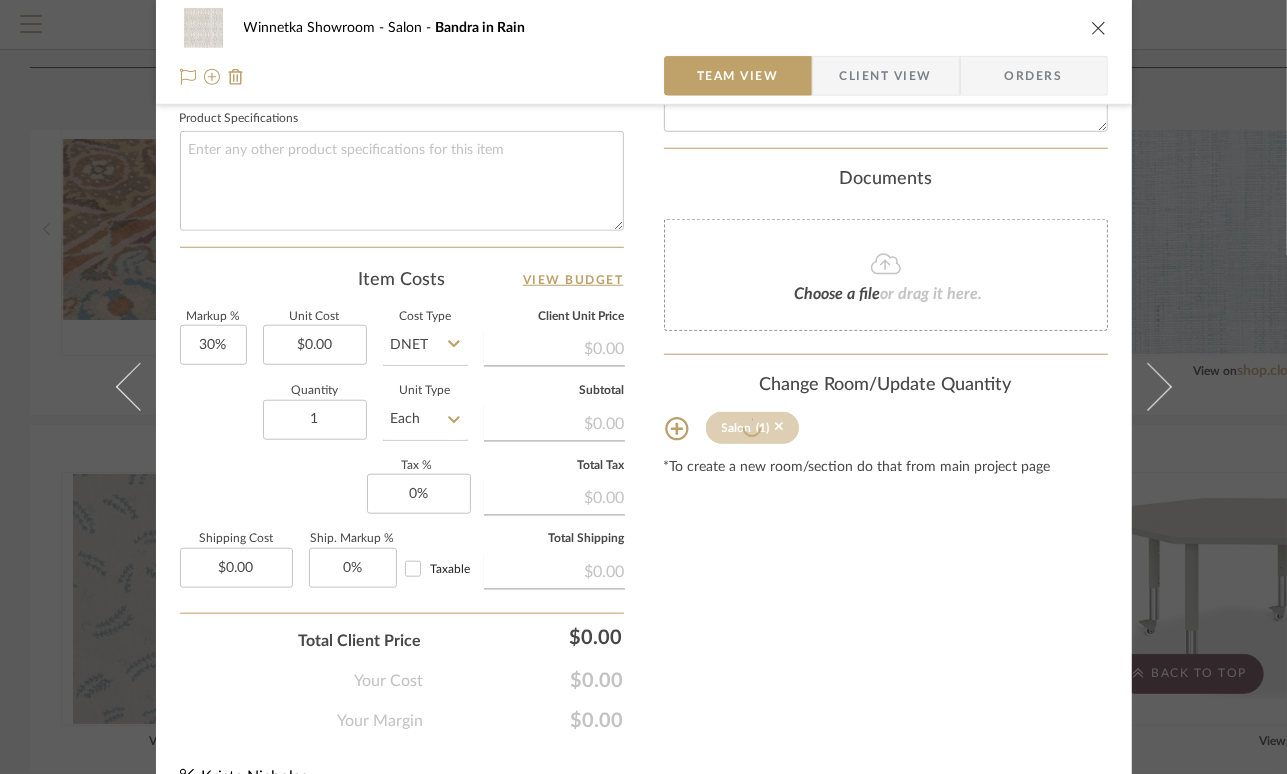 type 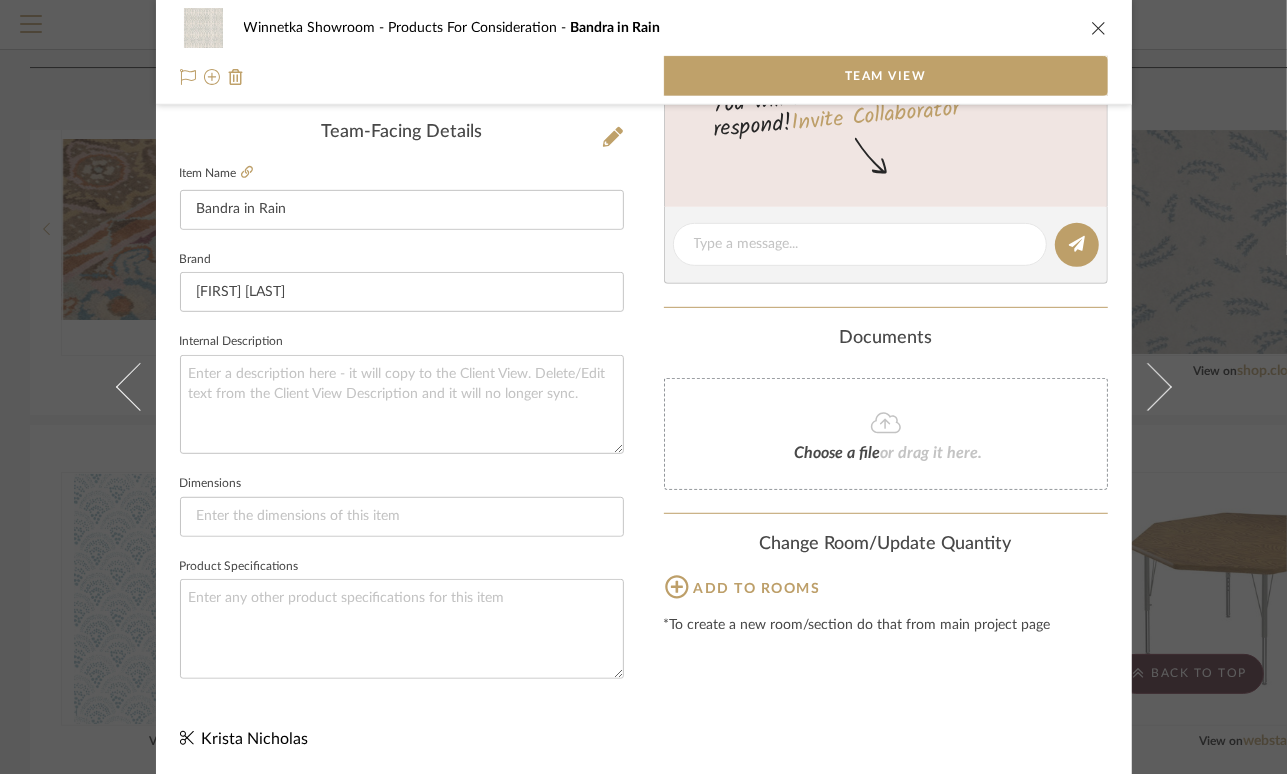 click at bounding box center [1099, 28] 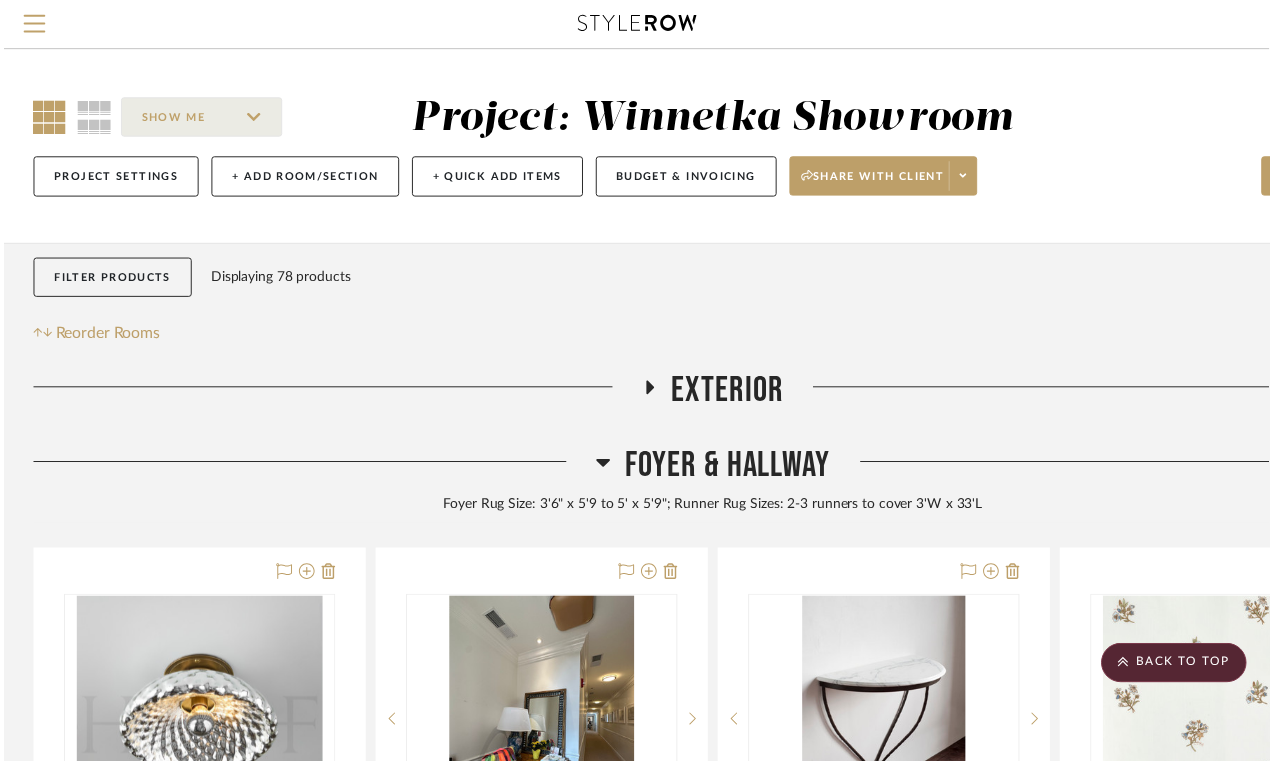 scroll, scrollTop: 1613, scrollLeft: 0, axis: vertical 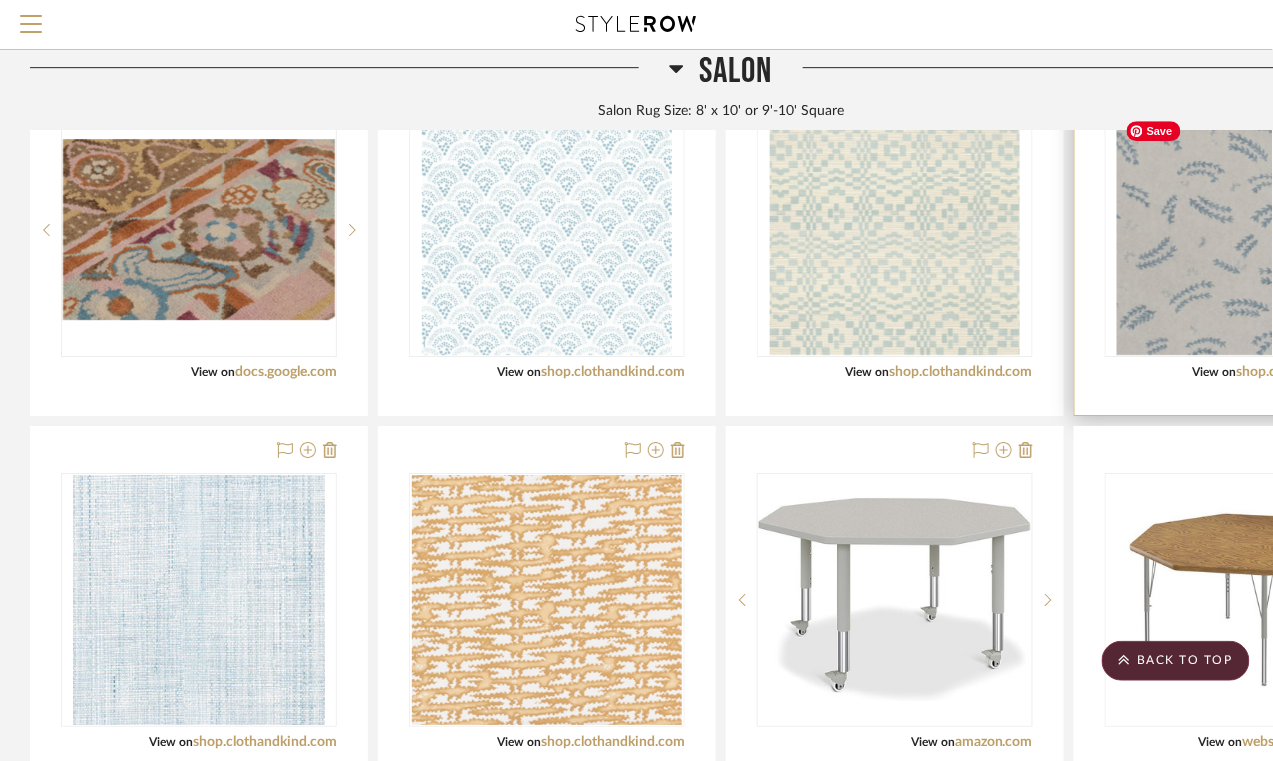 click at bounding box center (1242, 230) 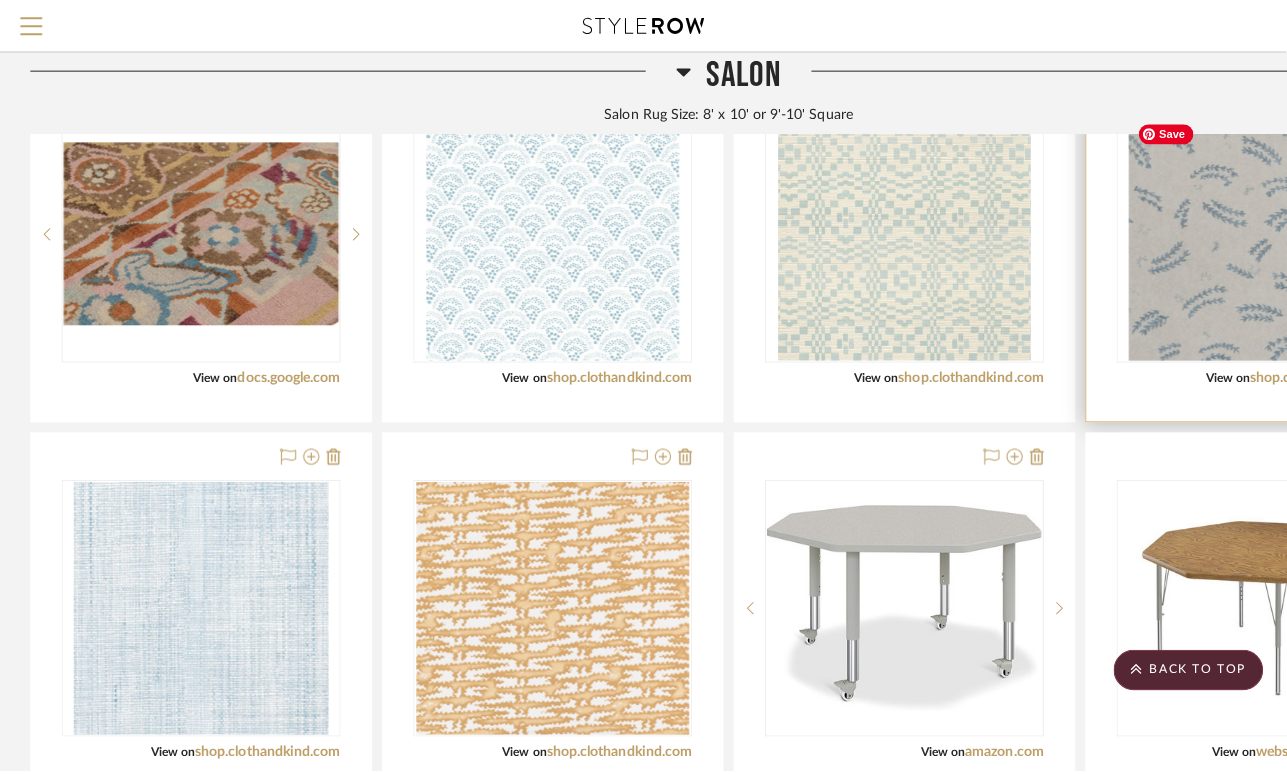scroll, scrollTop: 0, scrollLeft: 0, axis: both 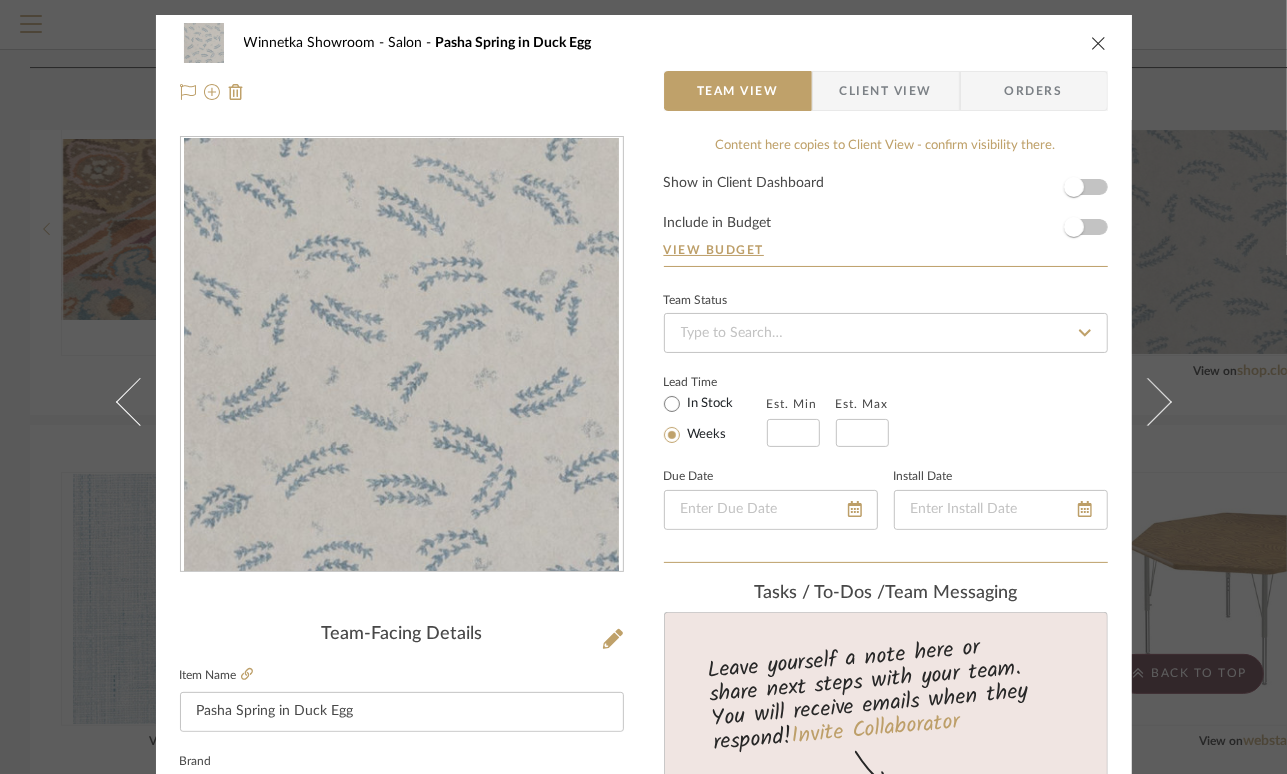 click at bounding box center (1099, 43) 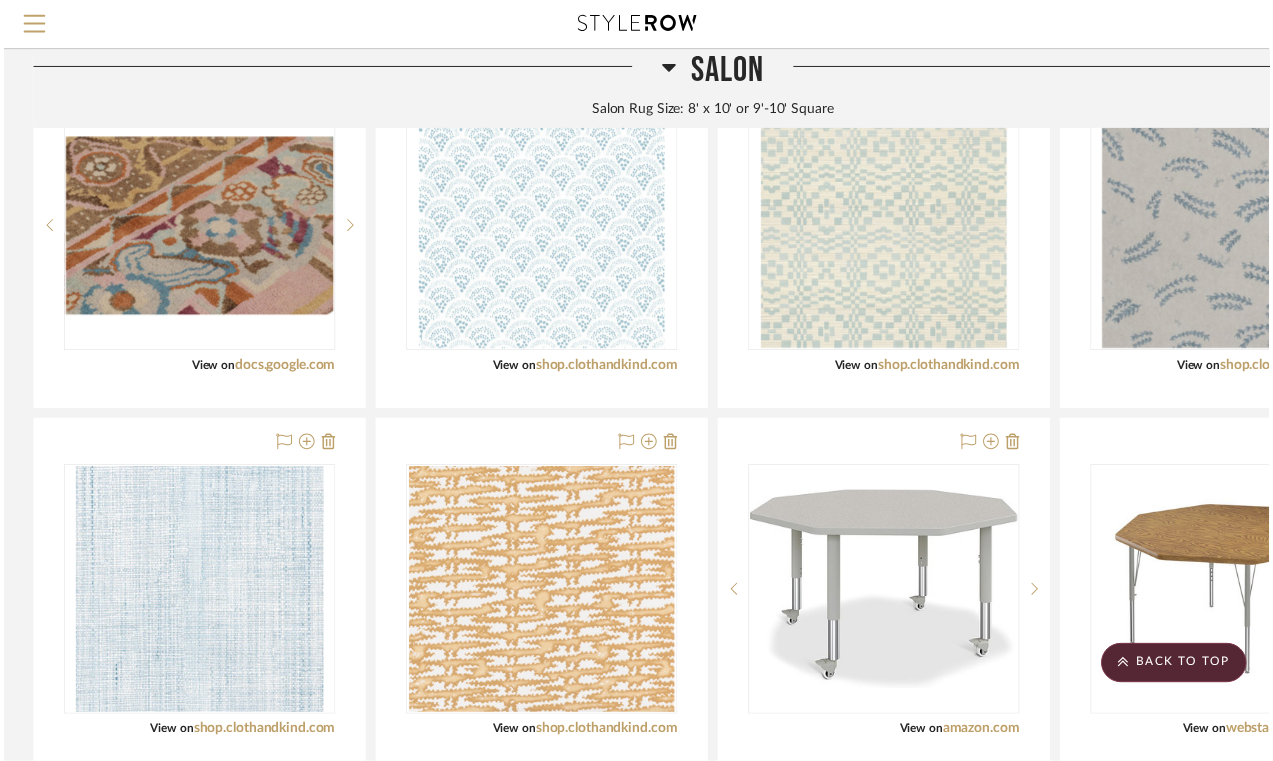 scroll, scrollTop: 1613, scrollLeft: 0, axis: vertical 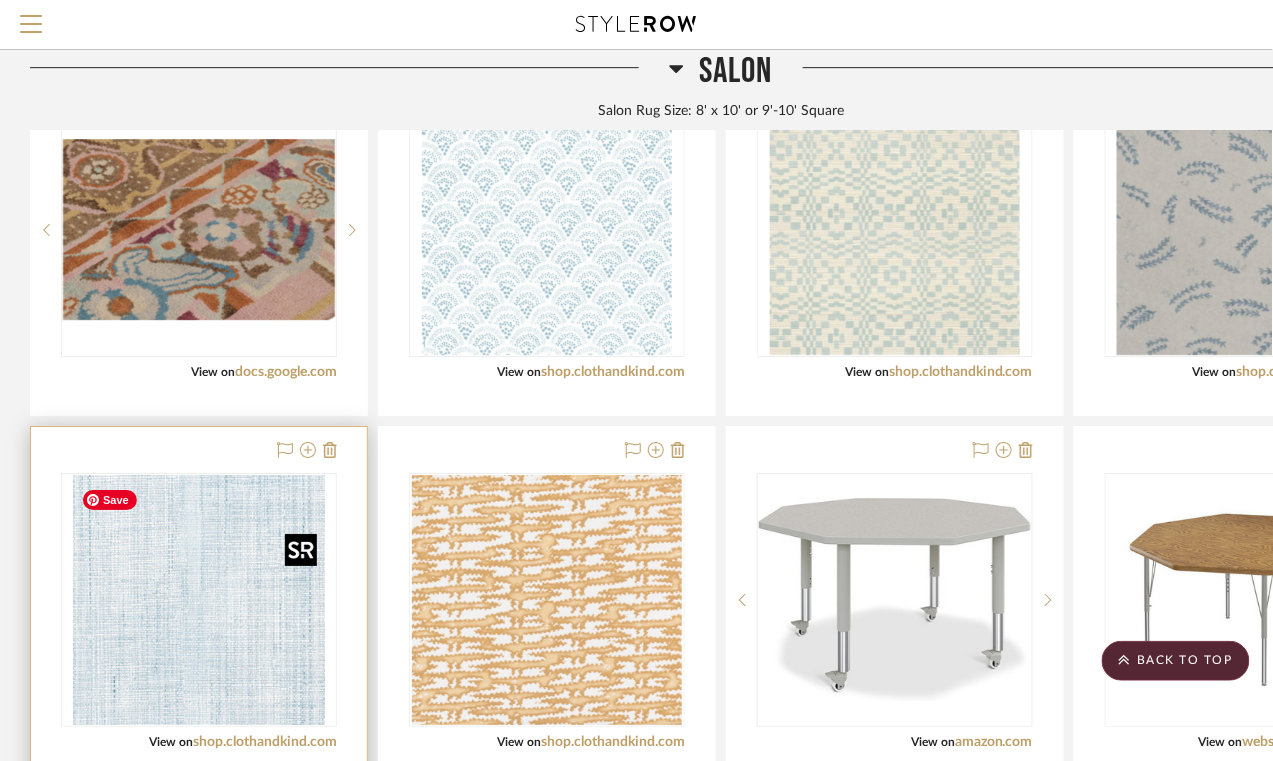 click at bounding box center [199, 600] 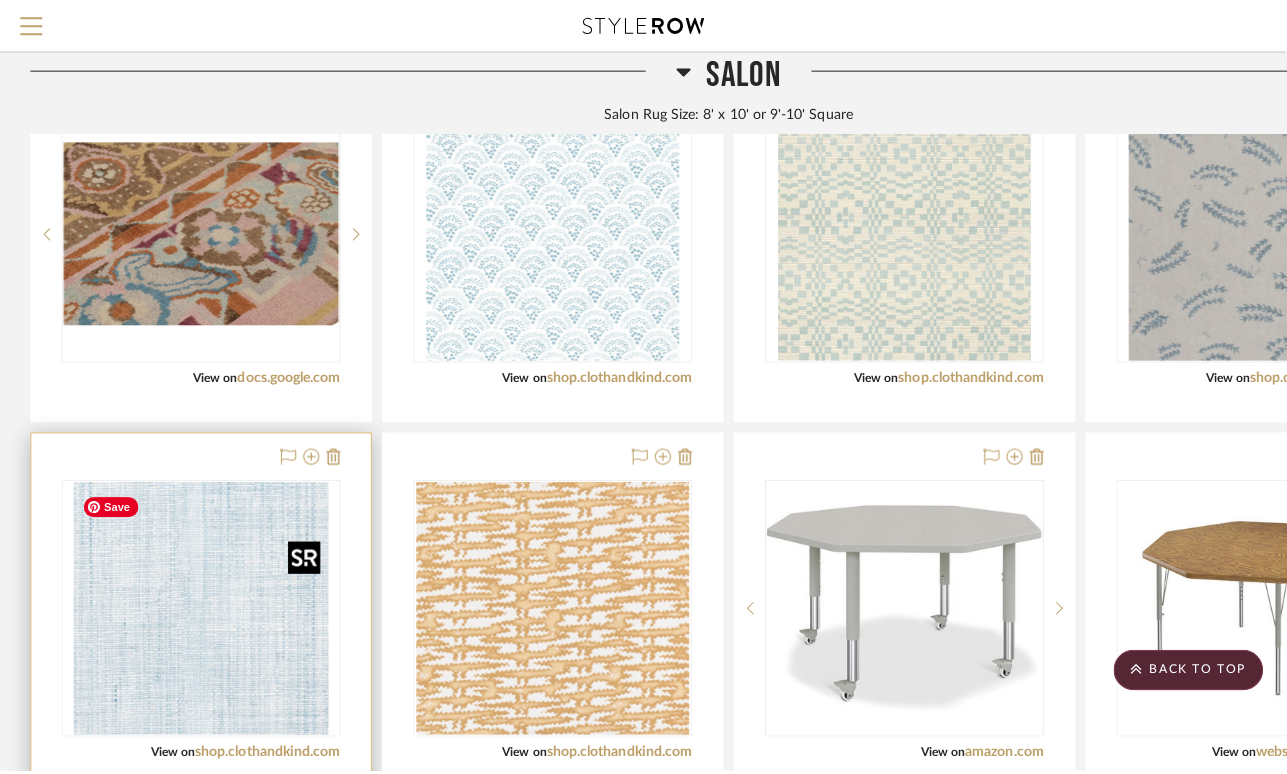scroll, scrollTop: 0, scrollLeft: 0, axis: both 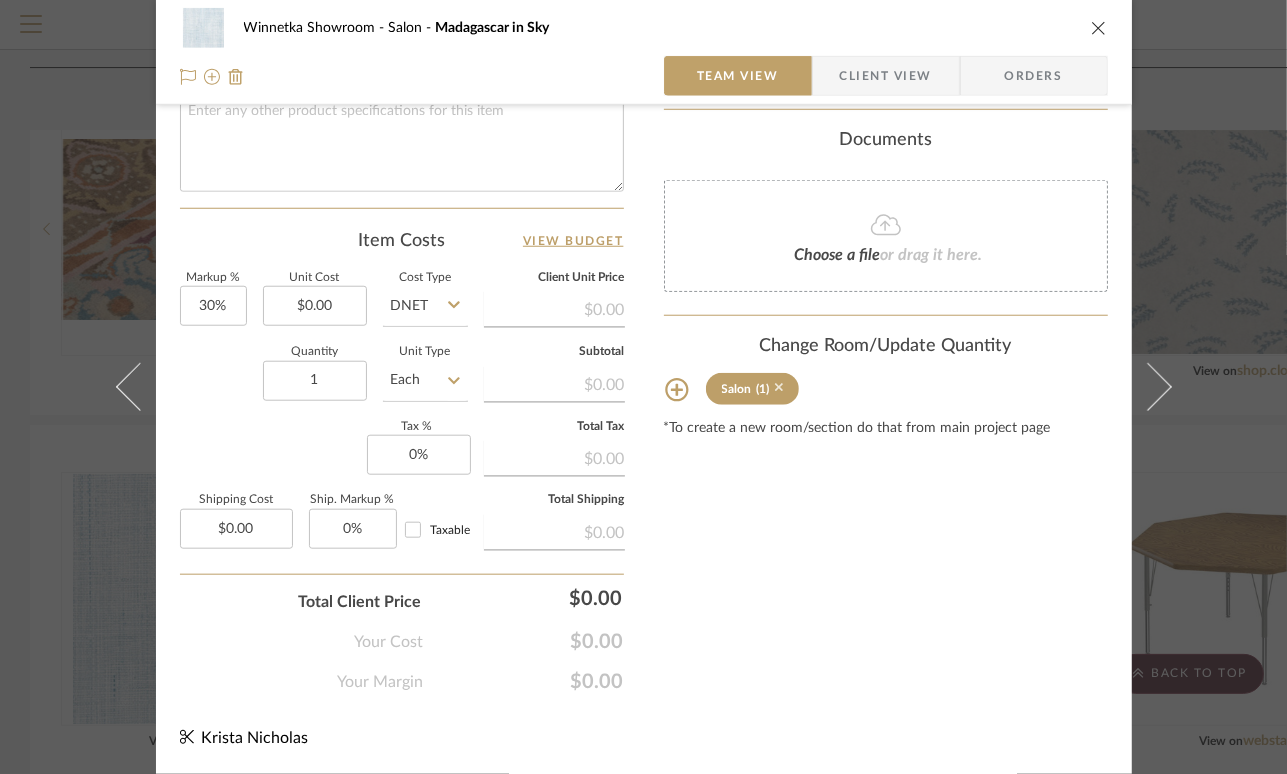 click 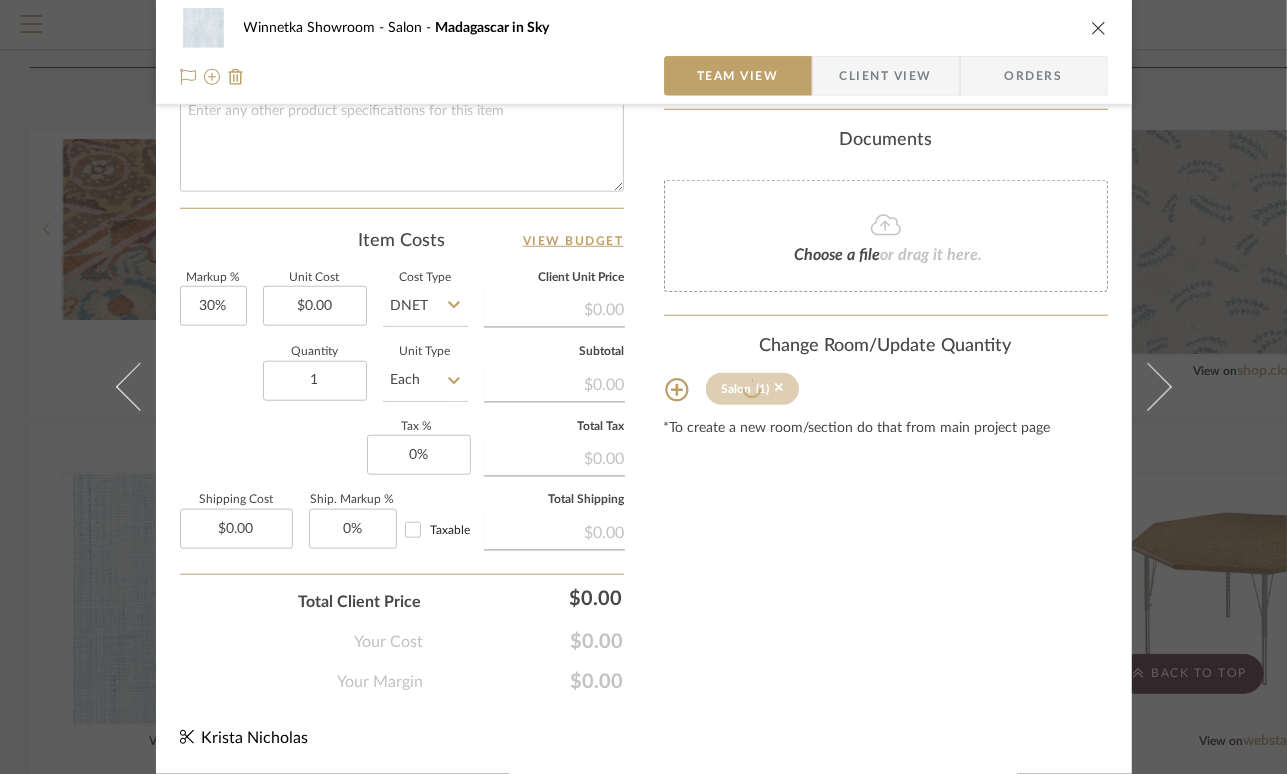 type 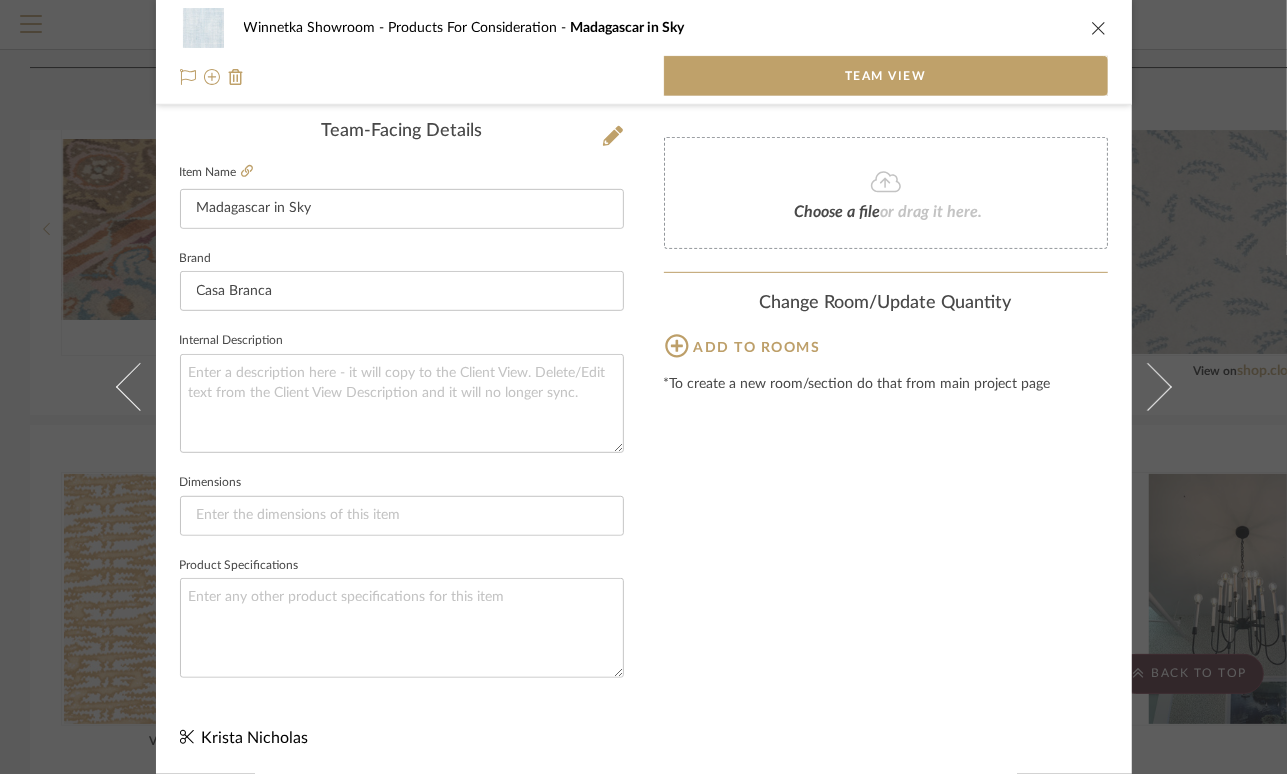 scroll, scrollTop: 502, scrollLeft: 0, axis: vertical 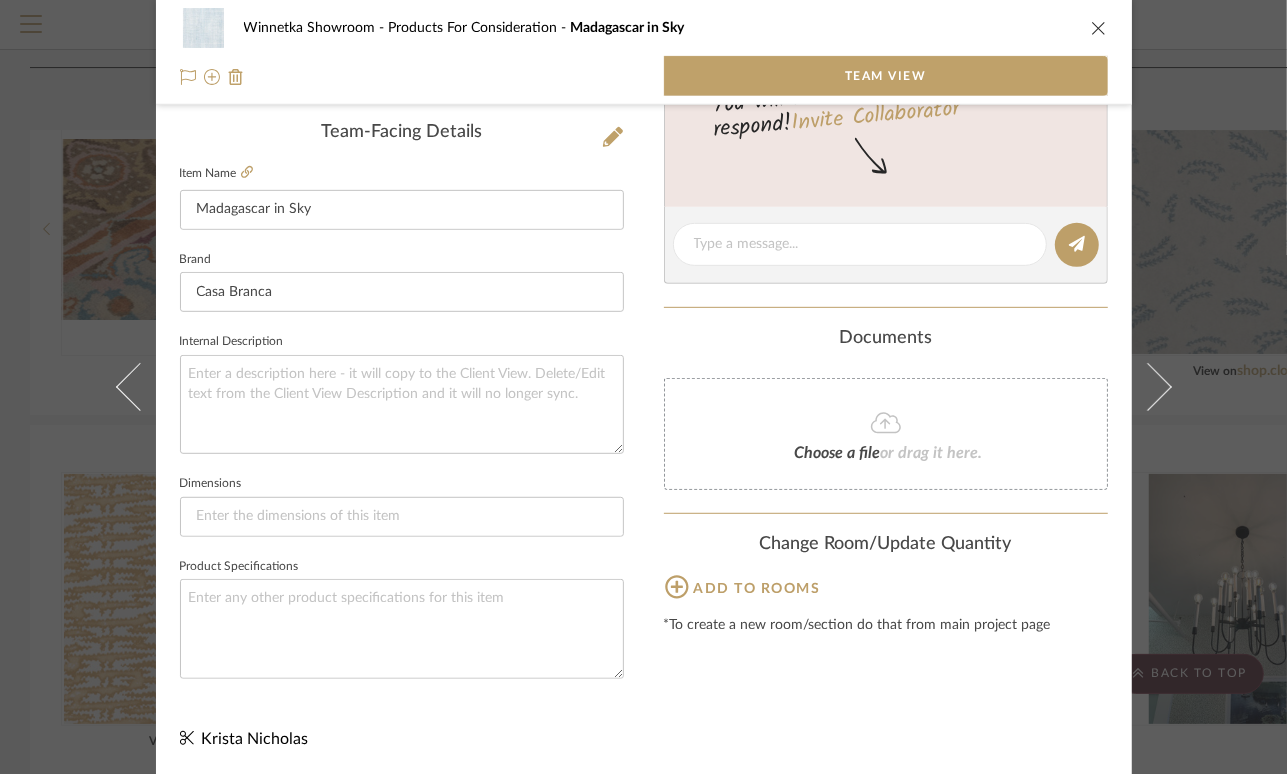 click at bounding box center (1099, 28) 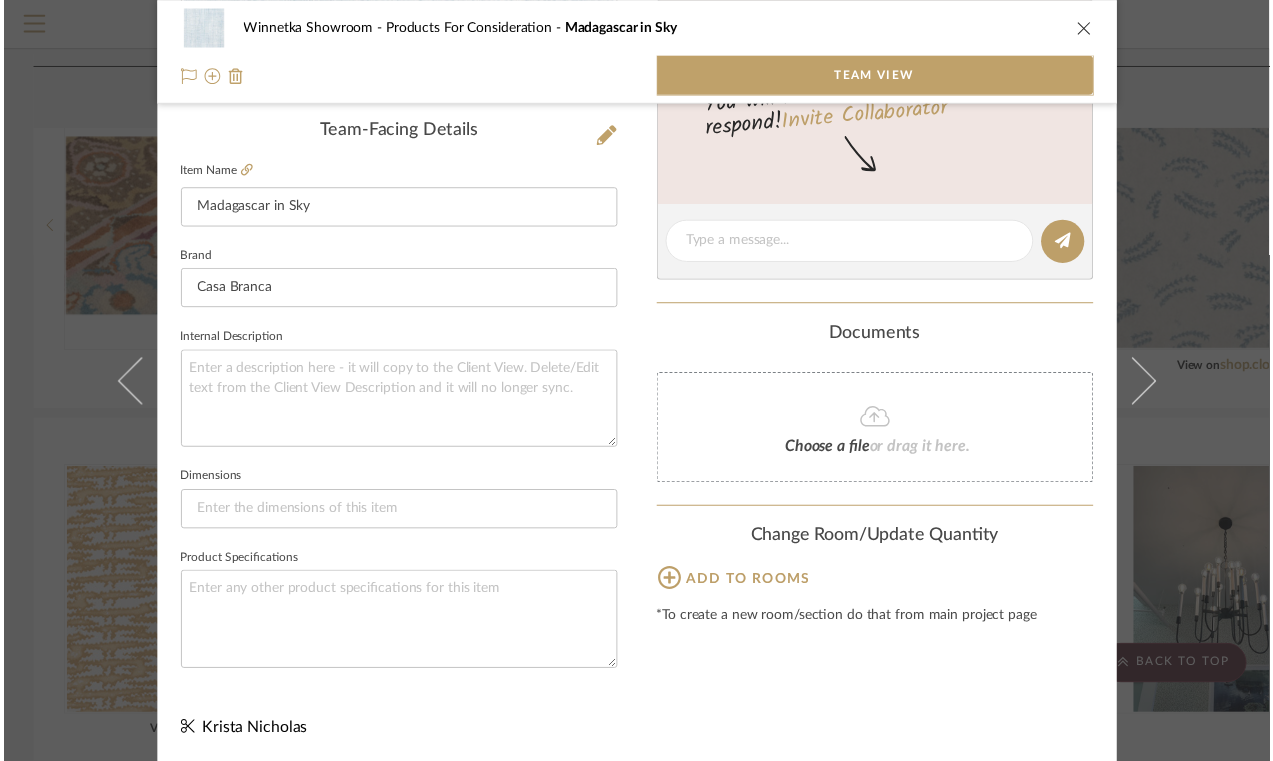scroll, scrollTop: 1613, scrollLeft: 0, axis: vertical 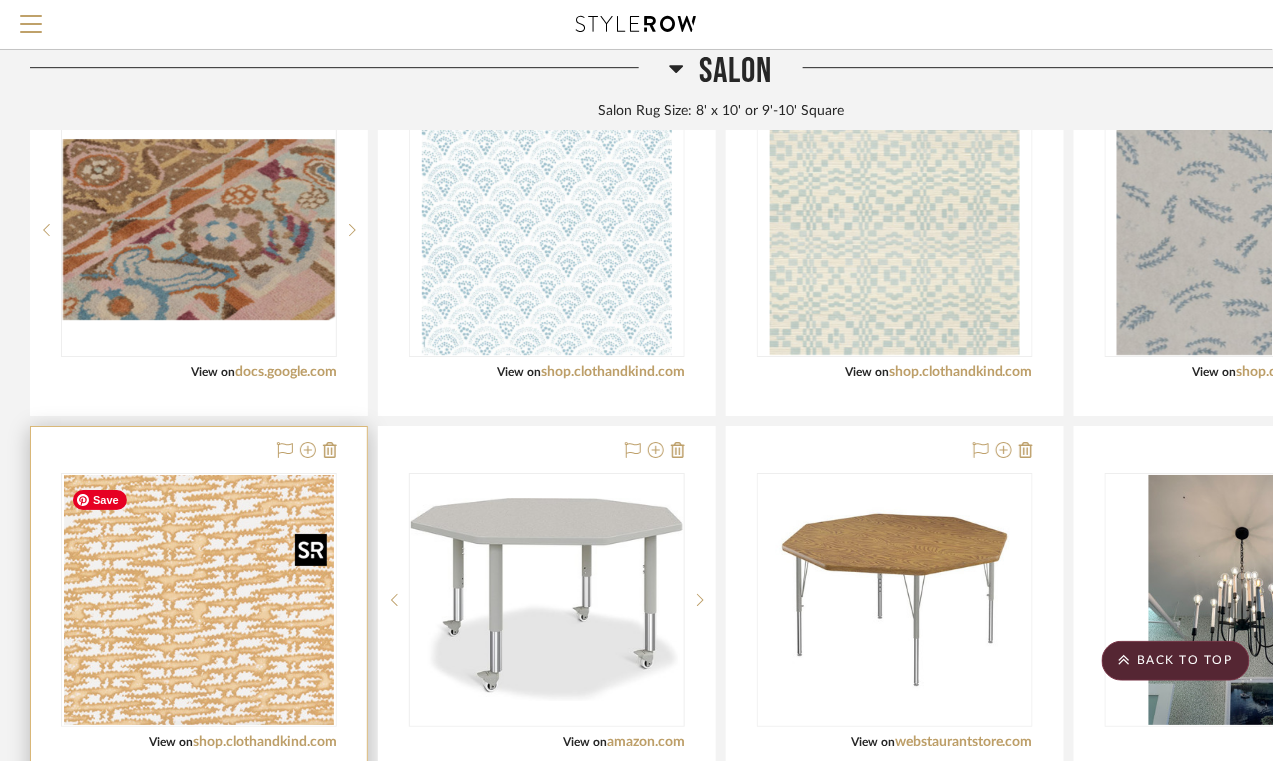 click at bounding box center [199, 600] 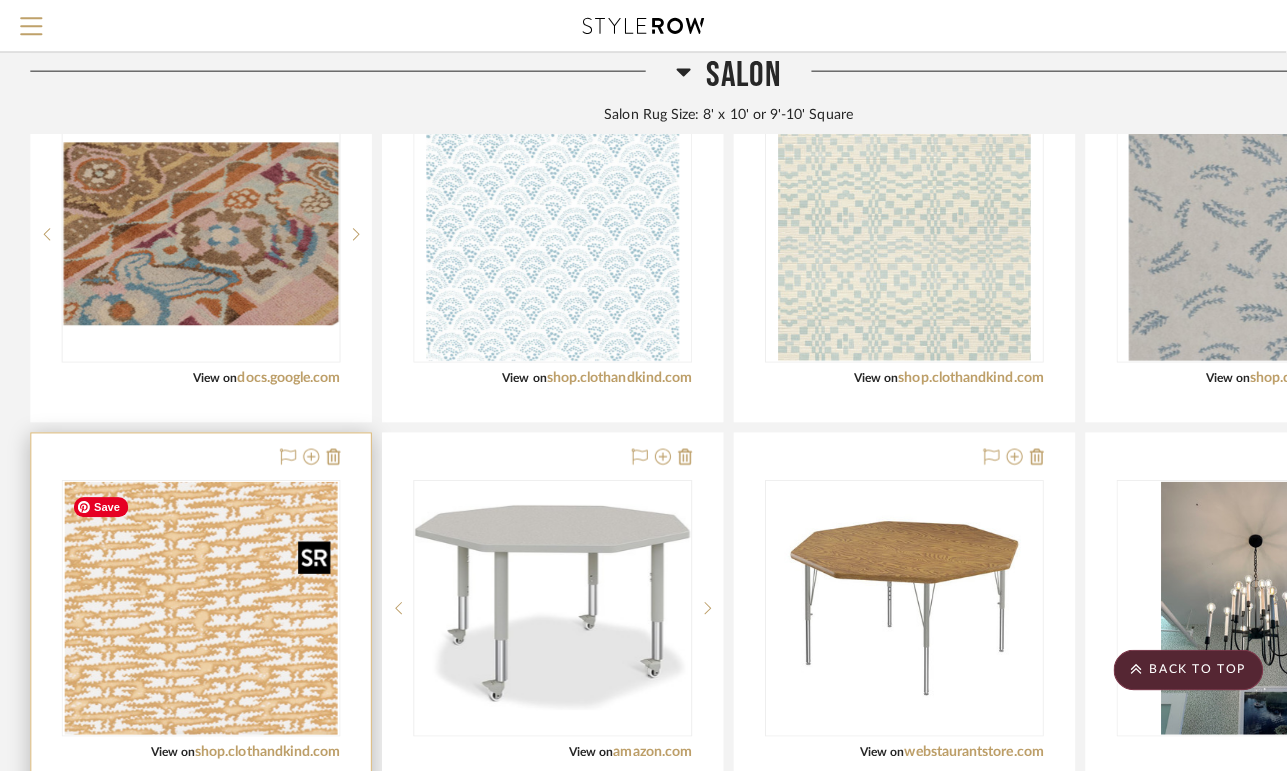 scroll, scrollTop: 0, scrollLeft: 0, axis: both 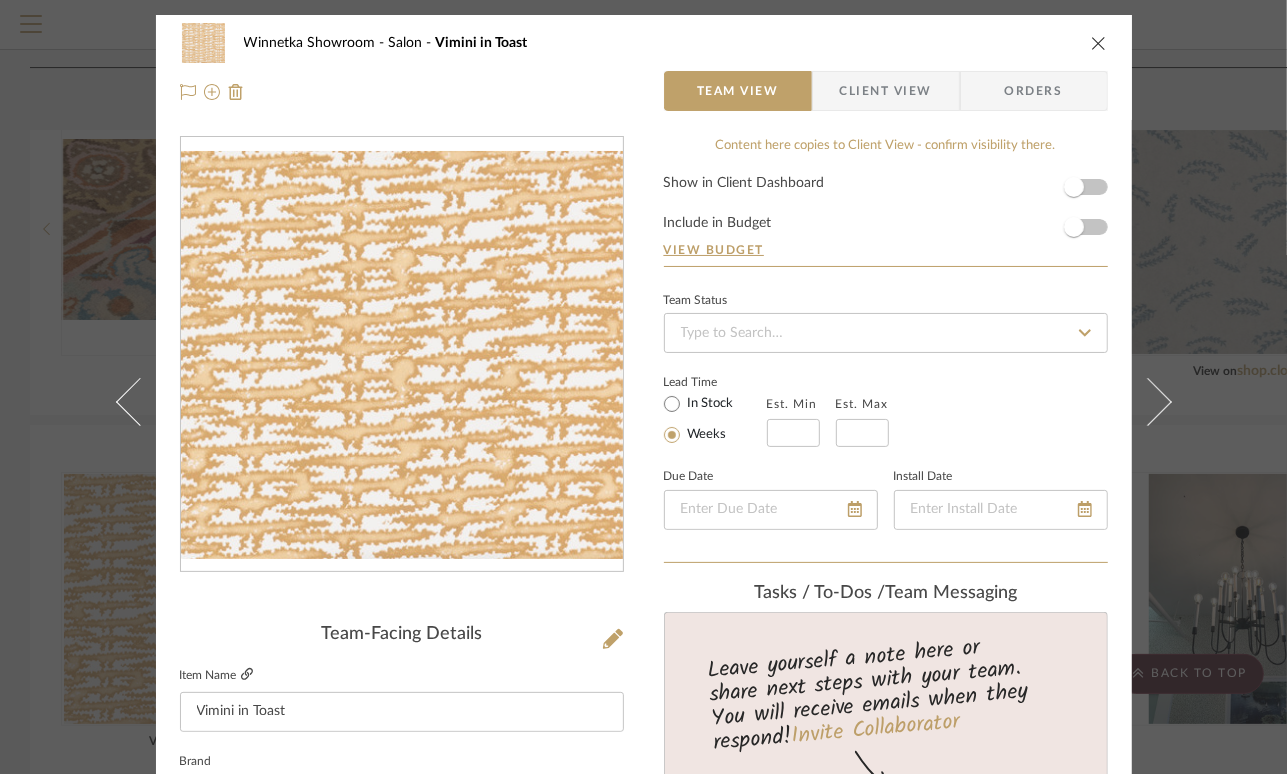 click 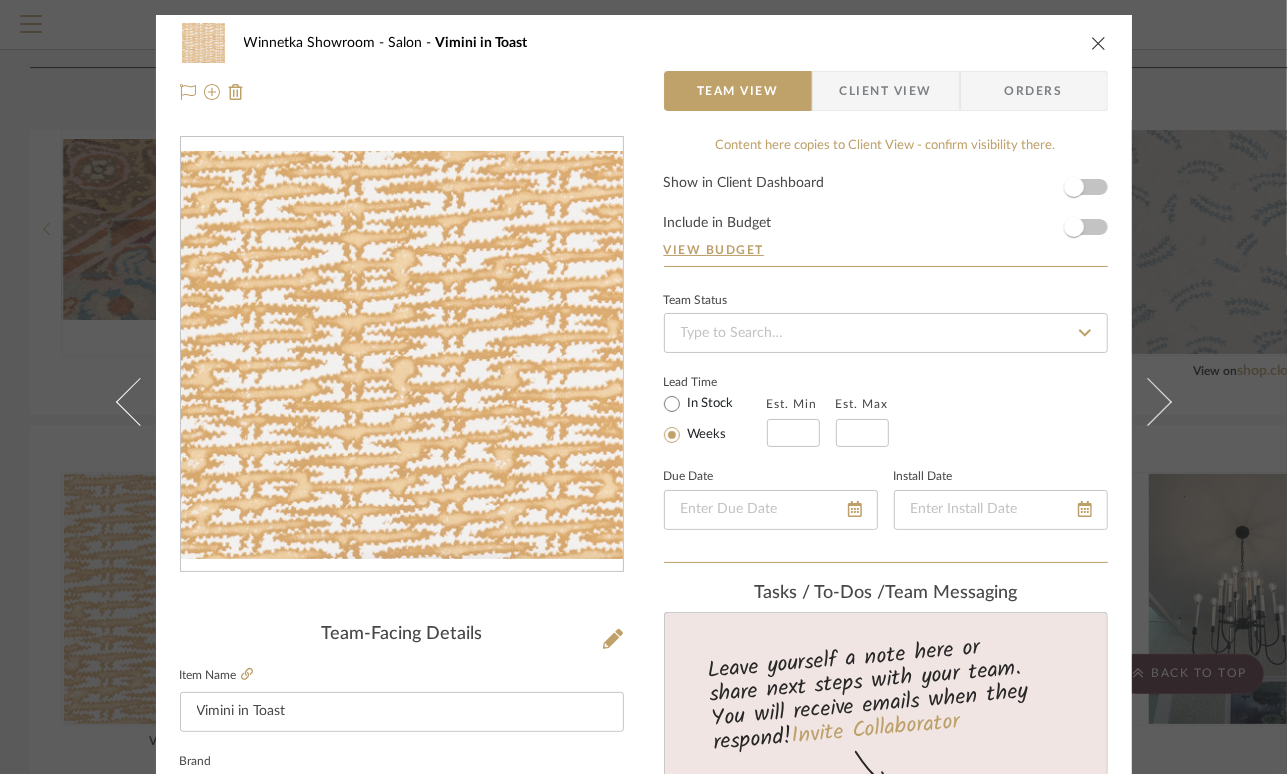 click at bounding box center [1099, 43] 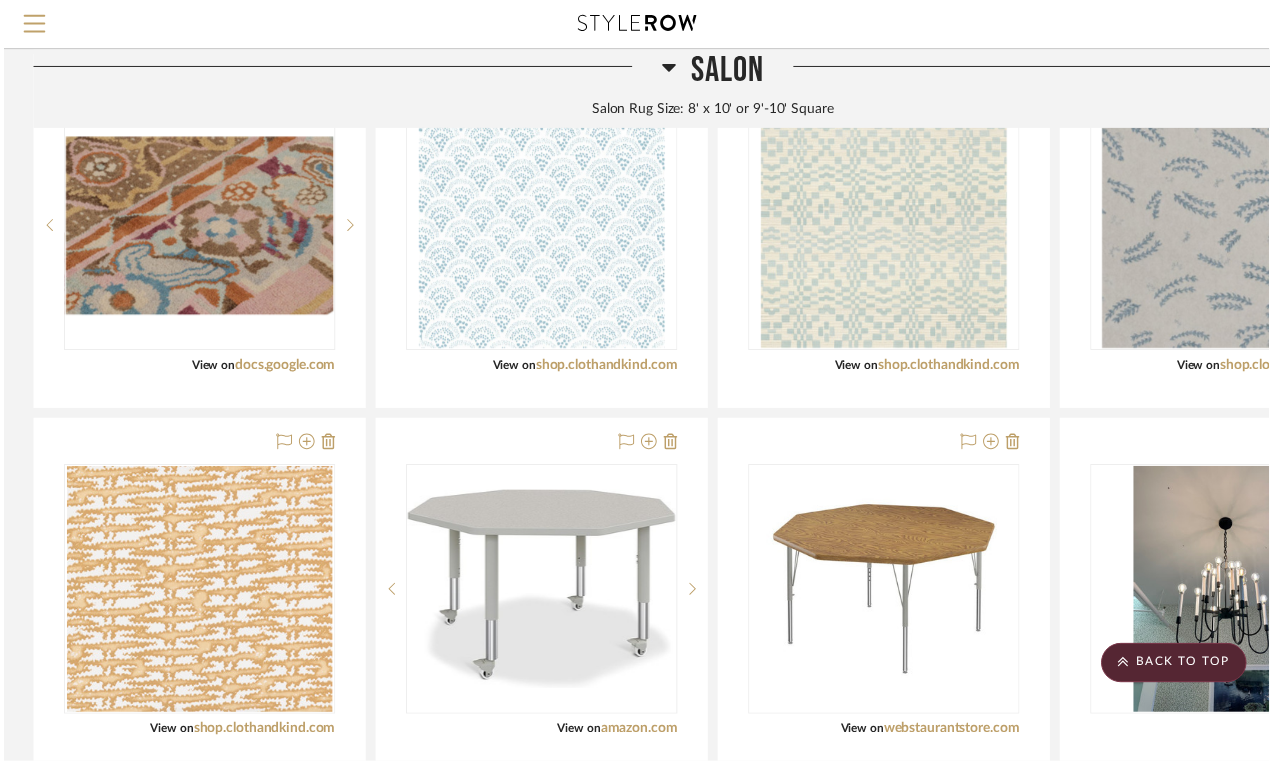 scroll, scrollTop: 1613, scrollLeft: 0, axis: vertical 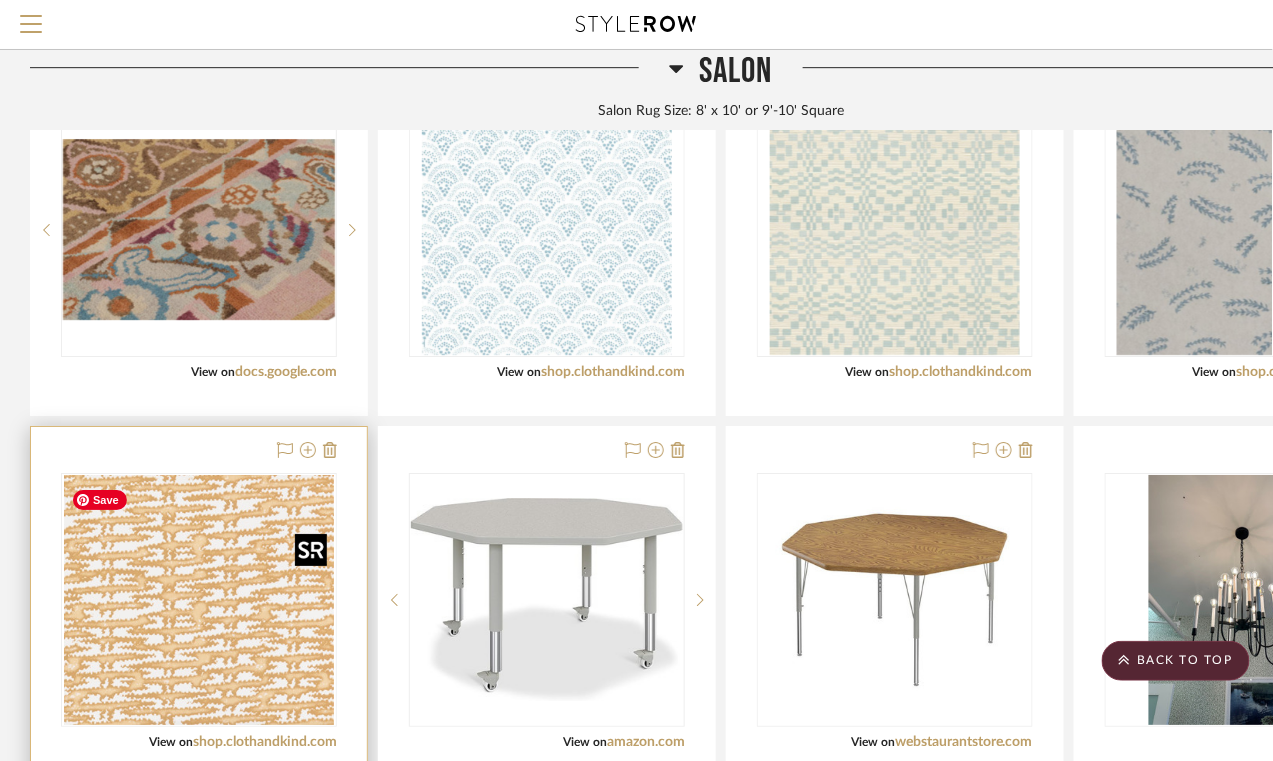 click at bounding box center (199, 600) 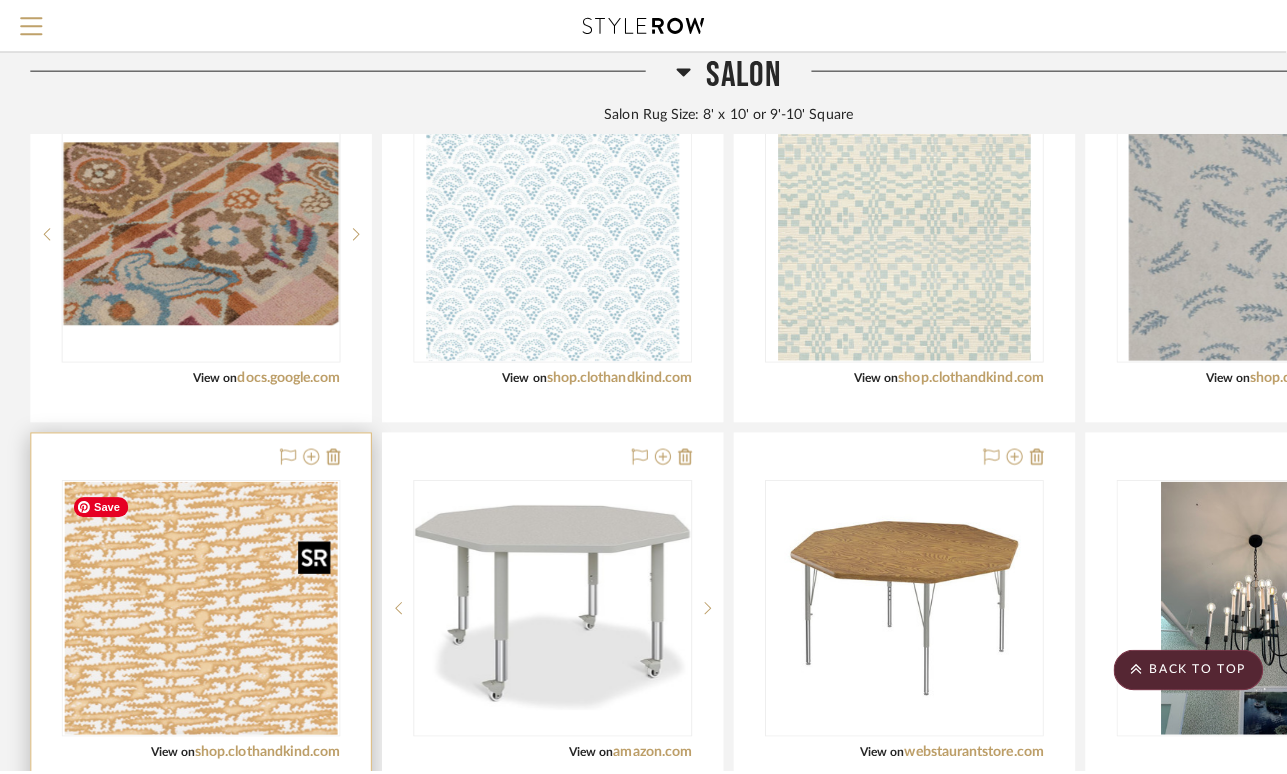 scroll, scrollTop: 0, scrollLeft: 0, axis: both 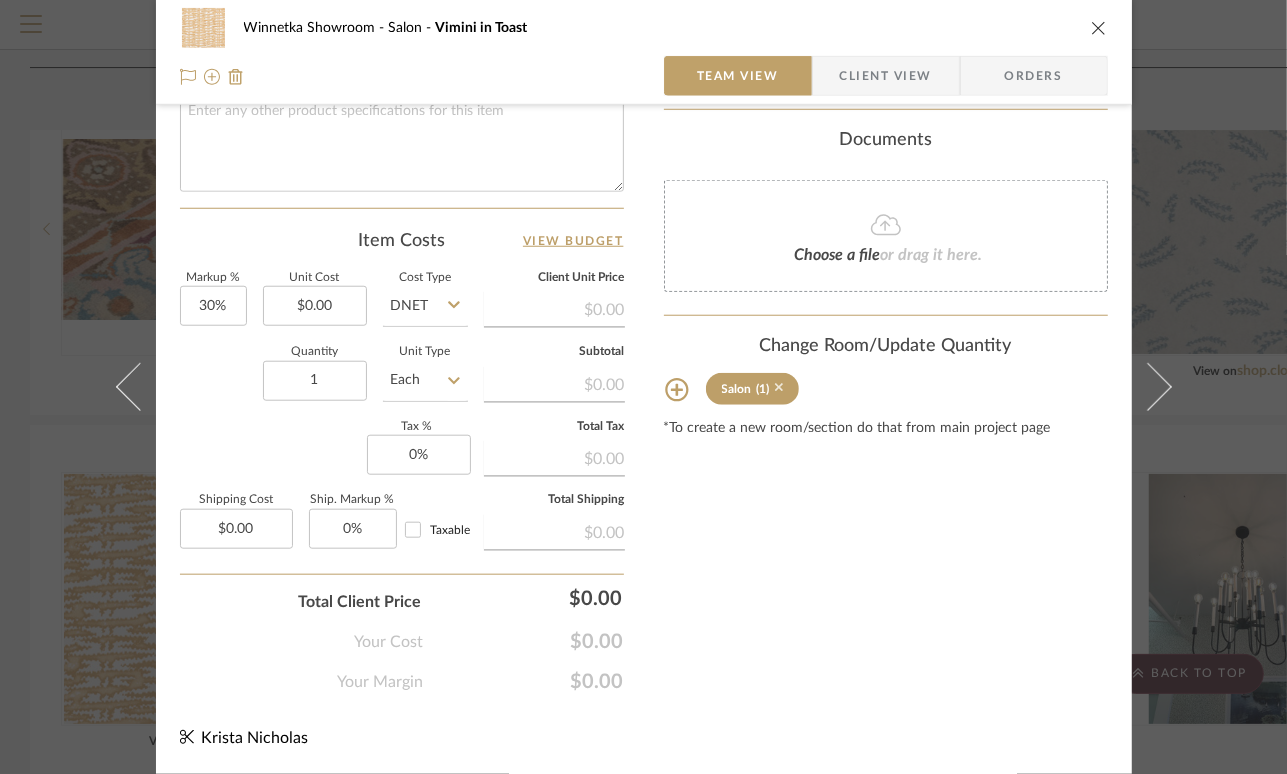 click 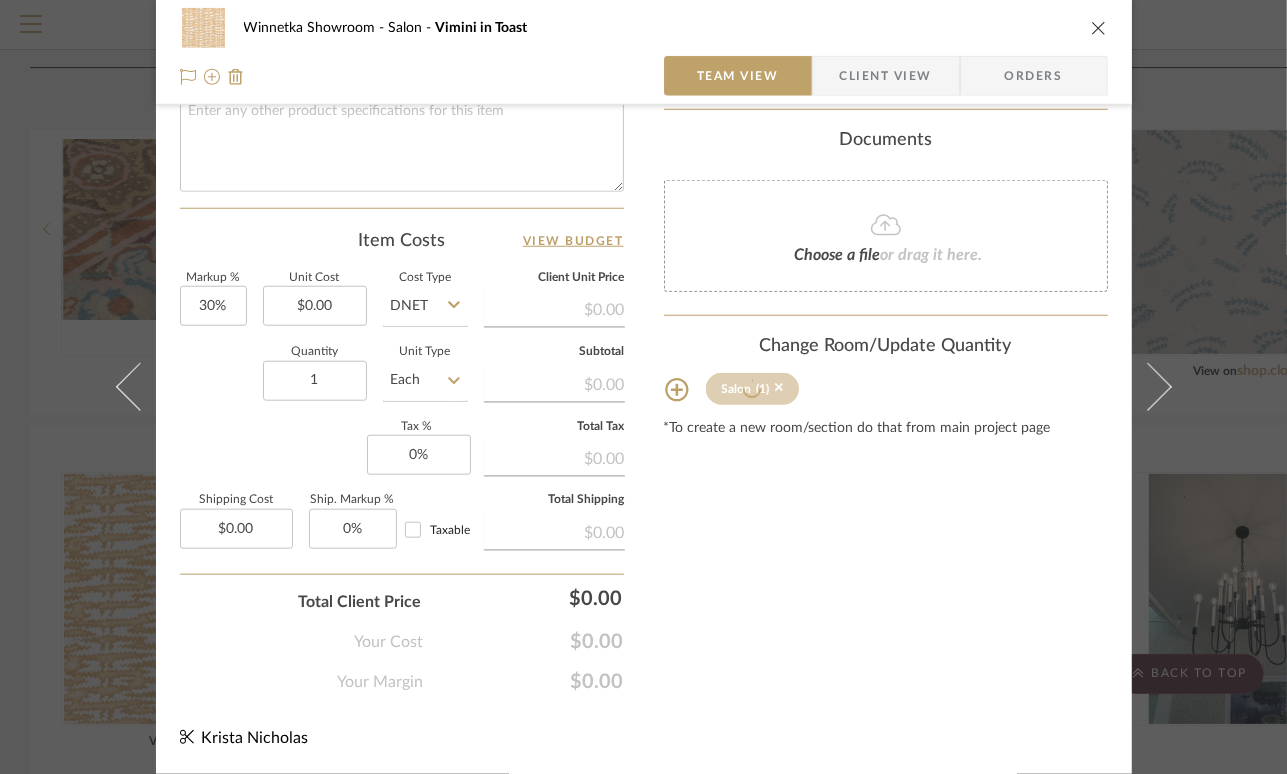 type 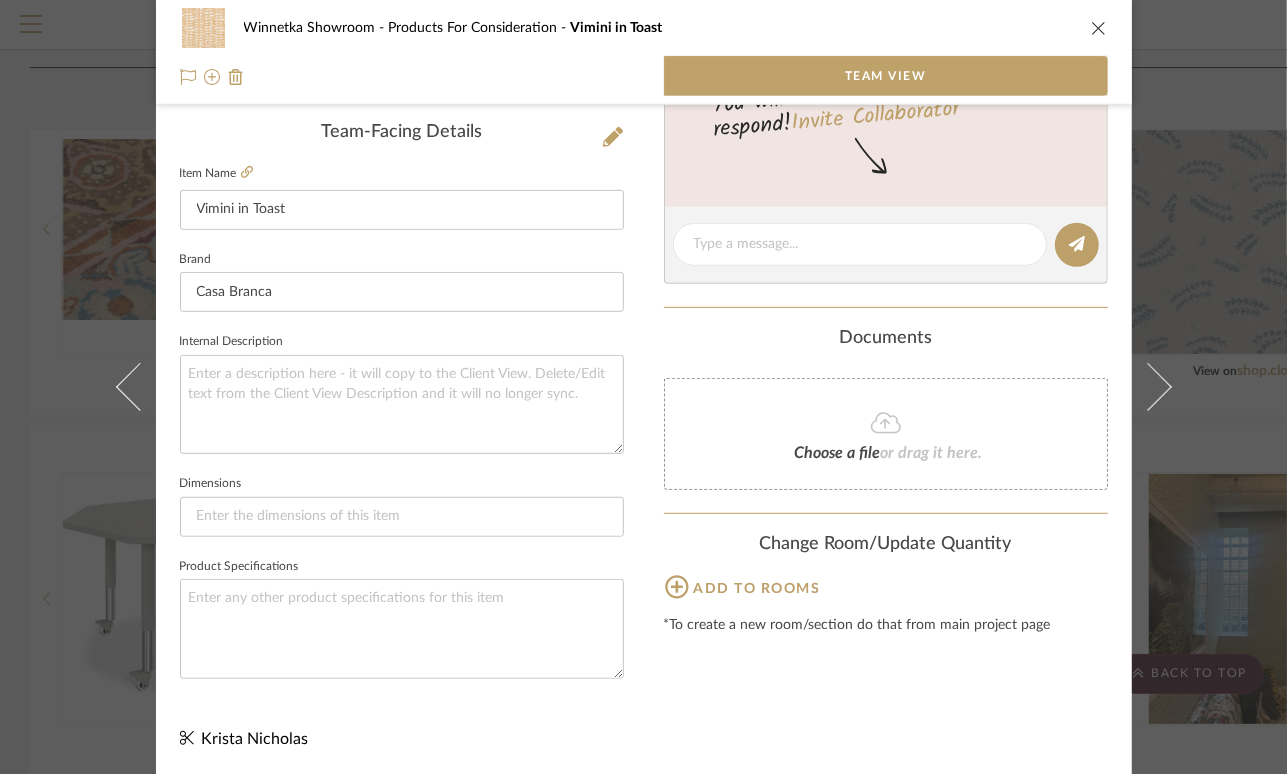 click at bounding box center (1099, 28) 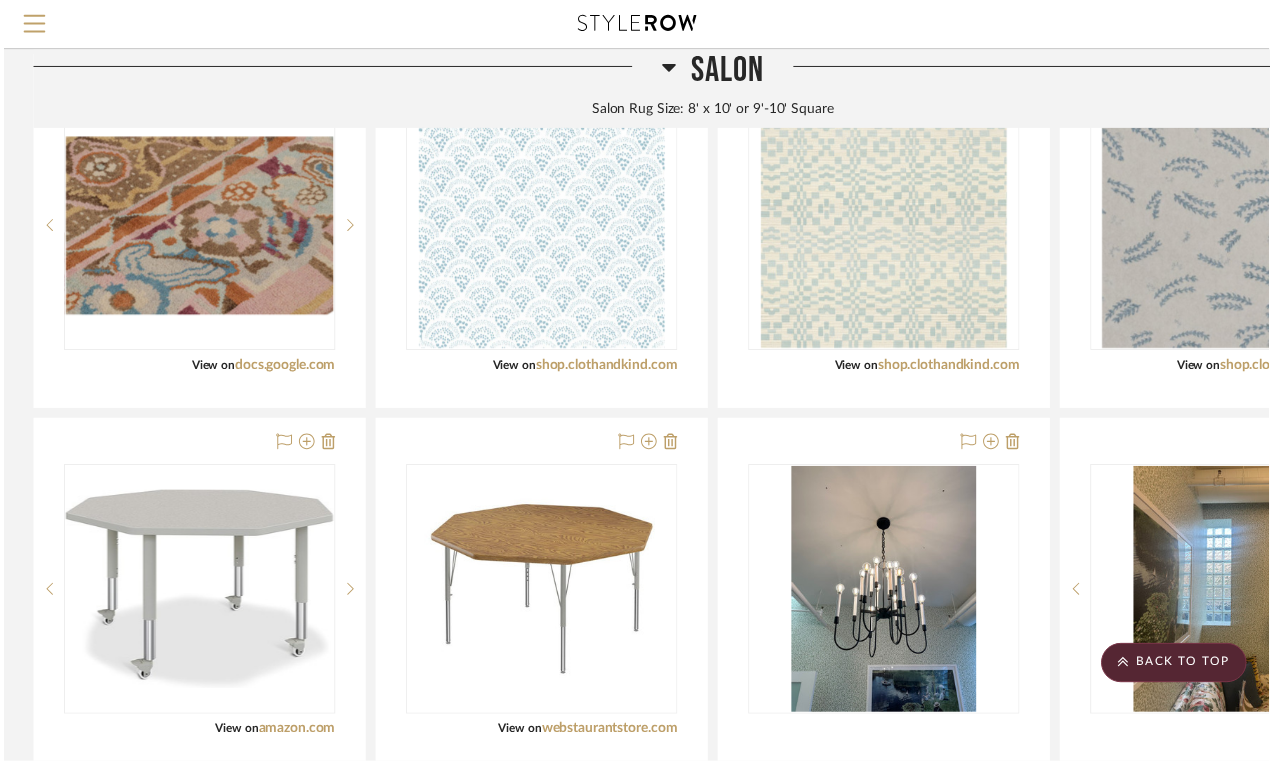 scroll, scrollTop: 1613, scrollLeft: 0, axis: vertical 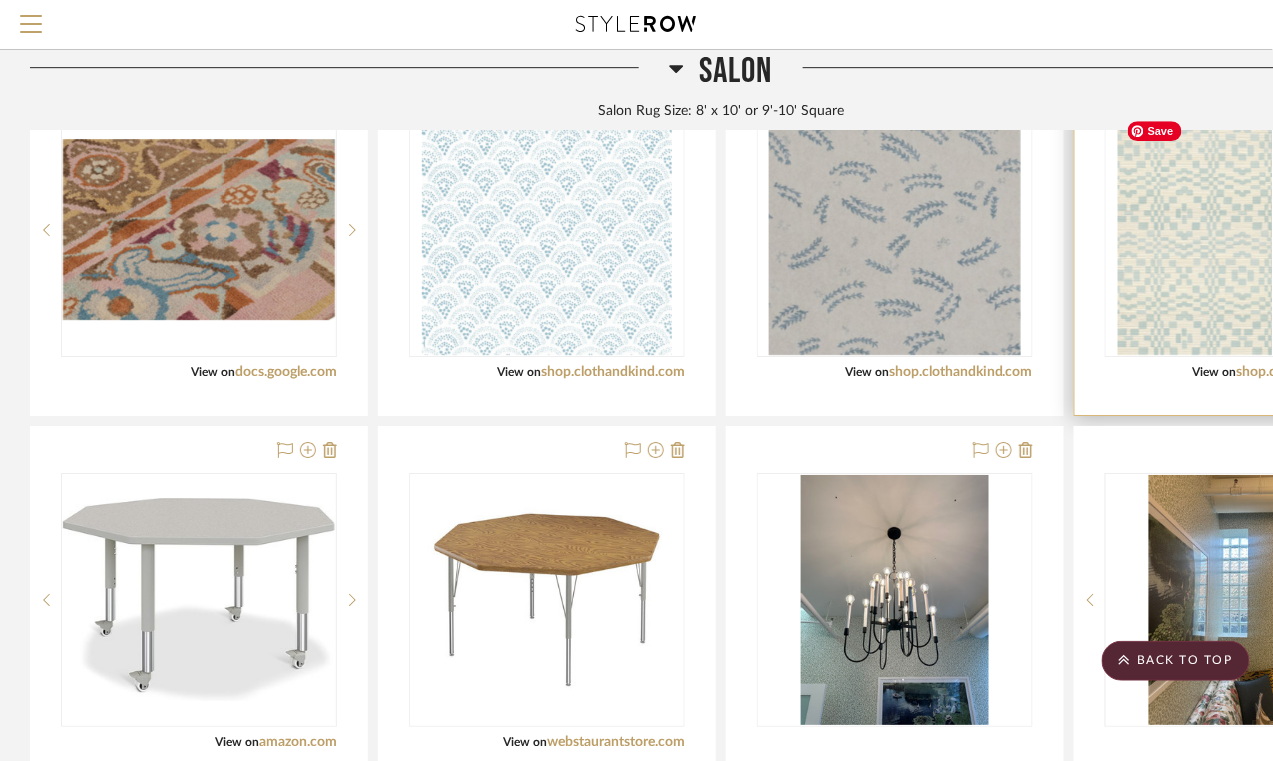 click at bounding box center [1243, 230] 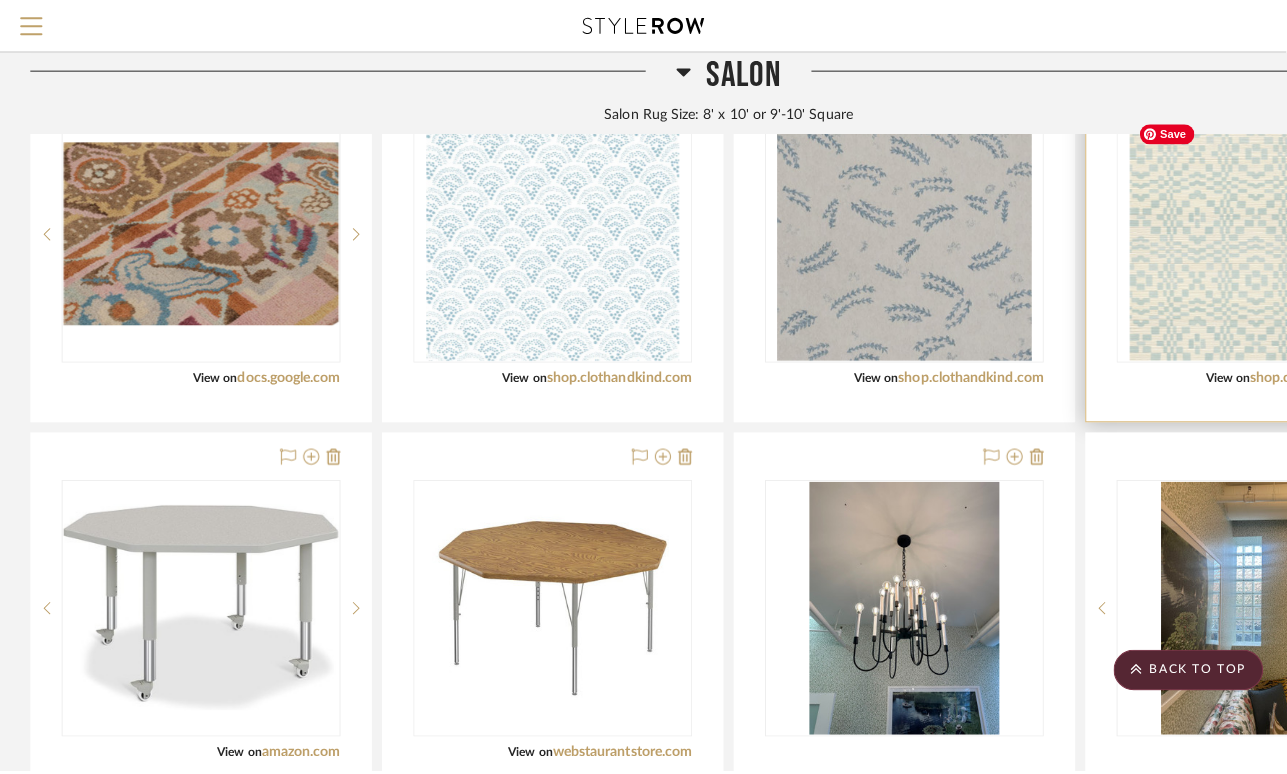 scroll, scrollTop: 0, scrollLeft: 0, axis: both 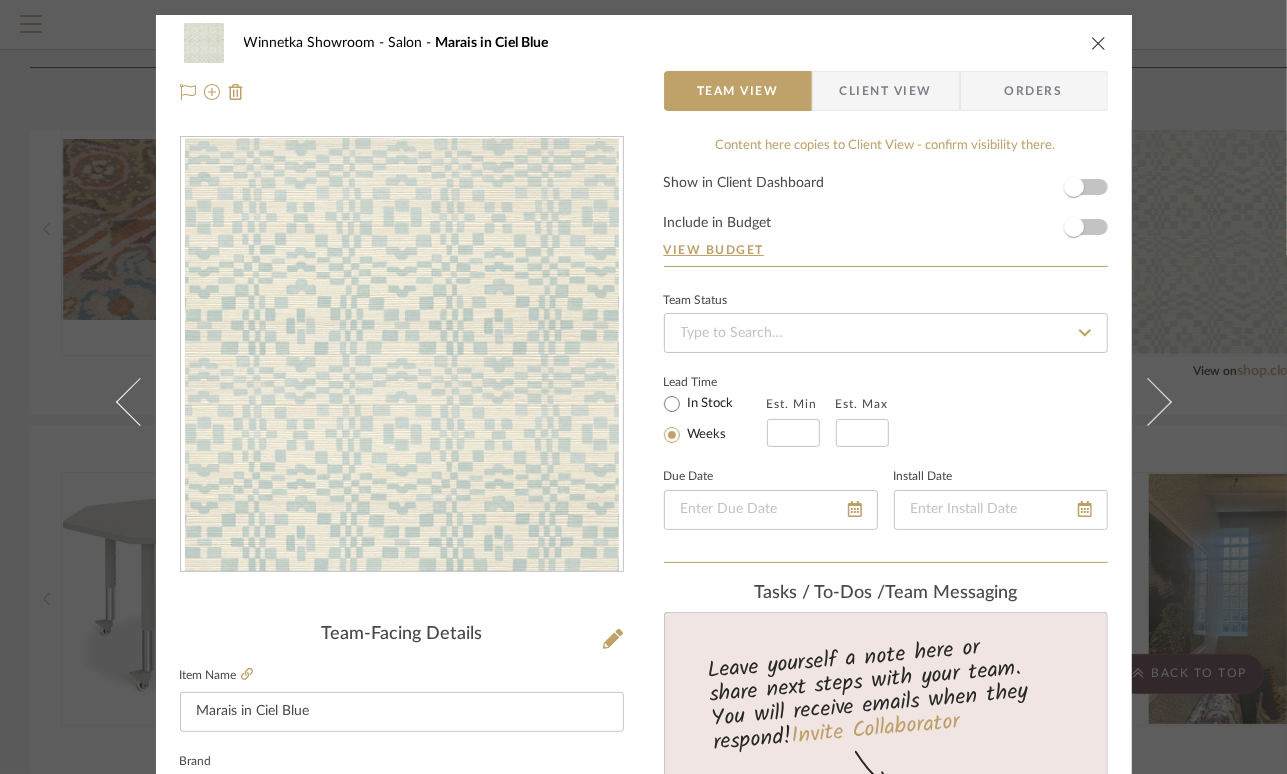 click at bounding box center (1099, 43) 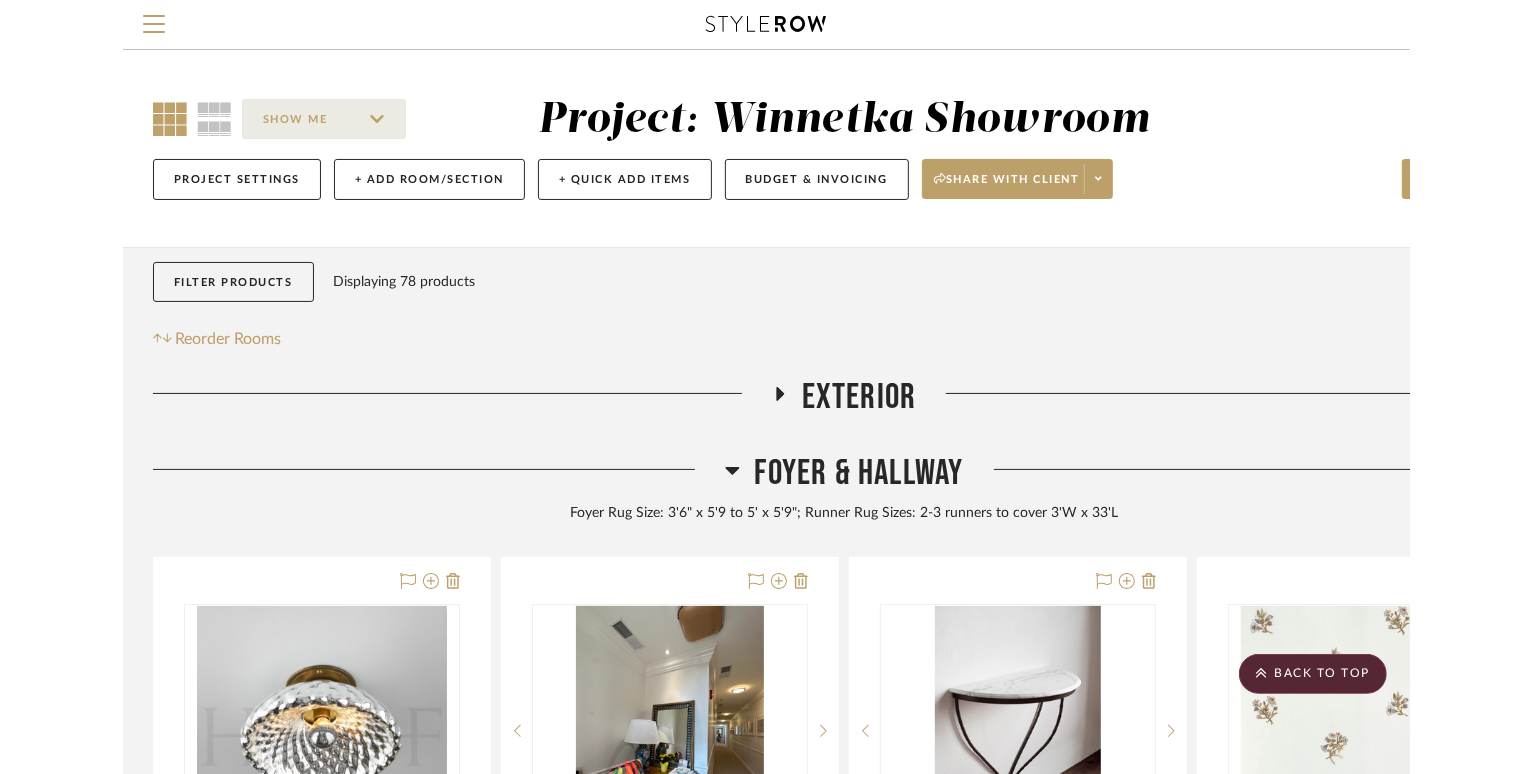 scroll, scrollTop: 1613, scrollLeft: 0, axis: vertical 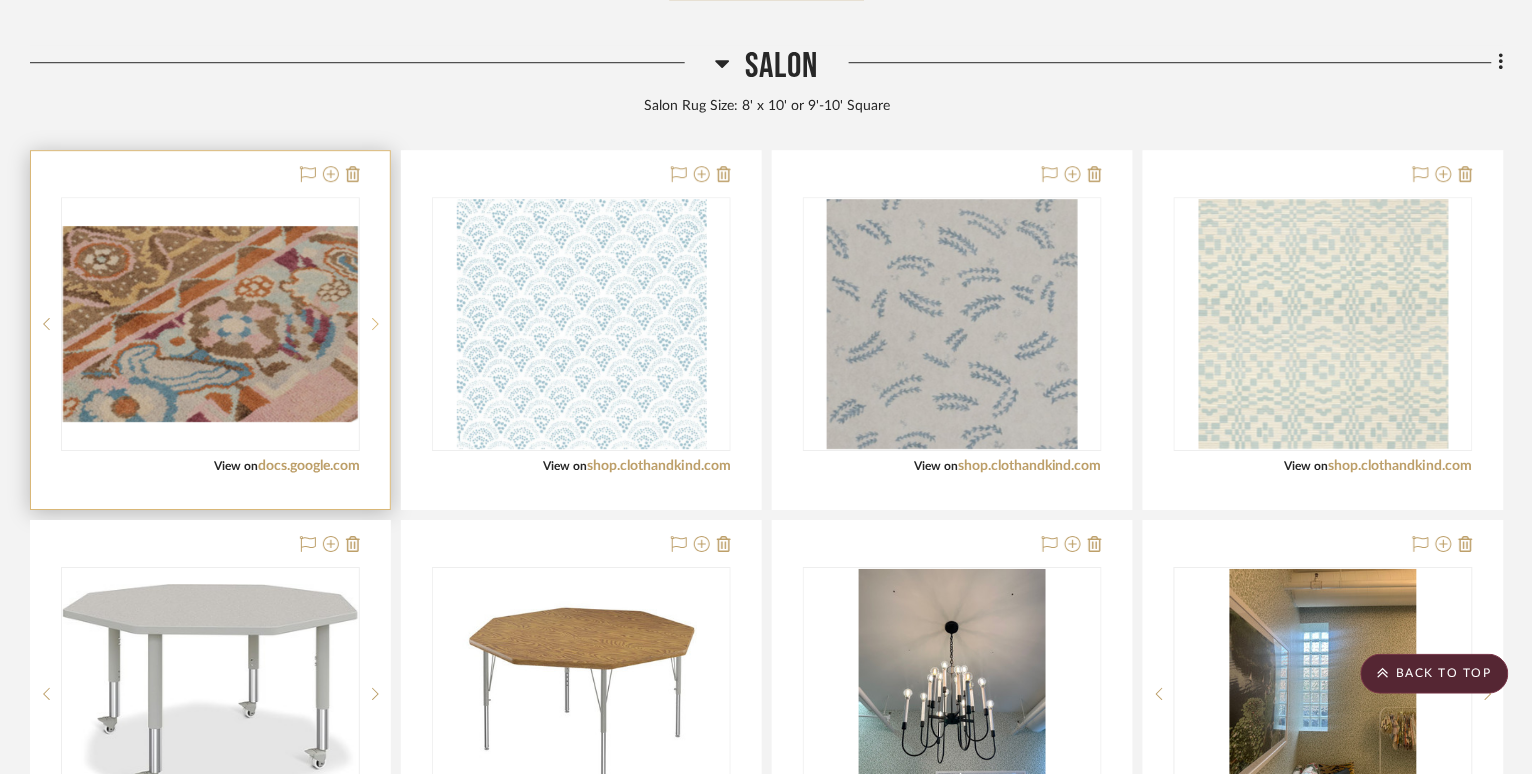 click 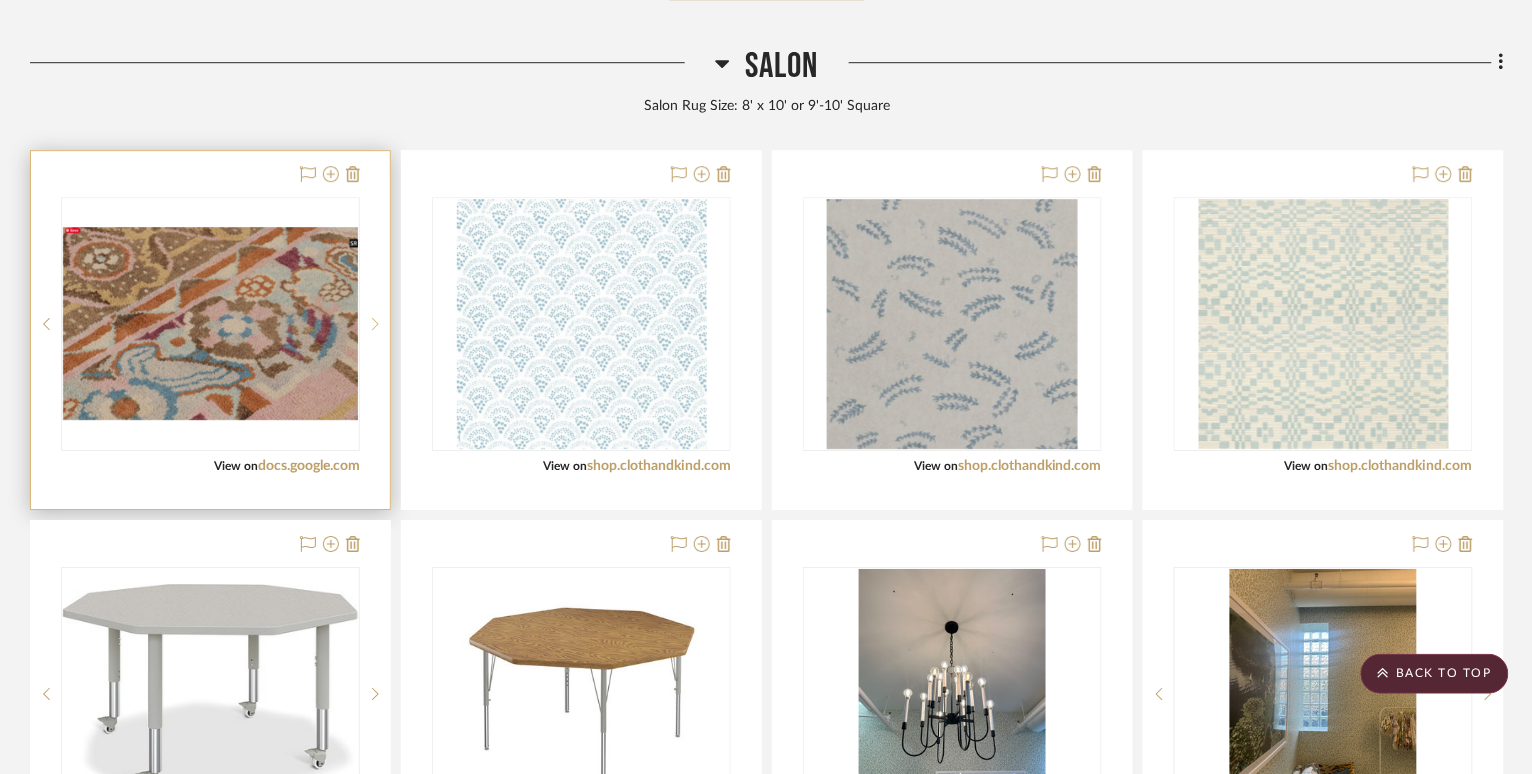 click 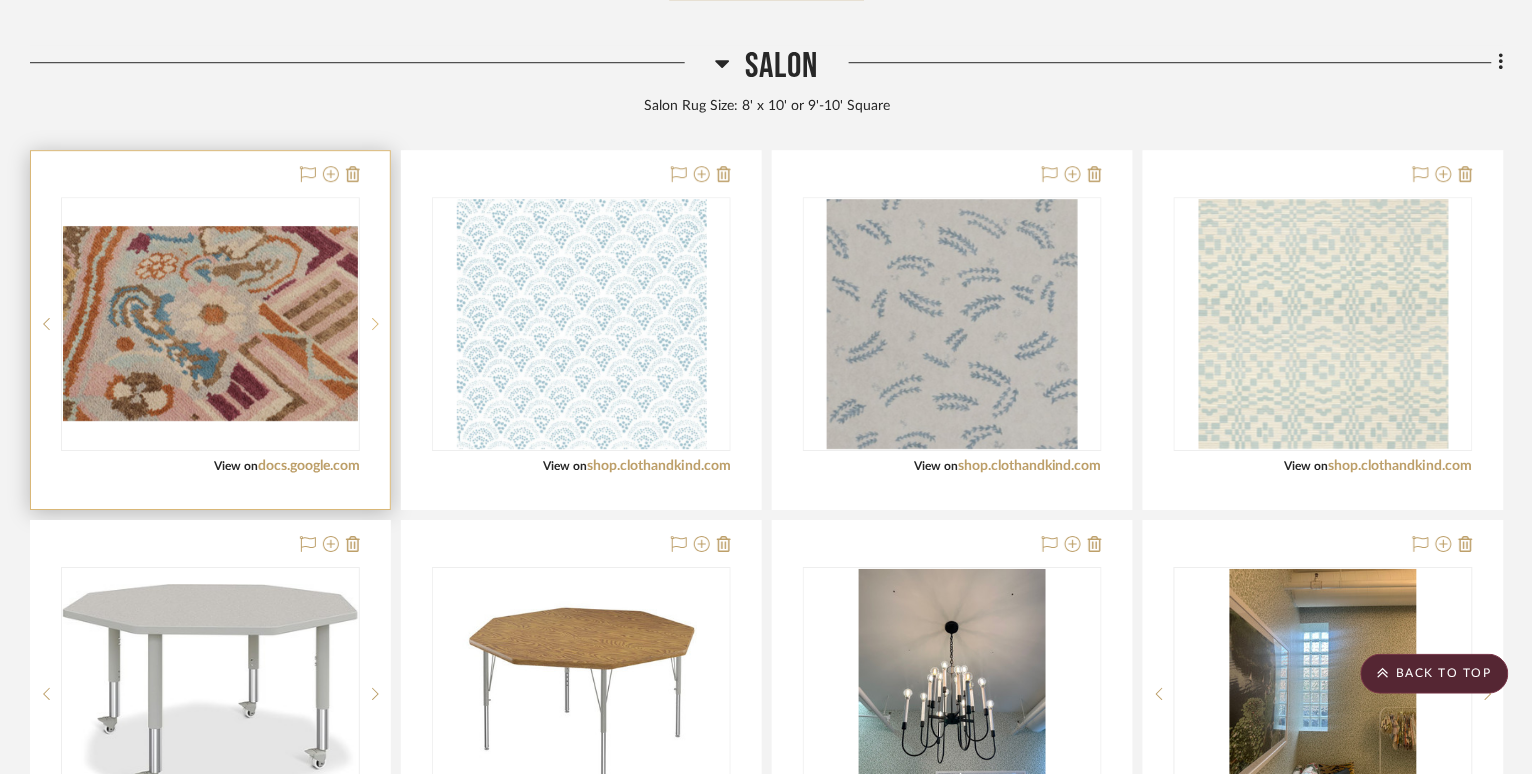 click 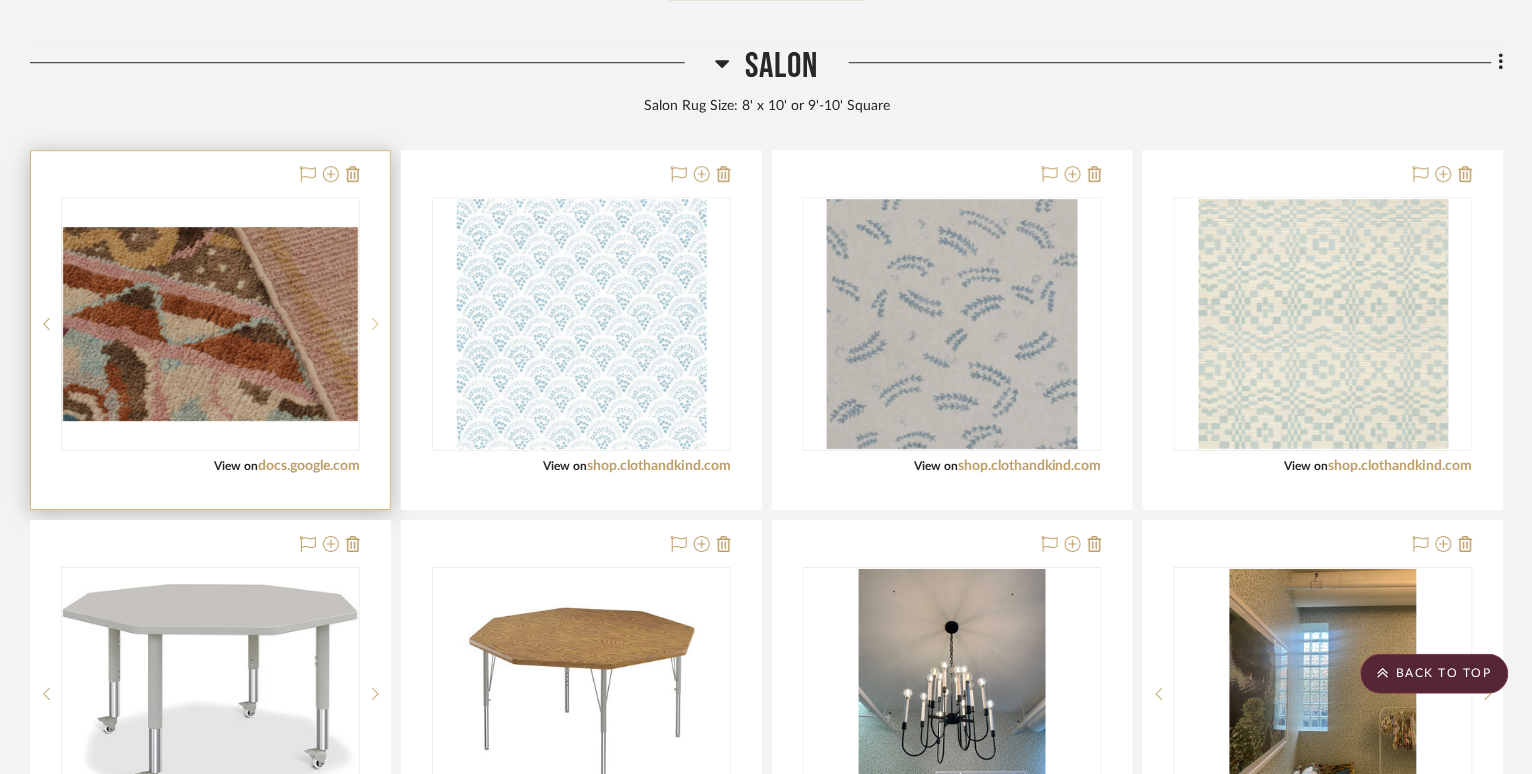 click 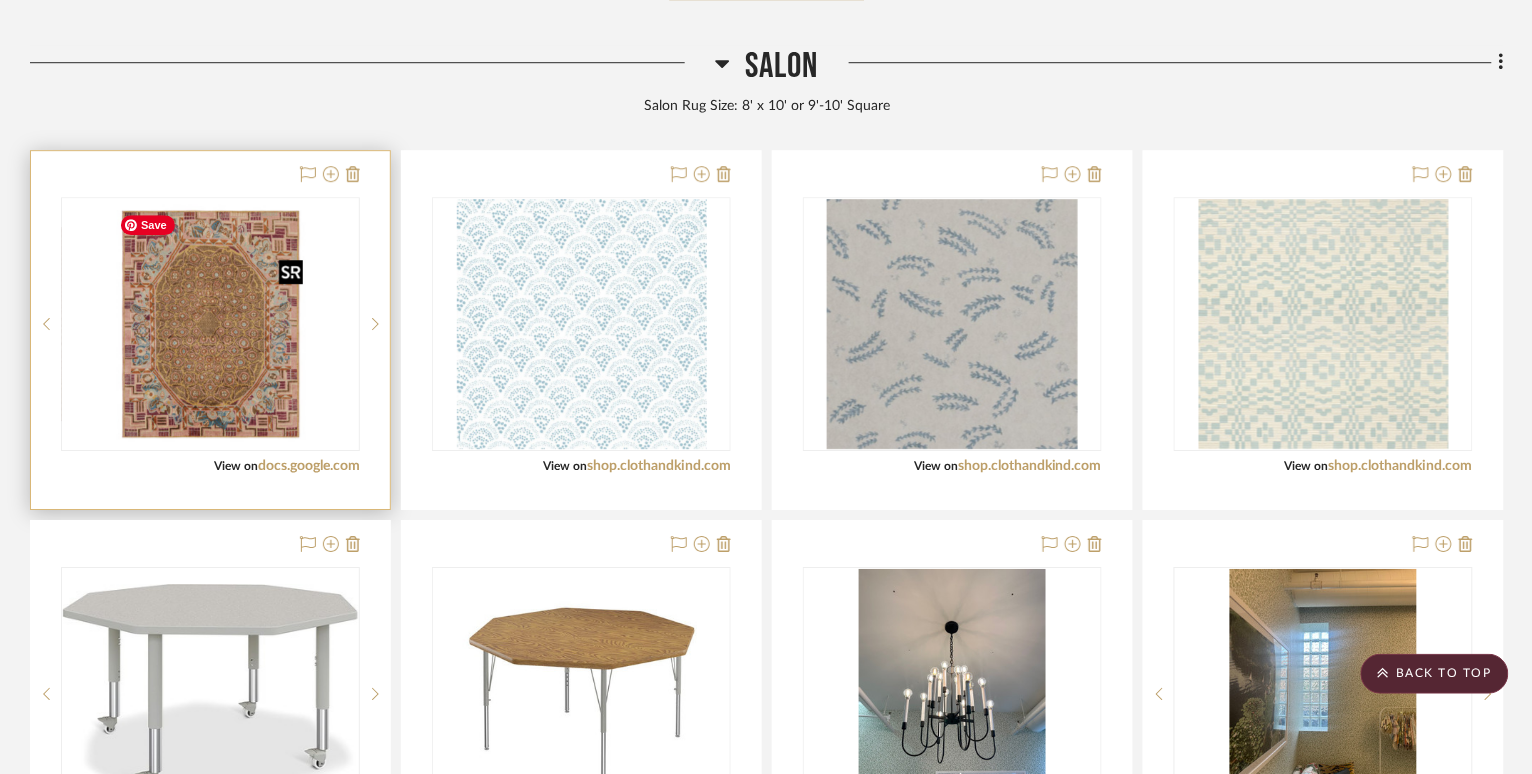 click at bounding box center (211, 324) 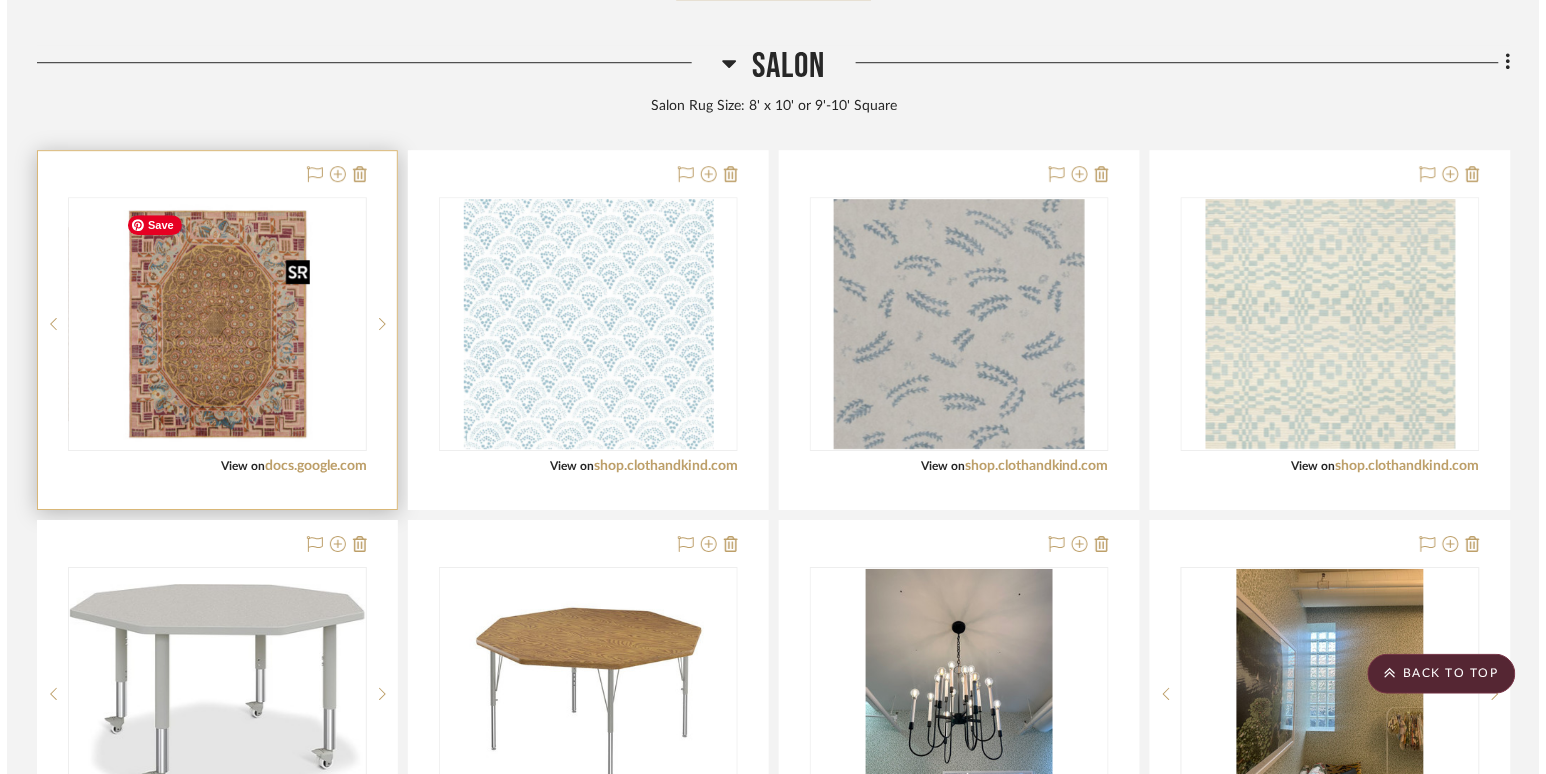 scroll, scrollTop: 0, scrollLeft: 0, axis: both 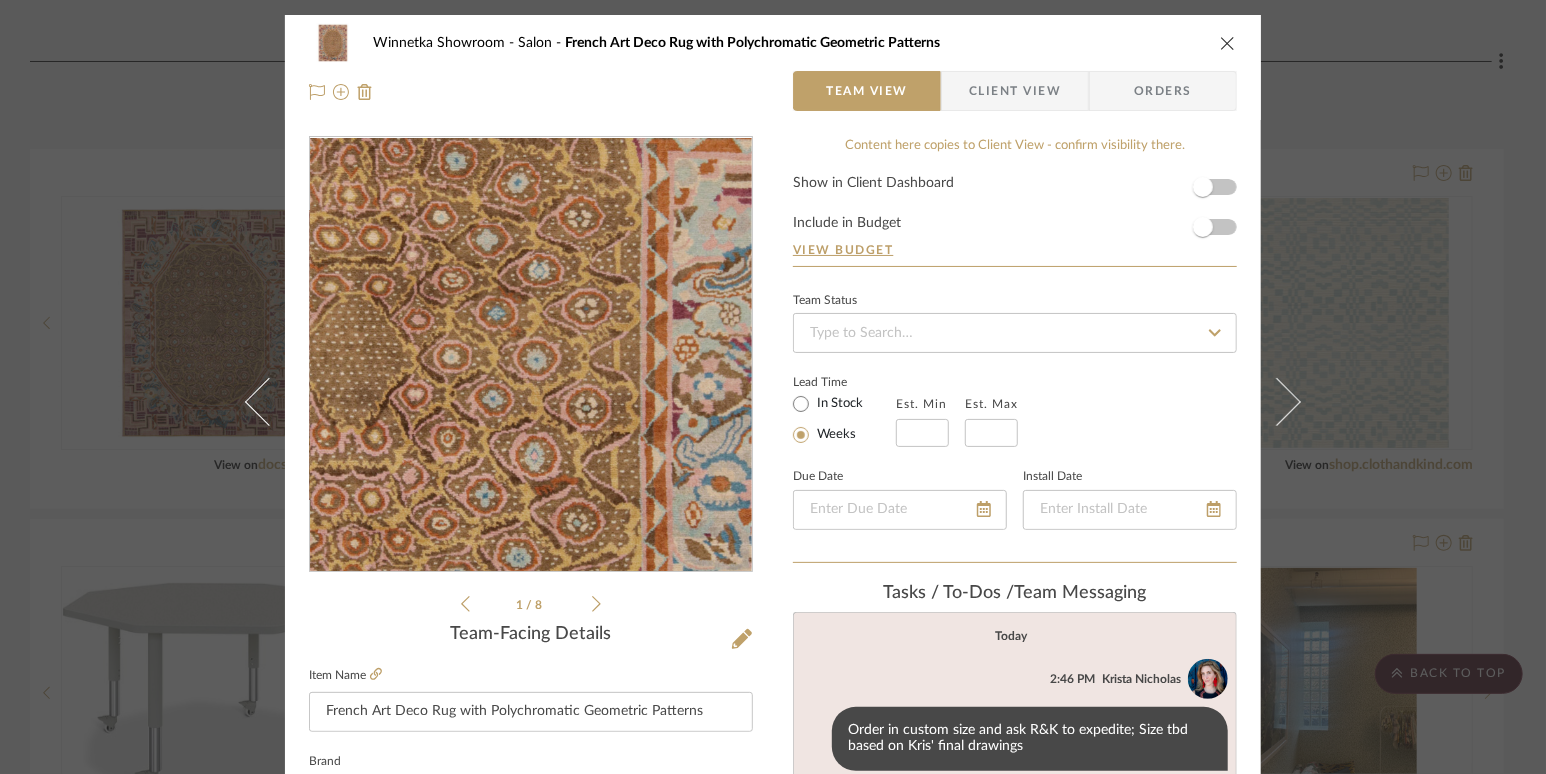 click at bounding box center (531, 355) 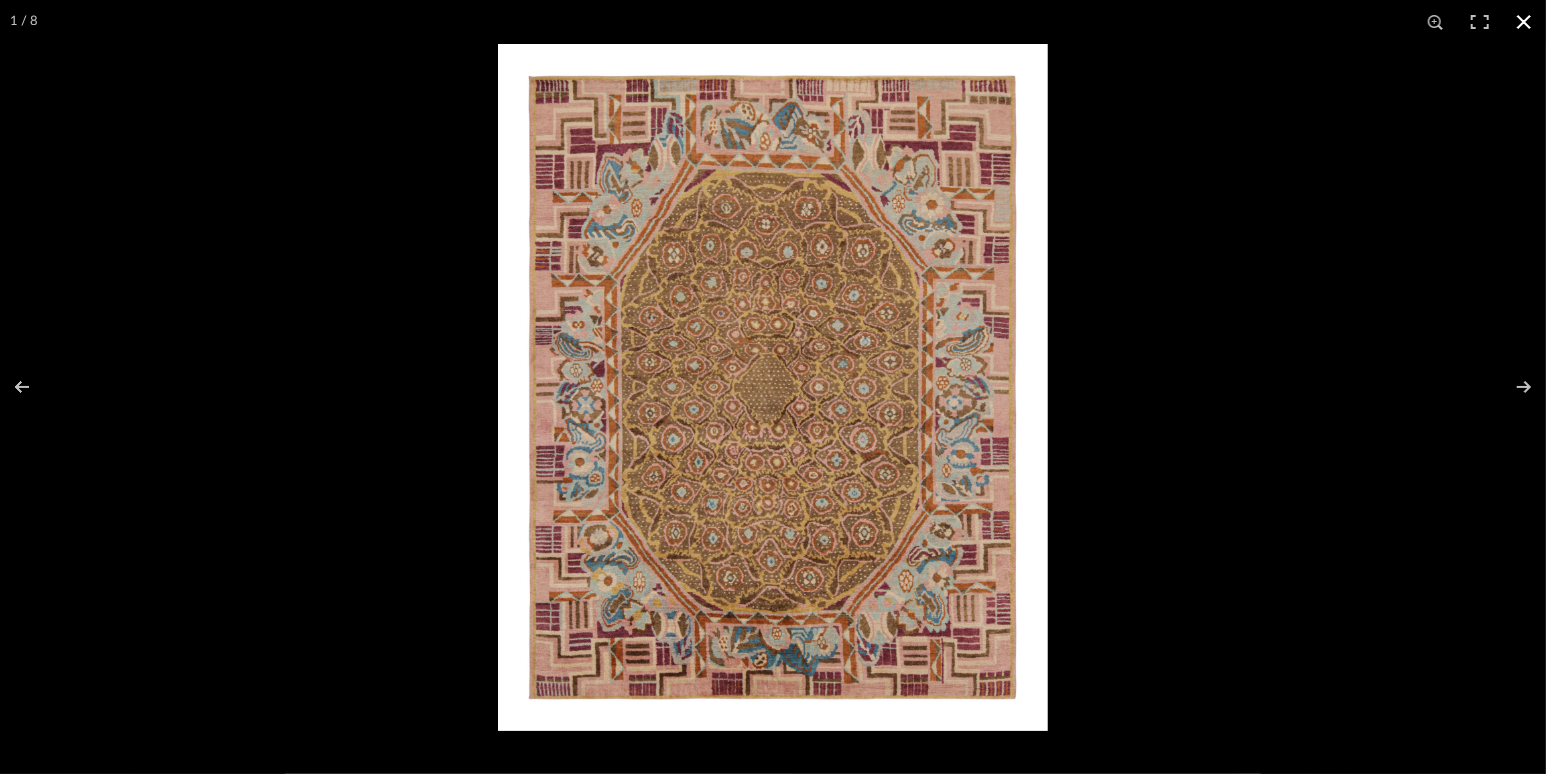 click at bounding box center [1524, 22] 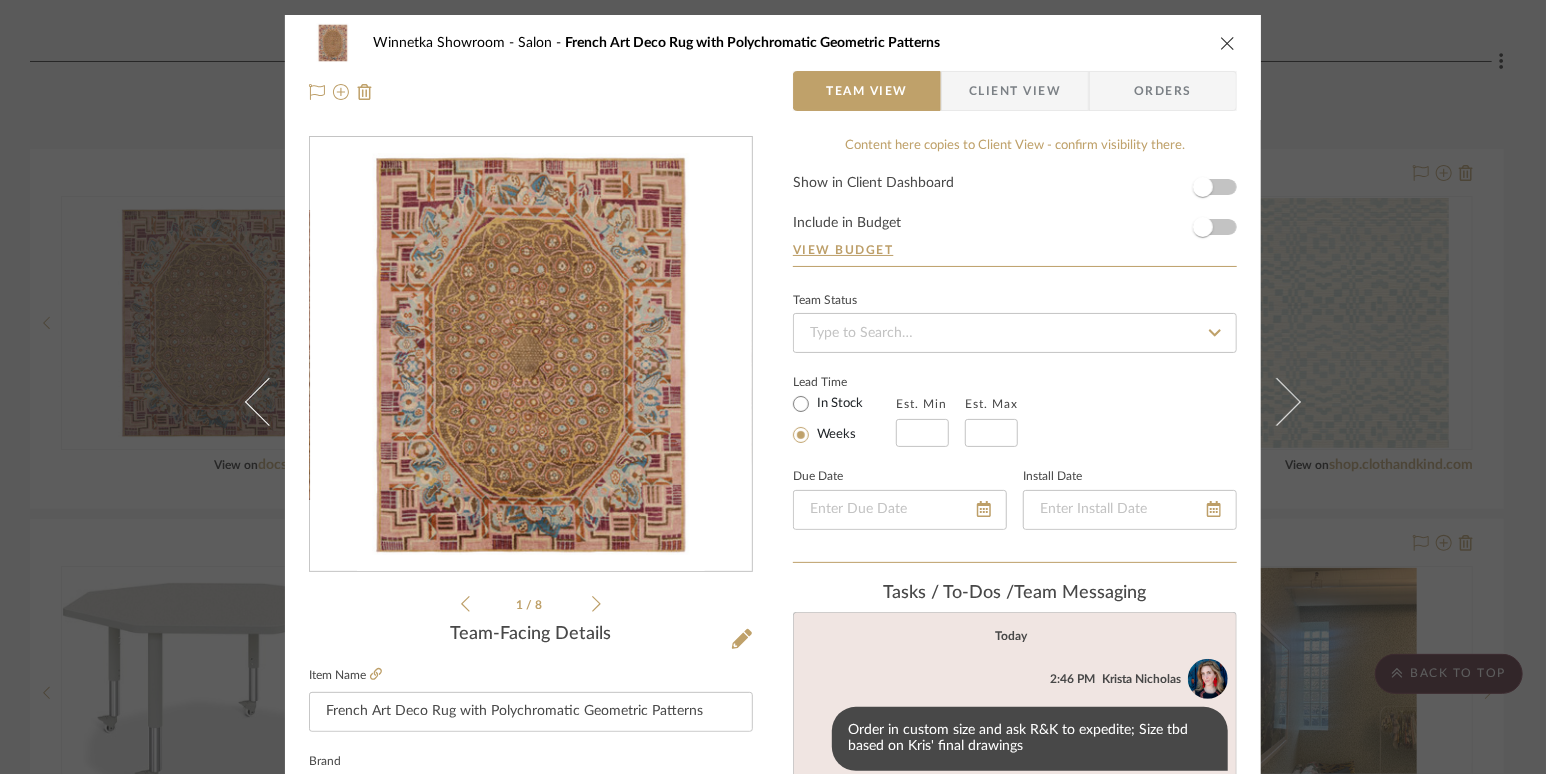 click at bounding box center [1228, 43] 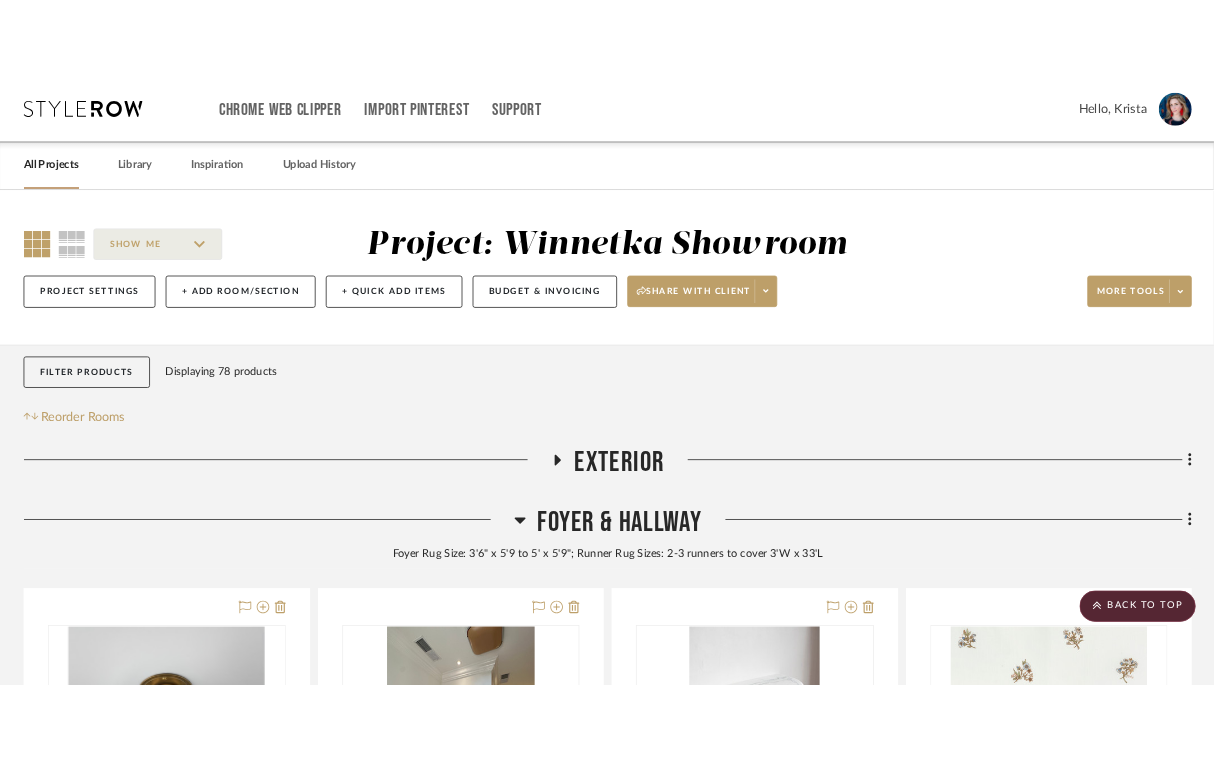 scroll, scrollTop: 1613, scrollLeft: 0, axis: vertical 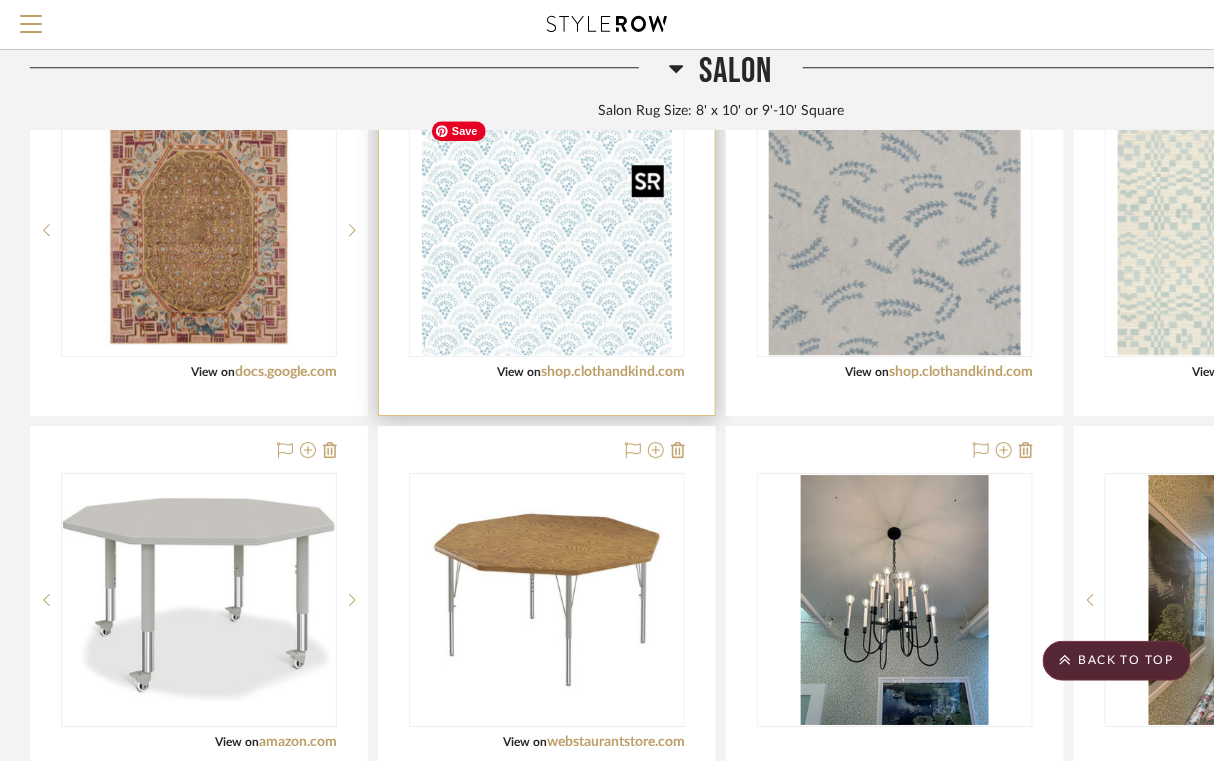click at bounding box center [547, 230] 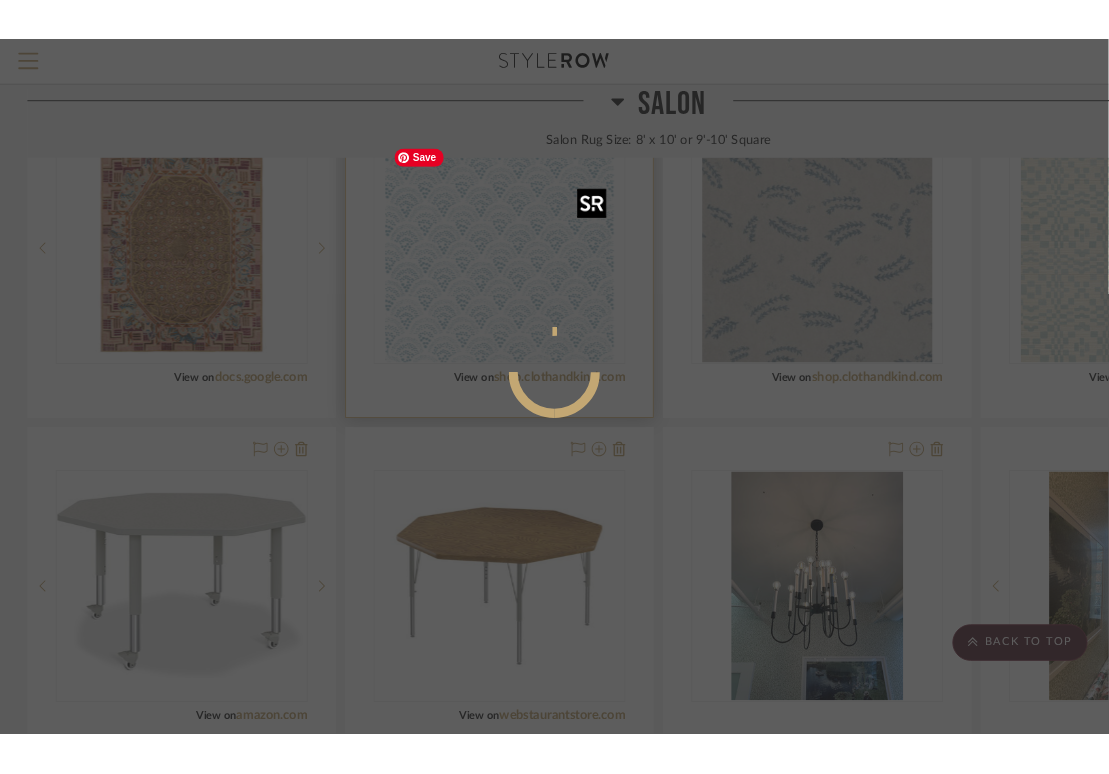 scroll, scrollTop: 0, scrollLeft: 0, axis: both 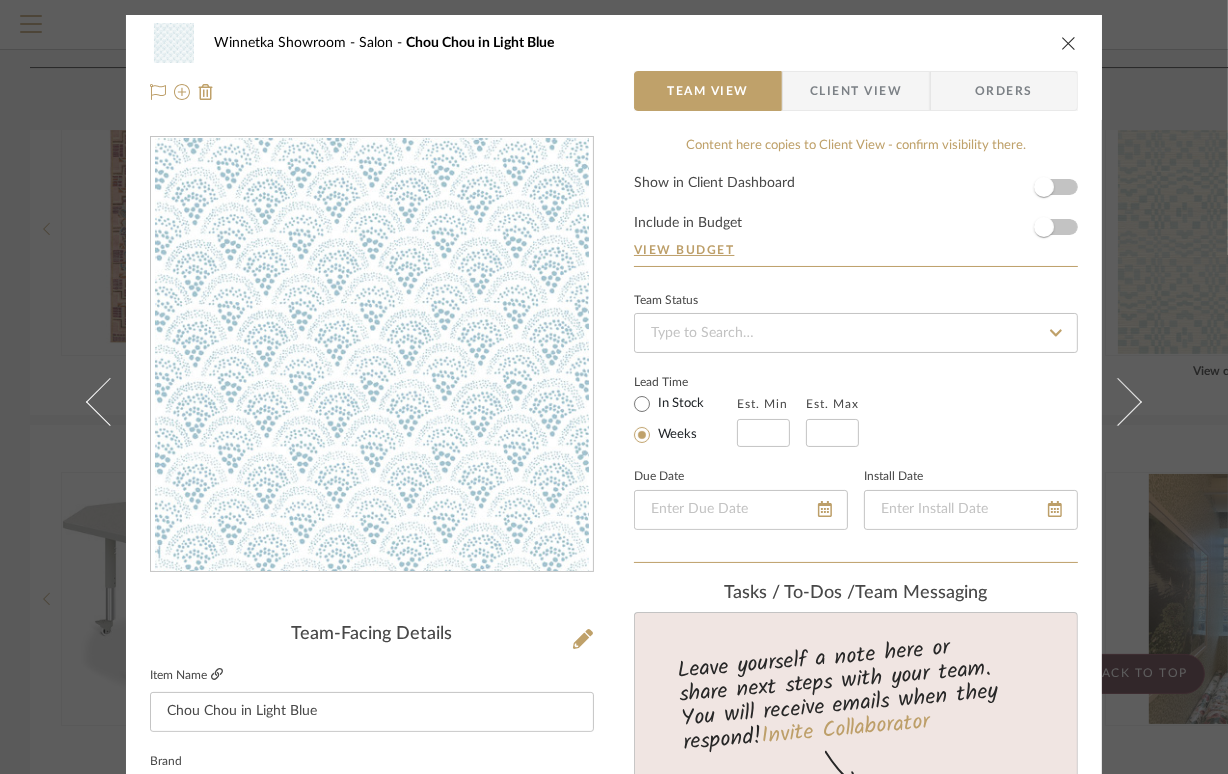 click 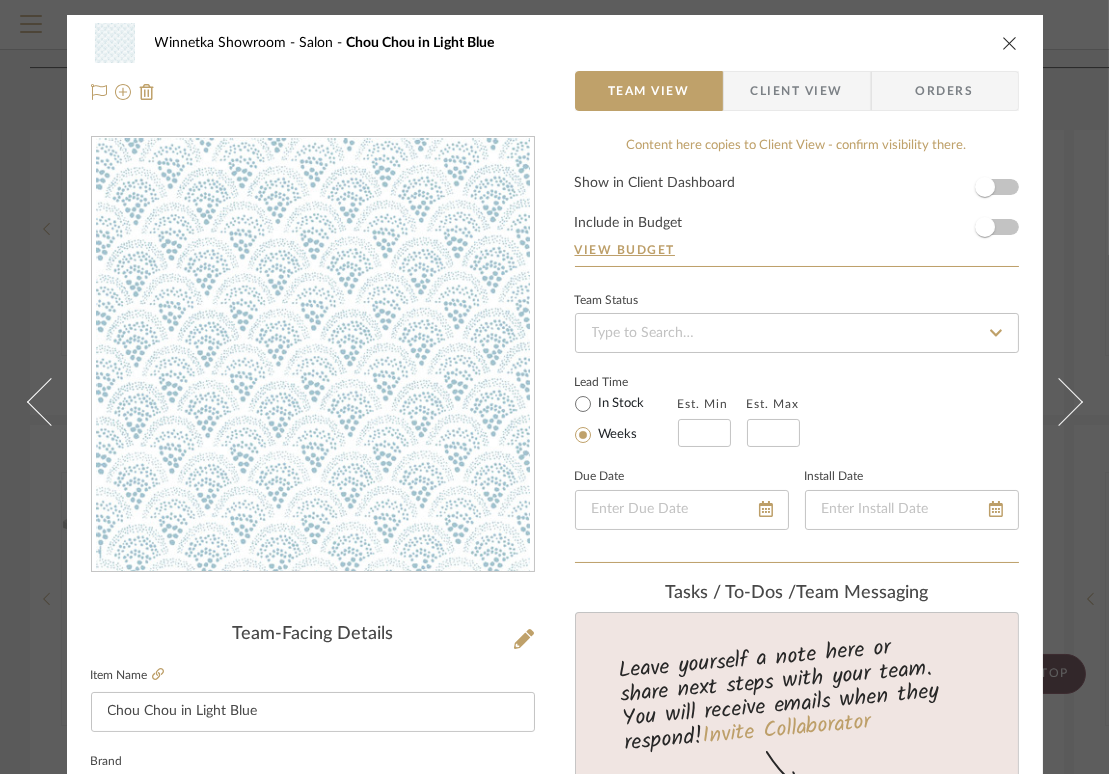 click on "Winnetka Showroom Salon Chou Chou in Light Blue Team View Client View Orders" at bounding box center (555, 67) 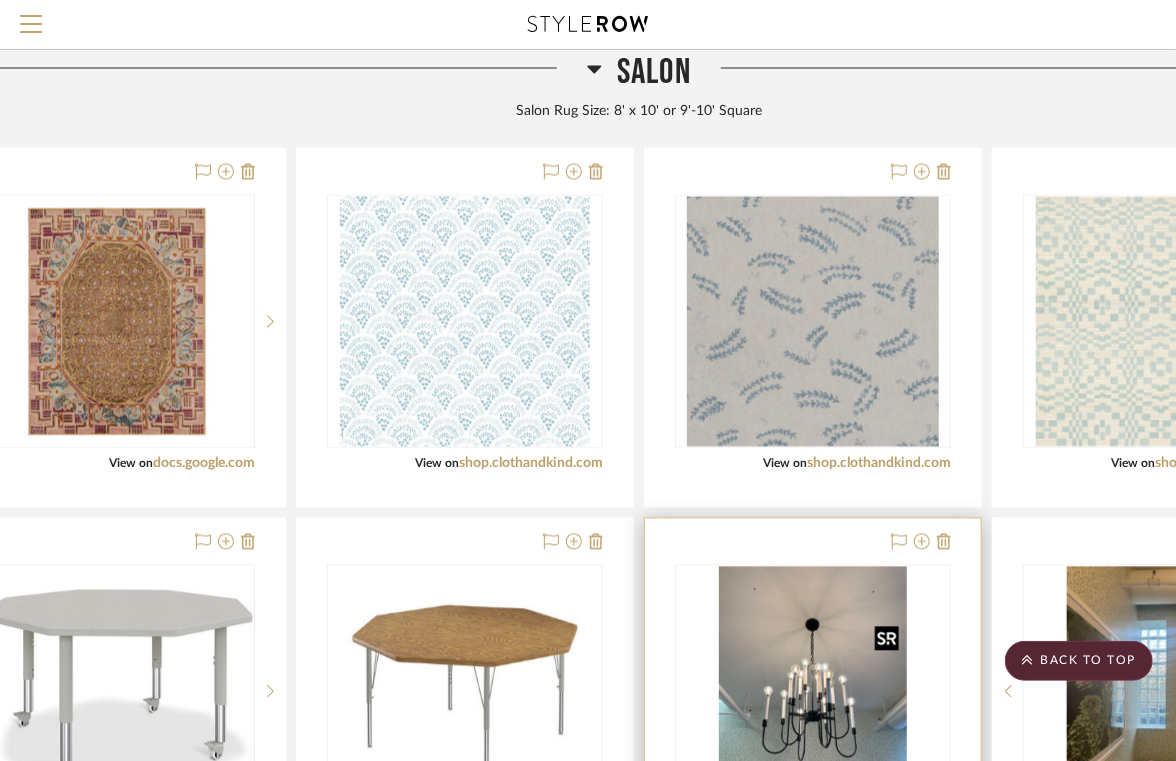 scroll, scrollTop: 1510, scrollLeft: 82, axis: both 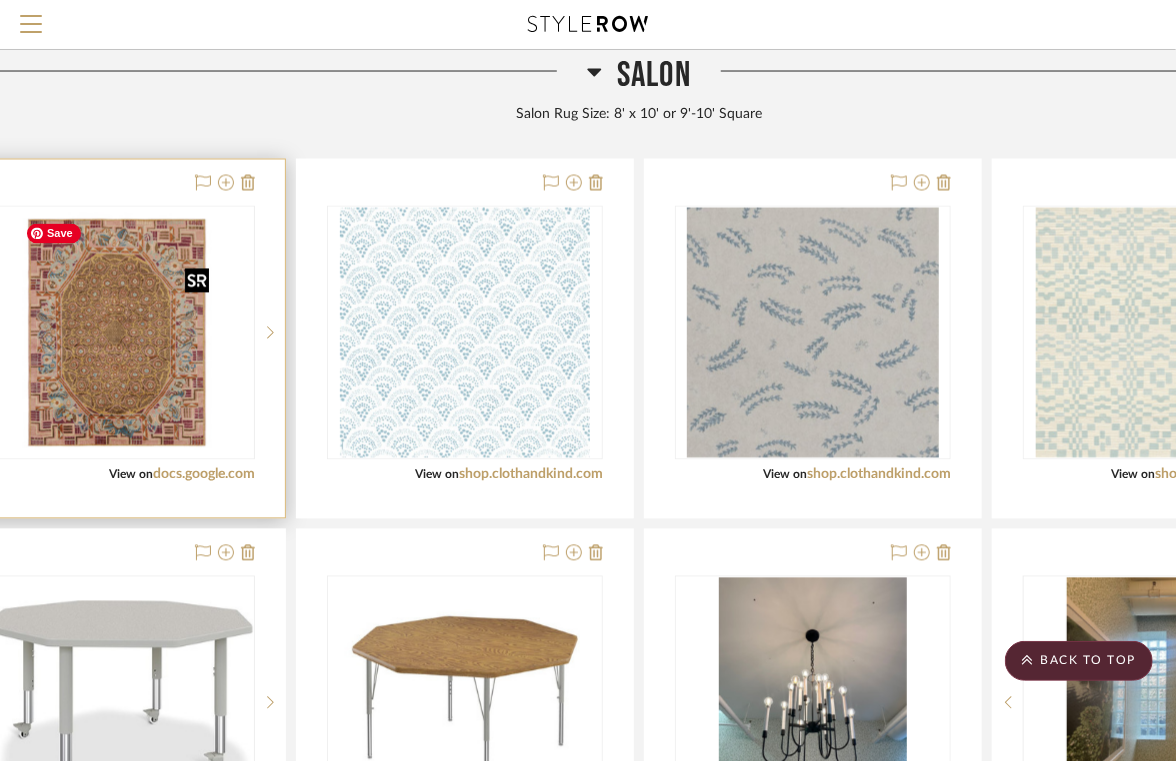 click at bounding box center (117, 333) 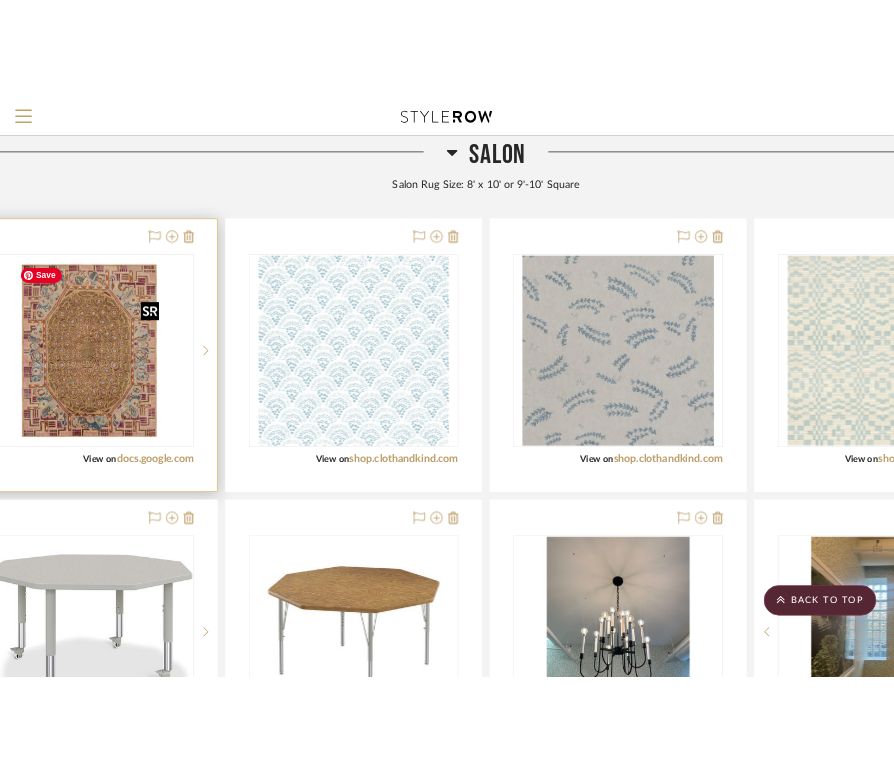scroll, scrollTop: 0, scrollLeft: 0, axis: both 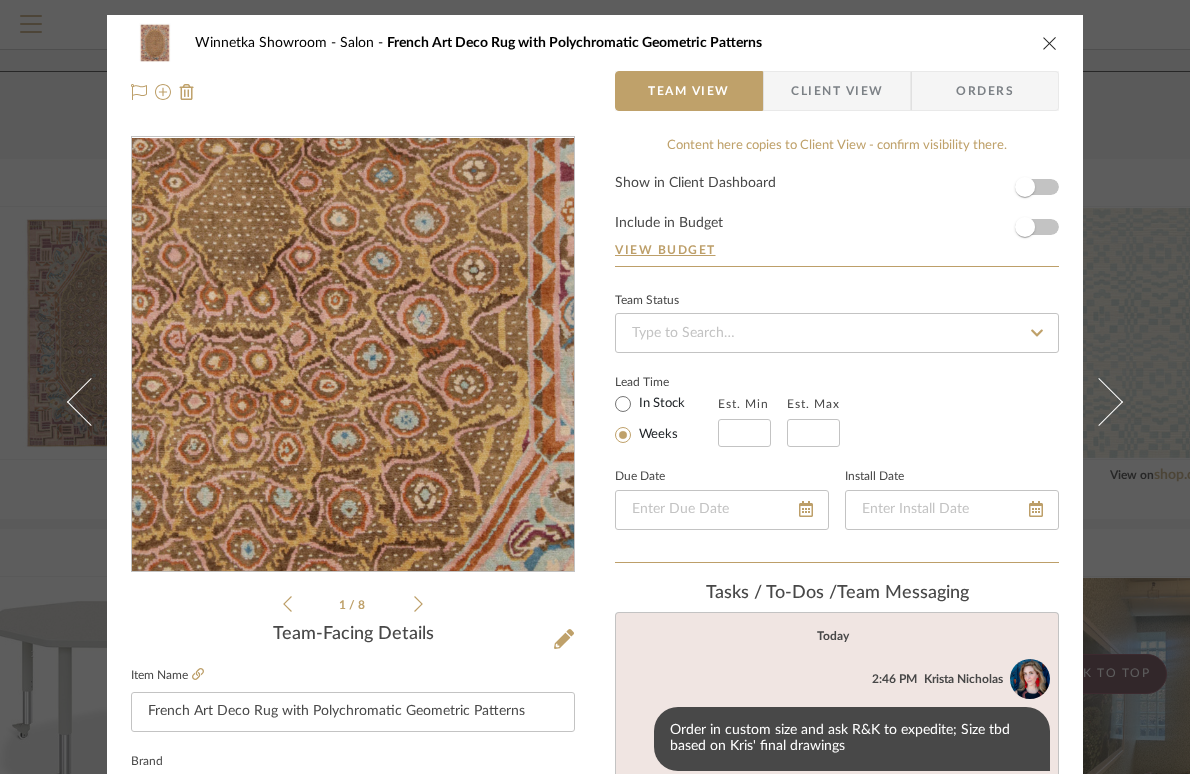 click at bounding box center [353, 355] 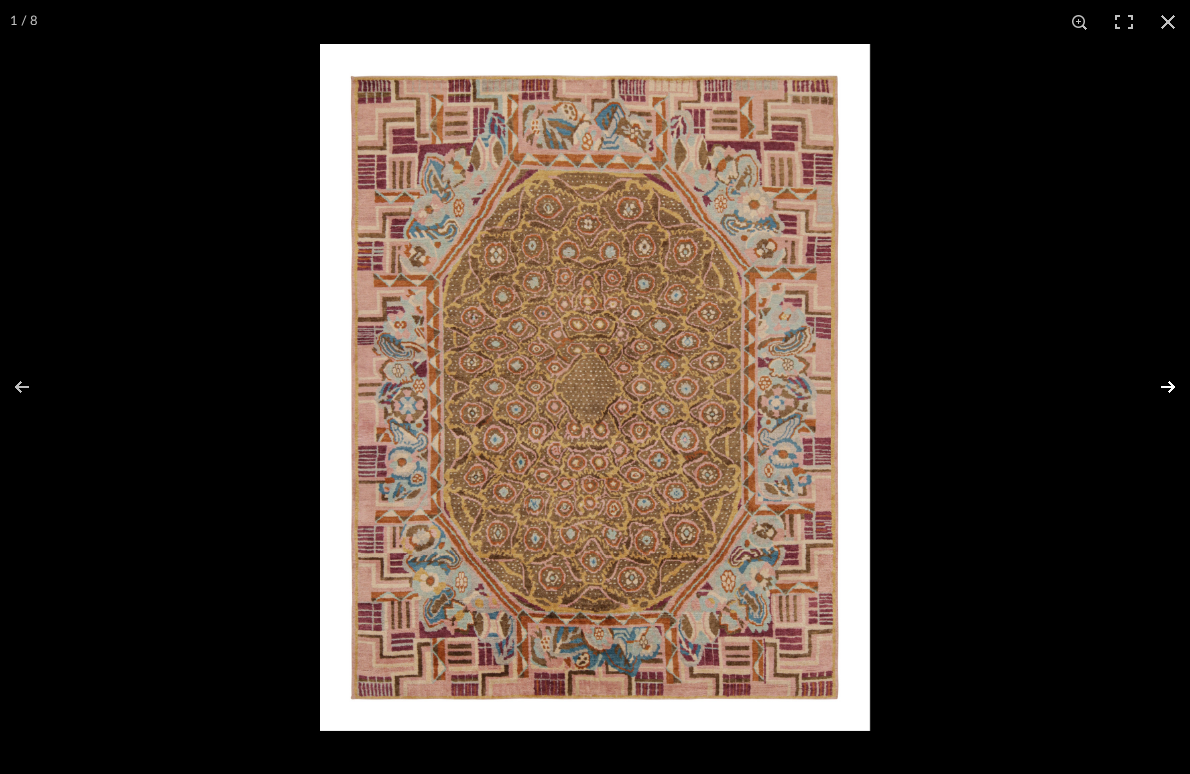 click at bounding box center (1155, 387) 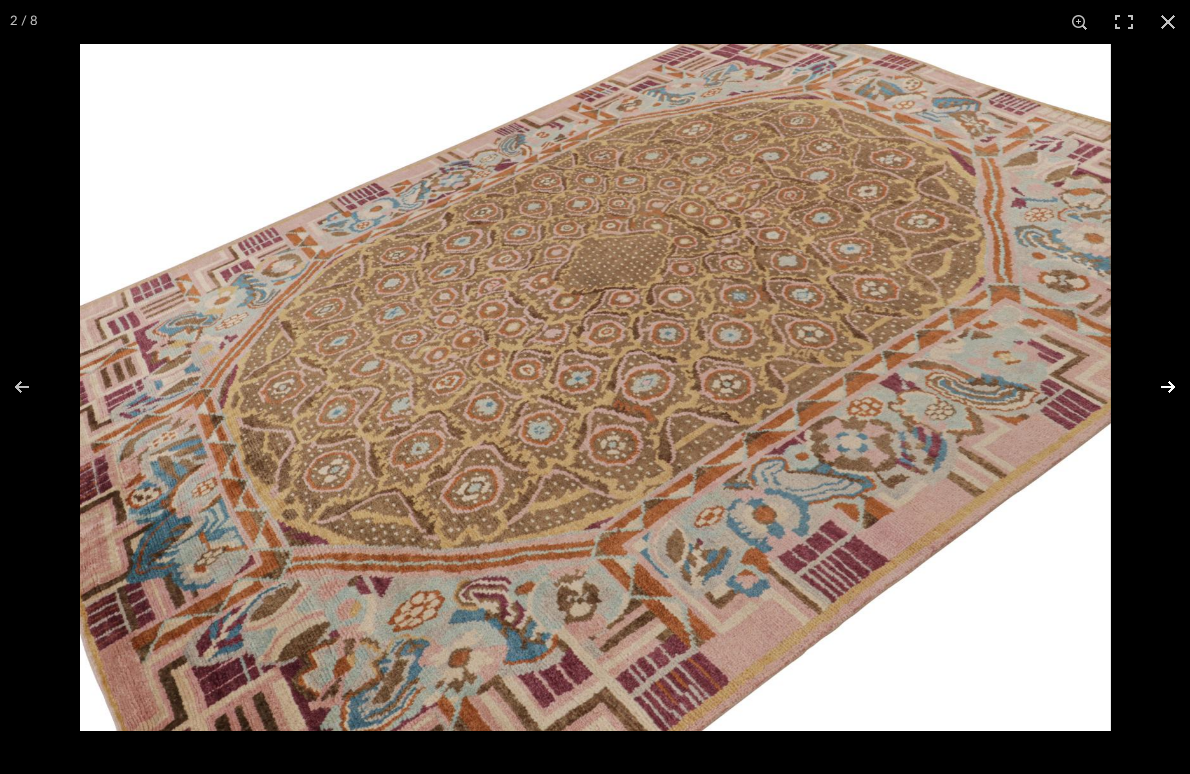 click at bounding box center (1155, 387) 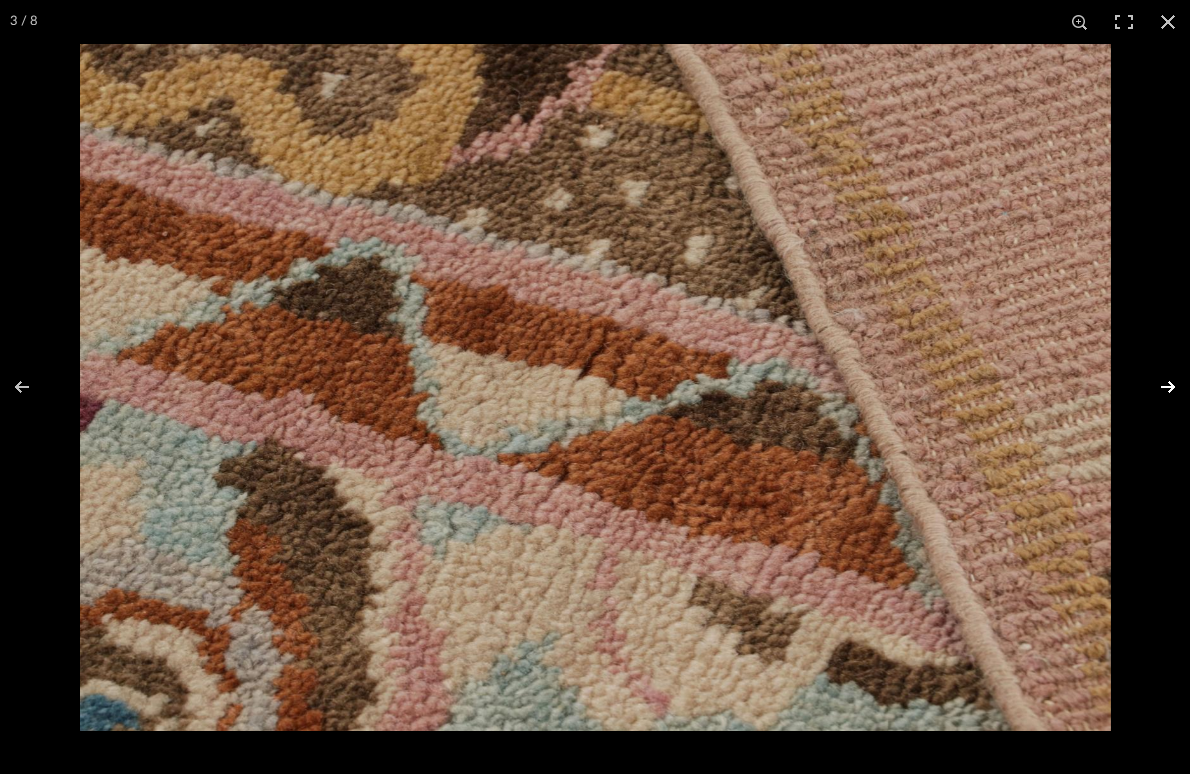 click at bounding box center [1155, 387] 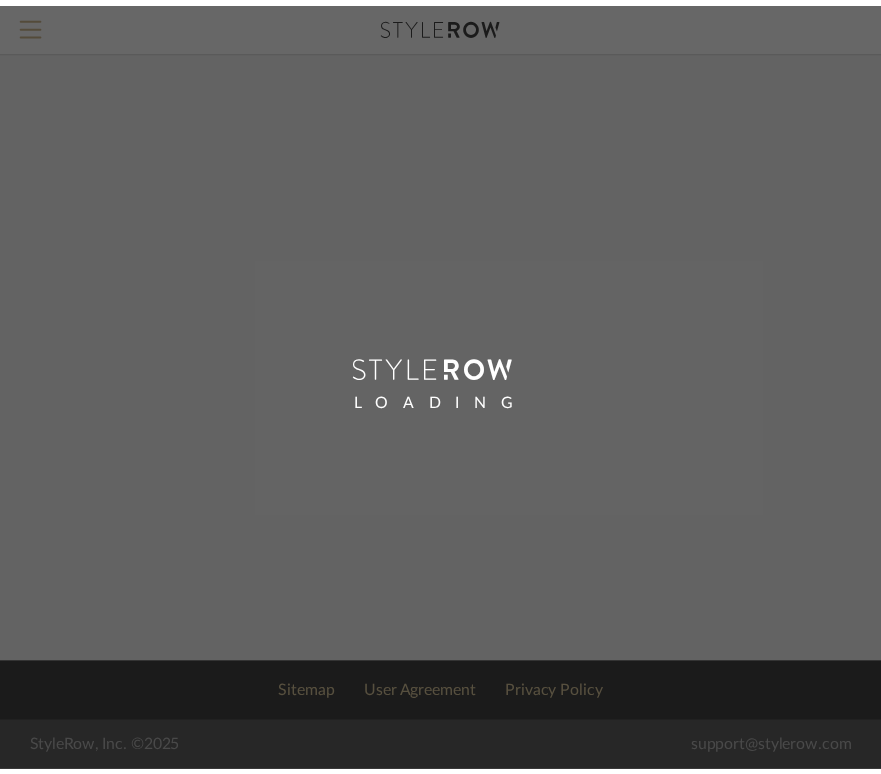 scroll, scrollTop: 0, scrollLeft: 0, axis: both 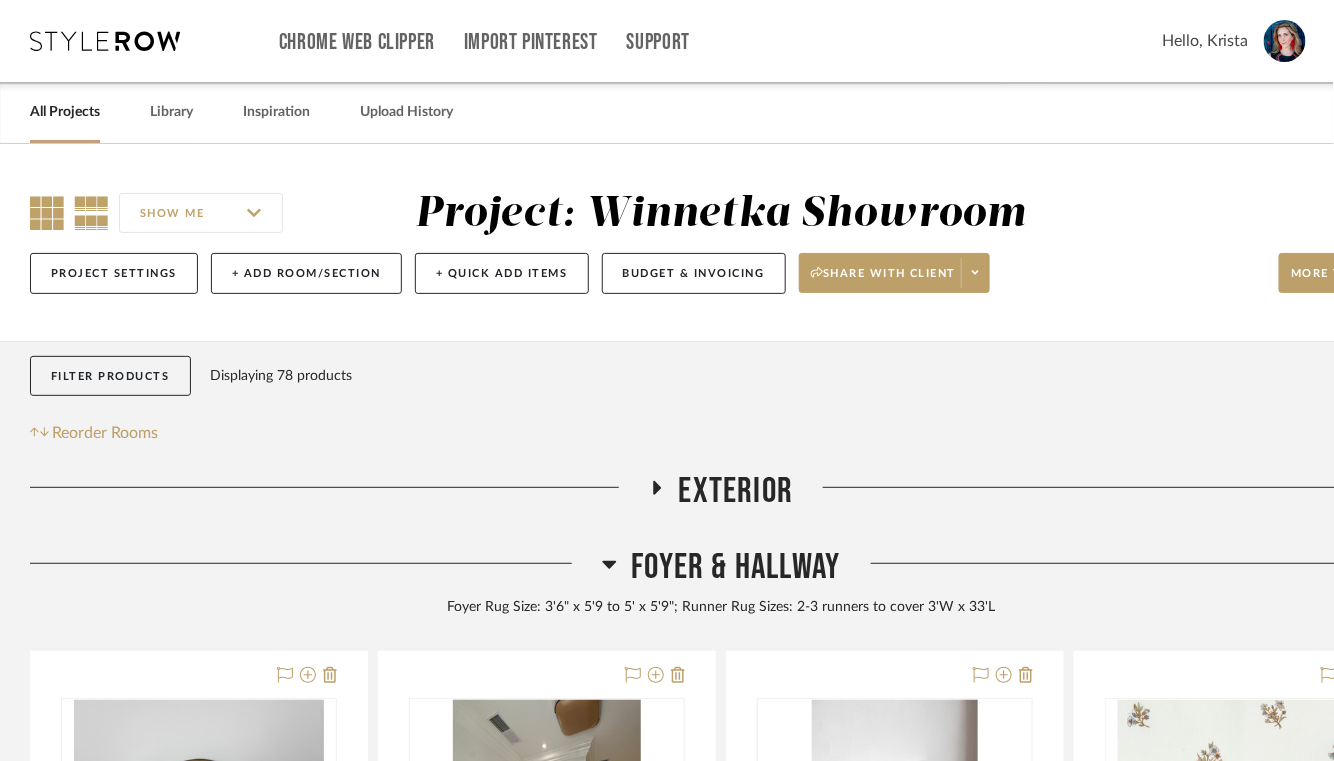click 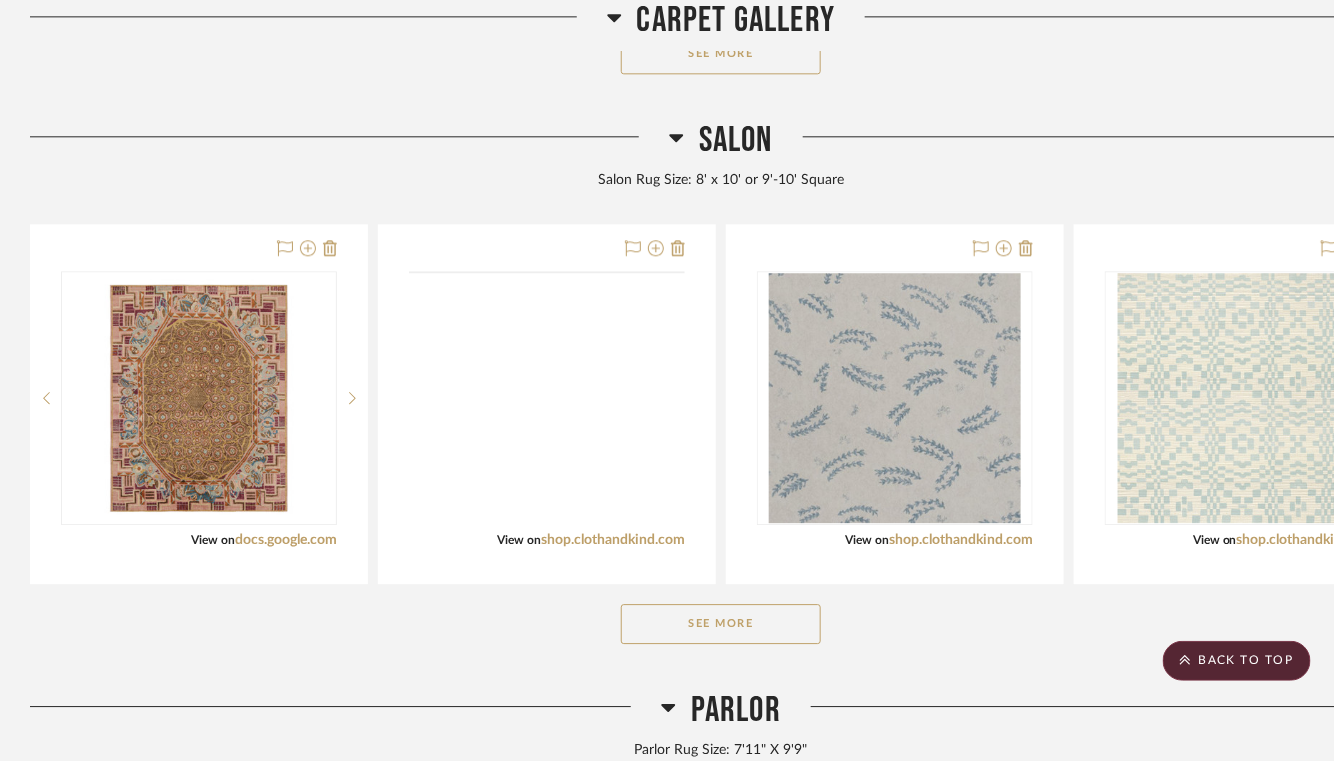 scroll, scrollTop: 1563, scrollLeft: 0, axis: vertical 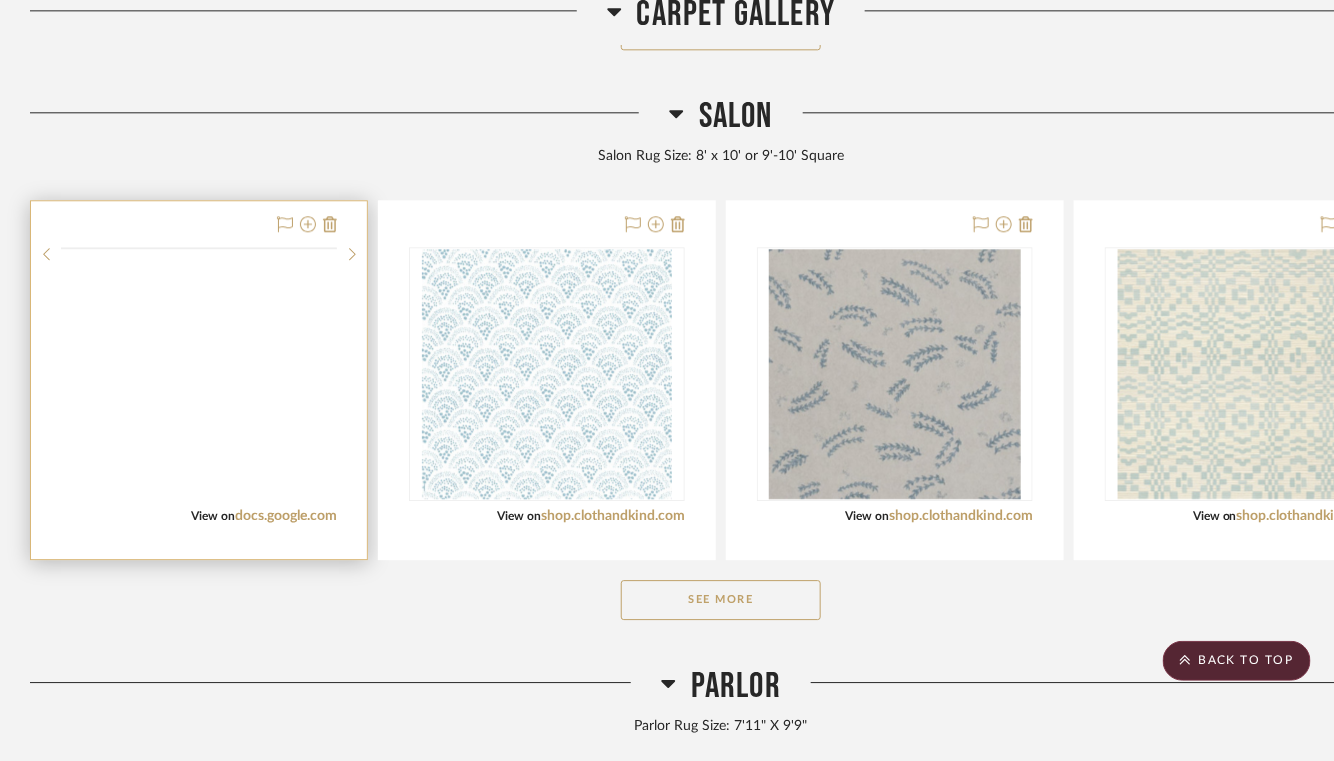 click at bounding box center [0, 0] 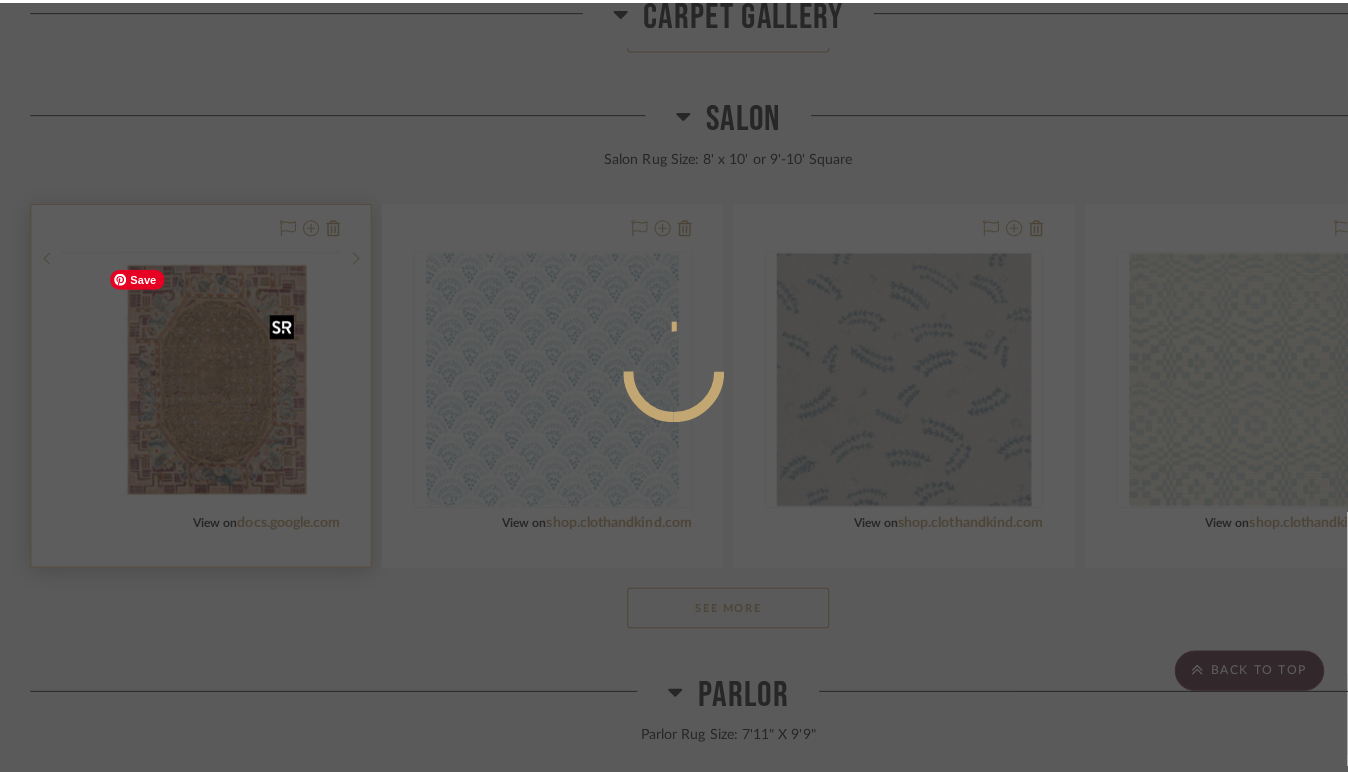 scroll, scrollTop: 0, scrollLeft: 0, axis: both 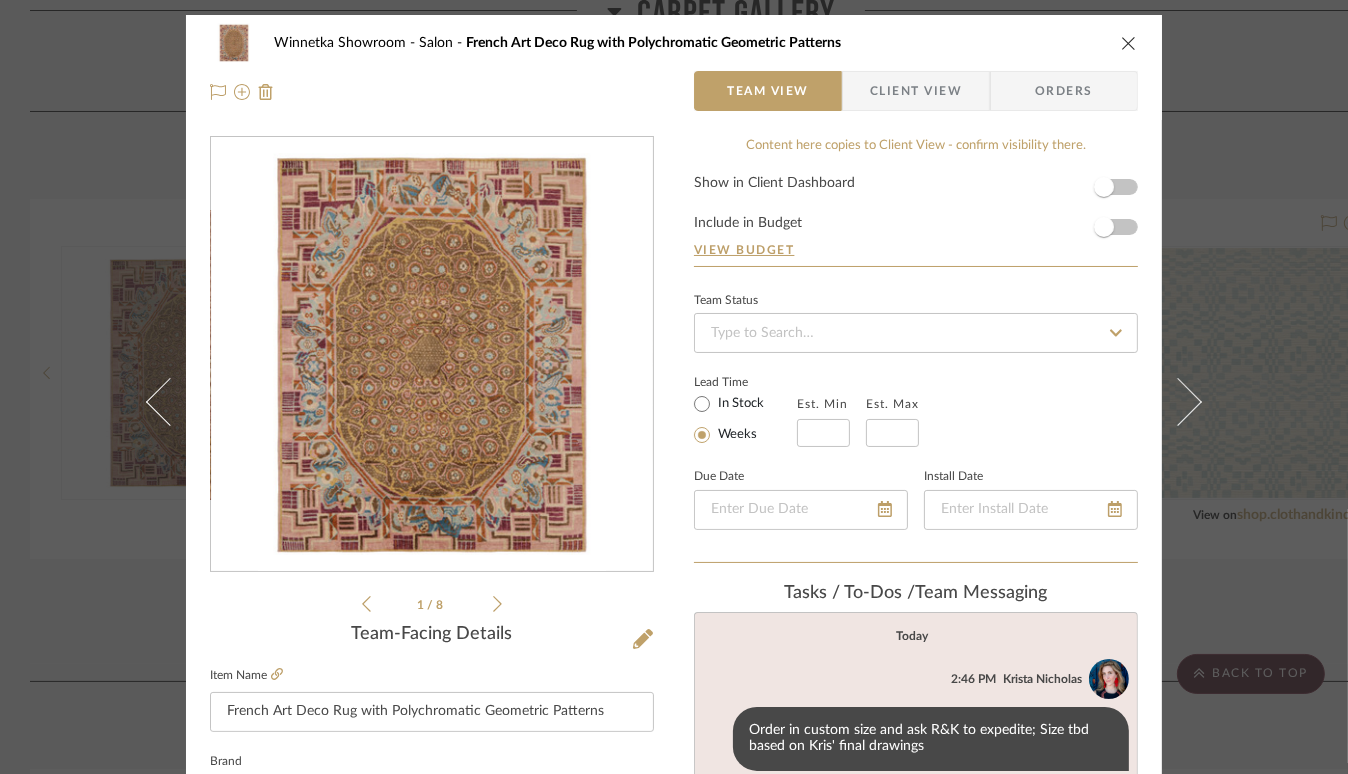 click at bounding box center [432, 355] 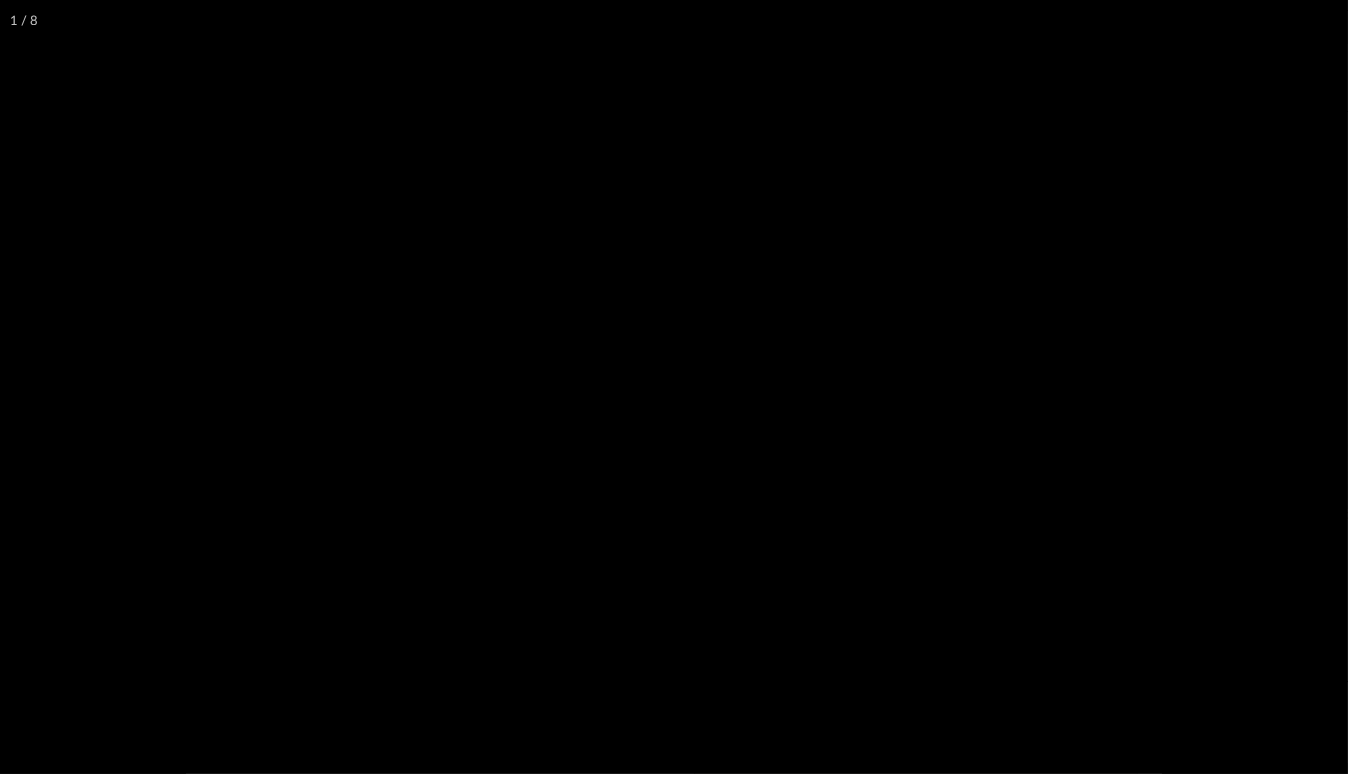 click at bounding box center (1313, 387) 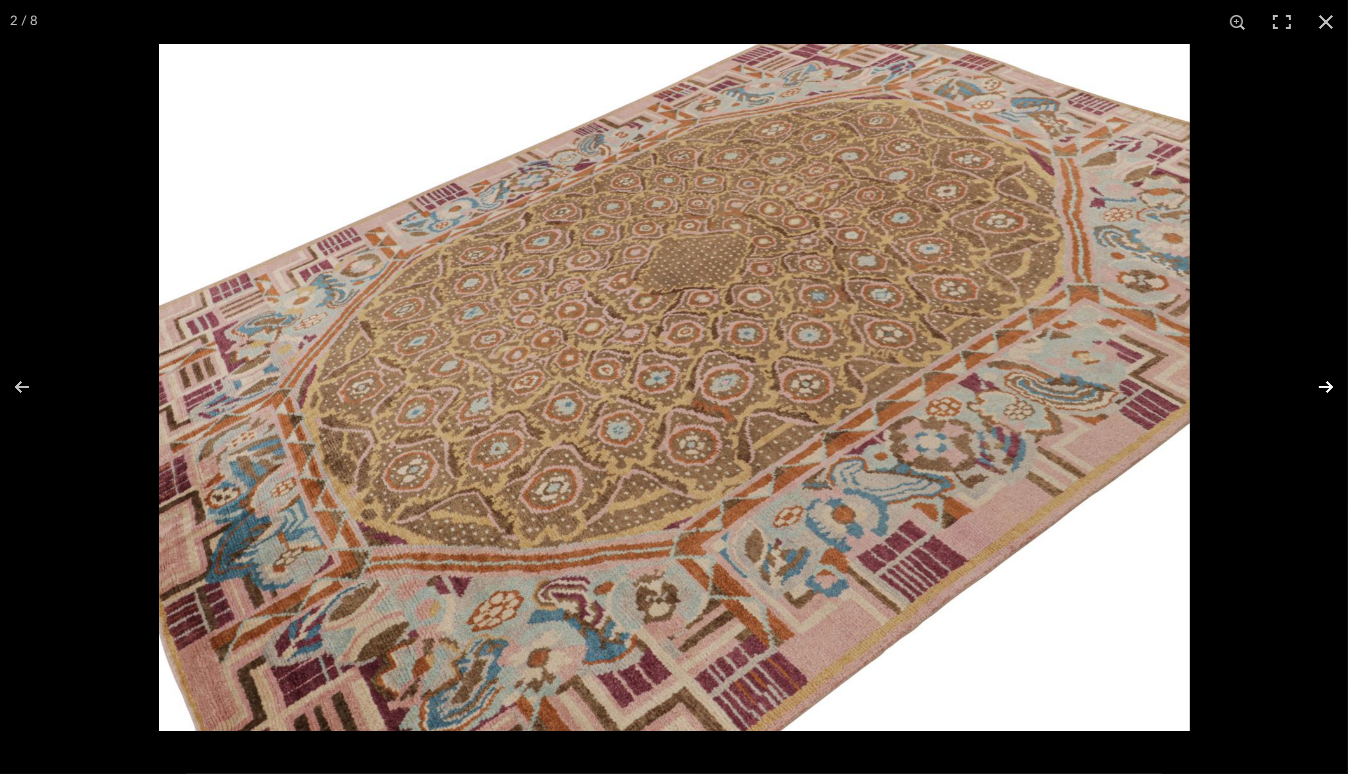 click at bounding box center [1313, 387] 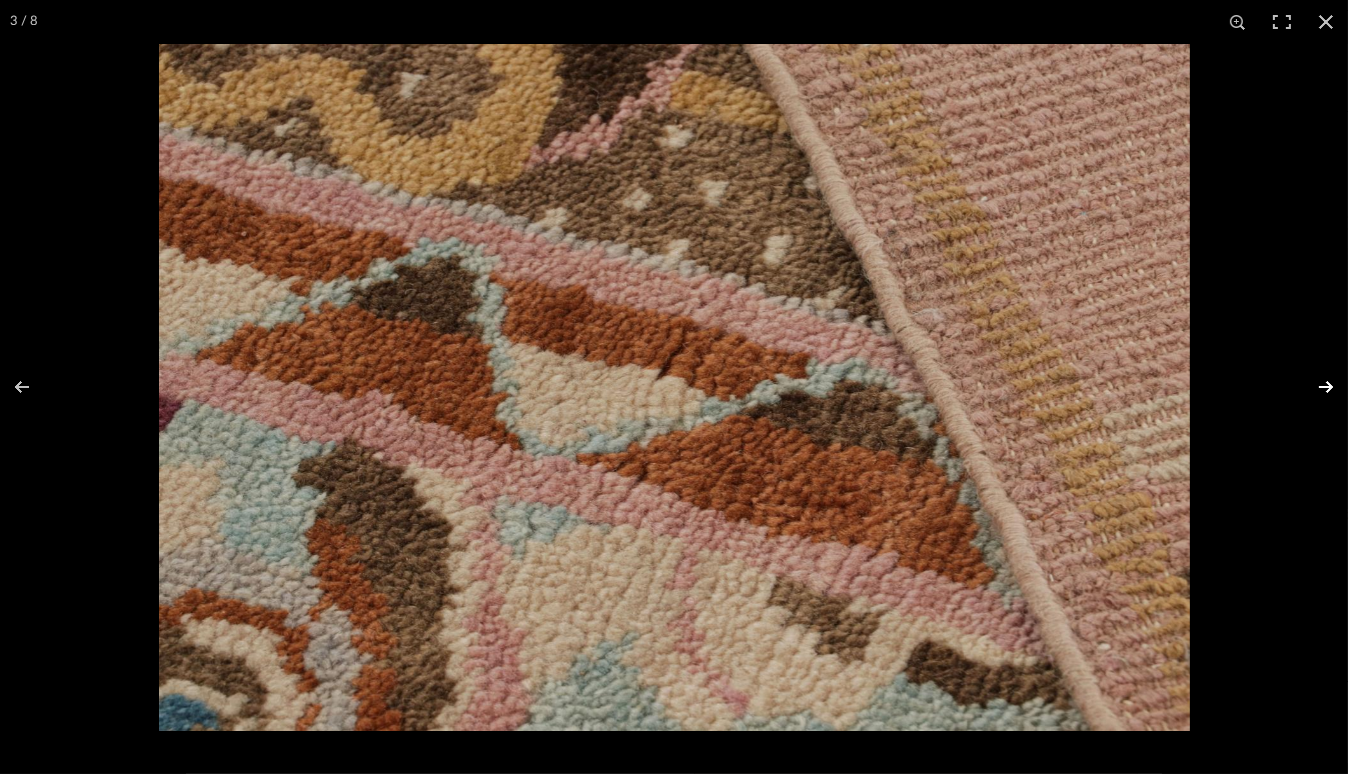 click at bounding box center [1313, 387] 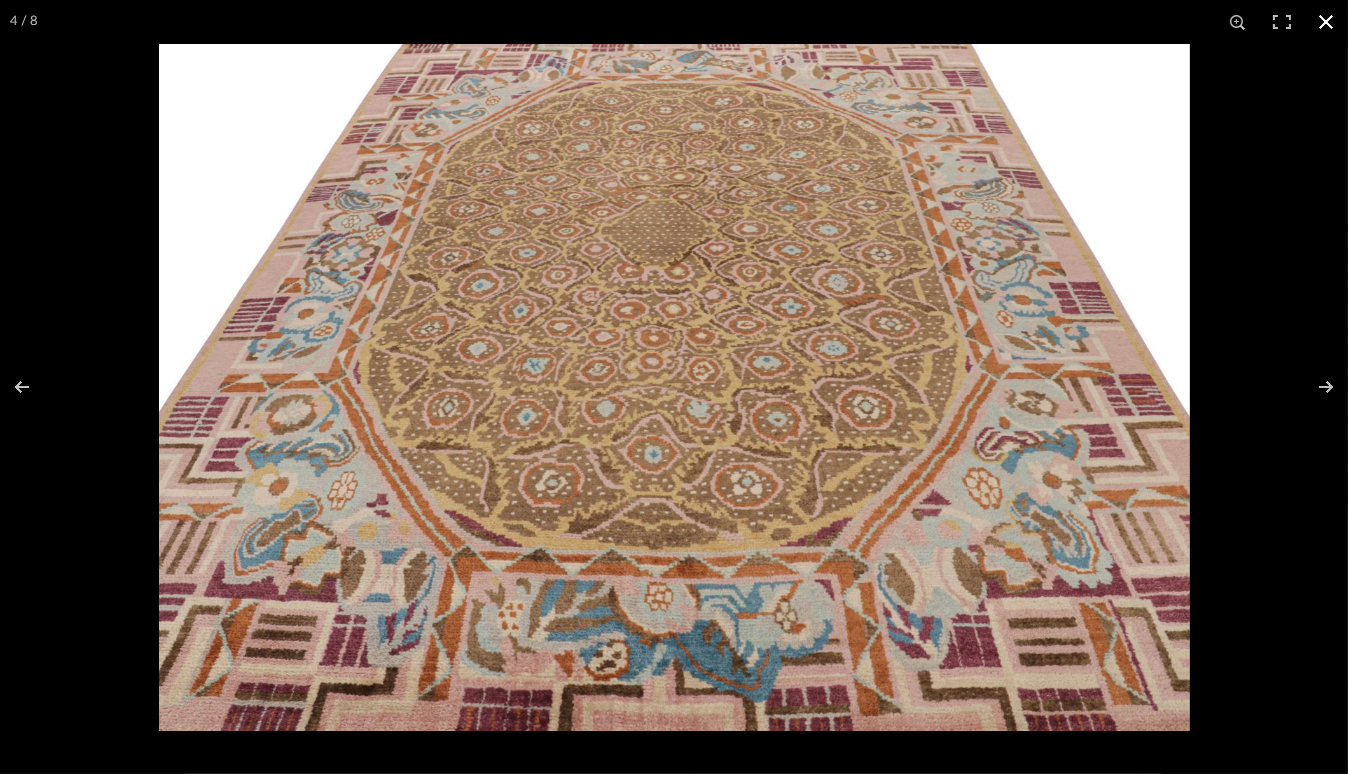 click at bounding box center (1326, 22) 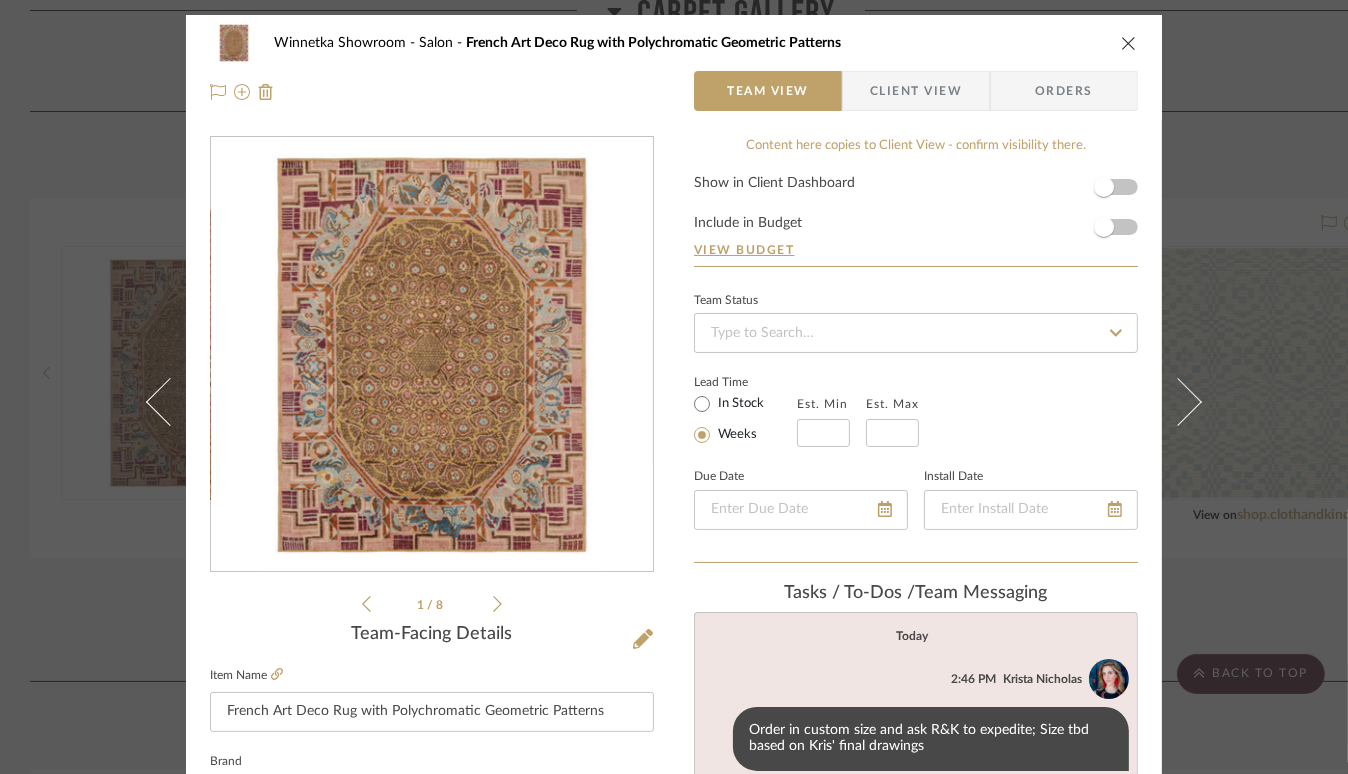 click at bounding box center [1129, 43] 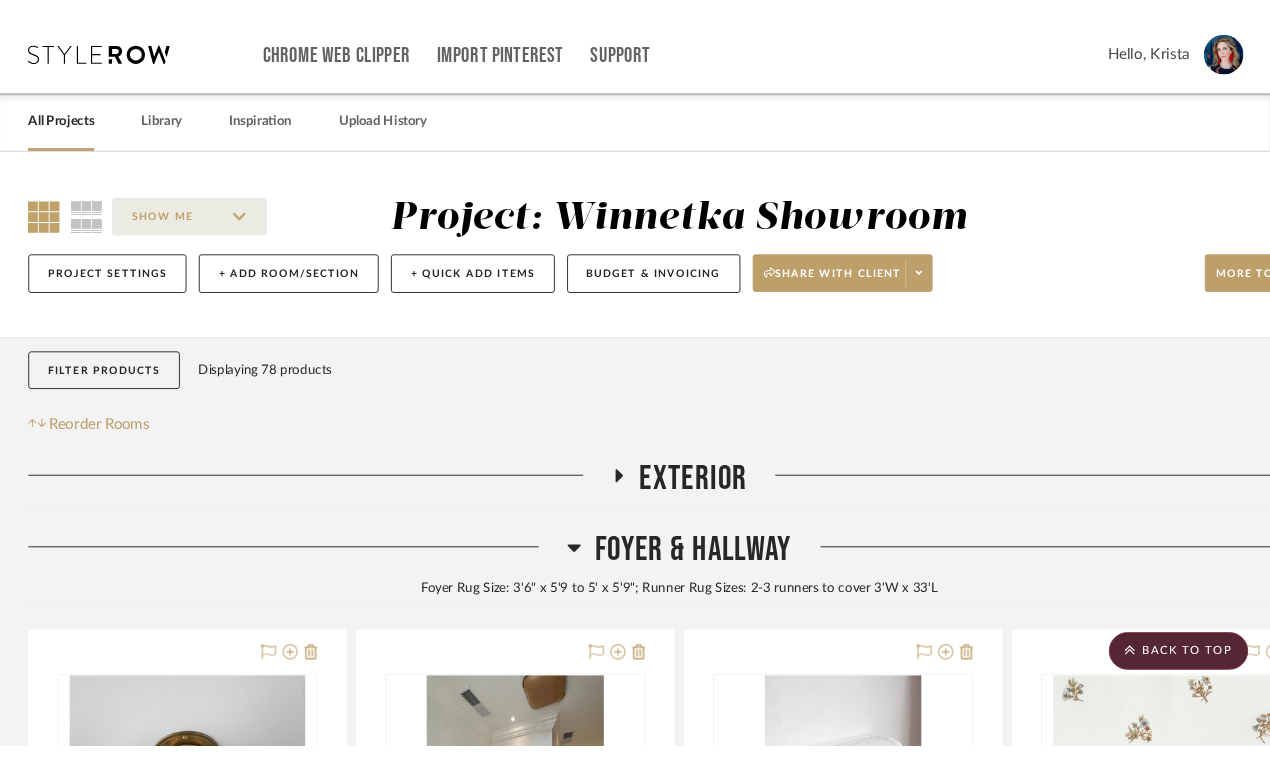scroll, scrollTop: 1563, scrollLeft: 0, axis: vertical 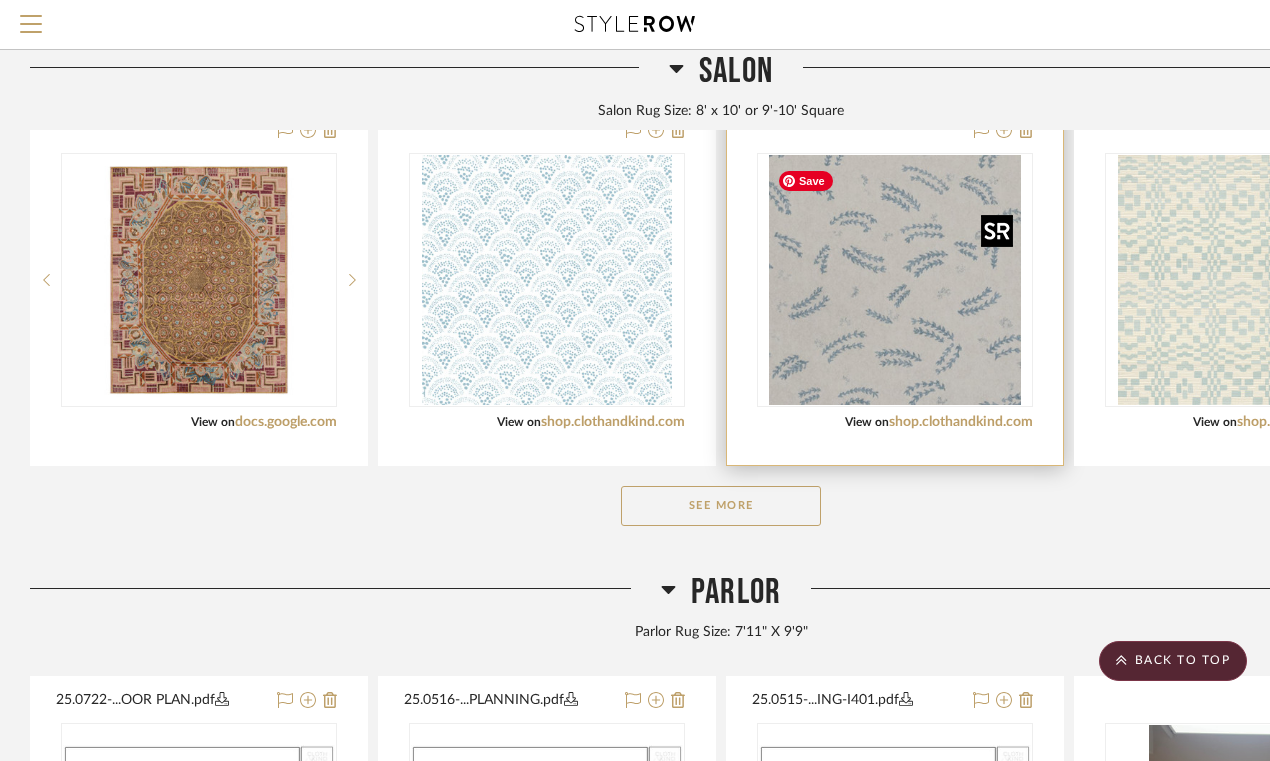 type 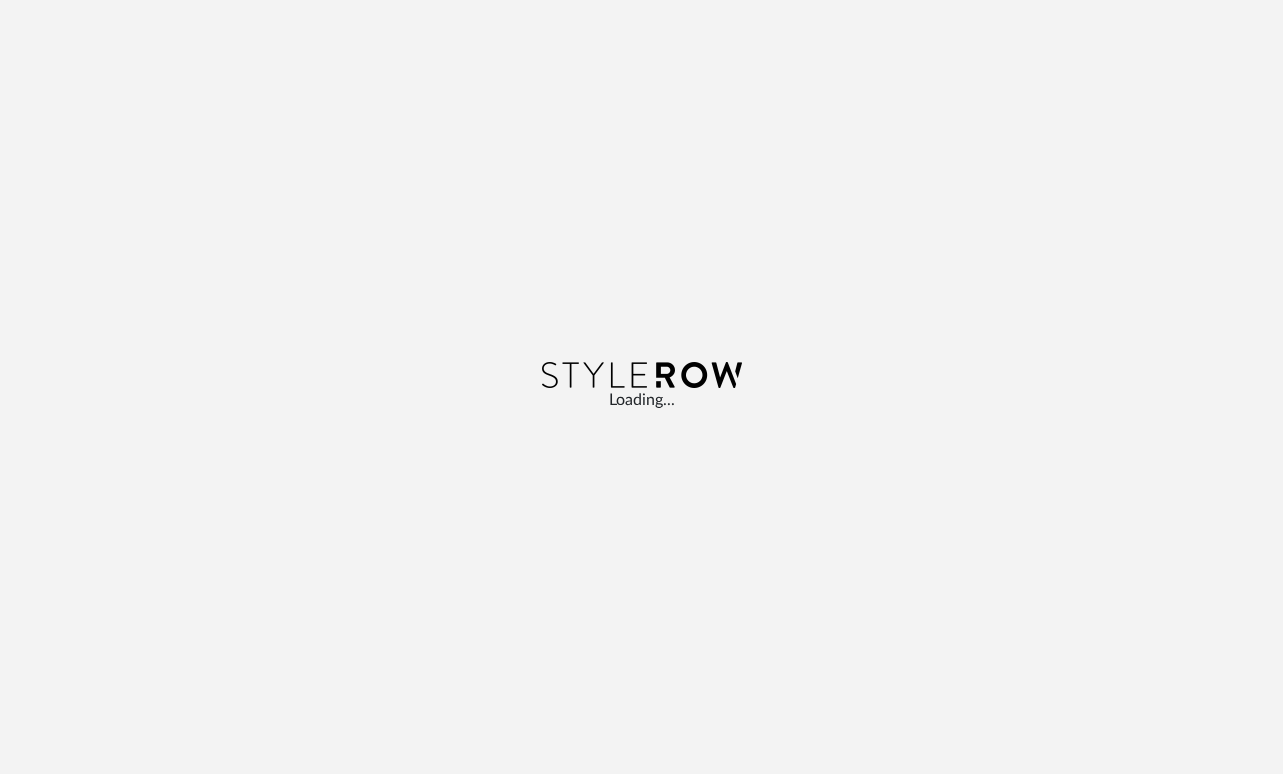 scroll, scrollTop: 0, scrollLeft: 0, axis: both 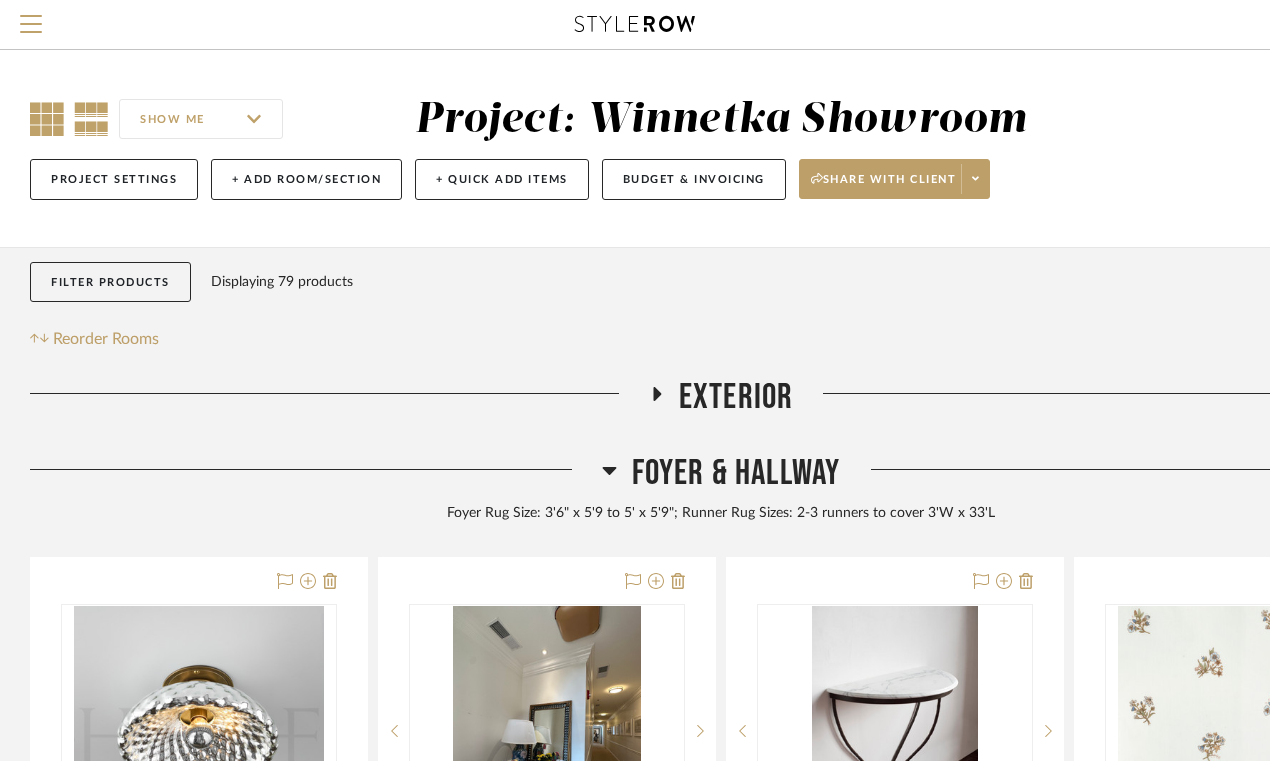 click 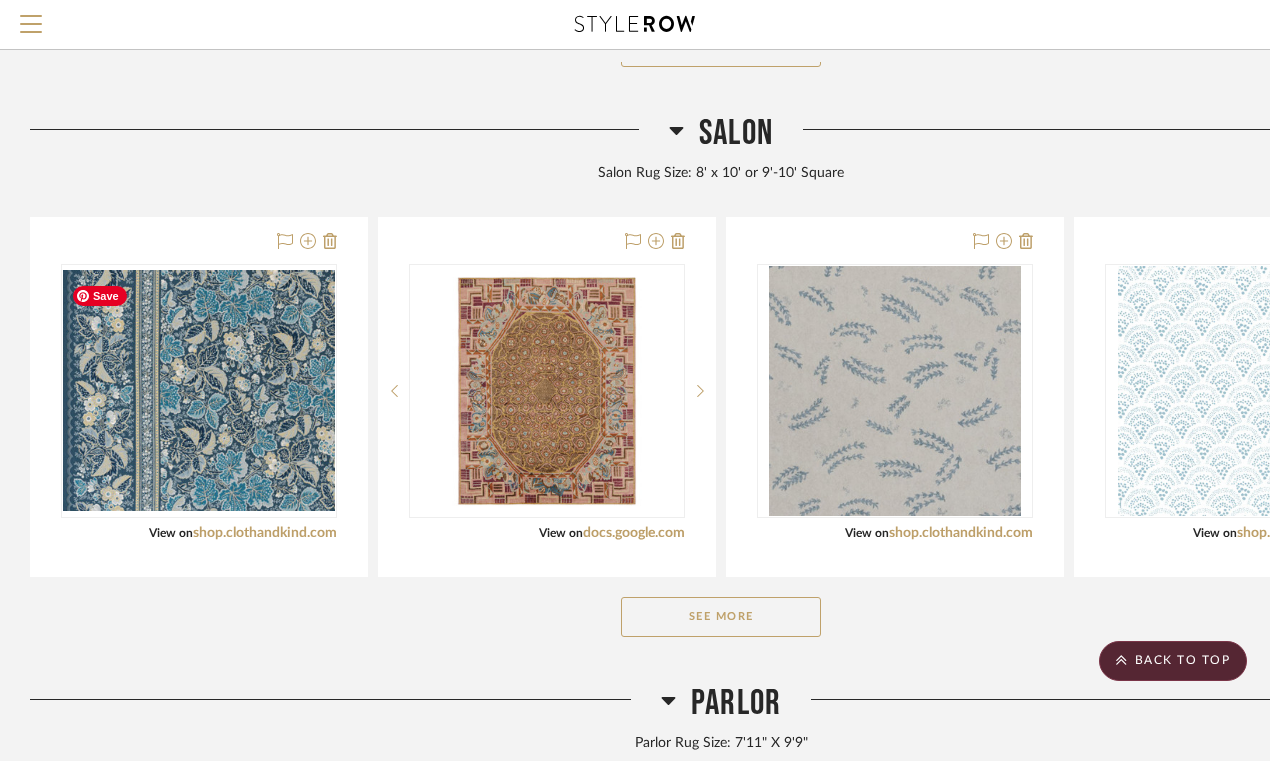 scroll, scrollTop: 1456, scrollLeft: 0, axis: vertical 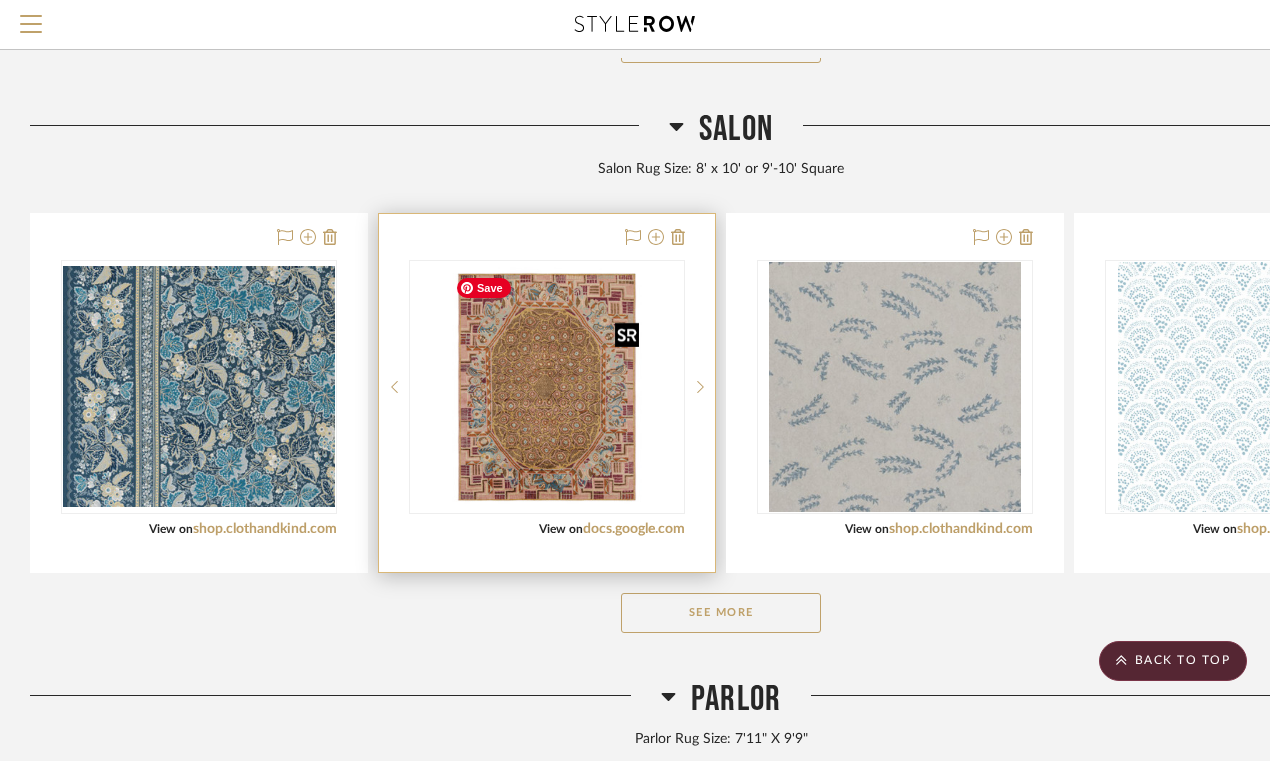 type 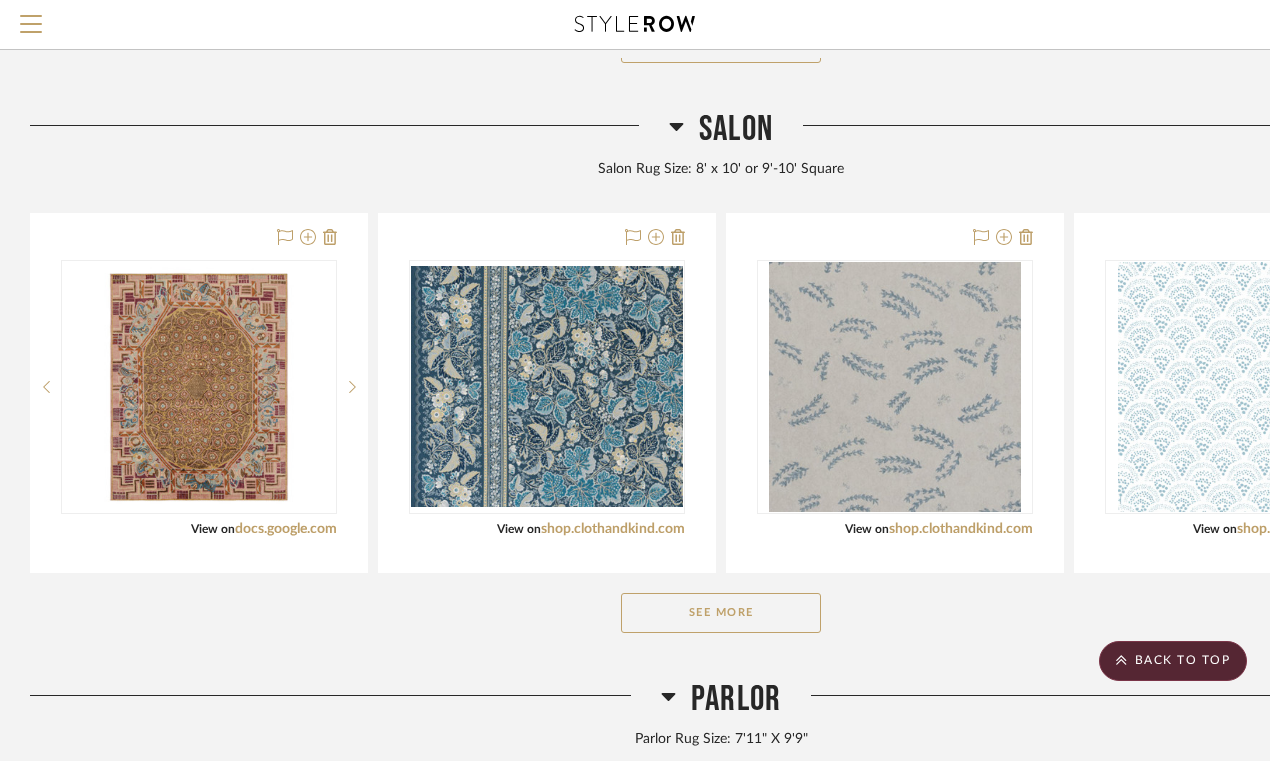 click on "See More" 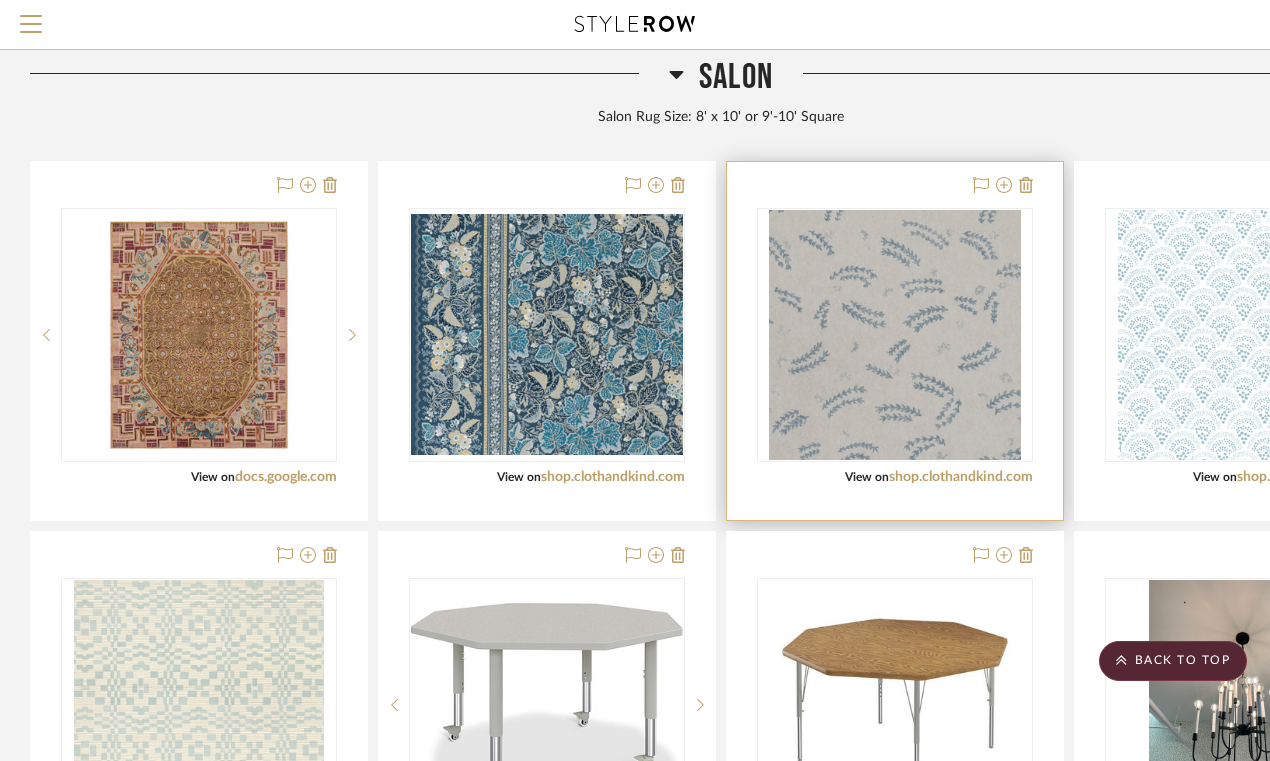 scroll, scrollTop: 1535, scrollLeft: 0, axis: vertical 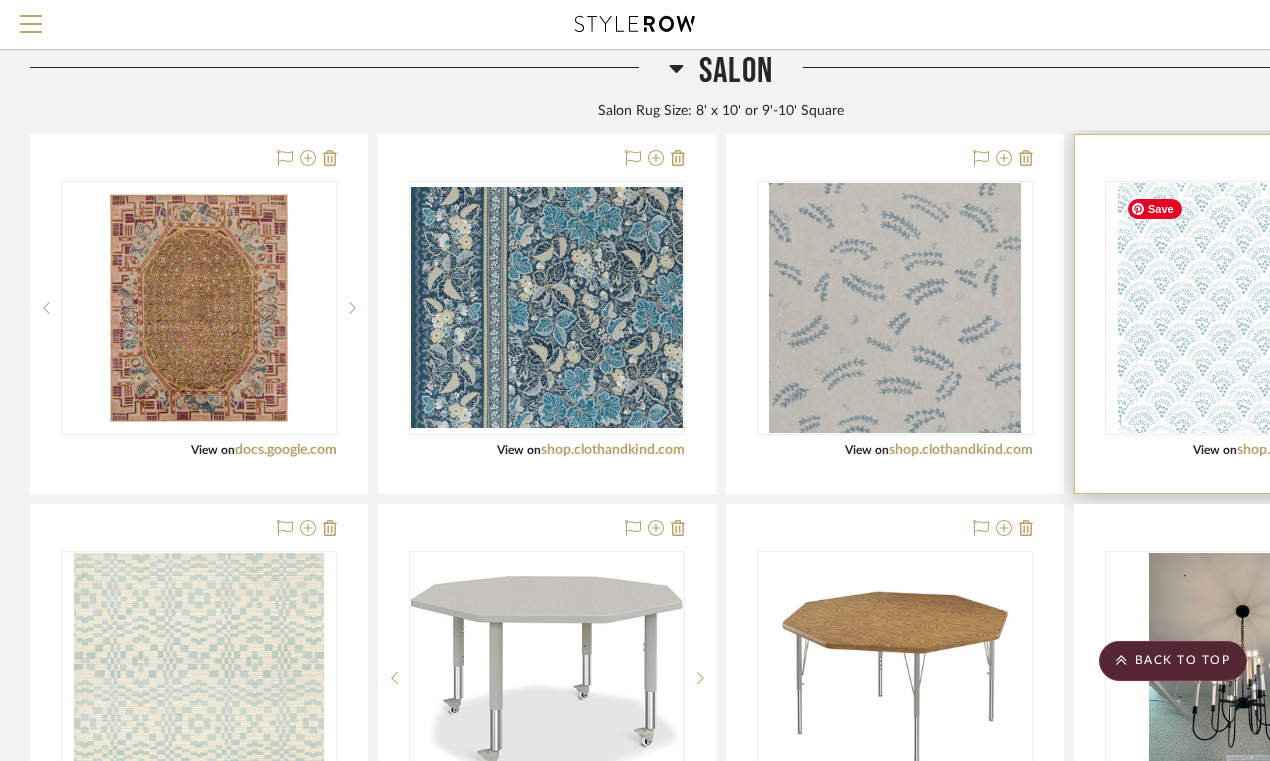 click at bounding box center [1243, 308] 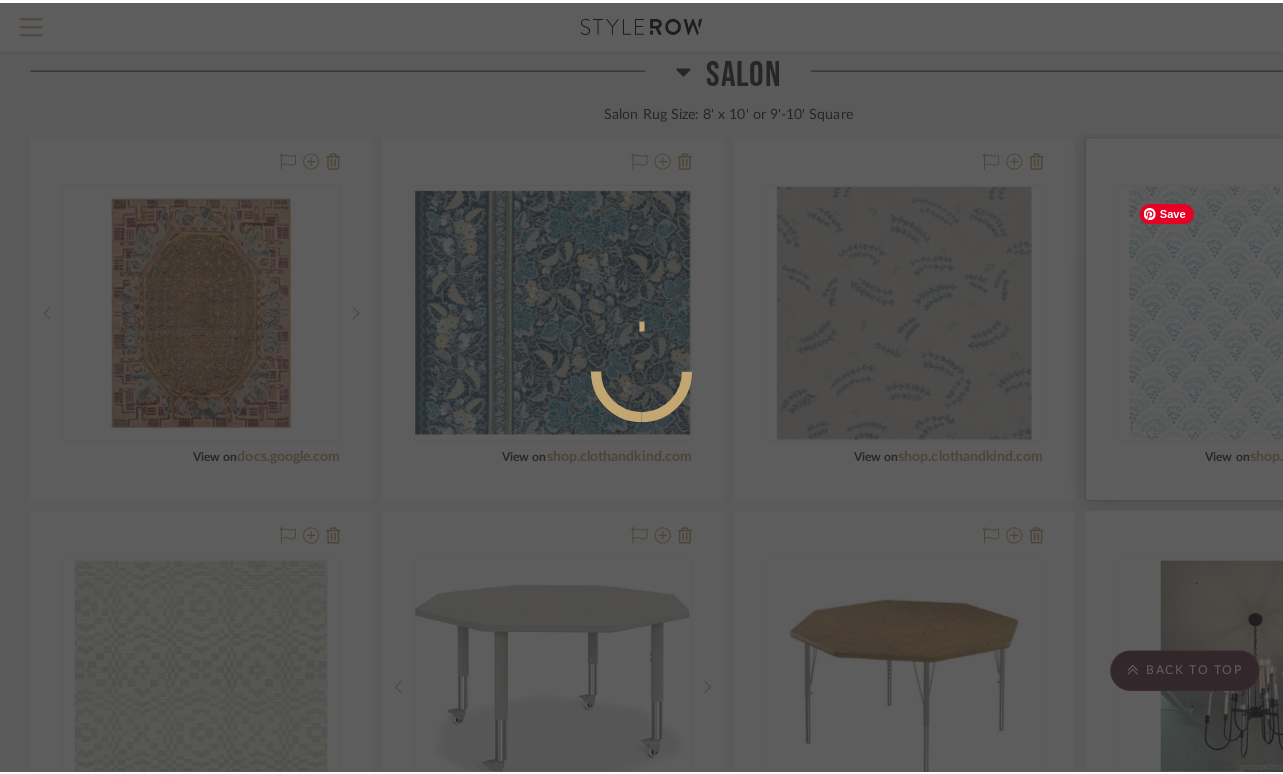 scroll, scrollTop: 0, scrollLeft: 0, axis: both 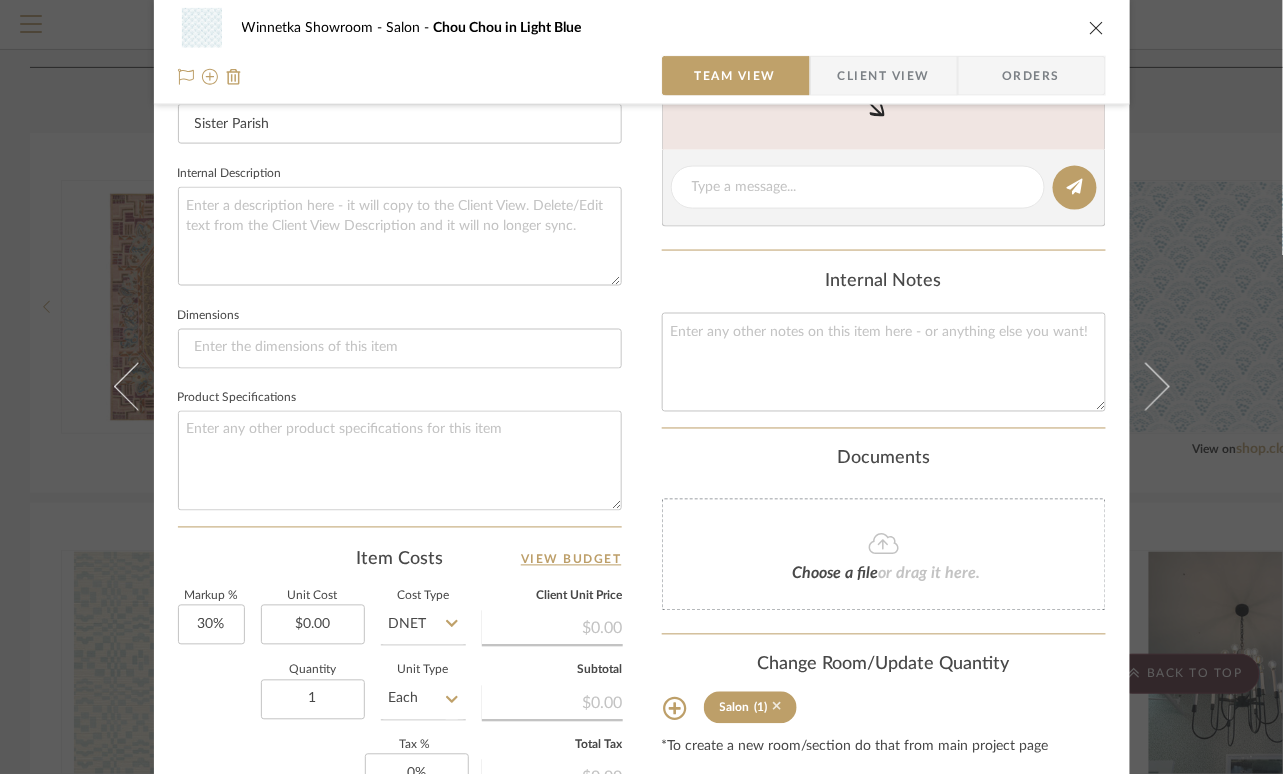 click 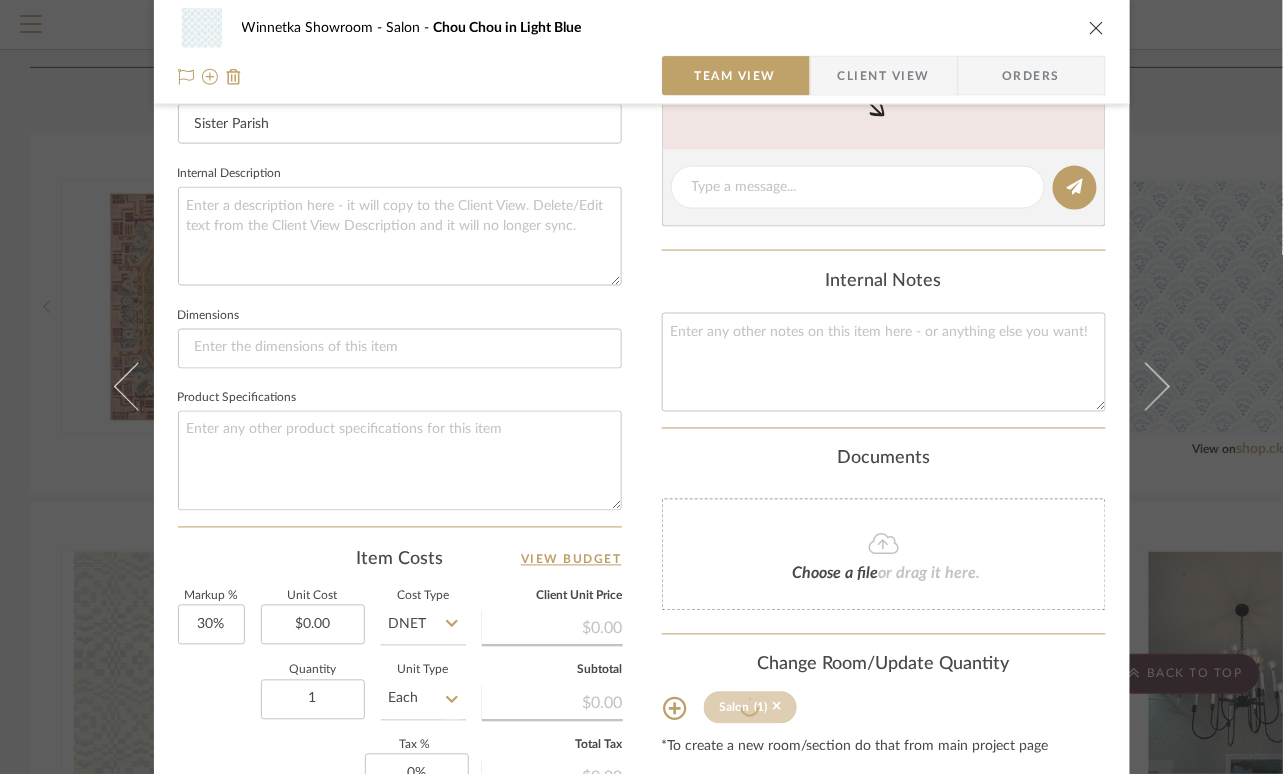 type 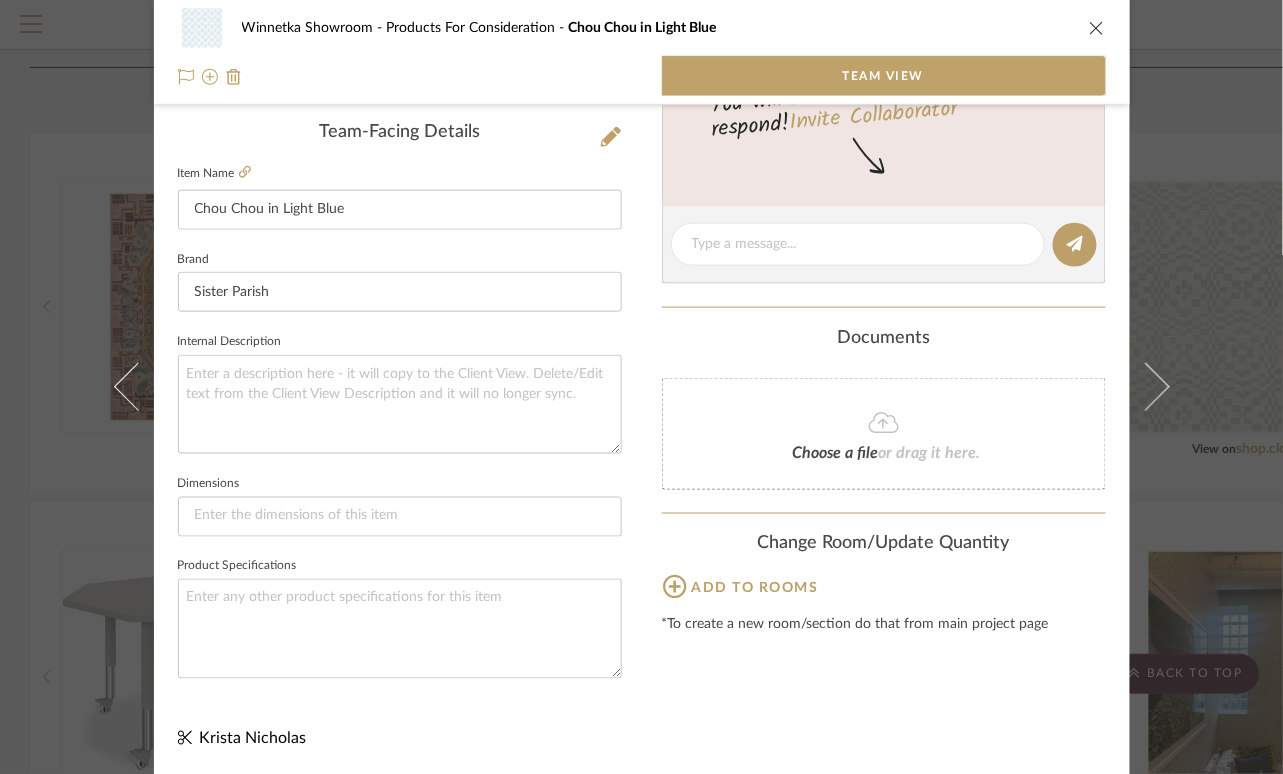click at bounding box center (1097, 28) 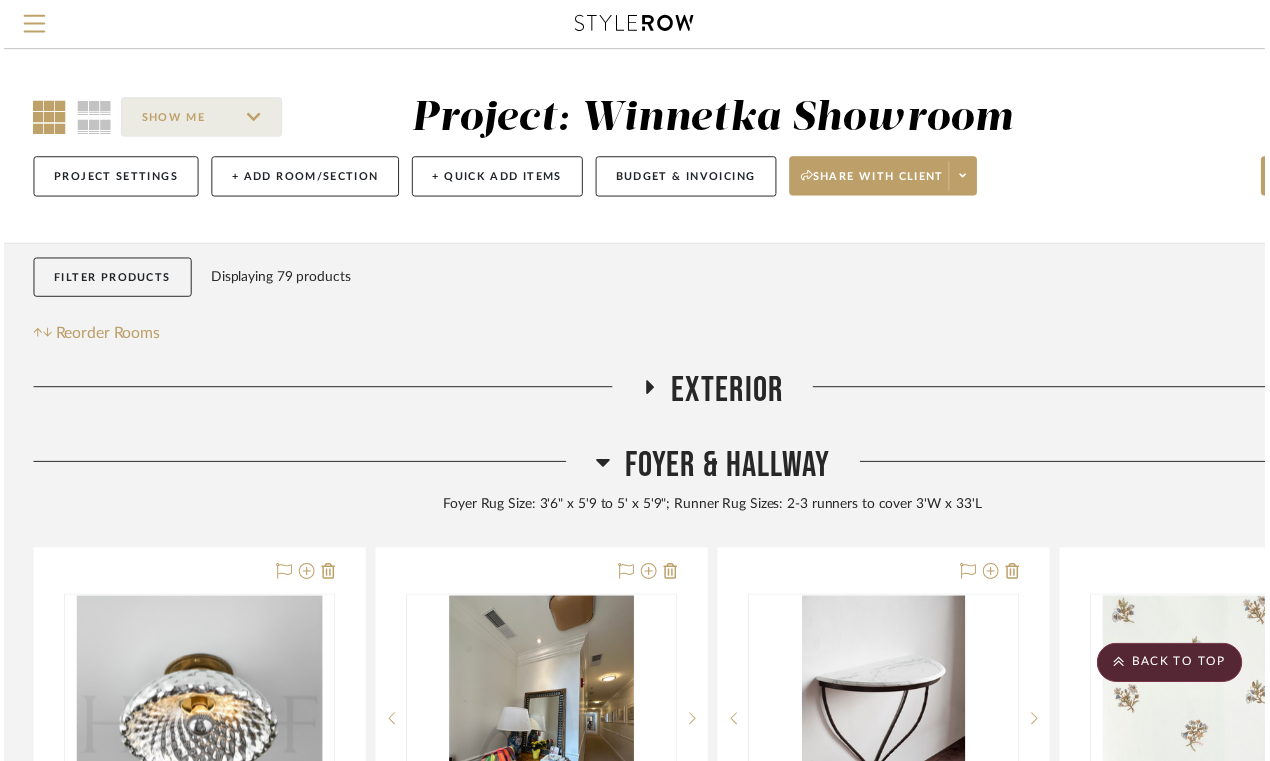 scroll, scrollTop: 1535, scrollLeft: 0, axis: vertical 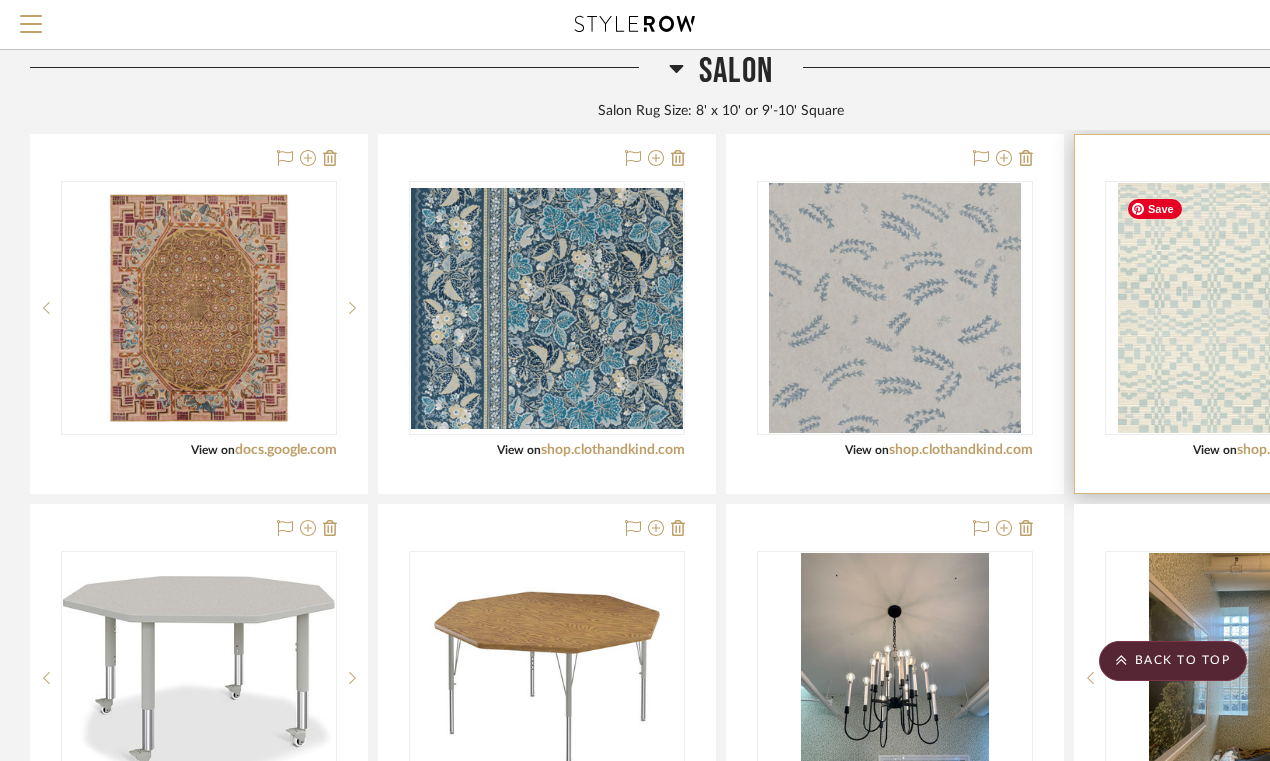 click at bounding box center (0, 0) 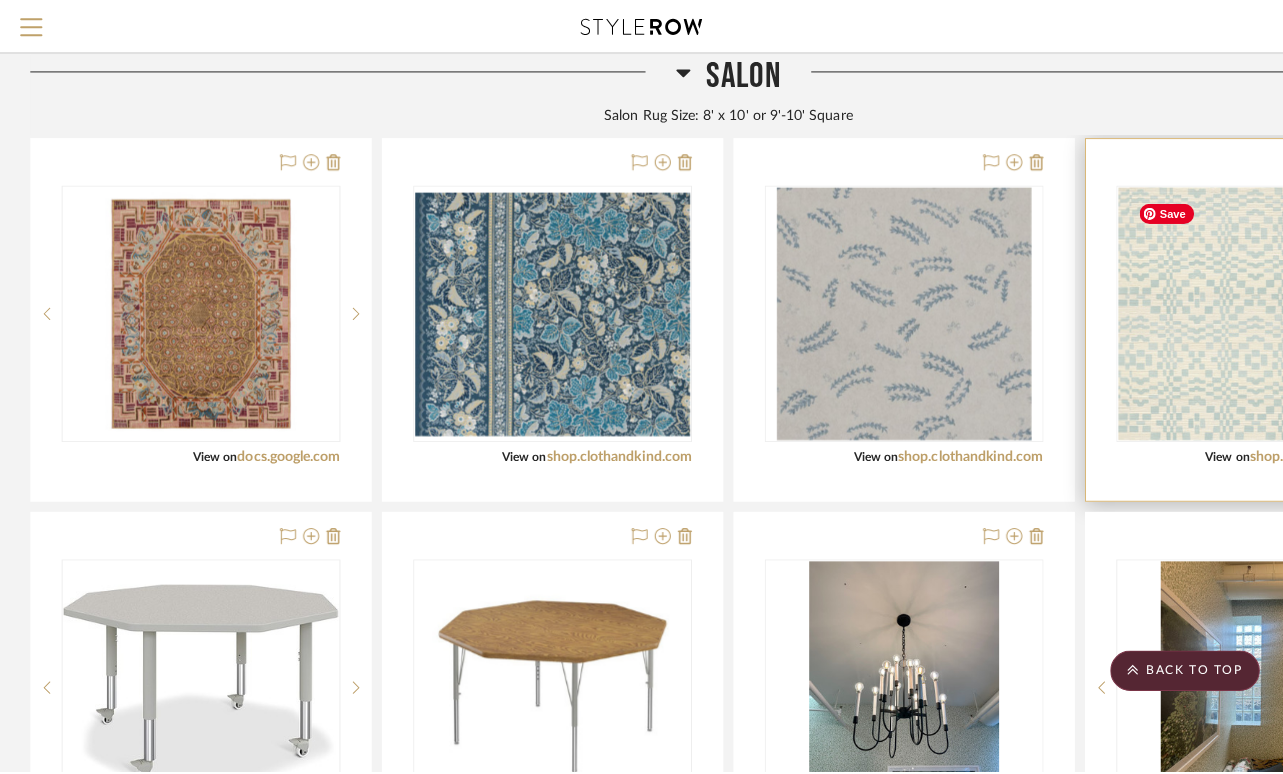 scroll, scrollTop: 0, scrollLeft: 0, axis: both 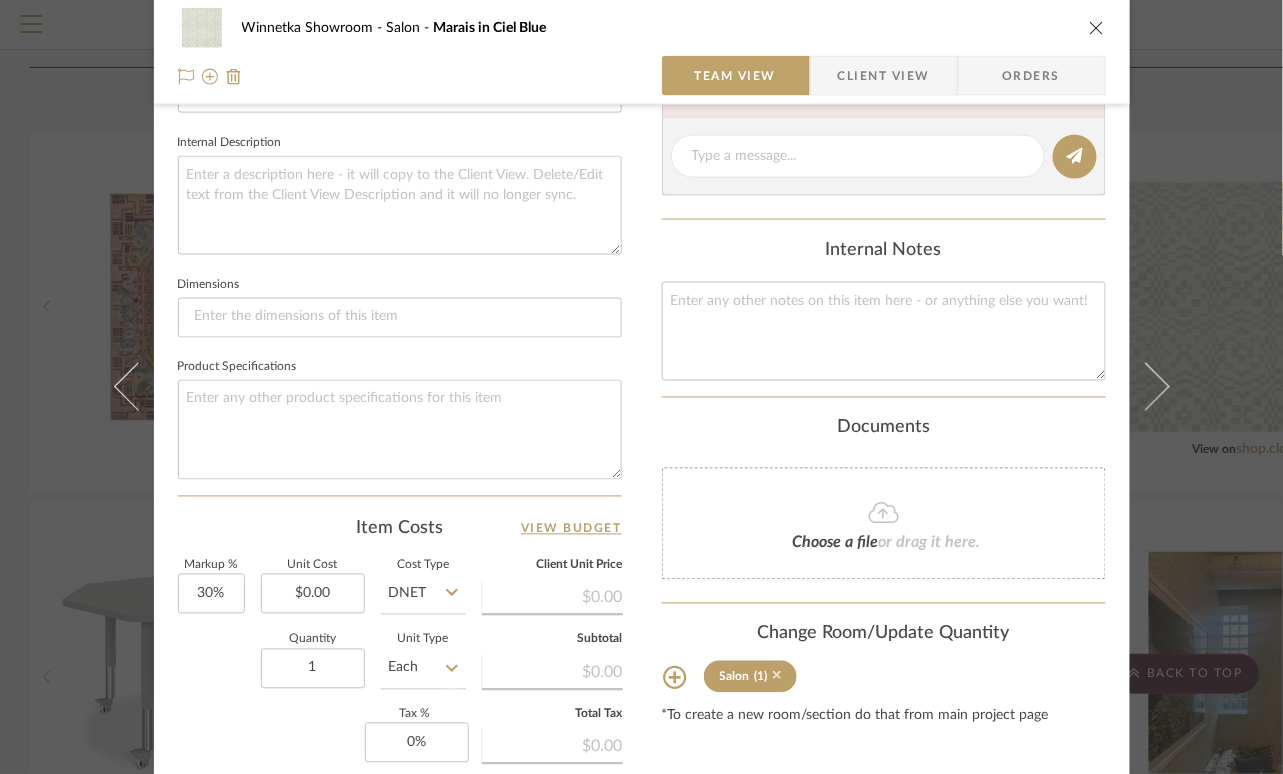 click 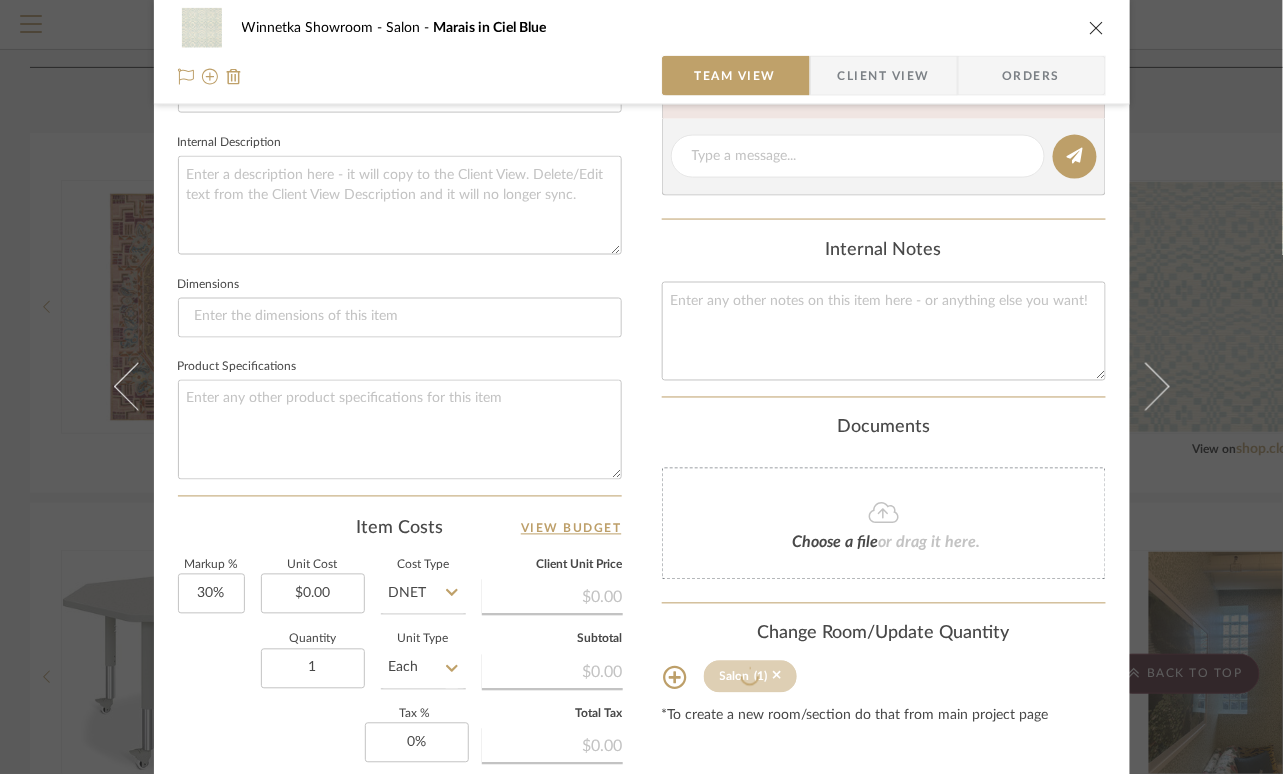 type 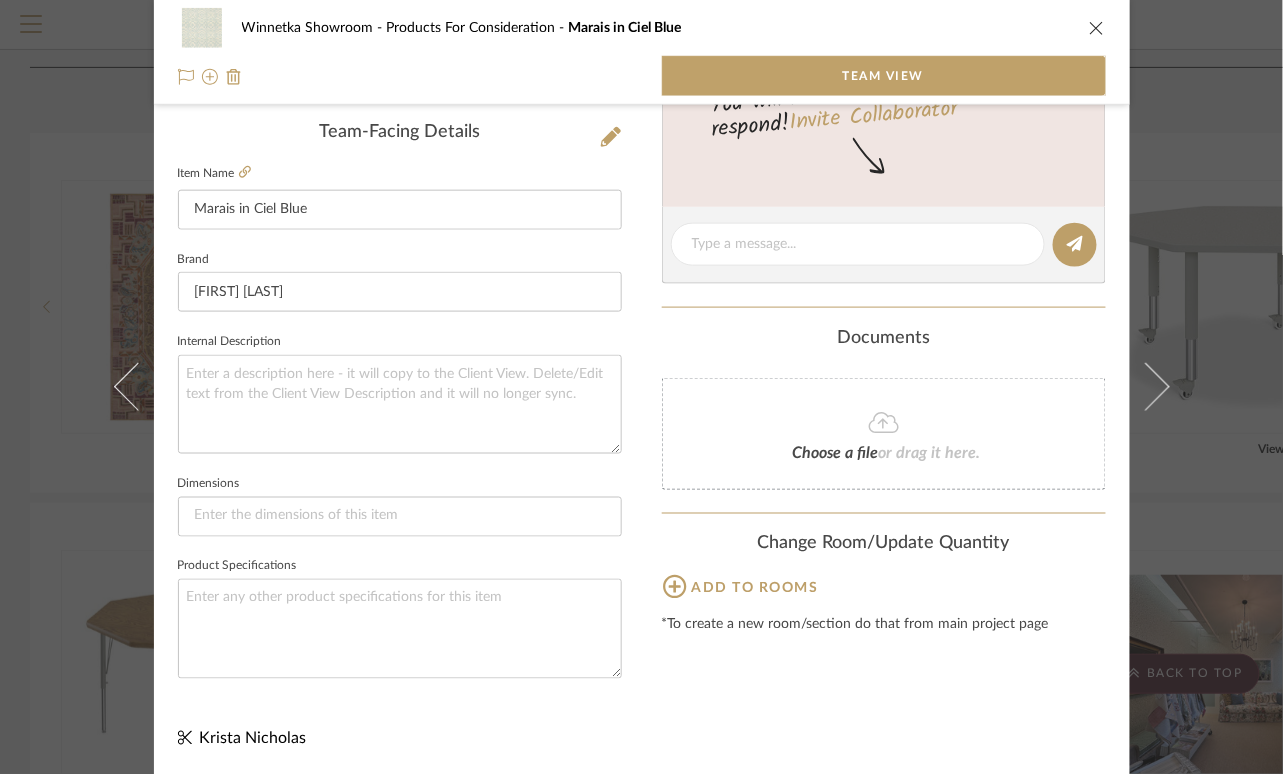 click at bounding box center [1097, 28] 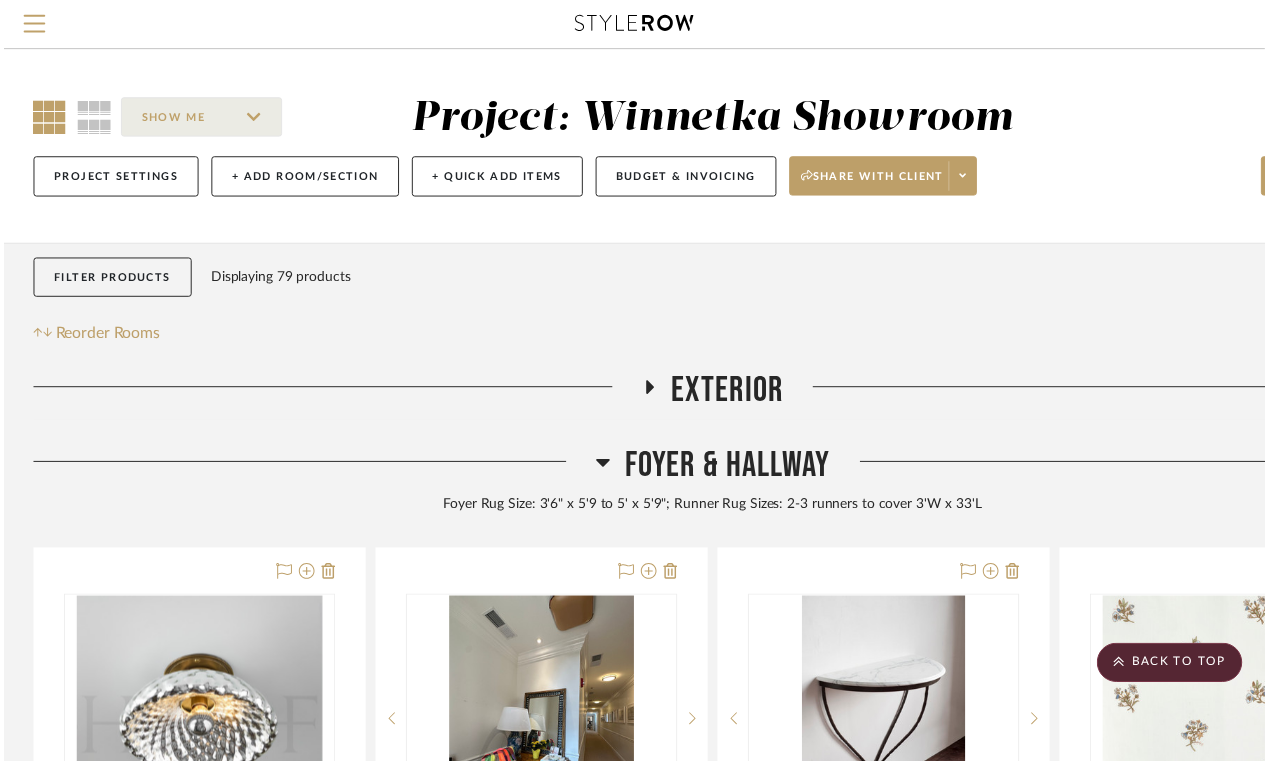 scroll, scrollTop: 1535, scrollLeft: 0, axis: vertical 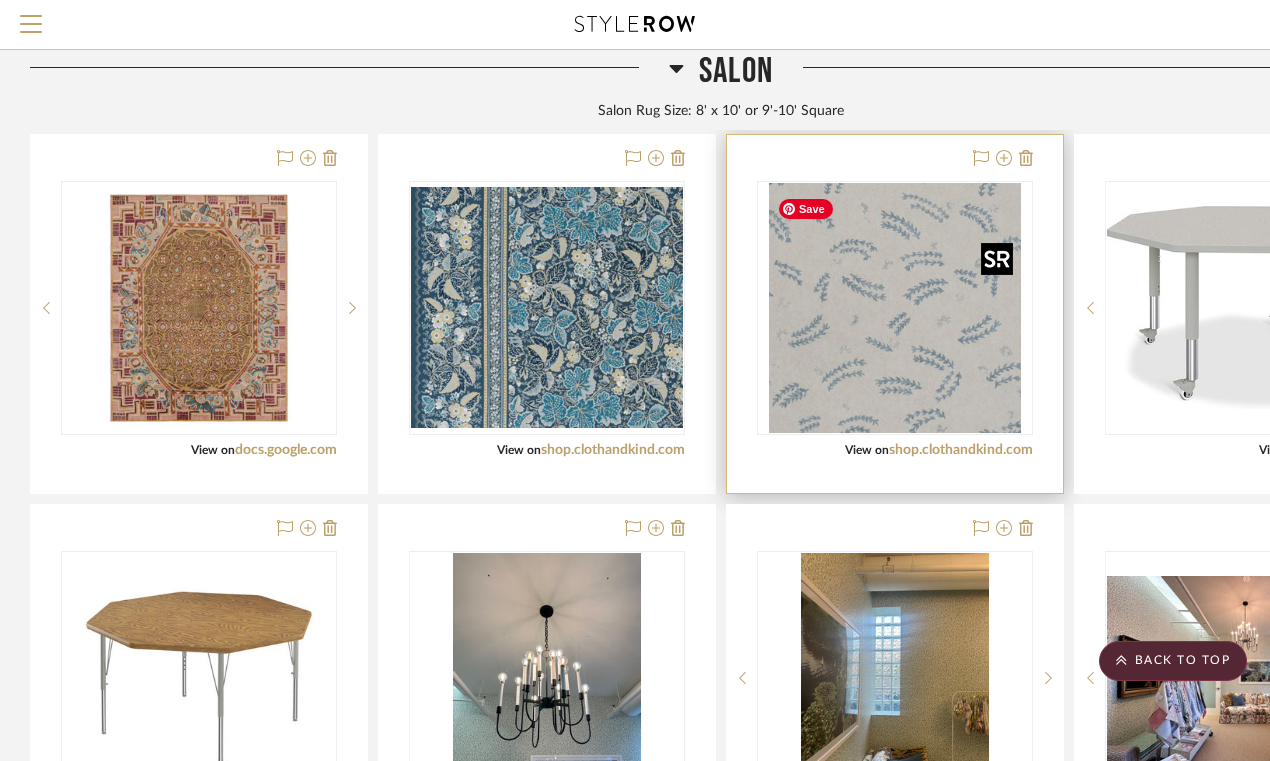 click at bounding box center (894, 308) 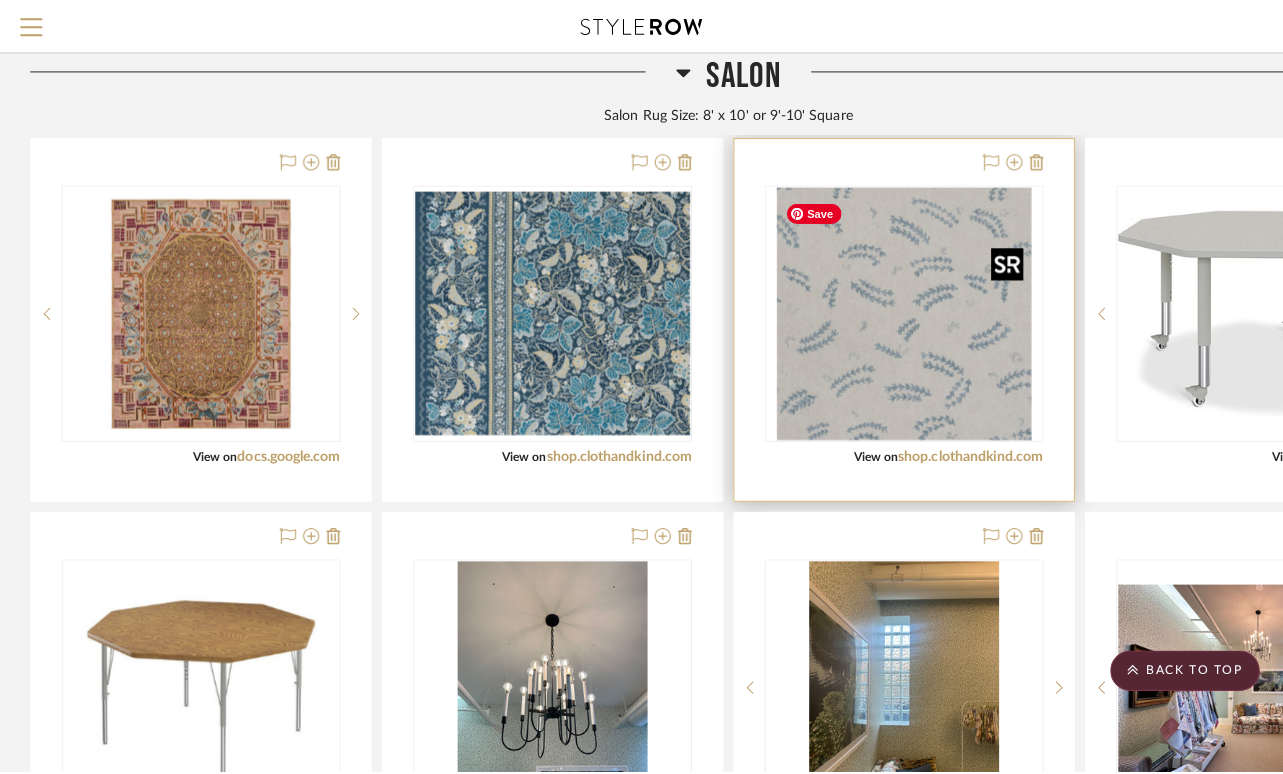 scroll, scrollTop: 0, scrollLeft: 0, axis: both 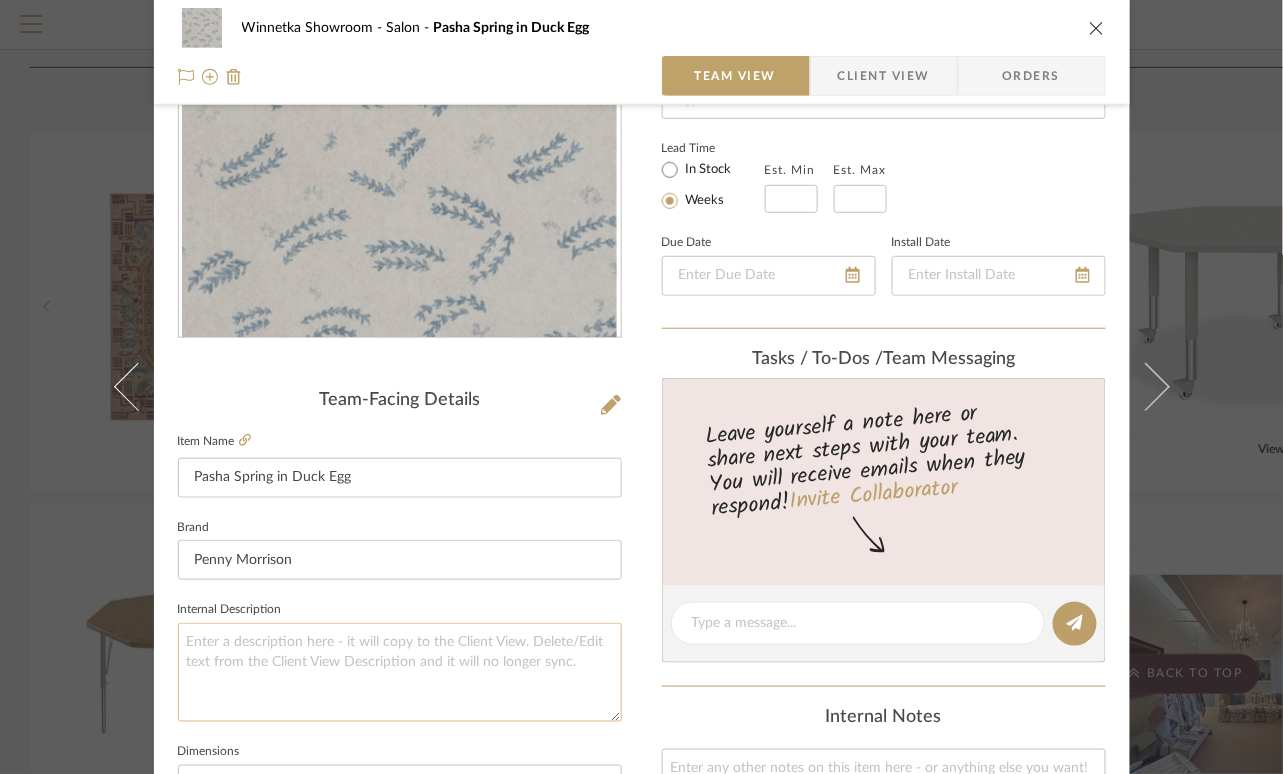 click 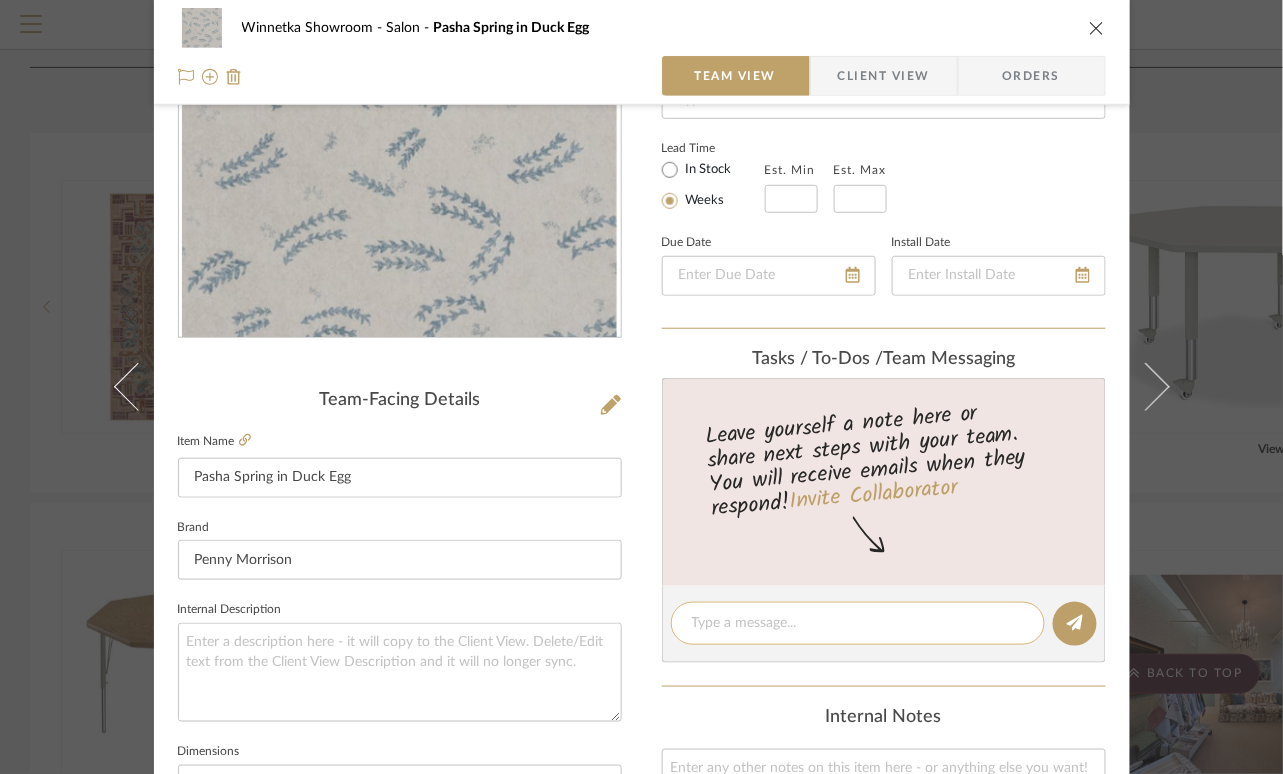 click 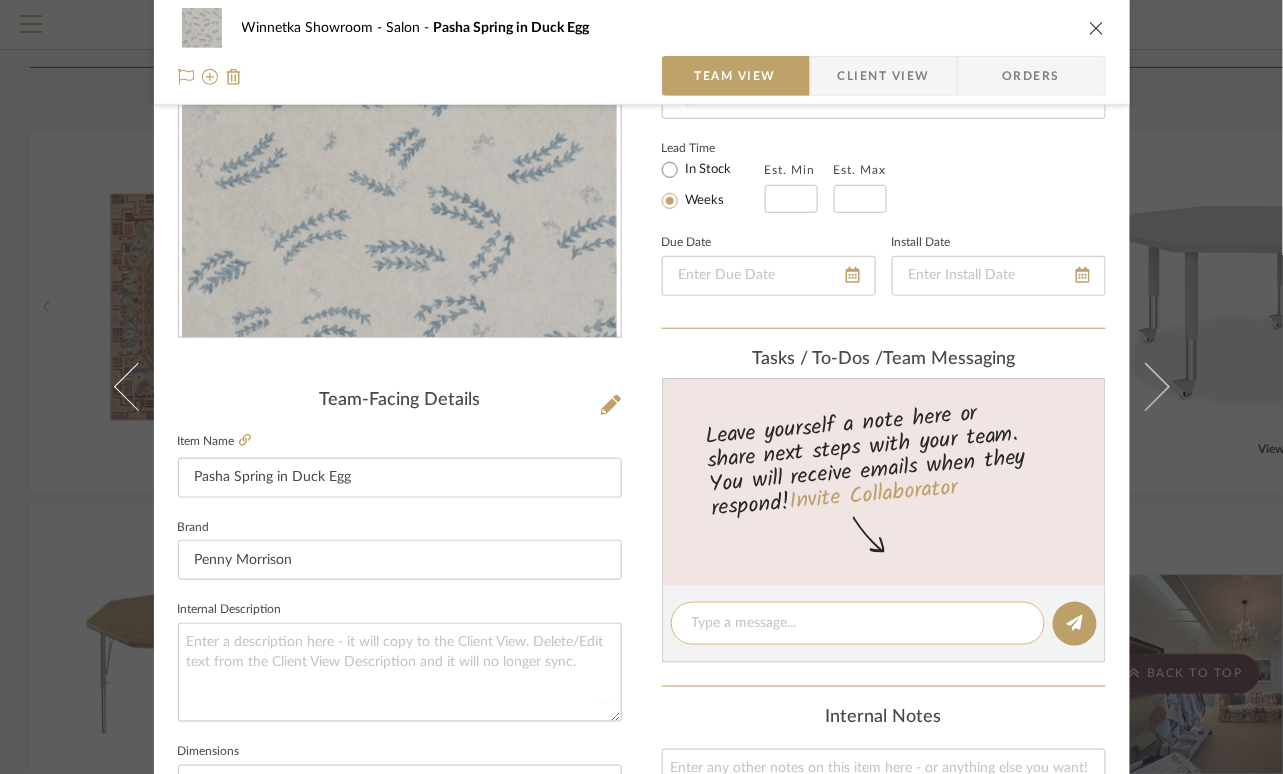 type on "W" 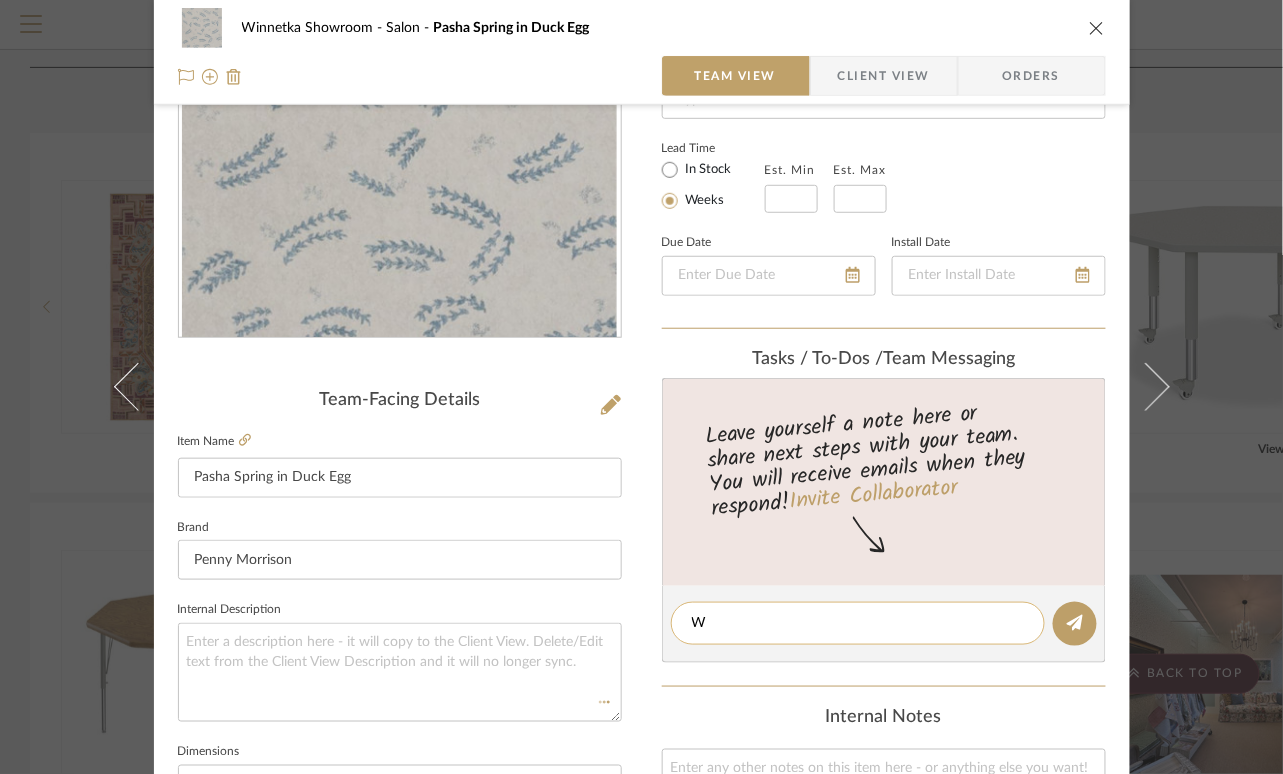 type 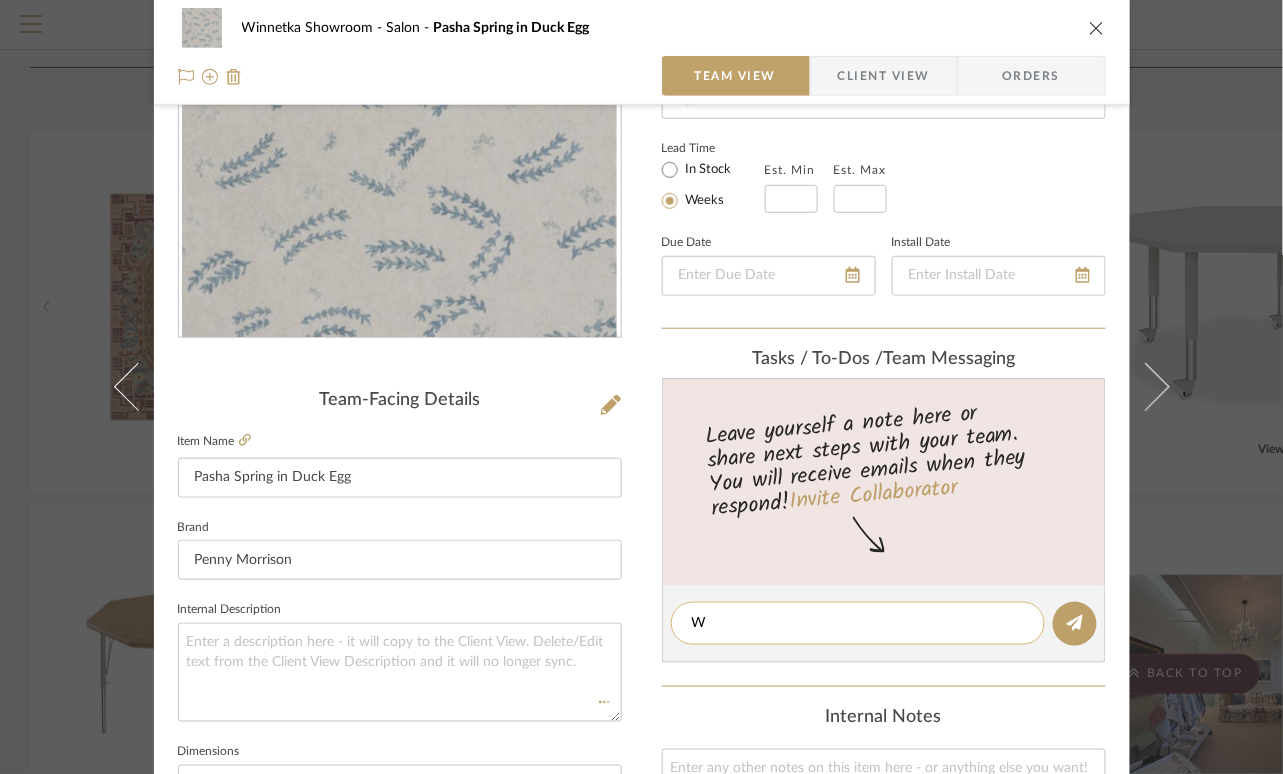 type 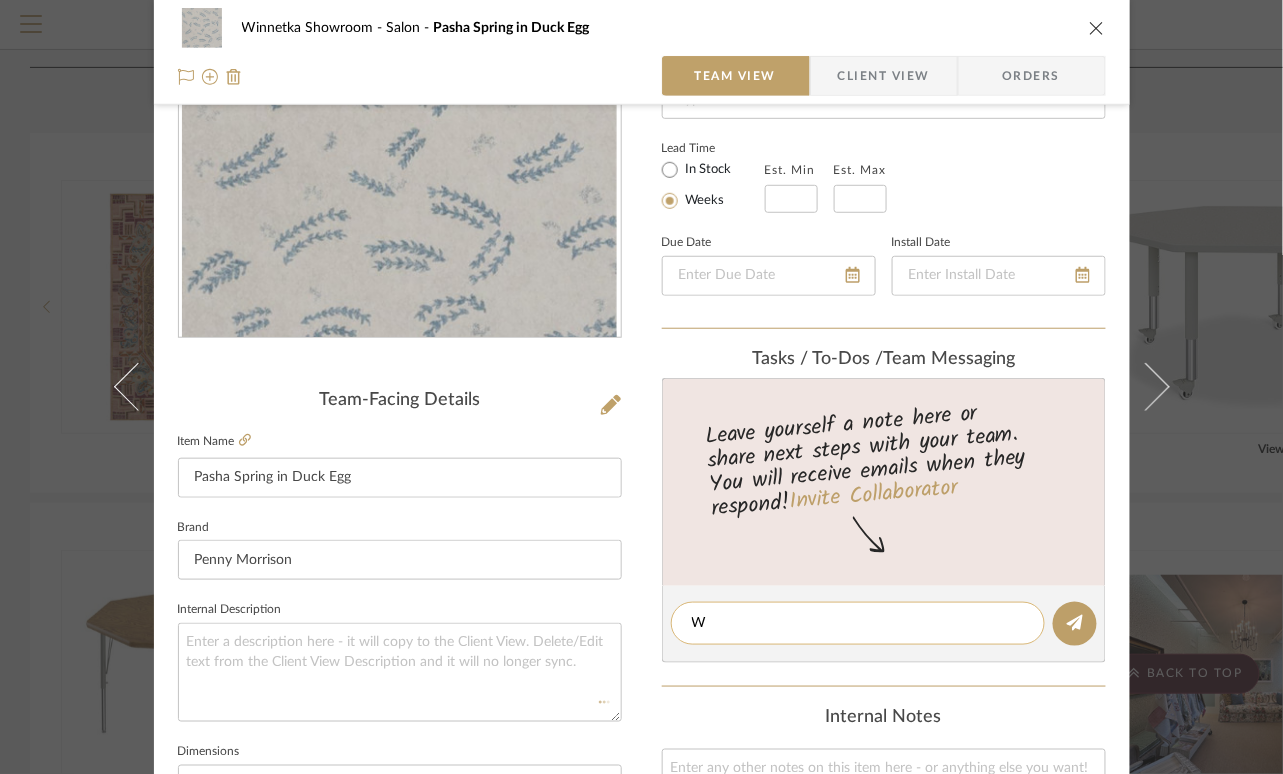 type 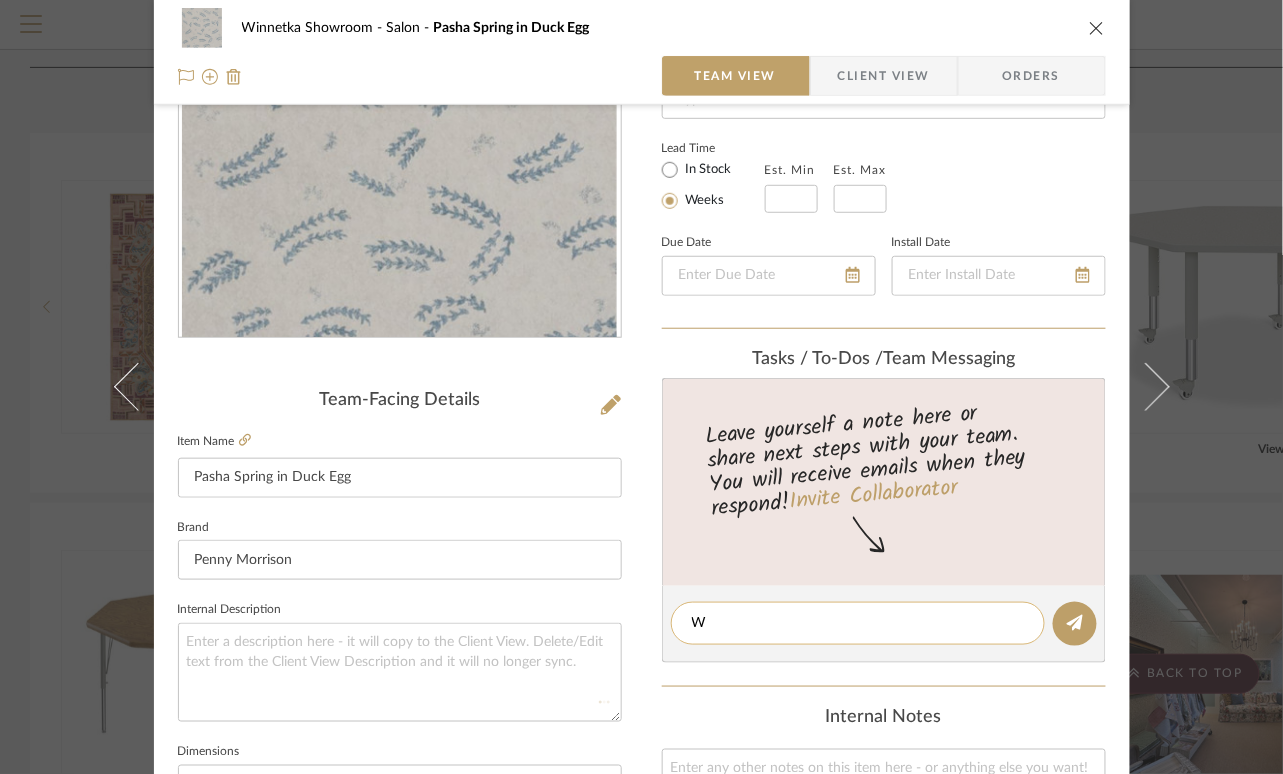 type 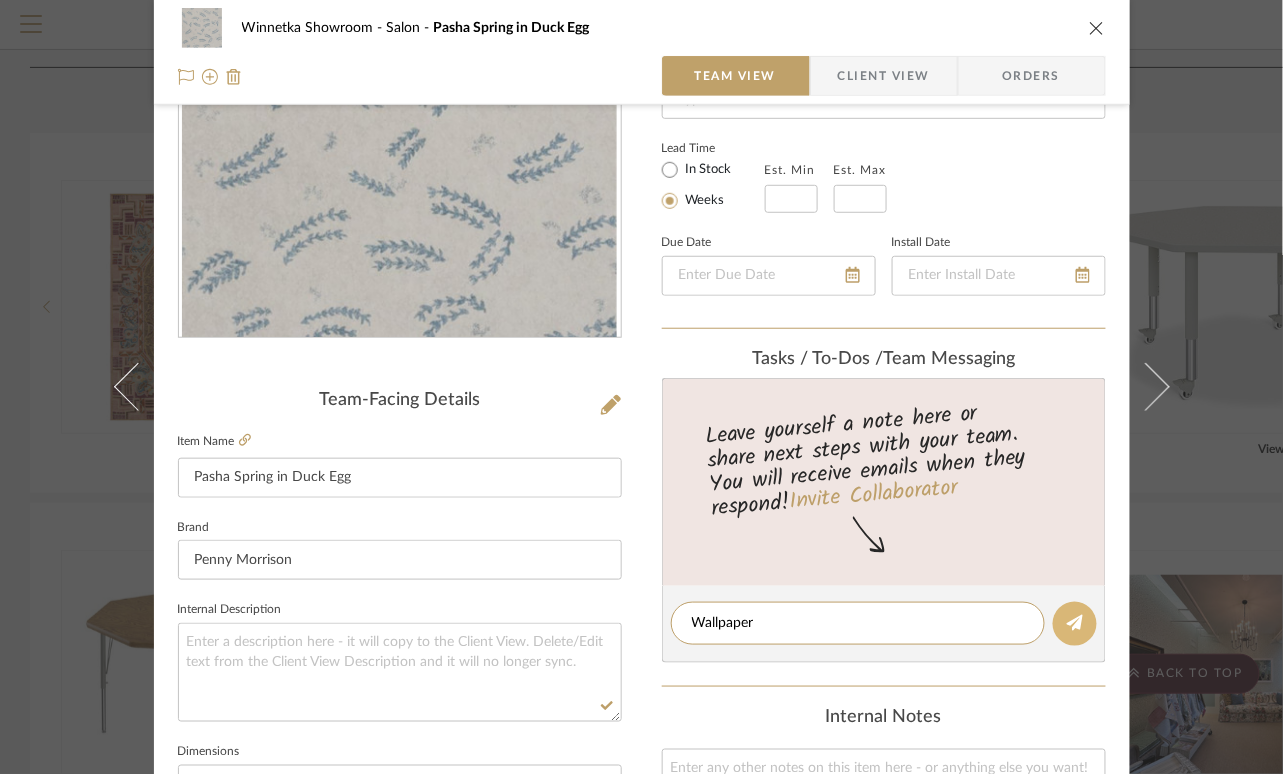 type on "Wallpaper" 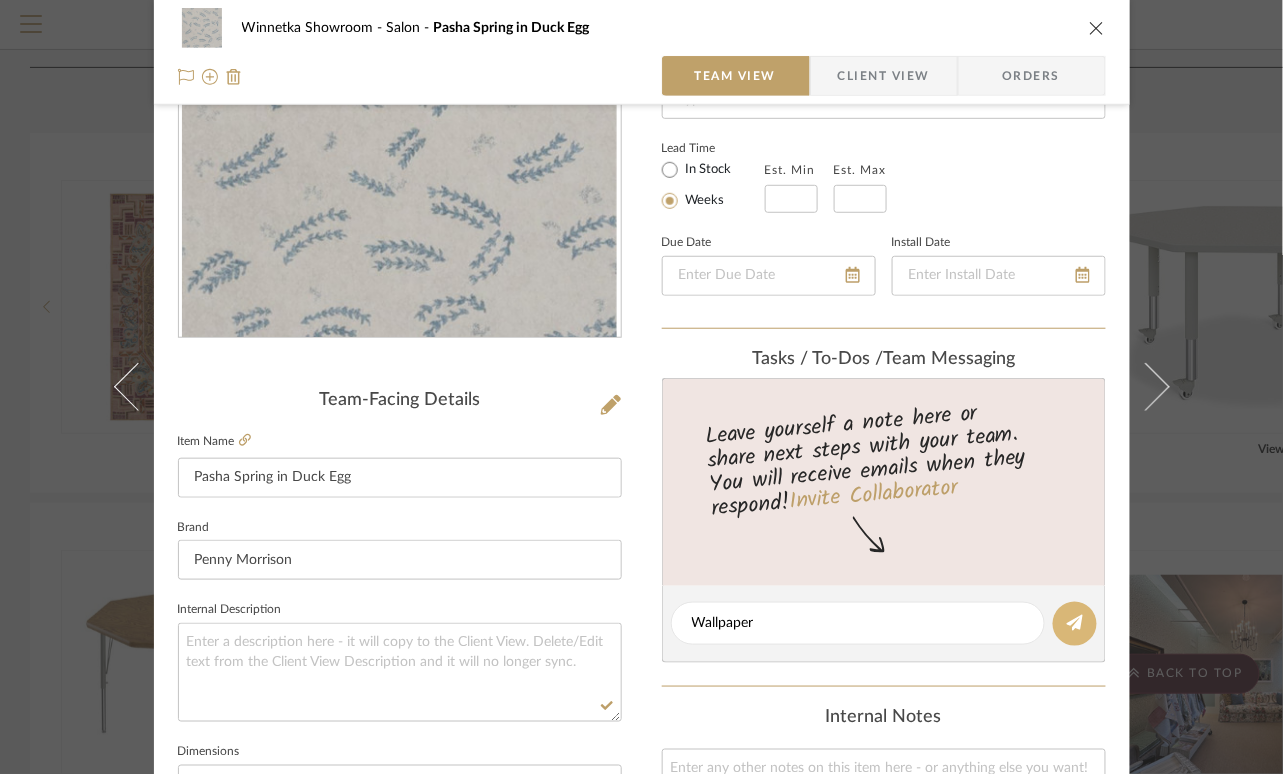 click 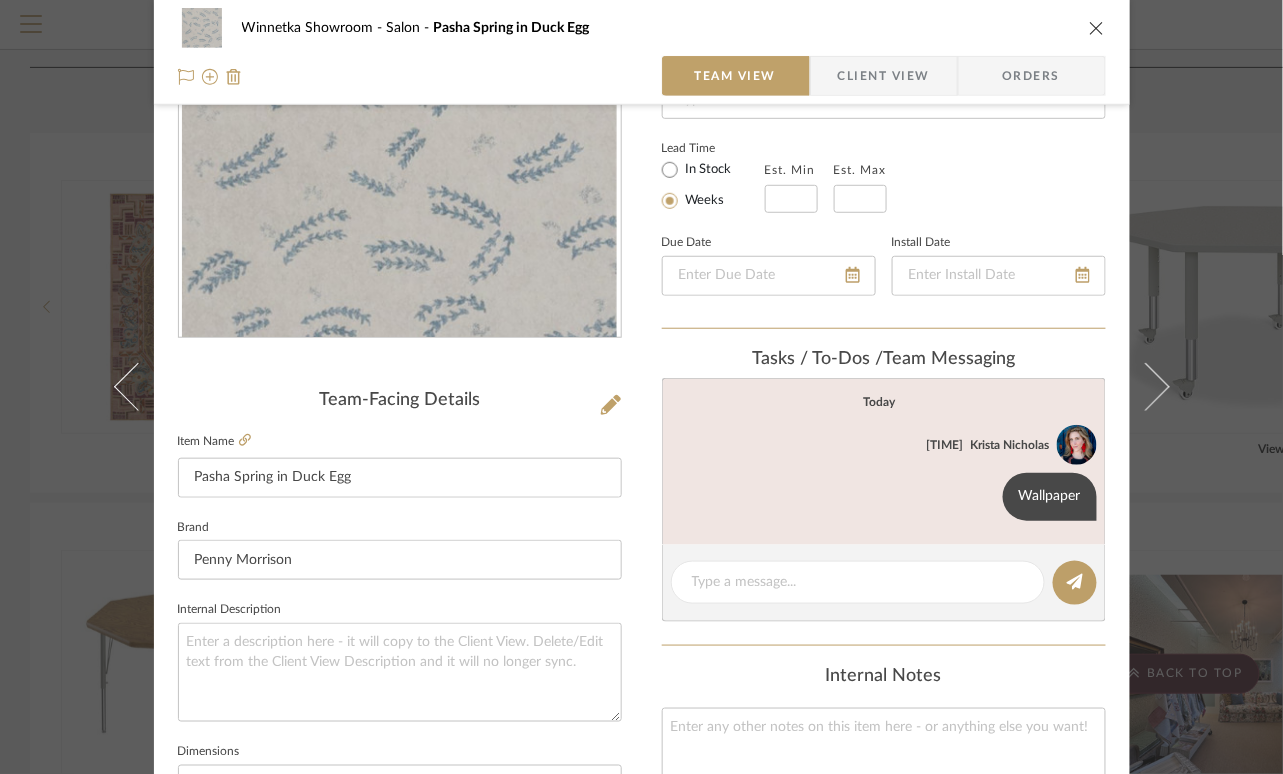 click at bounding box center [1097, 28] 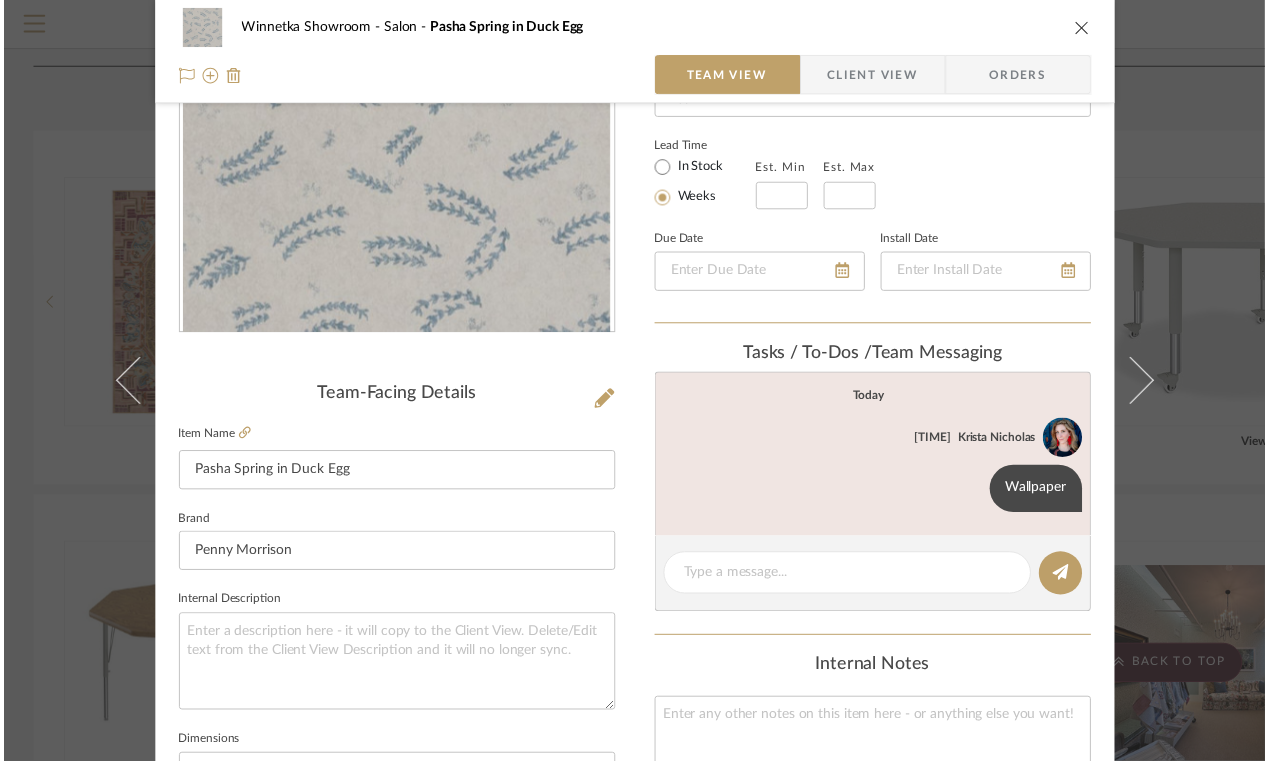 scroll, scrollTop: 1535, scrollLeft: 0, axis: vertical 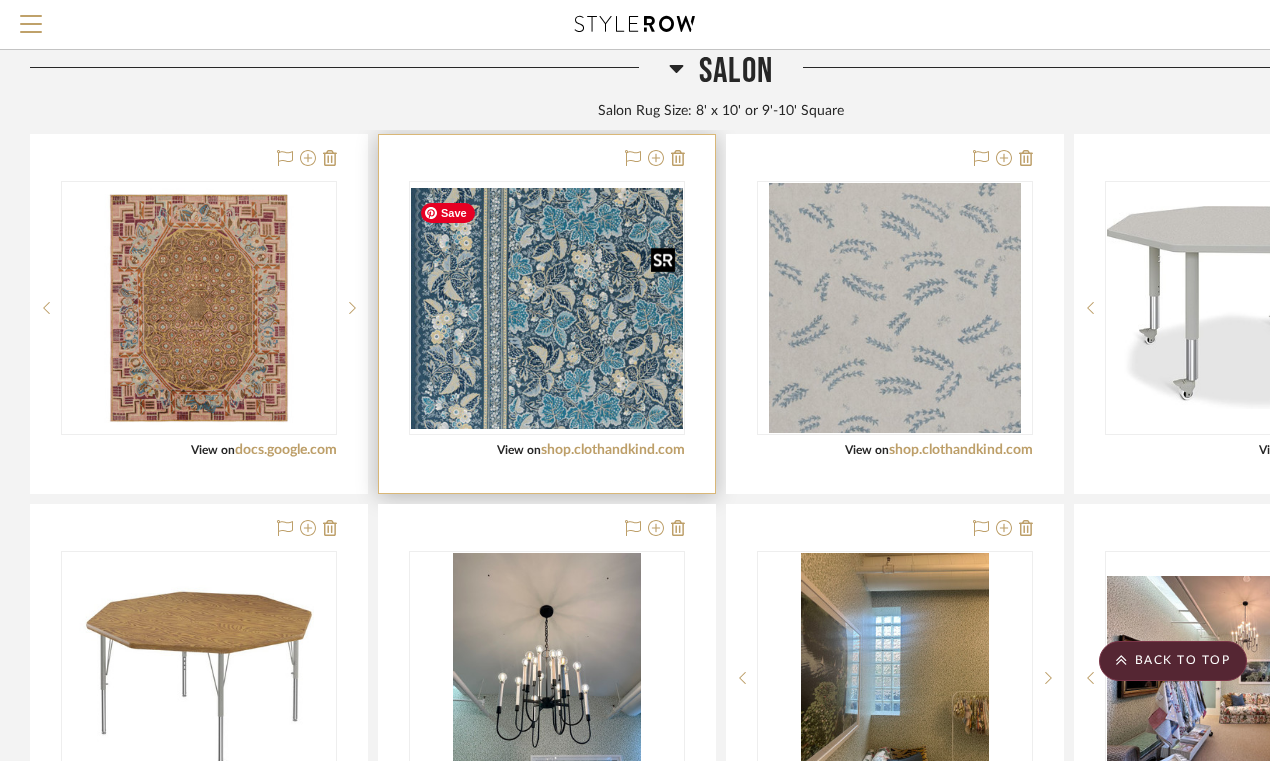 click at bounding box center [547, 307] 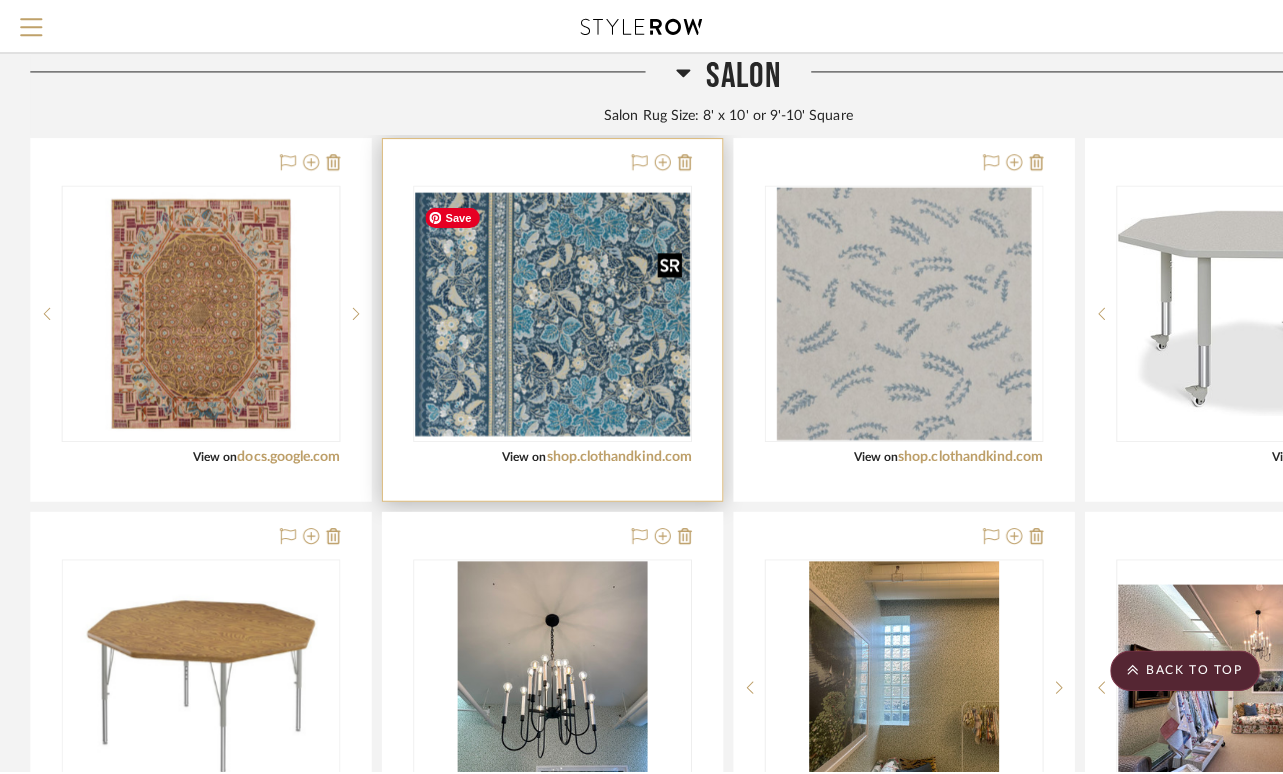 scroll, scrollTop: 0, scrollLeft: 0, axis: both 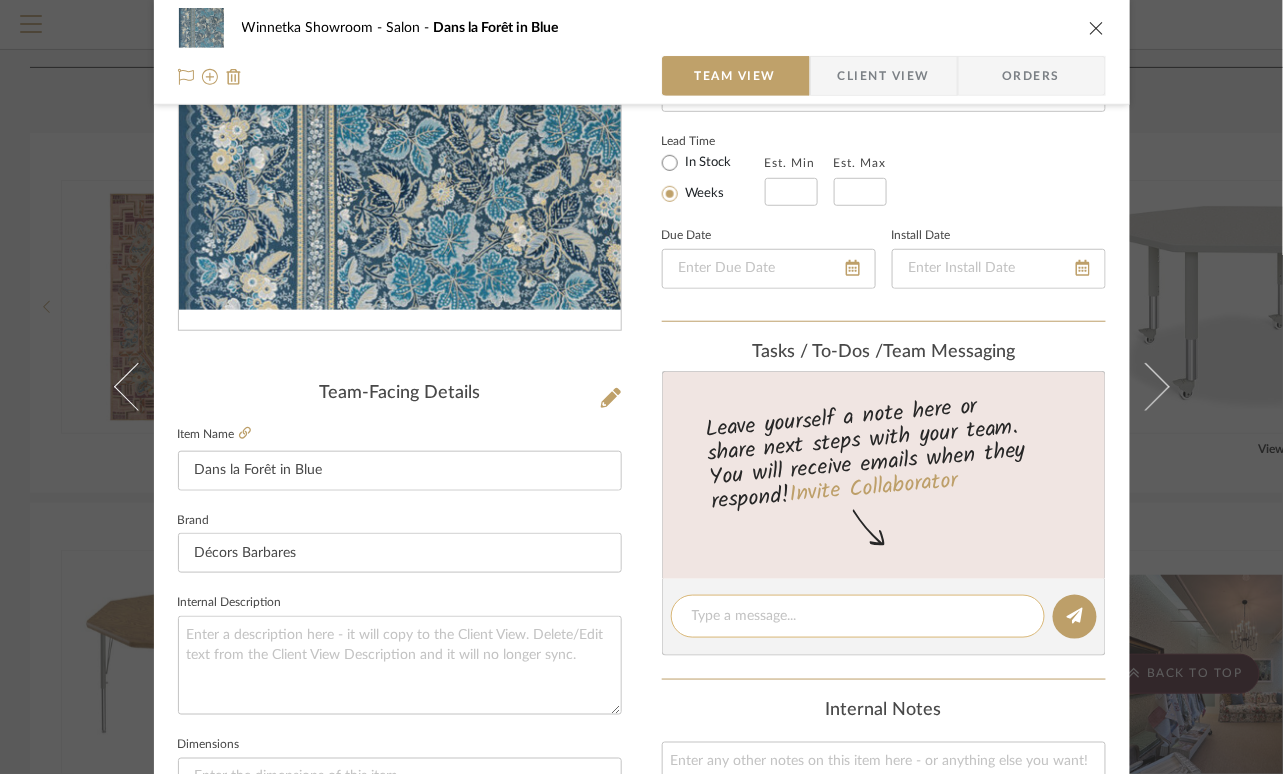 click 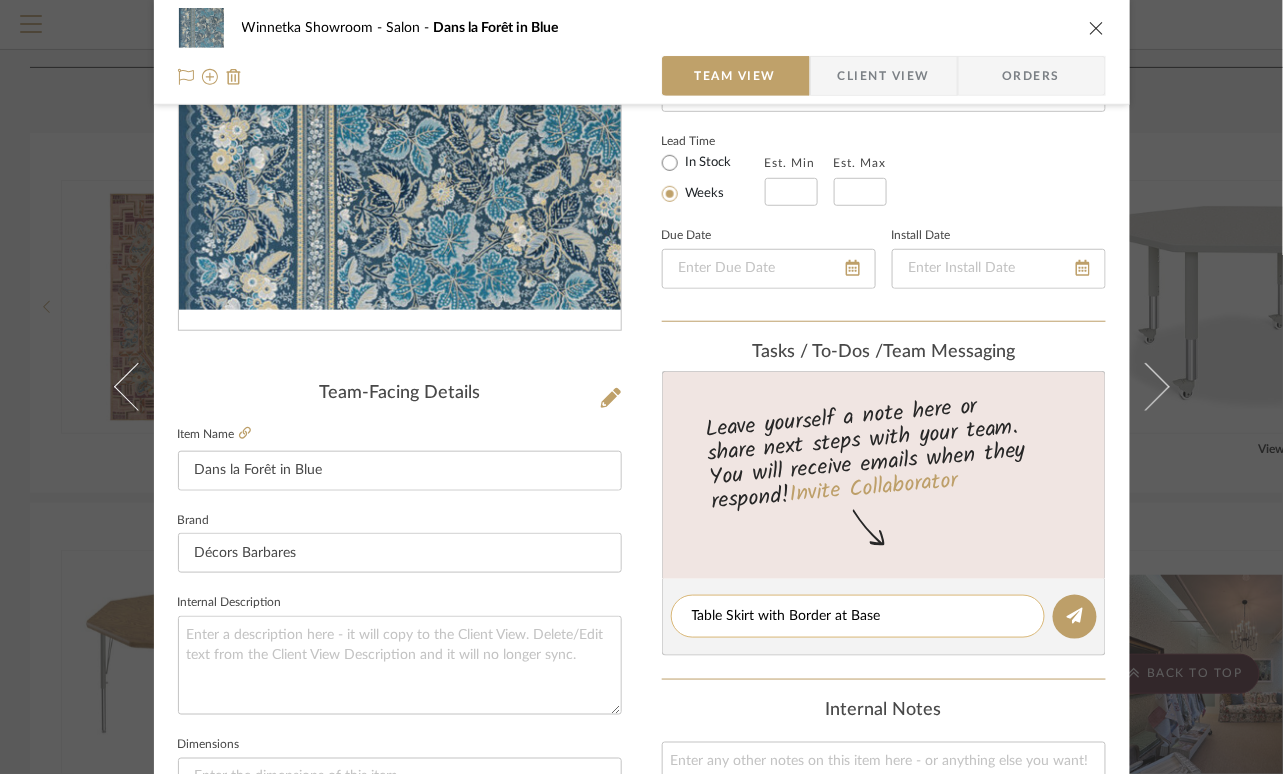 drag, startPoint x: 845, startPoint y: 621, endPoint x: 936, endPoint y: 622, distance: 91.00549 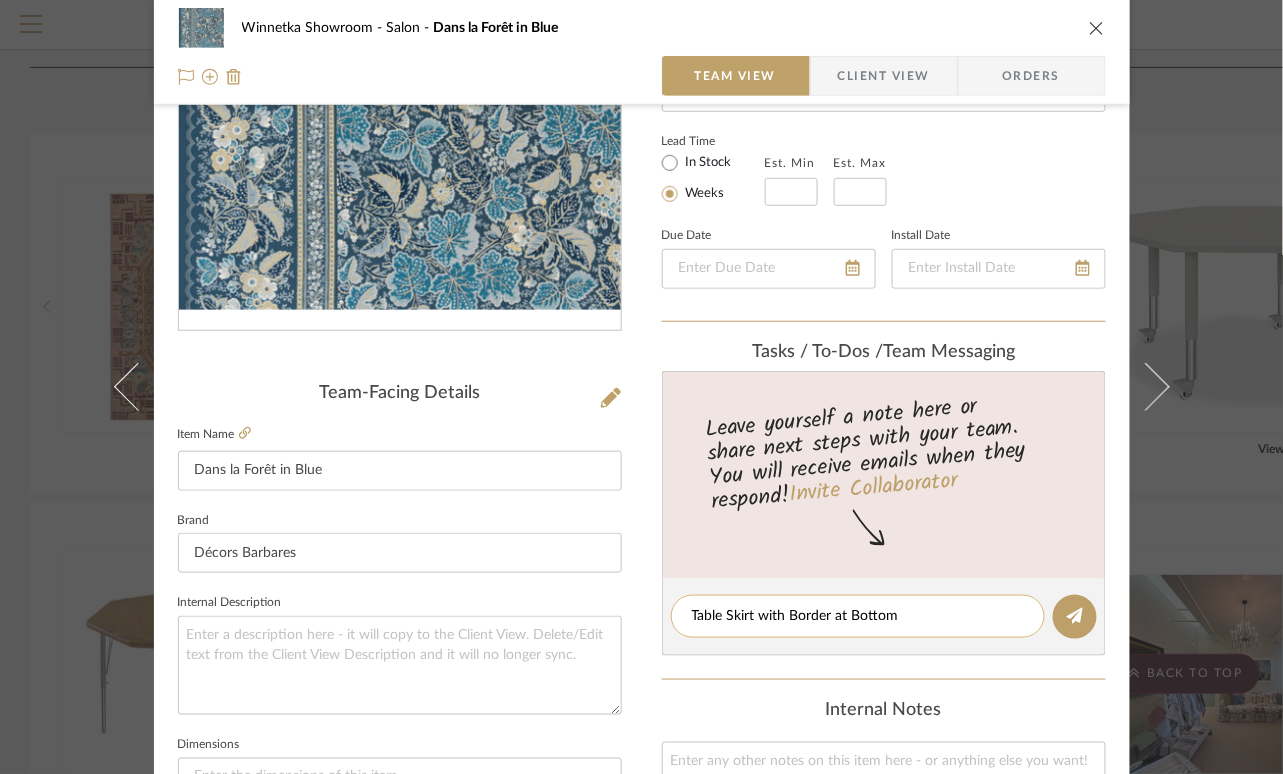 drag, startPoint x: 829, startPoint y: 620, endPoint x: 881, endPoint y: 624, distance: 52.153618 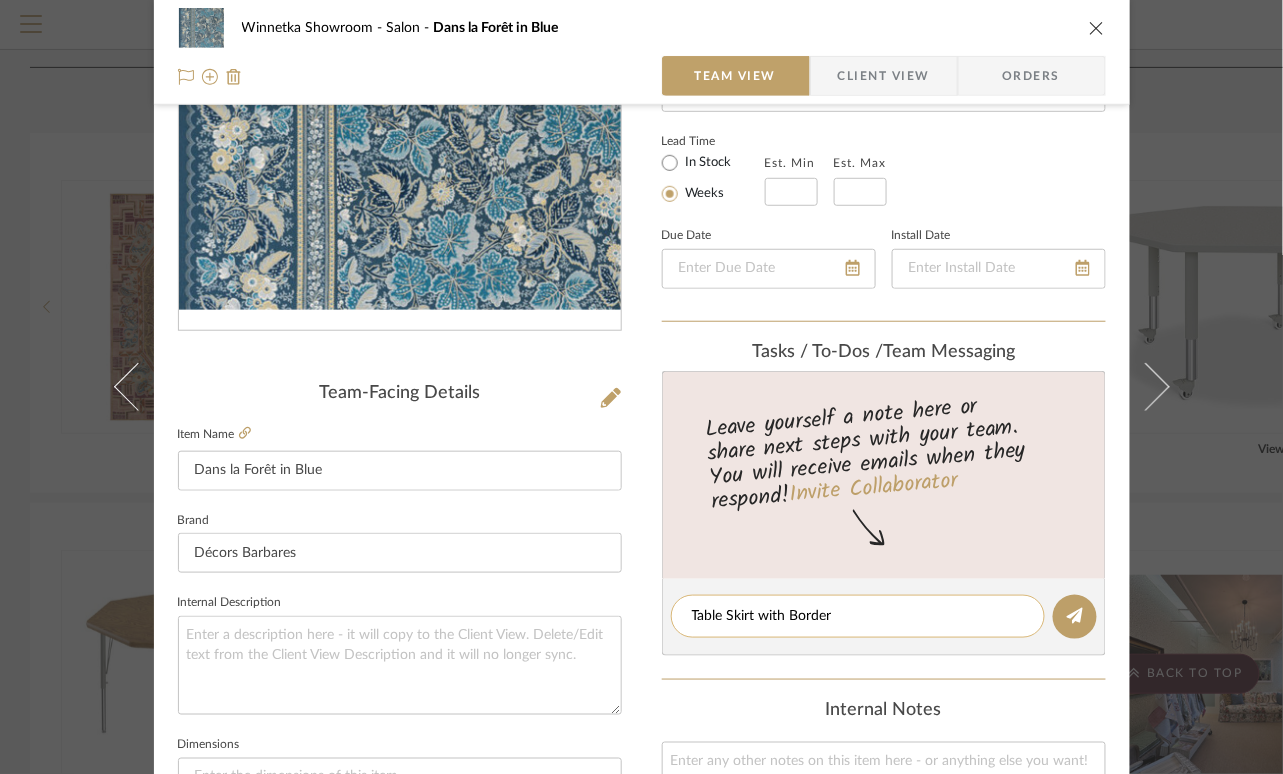 click on "Table Skirt with Border" 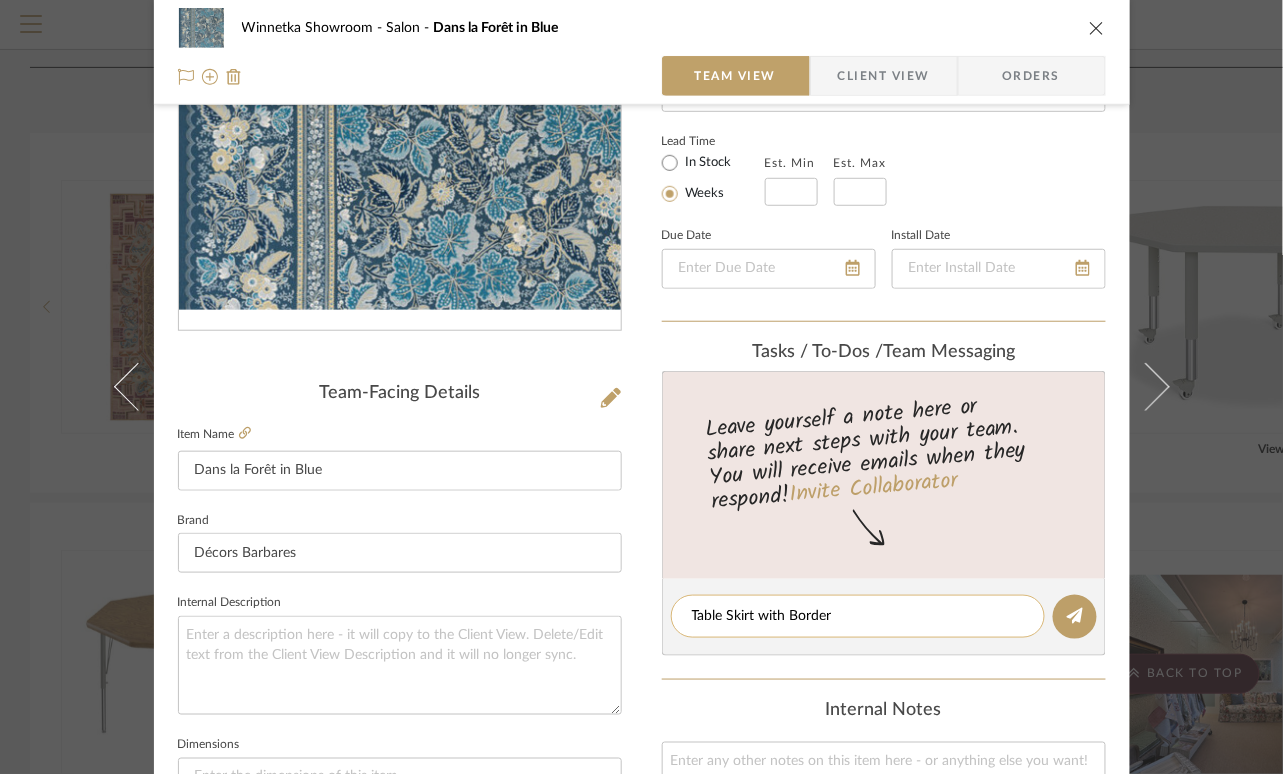 drag, startPoint x: 719, startPoint y: 615, endPoint x: 891, endPoint y: 628, distance: 172.49059 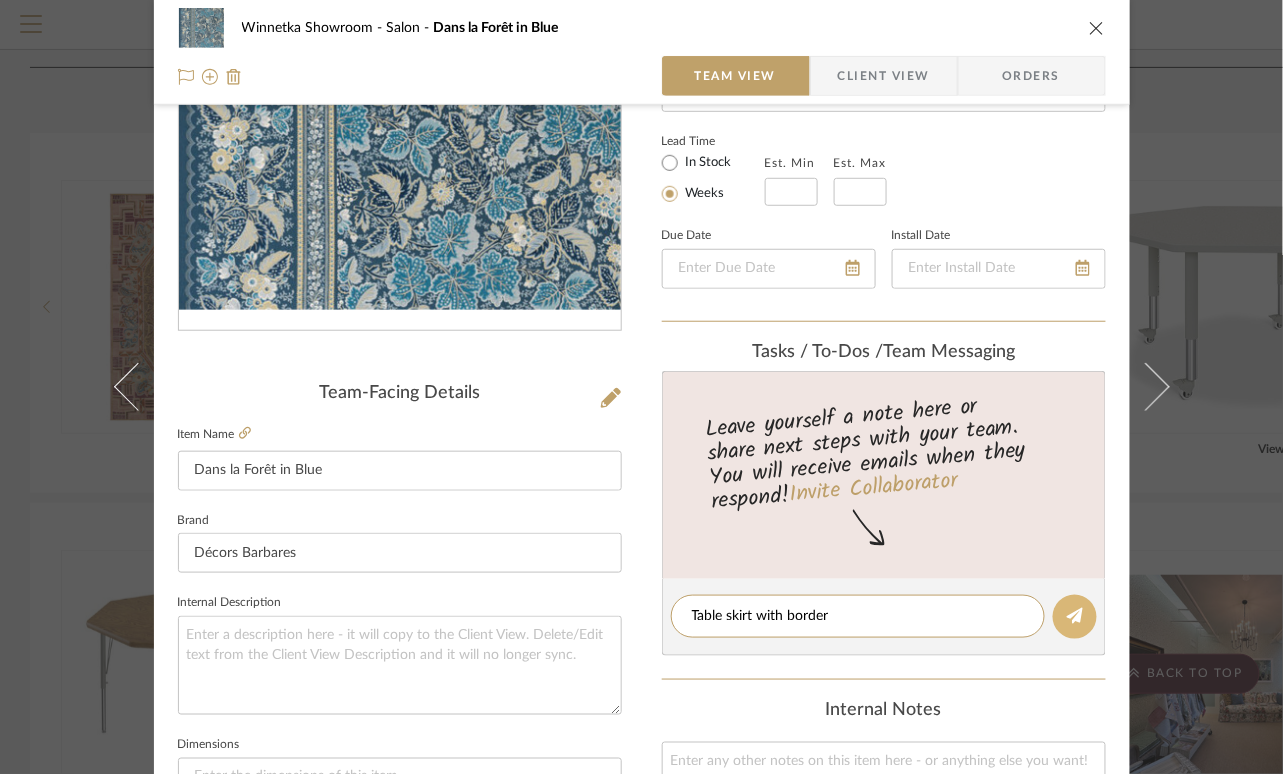 type on "Table skirt with border" 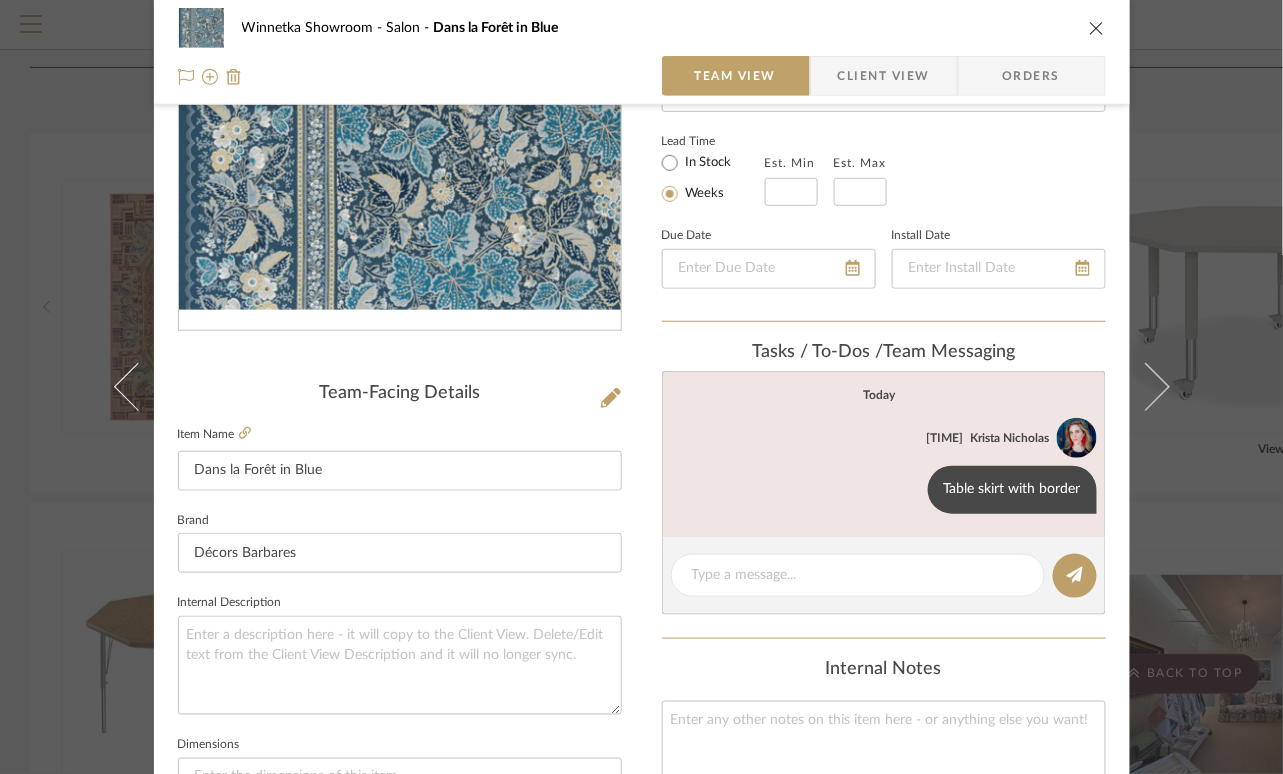 click at bounding box center [1097, 28] 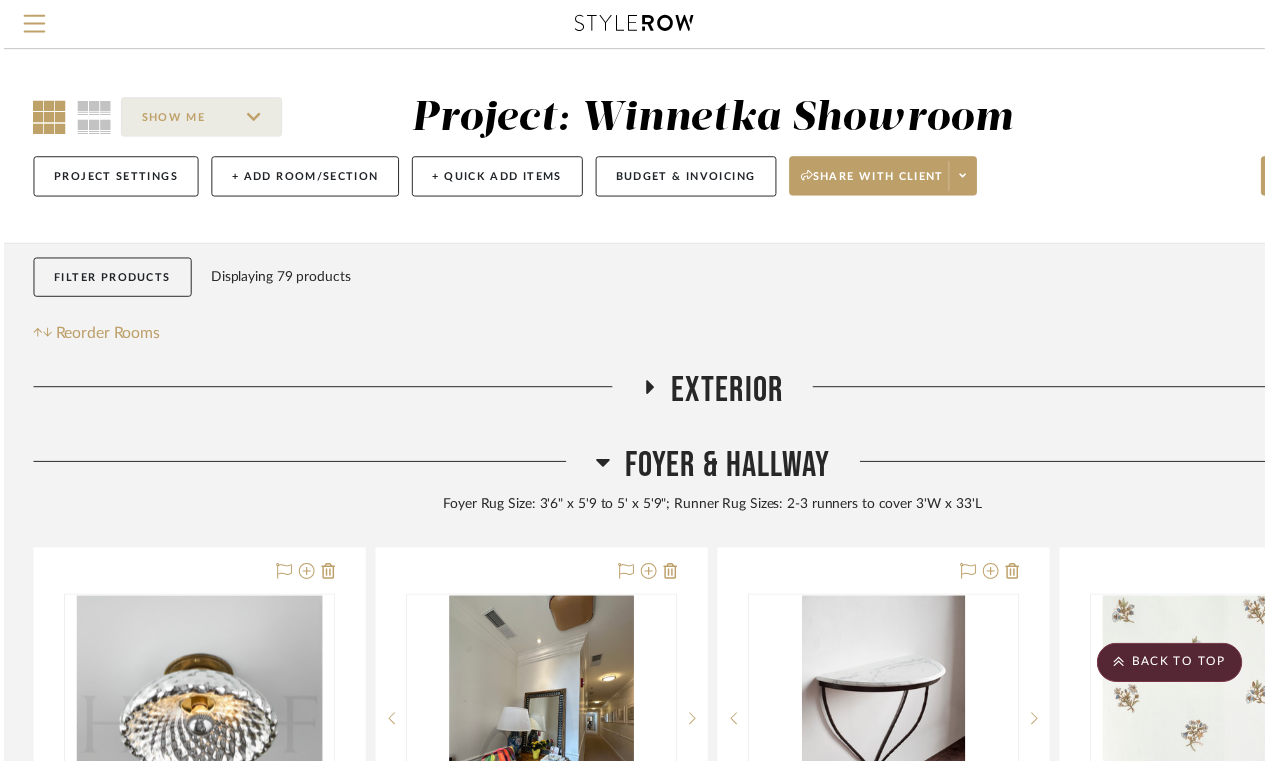 scroll, scrollTop: 1535, scrollLeft: 0, axis: vertical 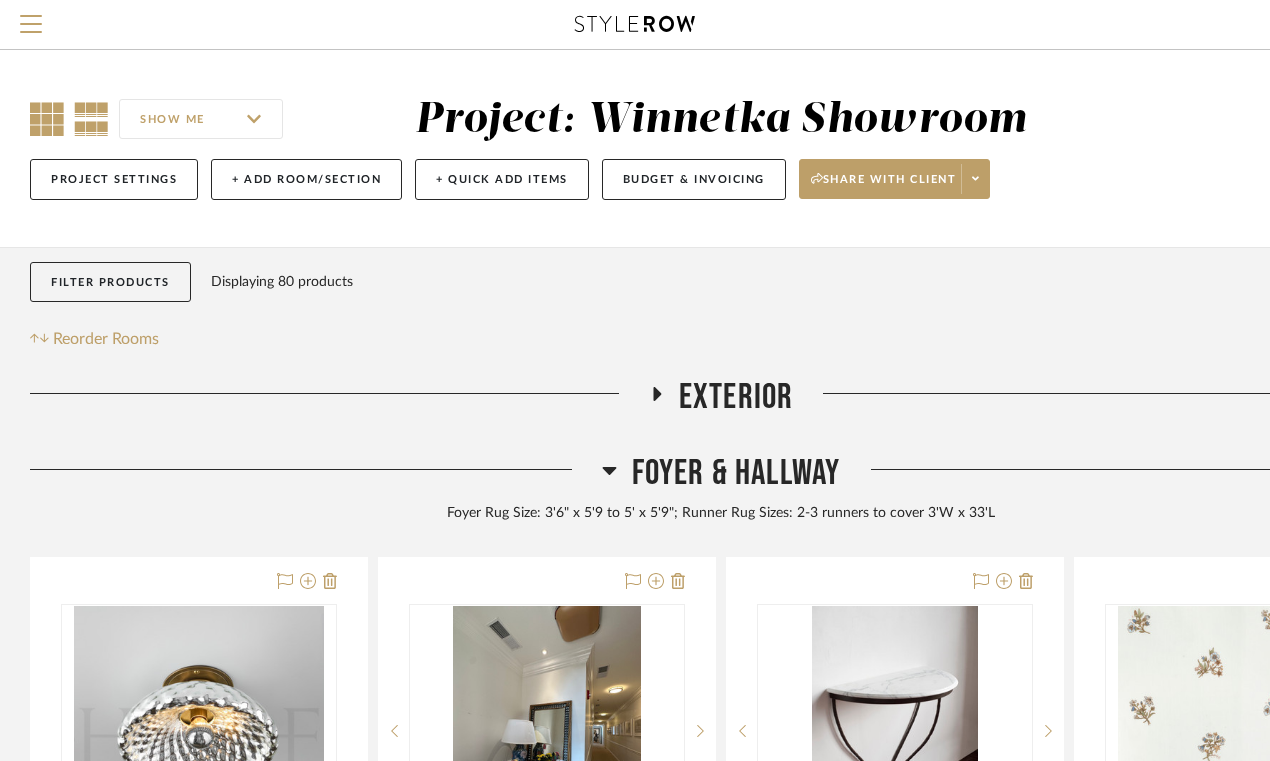 click 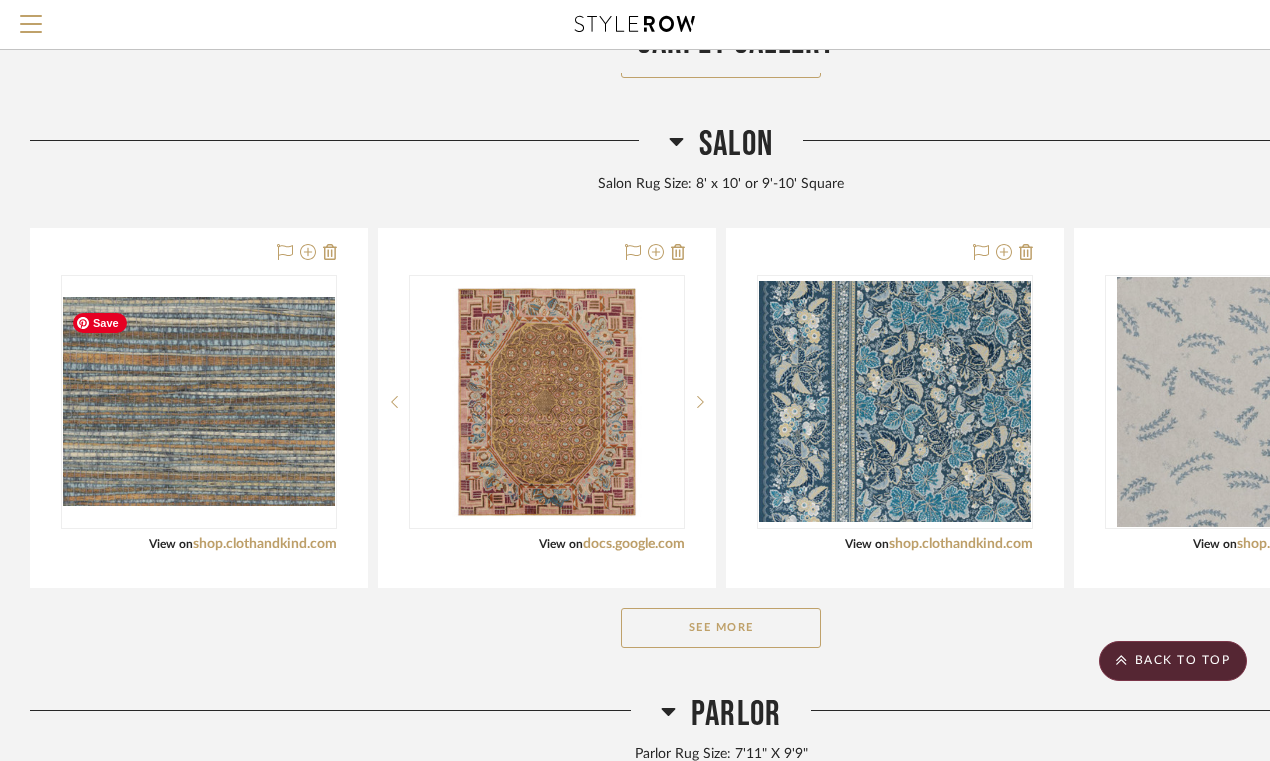 scroll, scrollTop: 1451, scrollLeft: 0, axis: vertical 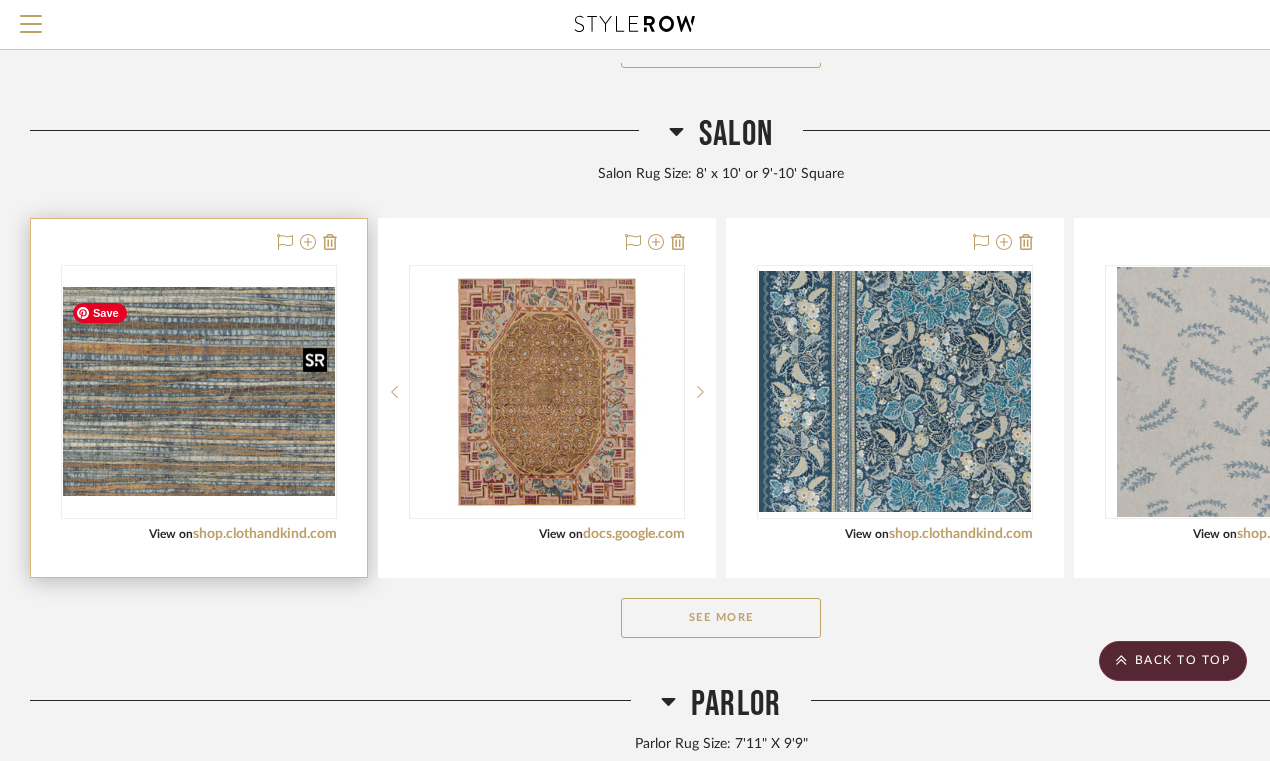 type 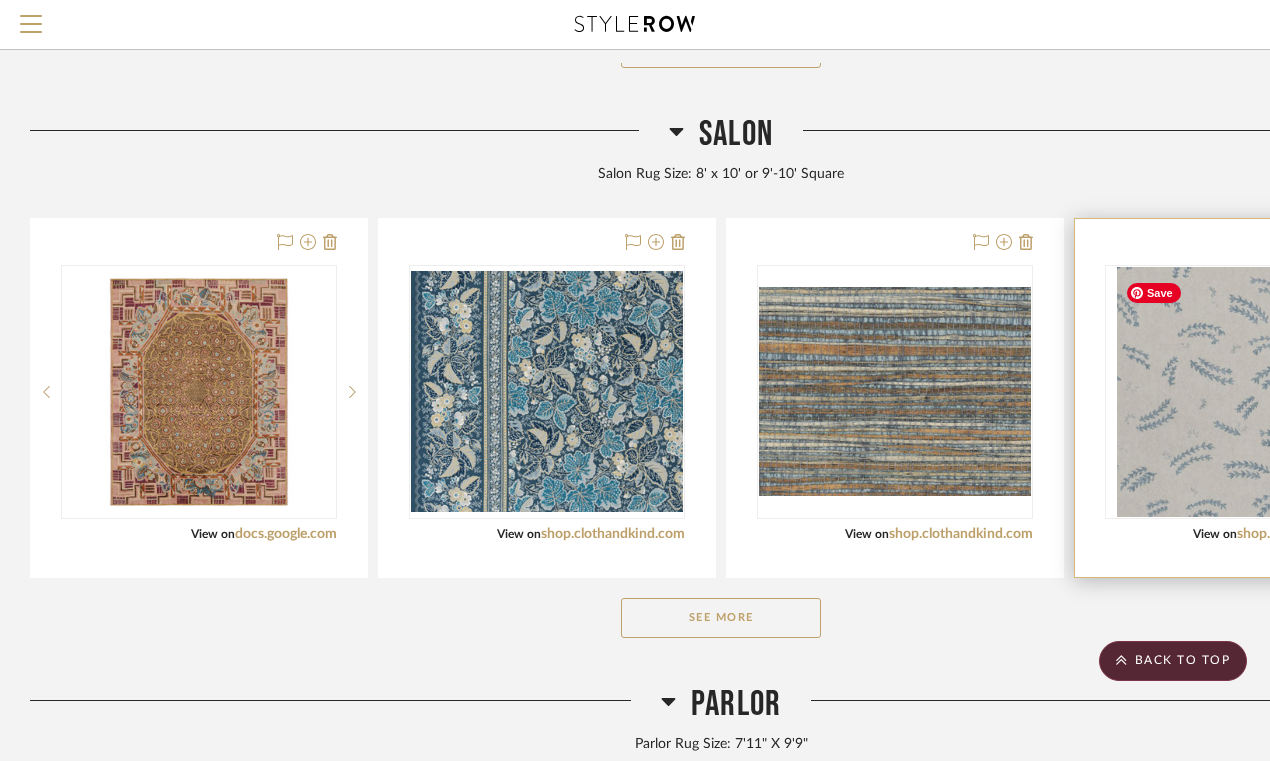click at bounding box center (1242, 392) 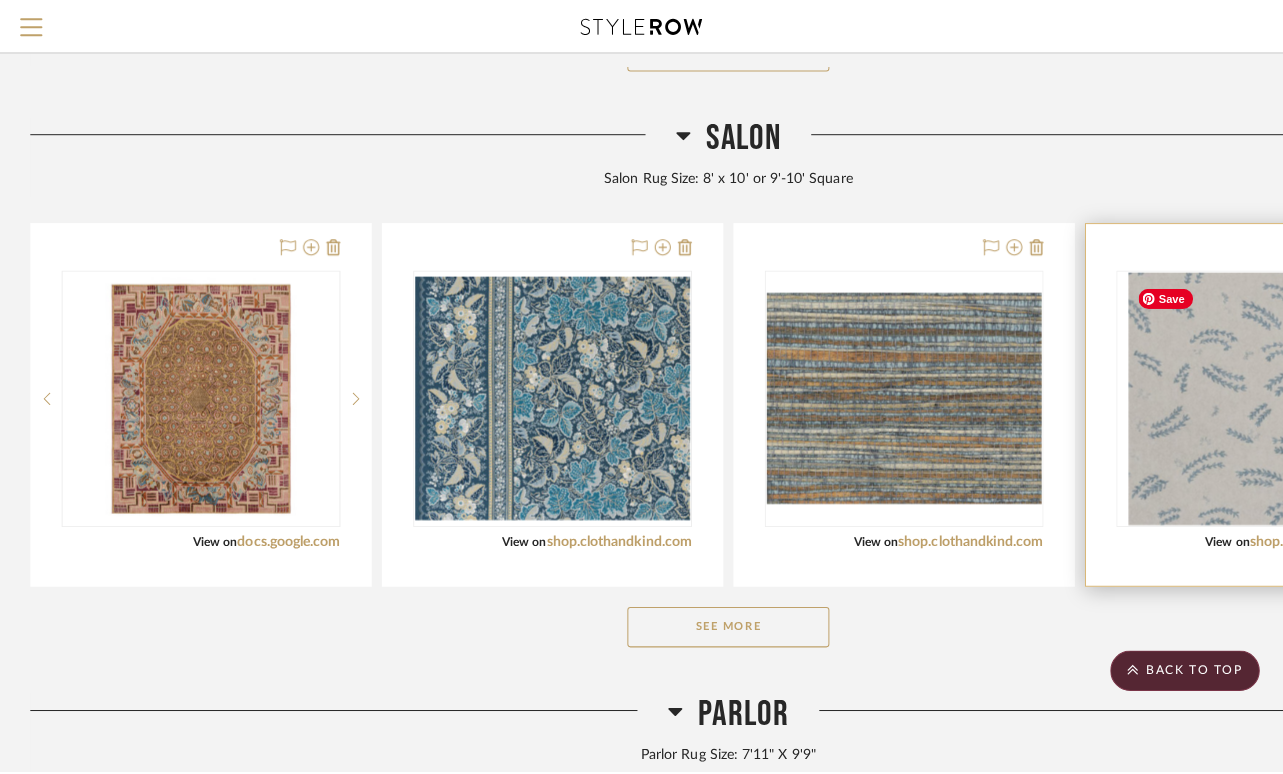scroll, scrollTop: 0, scrollLeft: 0, axis: both 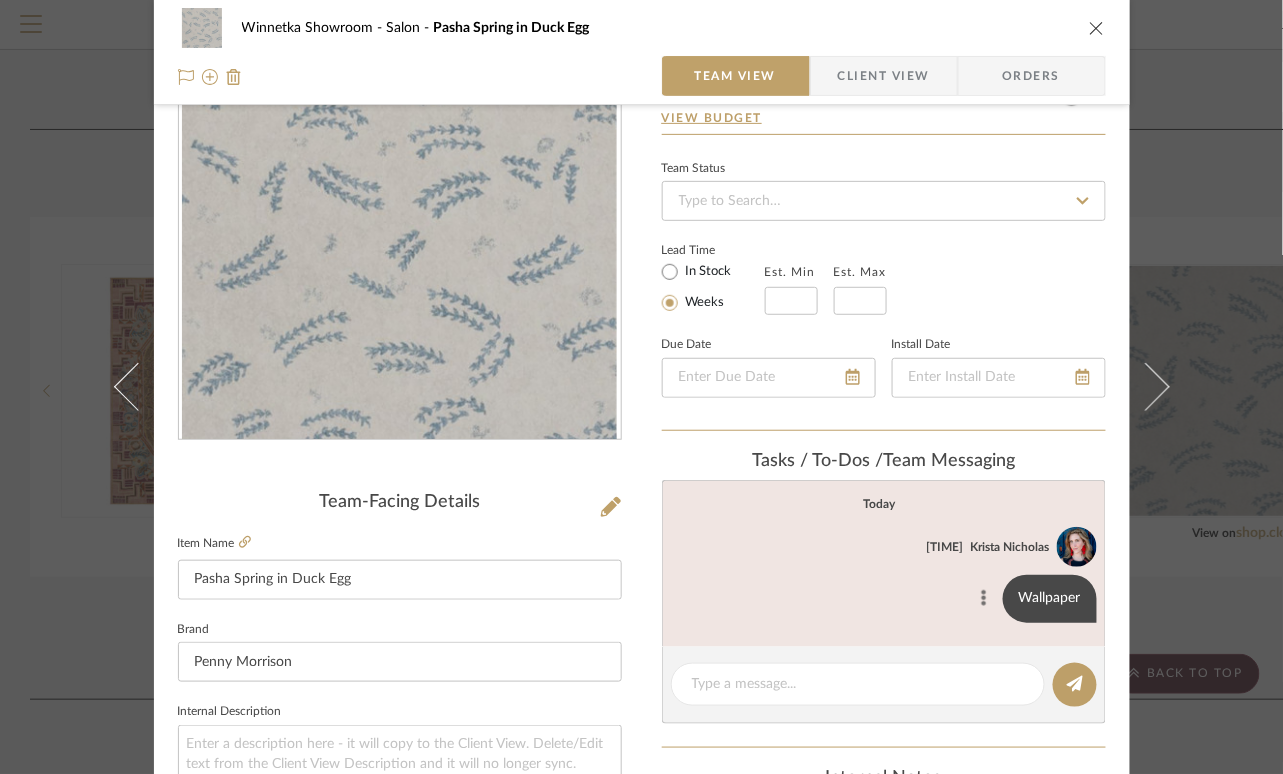 click 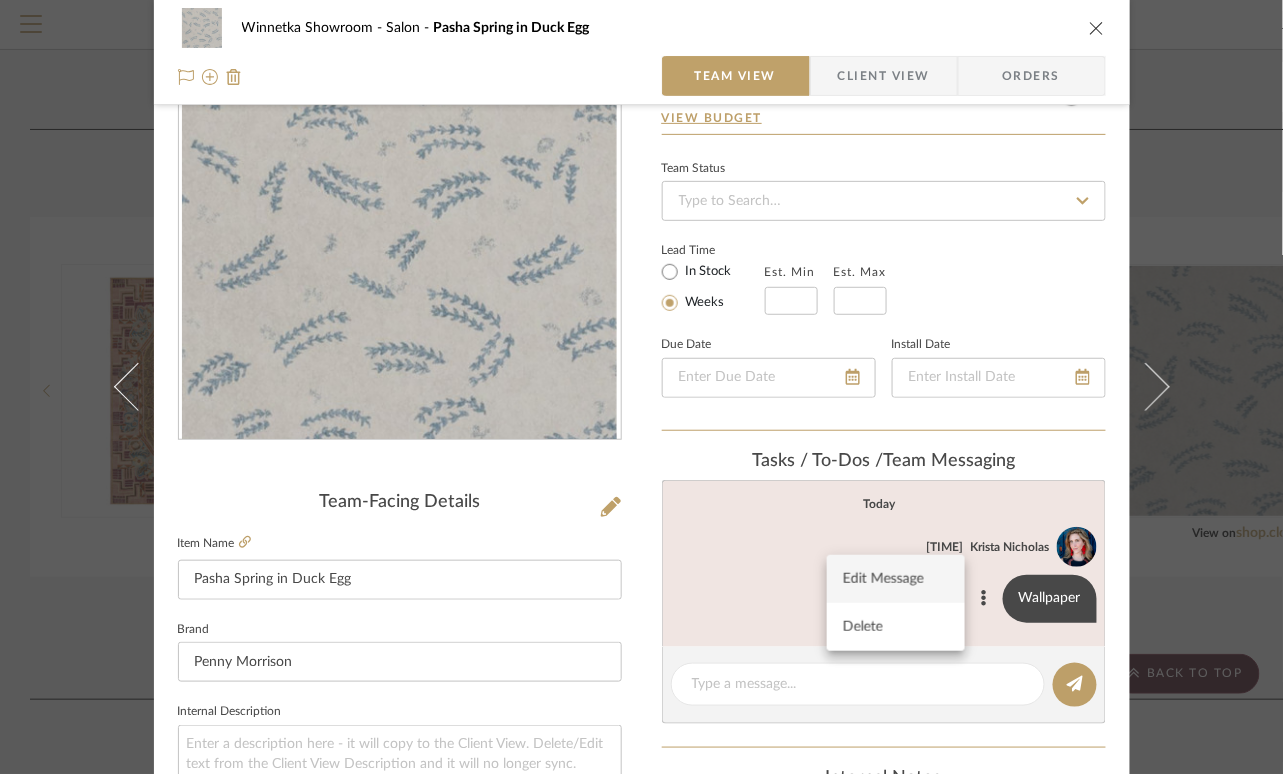 click on "Edit Message" at bounding box center (884, 579) 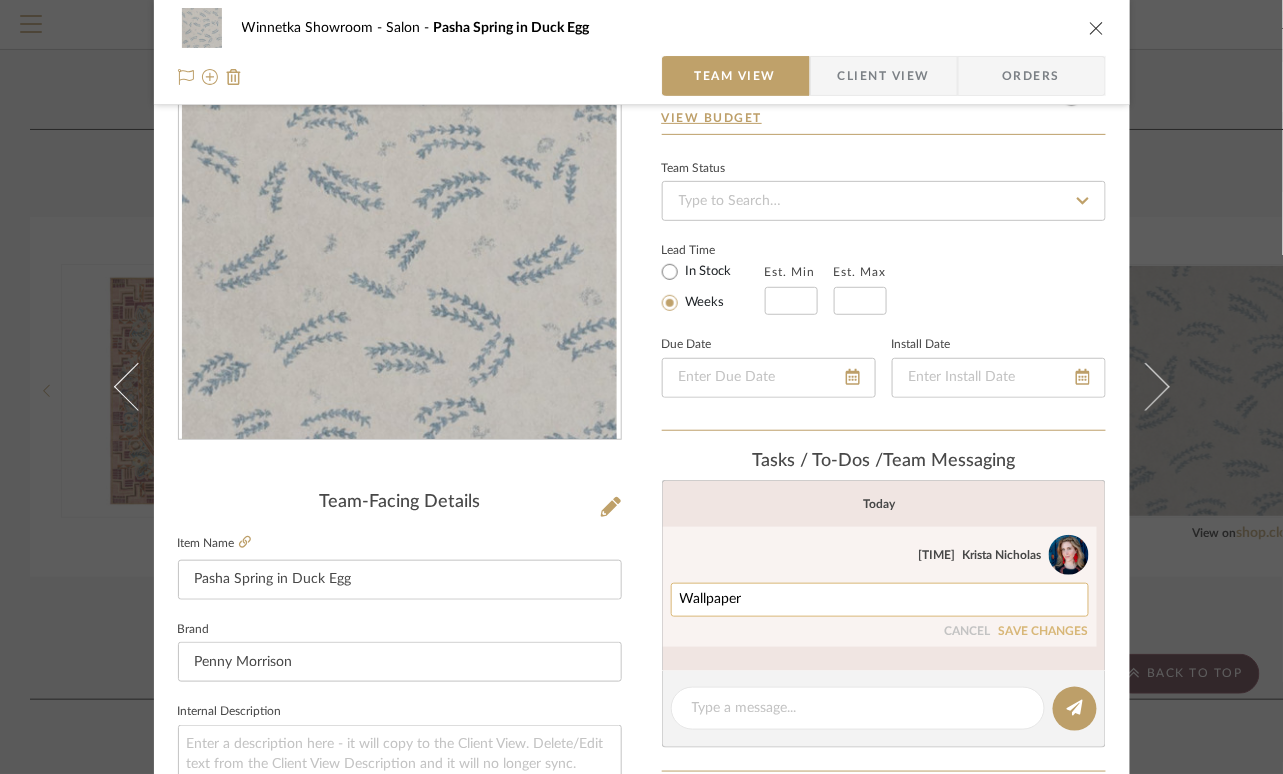 click on "Wallpaper" at bounding box center [880, 600] 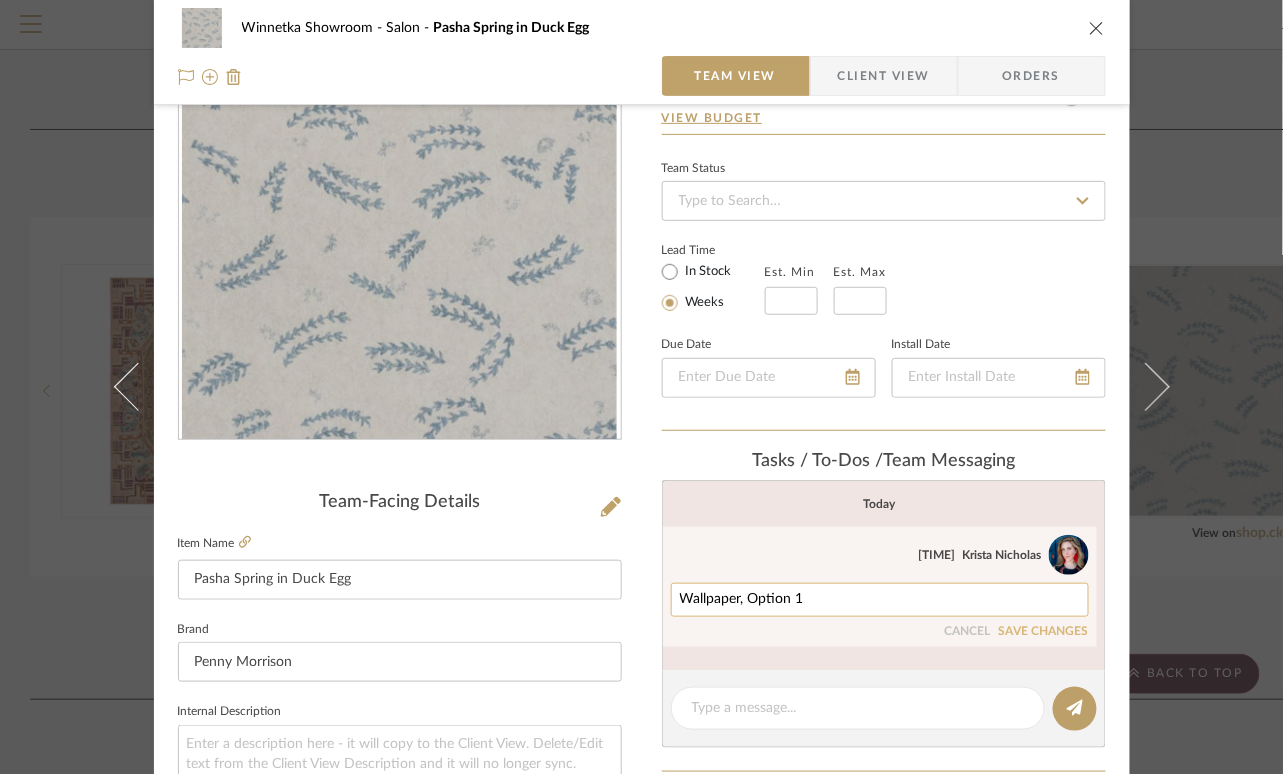 type on "Wallpaper, Option 1" 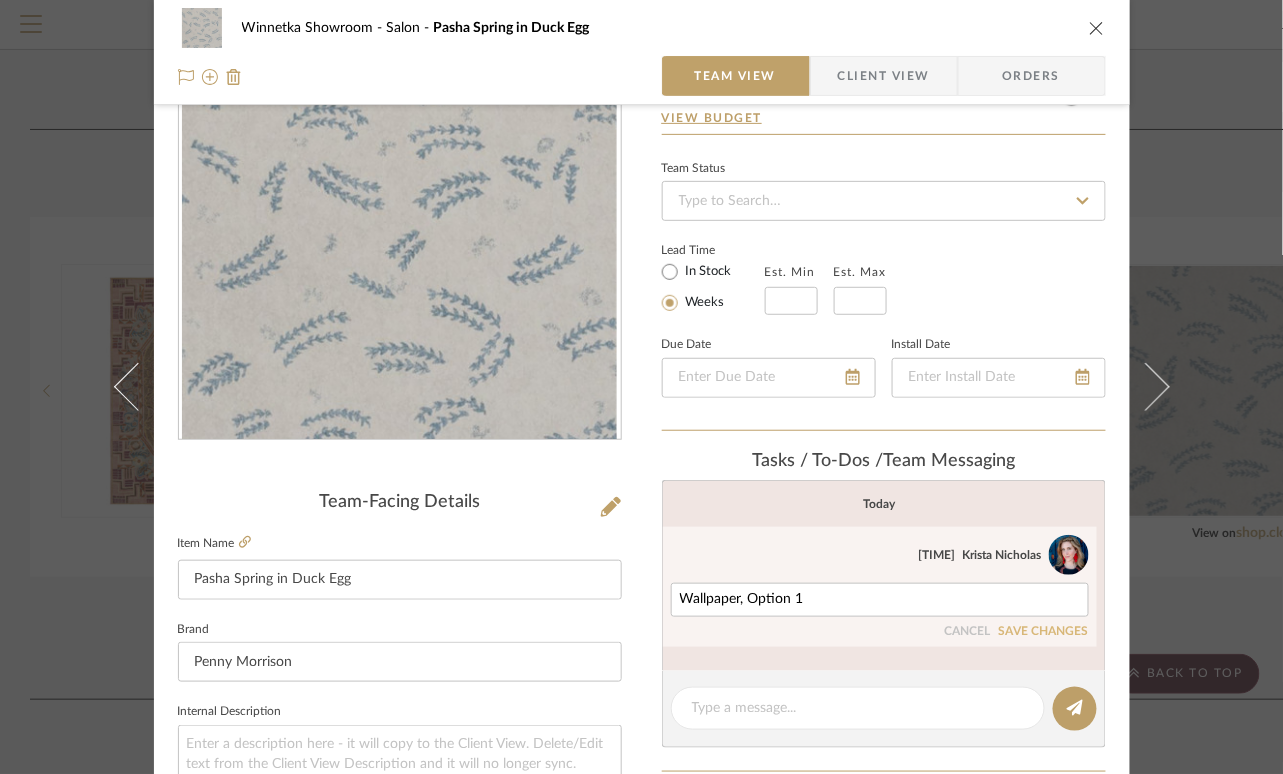 drag, startPoint x: 820, startPoint y: 613, endPoint x: 661, endPoint y: 591, distance: 160.5148 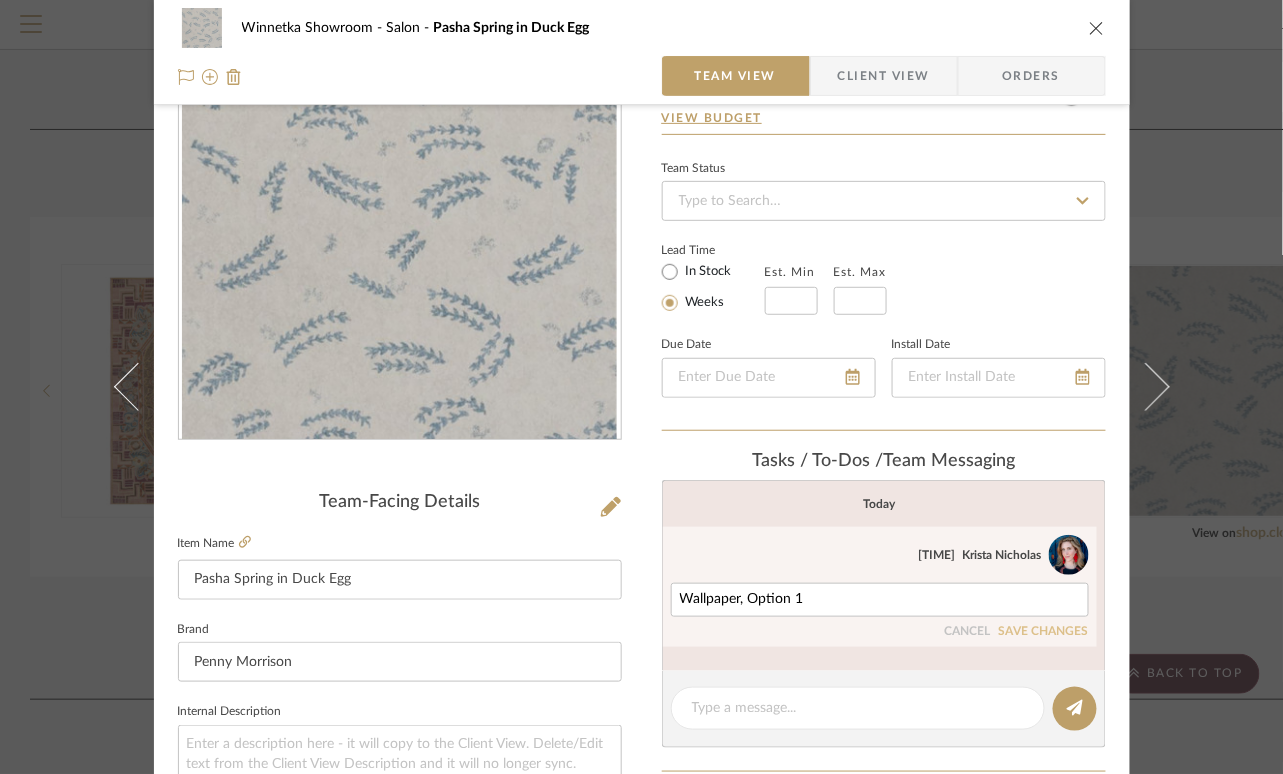 click on "SAVE CHANGES" at bounding box center (1044, 632) 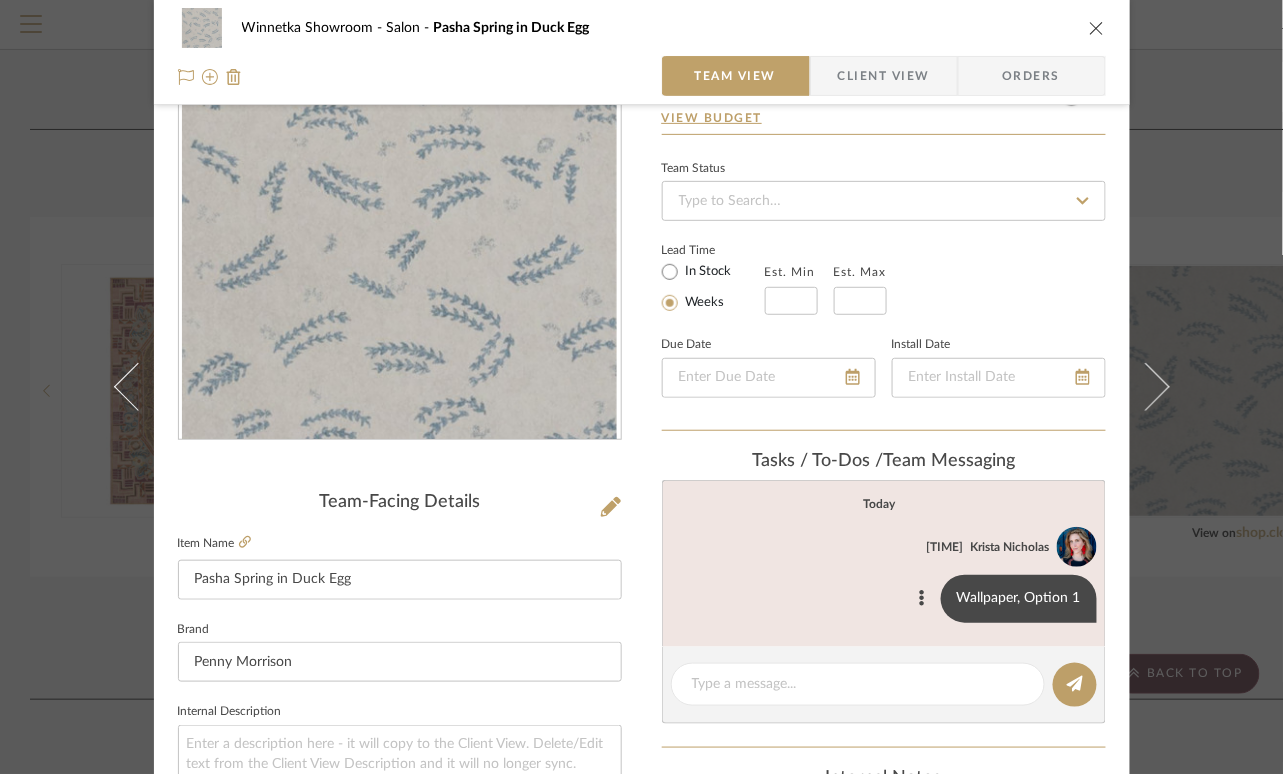click at bounding box center (1097, 28) 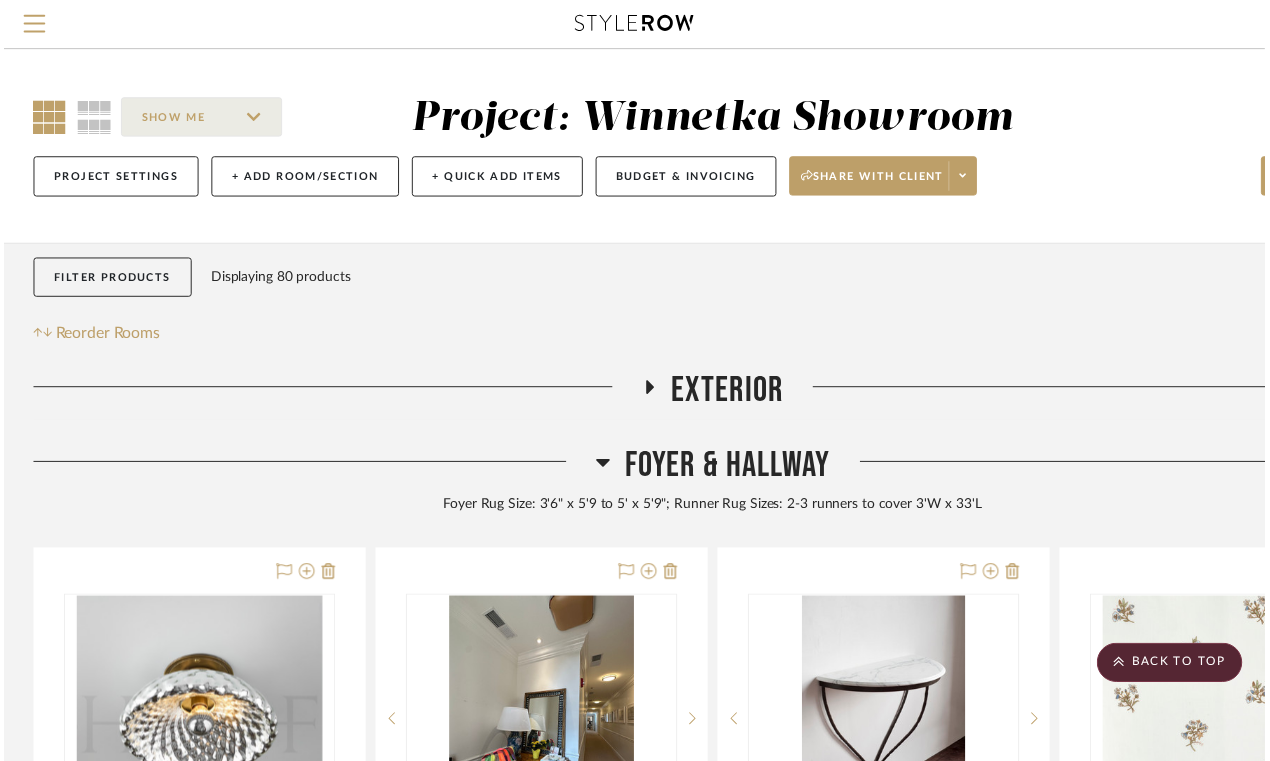 scroll, scrollTop: 1451, scrollLeft: 0, axis: vertical 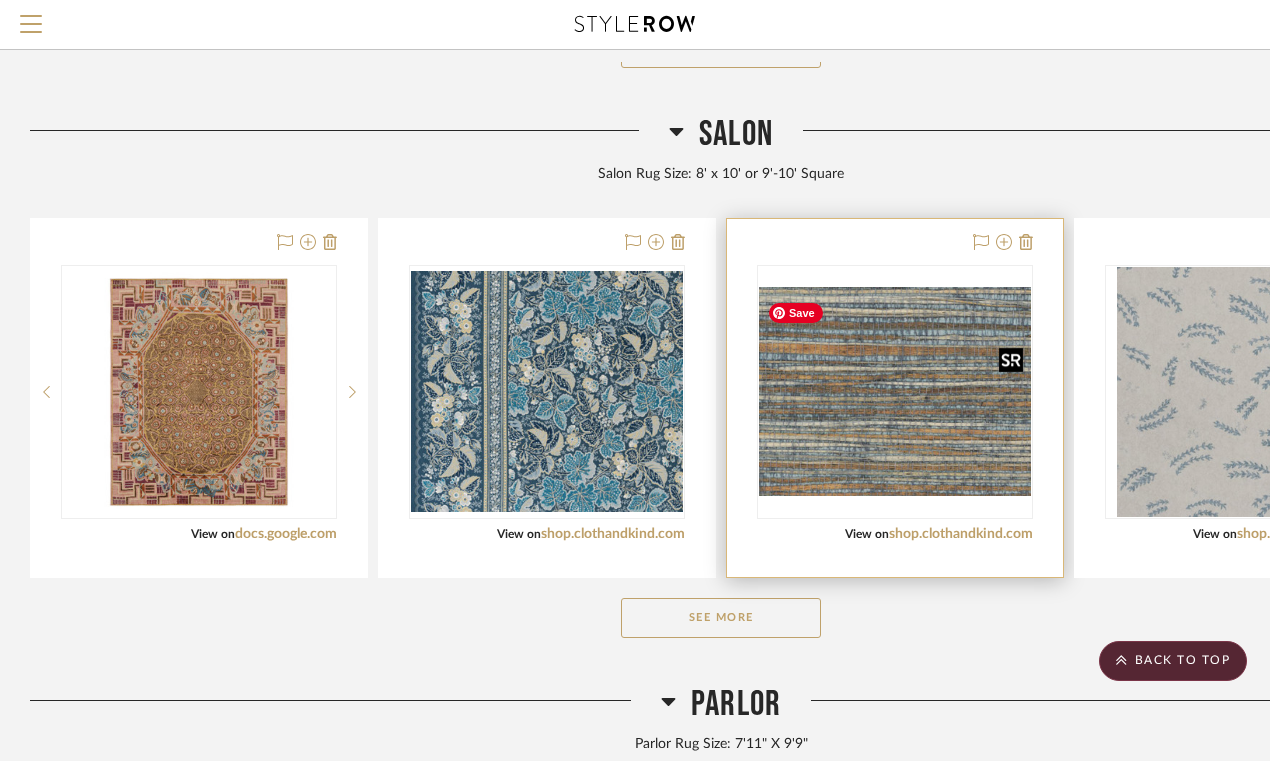 click at bounding box center (895, 391) 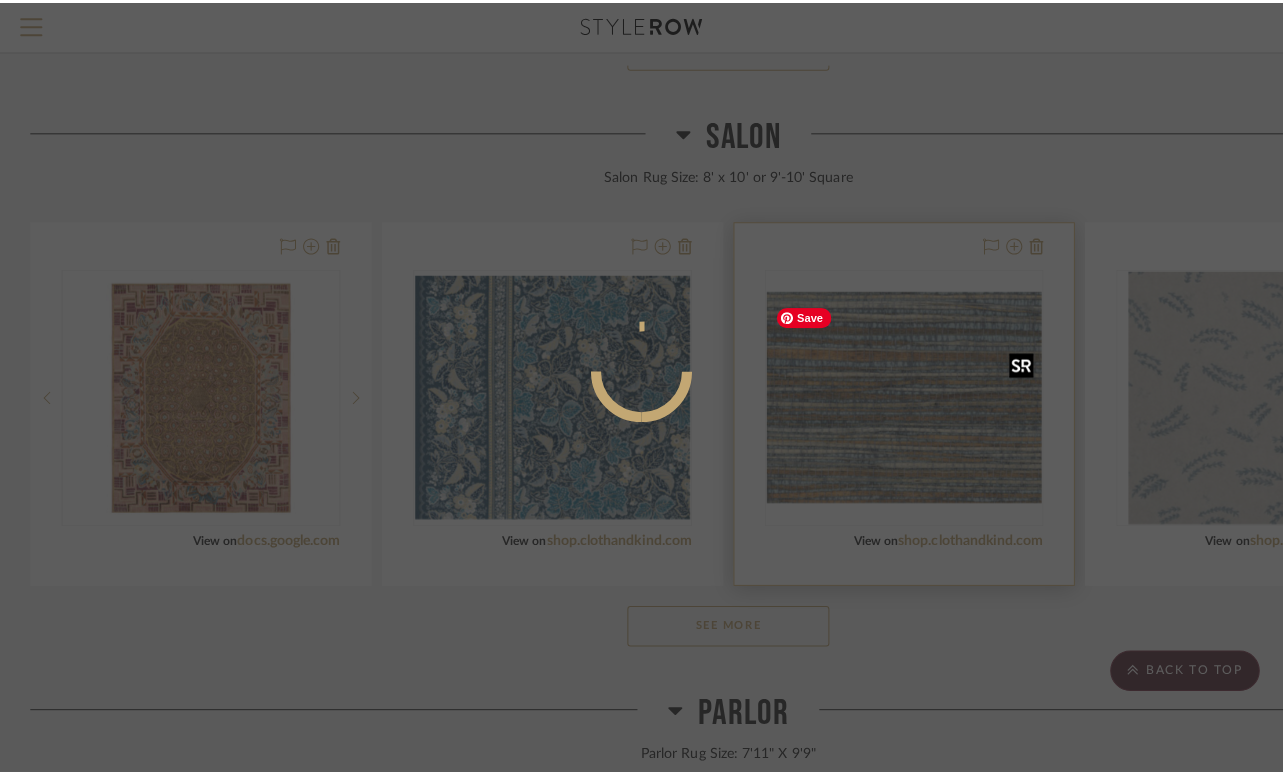 scroll, scrollTop: 0, scrollLeft: 0, axis: both 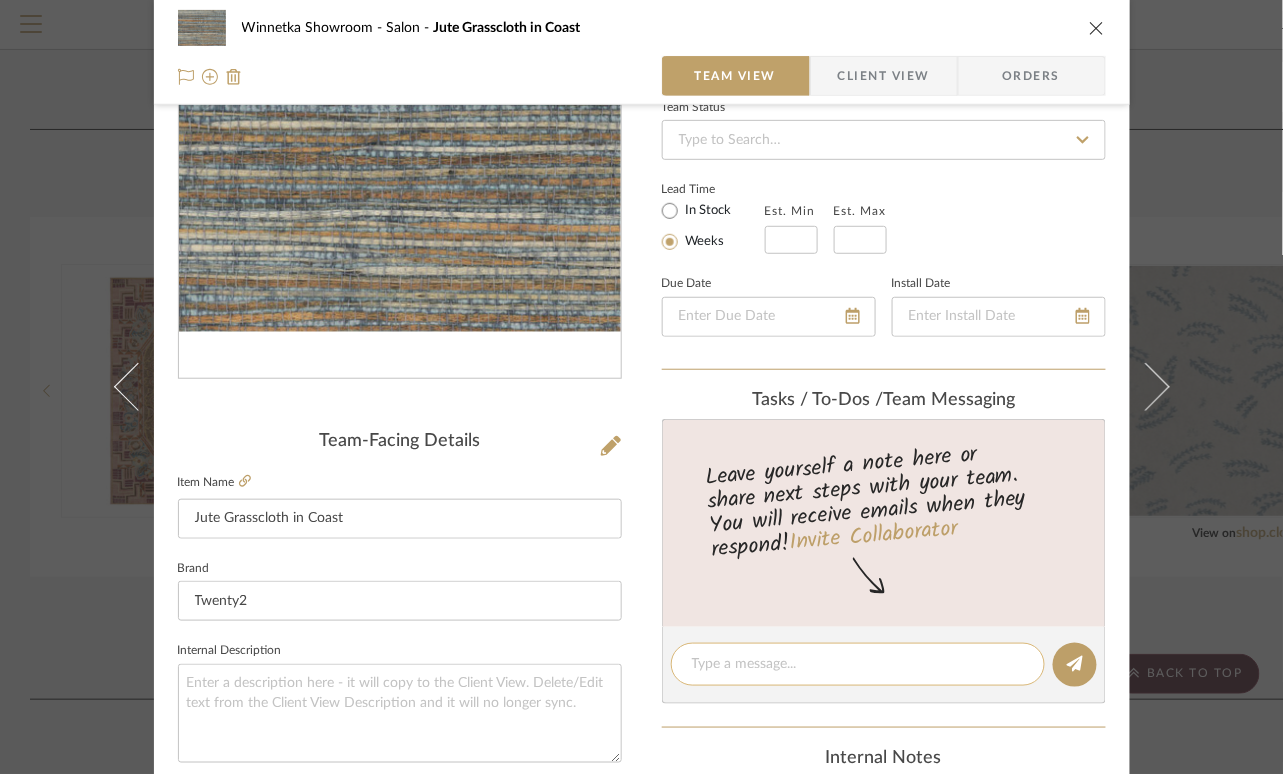 click 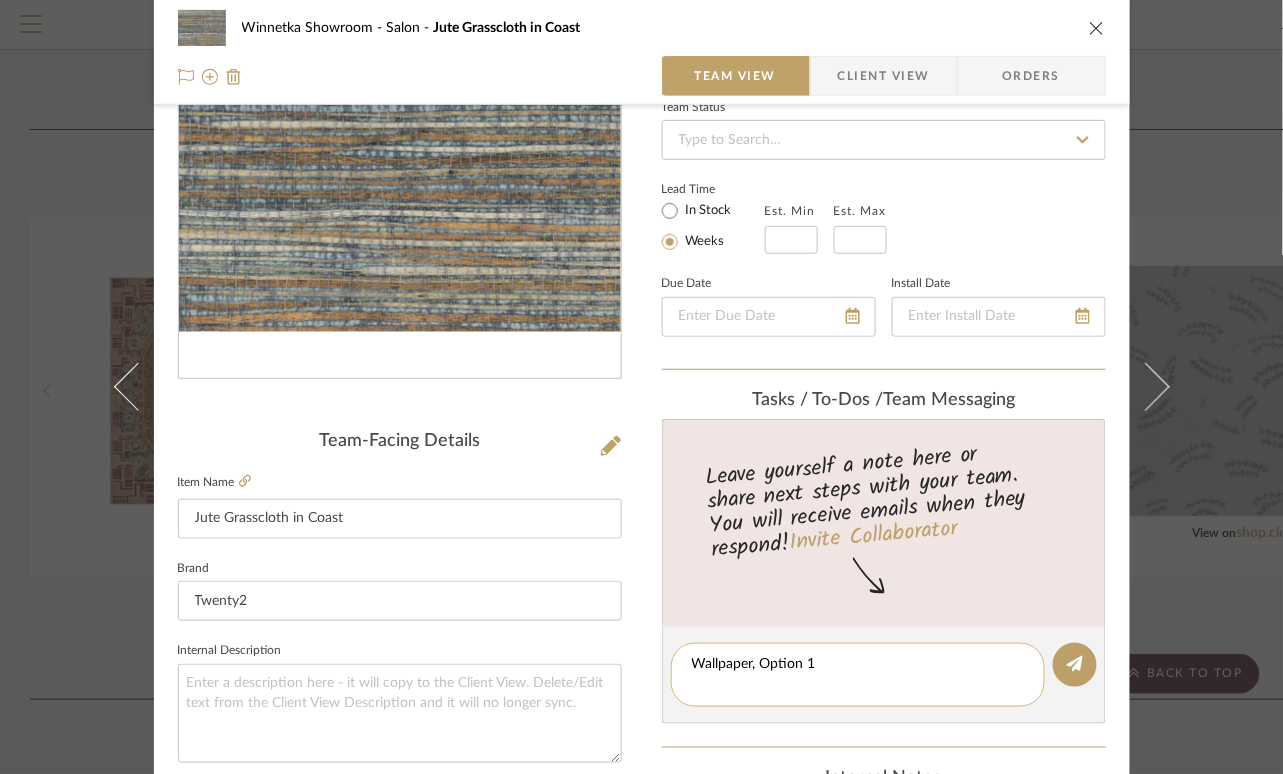 scroll, scrollTop: 0, scrollLeft: 0, axis: both 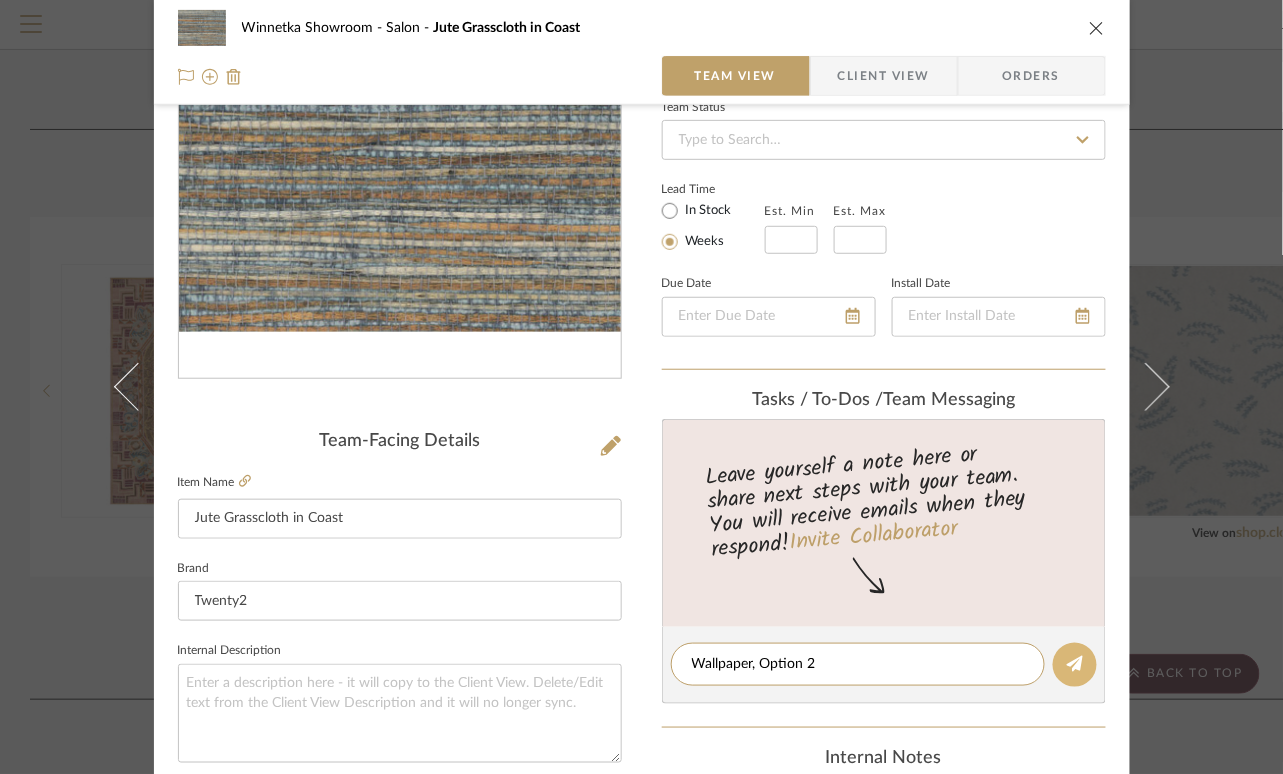 type on "Wallpaper, Option 2" 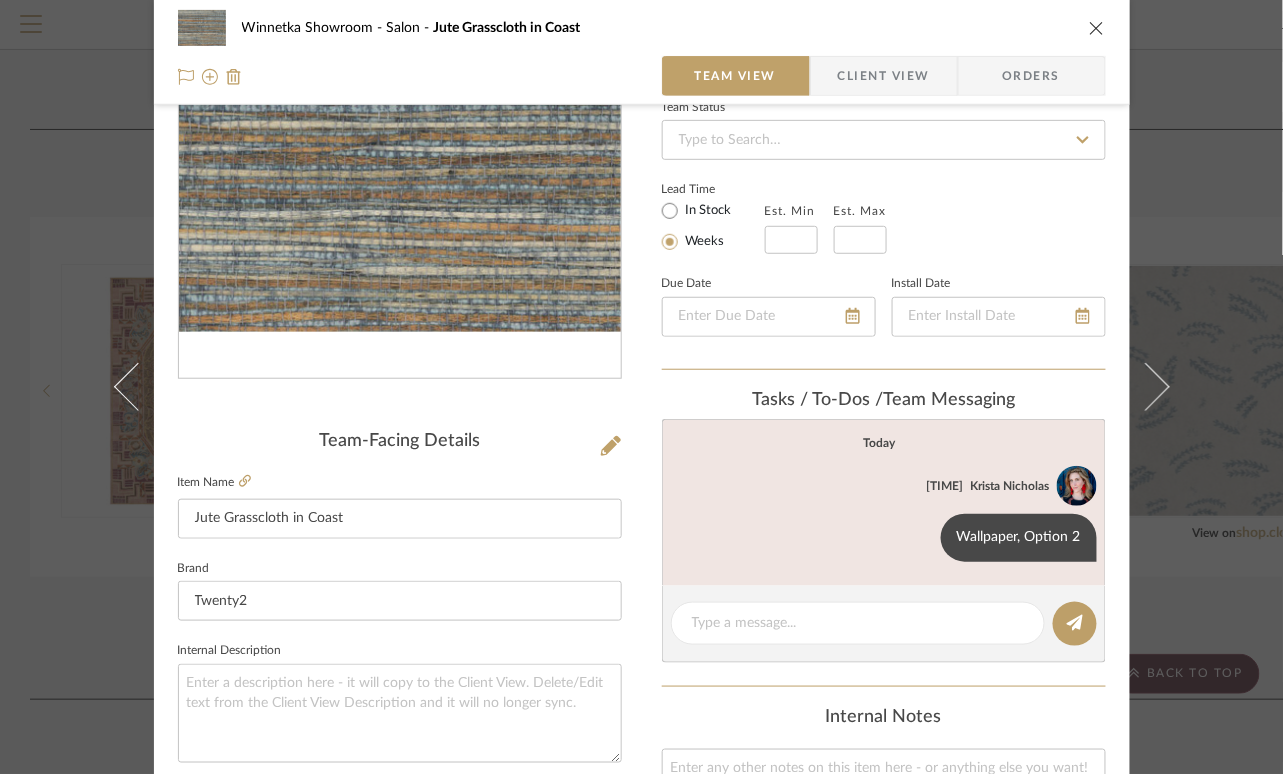 click at bounding box center [1097, 28] 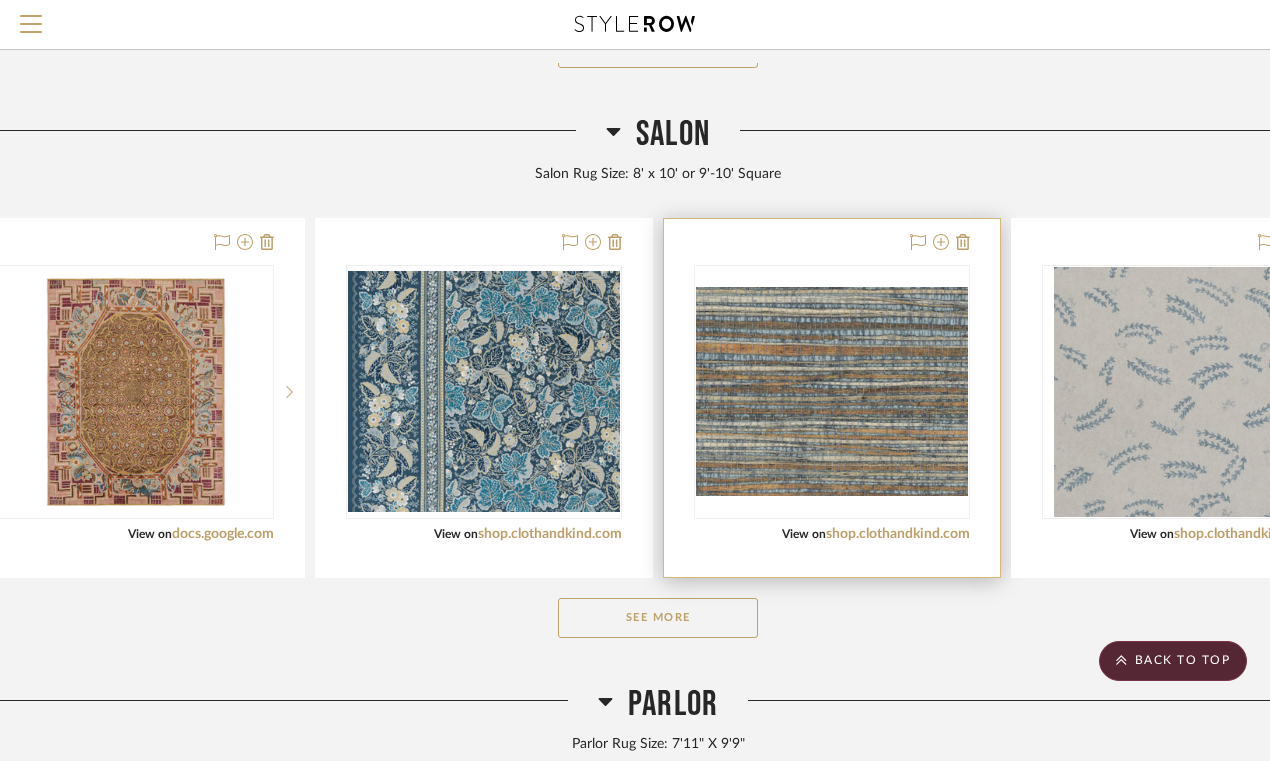 scroll, scrollTop: 1451, scrollLeft: 77, axis: both 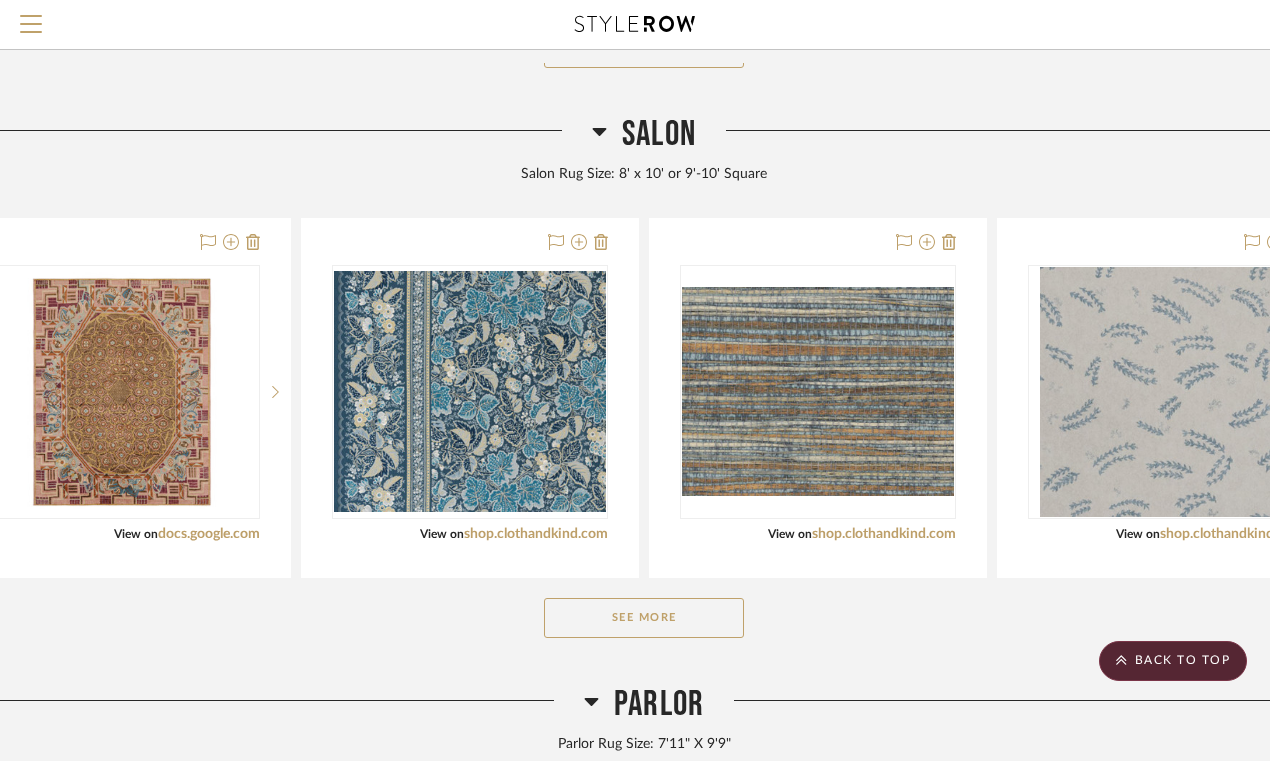 click on "See More" 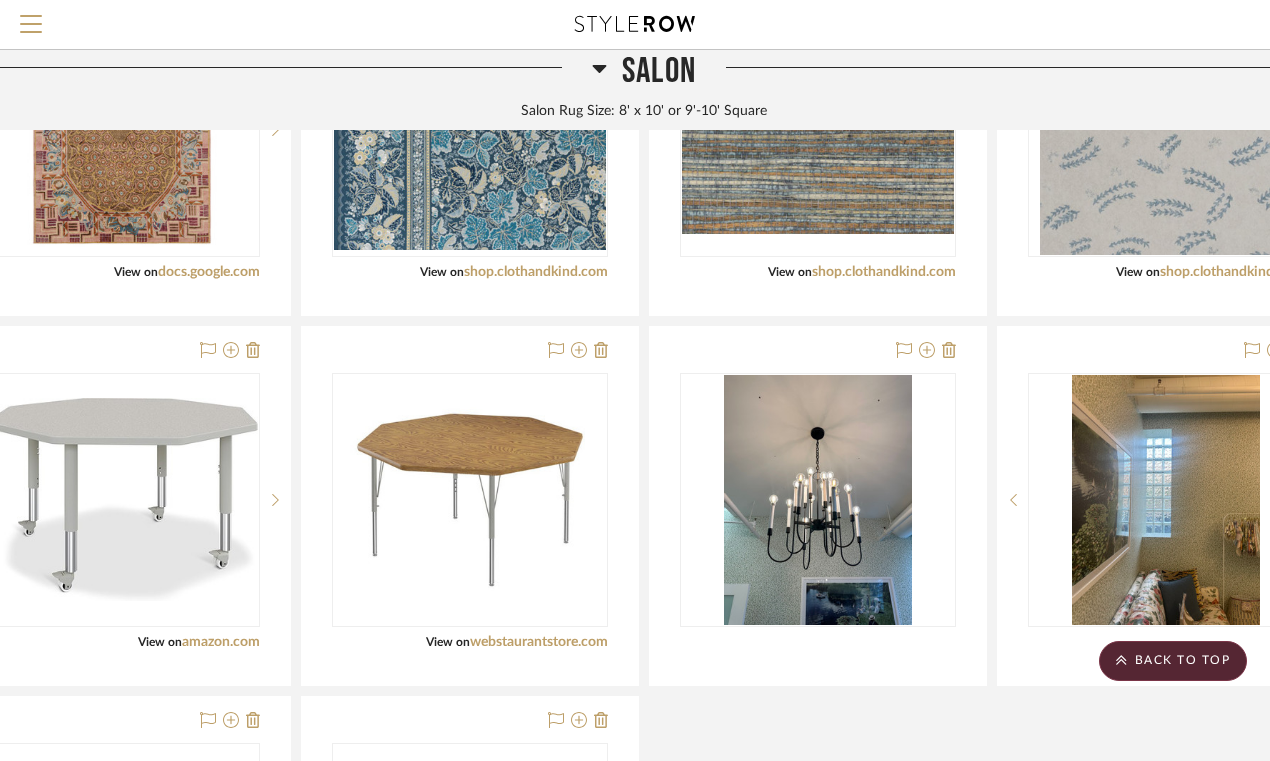 scroll, scrollTop: 1715, scrollLeft: 71, axis: both 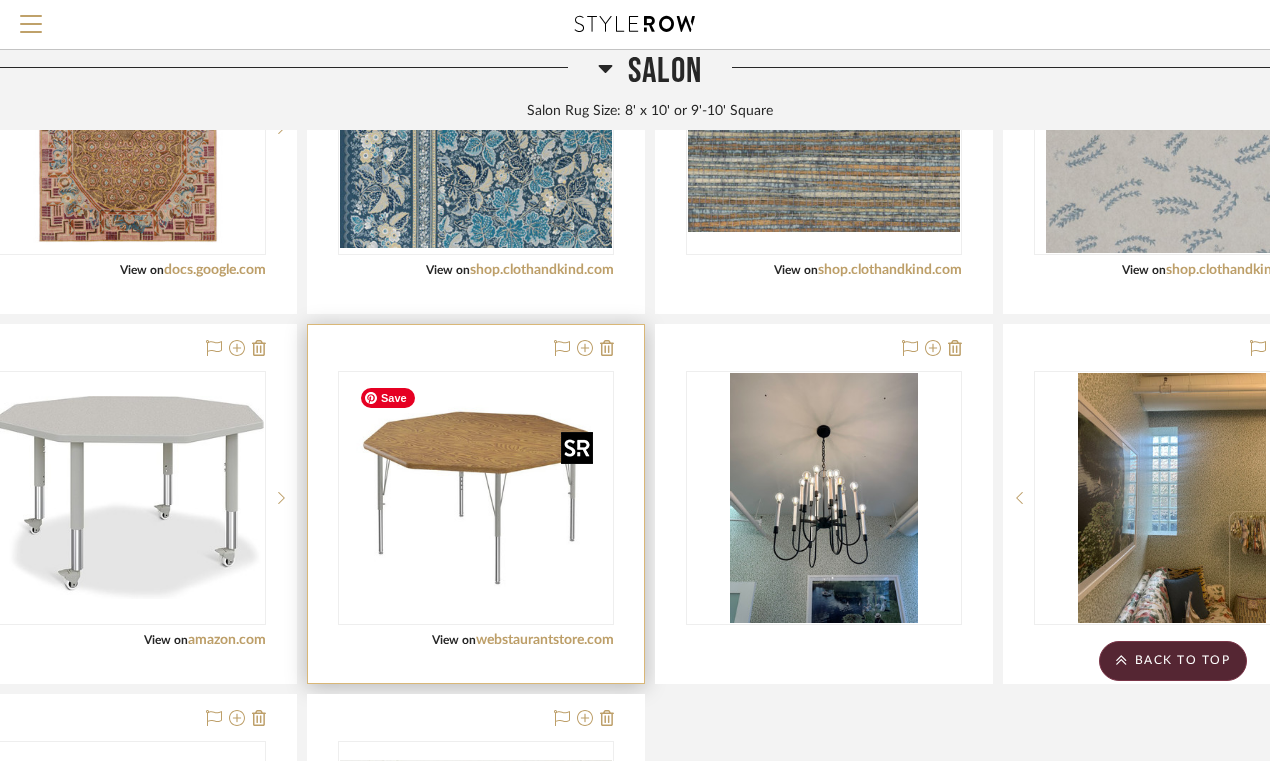 click at bounding box center [476, 498] 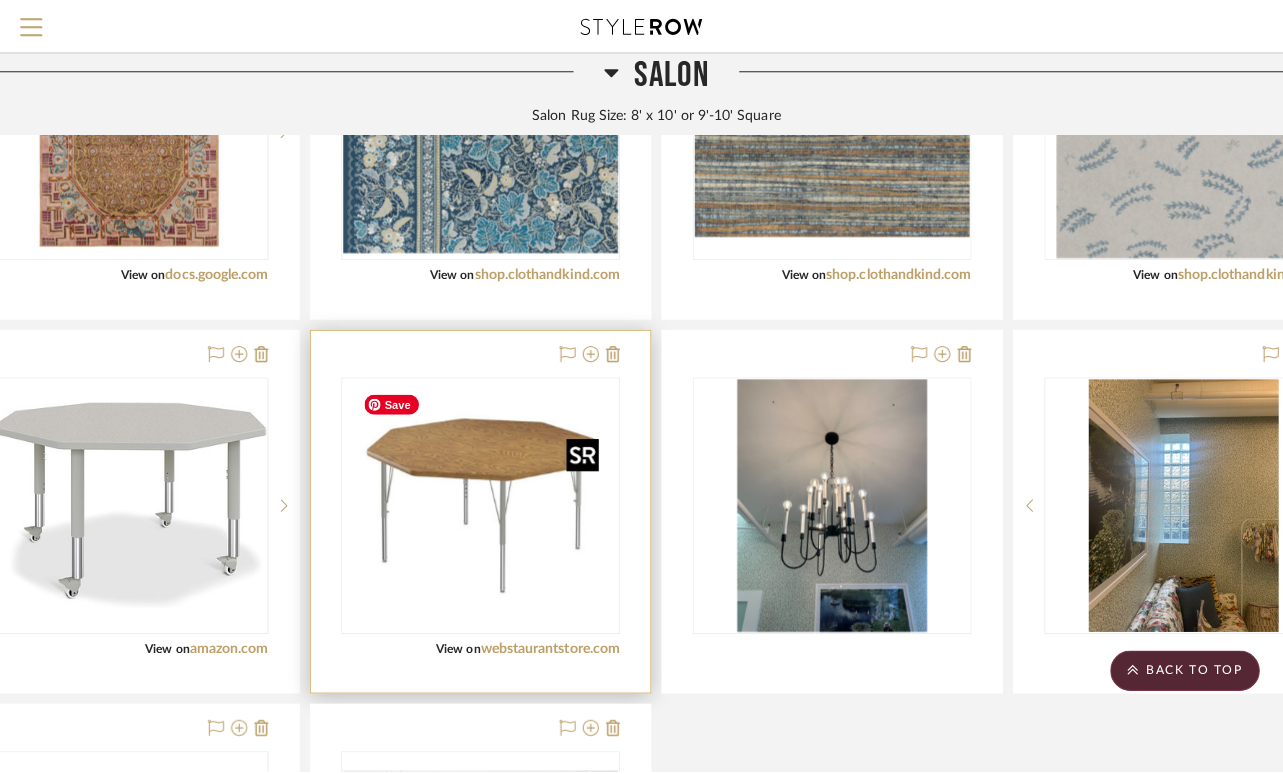 scroll, scrollTop: 0, scrollLeft: 0, axis: both 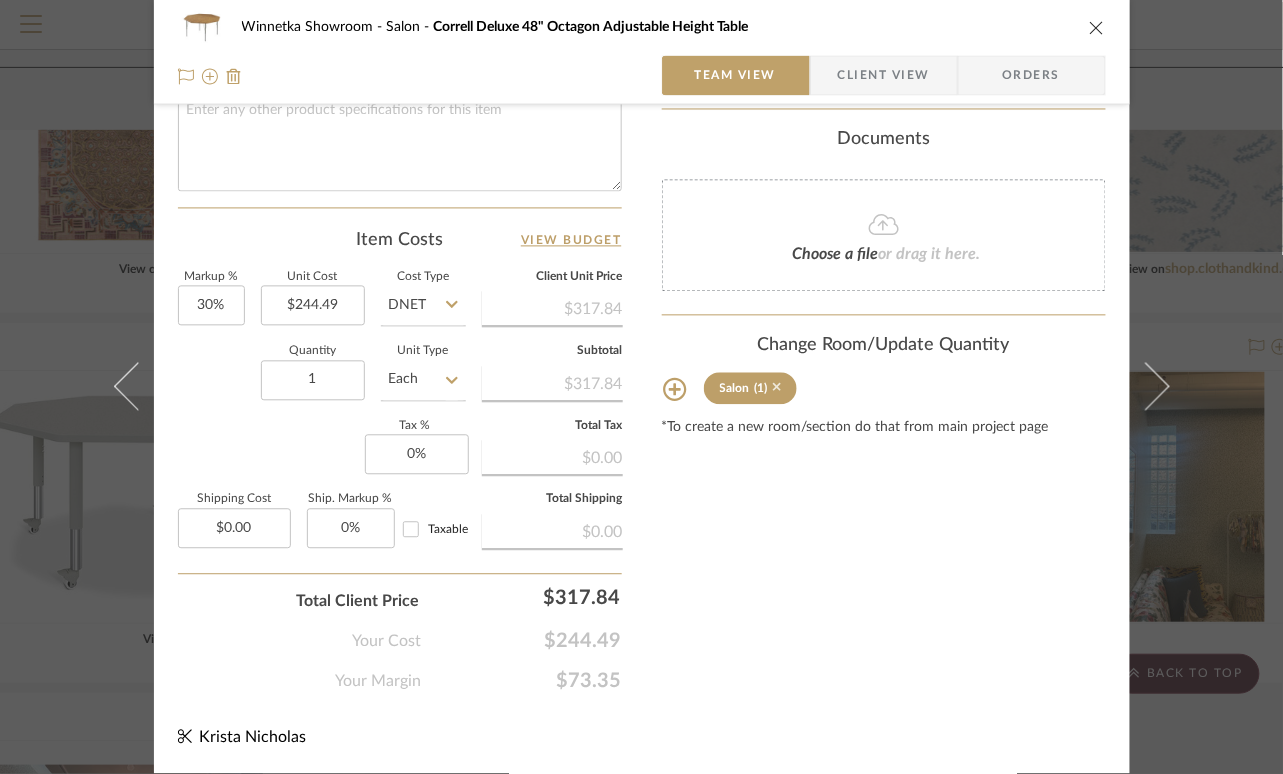 click 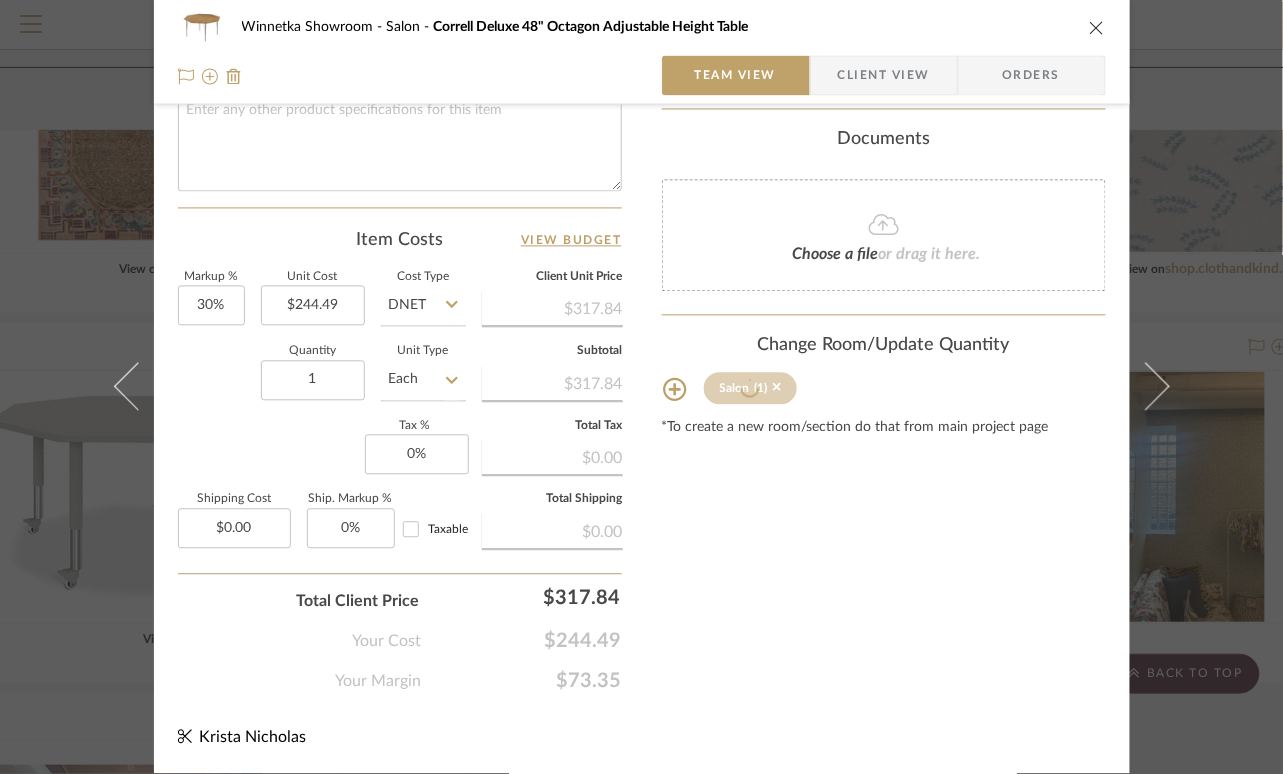 type 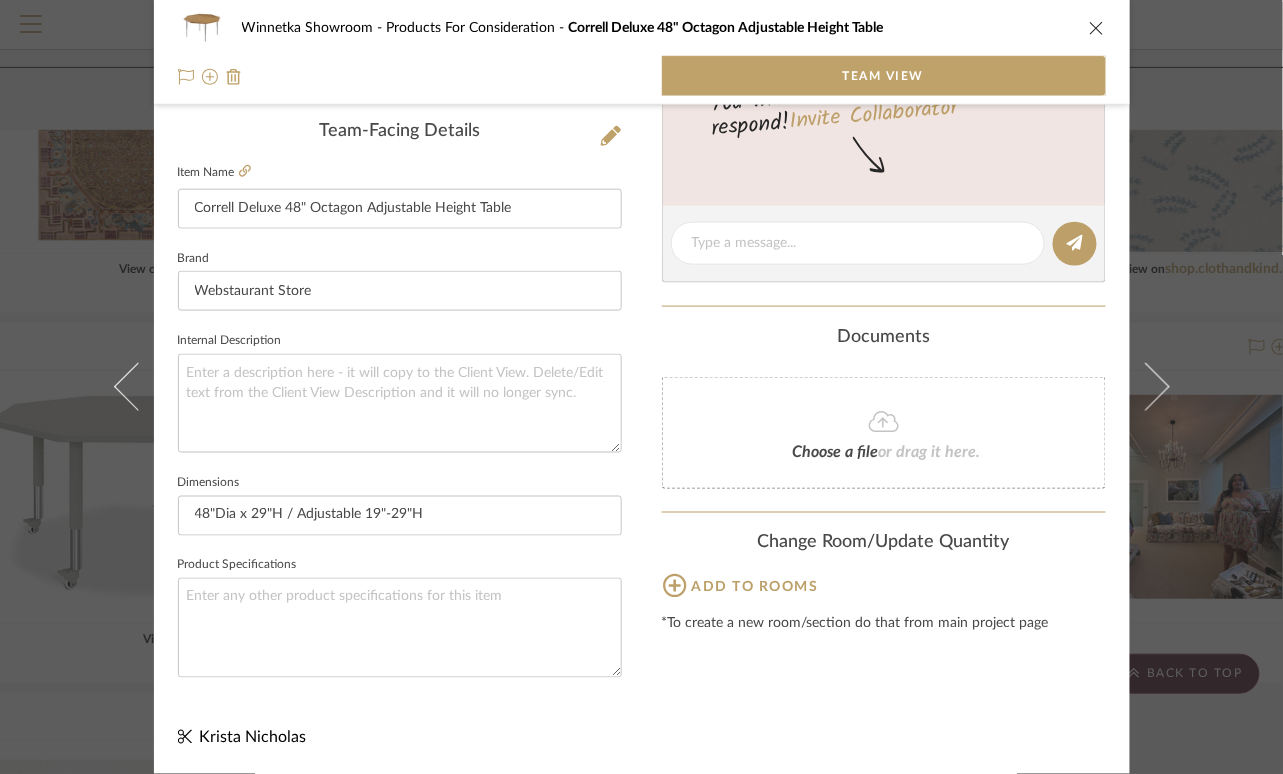 scroll, scrollTop: 502, scrollLeft: 0, axis: vertical 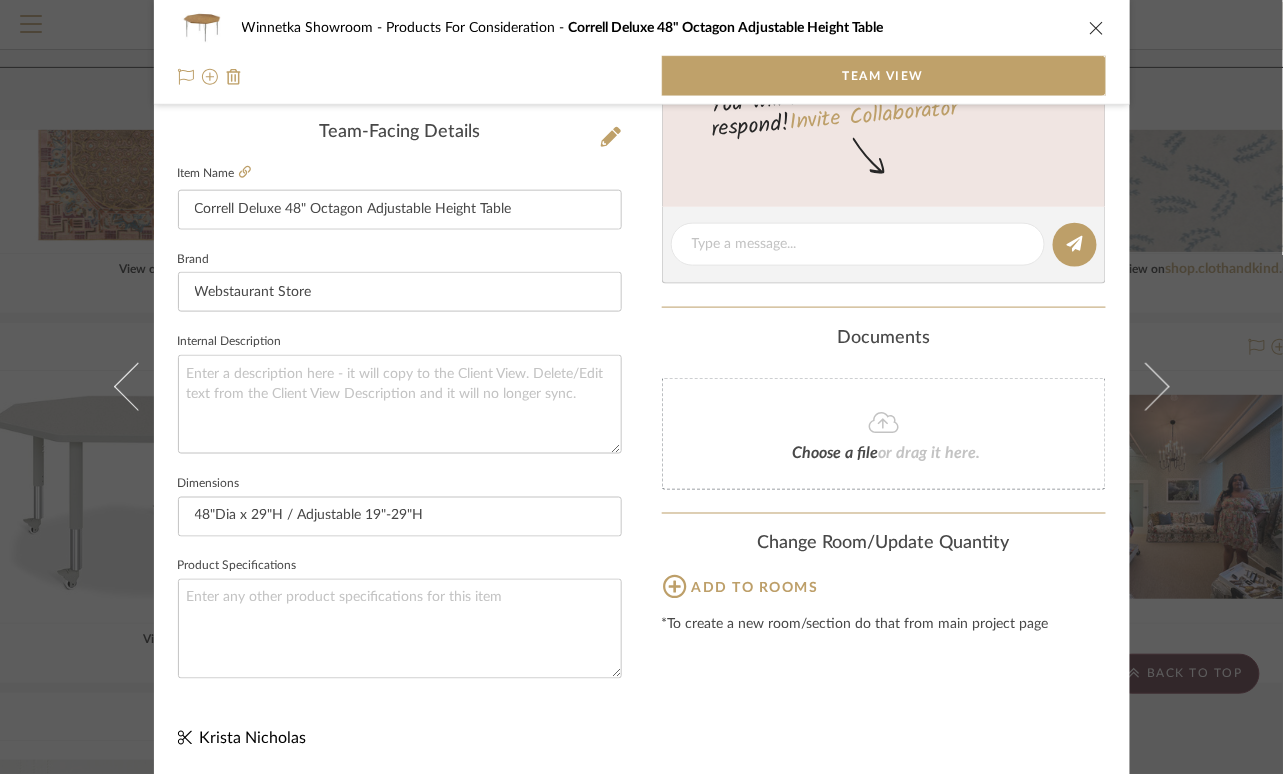 click at bounding box center (1097, 28) 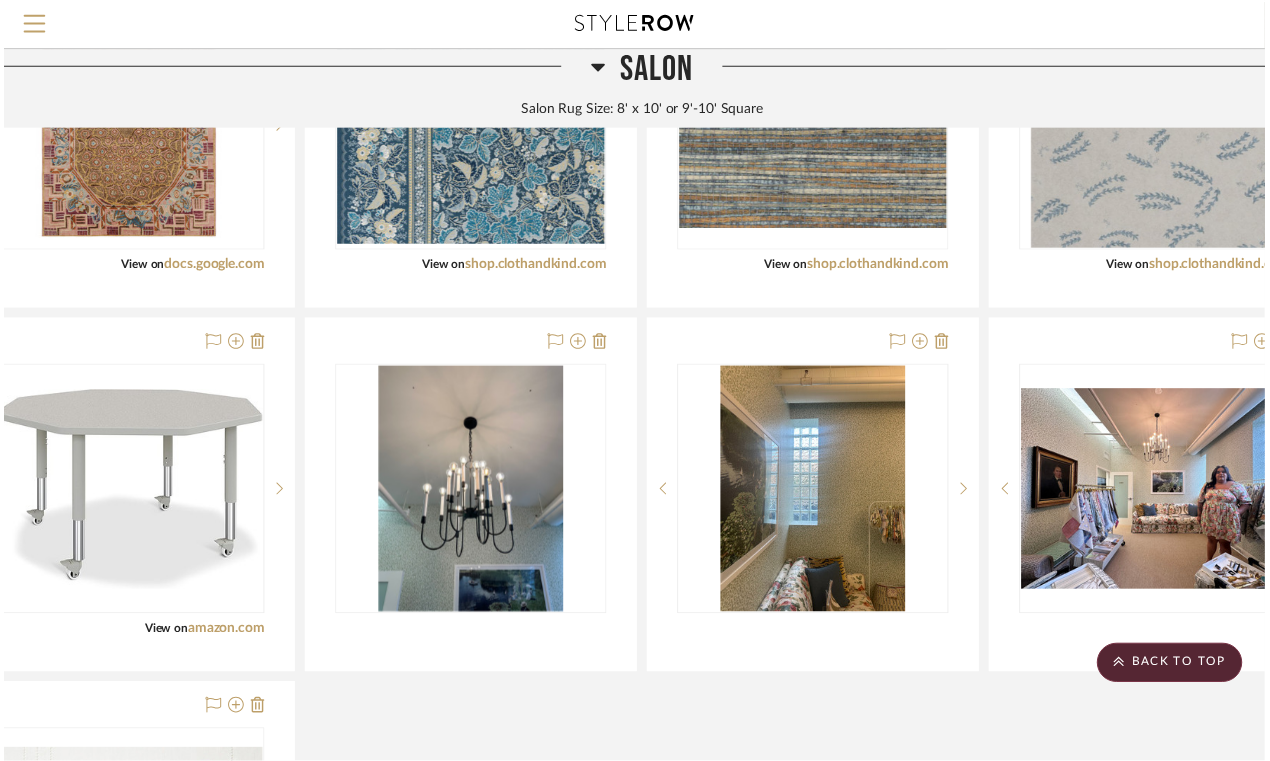 scroll, scrollTop: 1715, scrollLeft: 71, axis: both 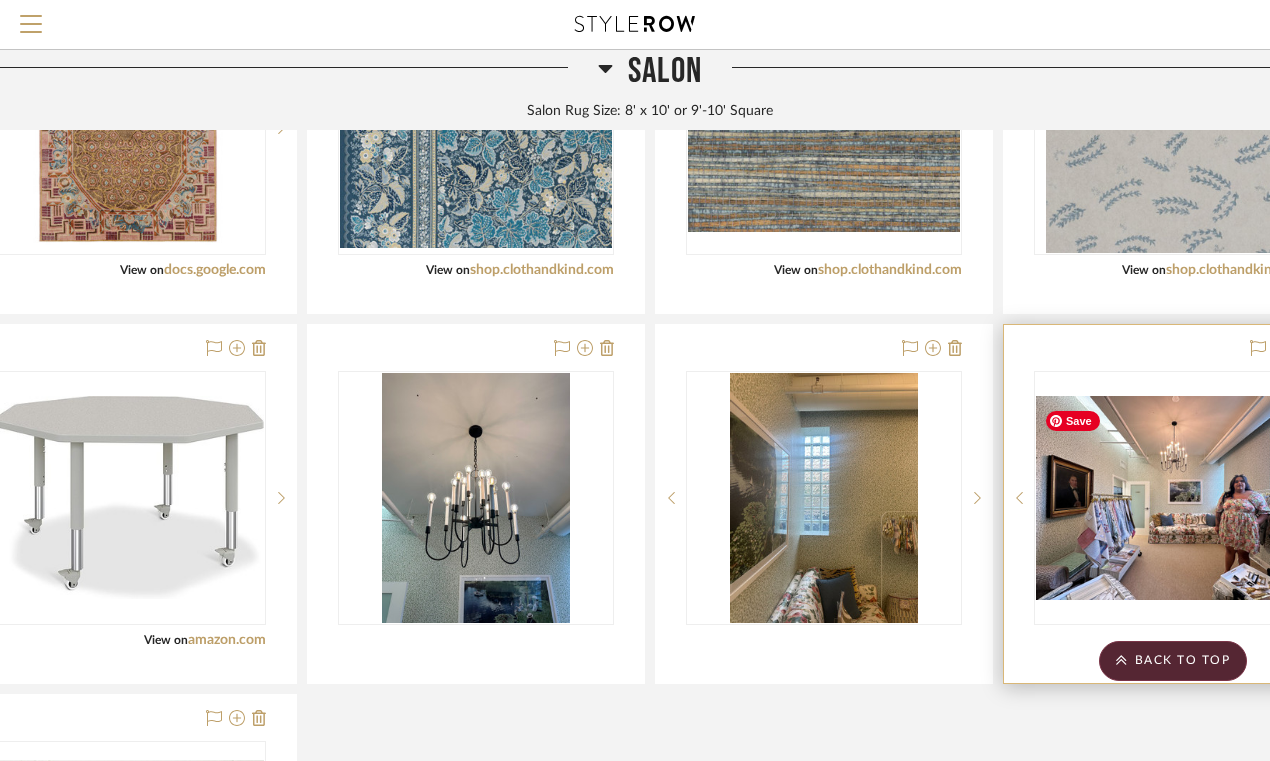click at bounding box center (1172, 498) 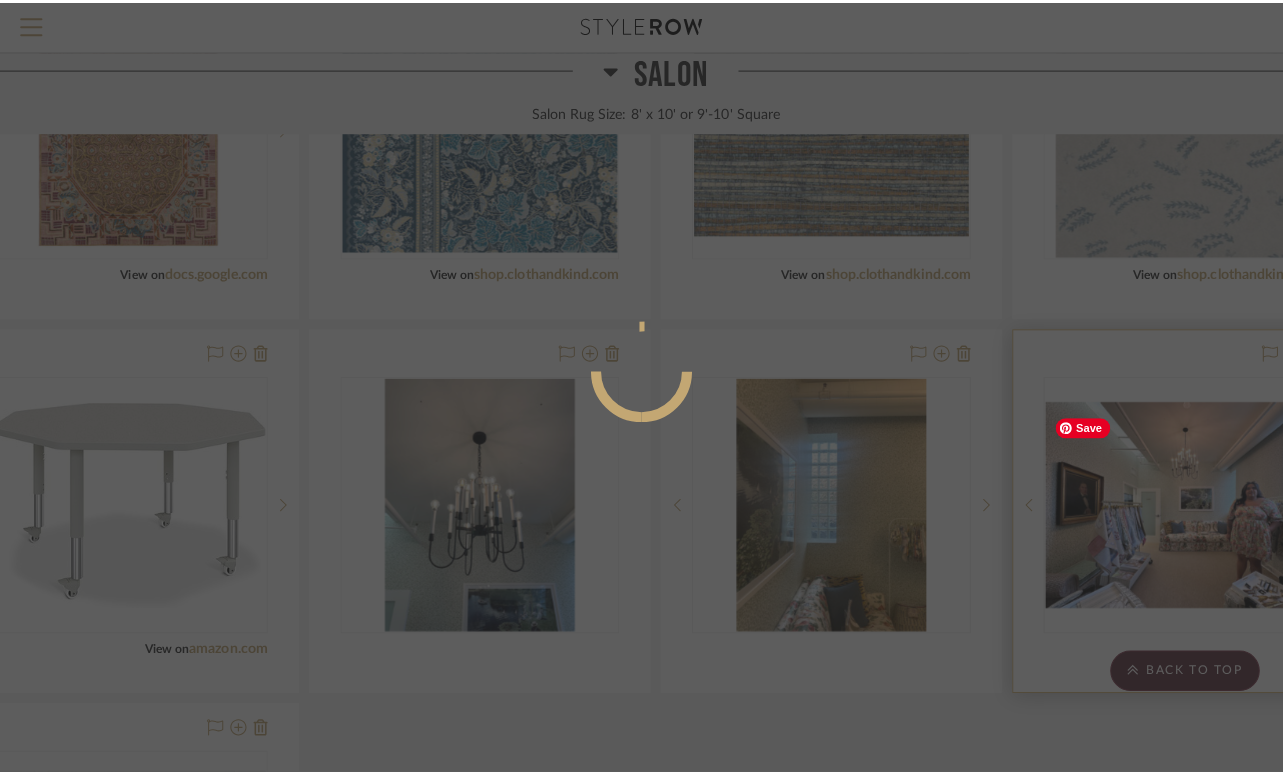 scroll, scrollTop: 0, scrollLeft: 0, axis: both 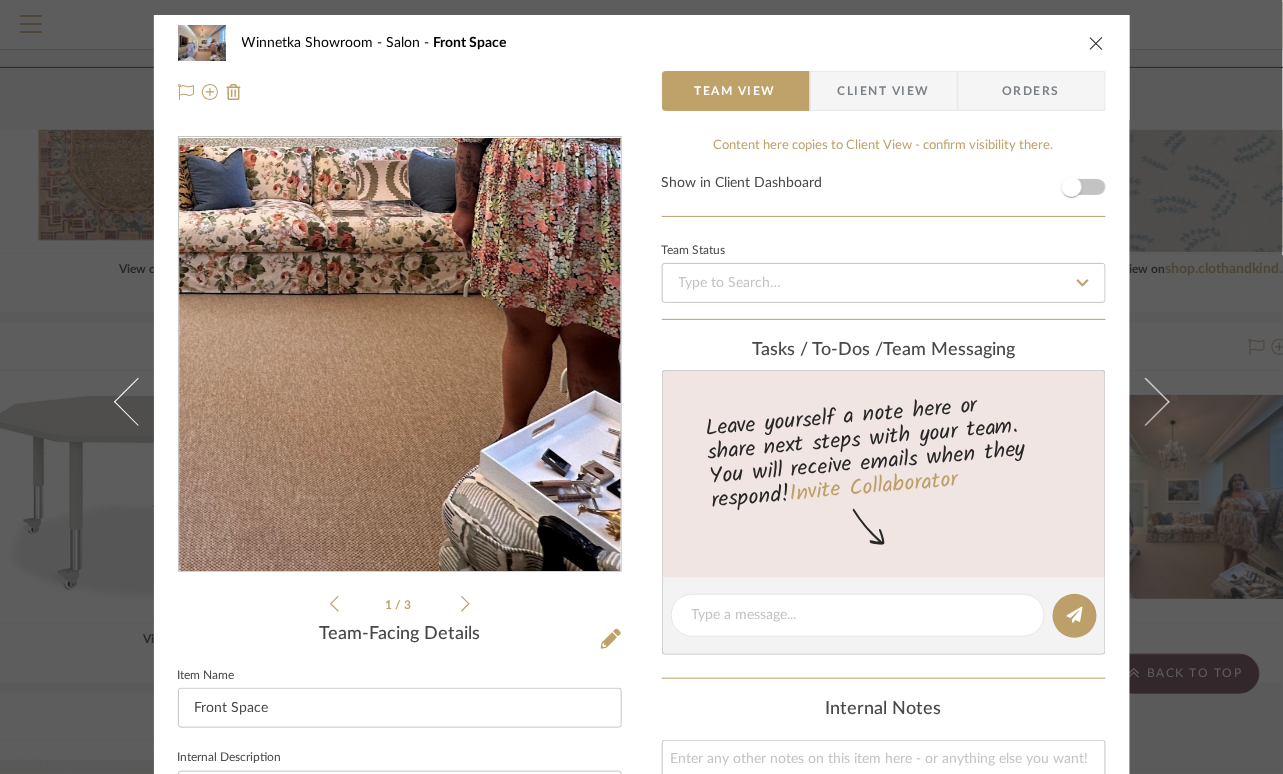 click at bounding box center (400, 355) 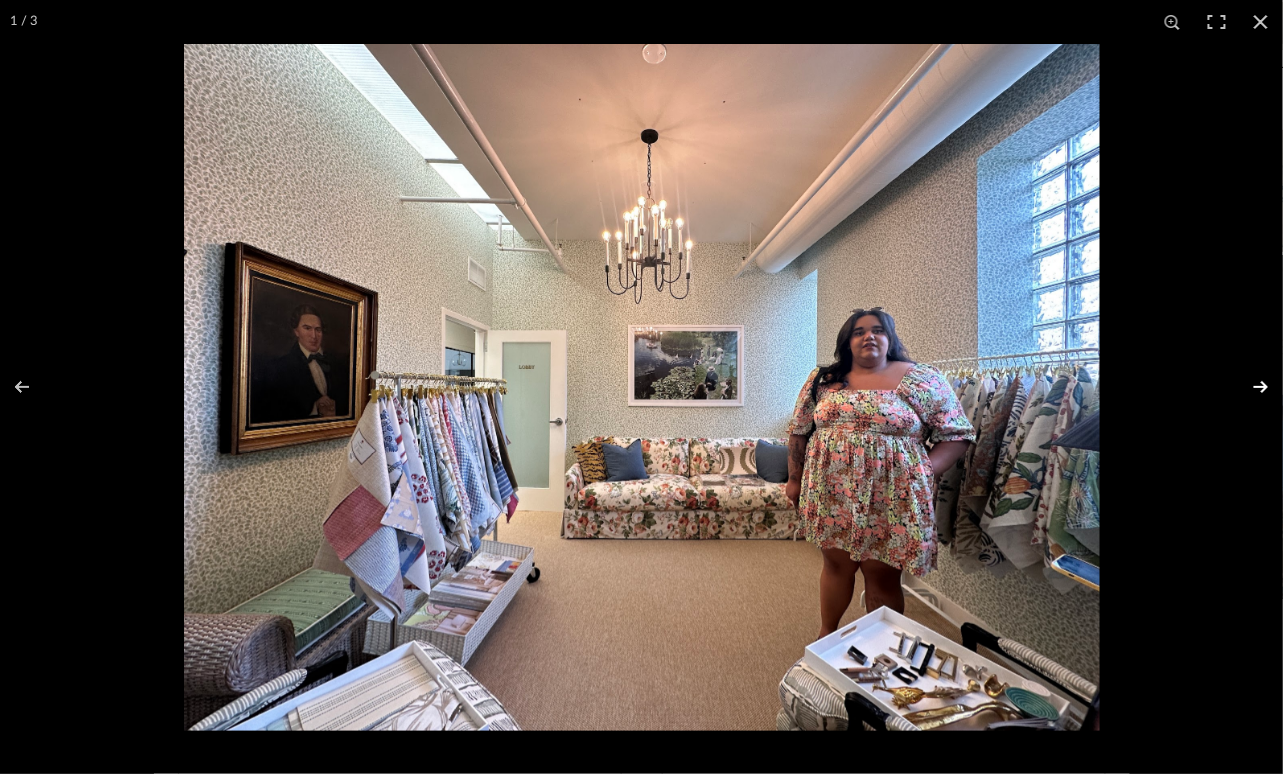 click at bounding box center [1248, 387] 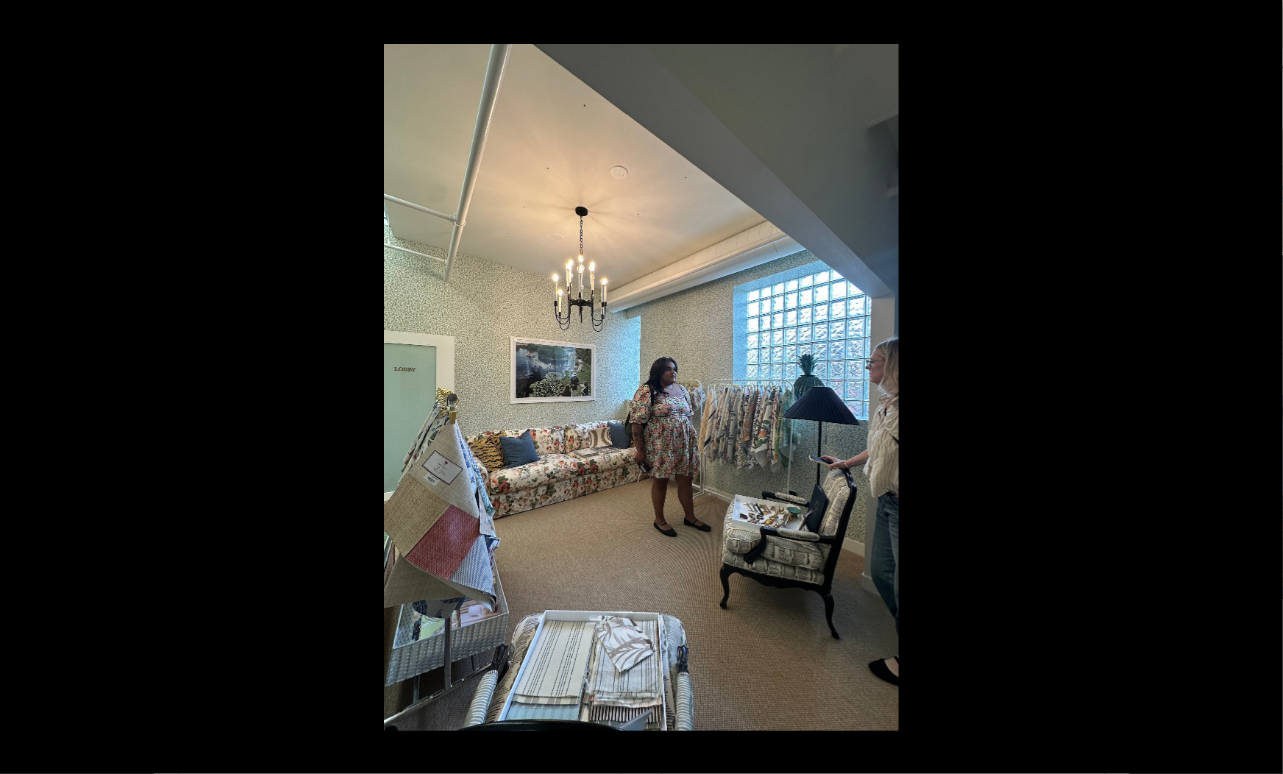 click at bounding box center [1248, 387] 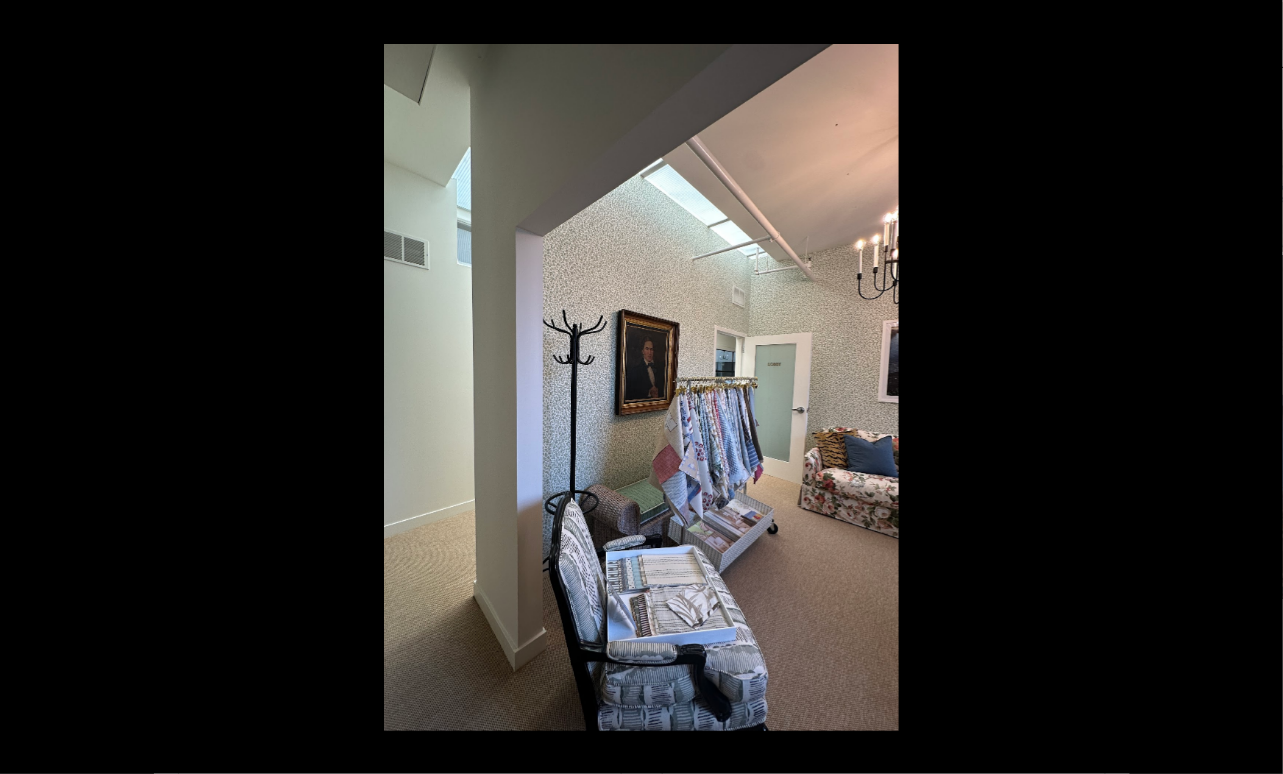 click at bounding box center [1248, 387] 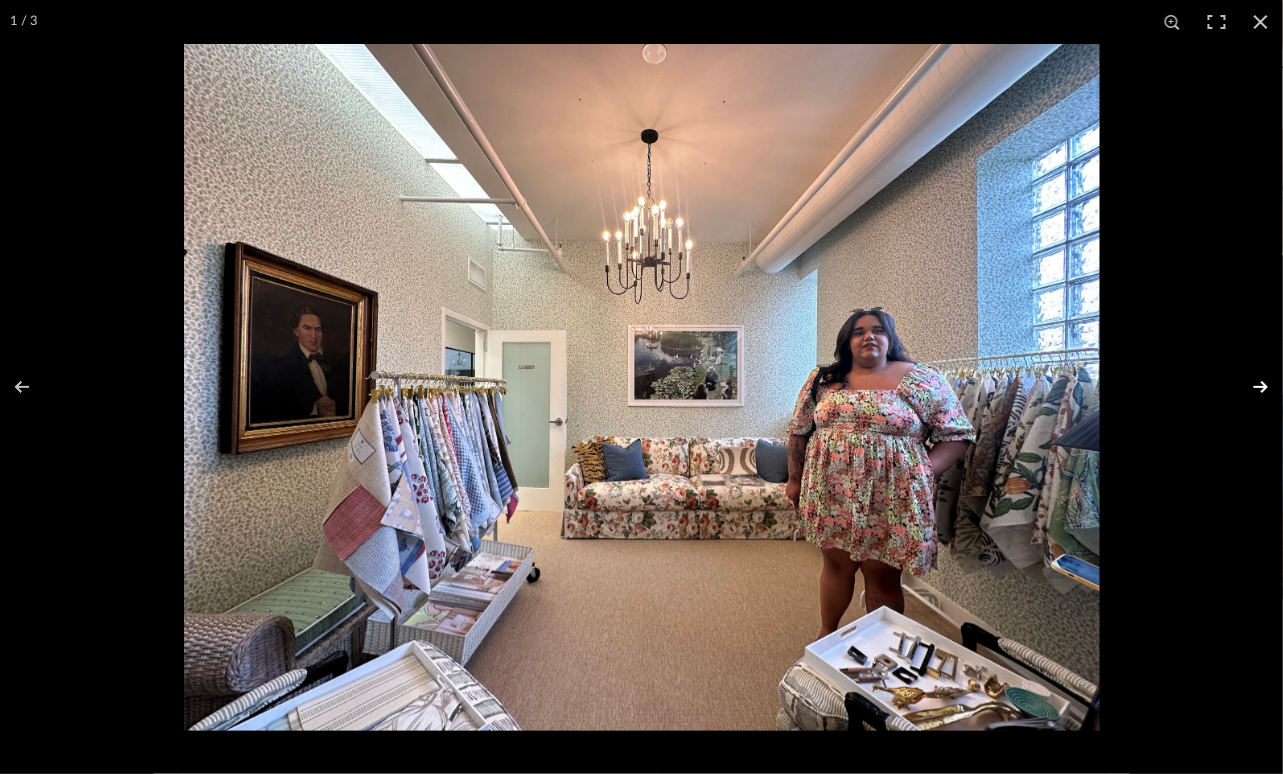 click at bounding box center (1248, 387) 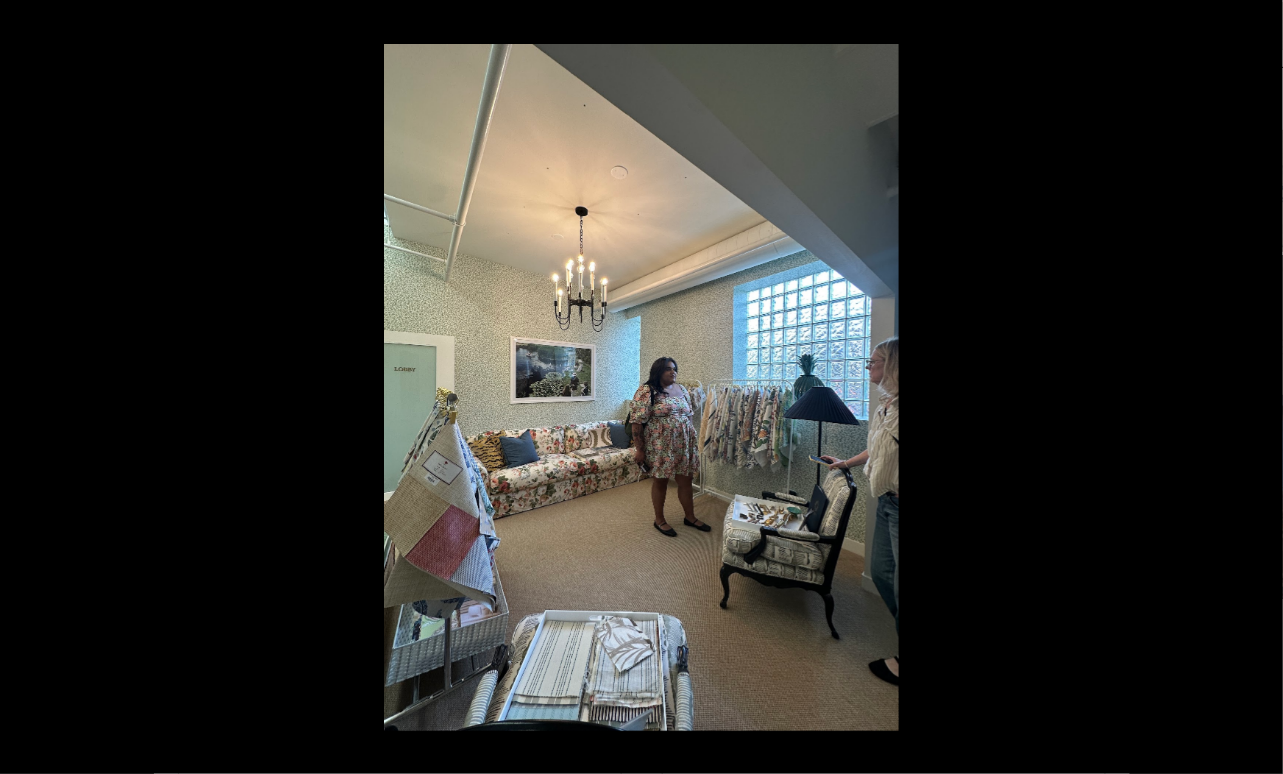 click at bounding box center [1248, 387] 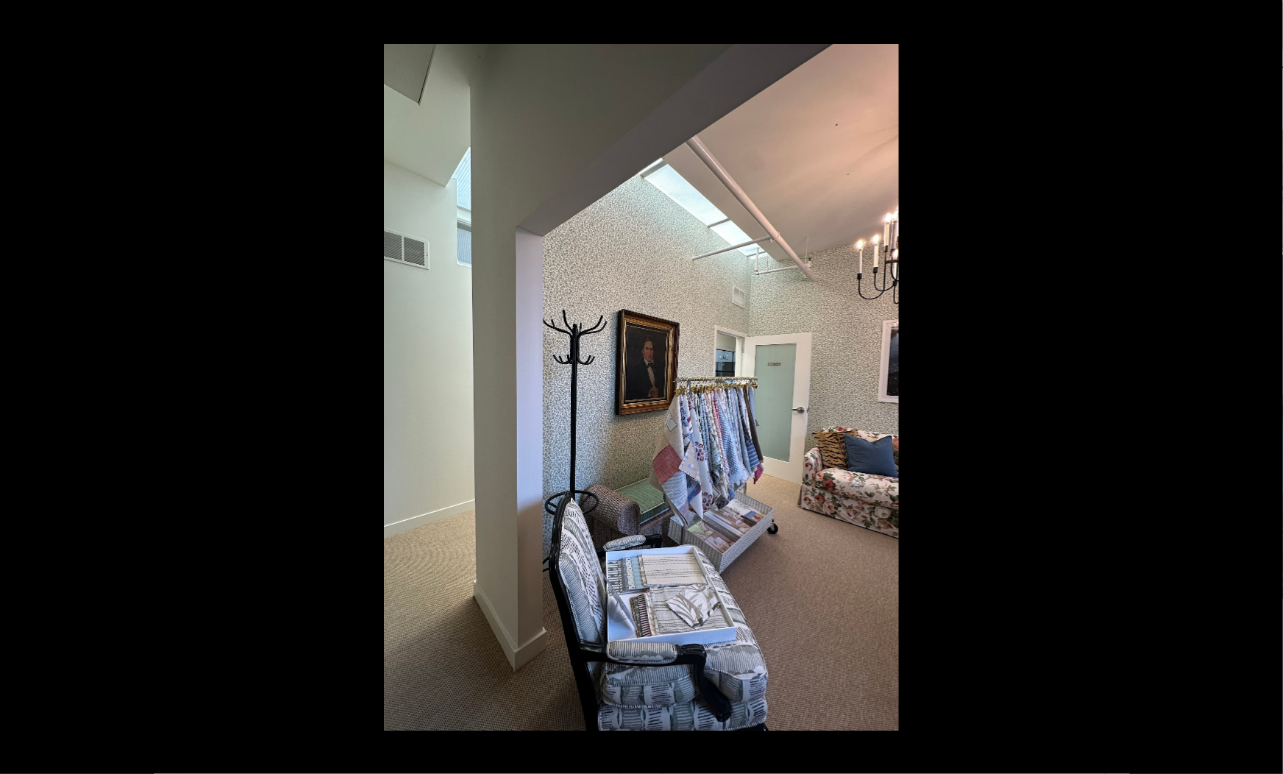 click at bounding box center [1248, 387] 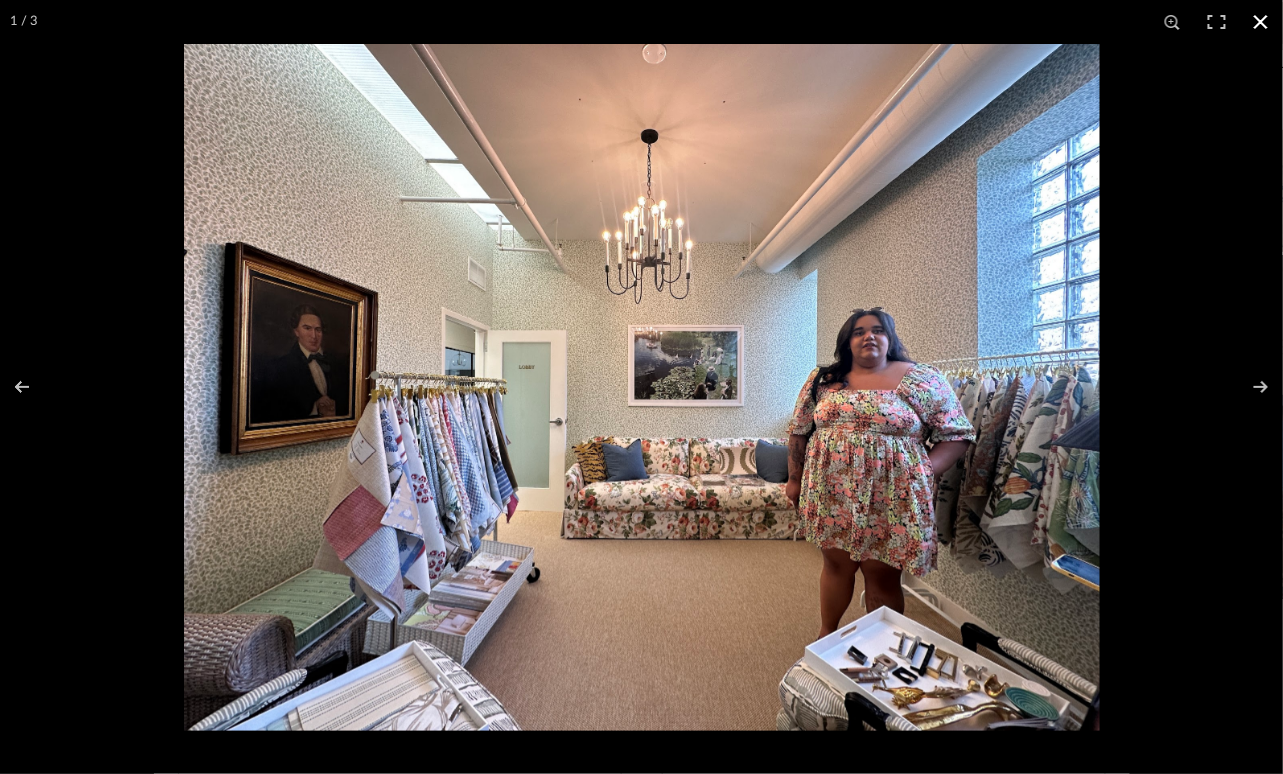 click at bounding box center [1261, 22] 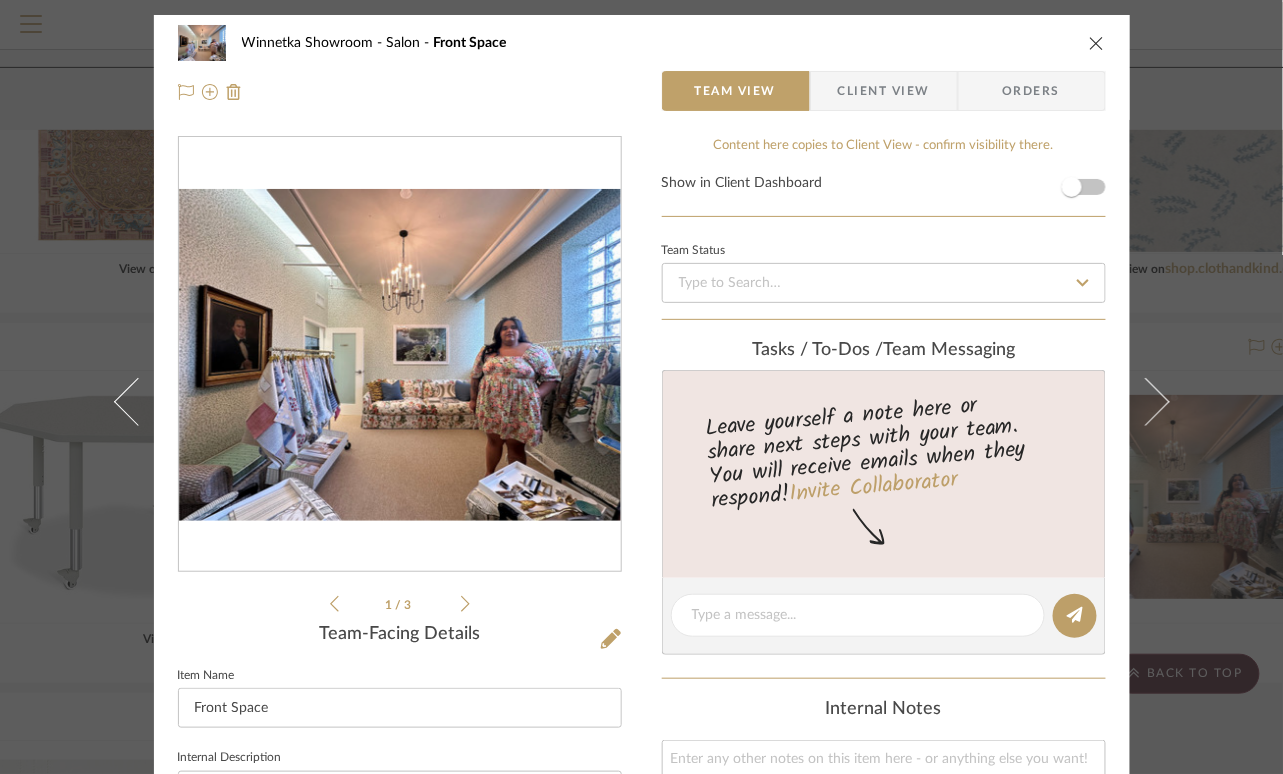 click at bounding box center [1097, 43] 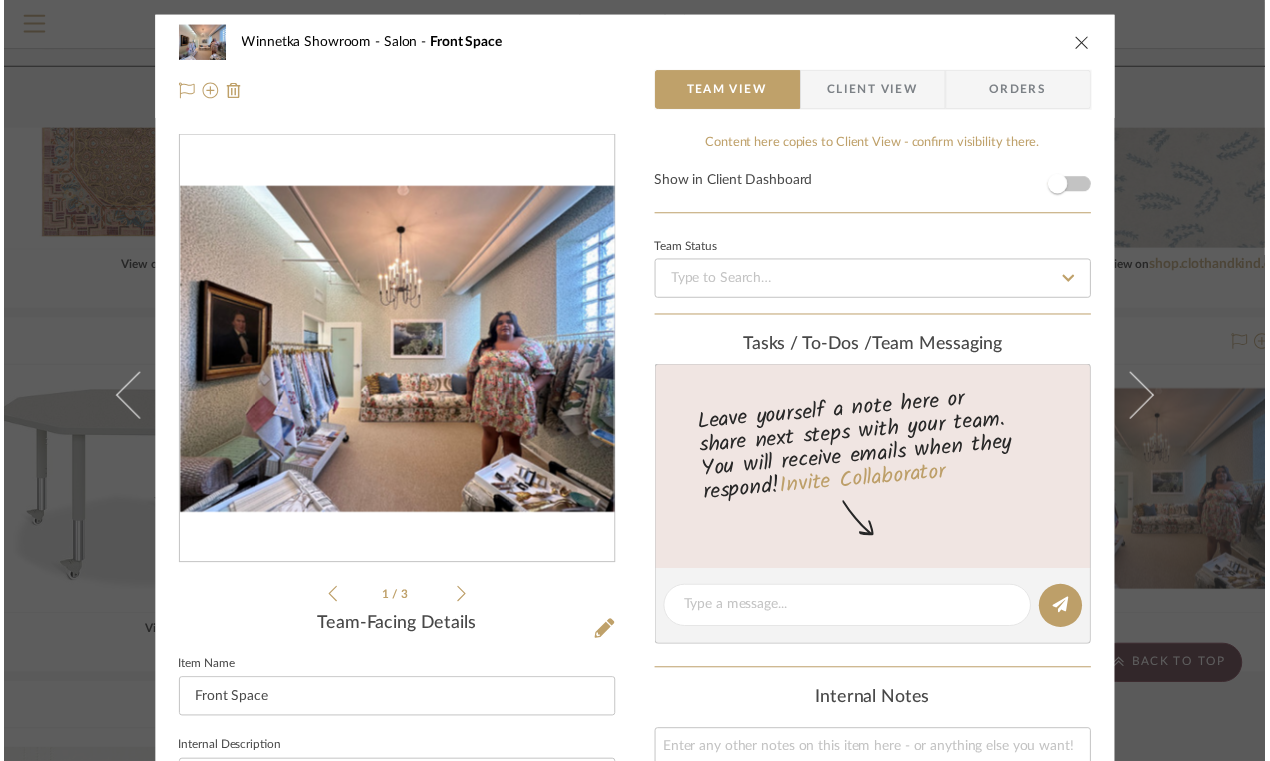 scroll, scrollTop: 1715, scrollLeft: 71, axis: both 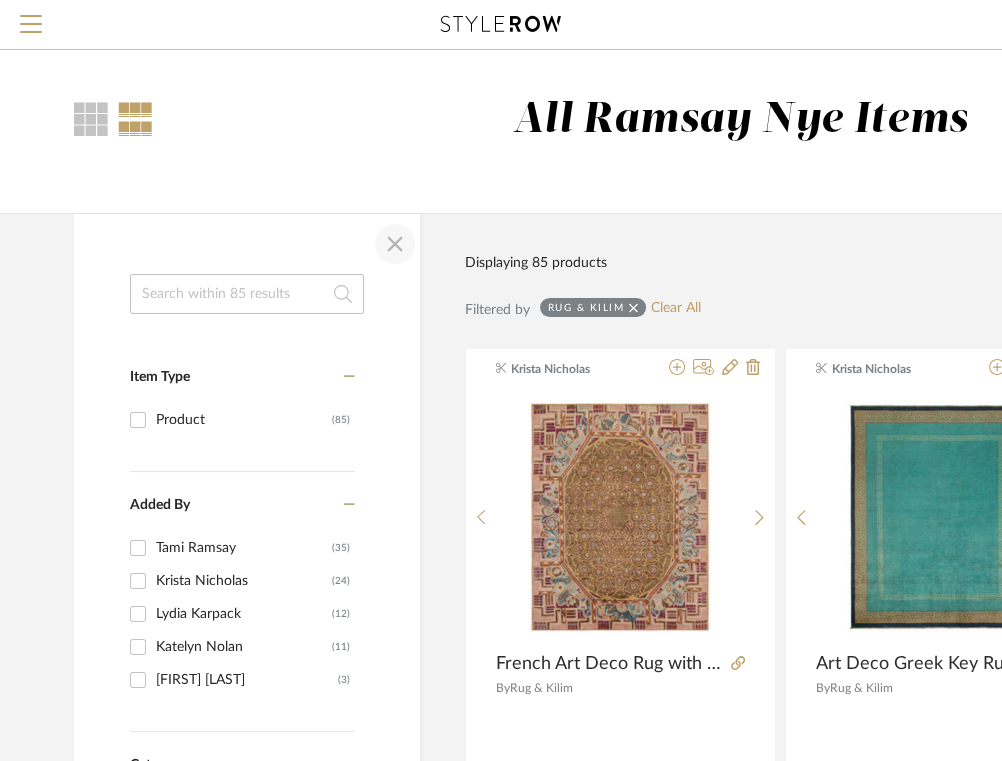 click 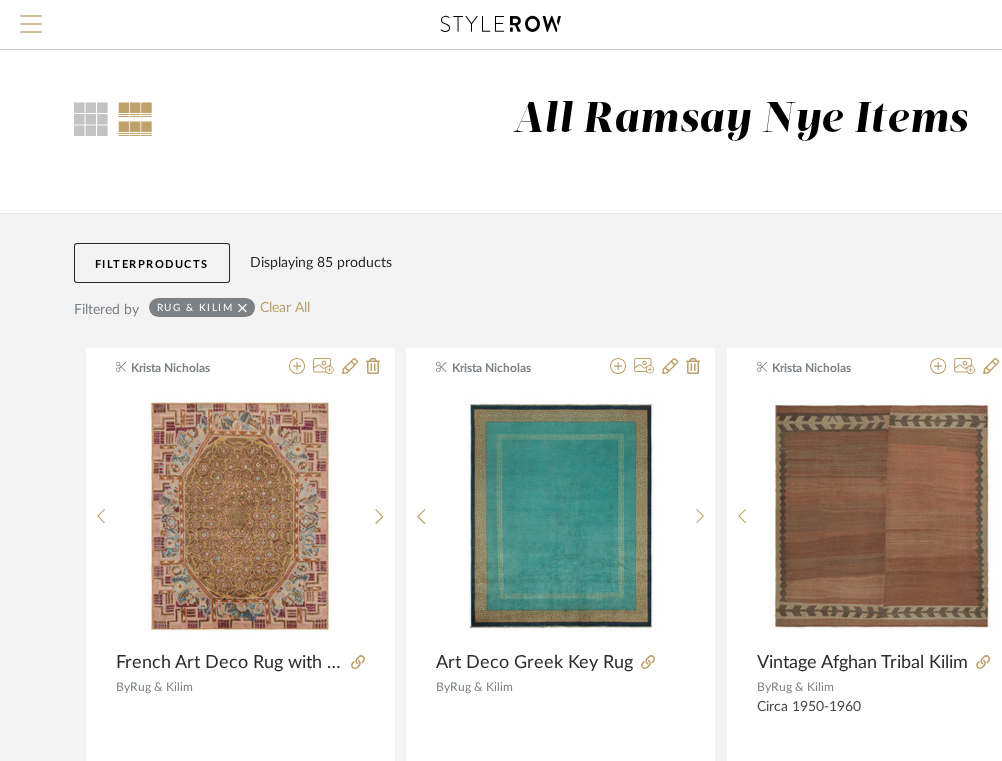 click at bounding box center (31, 24) 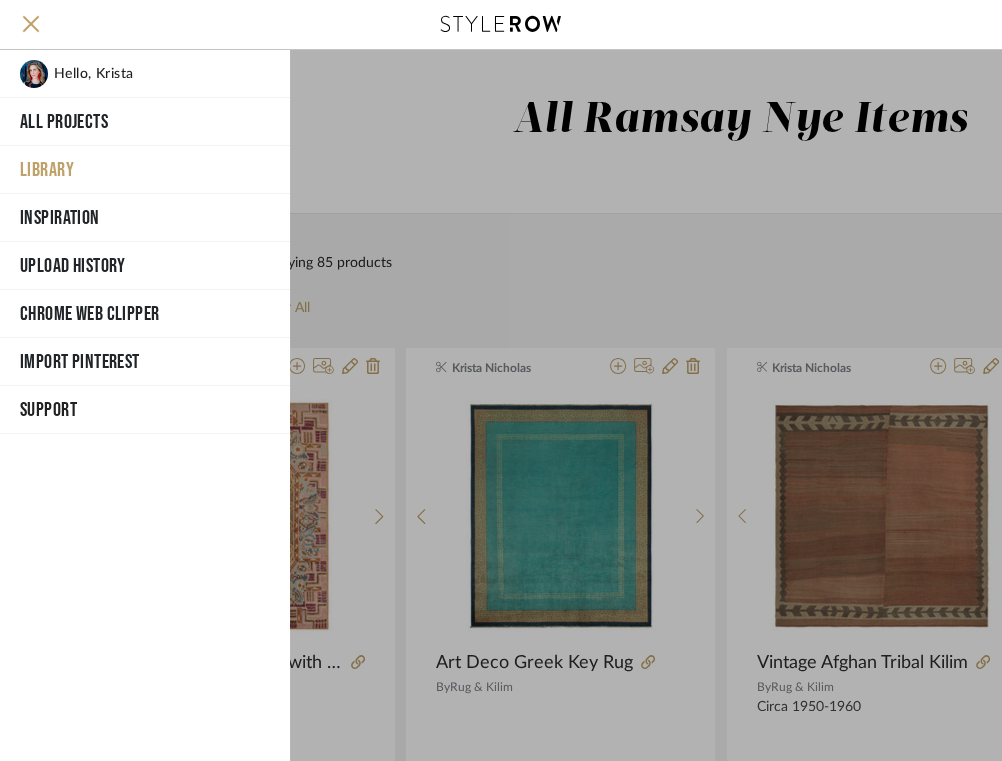 click on "Library" at bounding box center (145, 170) 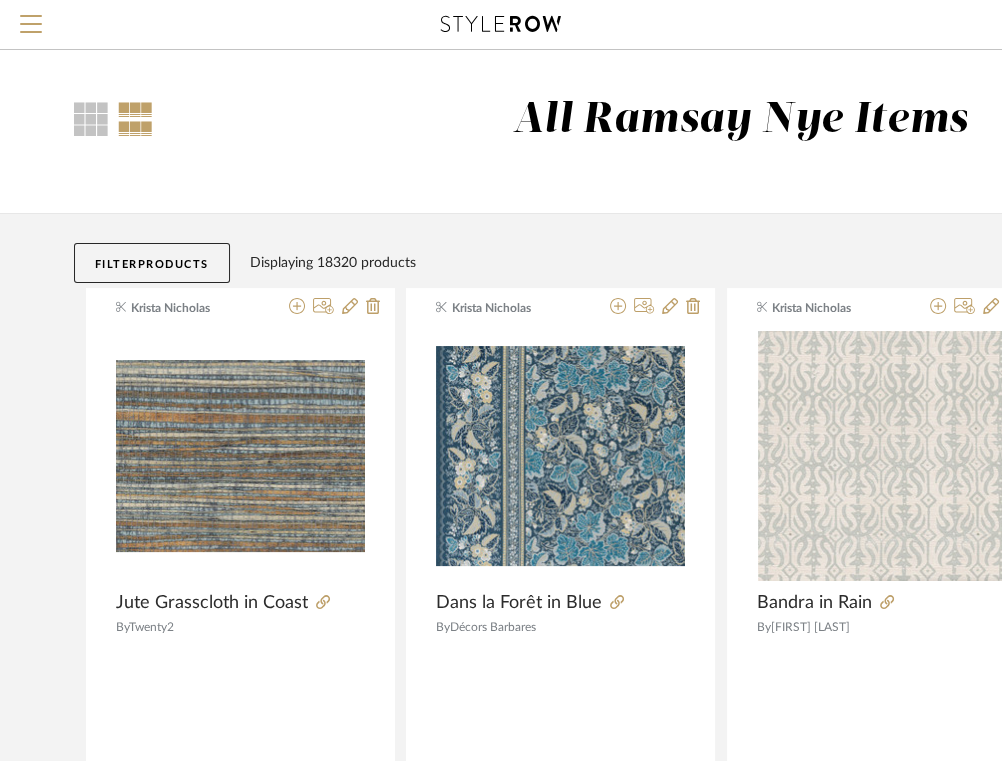 click on "Filter   Products" 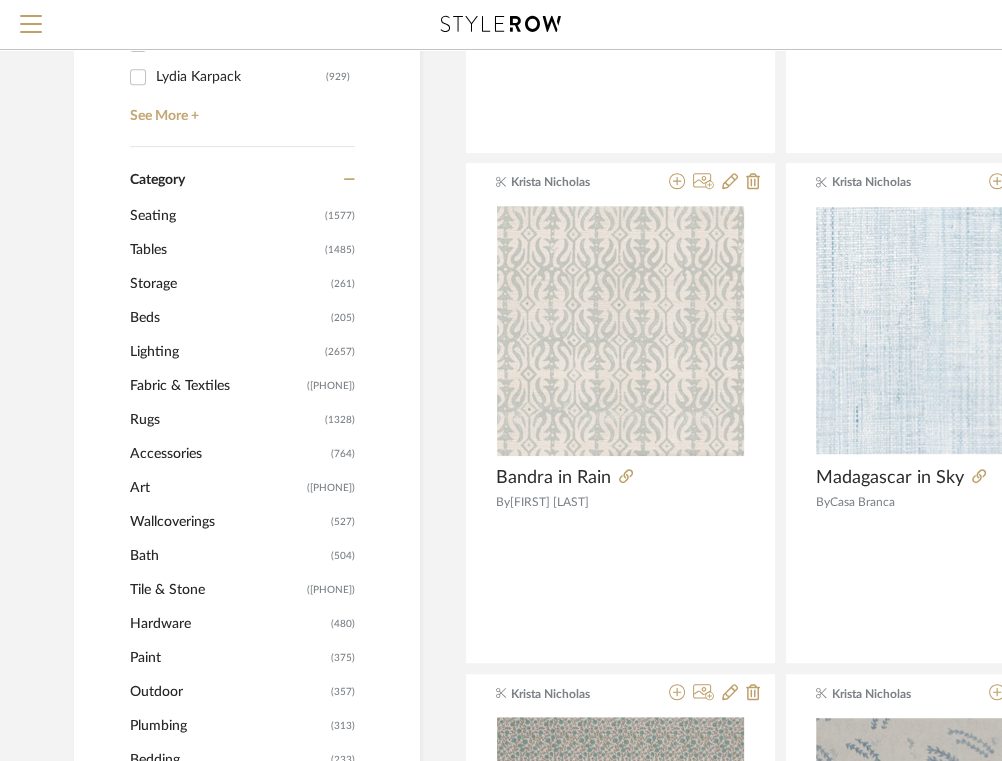 click on "Lighting" 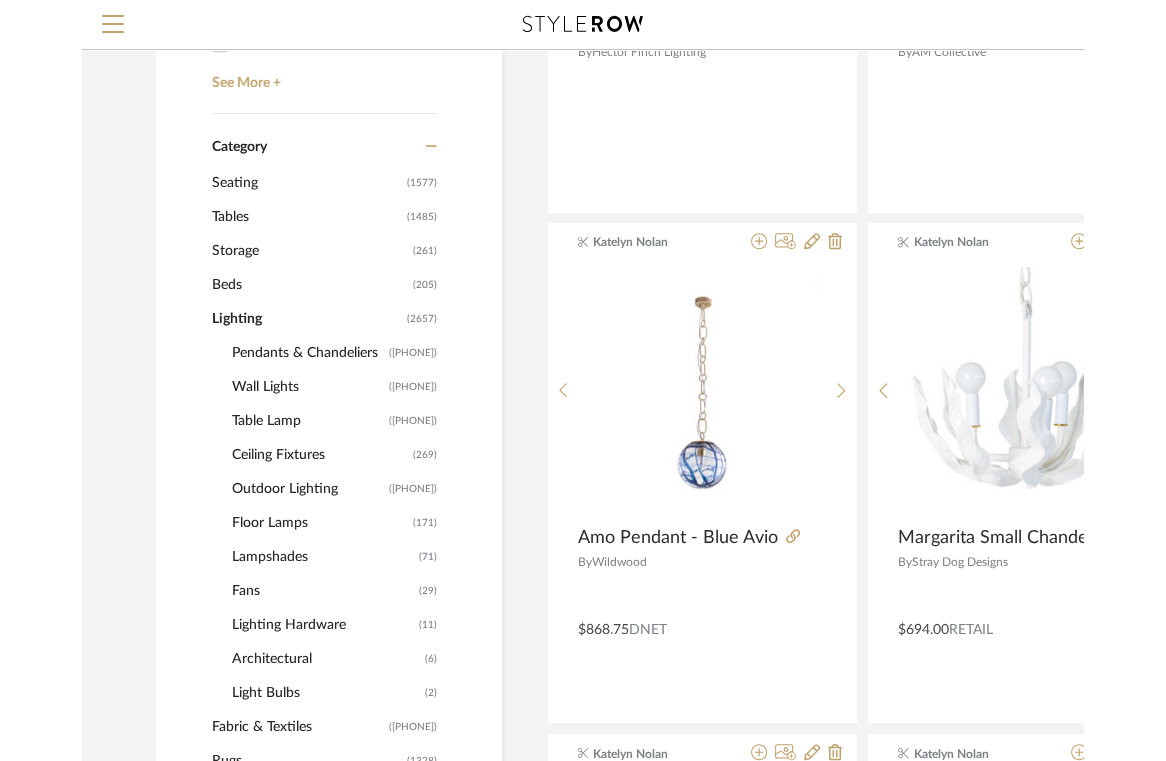 scroll, scrollTop: 663, scrollLeft: 0, axis: vertical 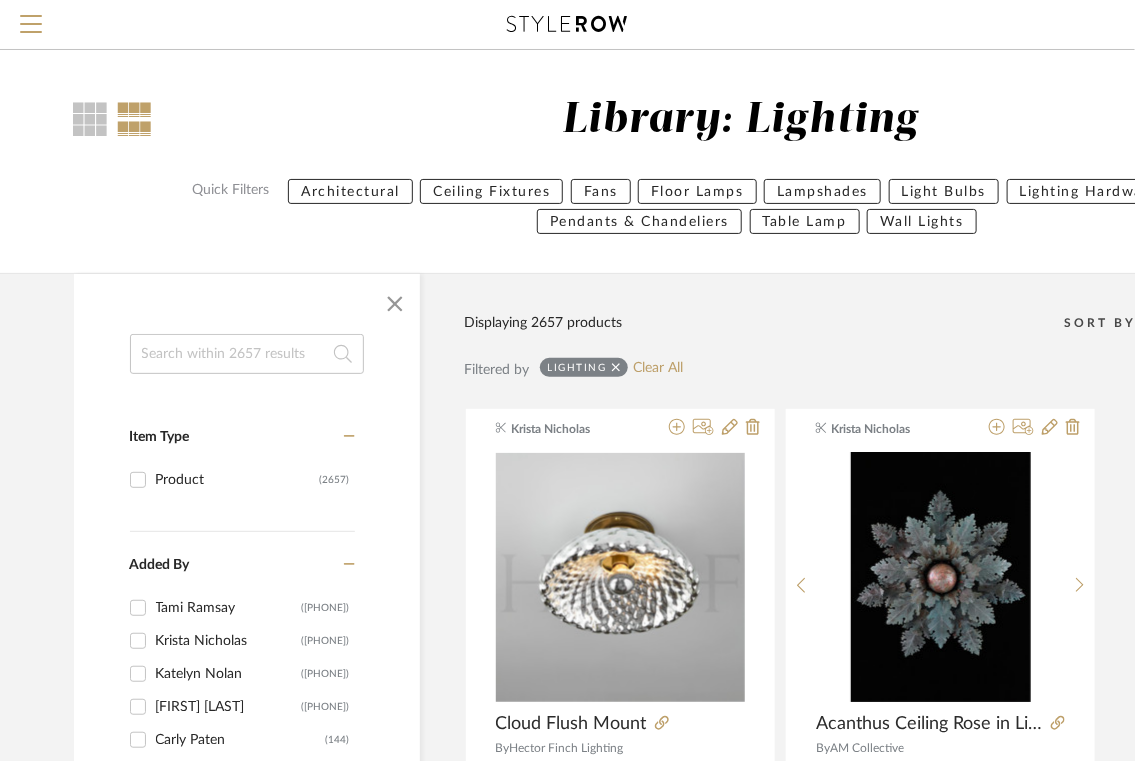 click 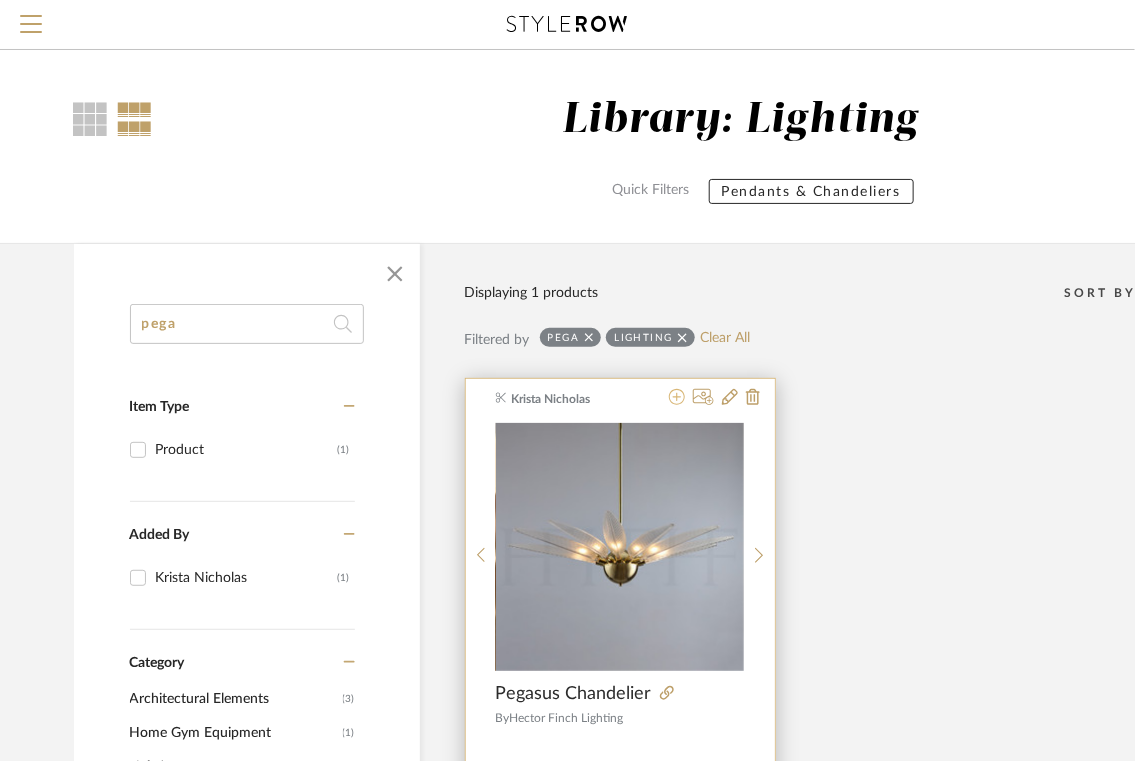 type on "pega" 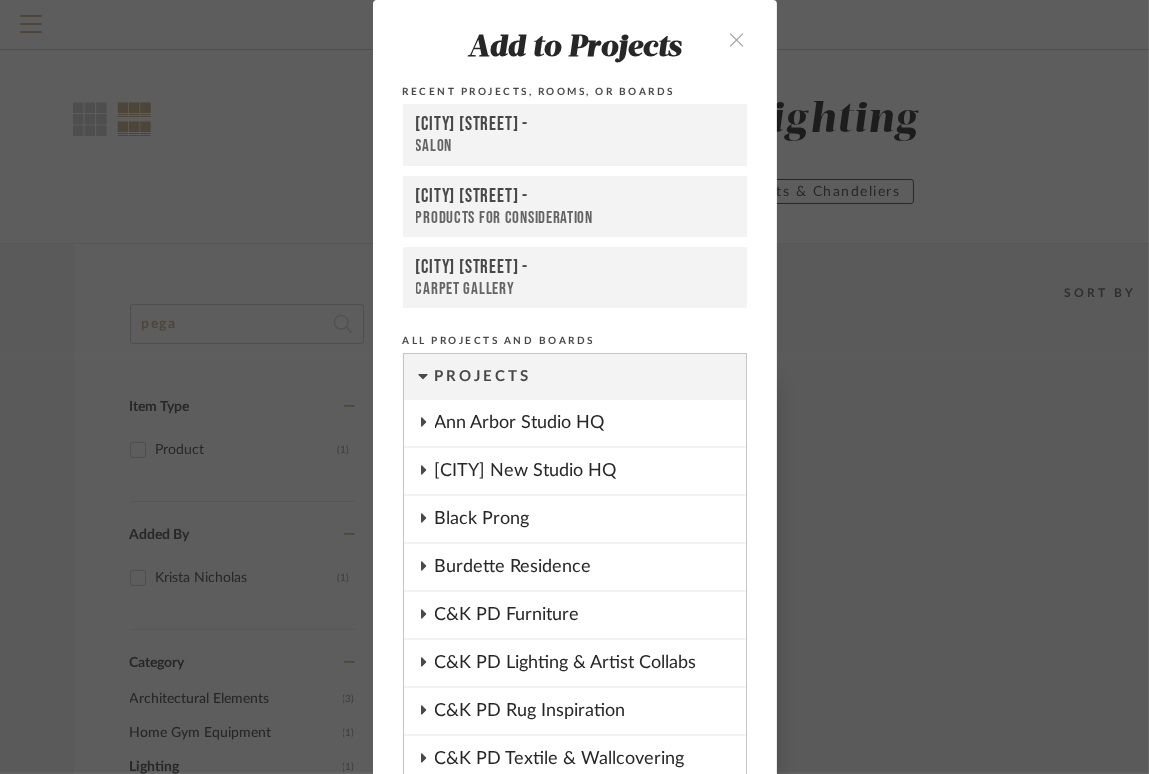 scroll, scrollTop: 205, scrollLeft: 0, axis: vertical 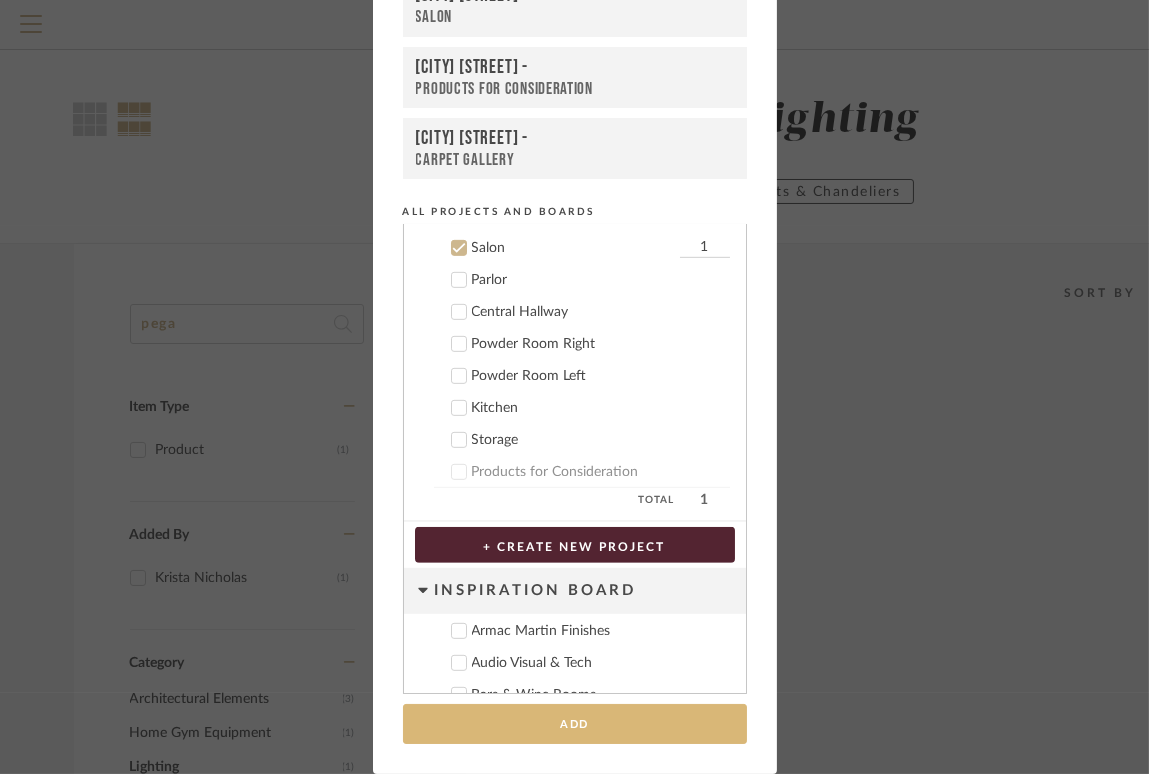 click on "Add" at bounding box center (575, 724) 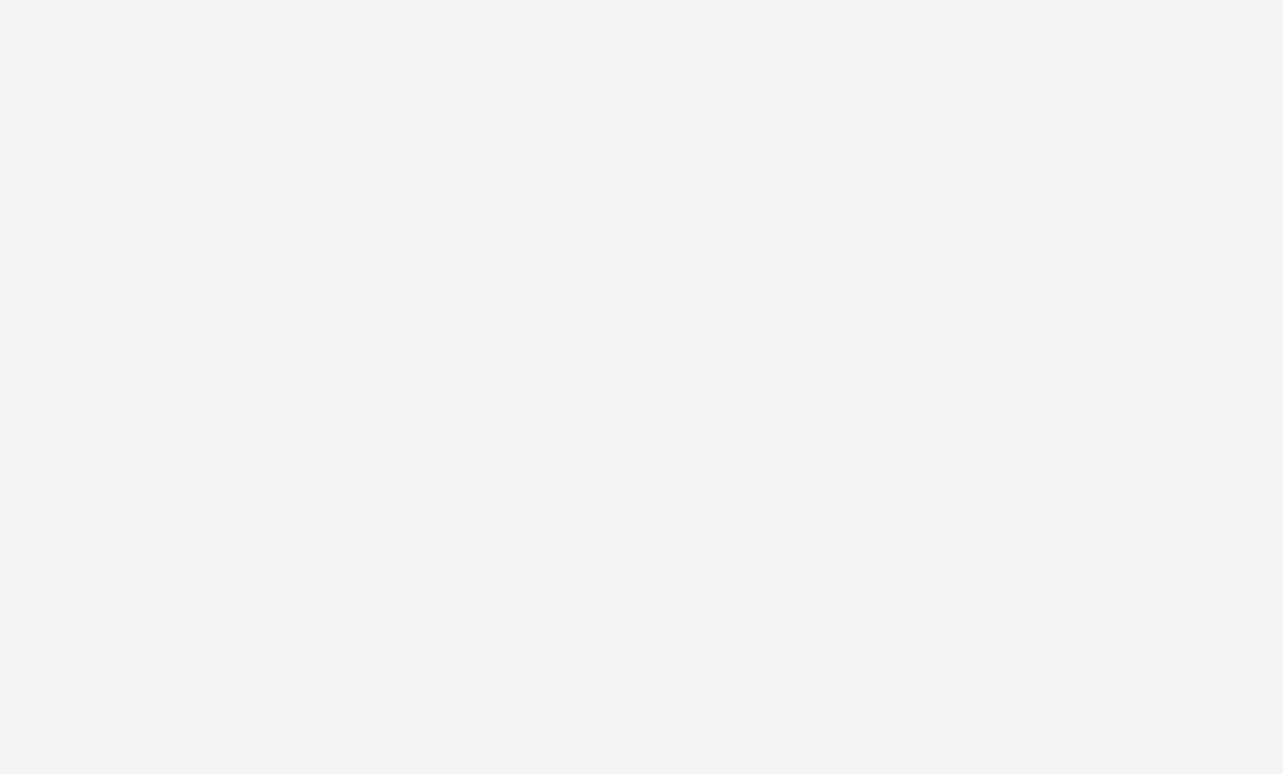 scroll, scrollTop: 0, scrollLeft: 0, axis: both 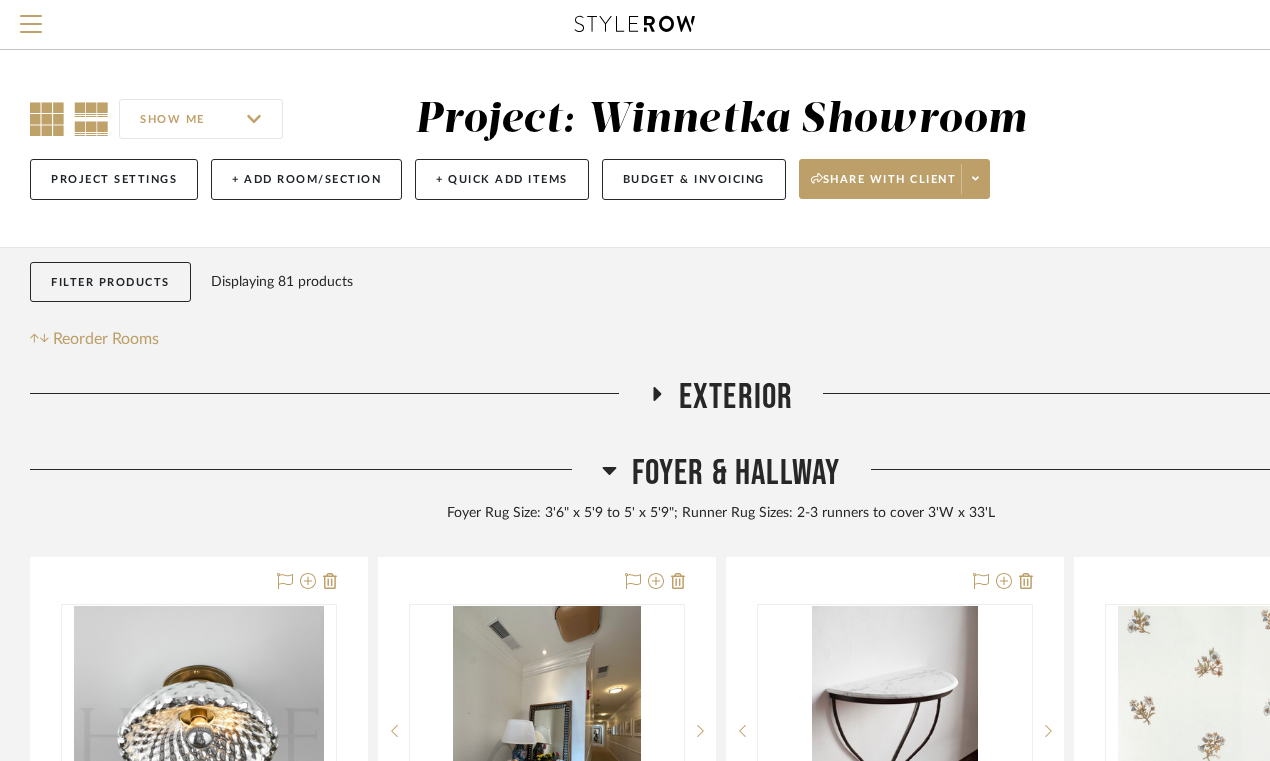 click 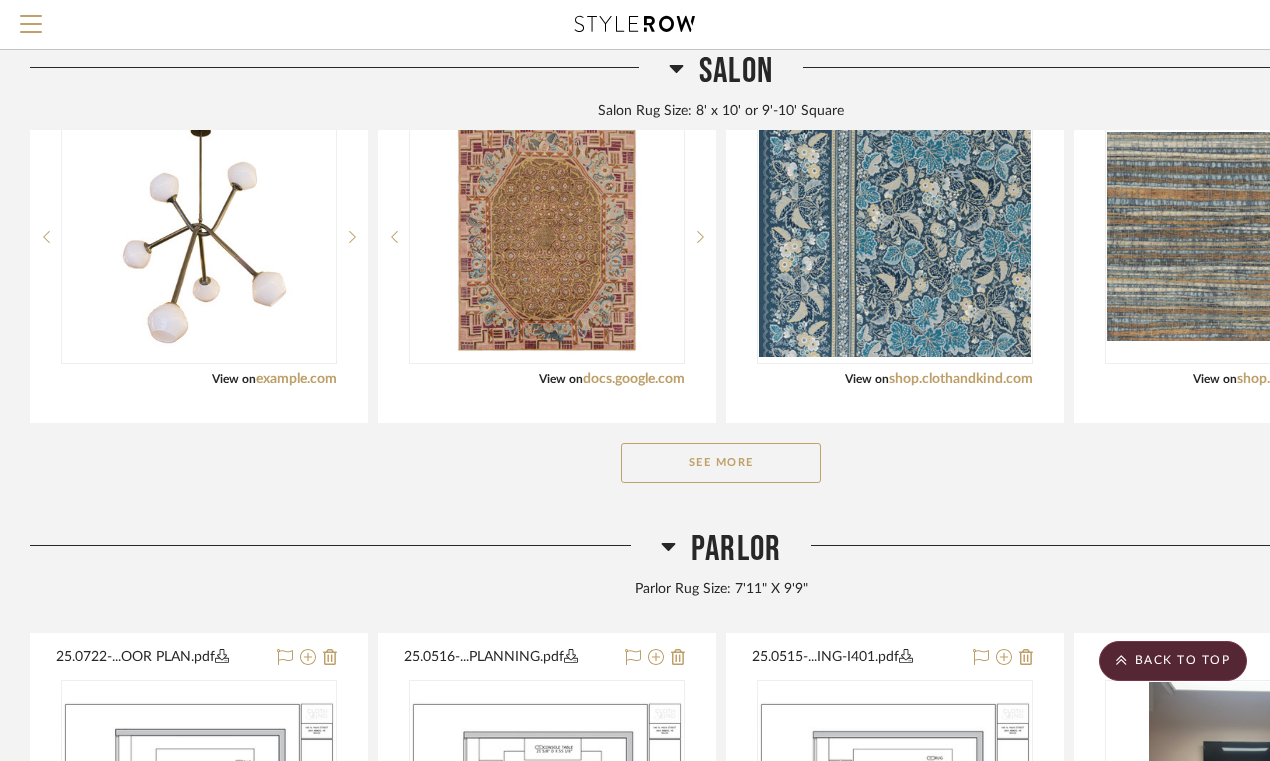 scroll, scrollTop: 1589, scrollLeft: 0, axis: vertical 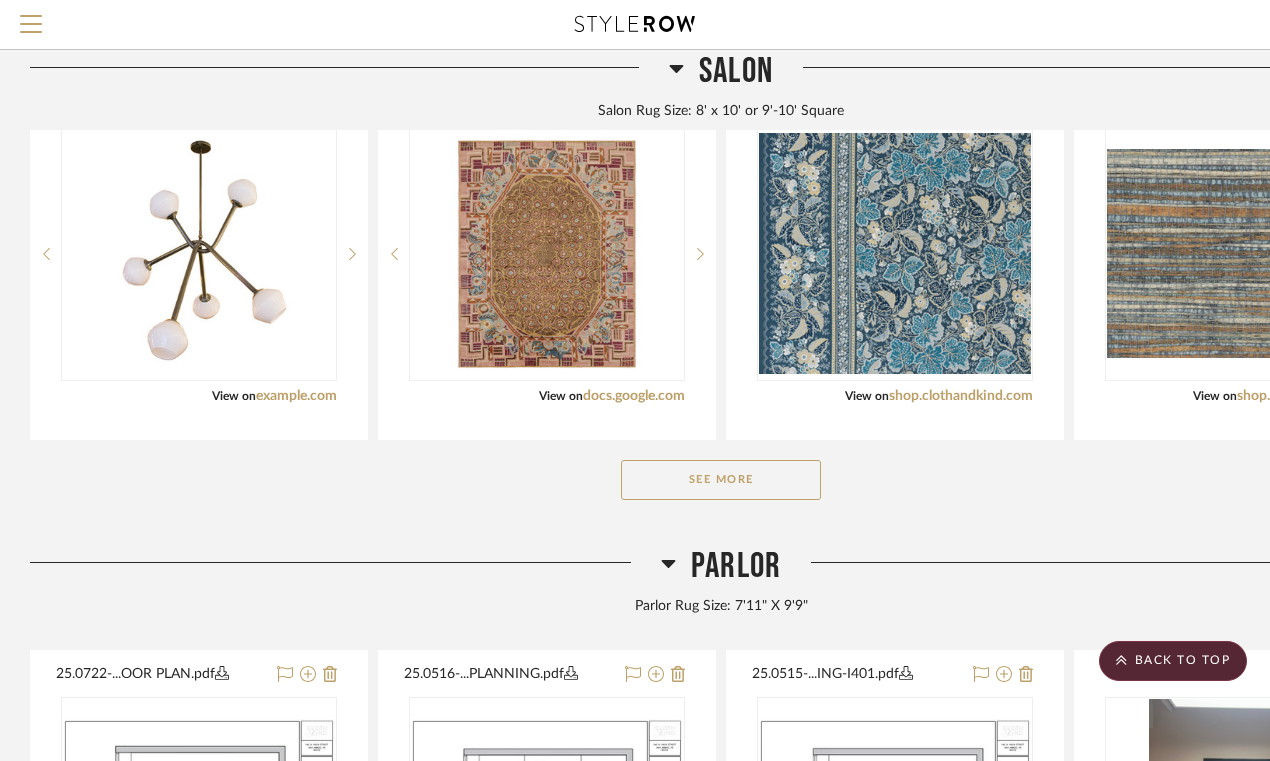 click on "See More" 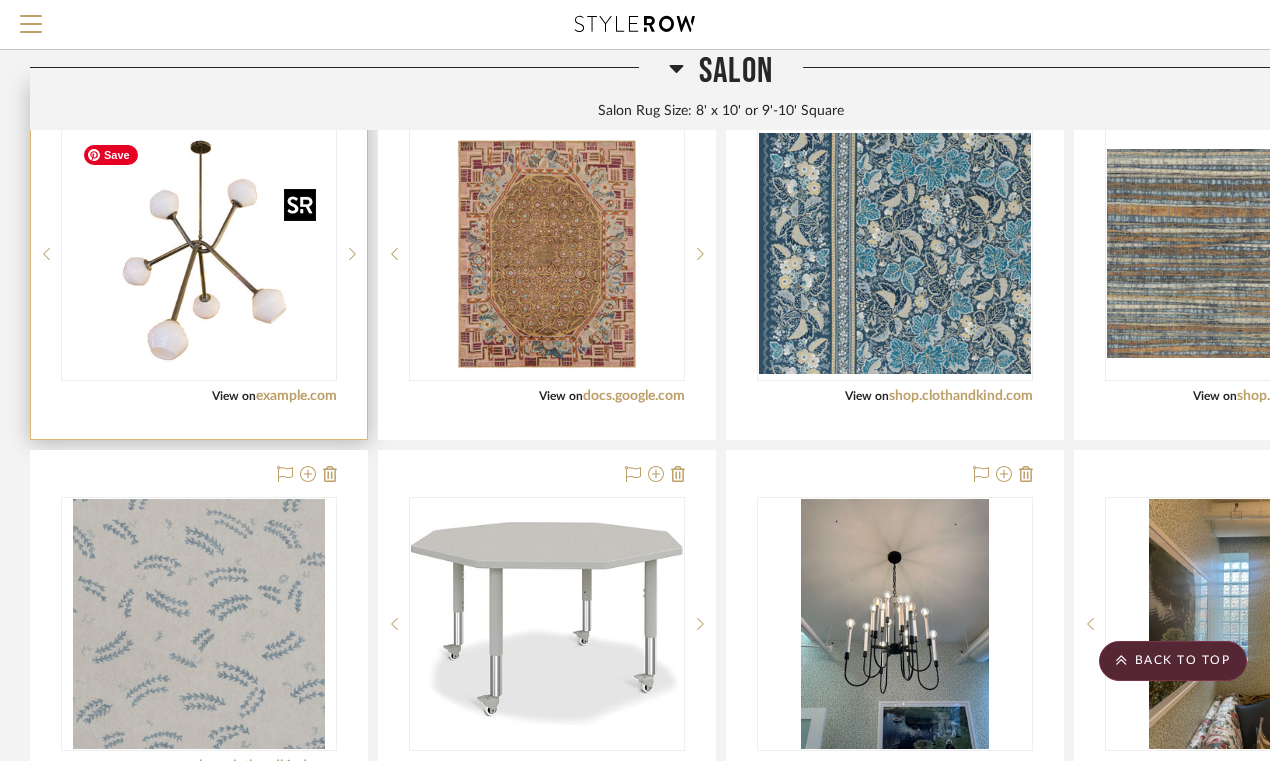 type 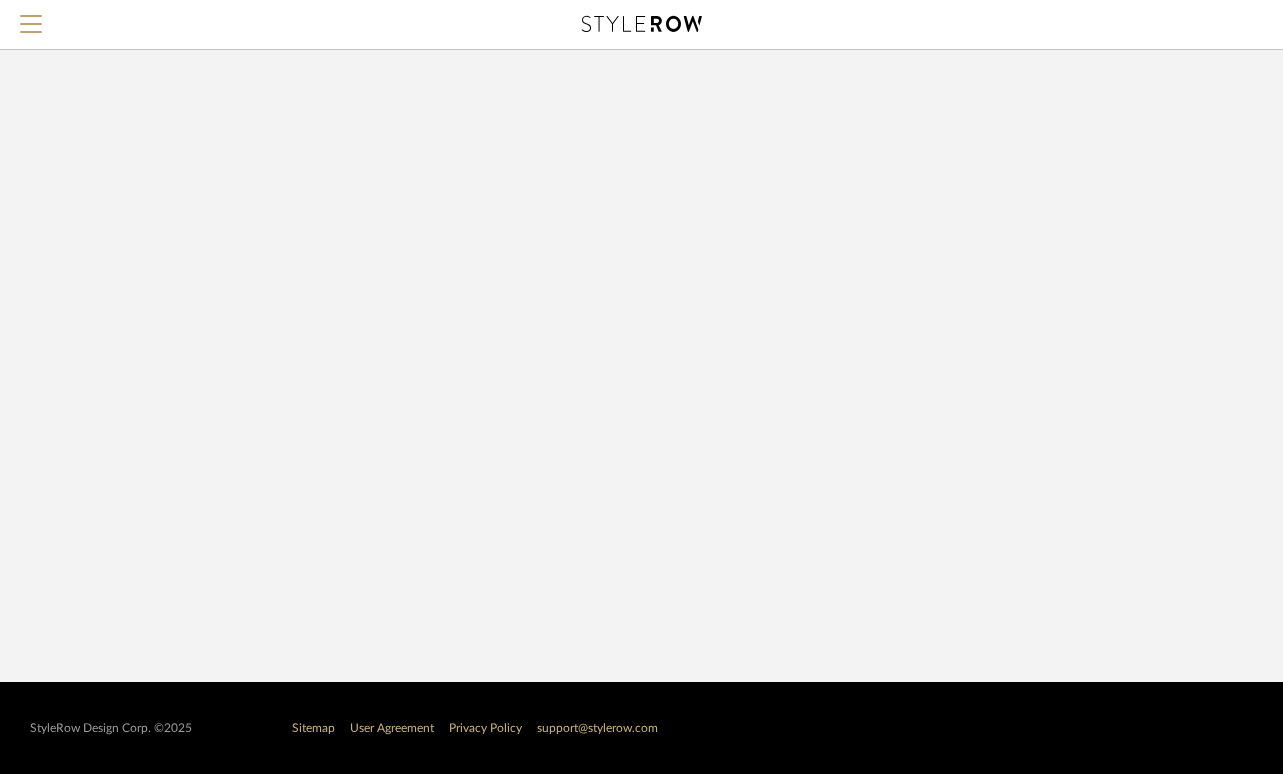 scroll, scrollTop: 0, scrollLeft: 0, axis: both 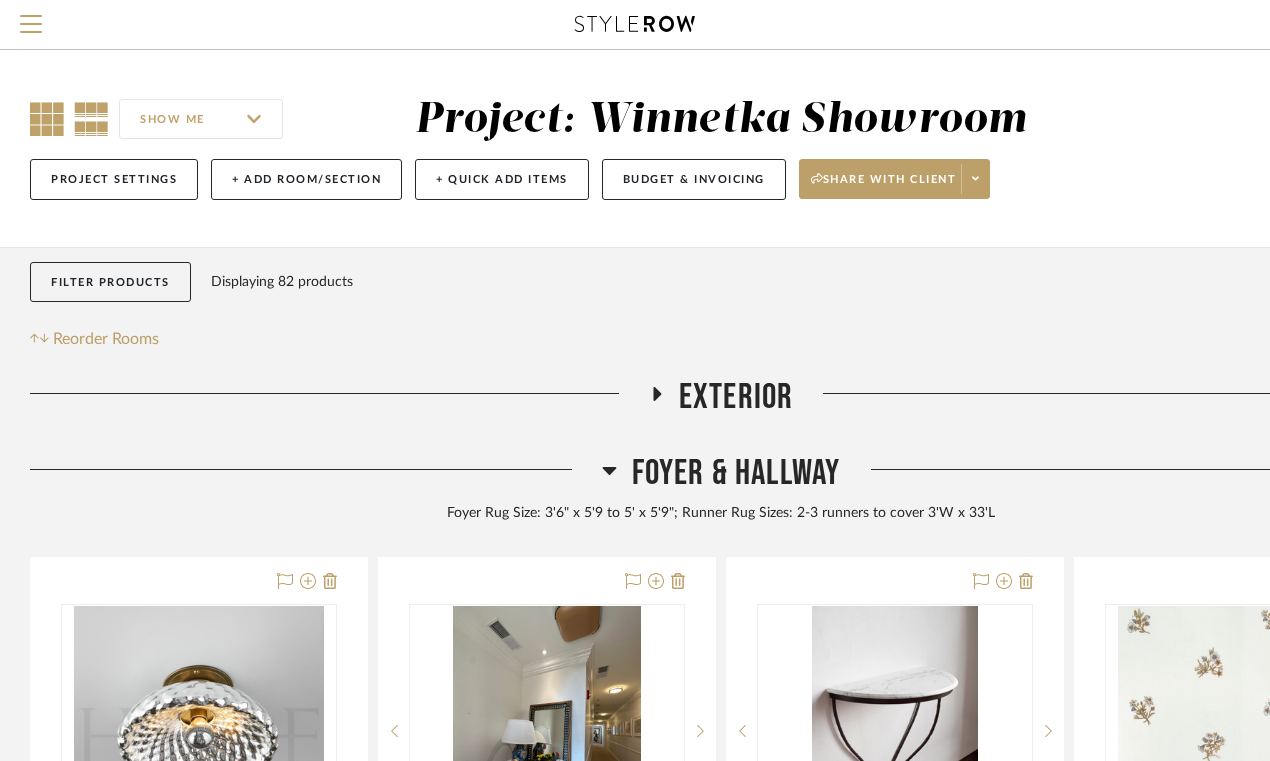 click 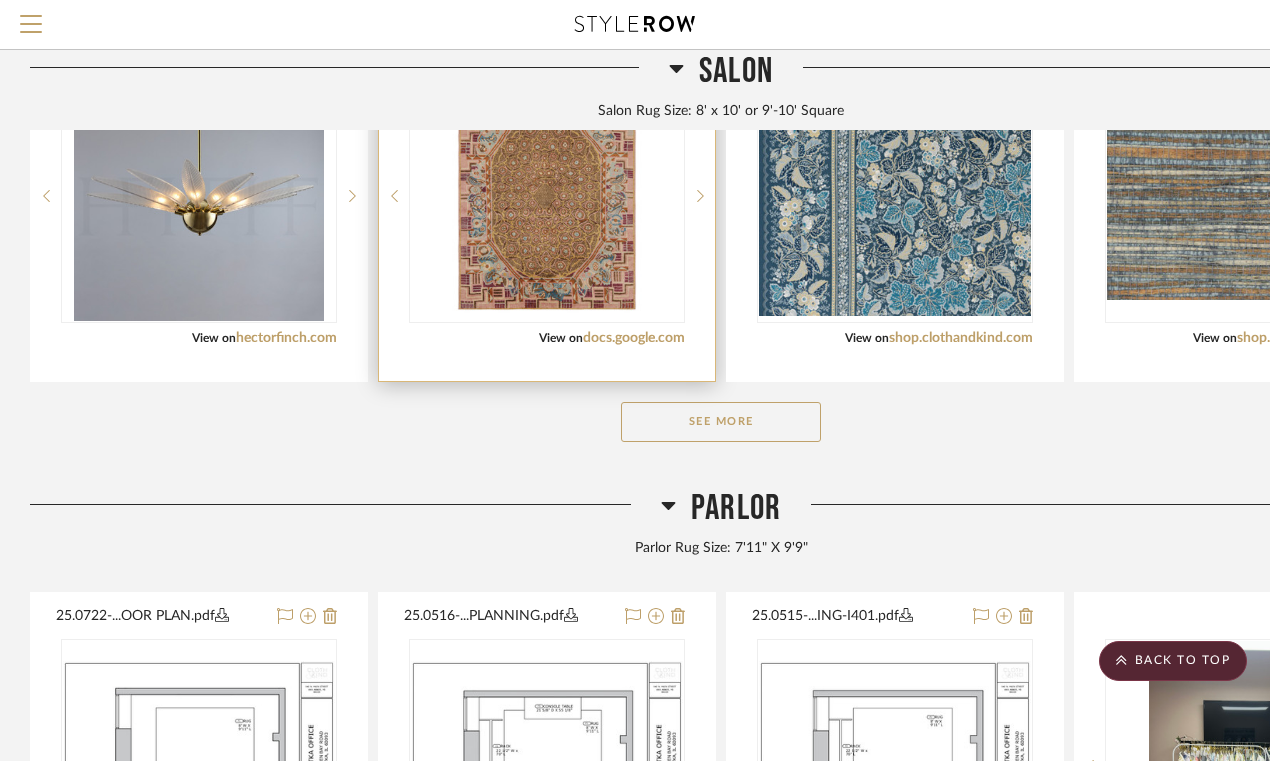 scroll, scrollTop: 1648, scrollLeft: 0, axis: vertical 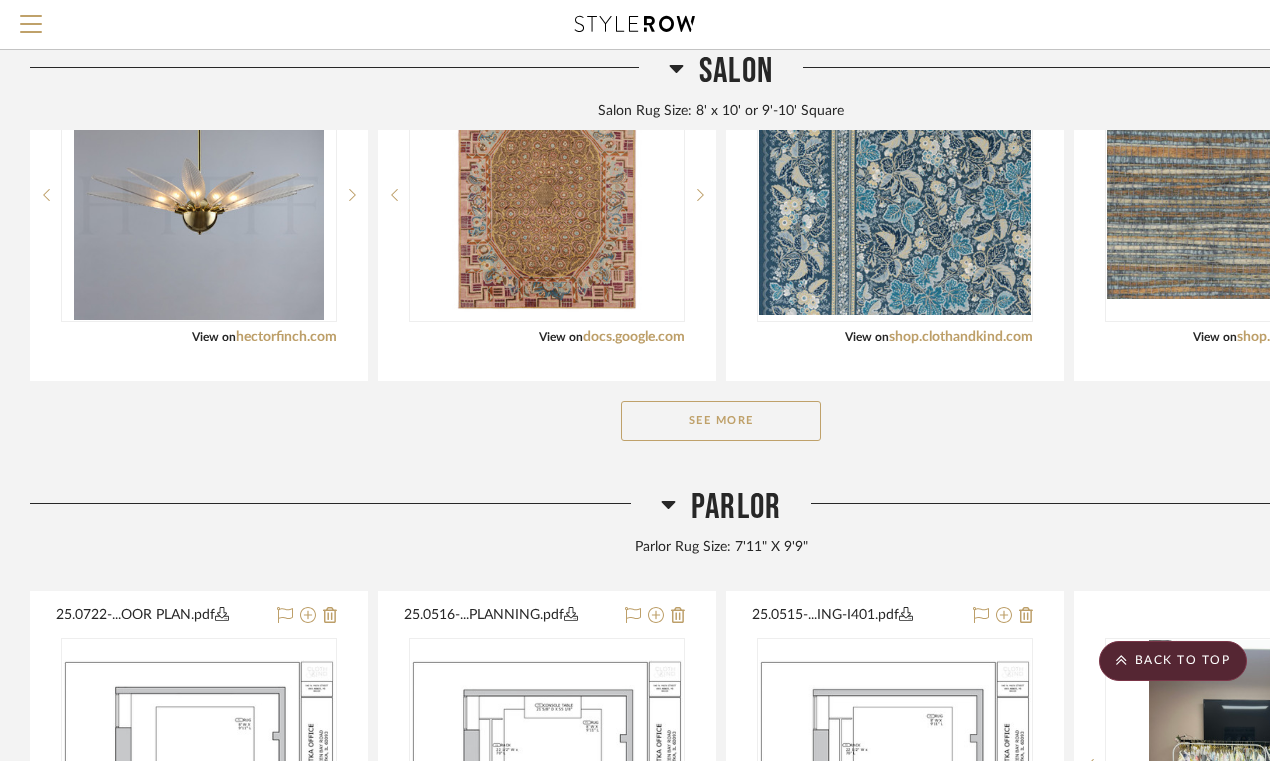 click on "See More" 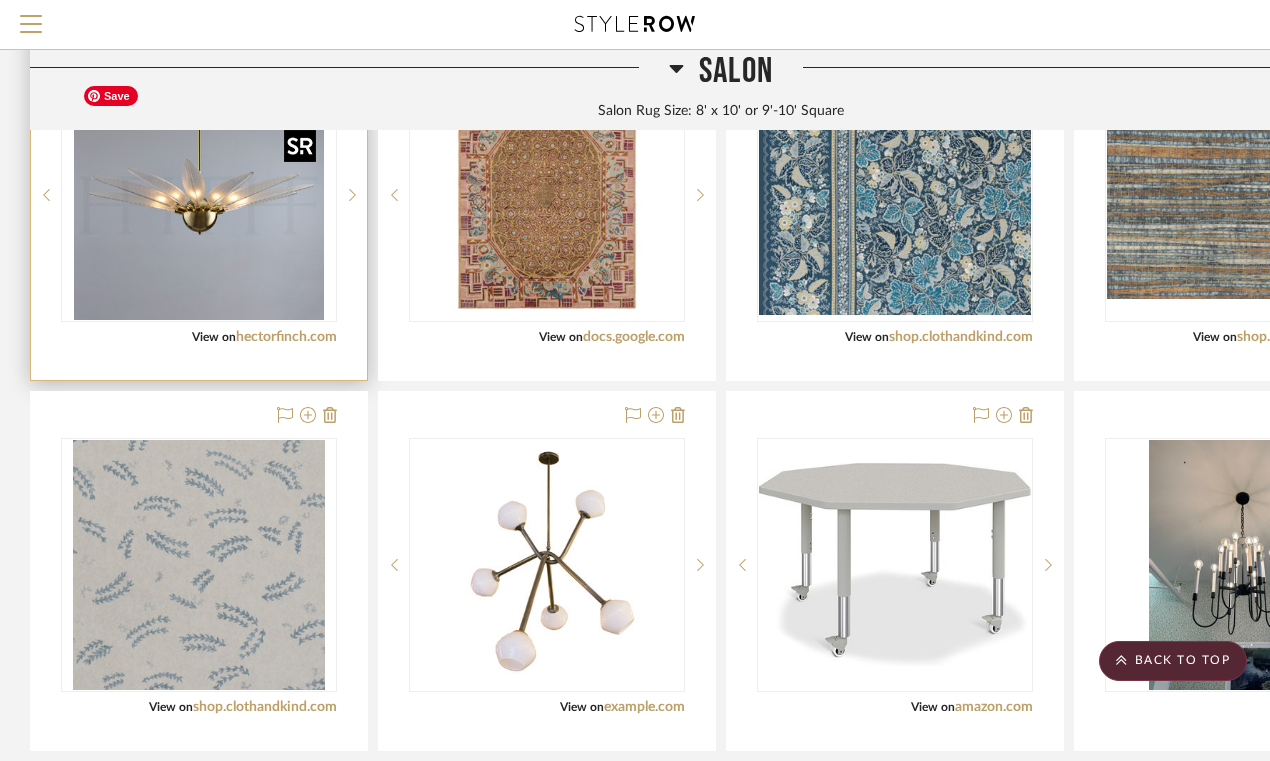 type 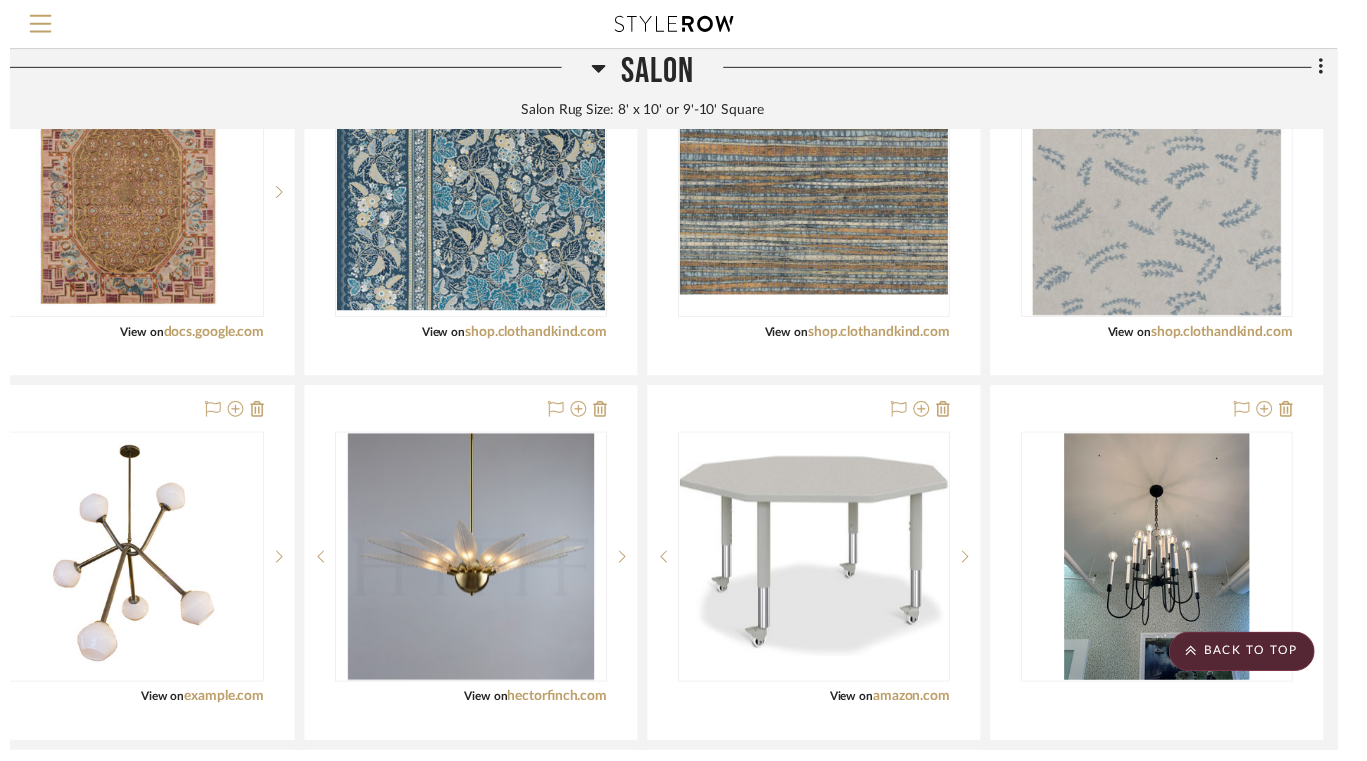 scroll, scrollTop: 1648, scrollLeft: 72, axis: both 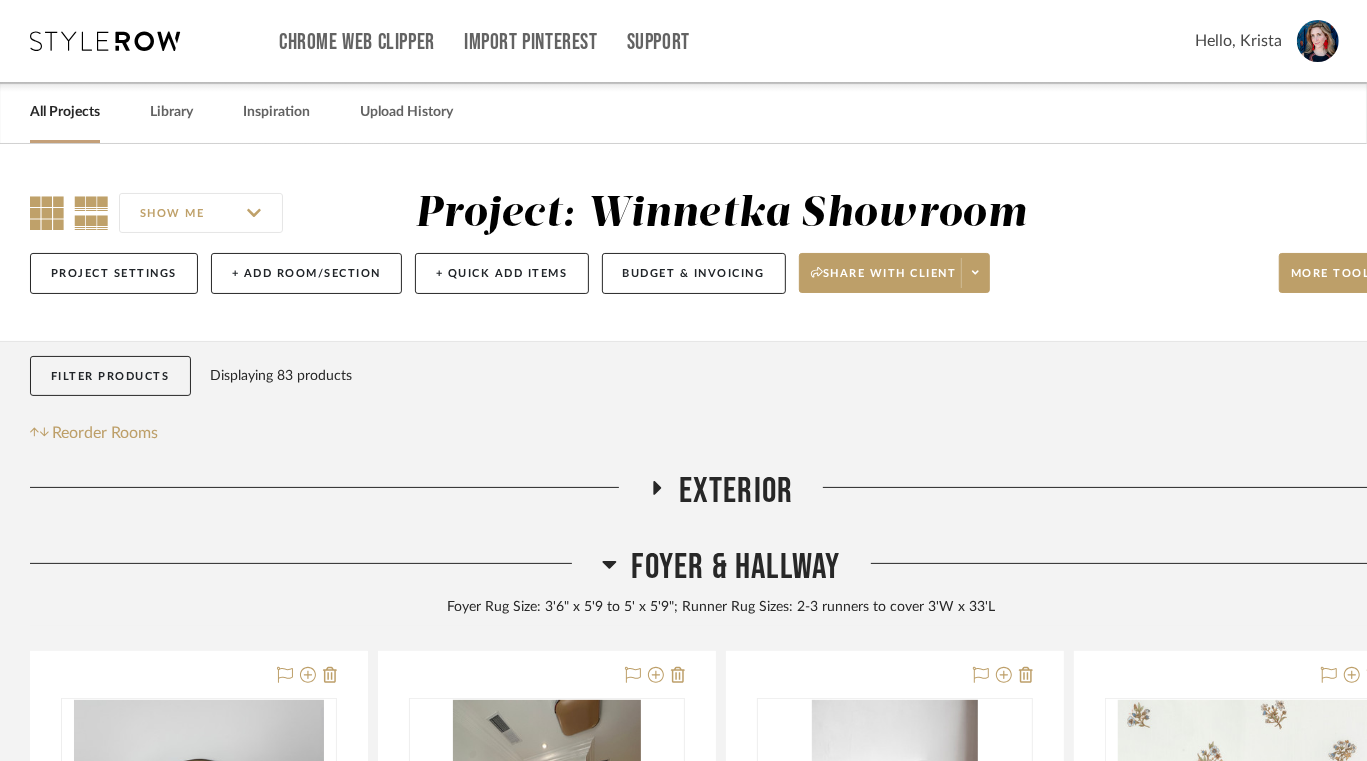 click 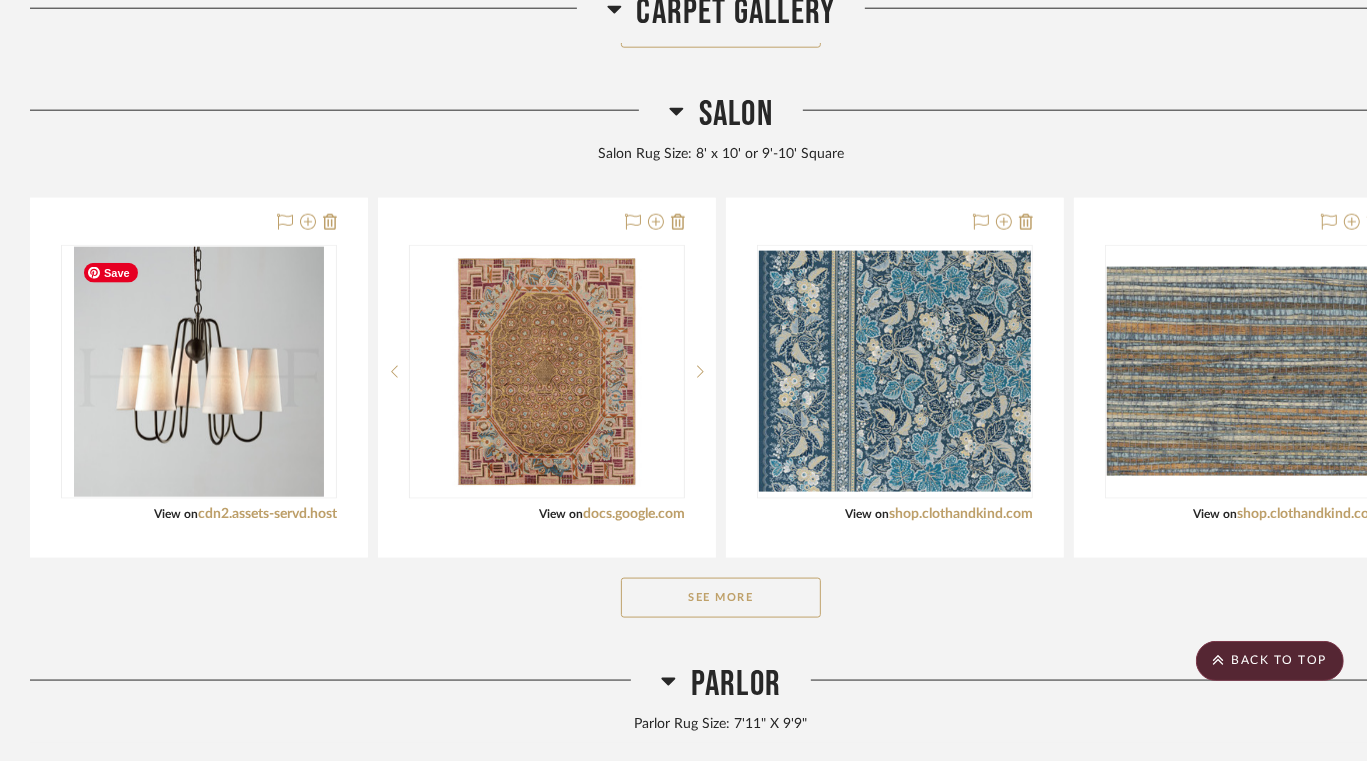 scroll, scrollTop: 1608, scrollLeft: 0, axis: vertical 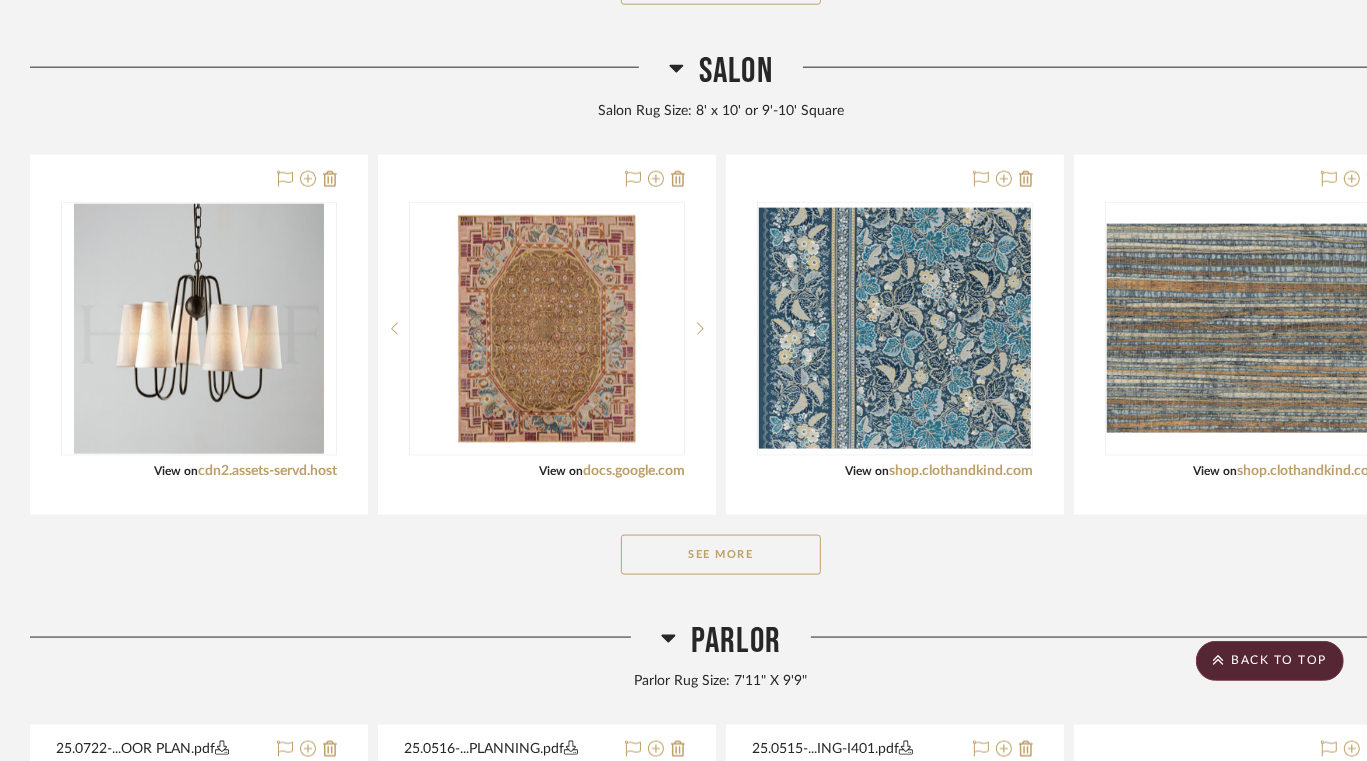 click on "See More" 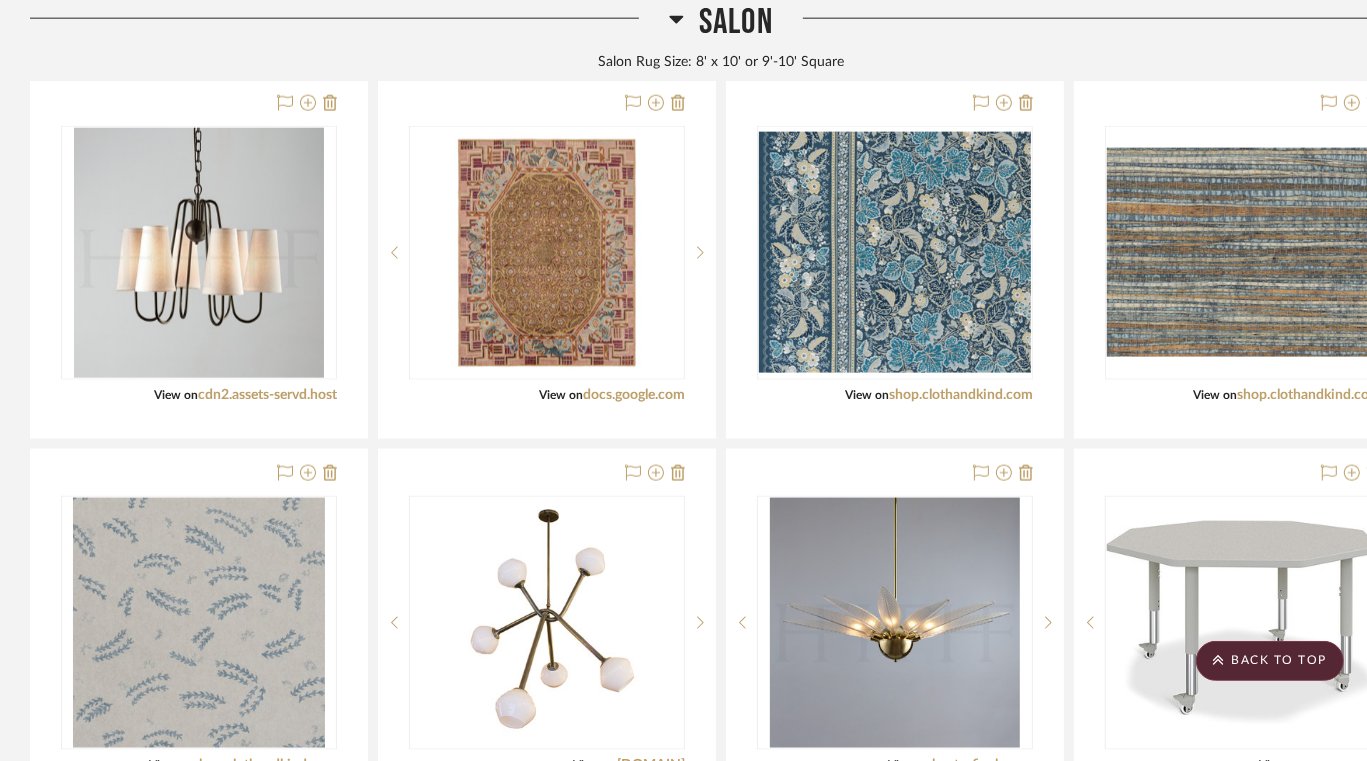 scroll, scrollTop: 1690, scrollLeft: 0, axis: vertical 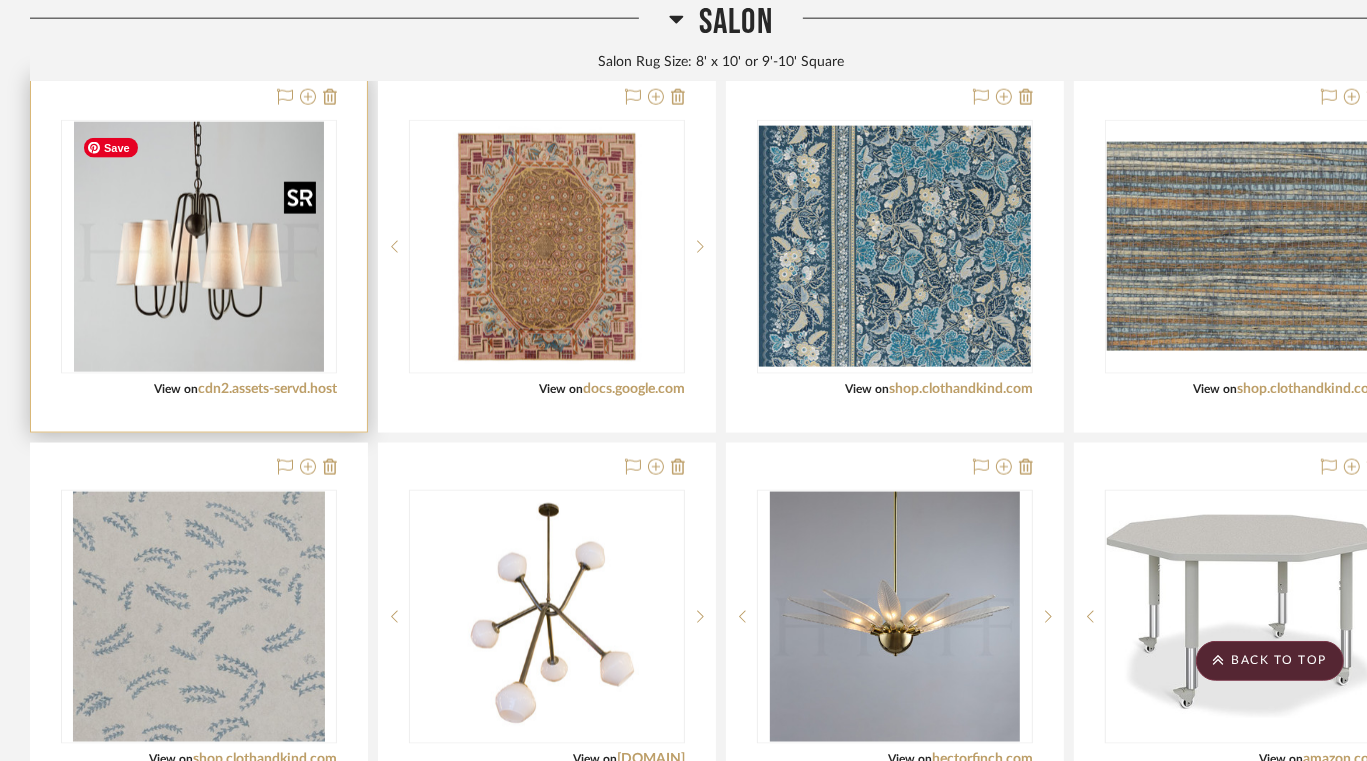 type 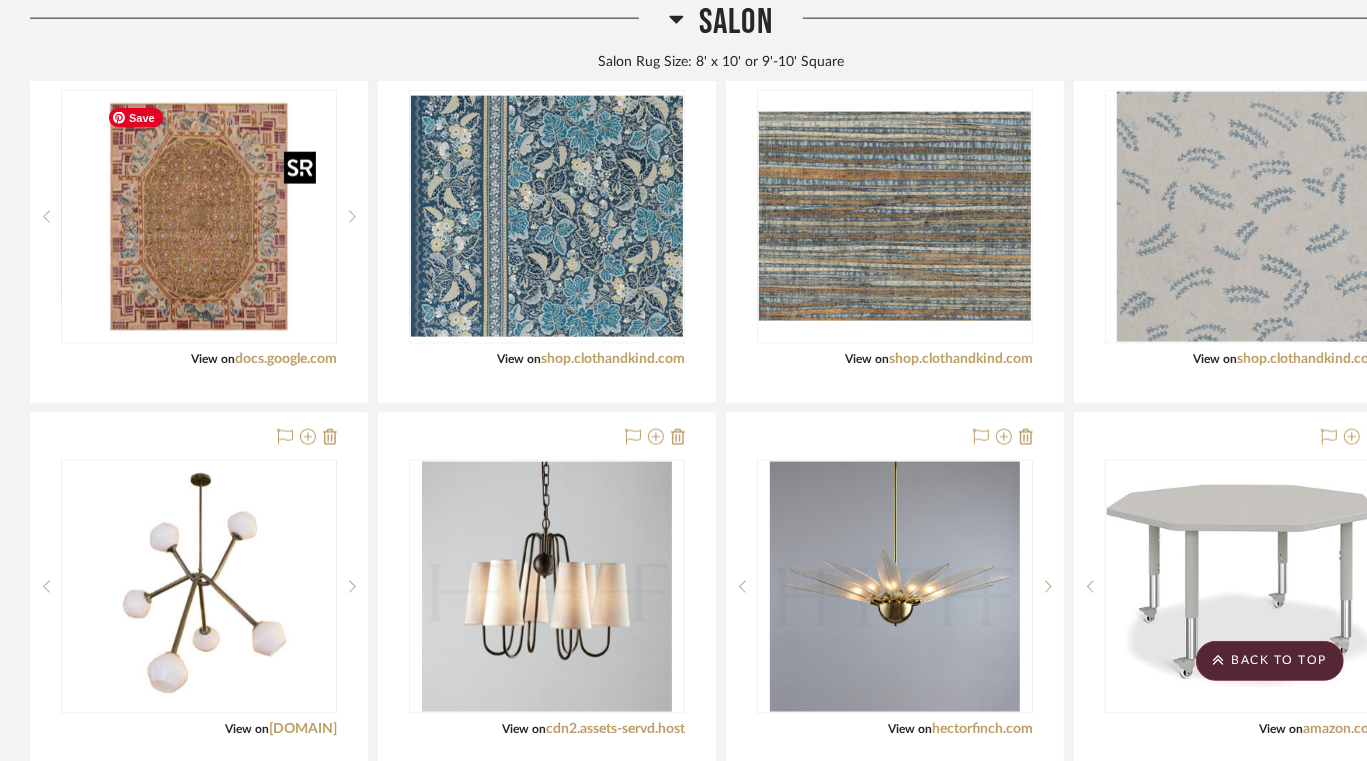 scroll, scrollTop: 1739, scrollLeft: 0, axis: vertical 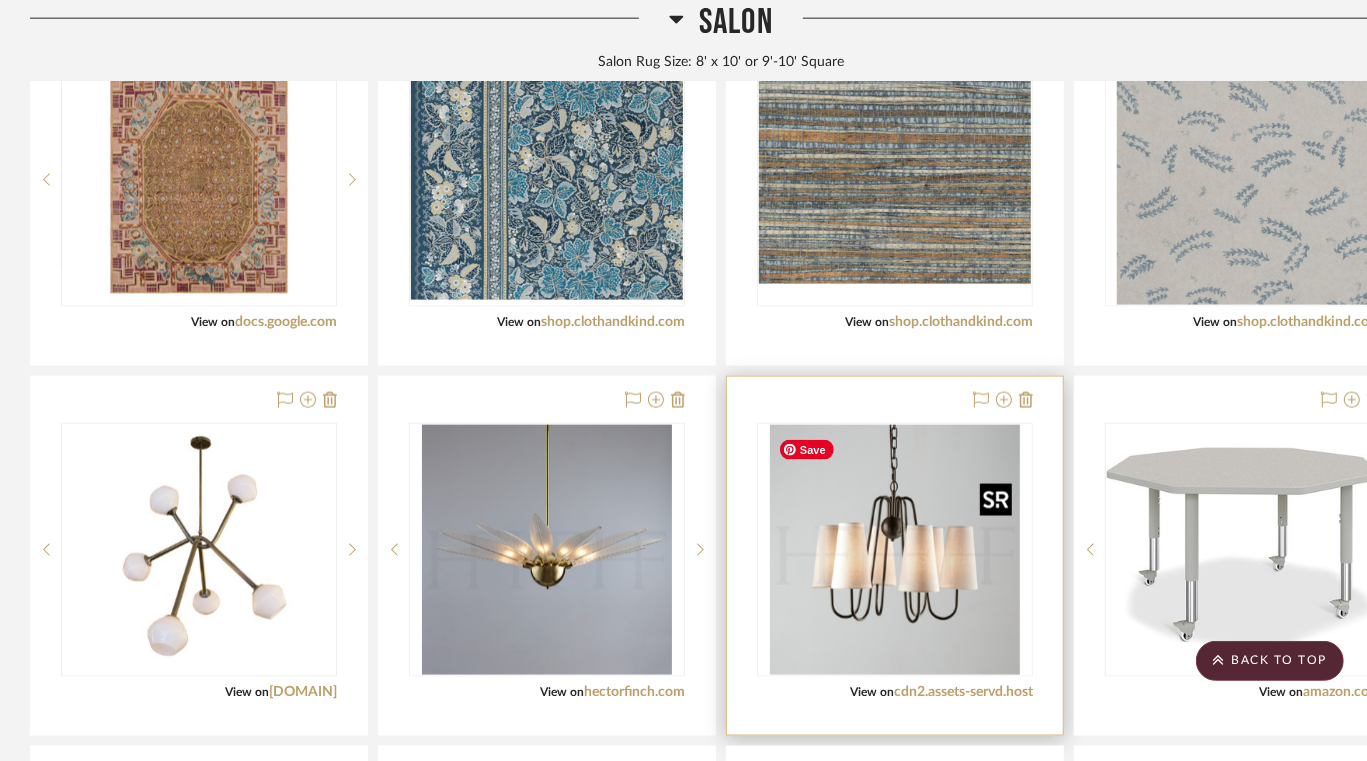 click at bounding box center (895, 550) 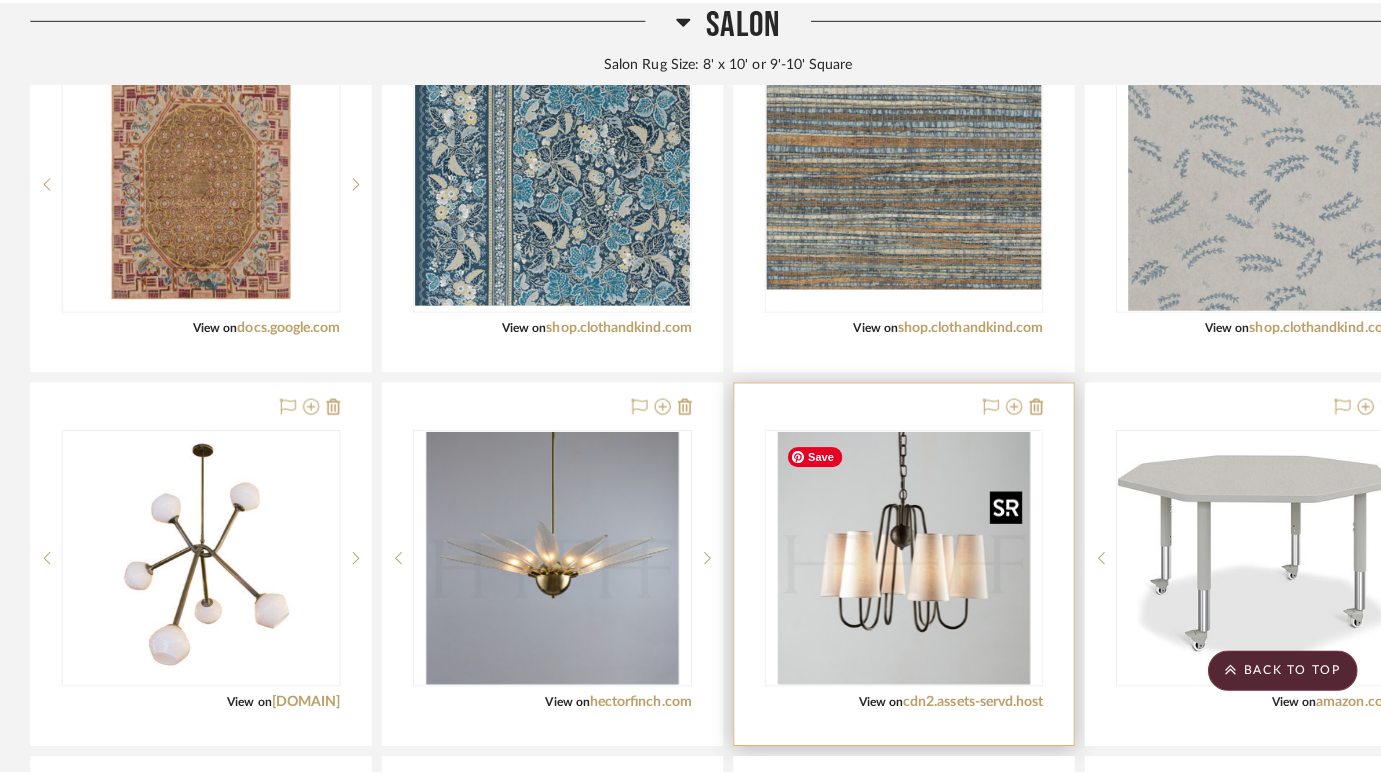 scroll, scrollTop: 0, scrollLeft: 0, axis: both 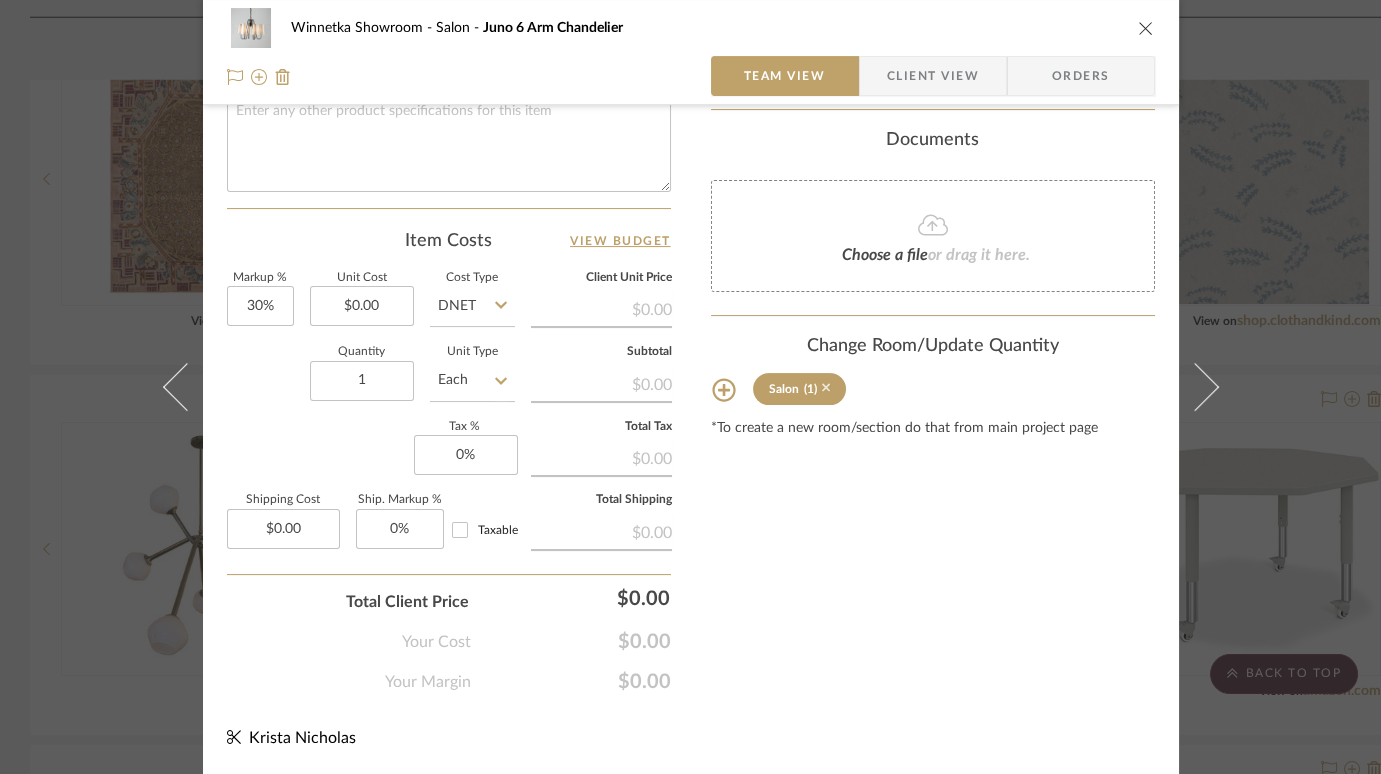 click 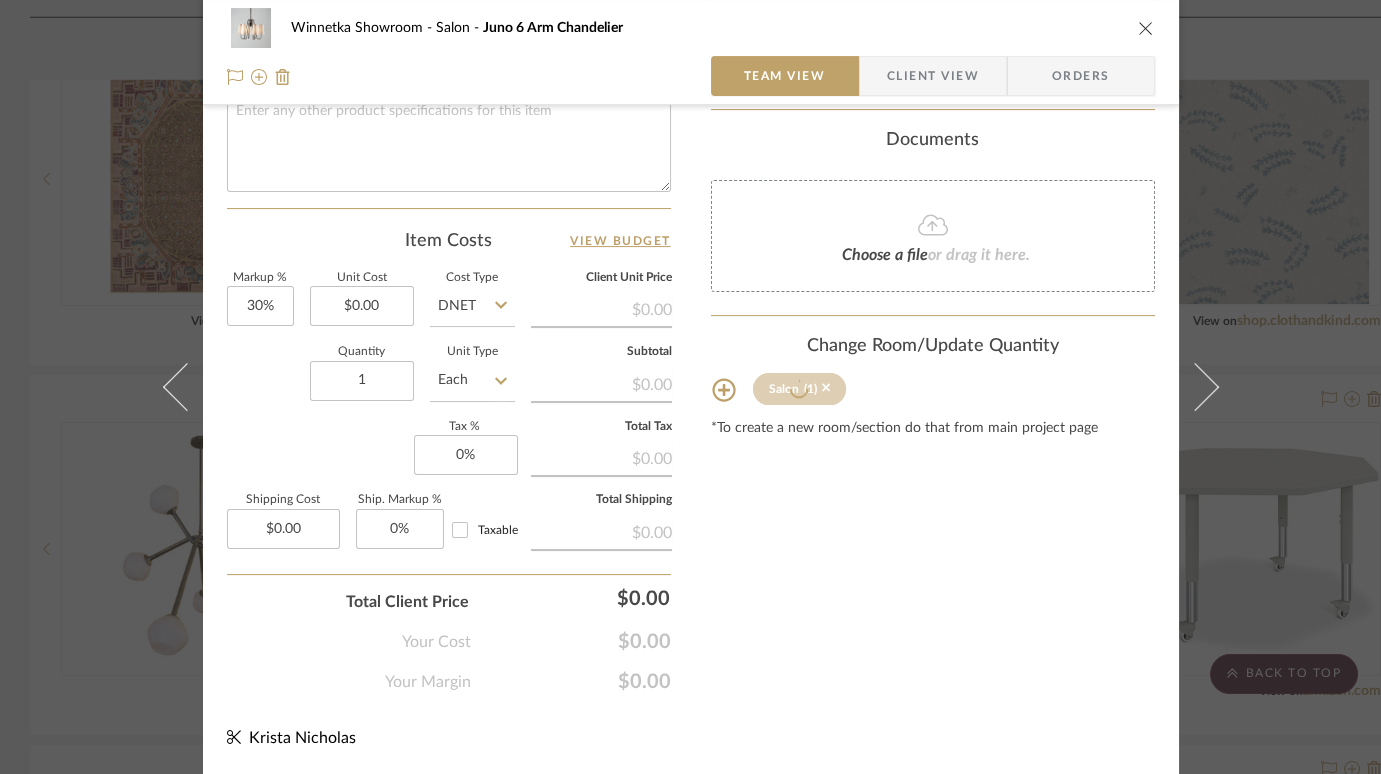 type 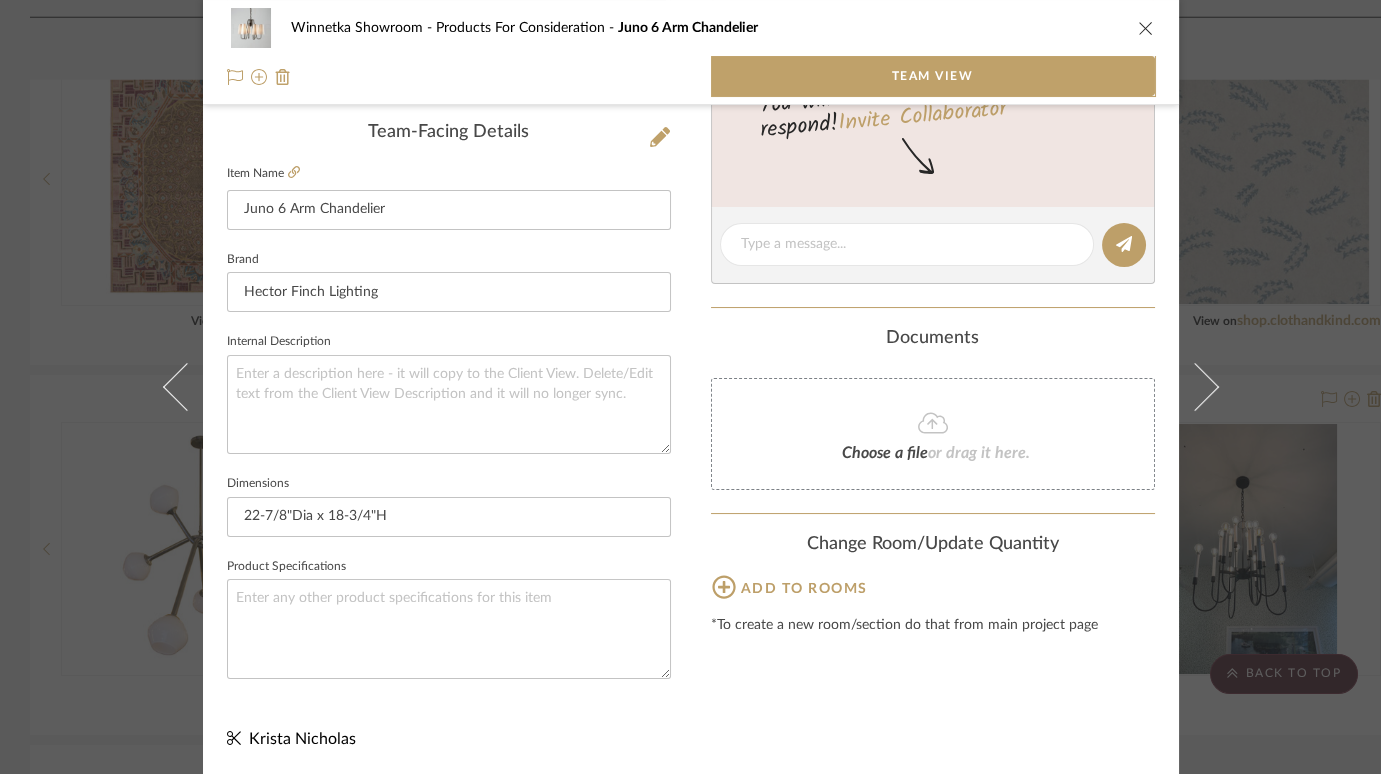 click at bounding box center [1146, 28] 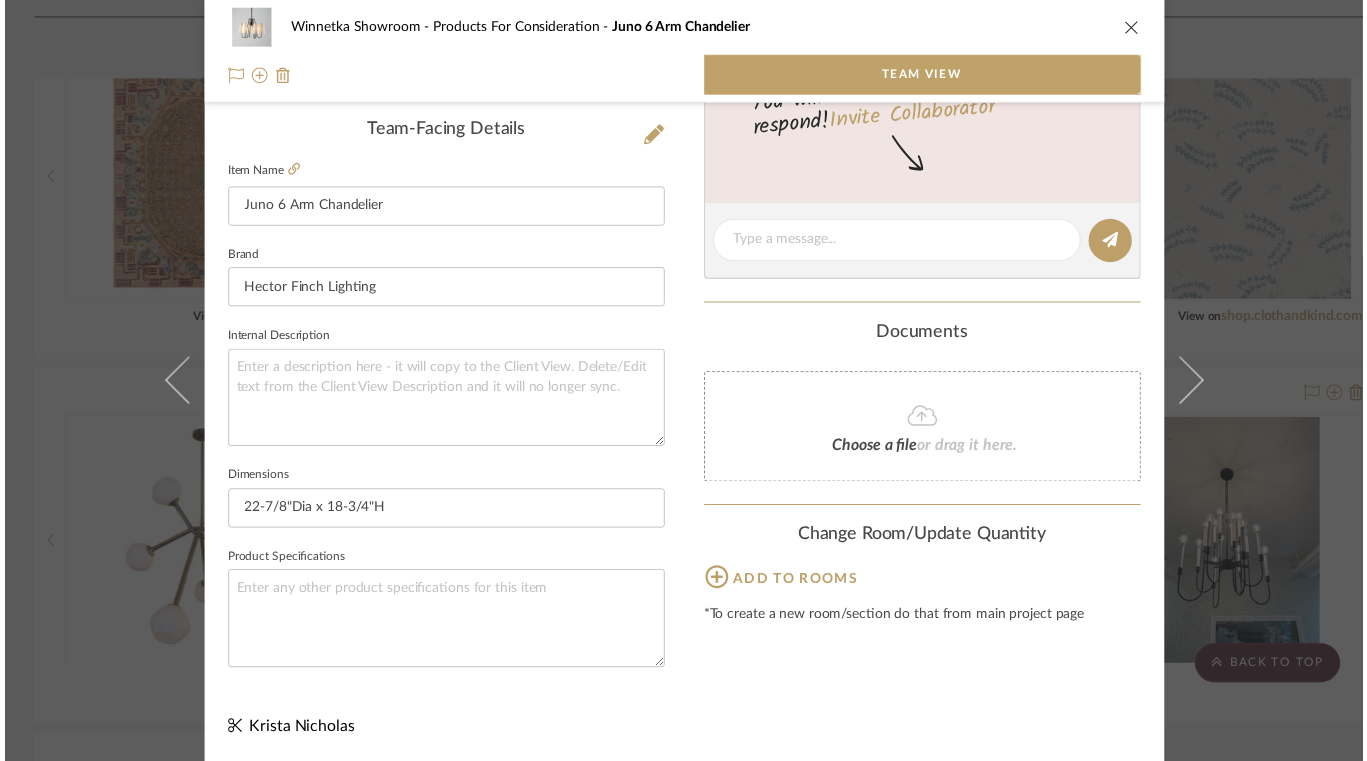 scroll, scrollTop: 1757, scrollLeft: 0, axis: vertical 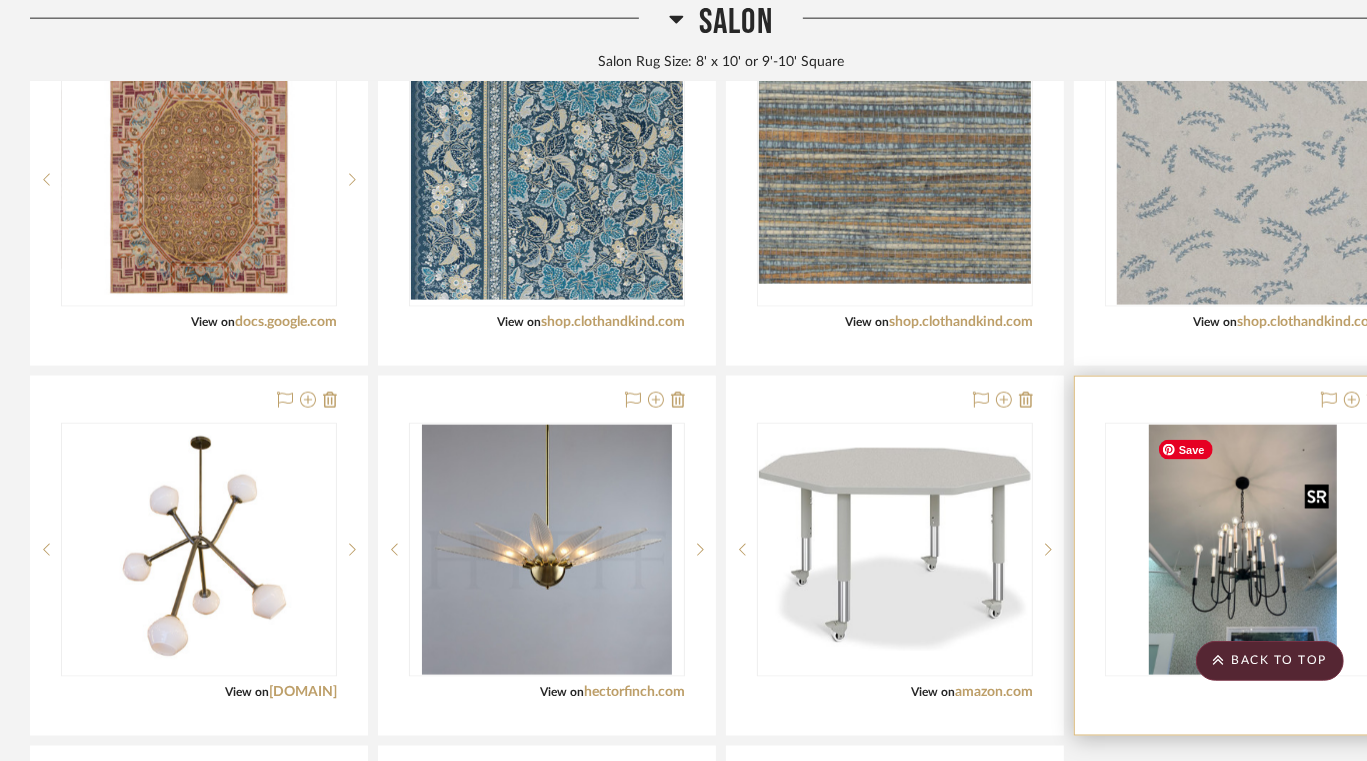 click at bounding box center (1243, 550) 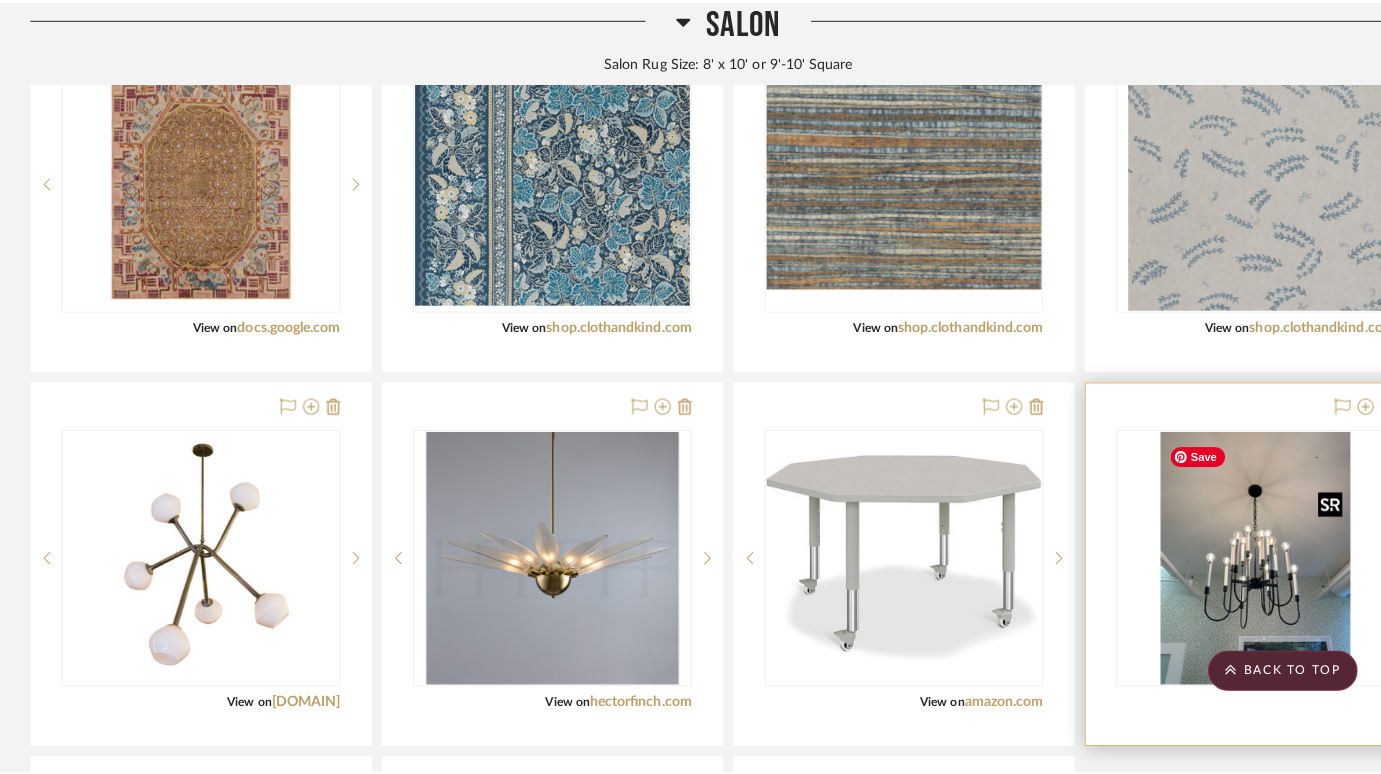 scroll, scrollTop: 0, scrollLeft: 0, axis: both 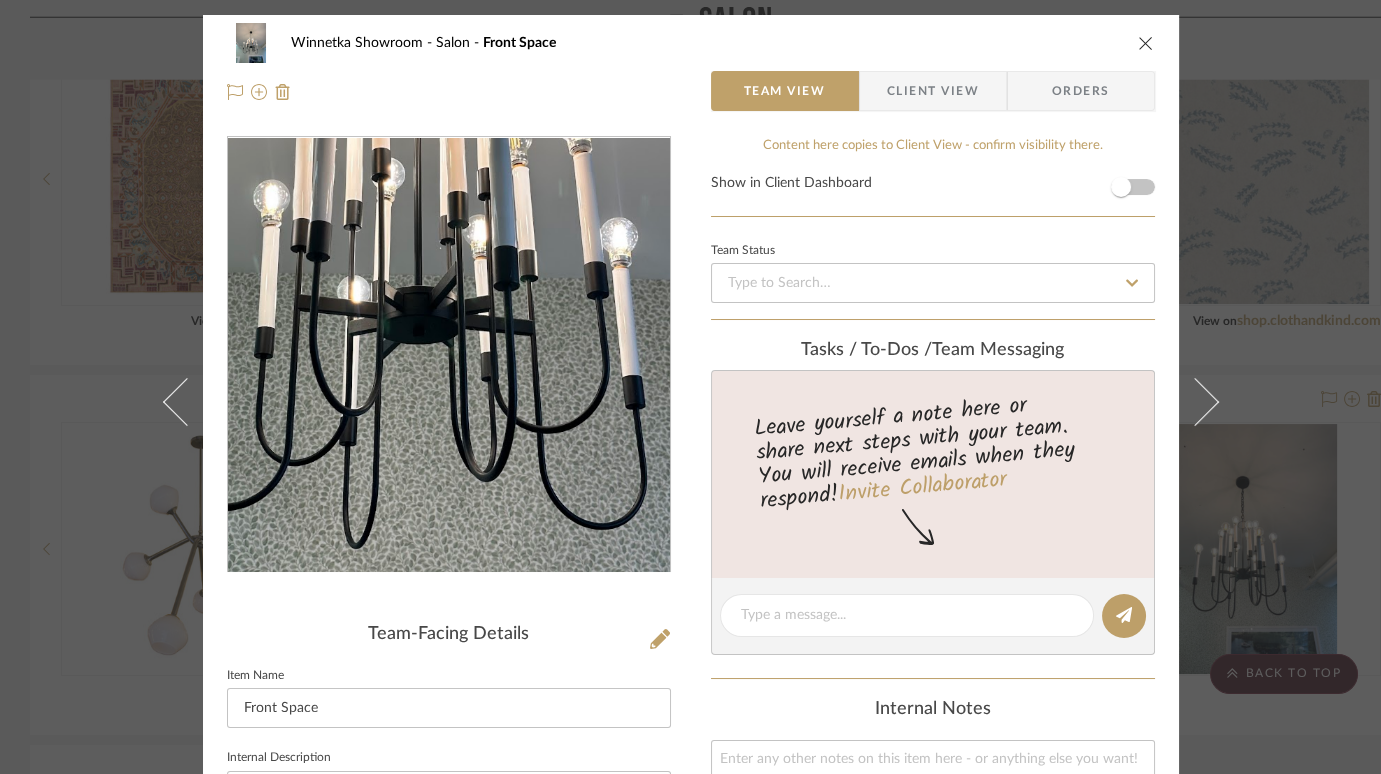 click at bounding box center [449, 355] 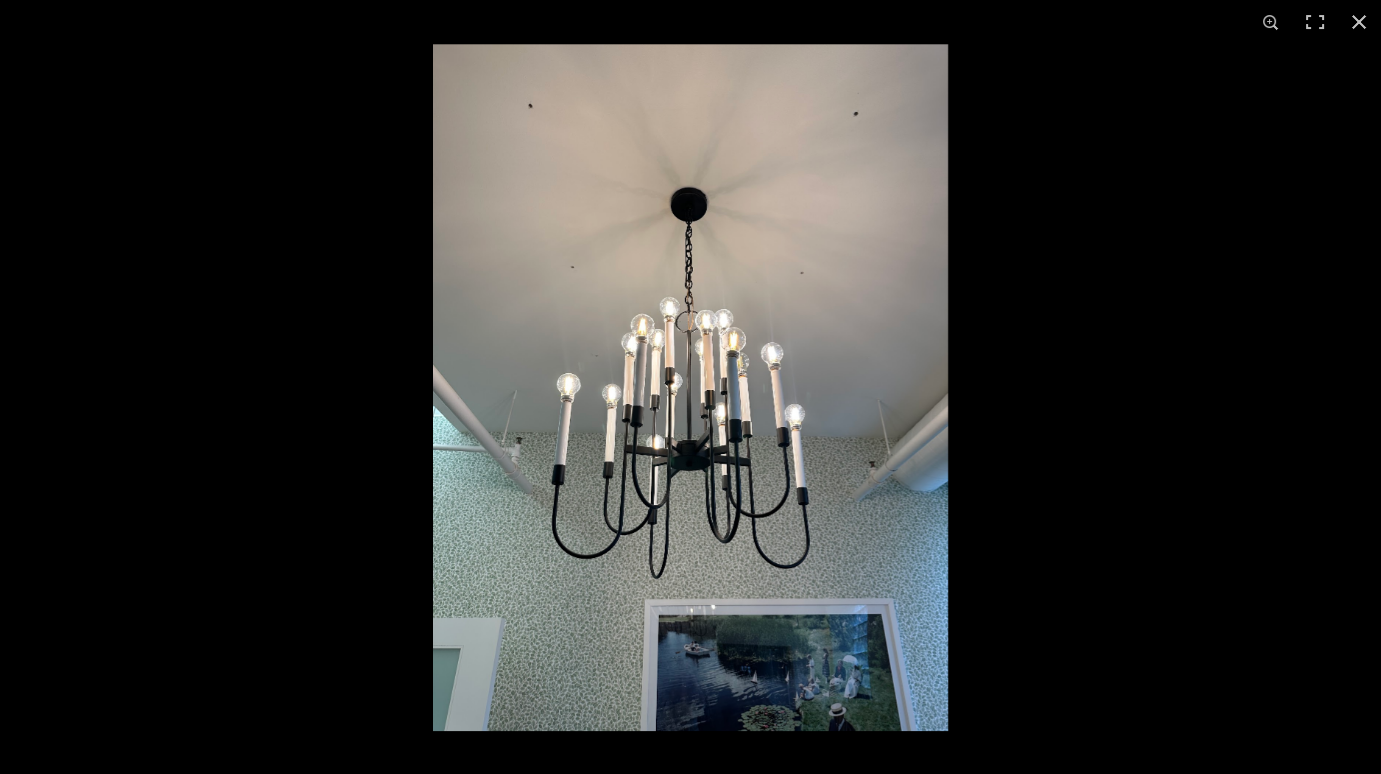 click at bounding box center (690, 387) 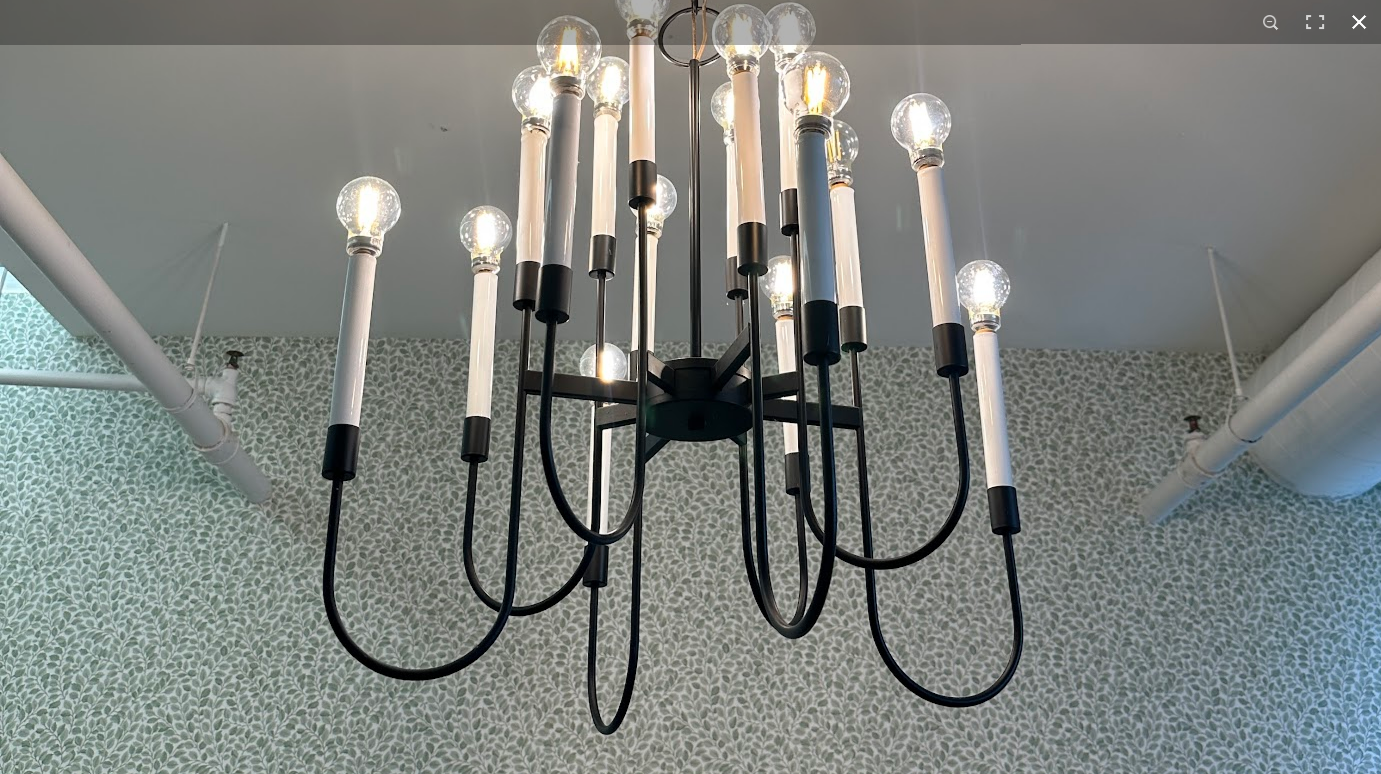 click at bounding box center [1359, 22] 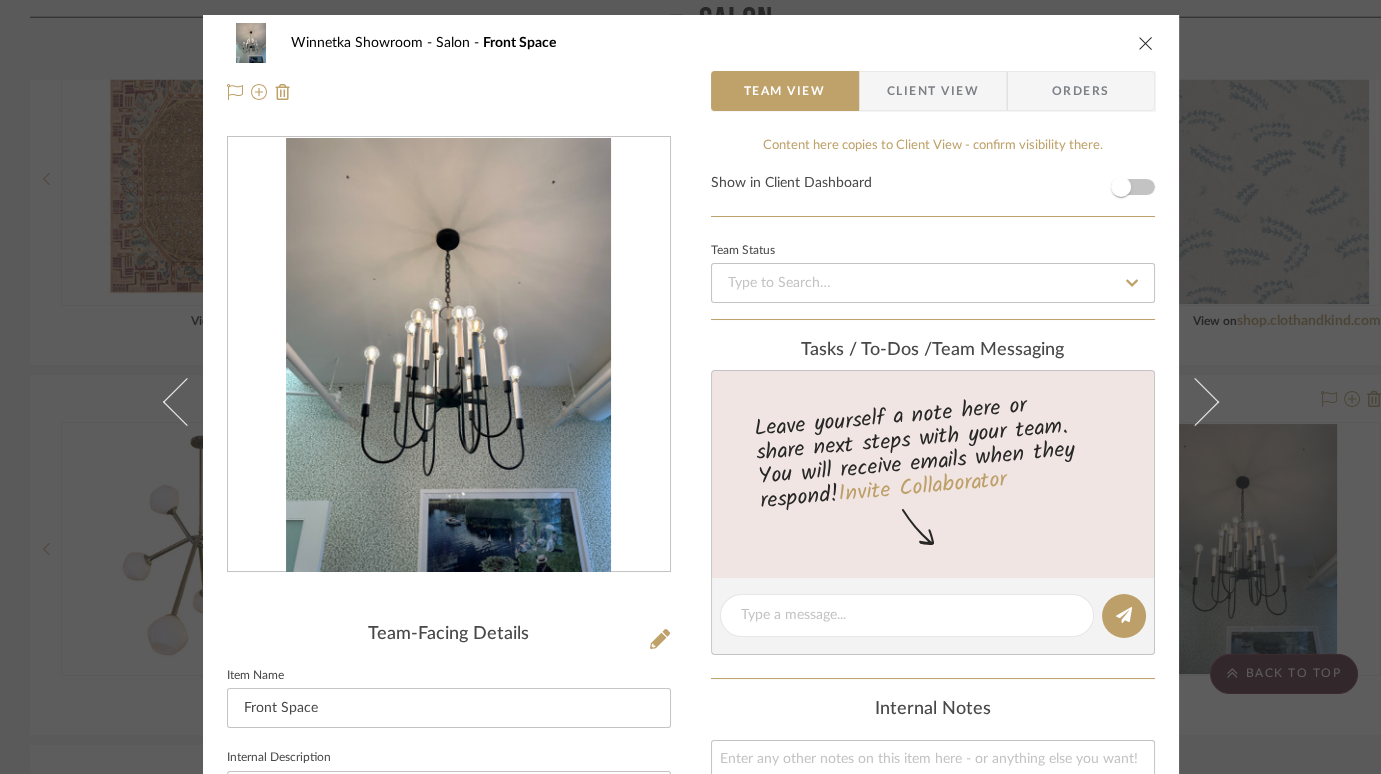 click at bounding box center (1146, 43) 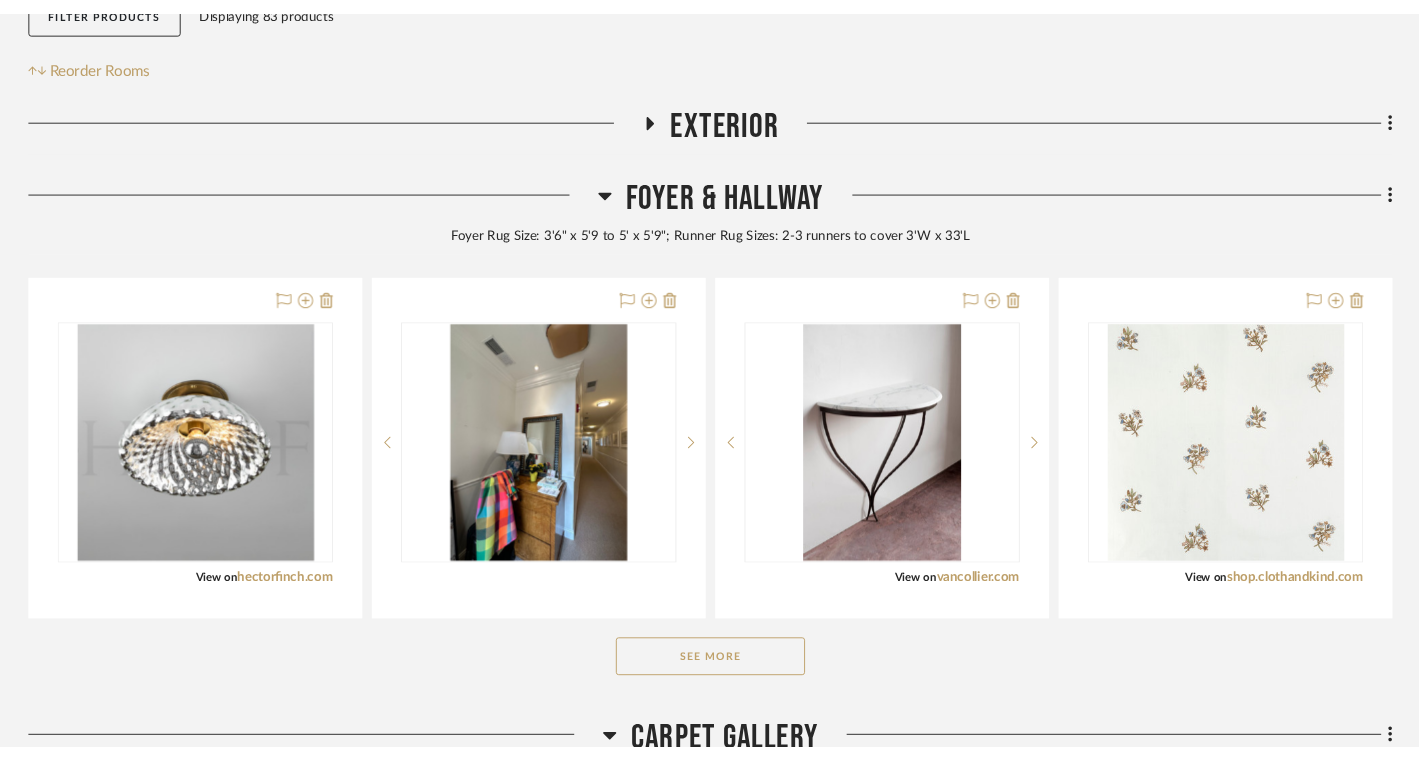 scroll, scrollTop: 375, scrollLeft: 0, axis: vertical 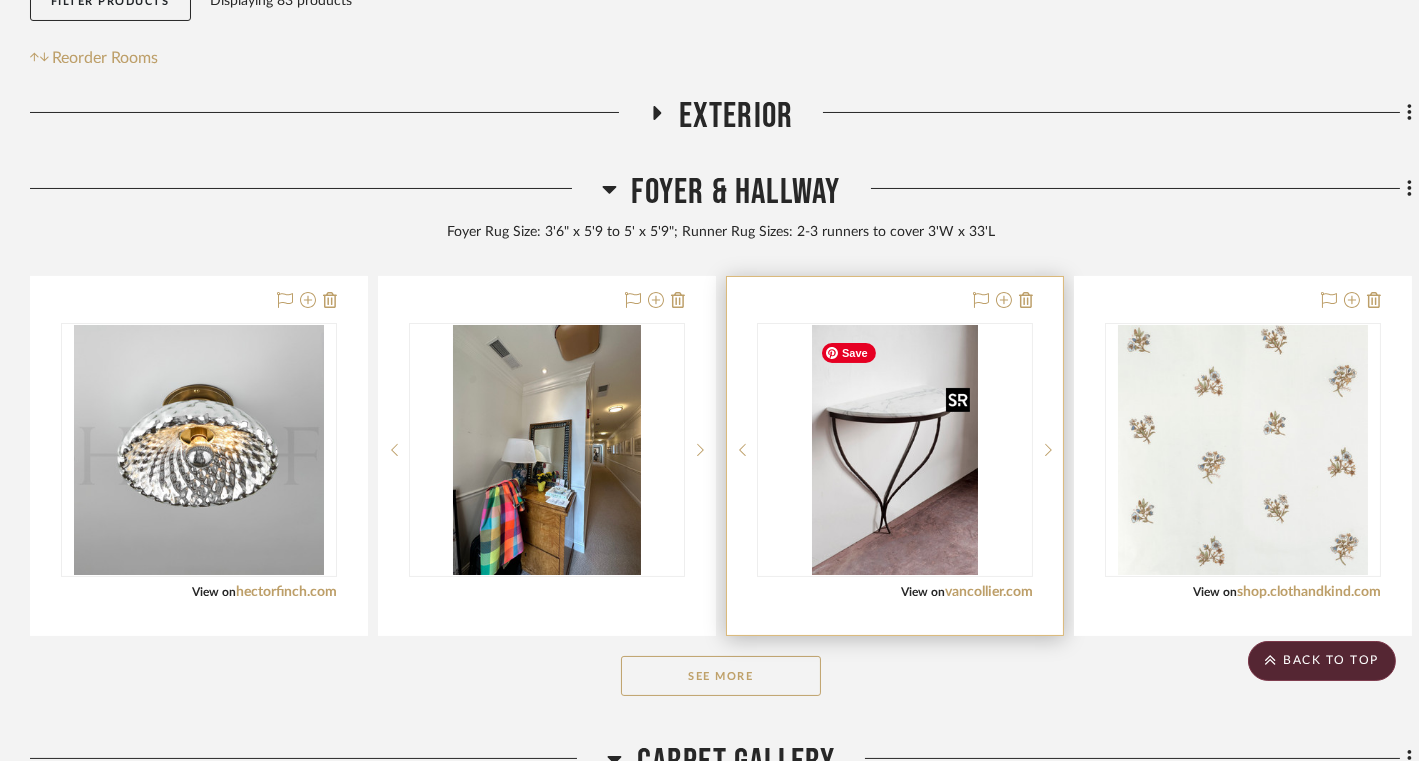 type 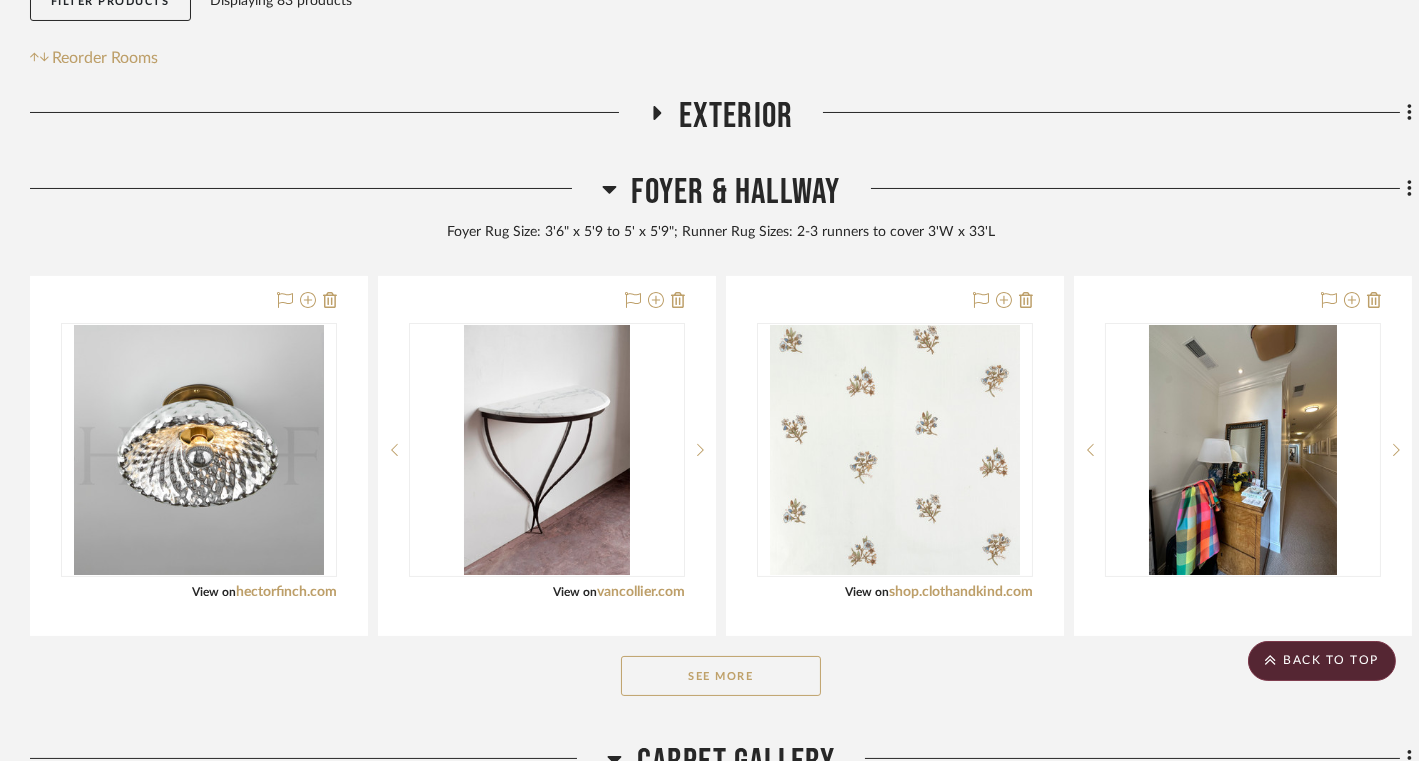 click on "See More" 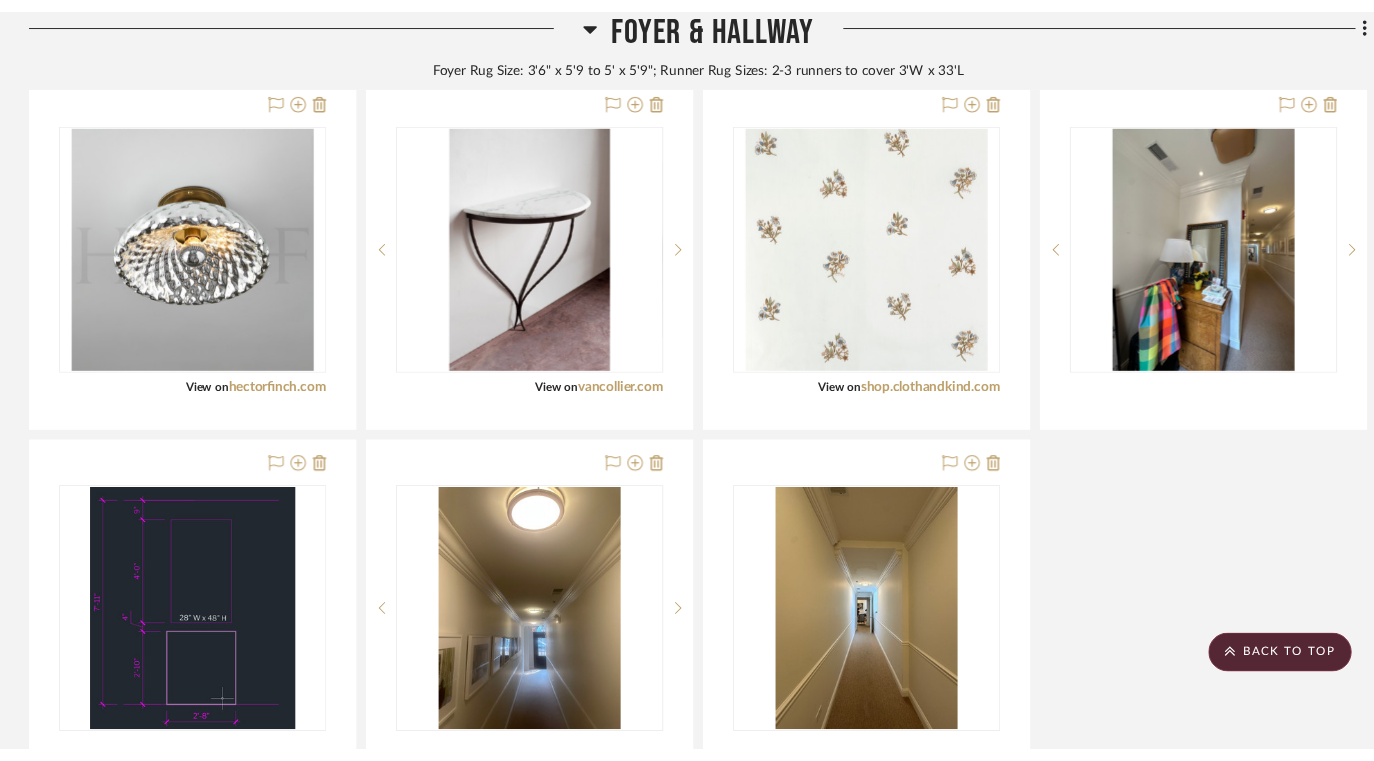 scroll, scrollTop: 590, scrollLeft: 0, axis: vertical 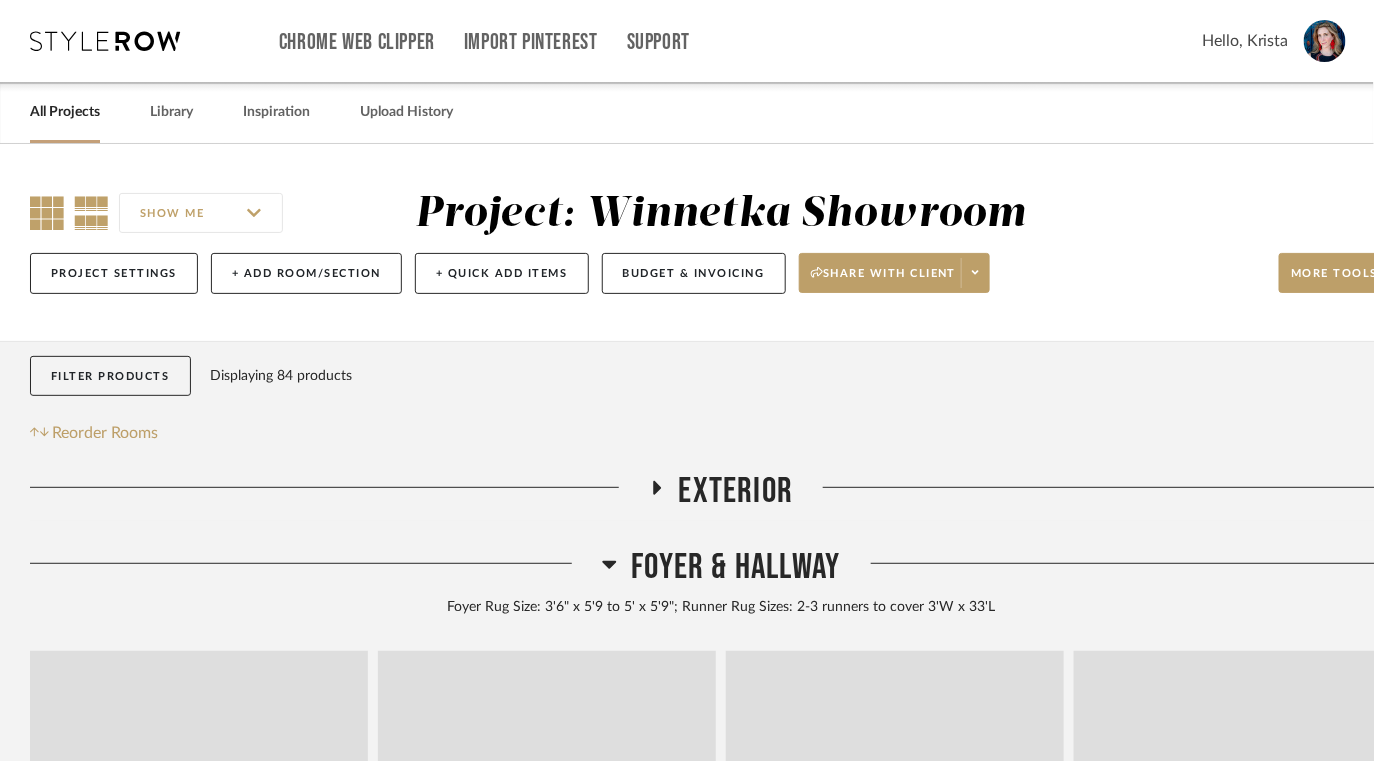 click 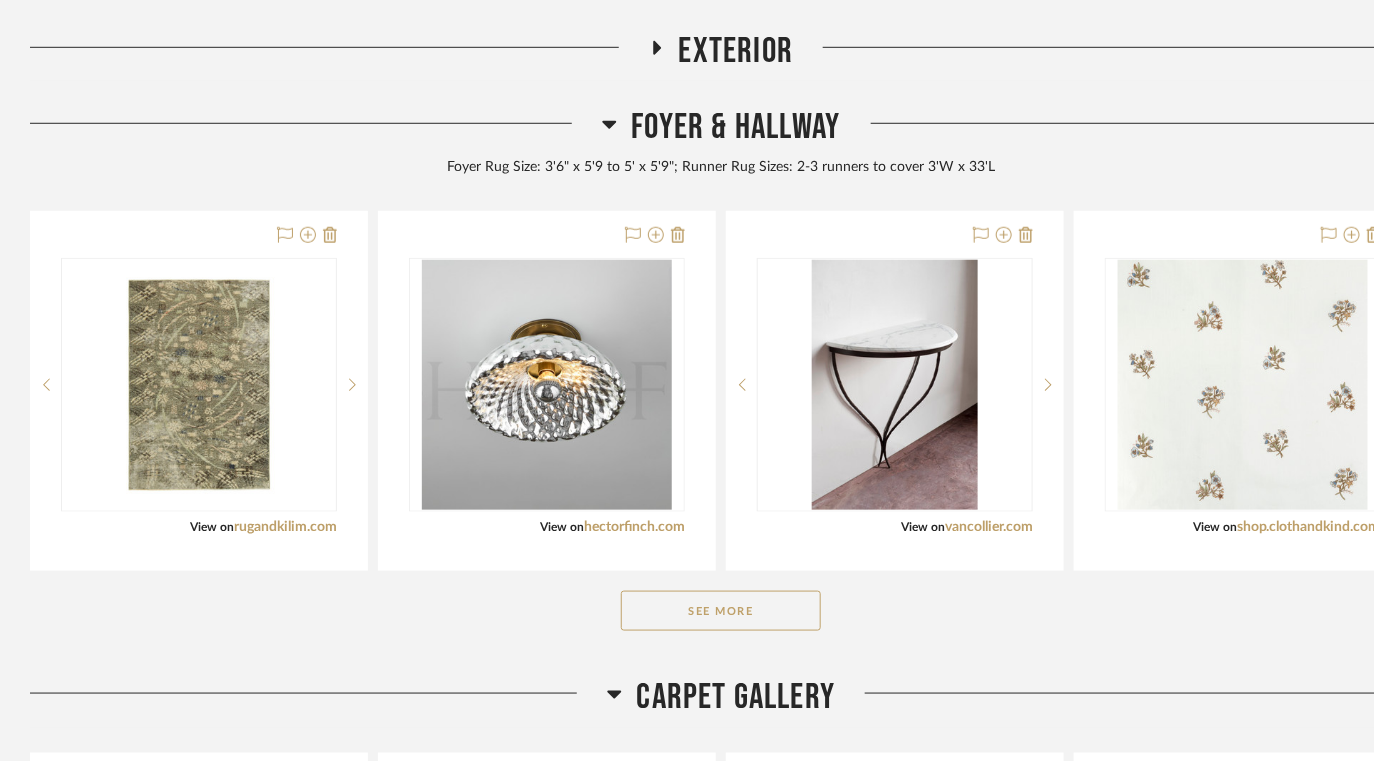 scroll, scrollTop: 443, scrollLeft: 0, axis: vertical 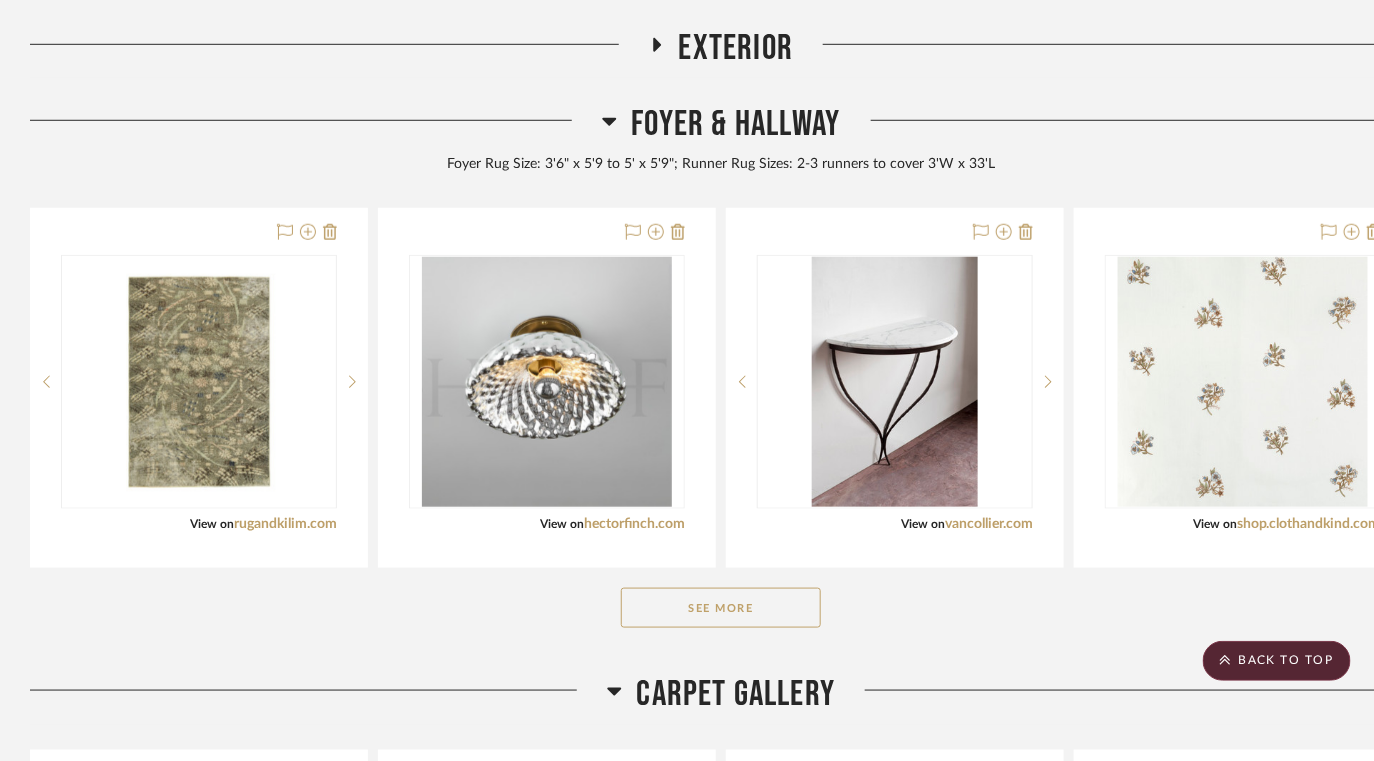 click on "See More" 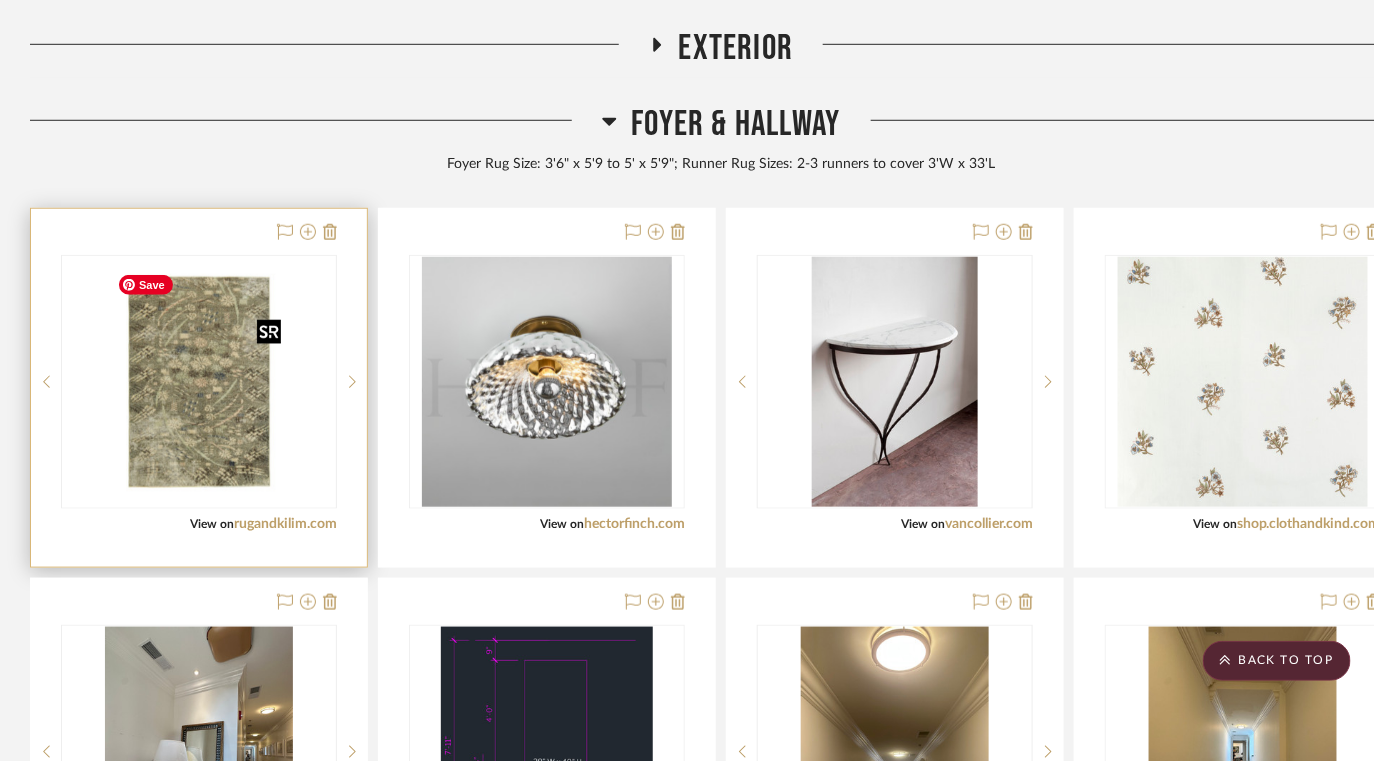 type 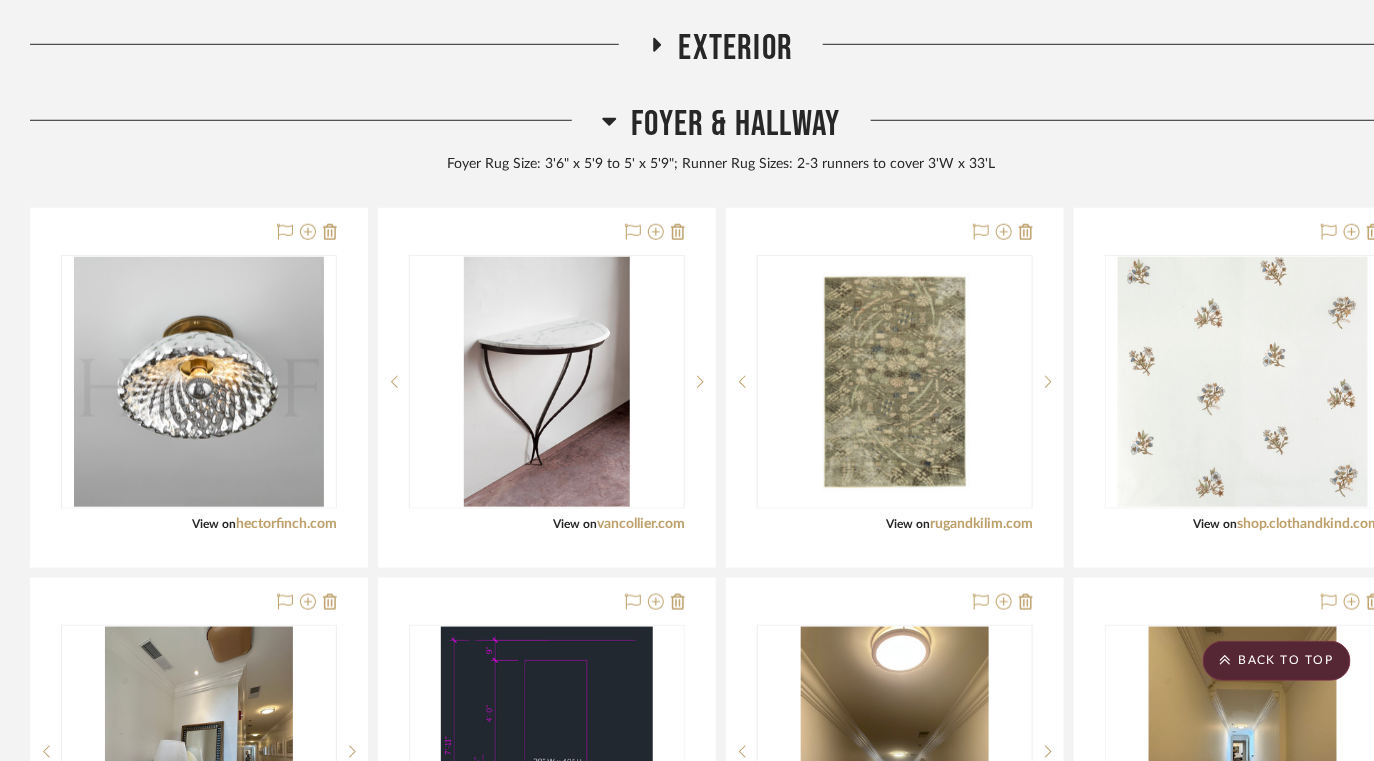 click on "Foyer Rug Size: 3'6" x 5'9 to 5' x 5'9"; Runner Rug Sizes: 2-3 runners to cover 3'W x 33'L" 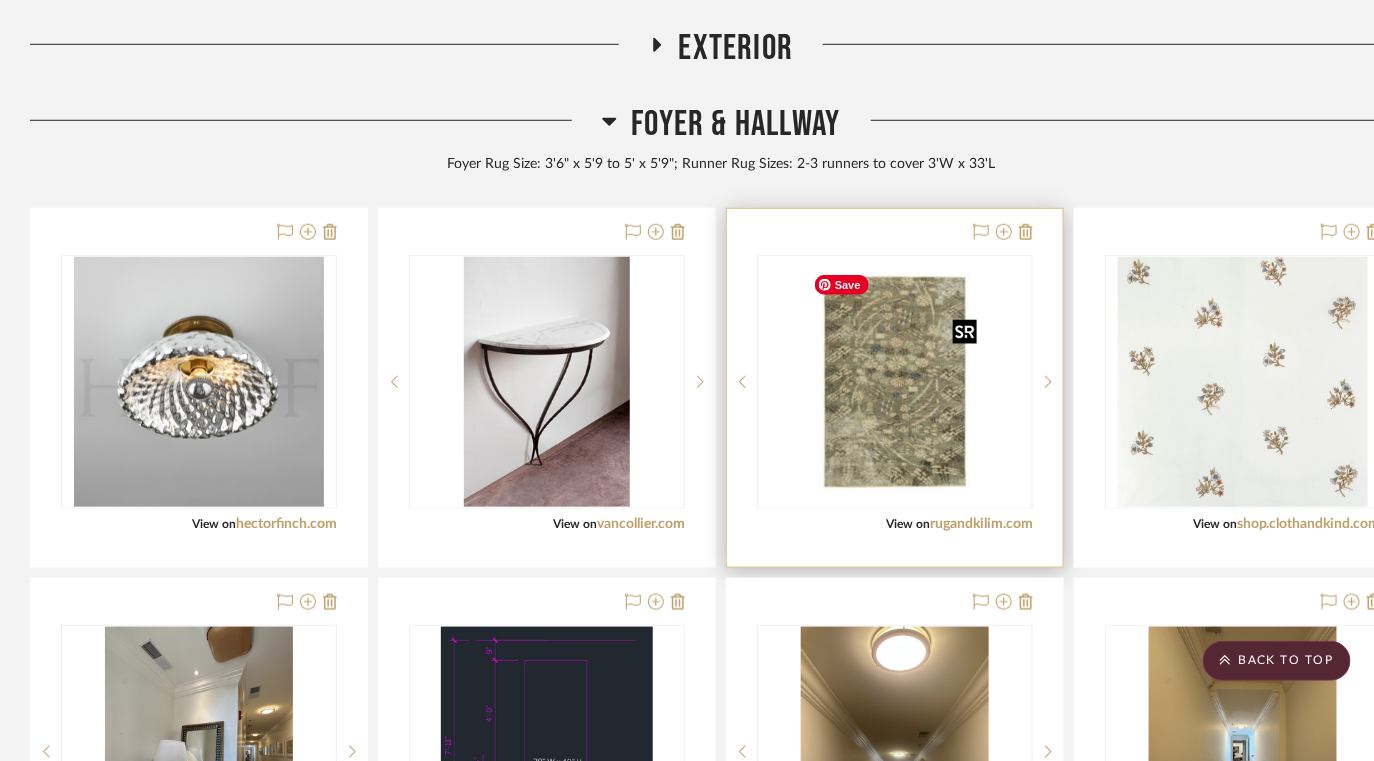 click at bounding box center [895, 382] 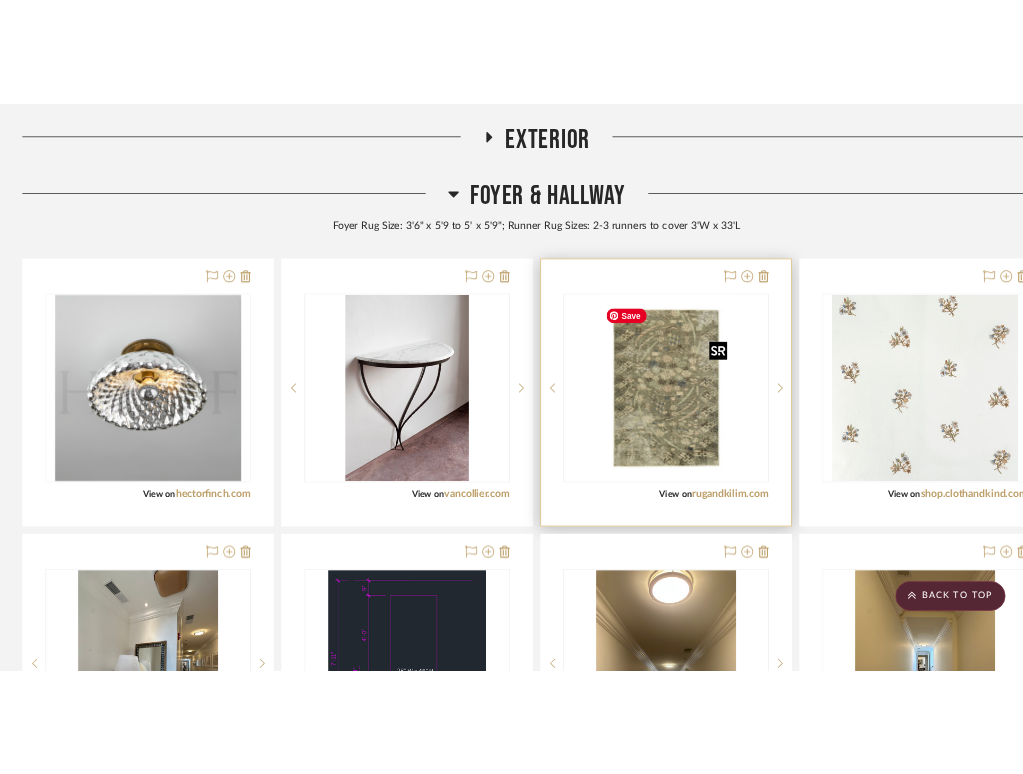 scroll, scrollTop: 0, scrollLeft: 0, axis: both 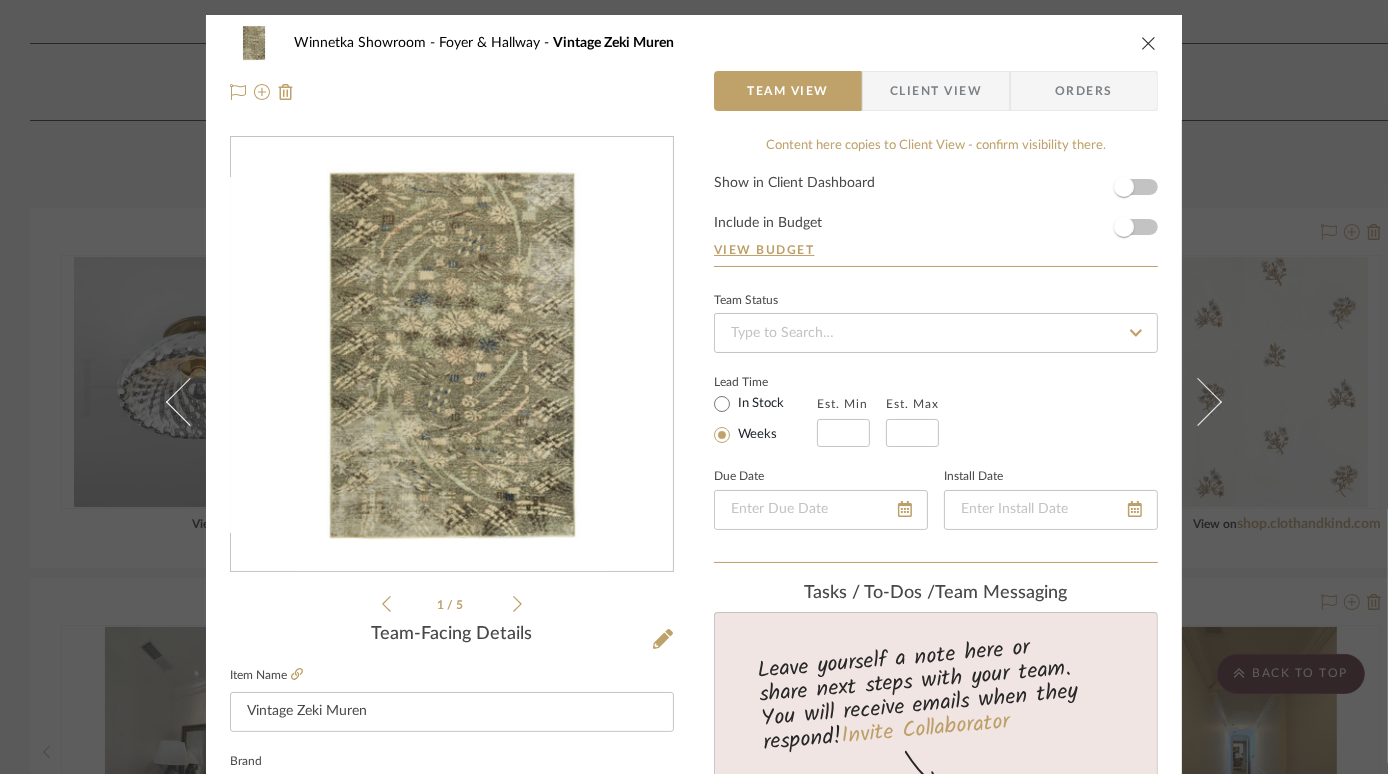 click at bounding box center (452, 355) 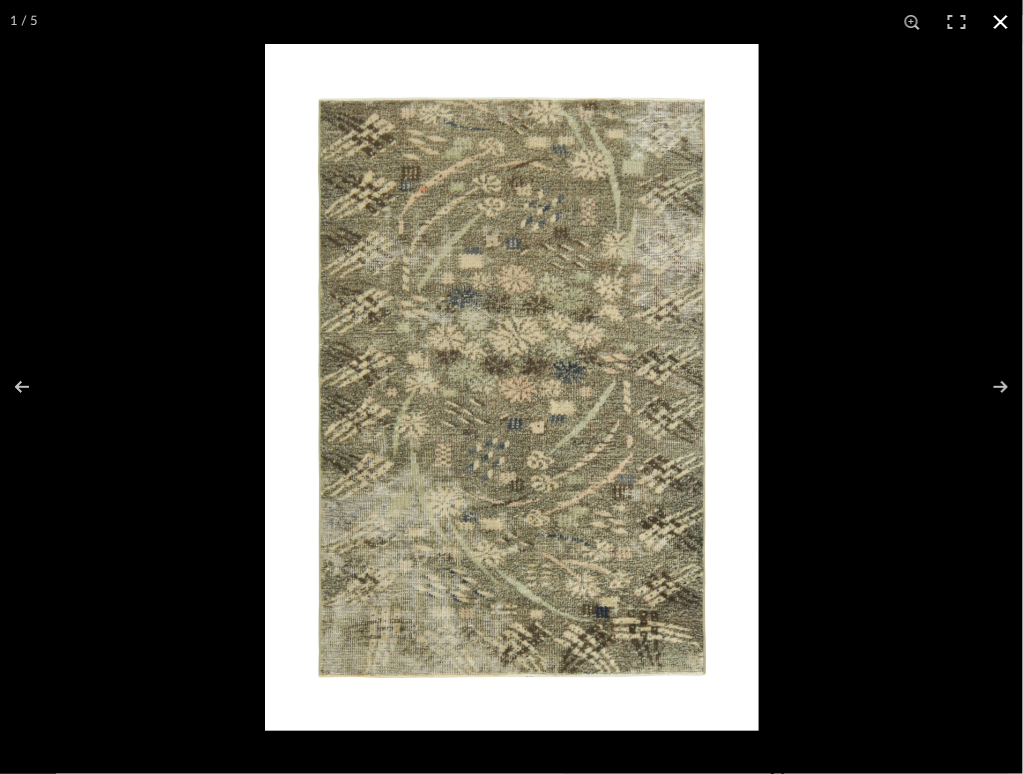 click at bounding box center [1001, 22] 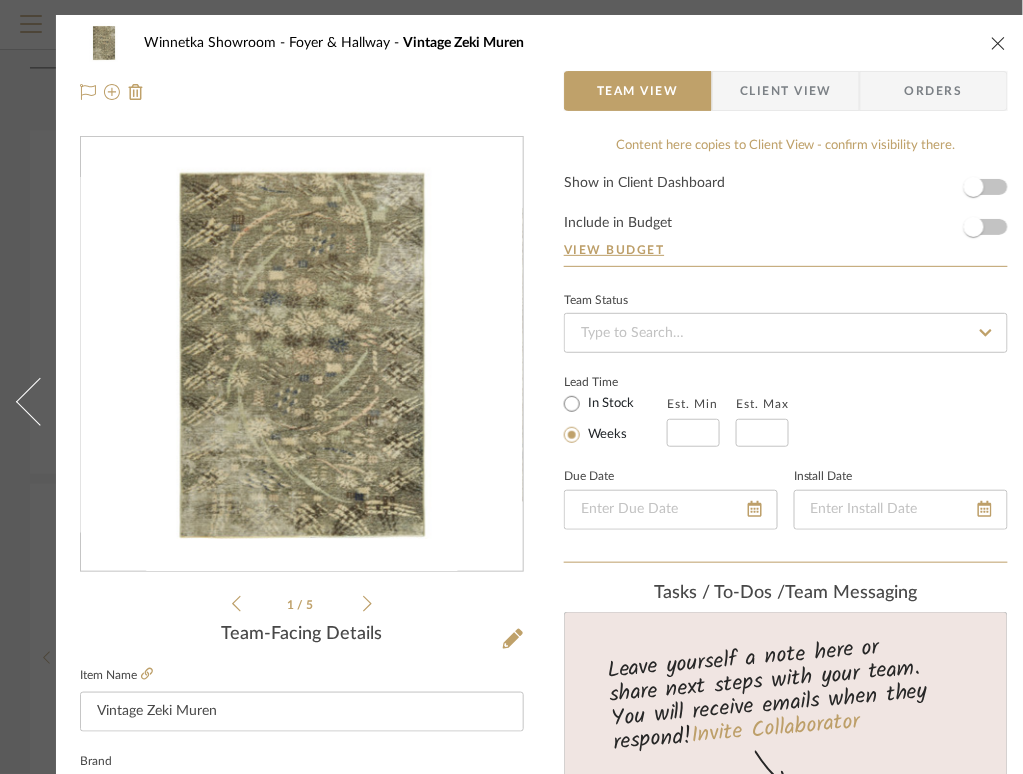 click at bounding box center [999, 43] 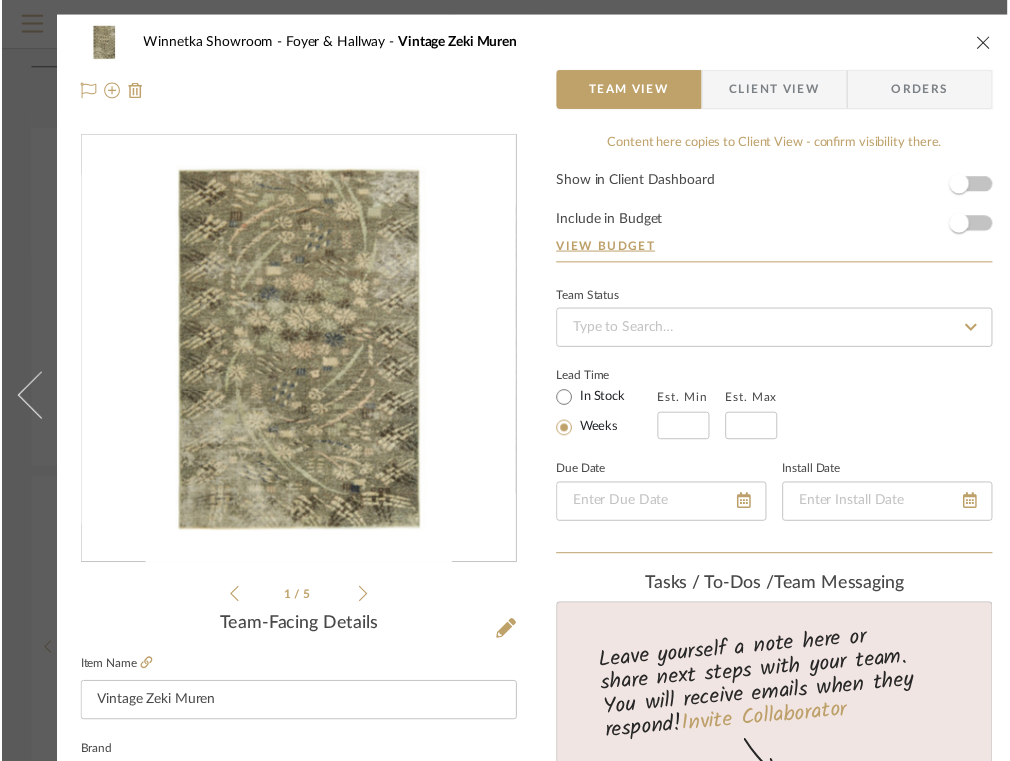 scroll, scrollTop: 443, scrollLeft: 0, axis: vertical 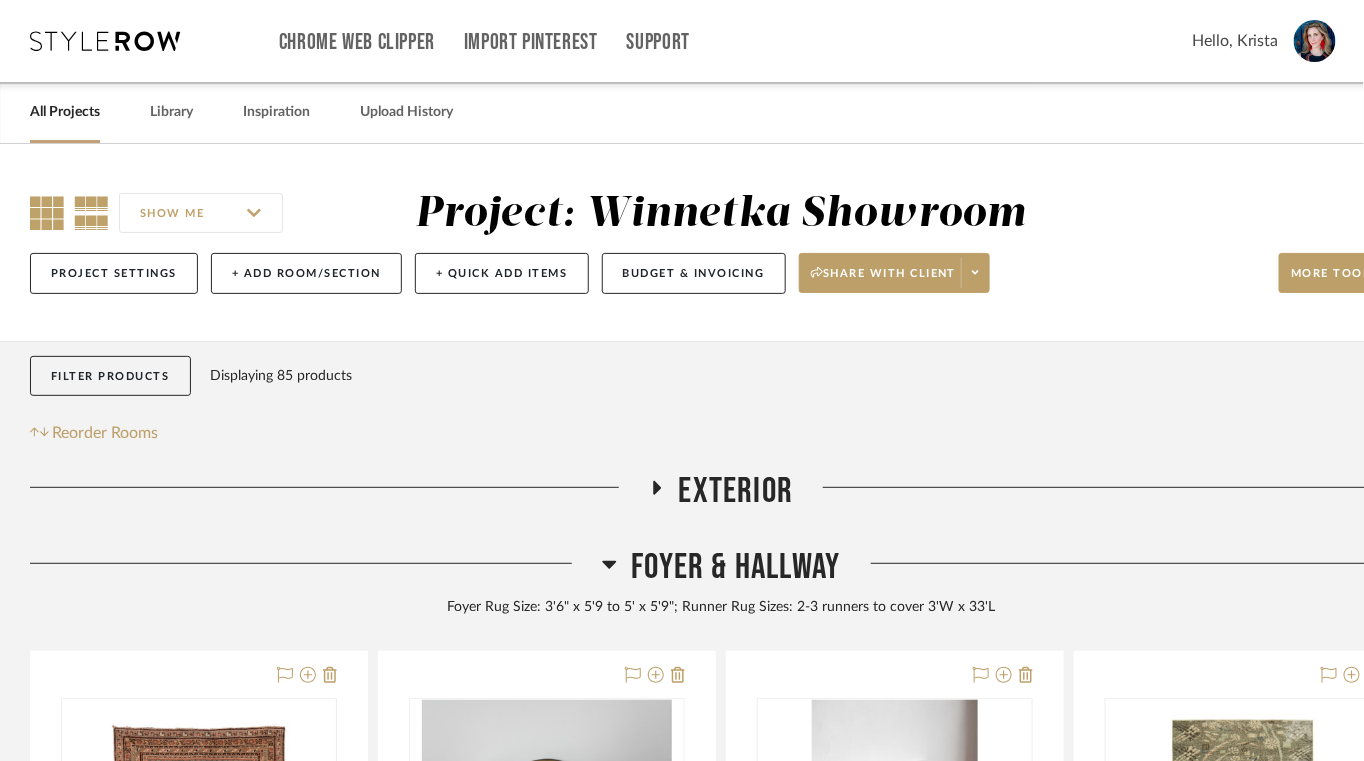 click 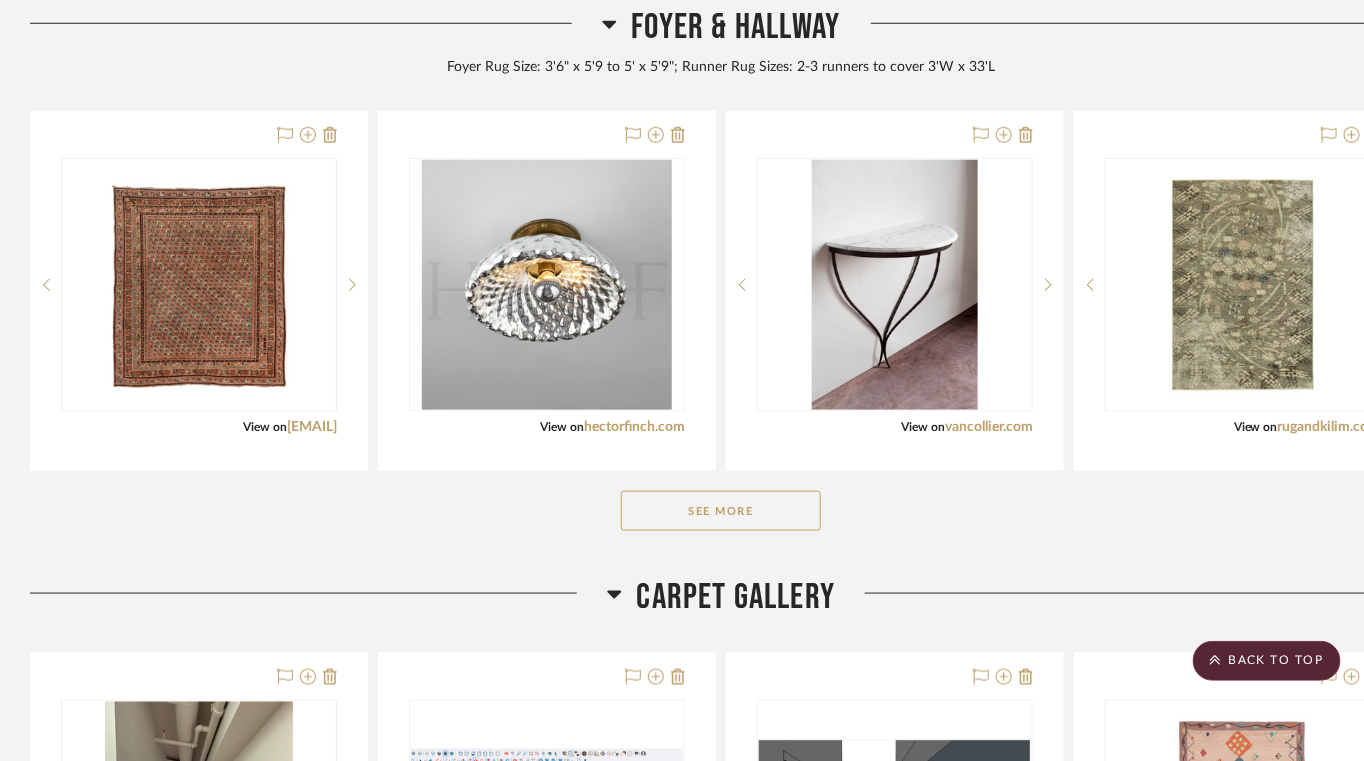 scroll, scrollTop: 532, scrollLeft: 0, axis: vertical 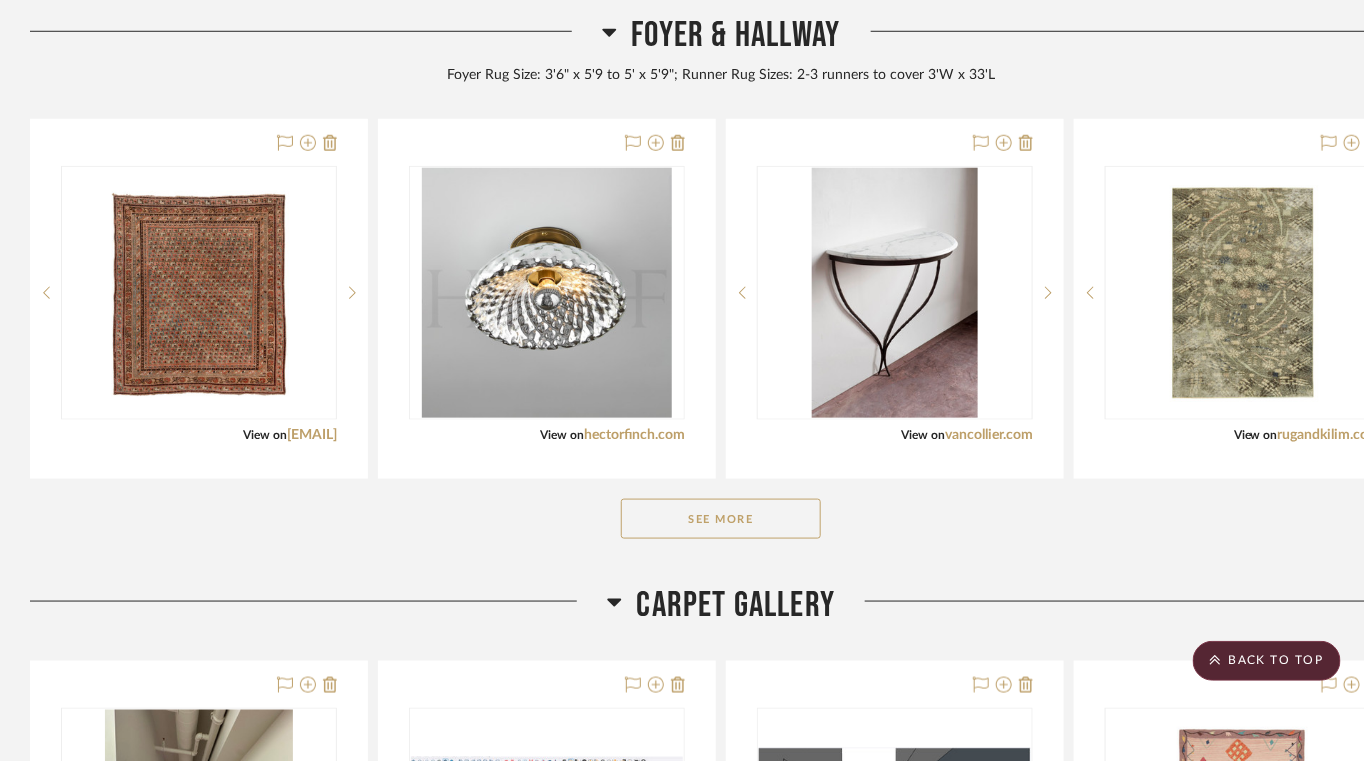 click on "See More" 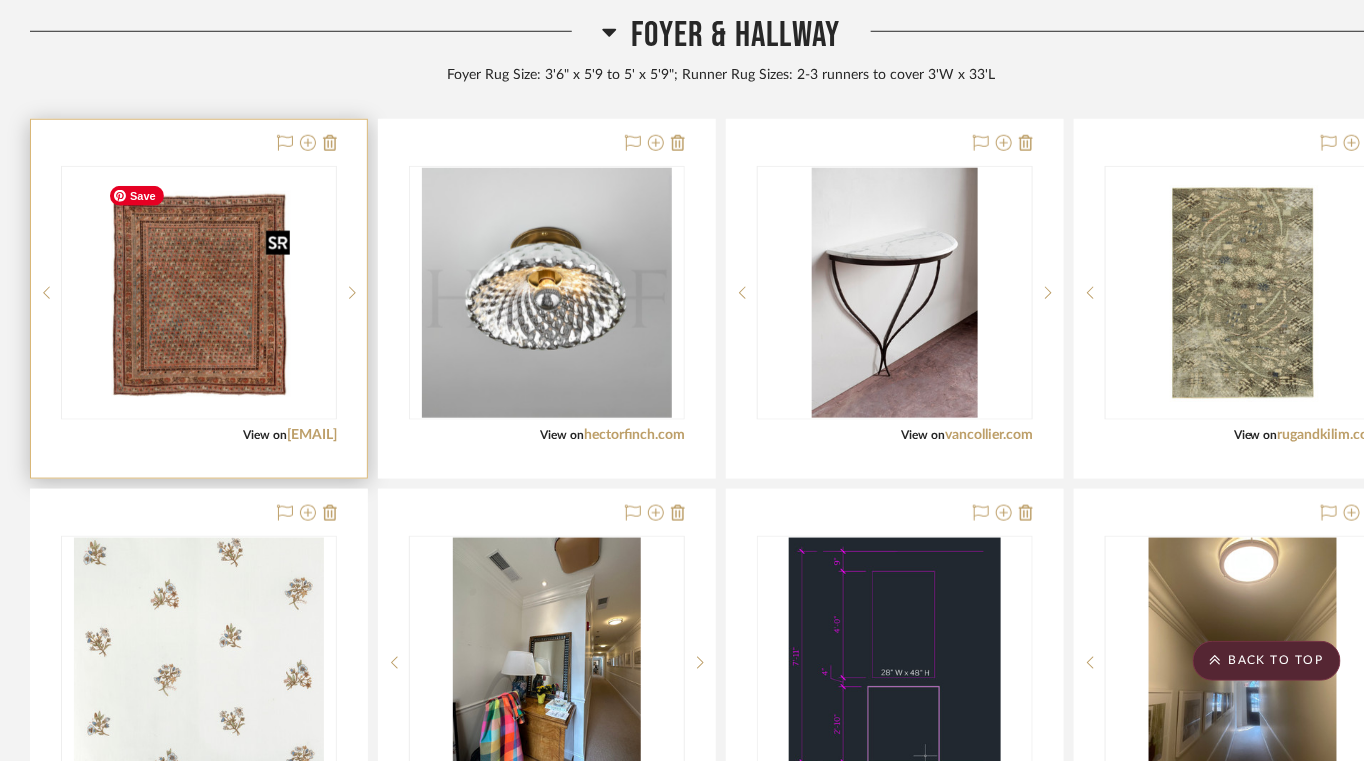 type 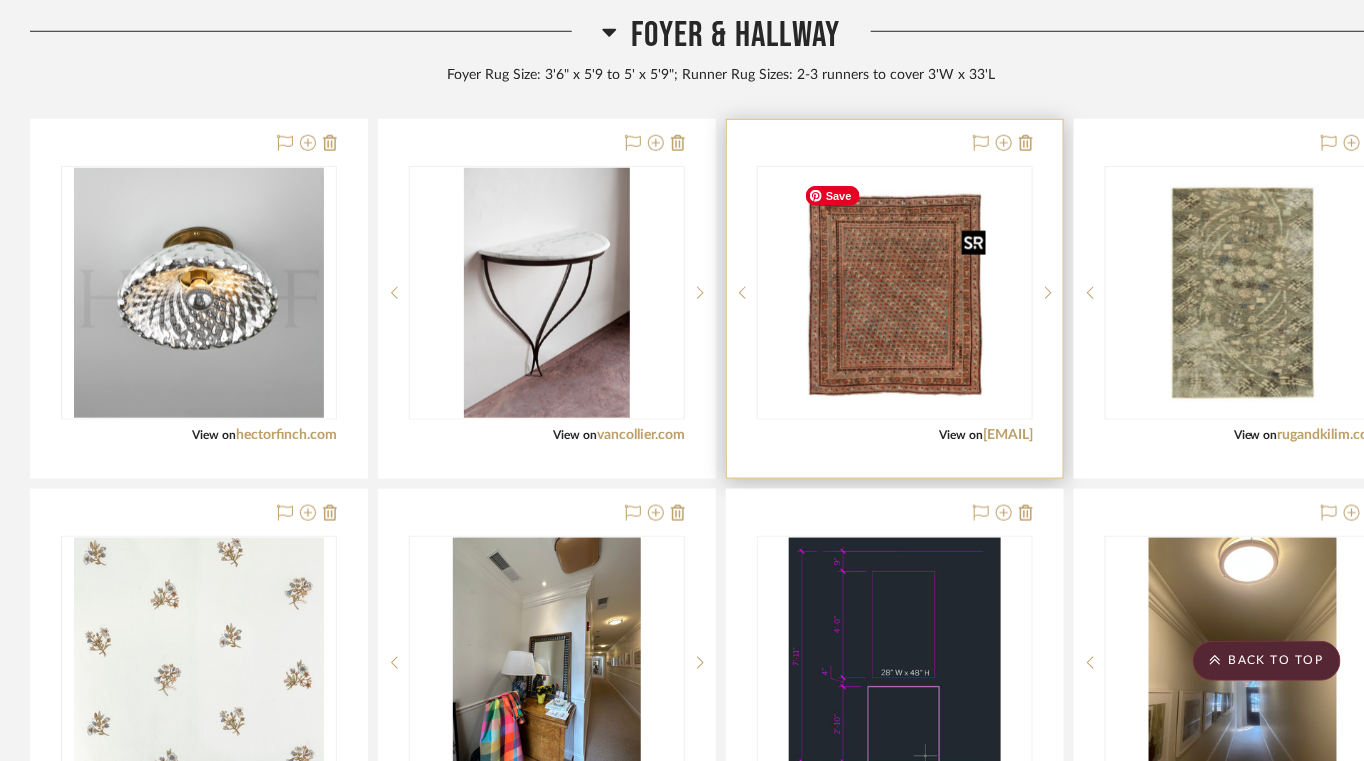 click at bounding box center [894, 293] 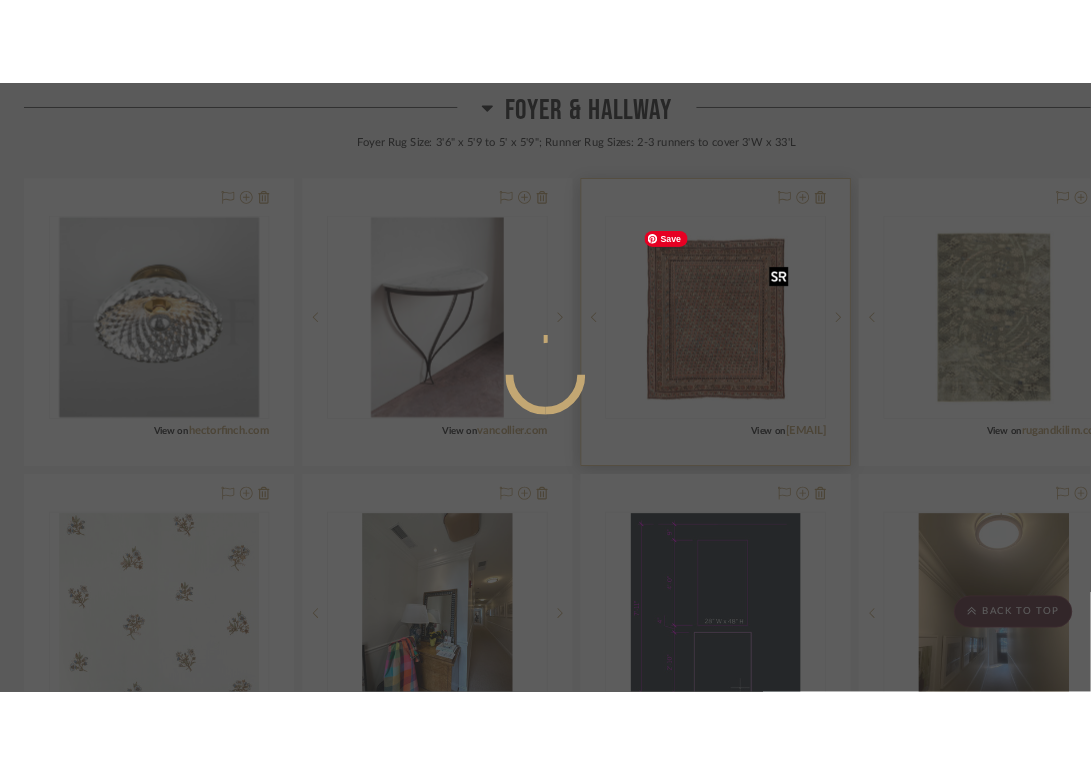 scroll, scrollTop: 0, scrollLeft: 0, axis: both 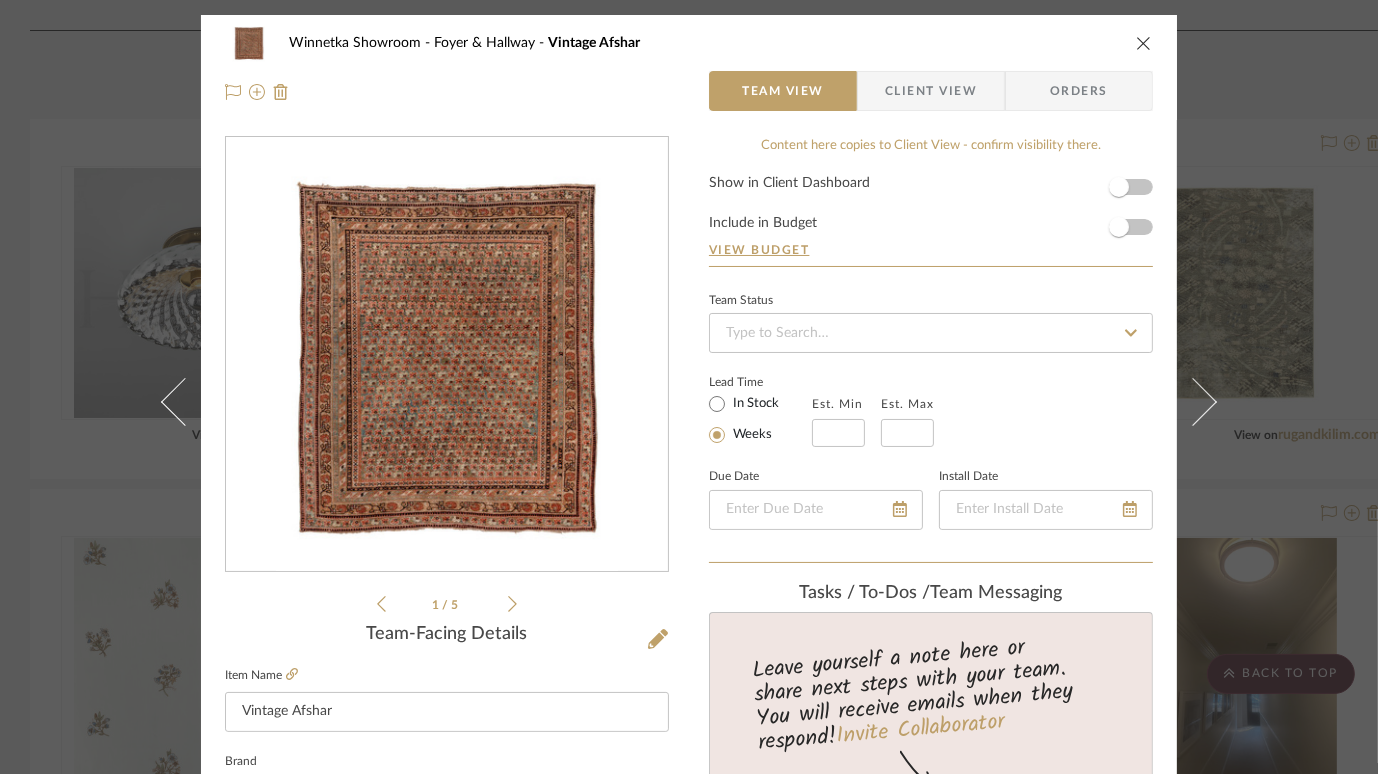 click at bounding box center (447, 355) 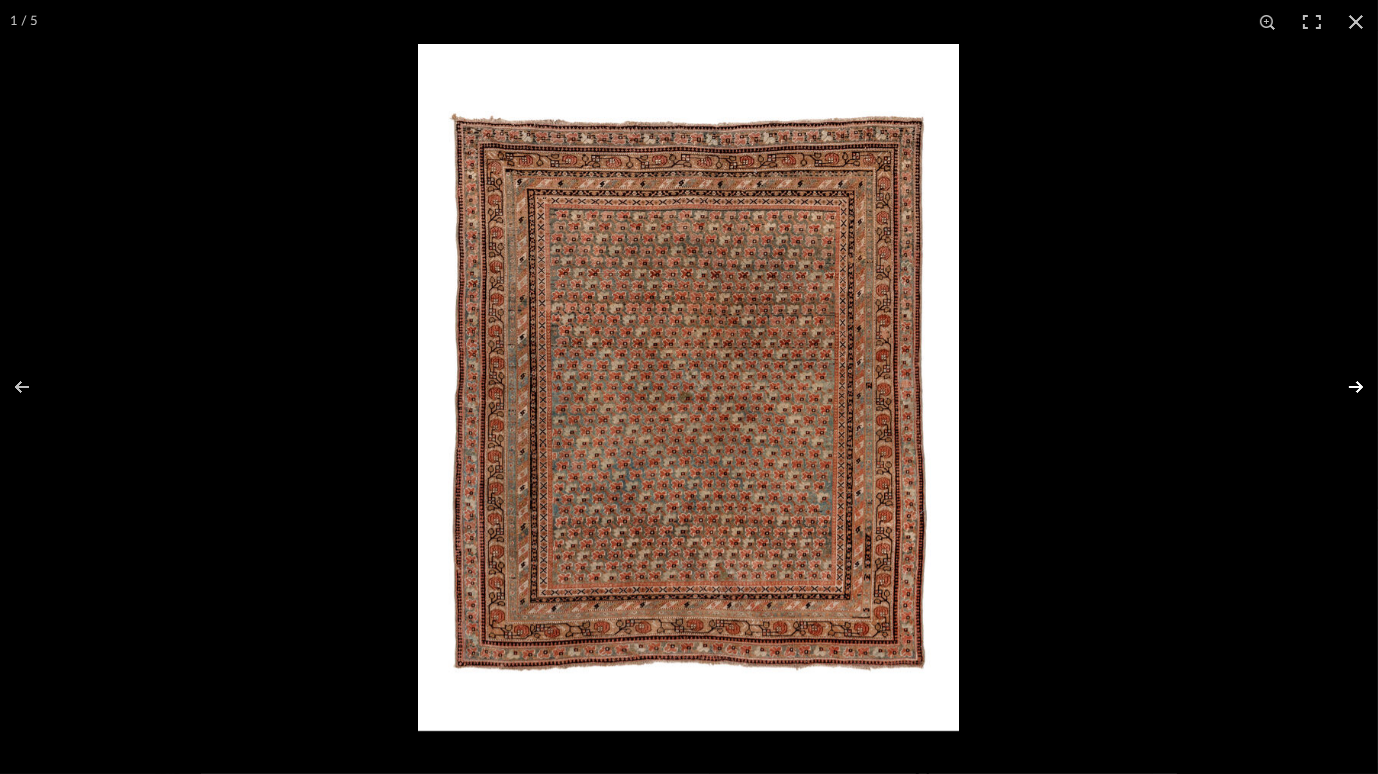 click at bounding box center (1343, 387) 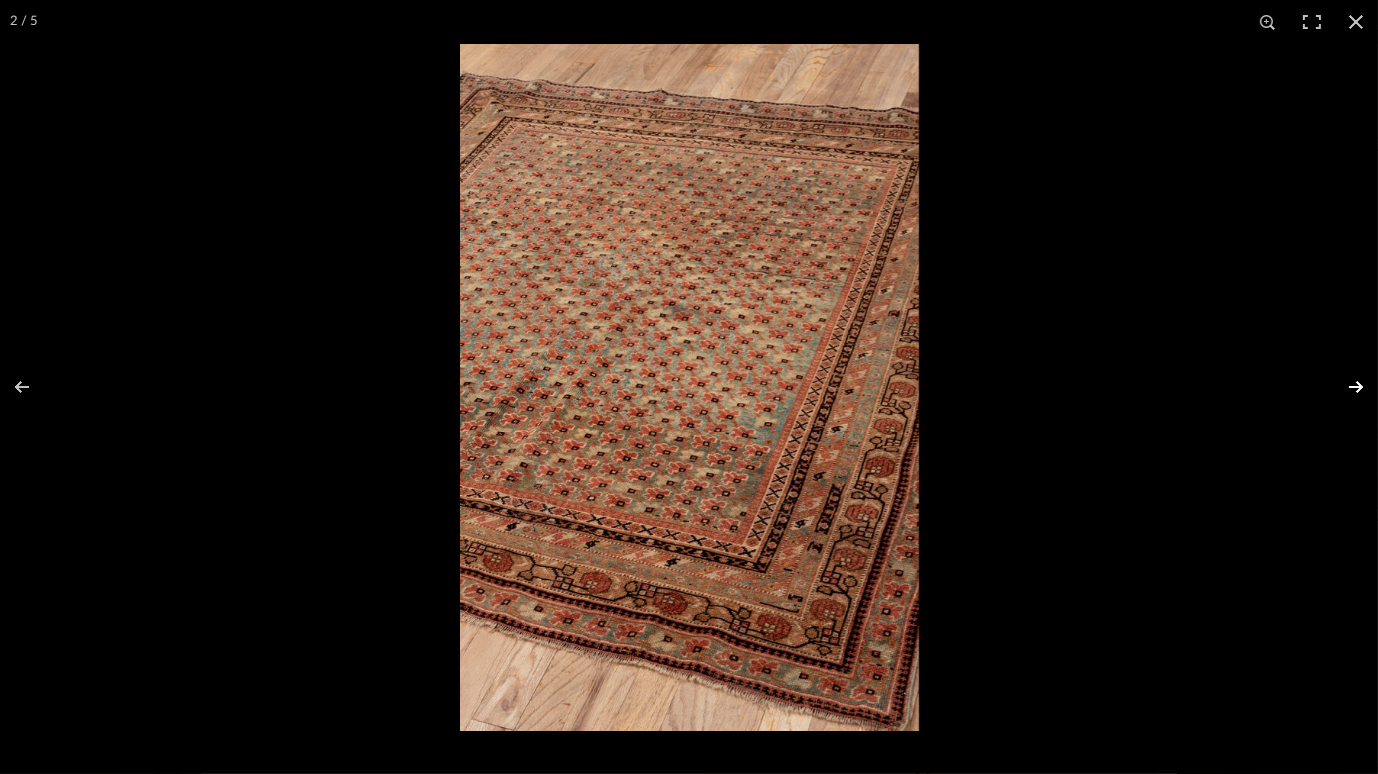 click at bounding box center (1343, 387) 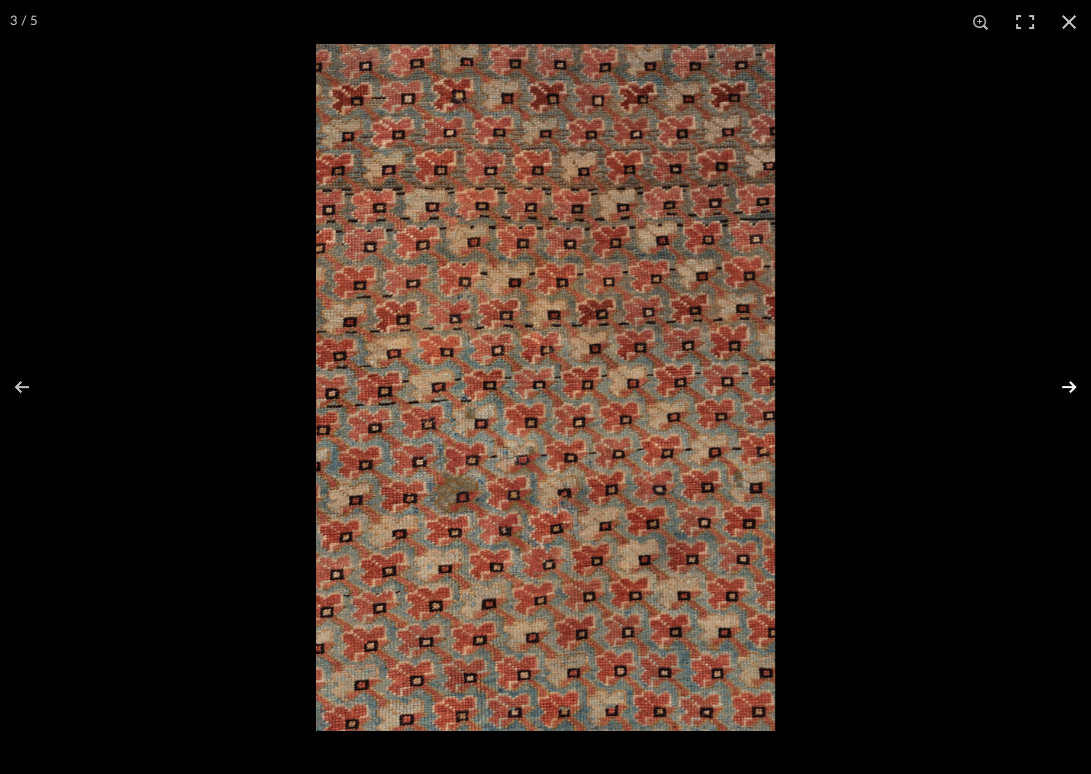 click at bounding box center [1056, 387] 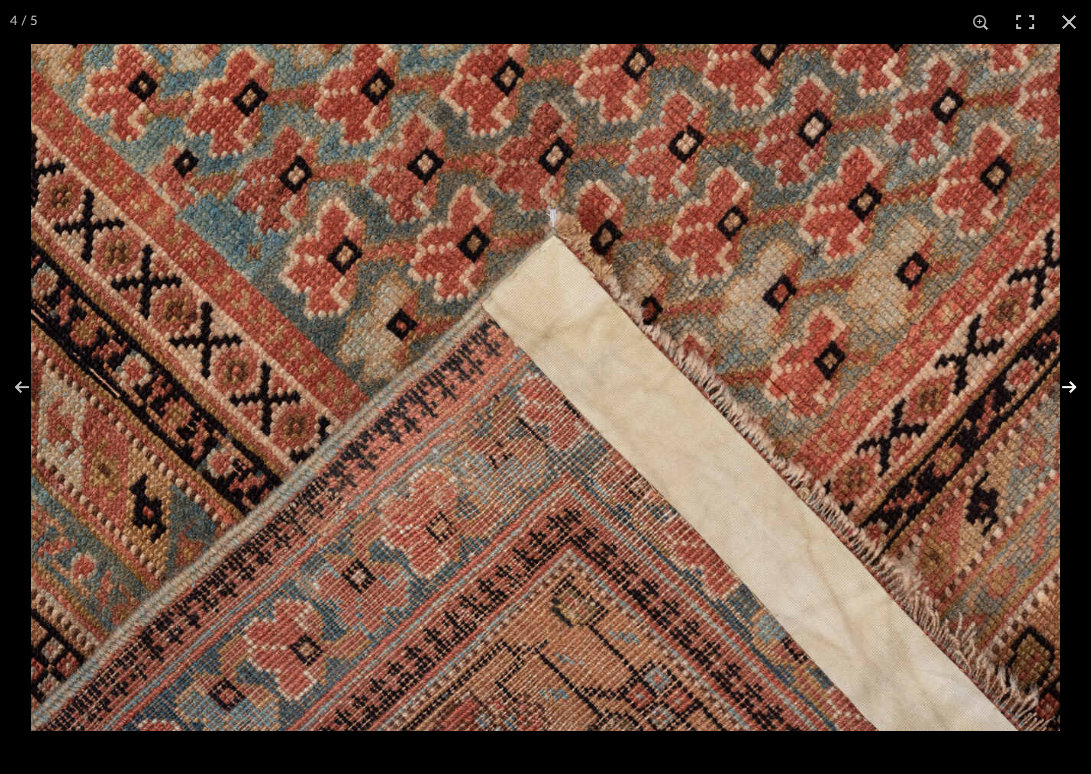 click at bounding box center [1056, 387] 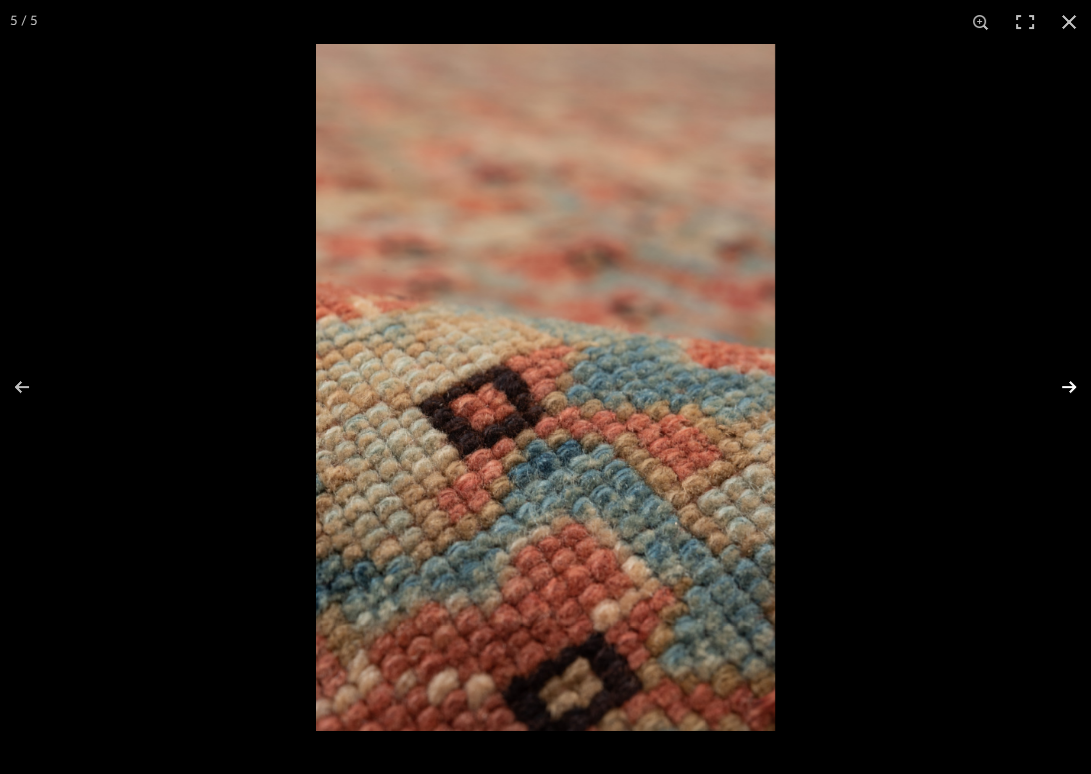 click at bounding box center [1056, 387] 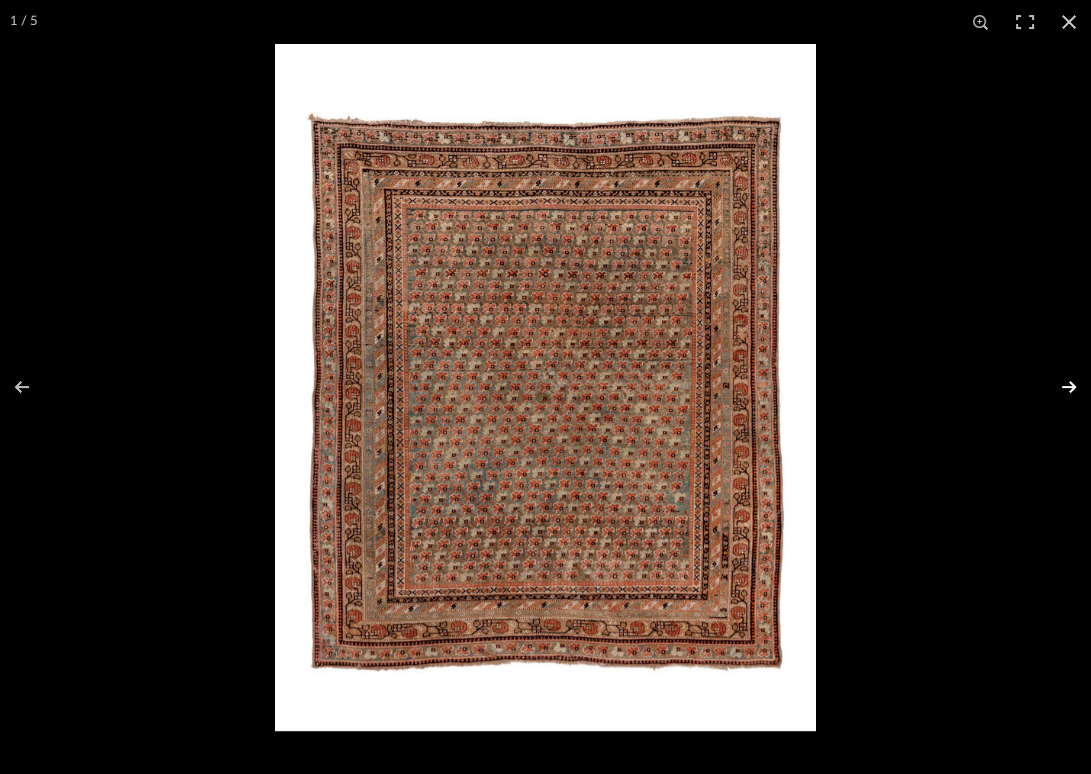 click at bounding box center (1056, 387) 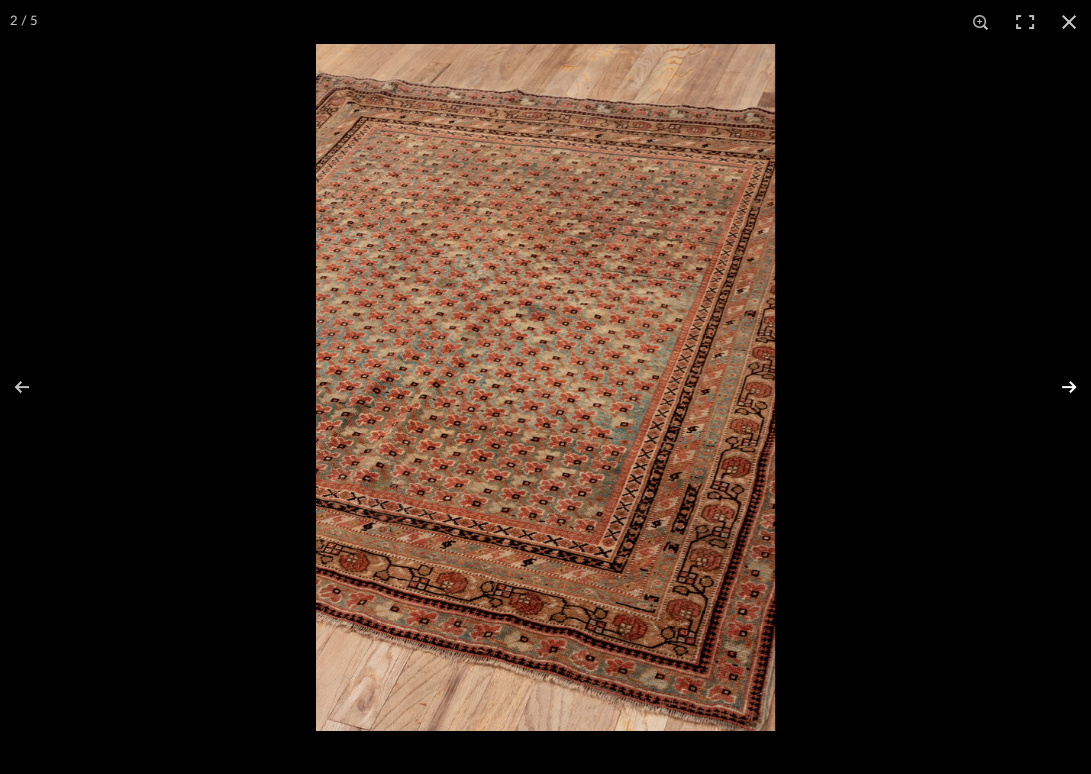 click at bounding box center (1056, 387) 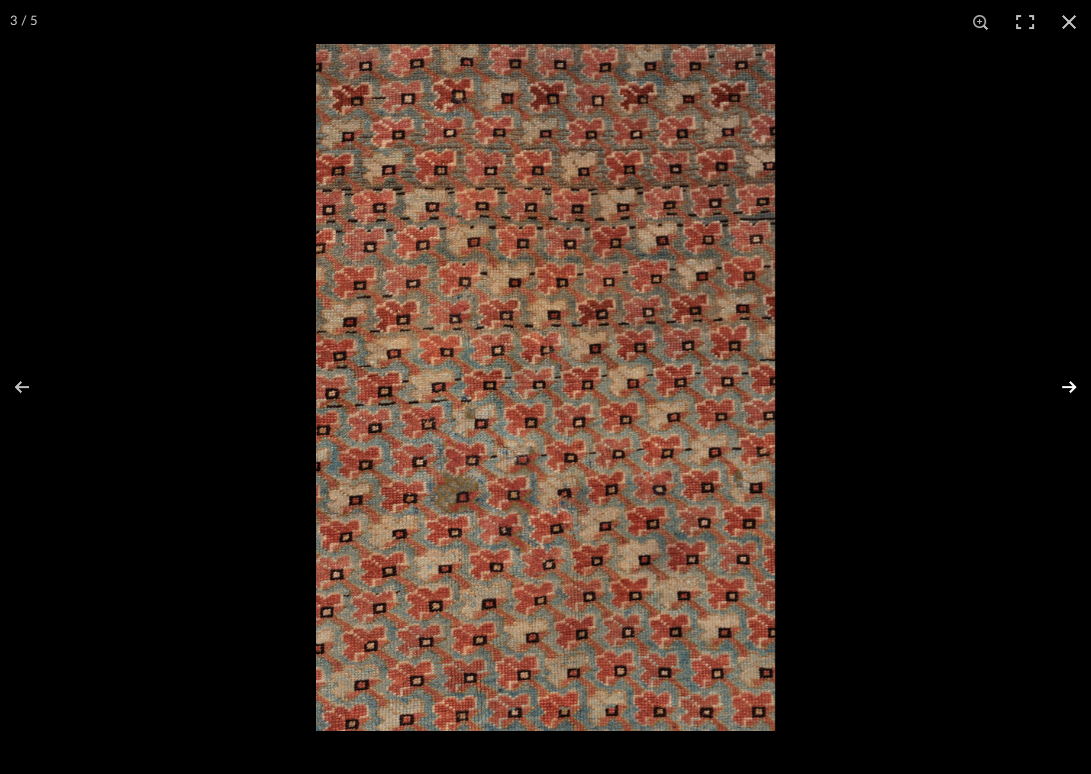 click at bounding box center [1056, 387] 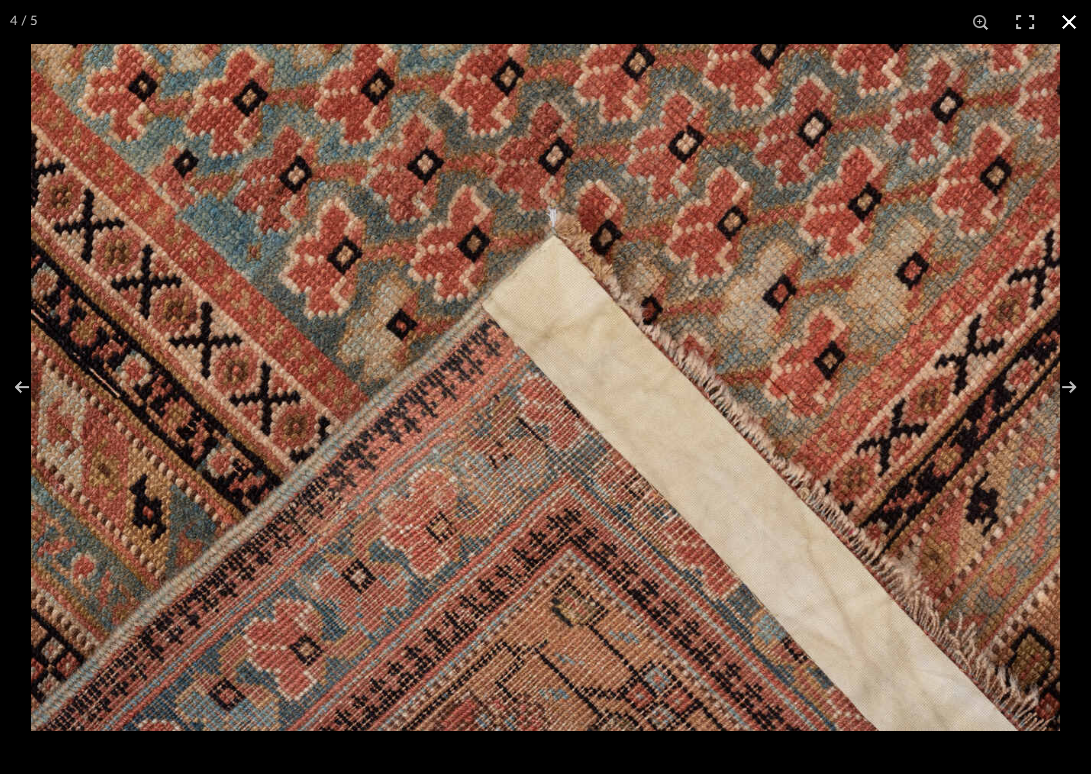 click at bounding box center [1069, 22] 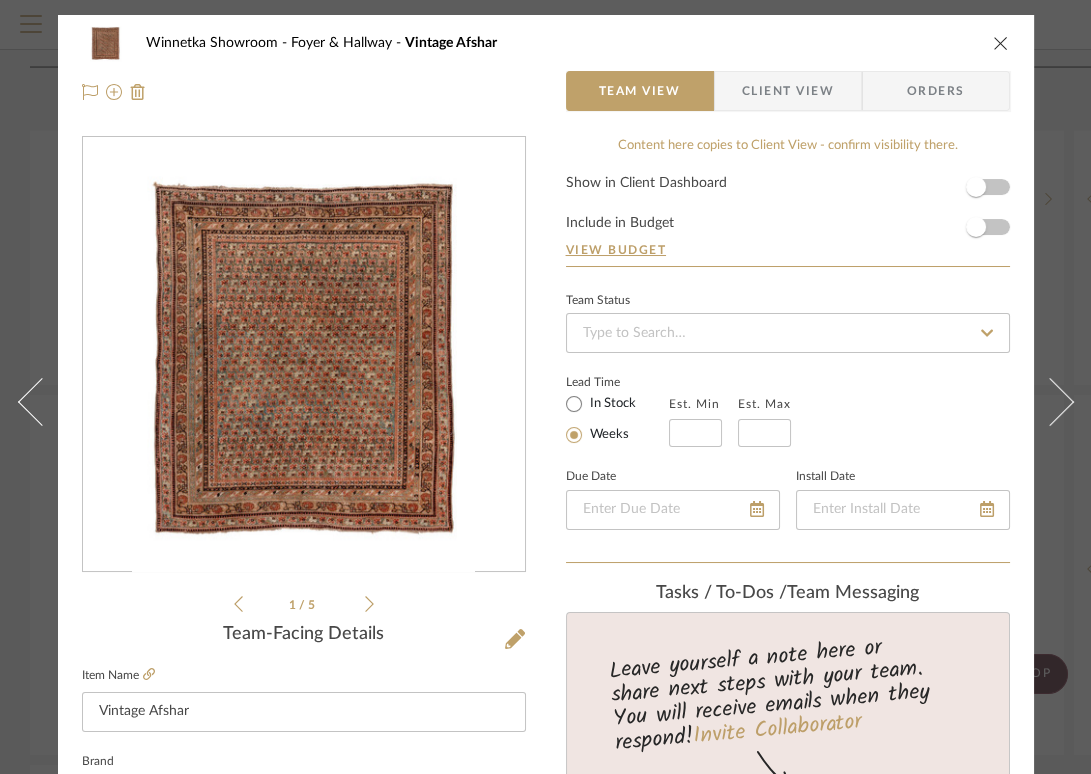 click at bounding box center (1001, 43) 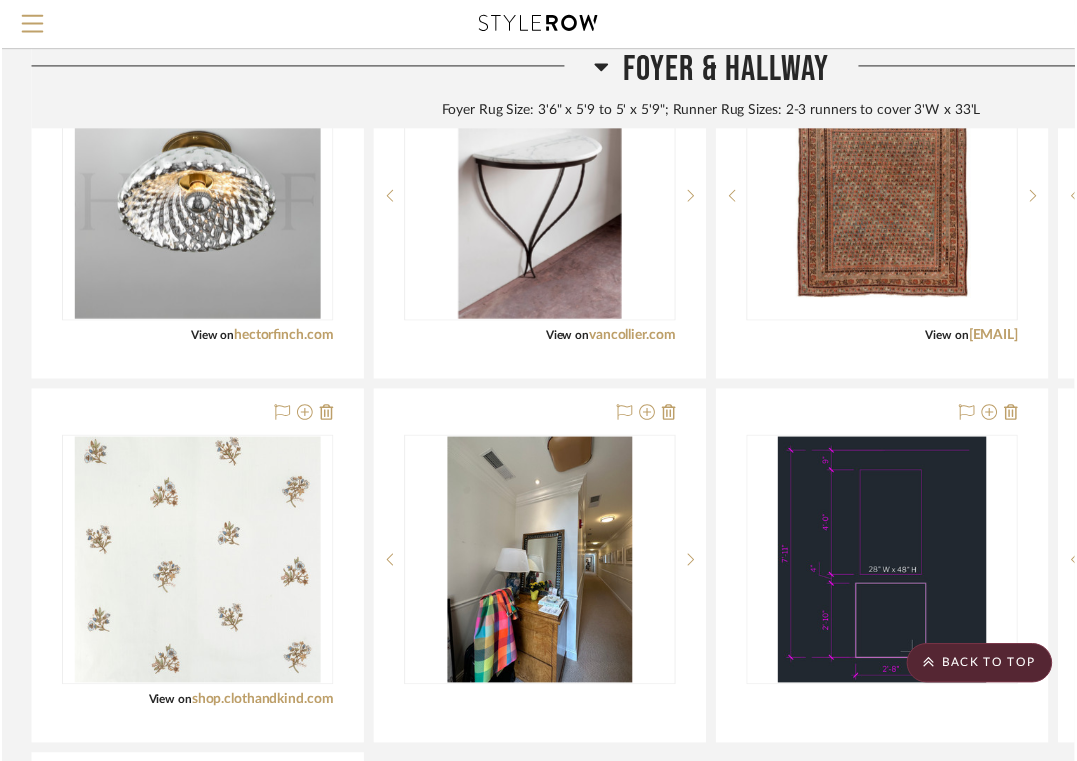 scroll, scrollTop: 532, scrollLeft: 0, axis: vertical 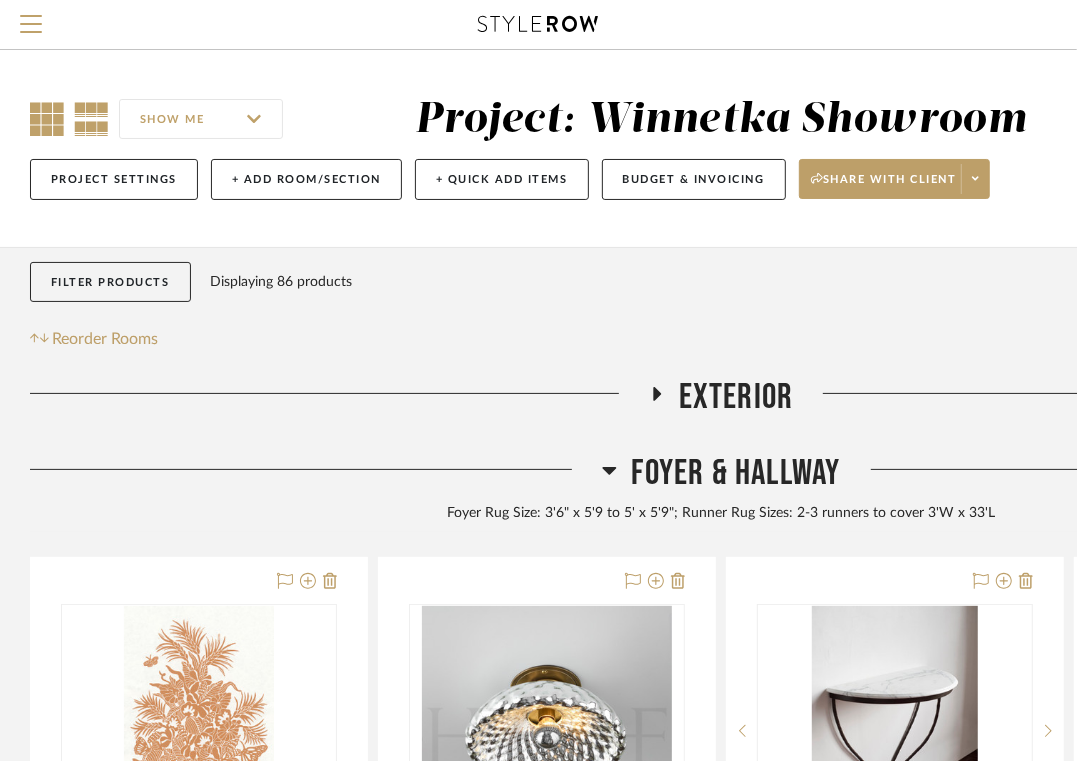 click 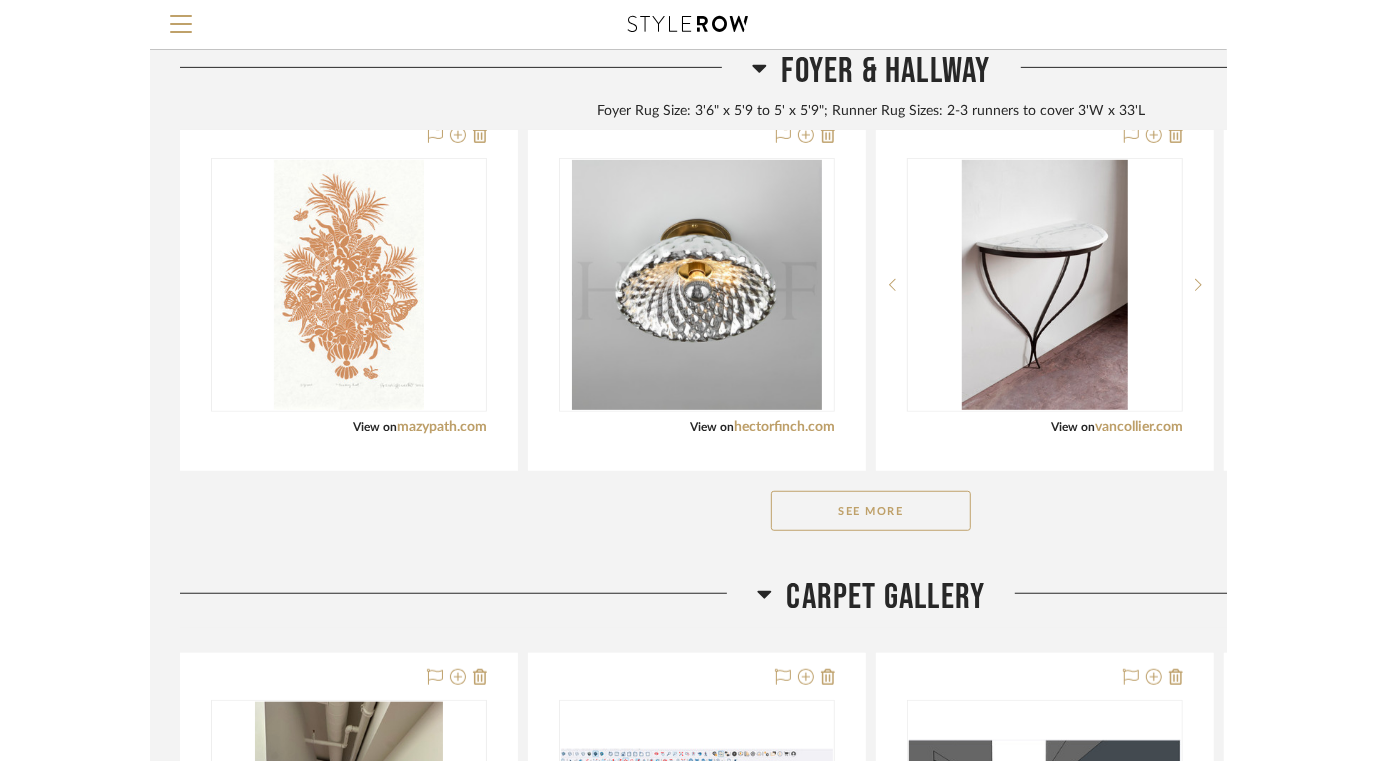 scroll, scrollTop: 448, scrollLeft: 0, axis: vertical 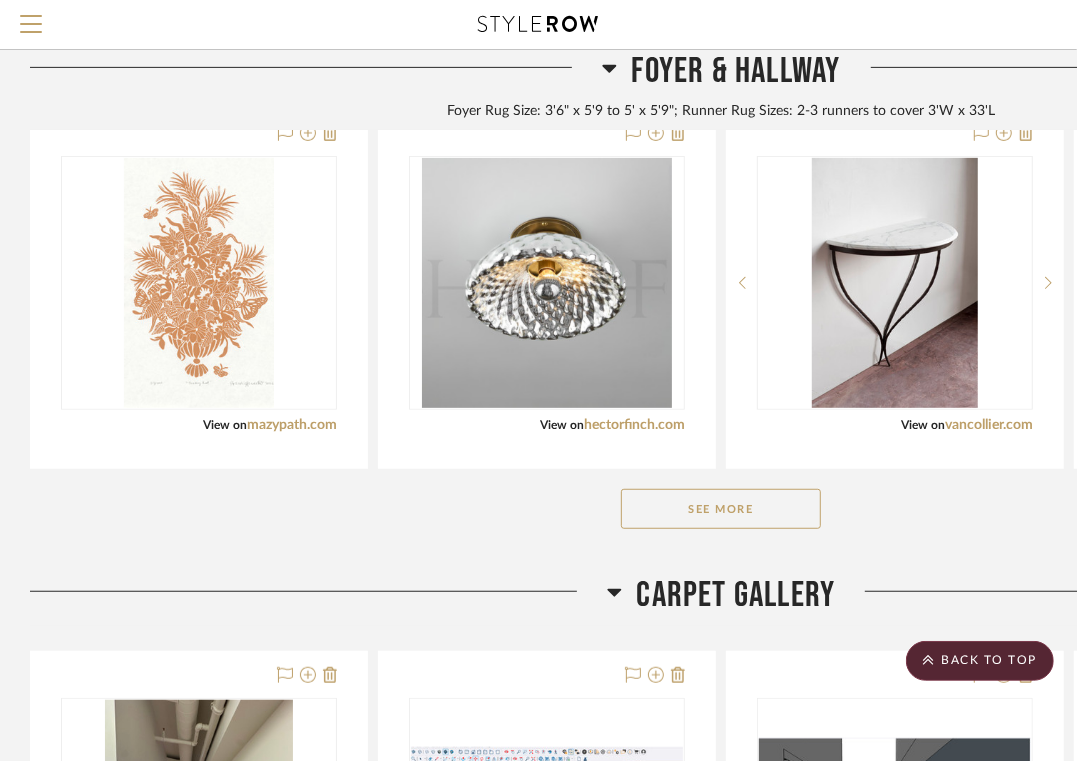 click on "See More" 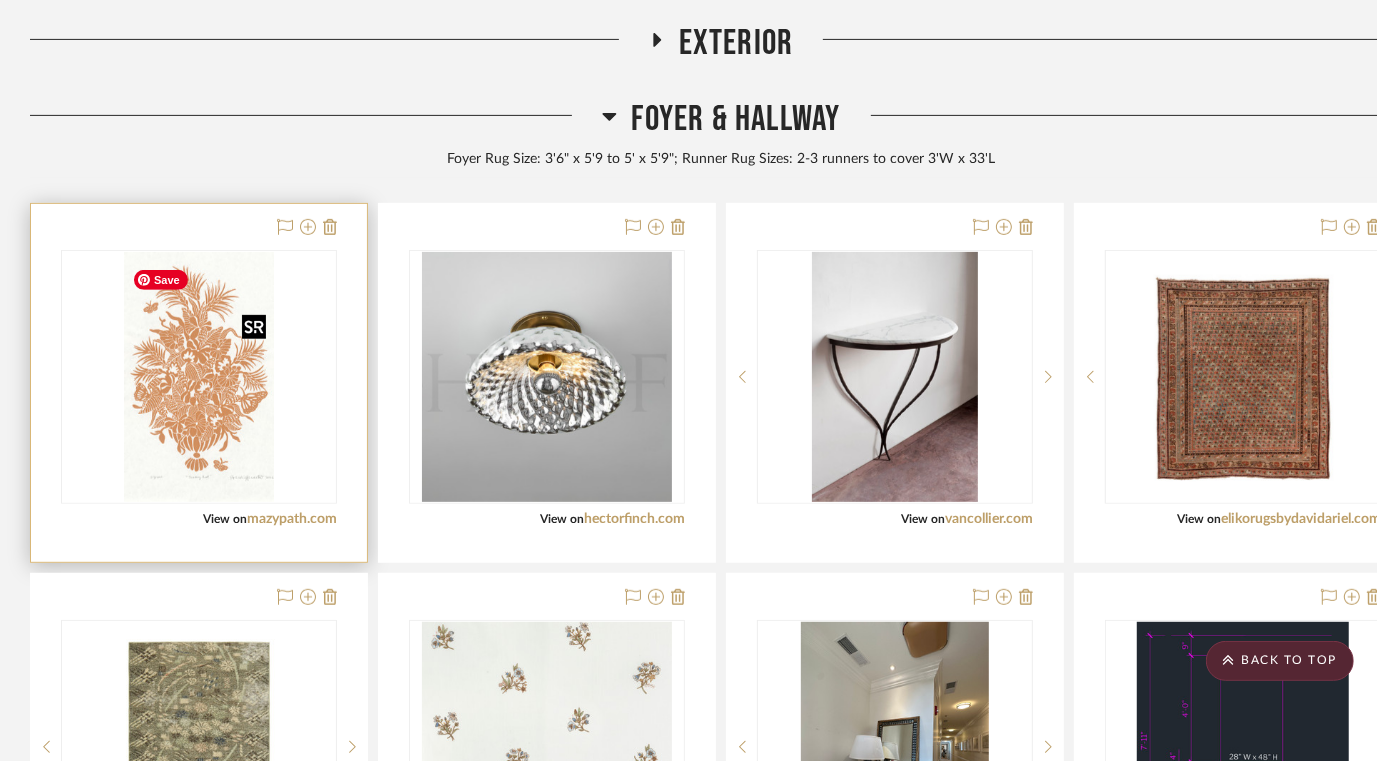 type 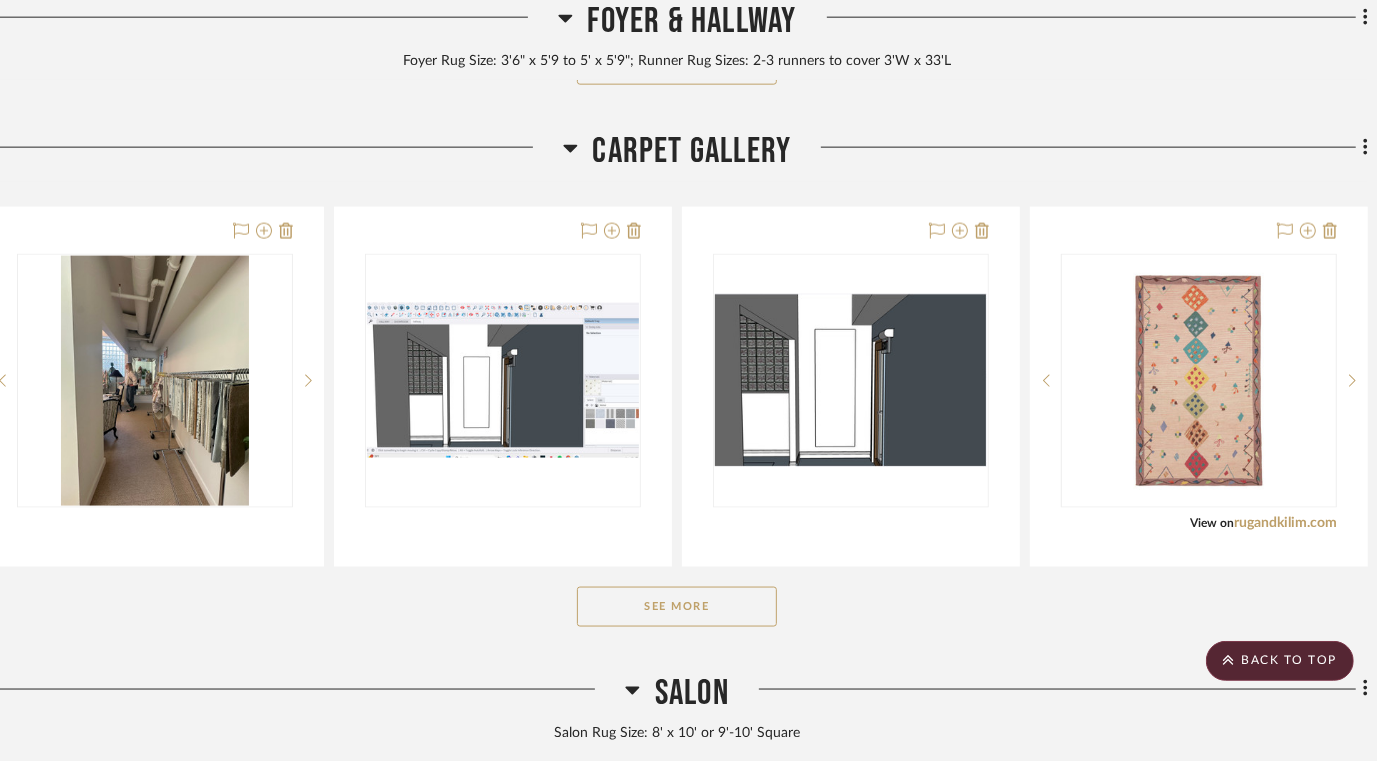 scroll, scrollTop: 1767, scrollLeft: 44, axis: both 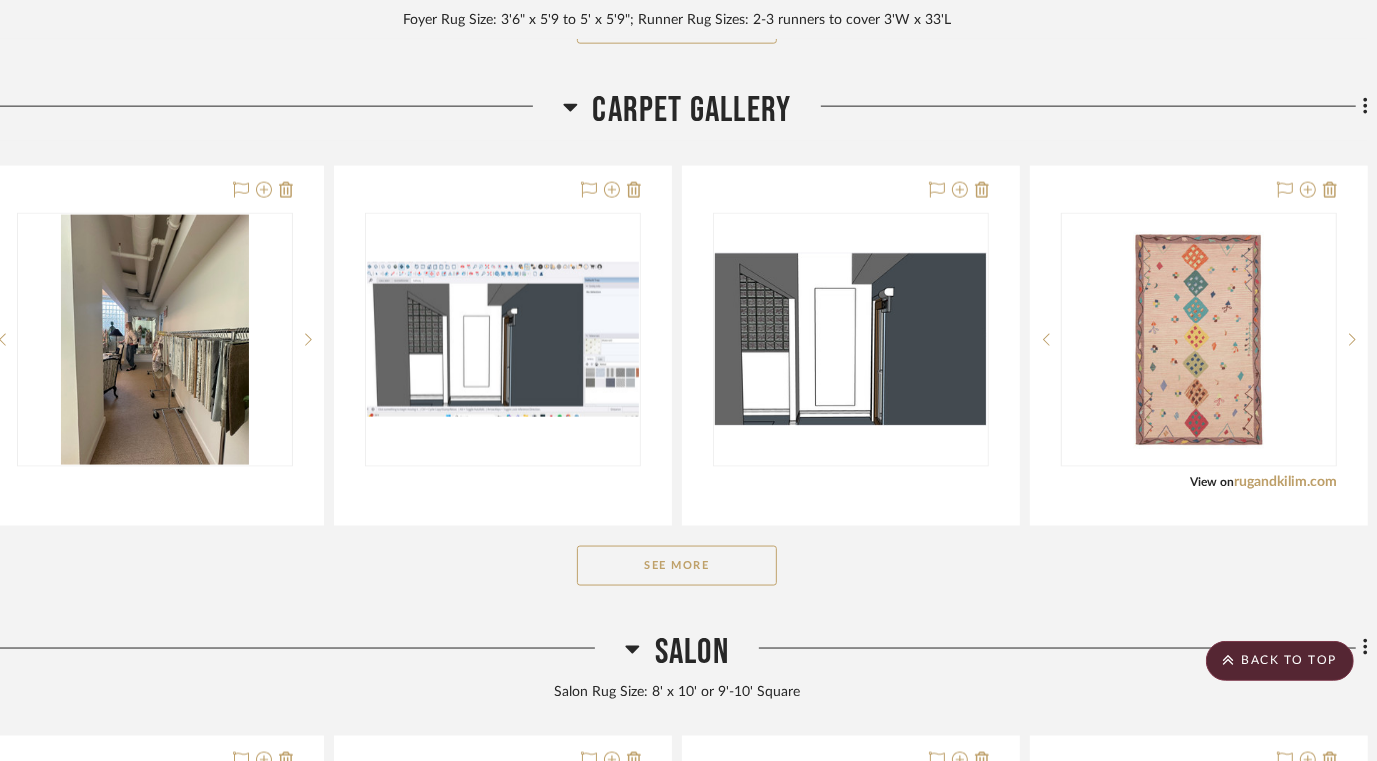 click on "See More" 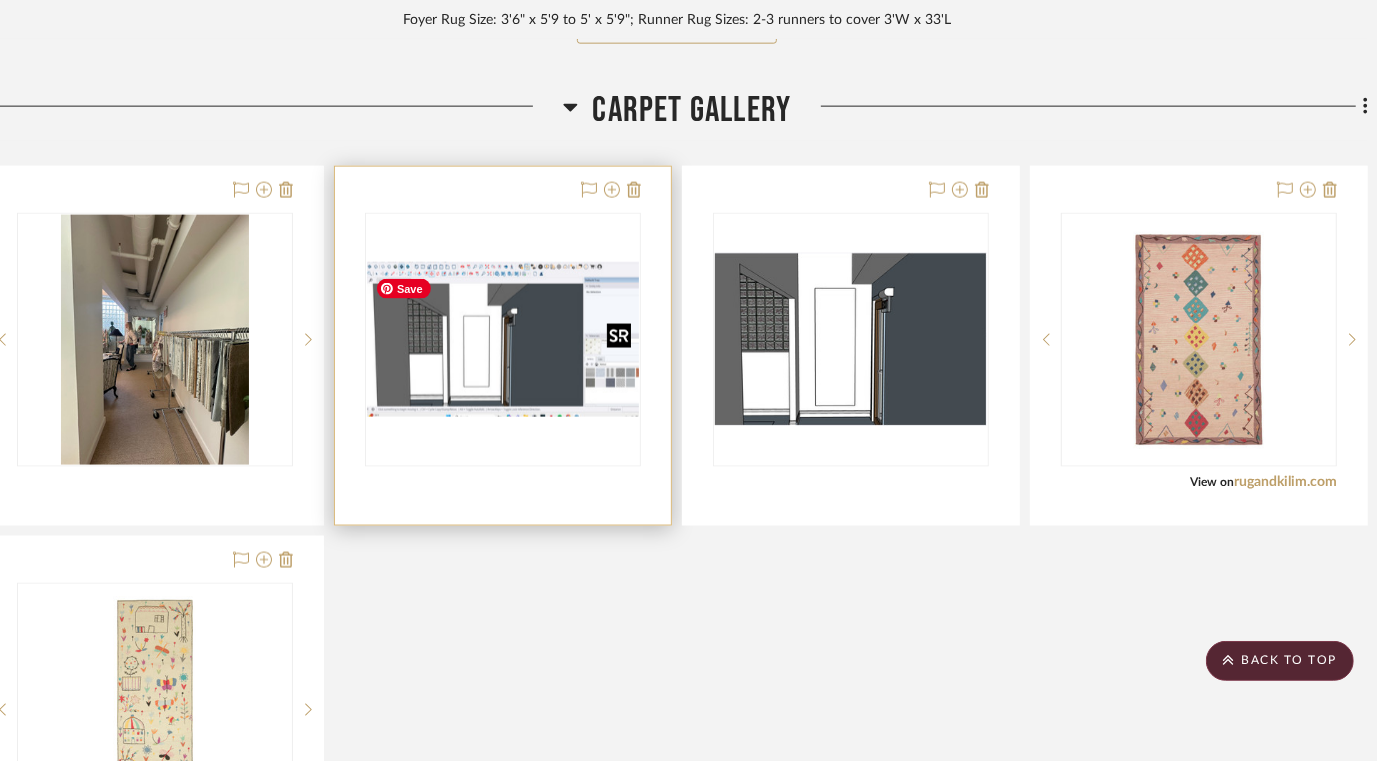 click at bounding box center (503, 339) 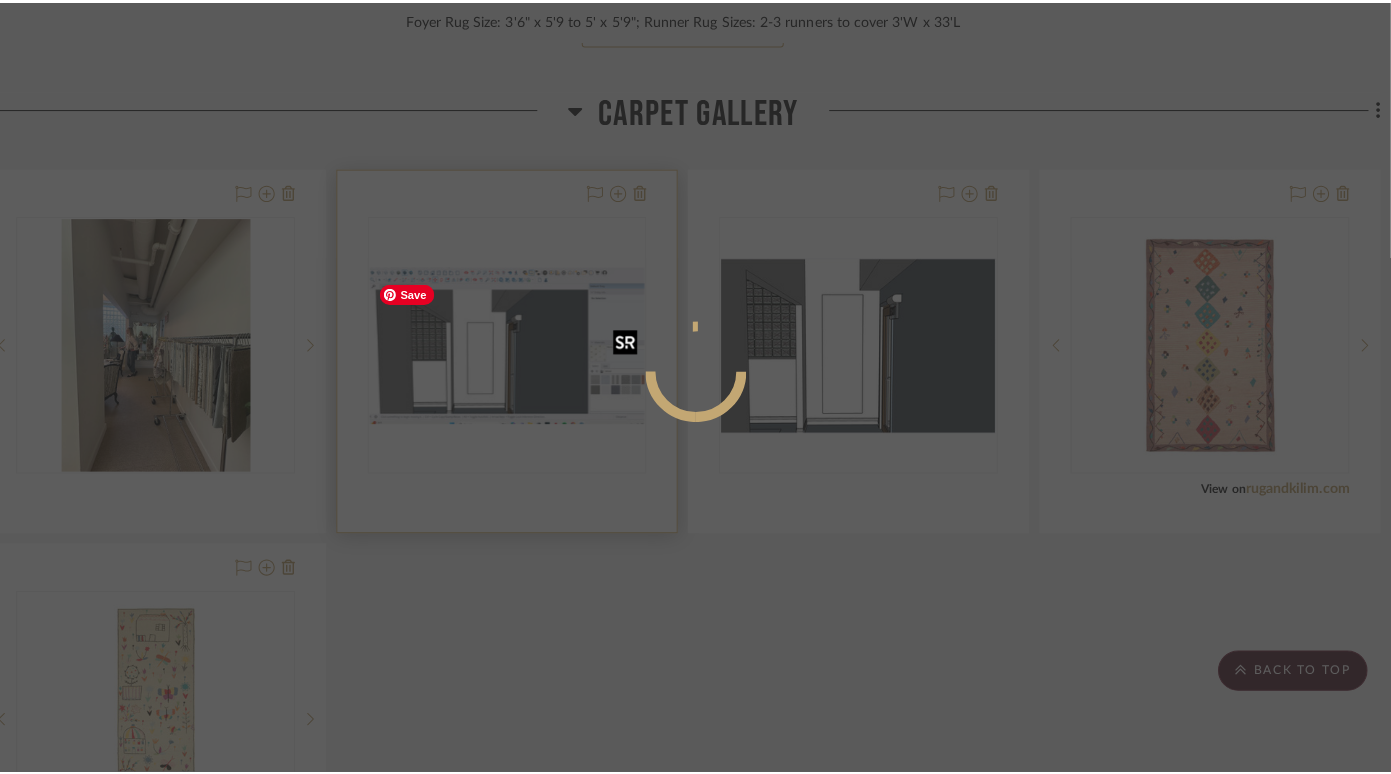 scroll, scrollTop: 0, scrollLeft: 0, axis: both 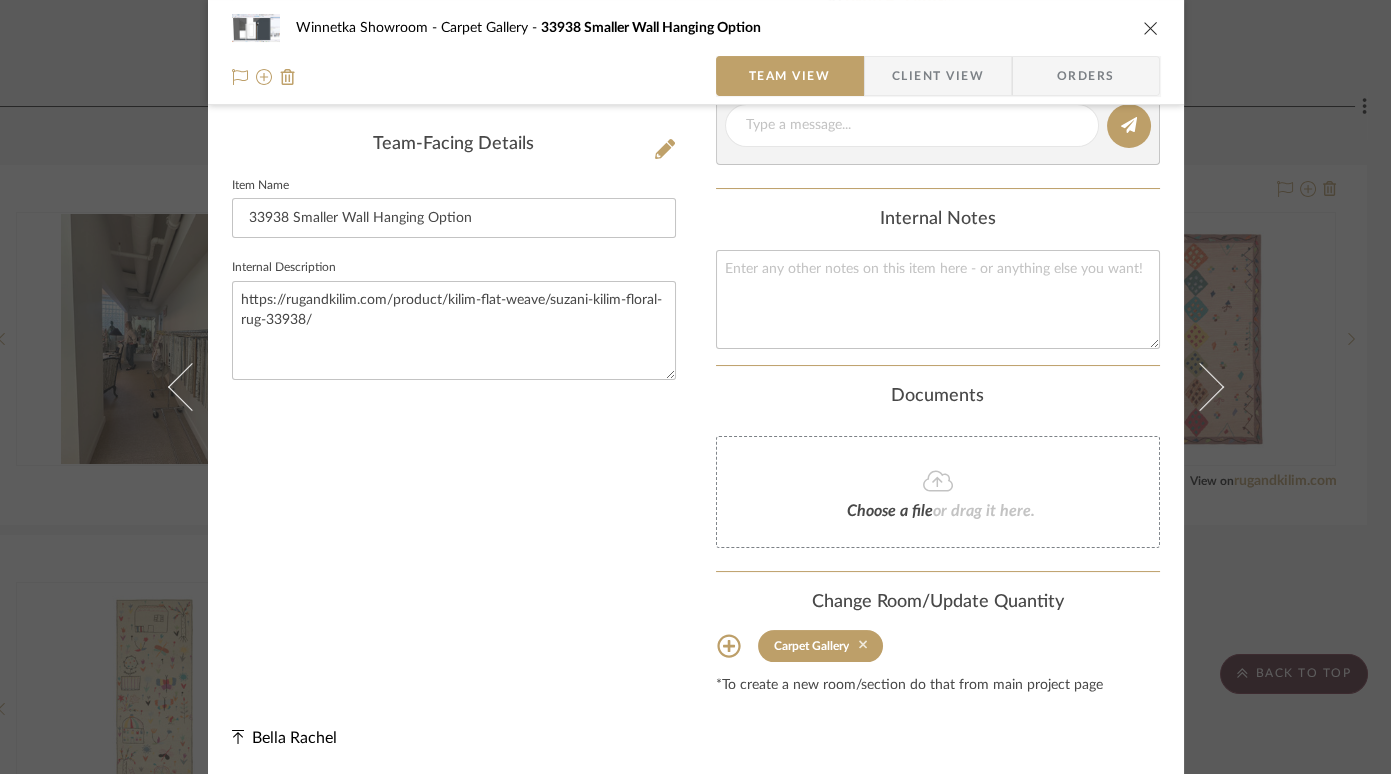 click 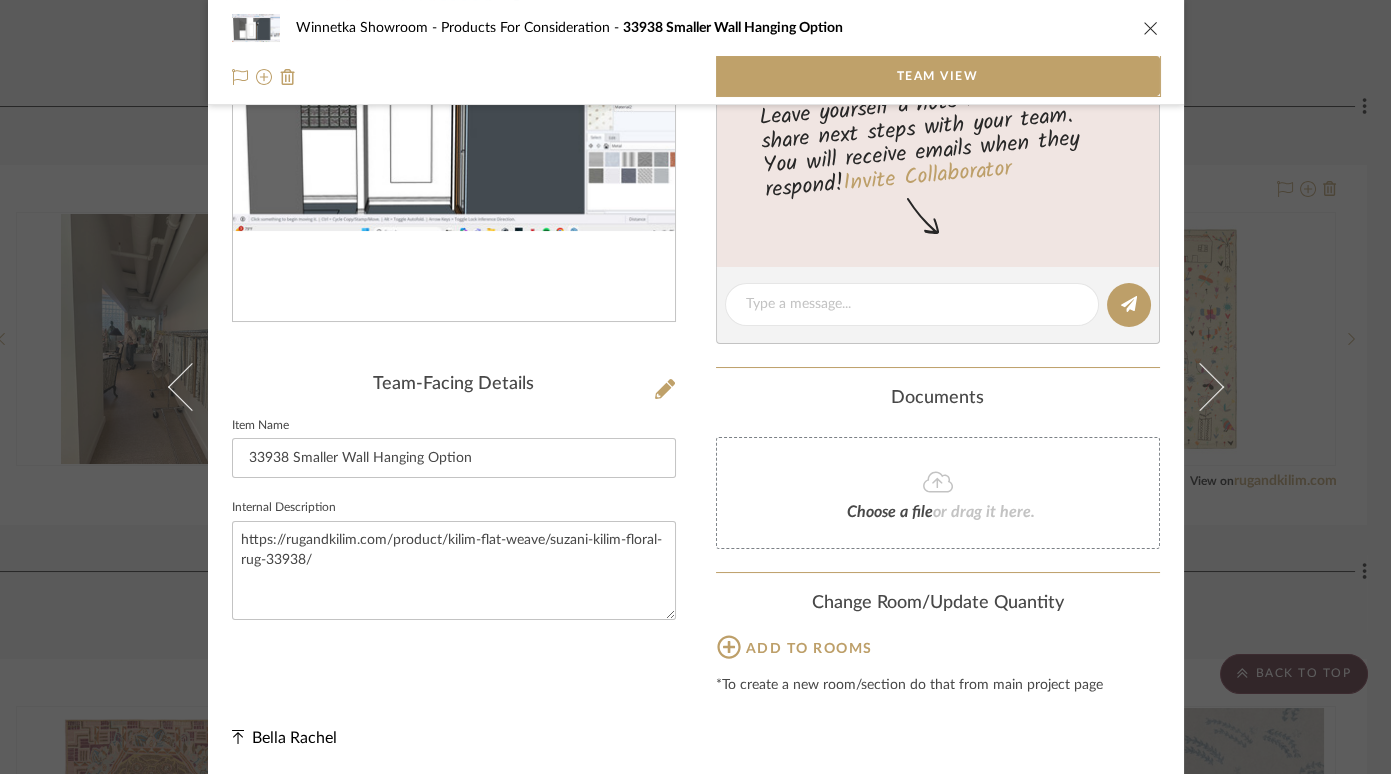 scroll, scrollTop: 250, scrollLeft: 0, axis: vertical 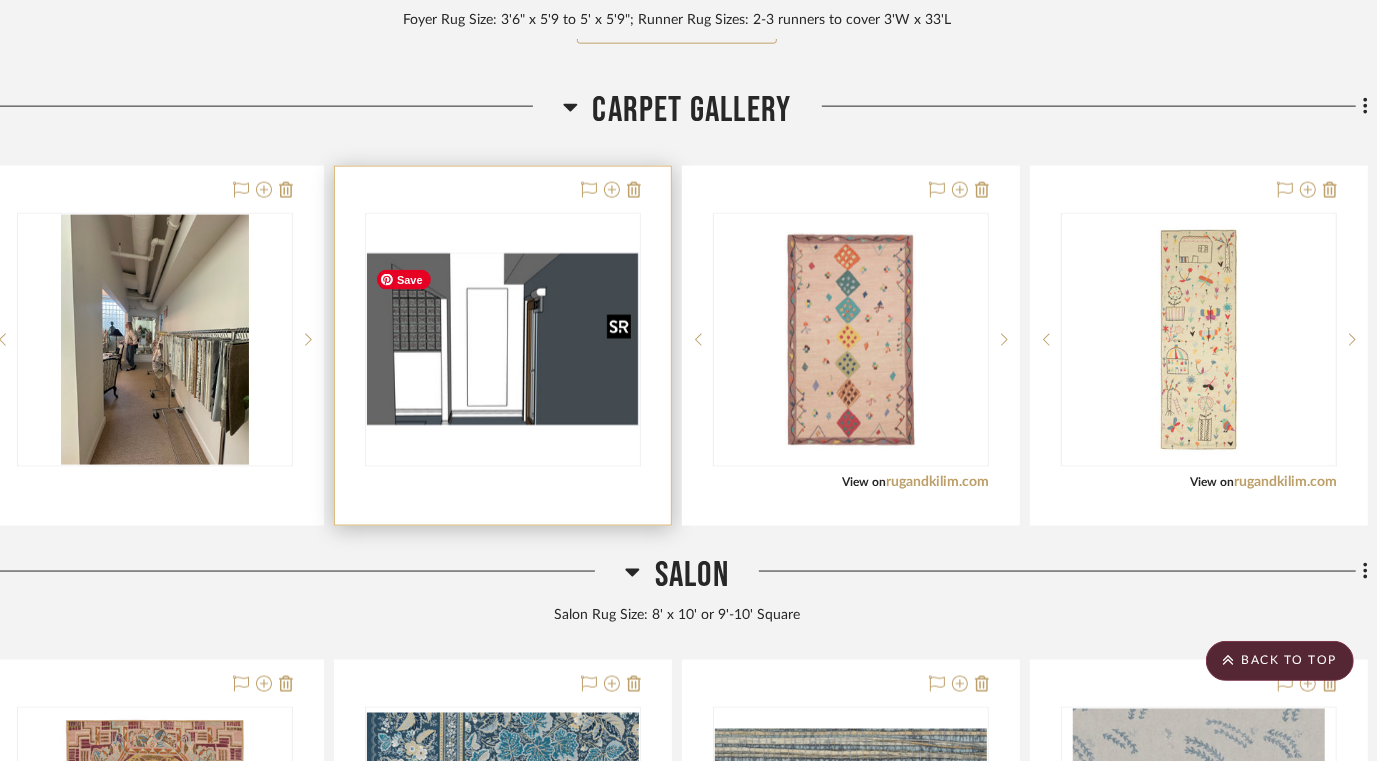 click at bounding box center (0, 0) 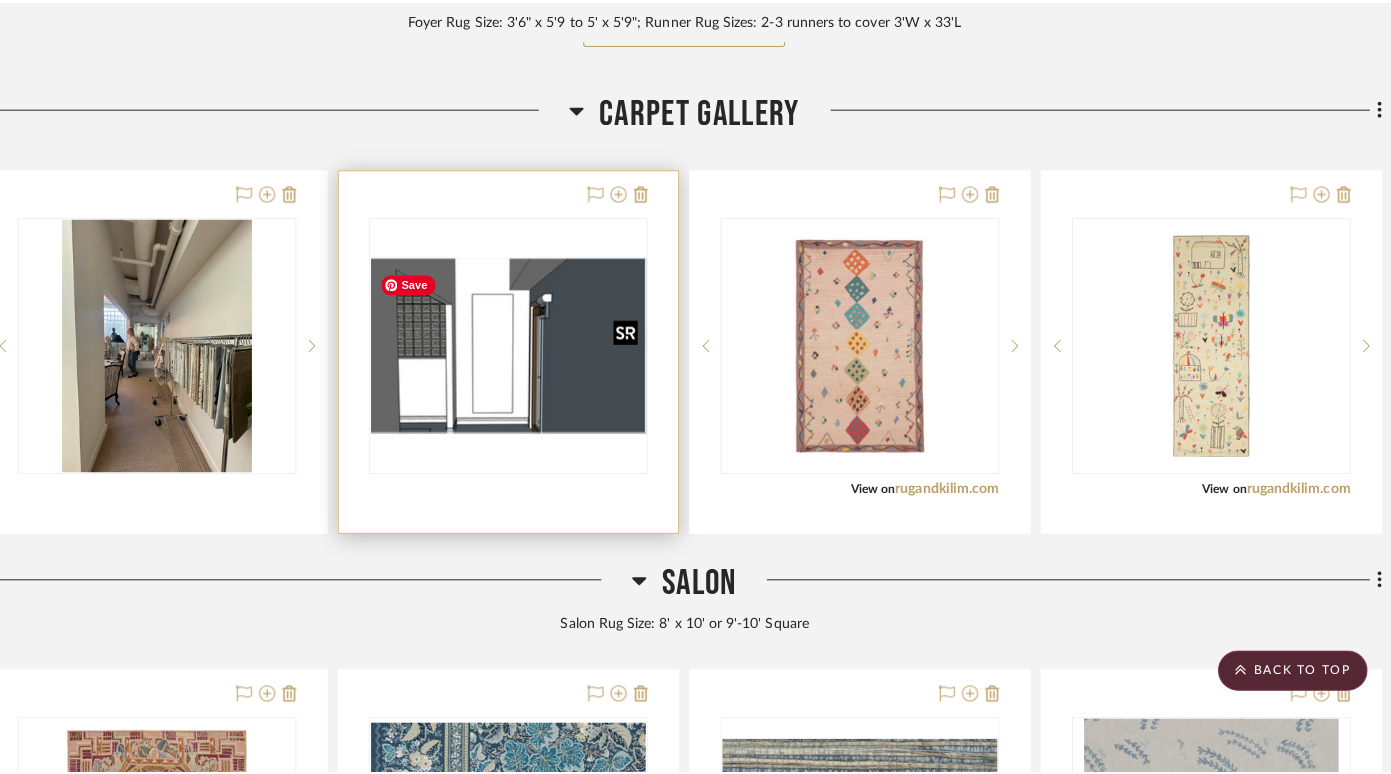 scroll, scrollTop: 0, scrollLeft: 0, axis: both 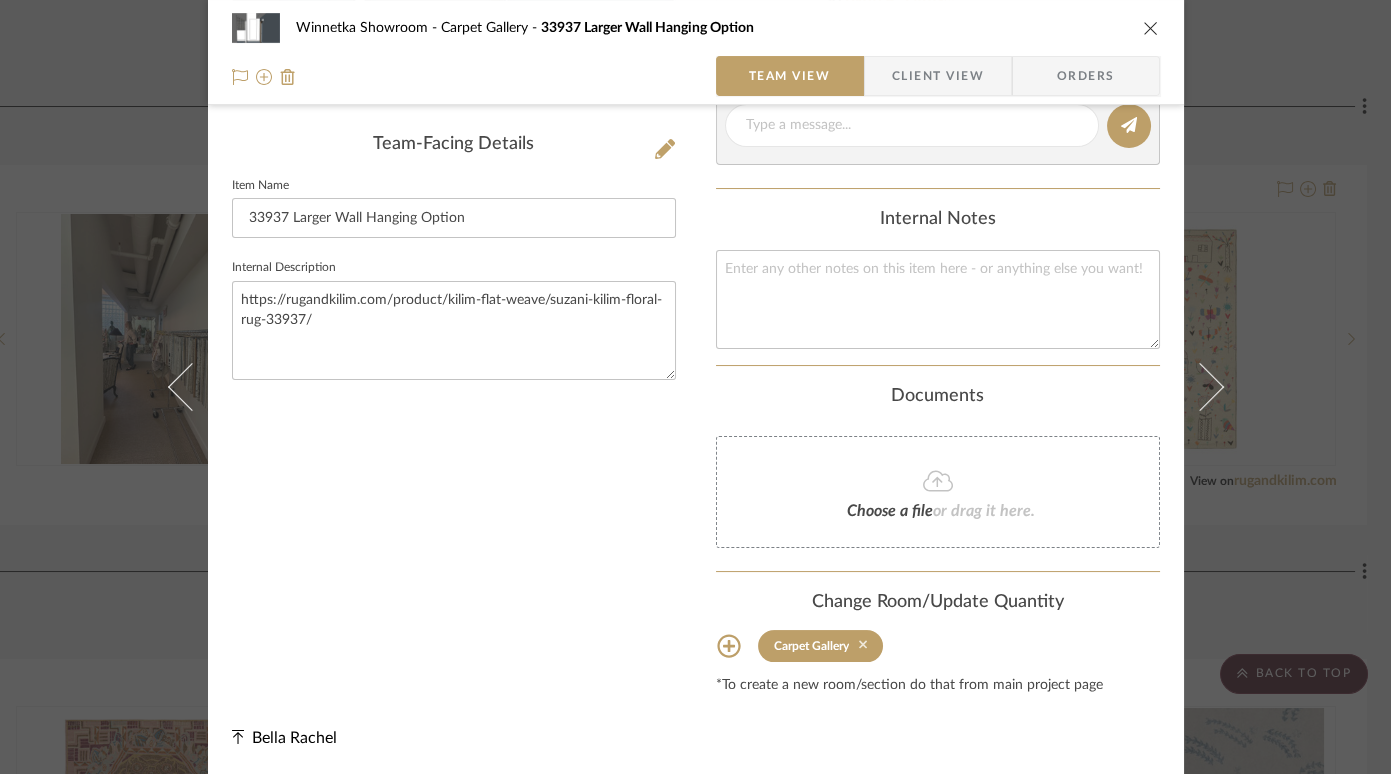 click 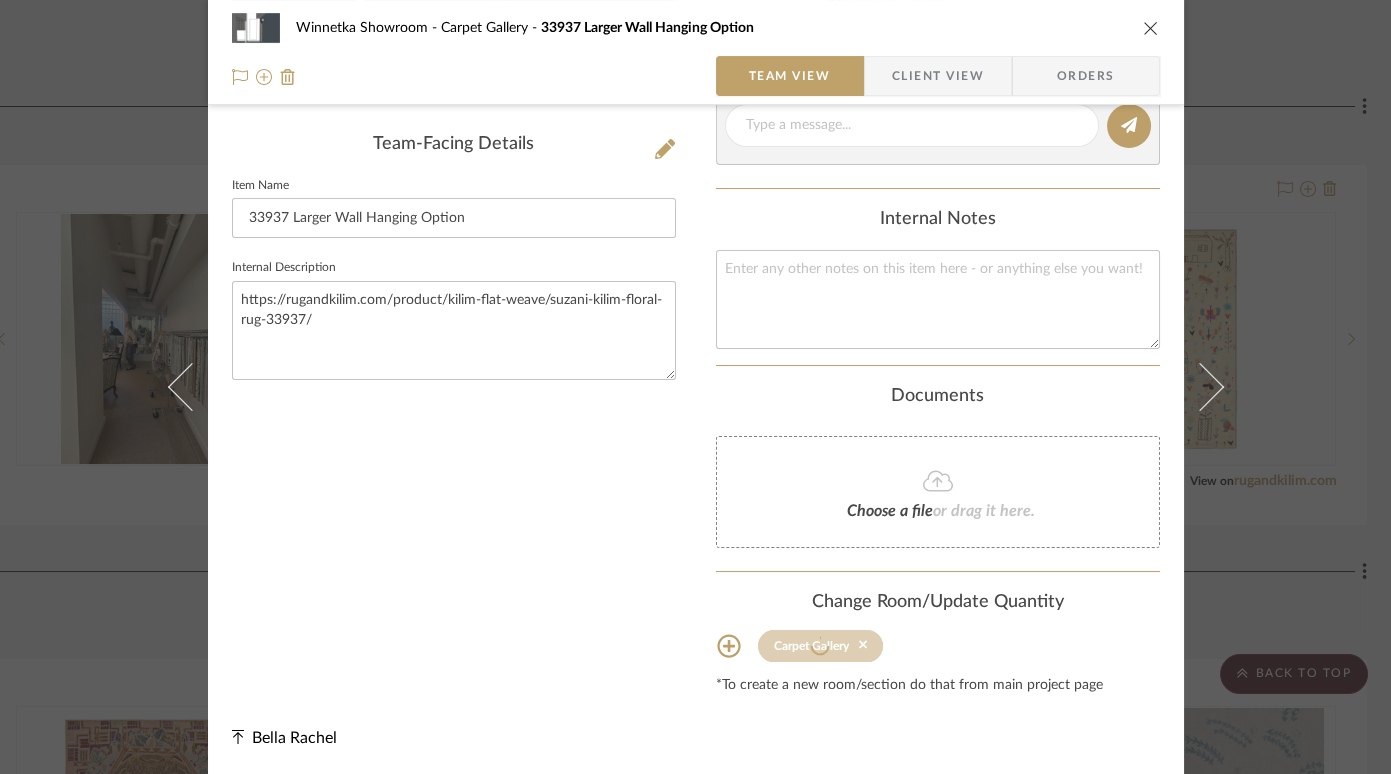 scroll, scrollTop: 250, scrollLeft: 0, axis: vertical 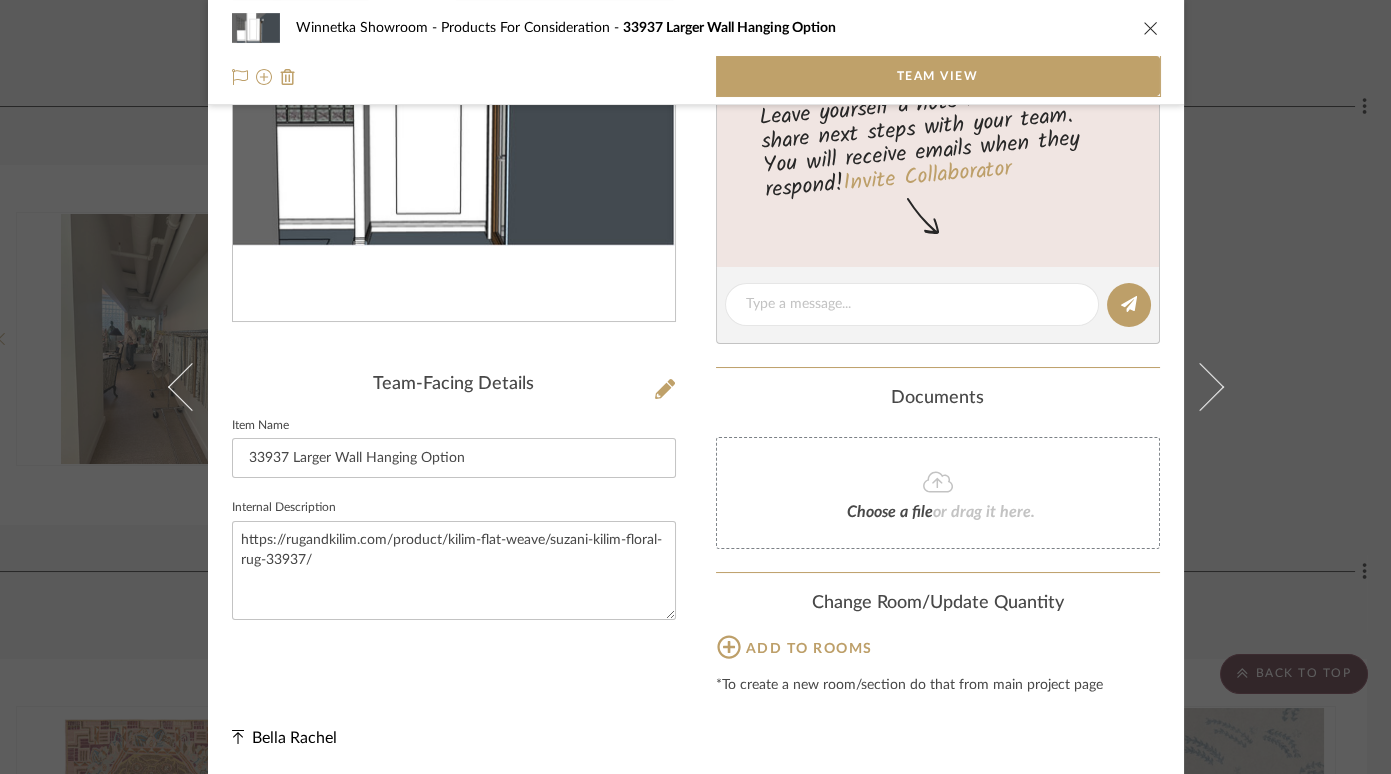 click at bounding box center [1151, 28] 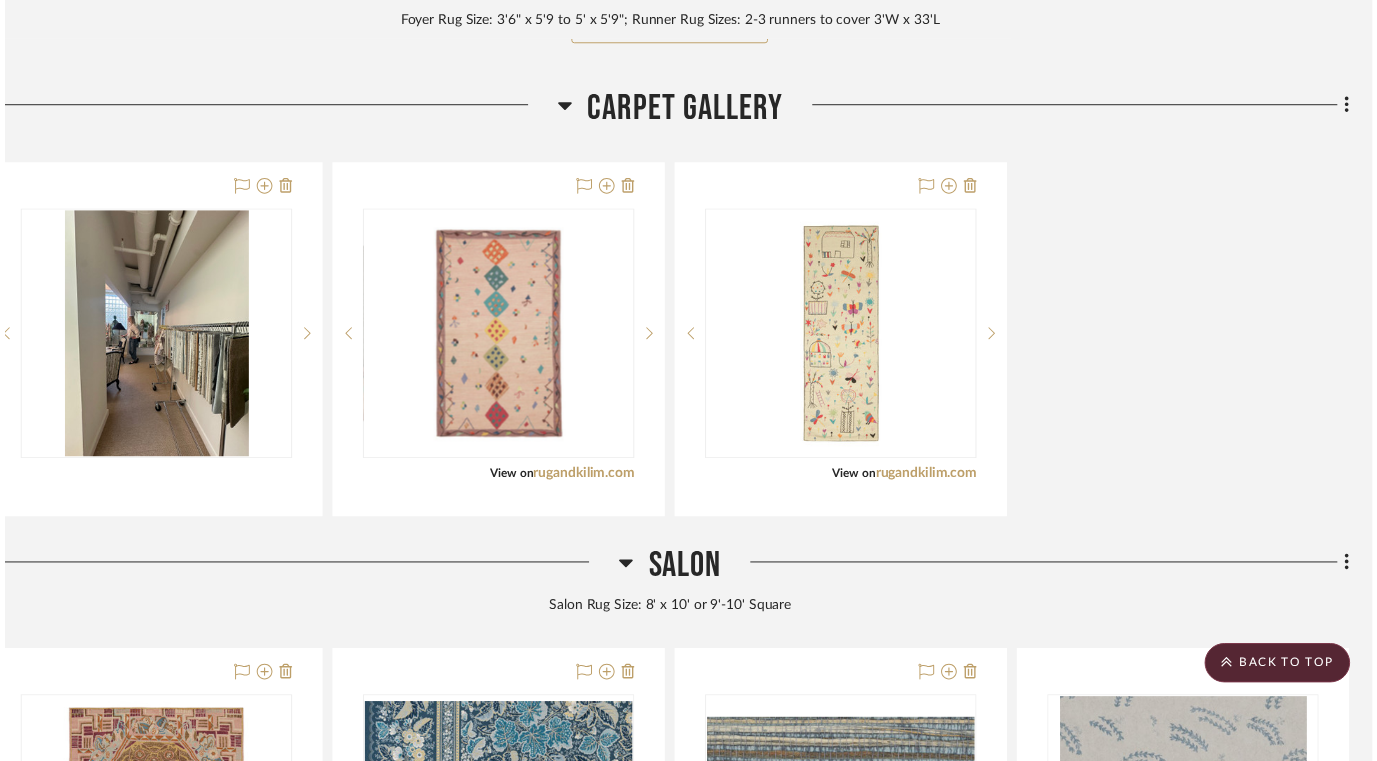 scroll, scrollTop: 1767, scrollLeft: 44, axis: both 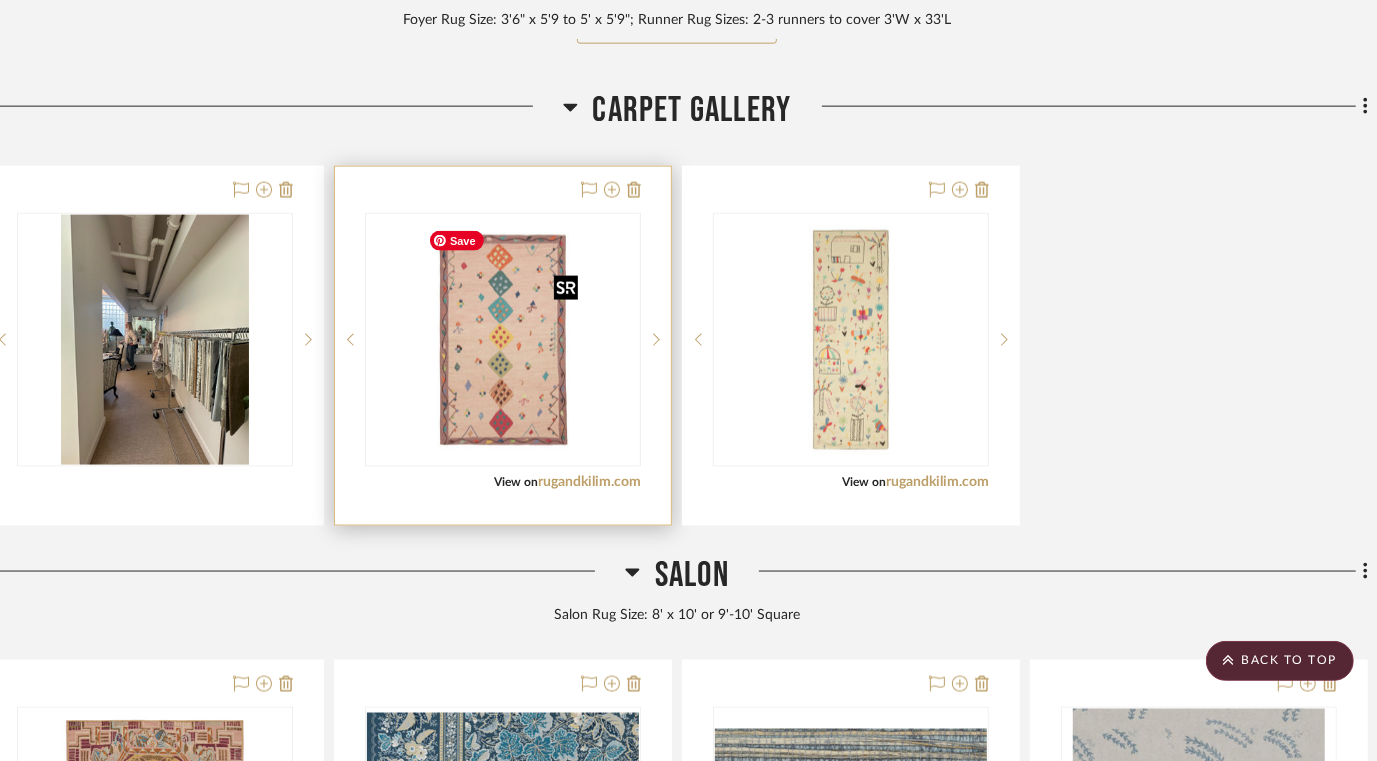 click at bounding box center [503, 340] 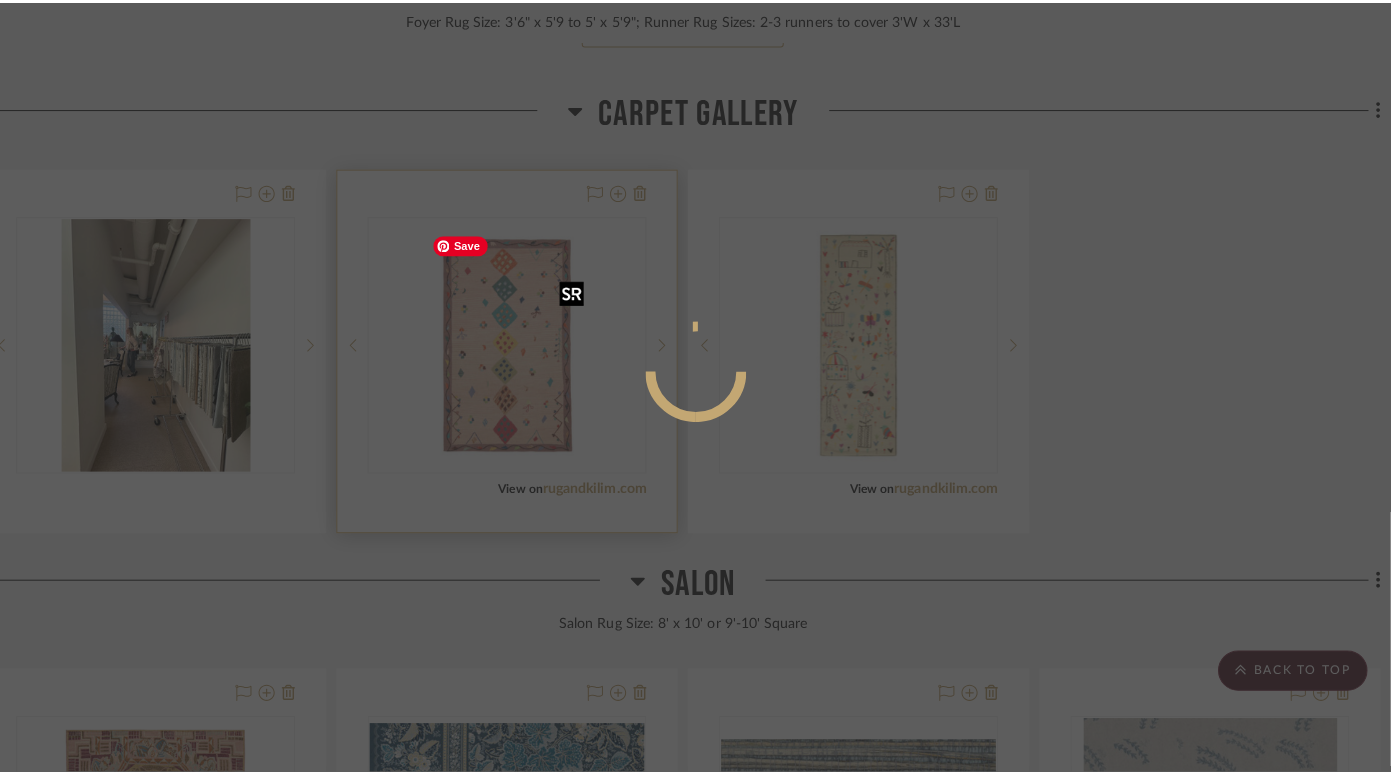 scroll, scrollTop: 0, scrollLeft: 0, axis: both 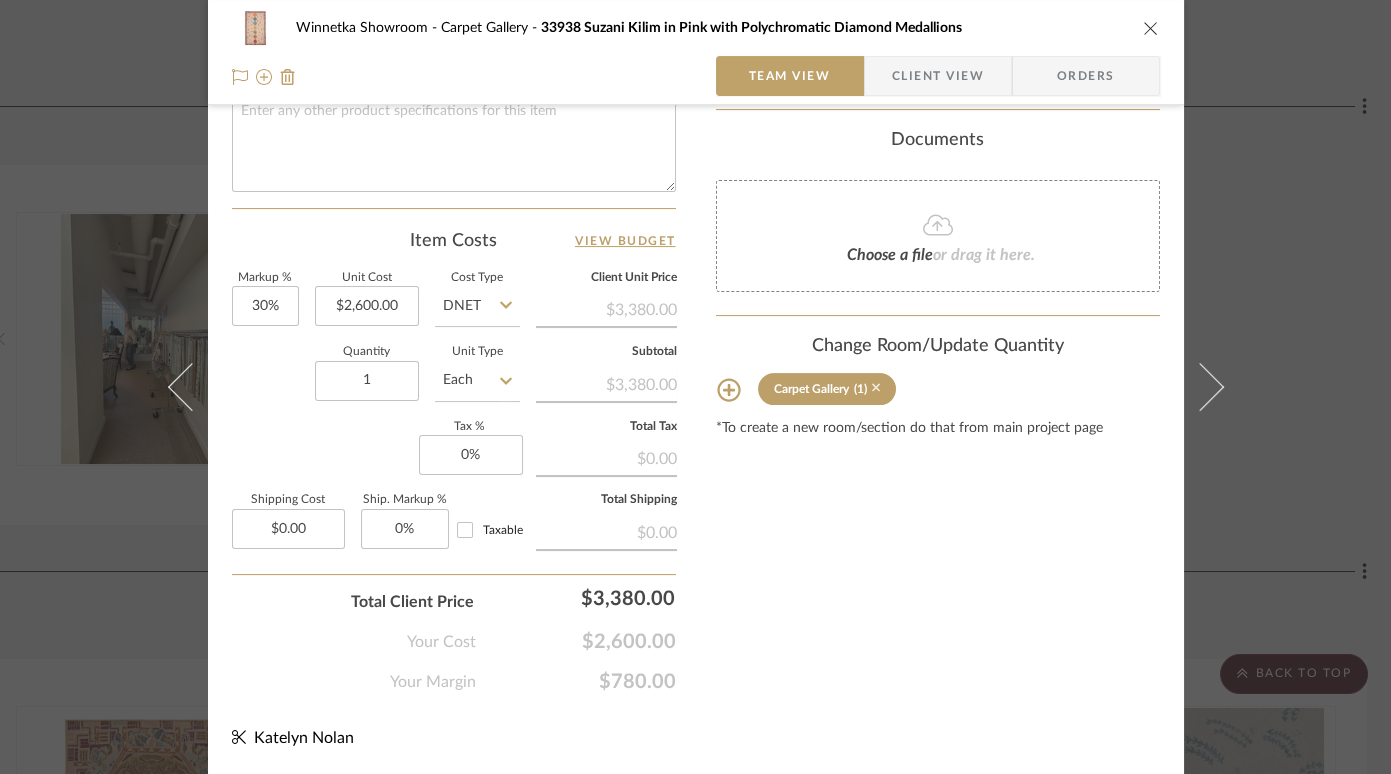 click 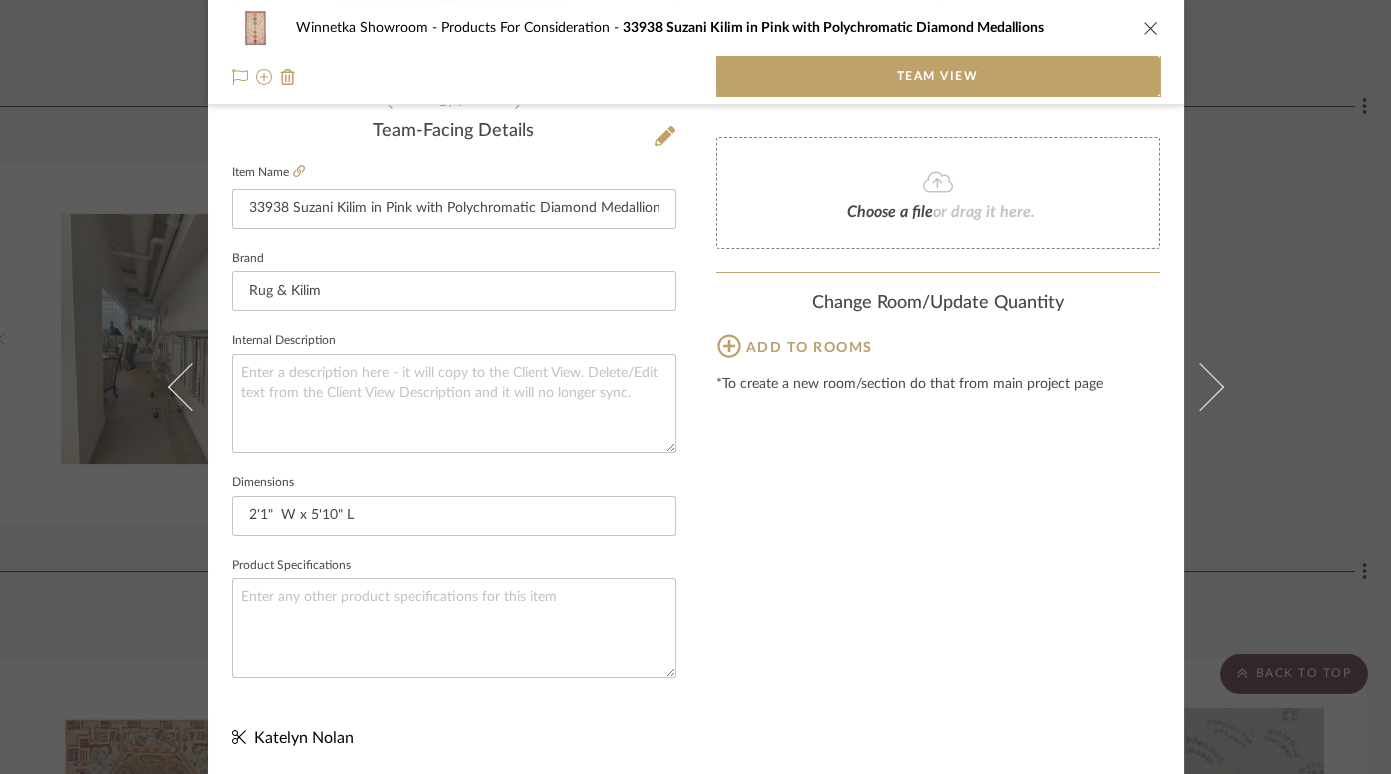 type 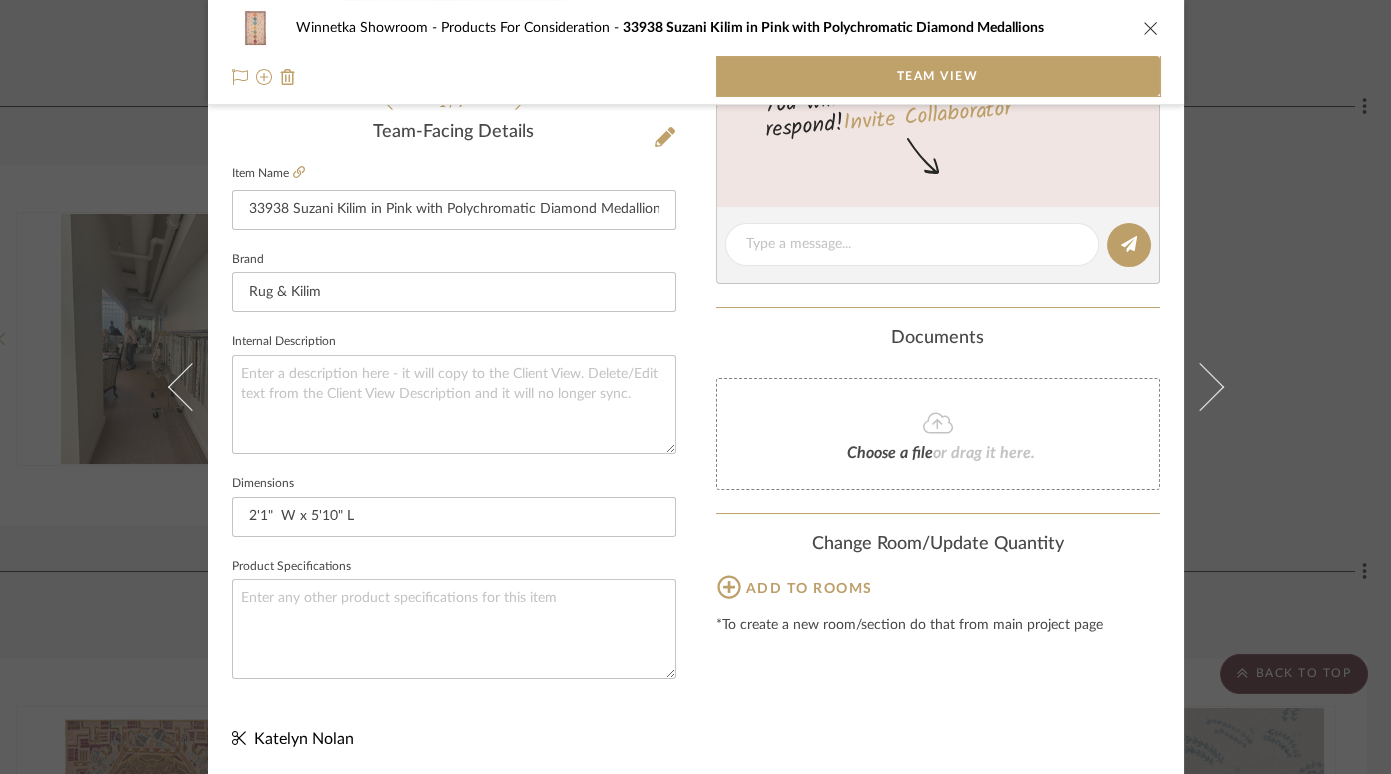 click at bounding box center [1151, 28] 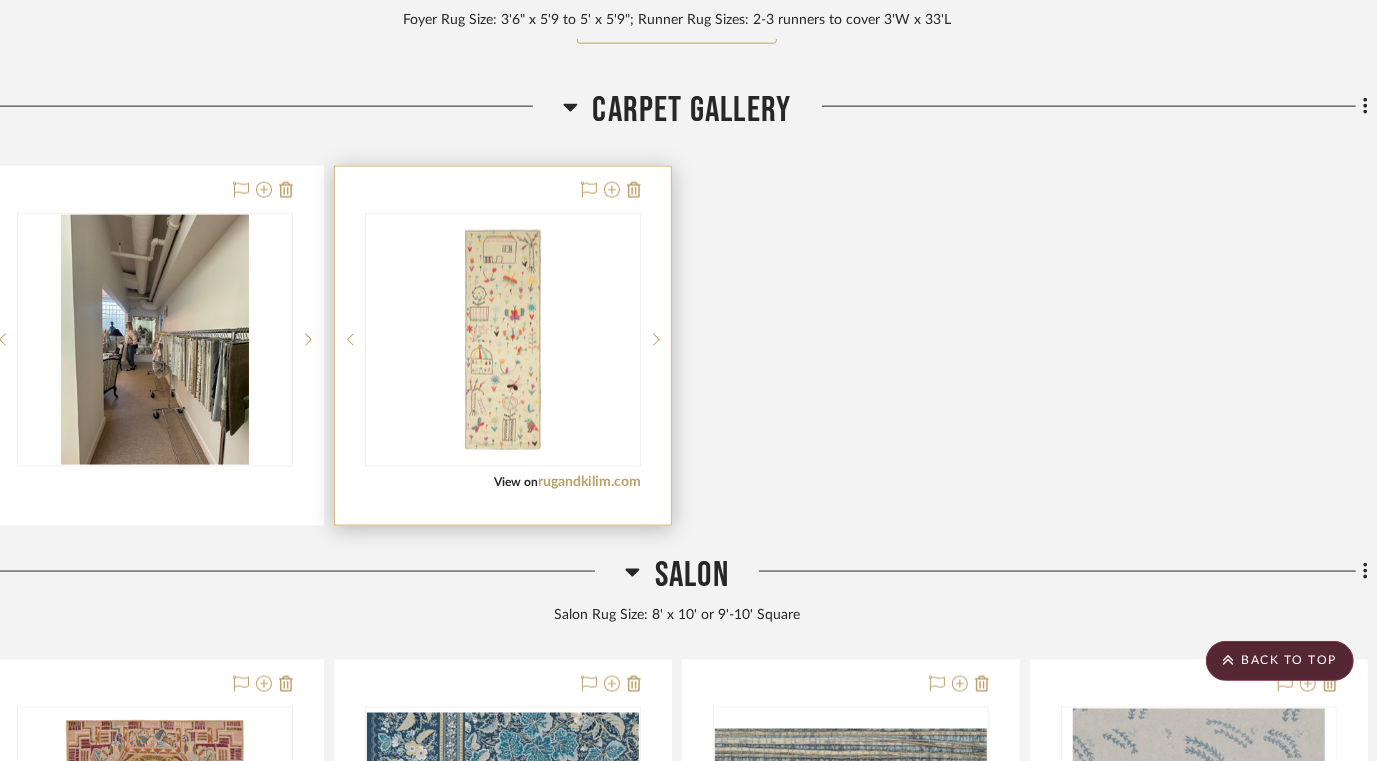 click at bounding box center (503, 340) 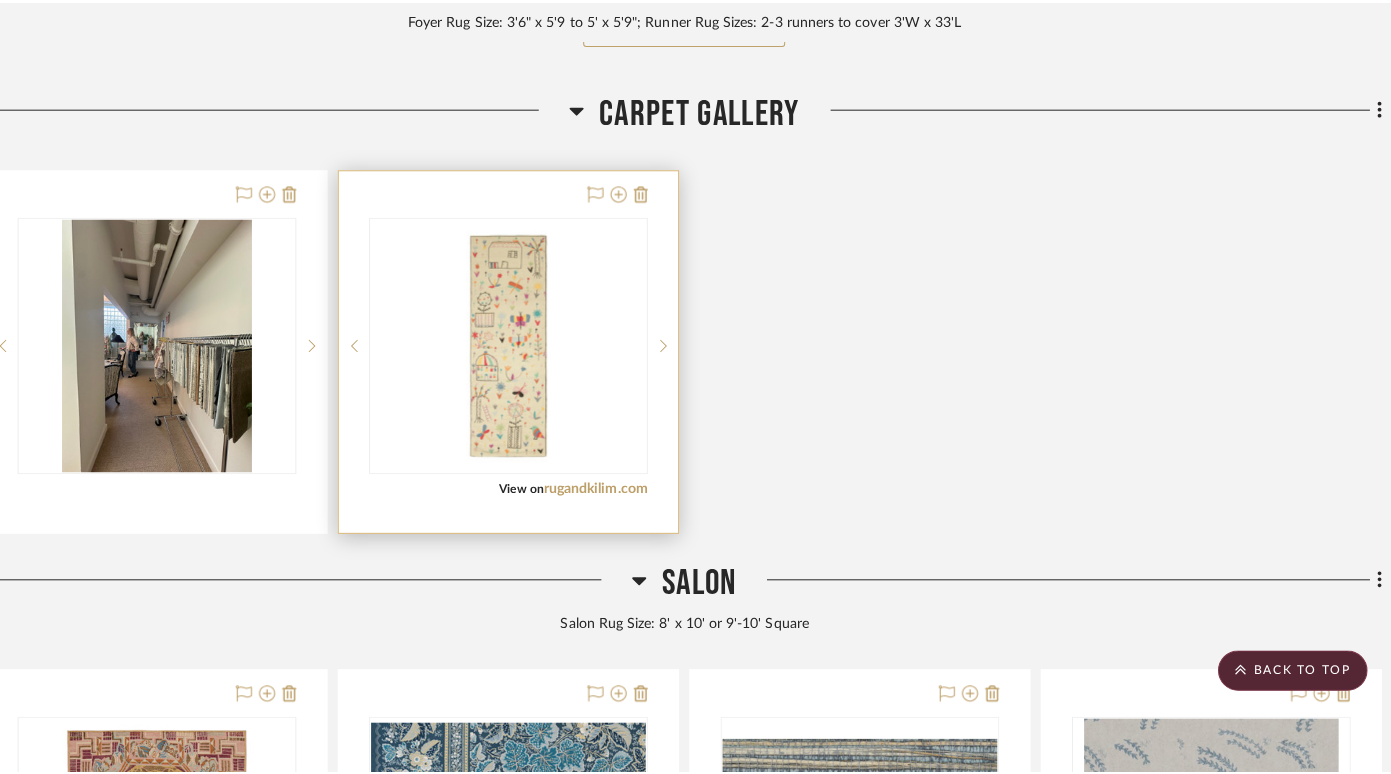 scroll, scrollTop: 0, scrollLeft: 0, axis: both 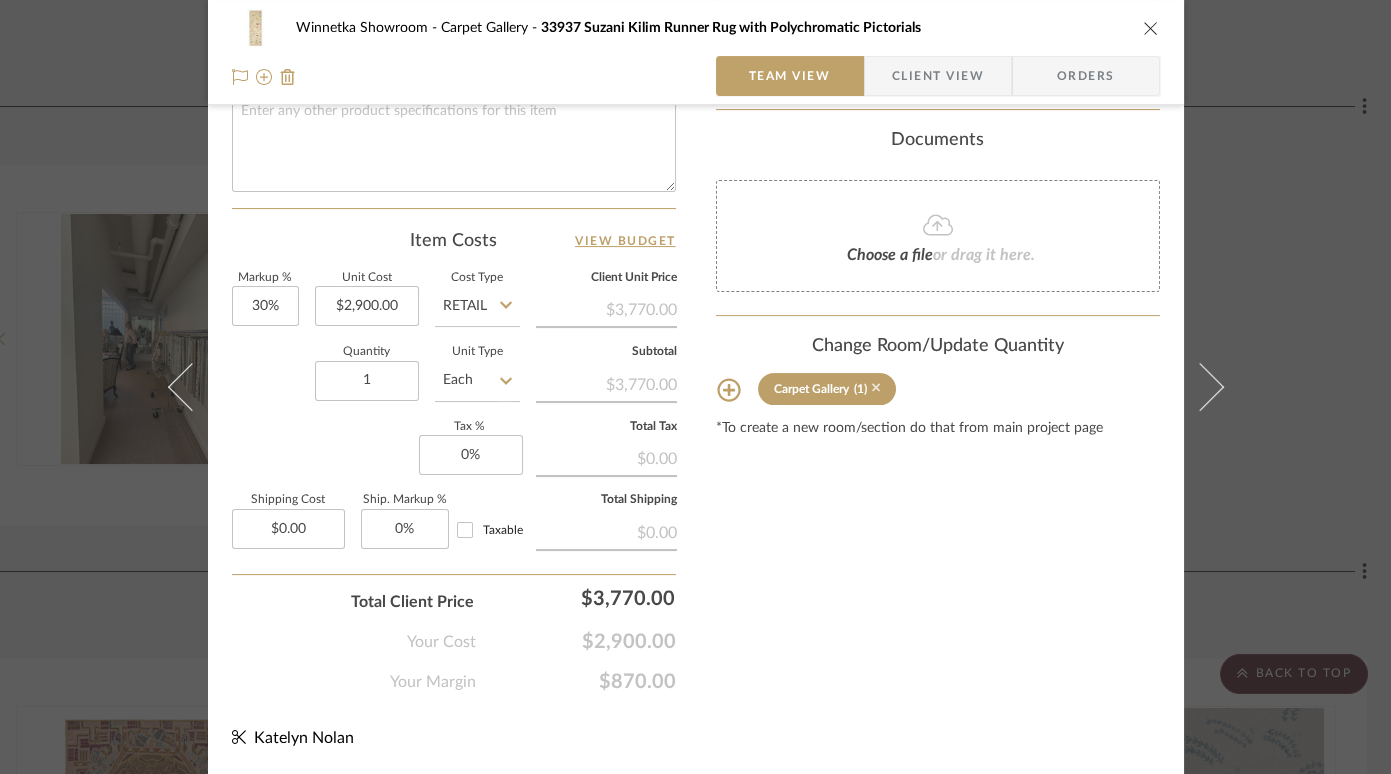 click 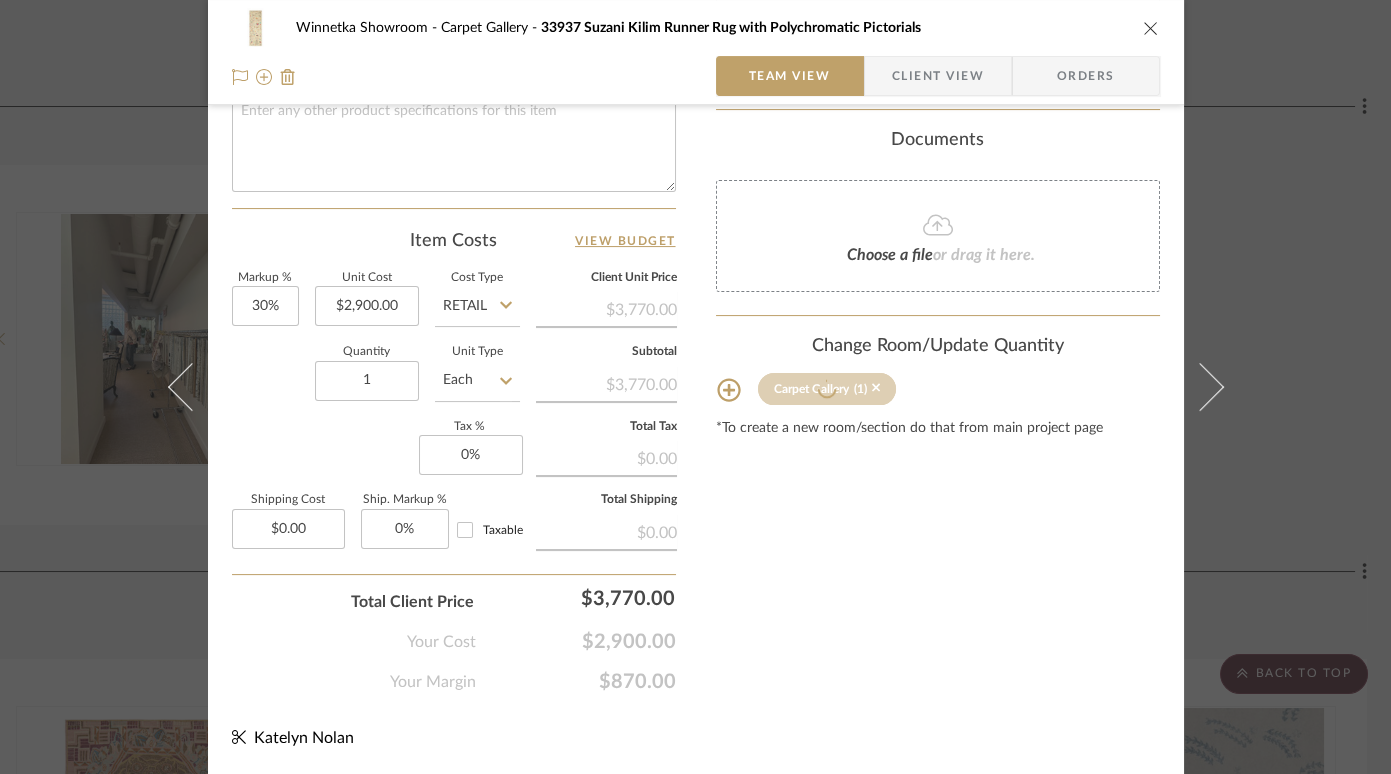 type 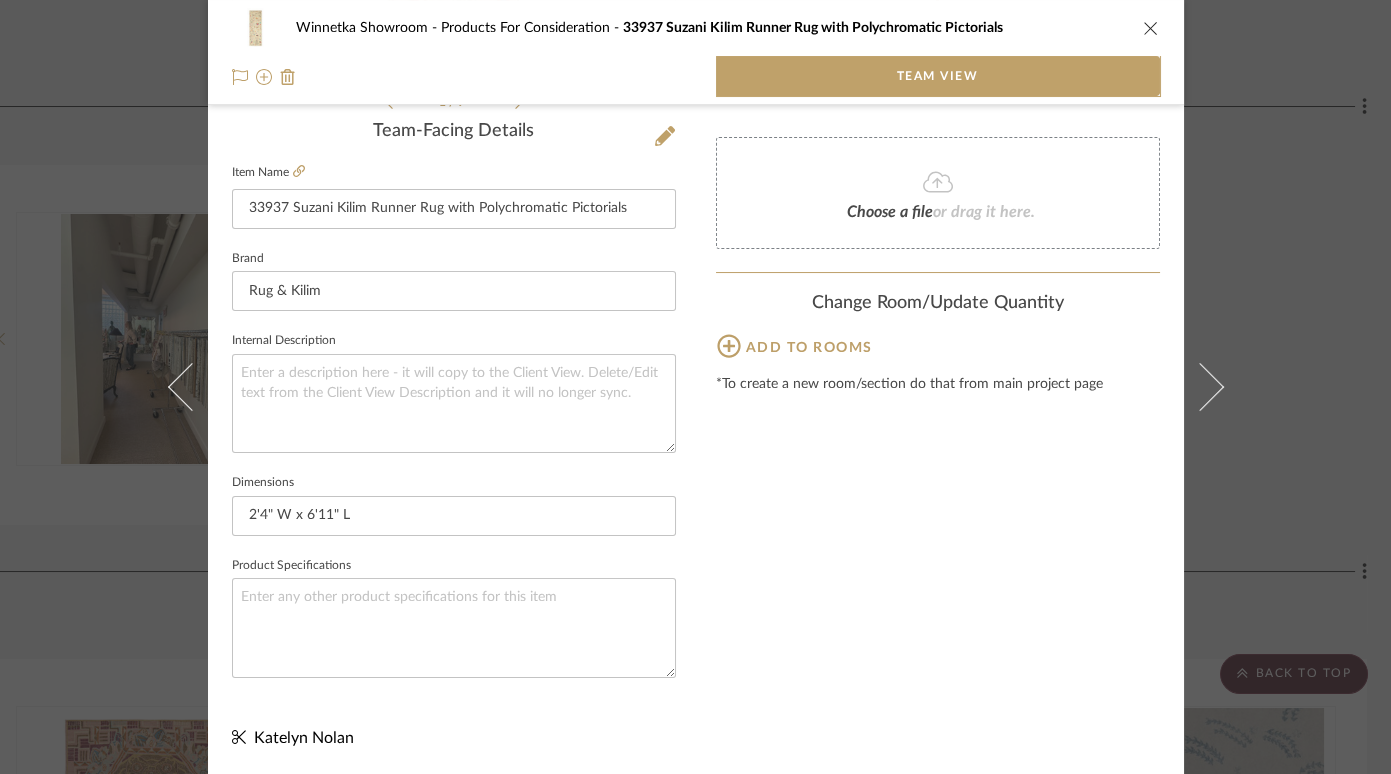 scroll, scrollTop: 502, scrollLeft: 0, axis: vertical 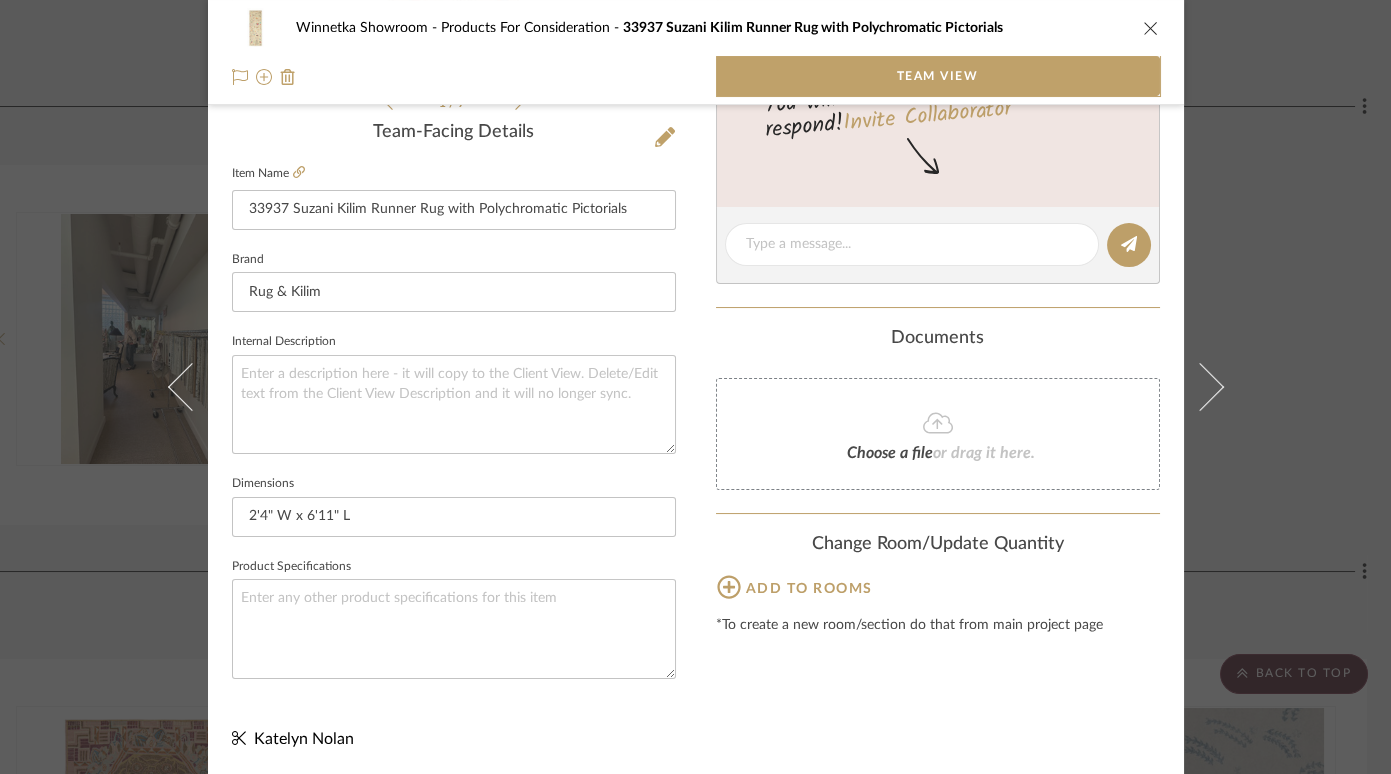 click at bounding box center [1151, 28] 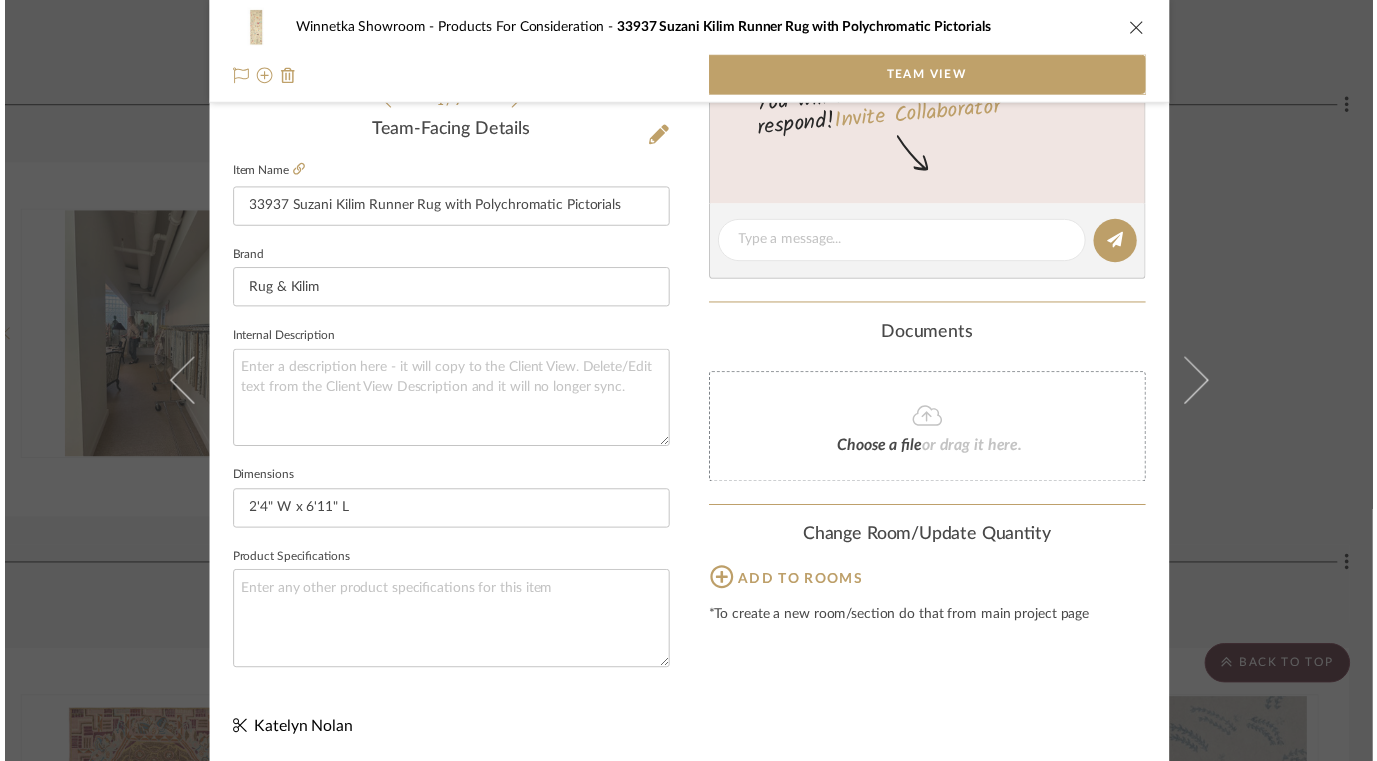 scroll, scrollTop: 1767, scrollLeft: 44, axis: both 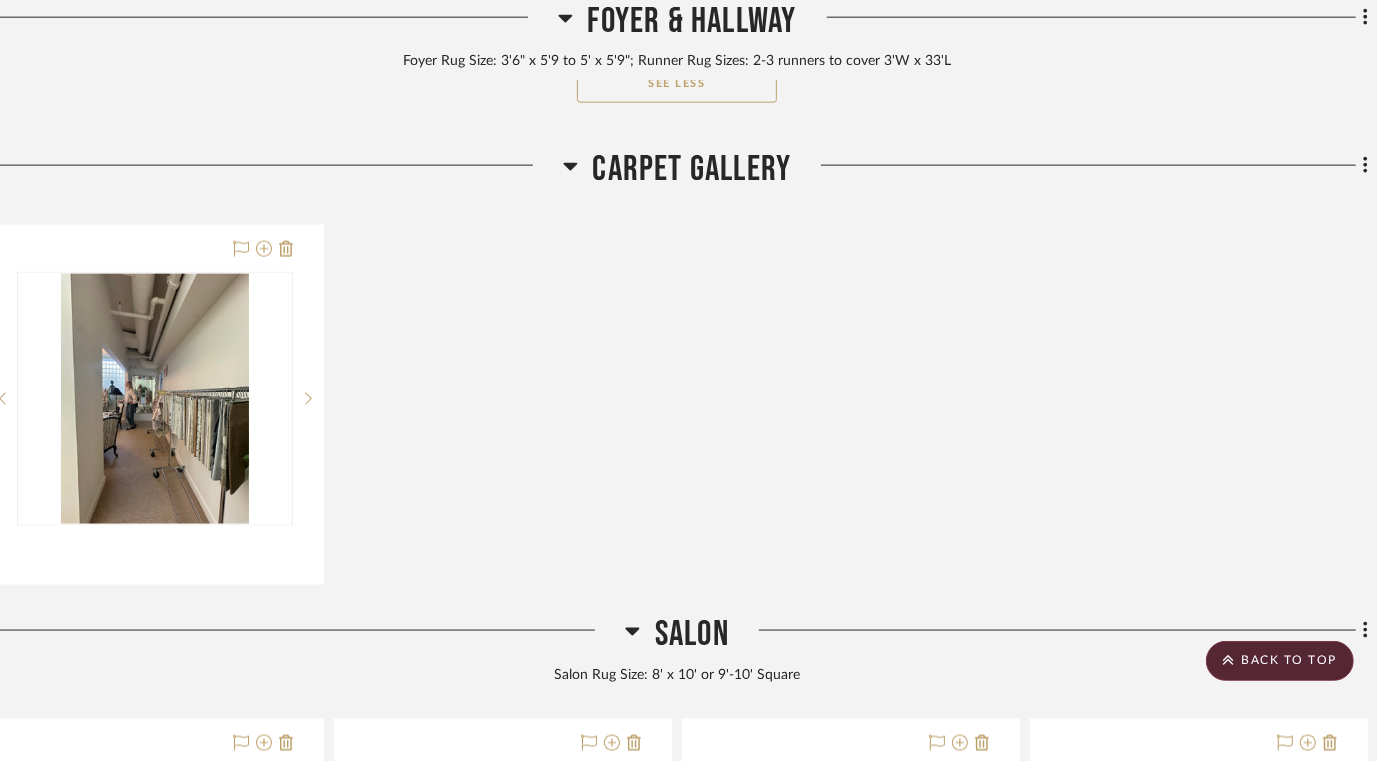 click on "Filter by keyword, category or name prior to exporting to Excel or Bulk Actions Team Comments All Team Comments Team Comments in last day Team Comments in last week Flagged Shared with Client Client Comments All Client Comments Client Comments in last day Client Comments in last week Added To PO Category  Tables   (3)   Seating   (1)   Storage   (1)   Lighting   (13)   Rugs   (11)   Wallcoverings   (10)   Fabric & Textiles   (9)   Accessories    (5)   Uncategorized   (5)   Art   (1)  Brand Amazon  (1)  Aux Abris  (1)  Casa Branca  (7)  CLOTH & KIND  (2)  Decors Barbares  (2)  Décors Barbares  (1)  Eliko by David Ariel  (2)  Hector Finch Lighting  (11)  Mazy Path  (1)  O'Lampia  (1)  Penny Morrison  (2)  Rug & Kilim  (6)  Sarah Vanrenen  (1)  Seema Krish  (2)  Sister Parish  (1)  See More + Upload Method Clipped  (67)  Uploaded  (19)  Added By Krista Nicholas  (53)  Katelyn Nolan  (18)  Bella Rachel  (14)  Lydia Karpack  (1)  Item Type Product  (59)  Site Photo or PDF  (14)  Inspiration Image  (13)  Weeks 0" 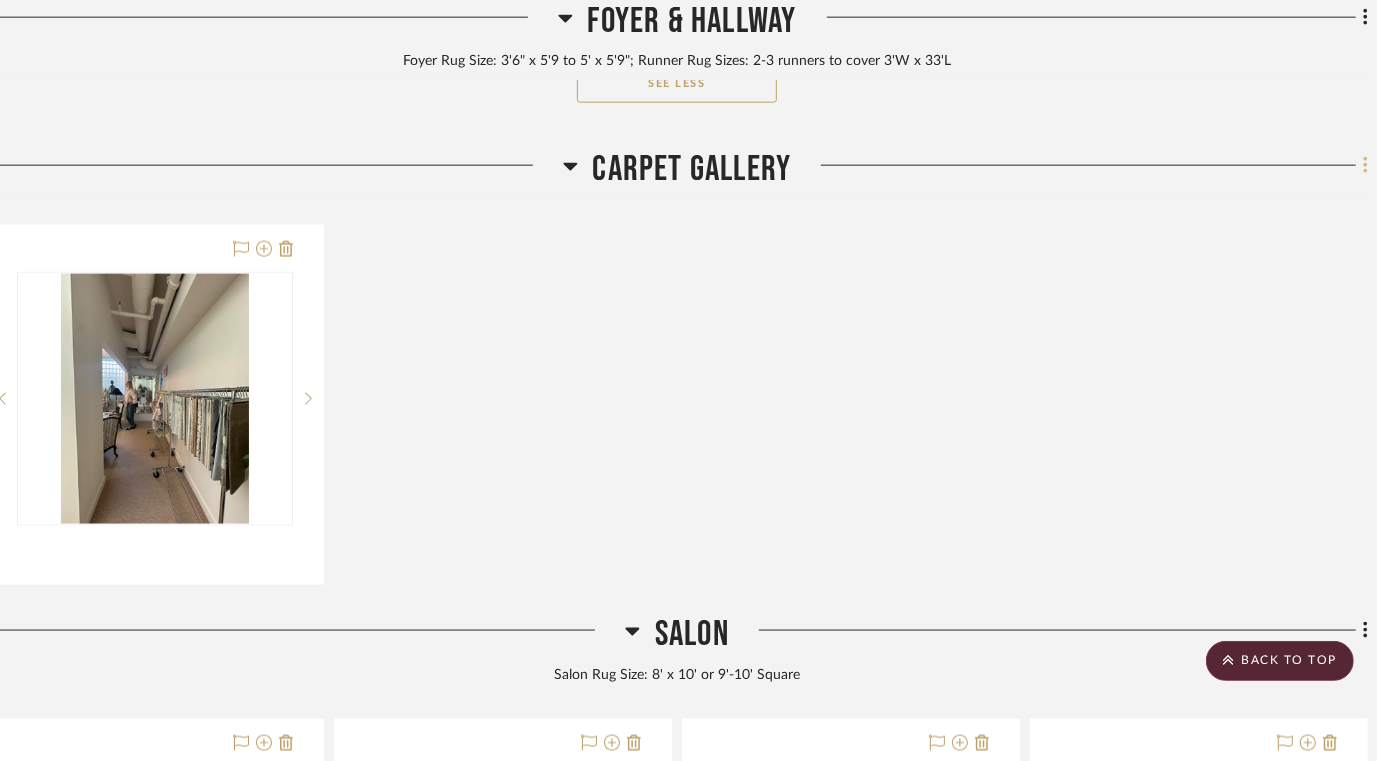 click 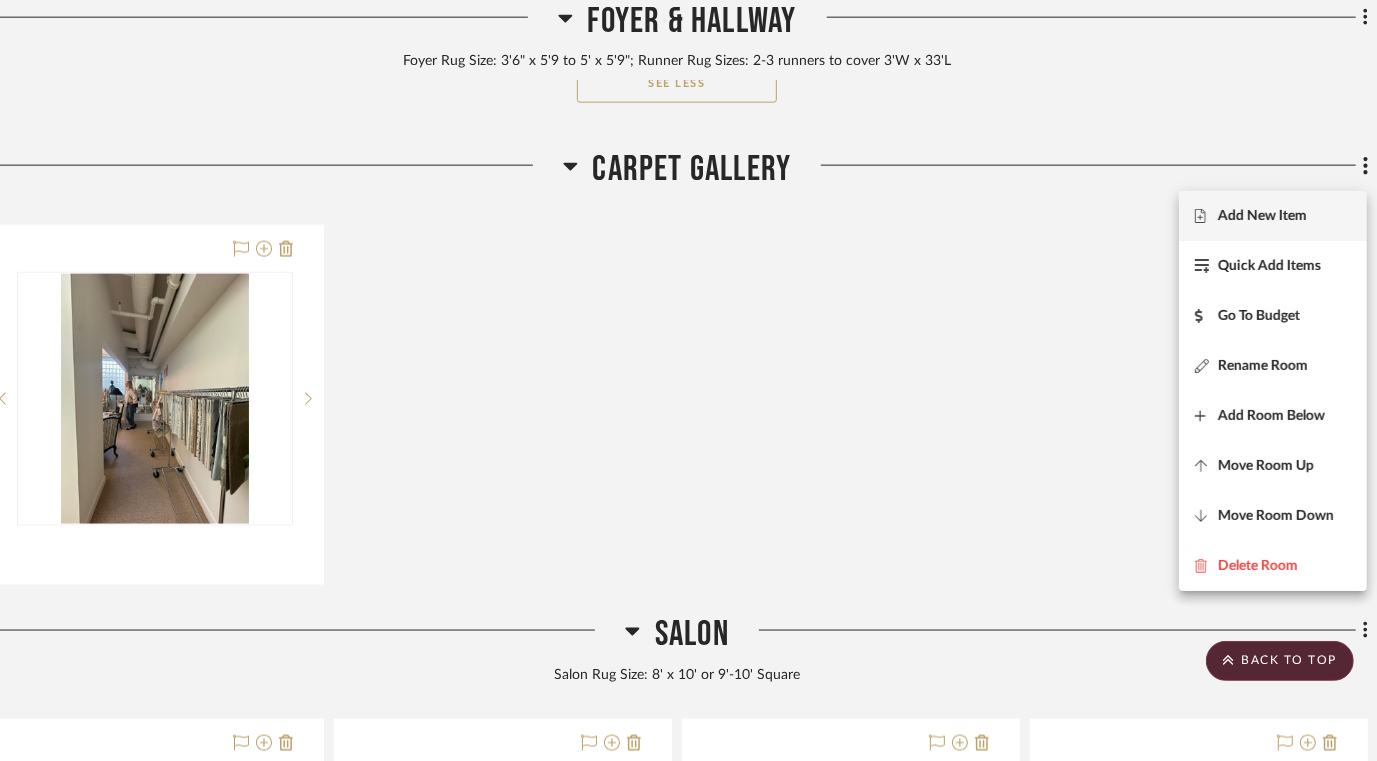 click on "Add New Item" at bounding box center [1262, 215] 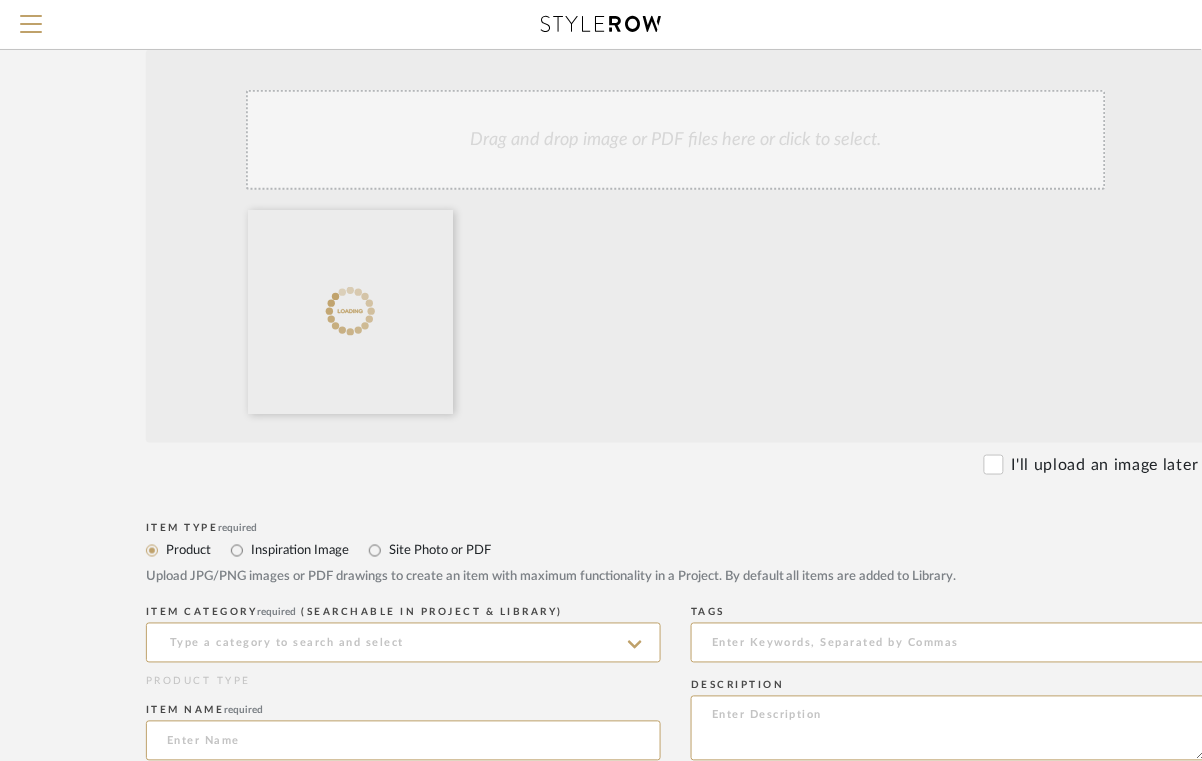 scroll, scrollTop: 297, scrollLeft: 44, axis: both 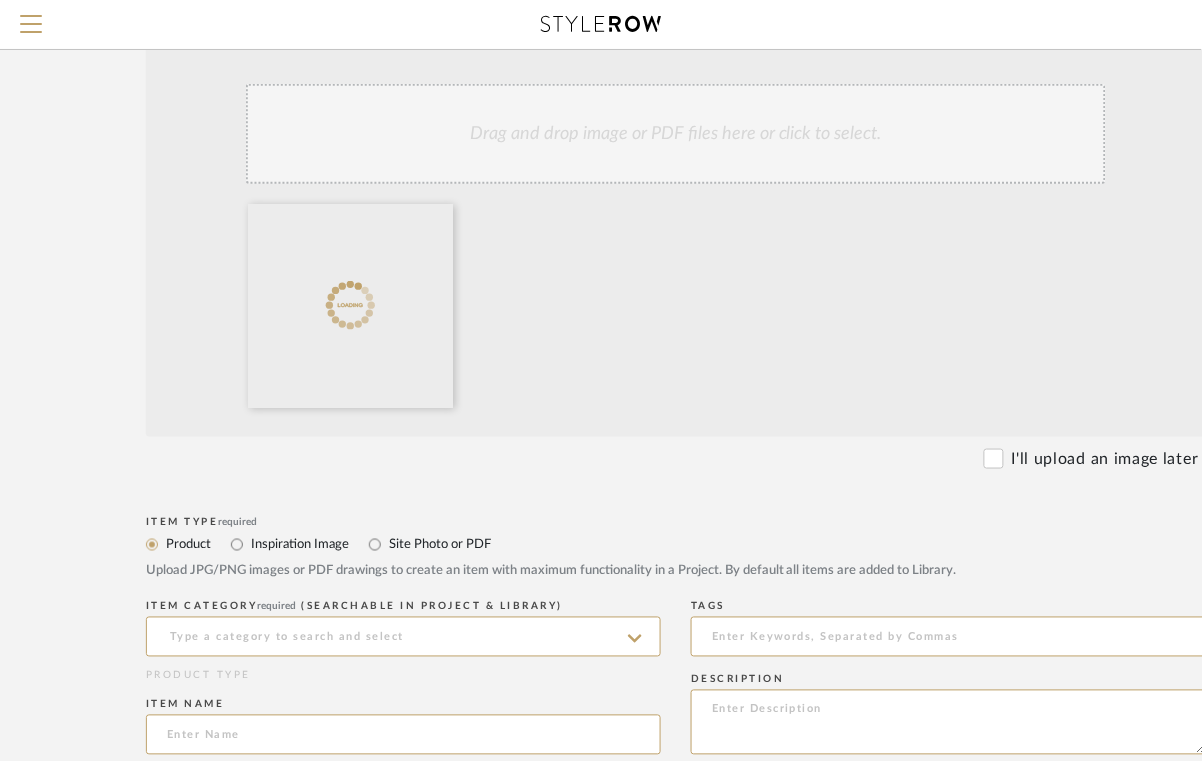 click on "Site Photo or PDF" at bounding box center (439, 545) 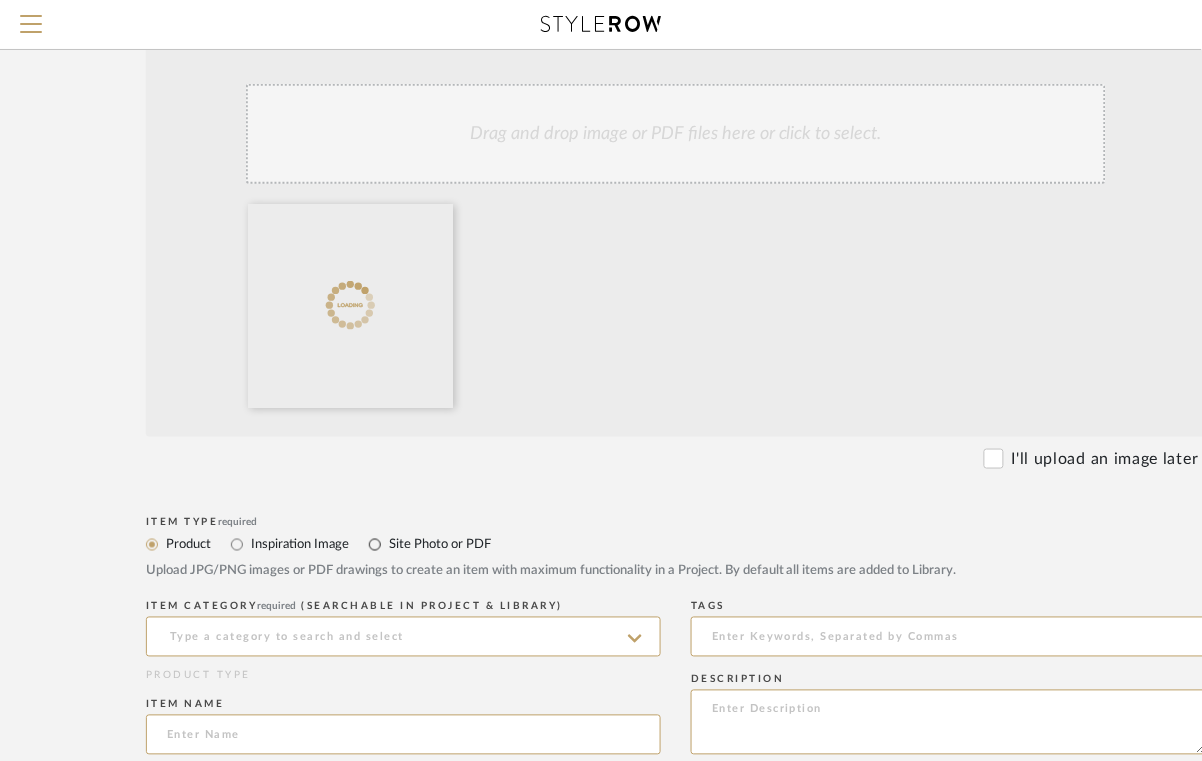 click on "Site Photo or PDF" at bounding box center [375, 545] 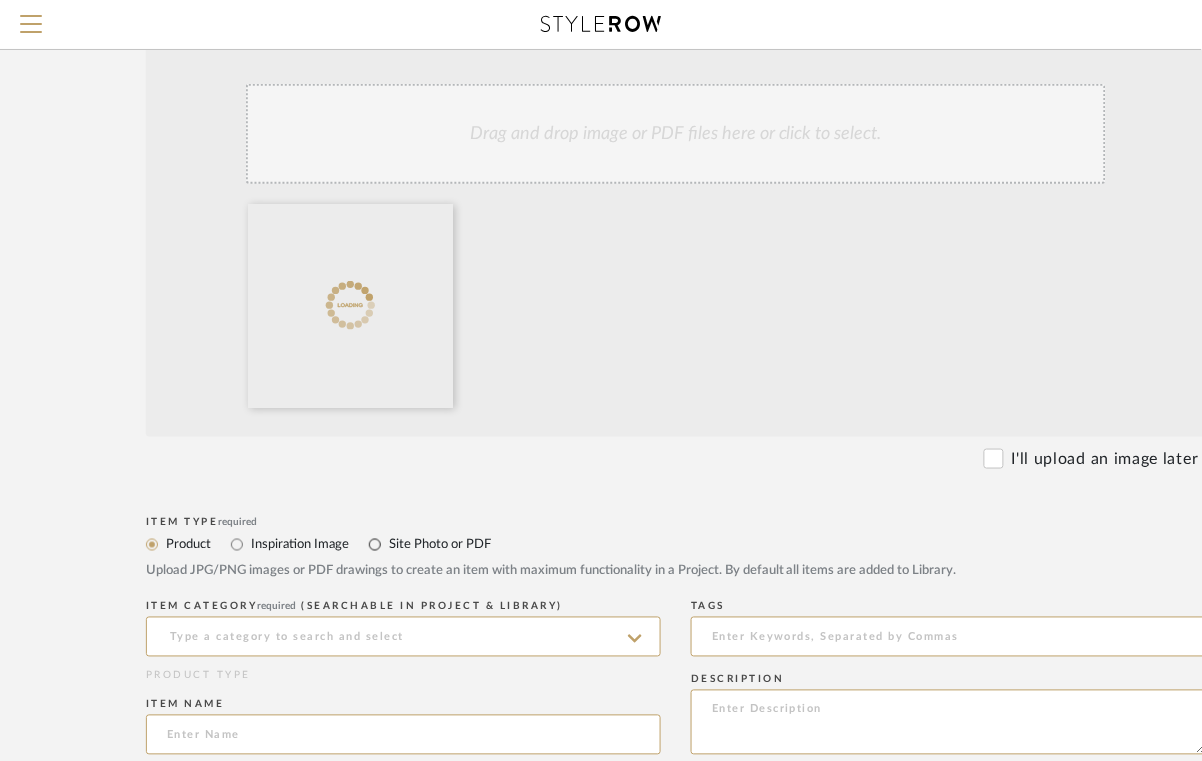 radio on "true" 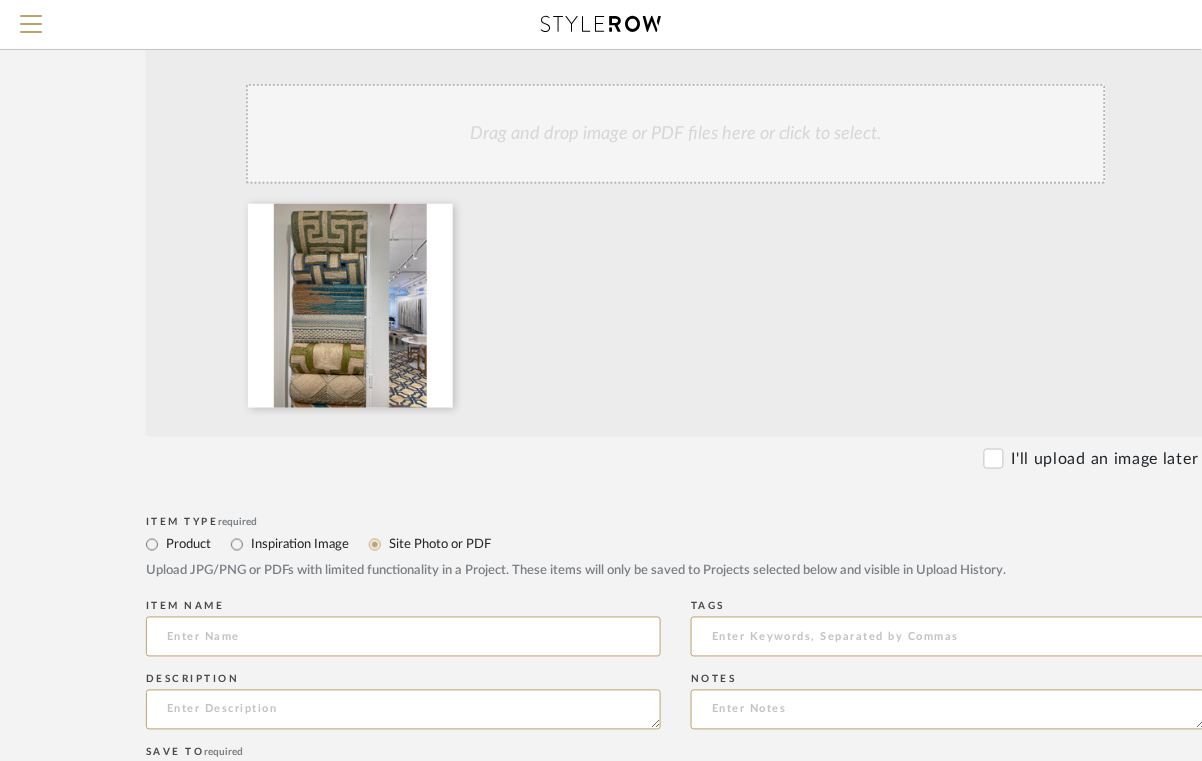 click on "Inspiration Image" at bounding box center [299, 545] 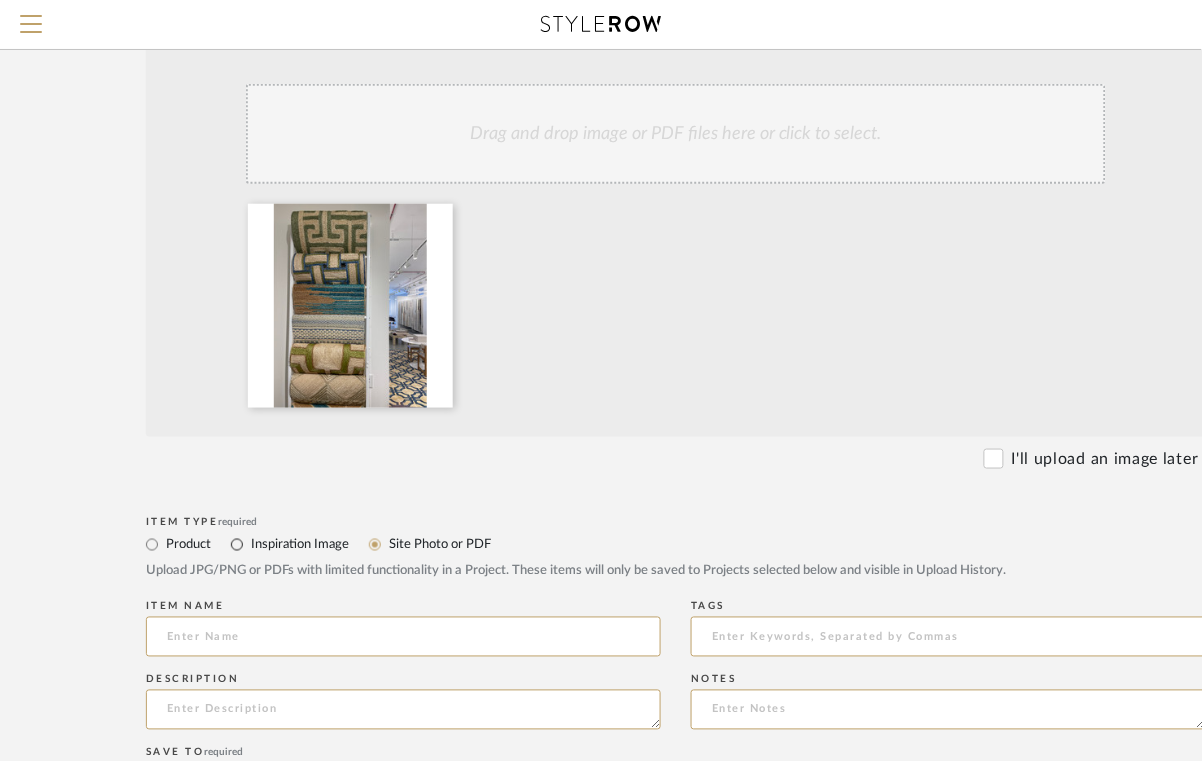 click on "Inspiration Image" at bounding box center [237, 545] 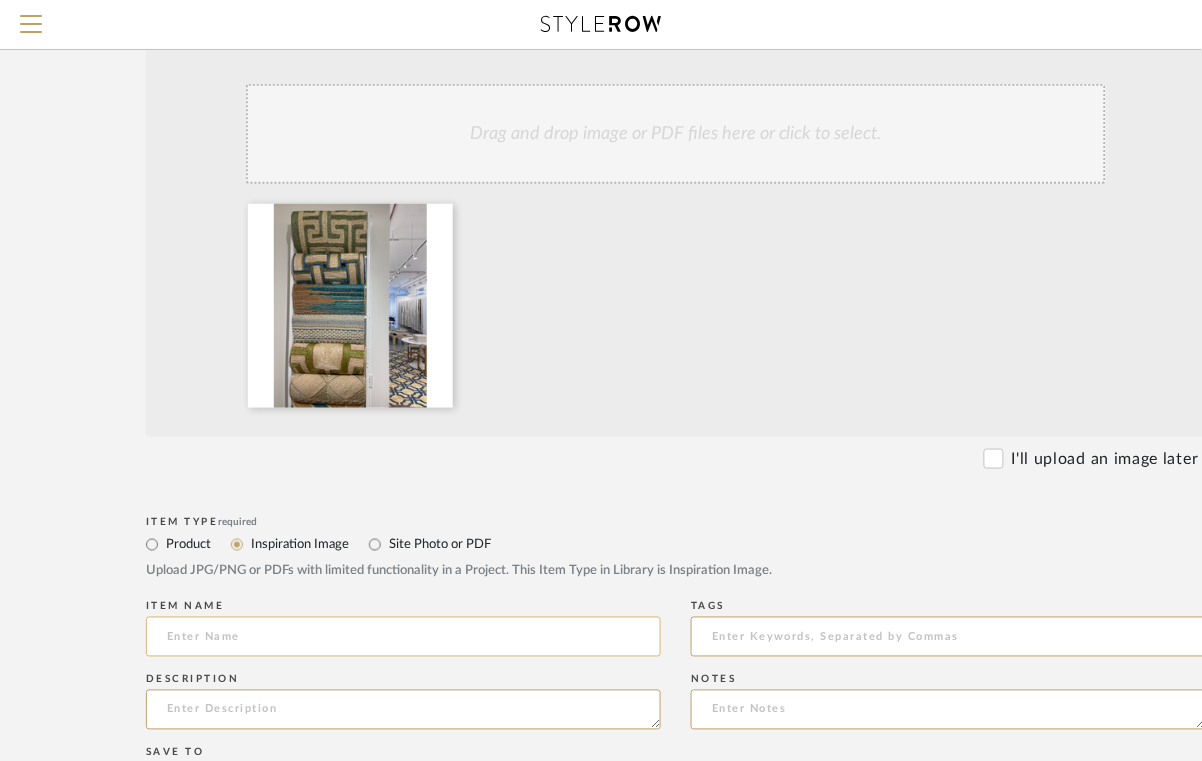 click 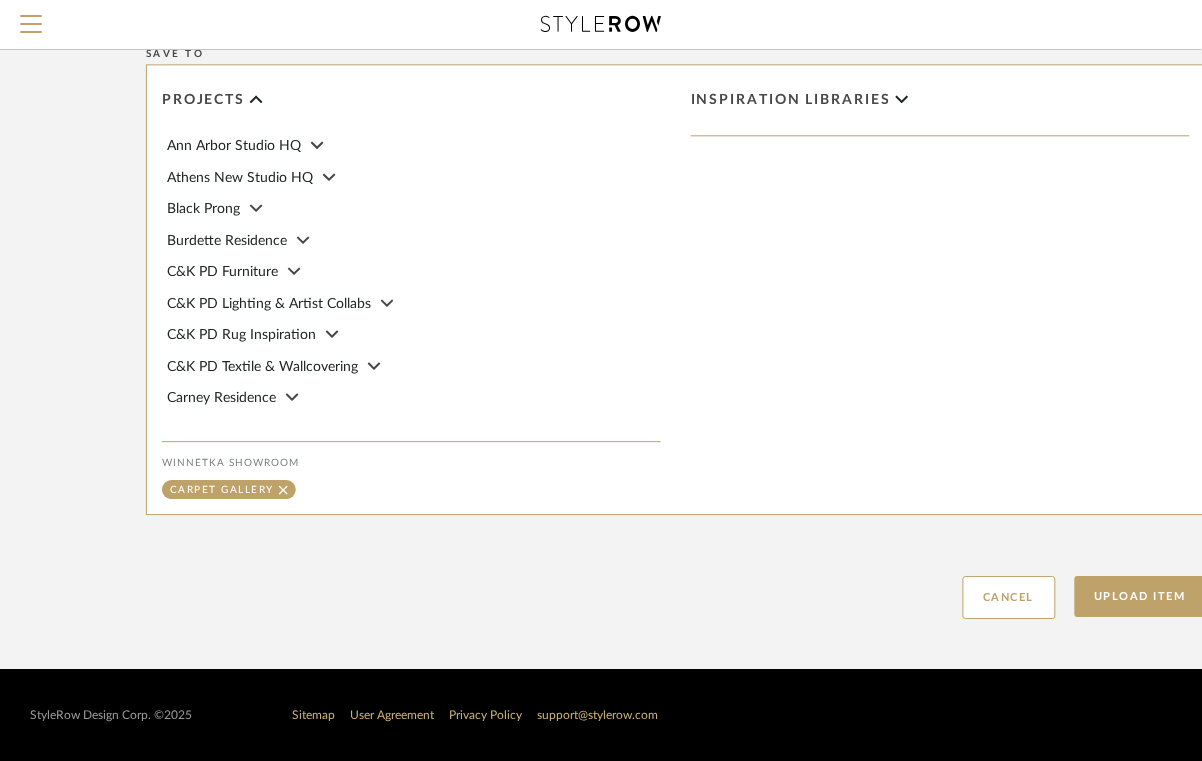 scroll, scrollTop: 1017, scrollLeft: 44, axis: both 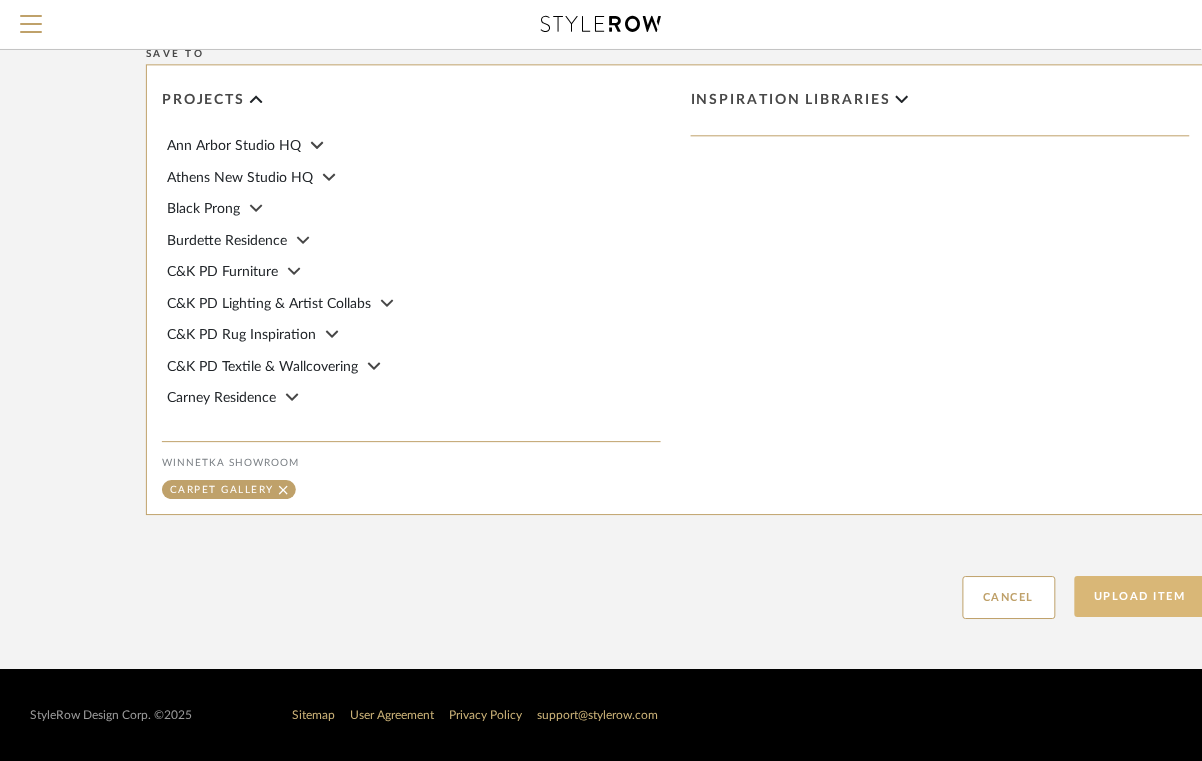 type on "Schumacher" 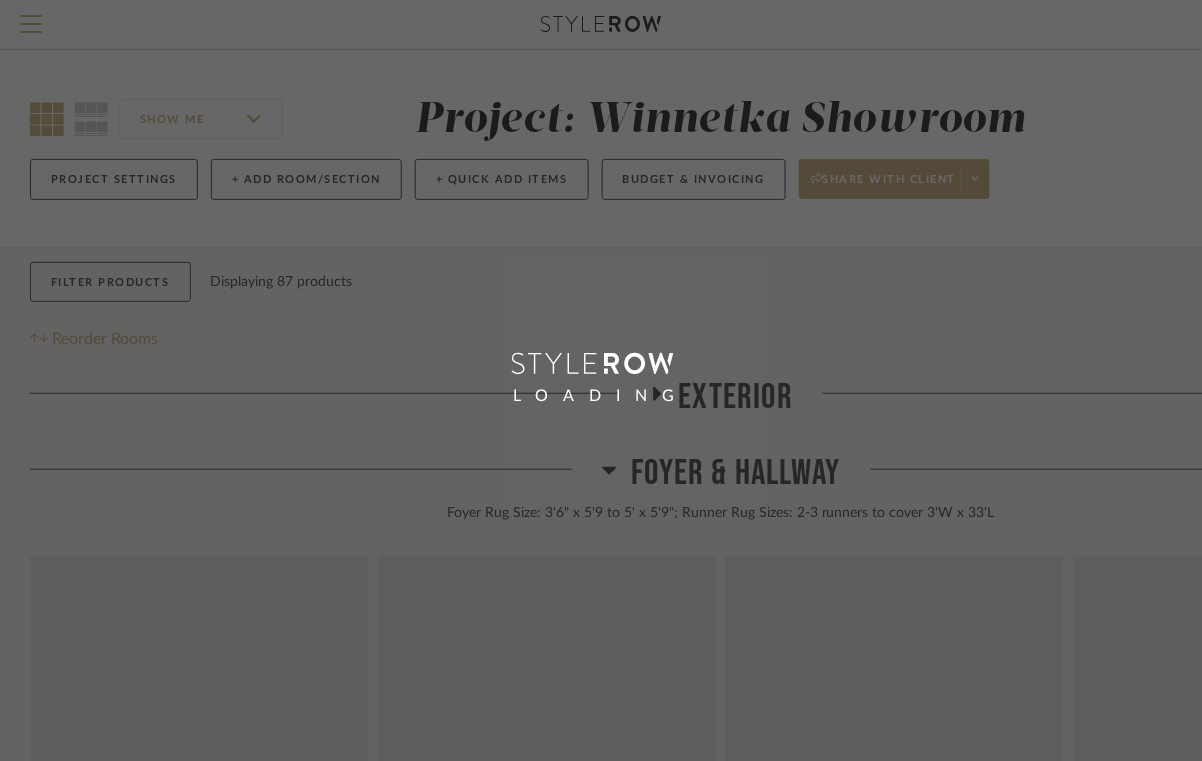 scroll, scrollTop: 0, scrollLeft: 0, axis: both 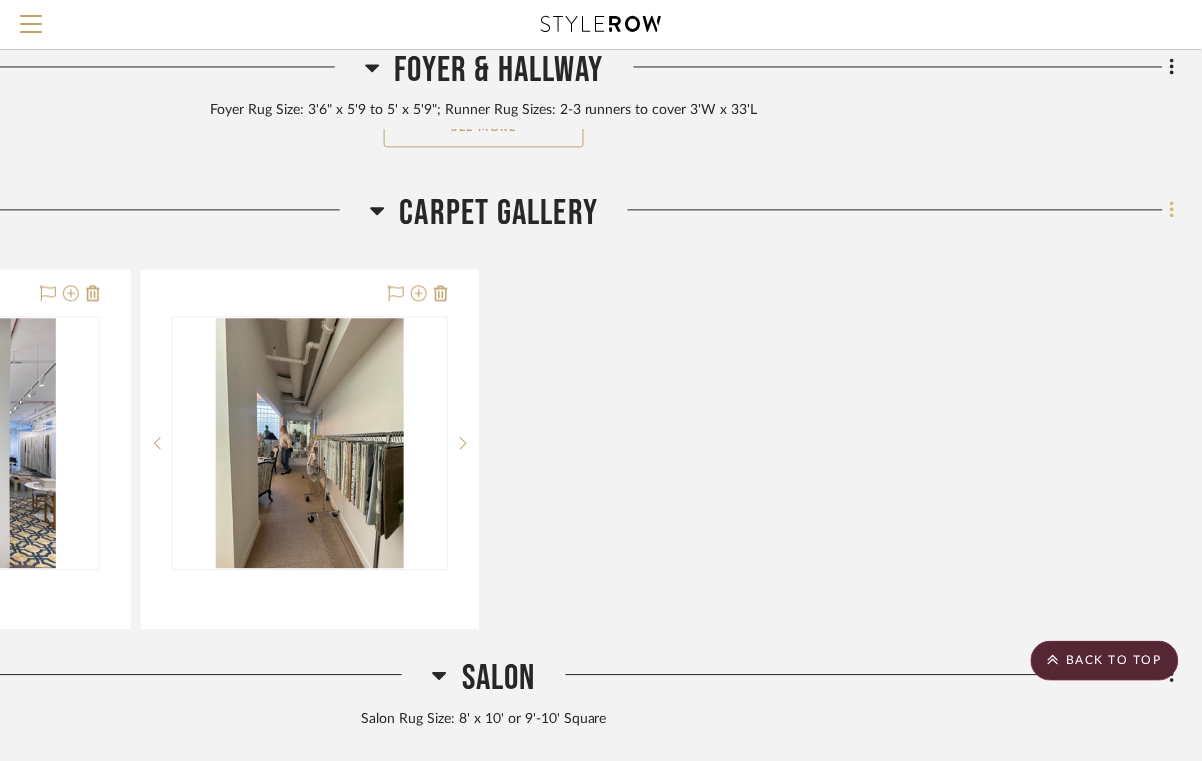 click 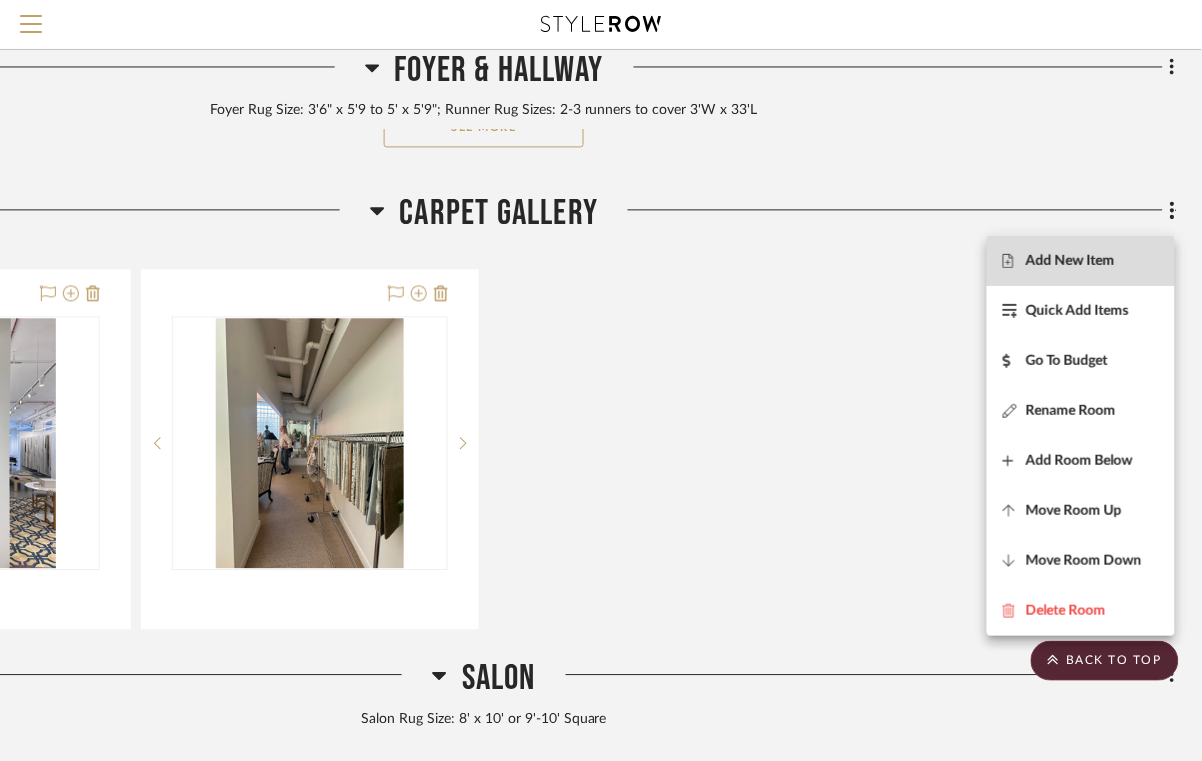click on "Add New Item" at bounding box center (1070, 260) 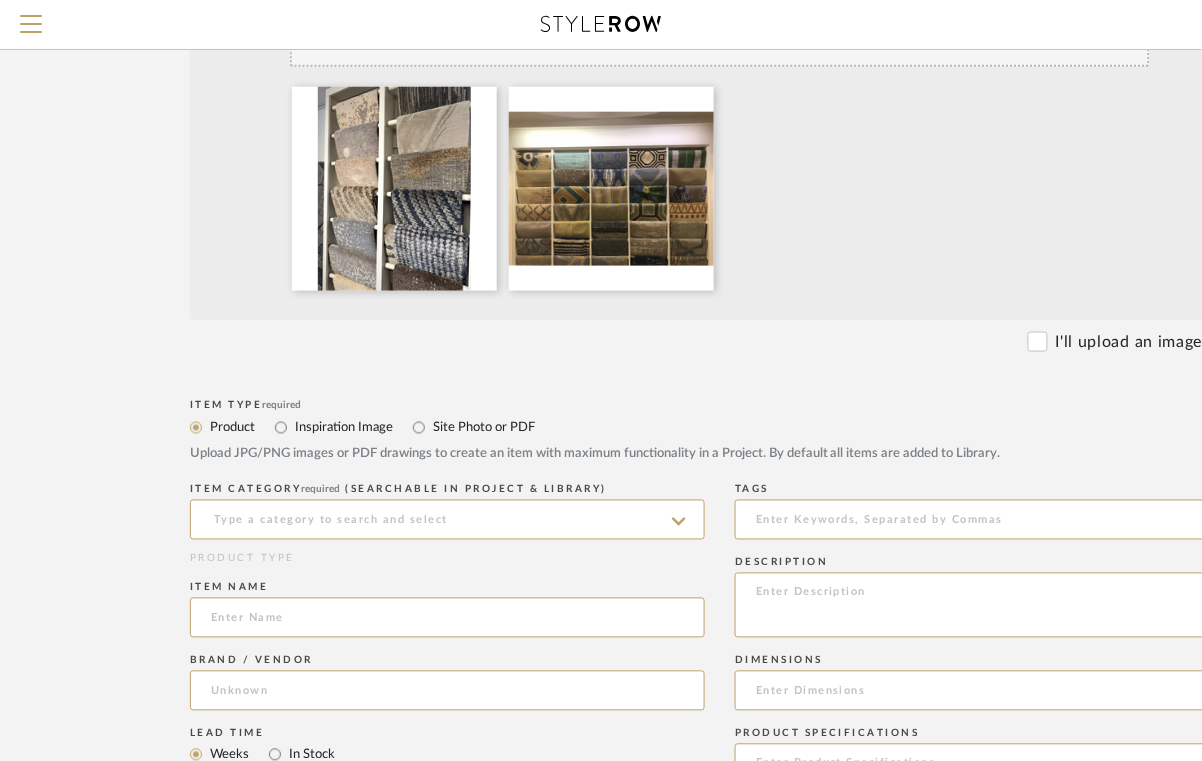 scroll, scrollTop: 413, scrollLeft: 0, axis: vertical 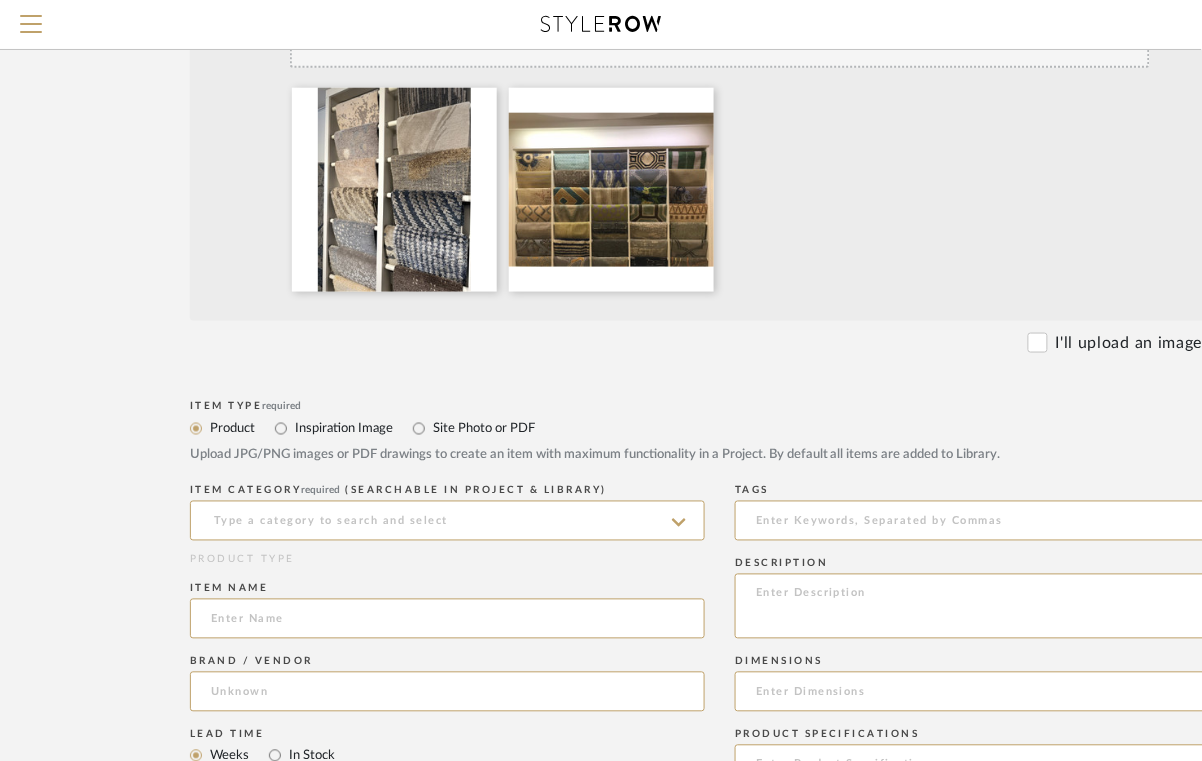 click on "Inspiration Image" at bounding box center (343, 429) 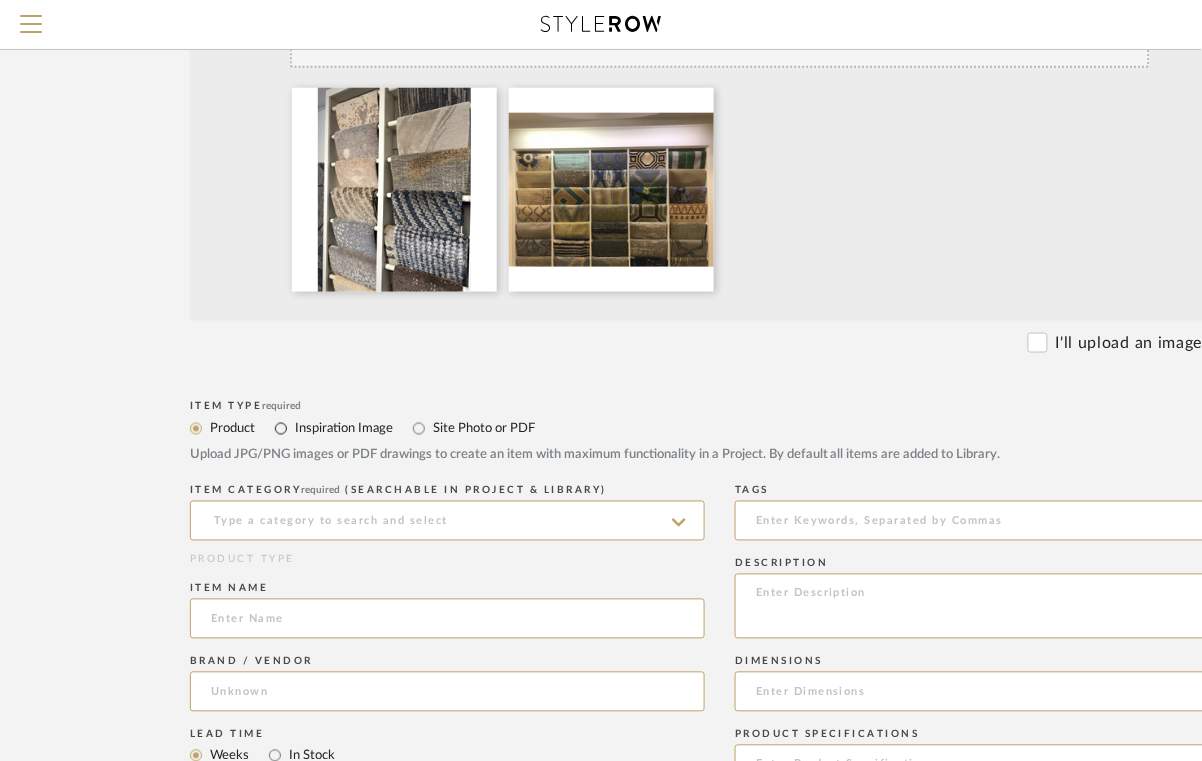 radio on "true" 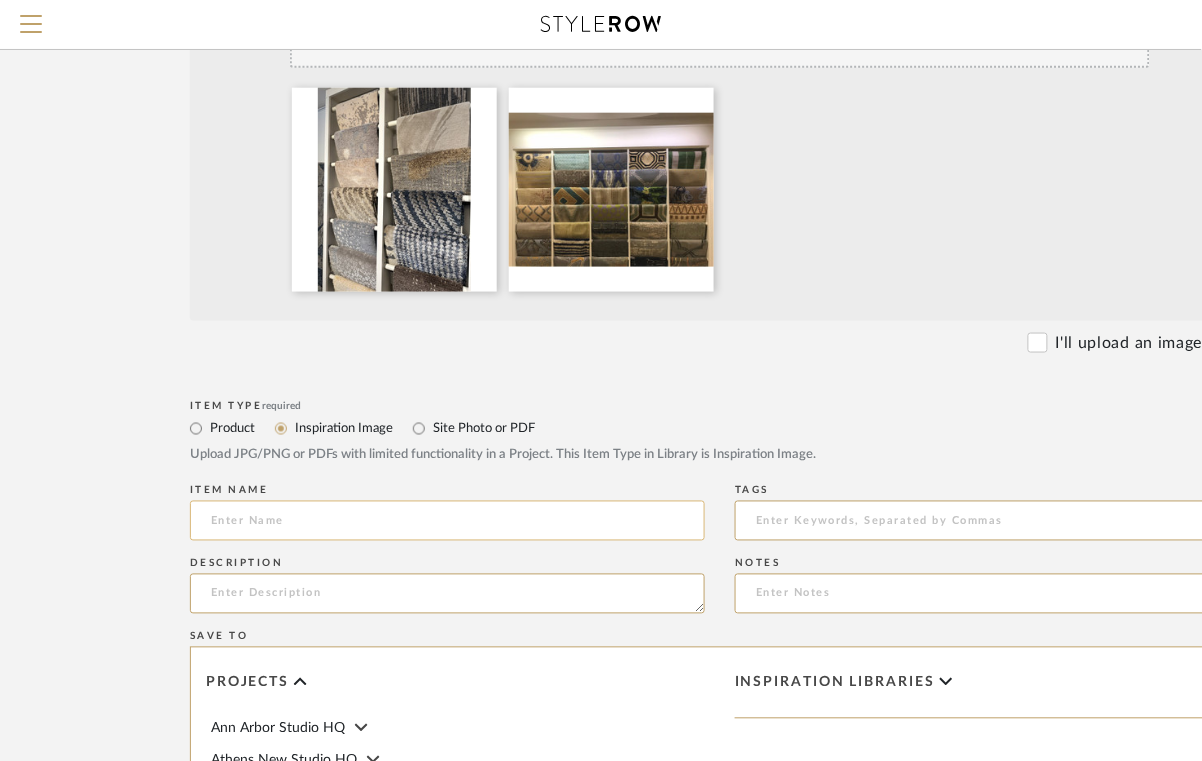 click 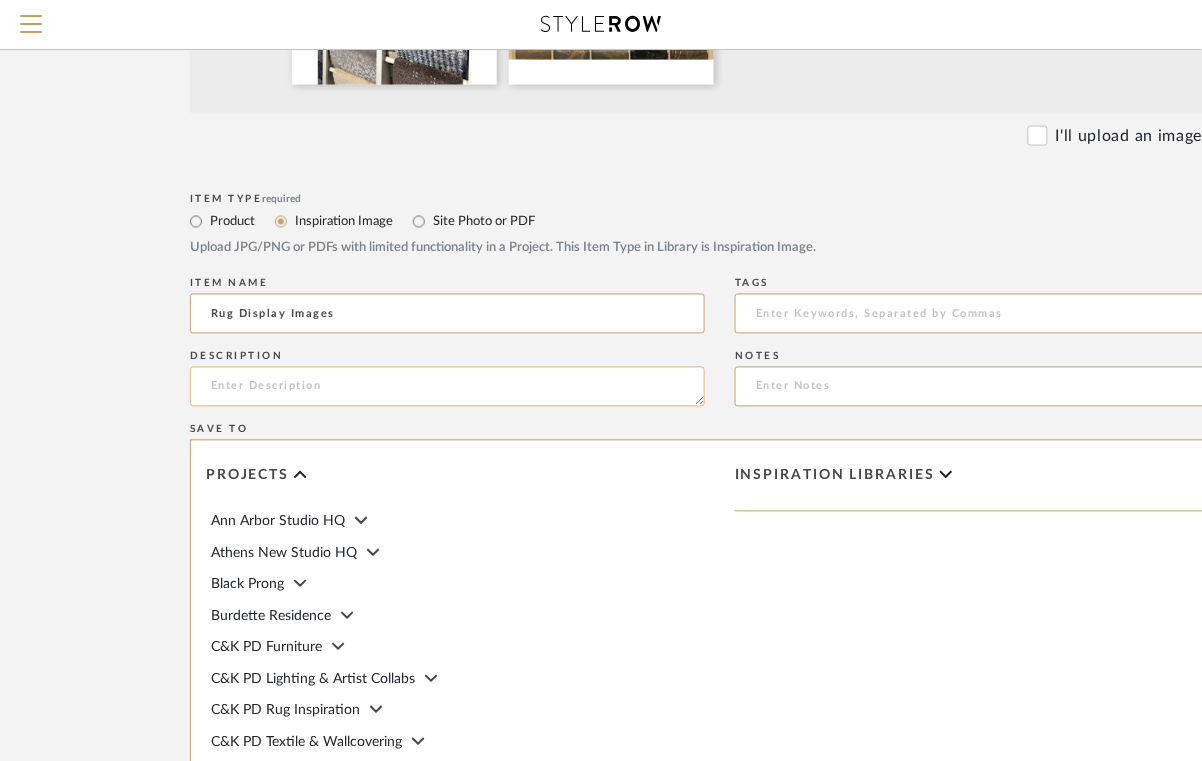 scroll, scrollTop: 622, scrollLeft: 0, axis: vertical 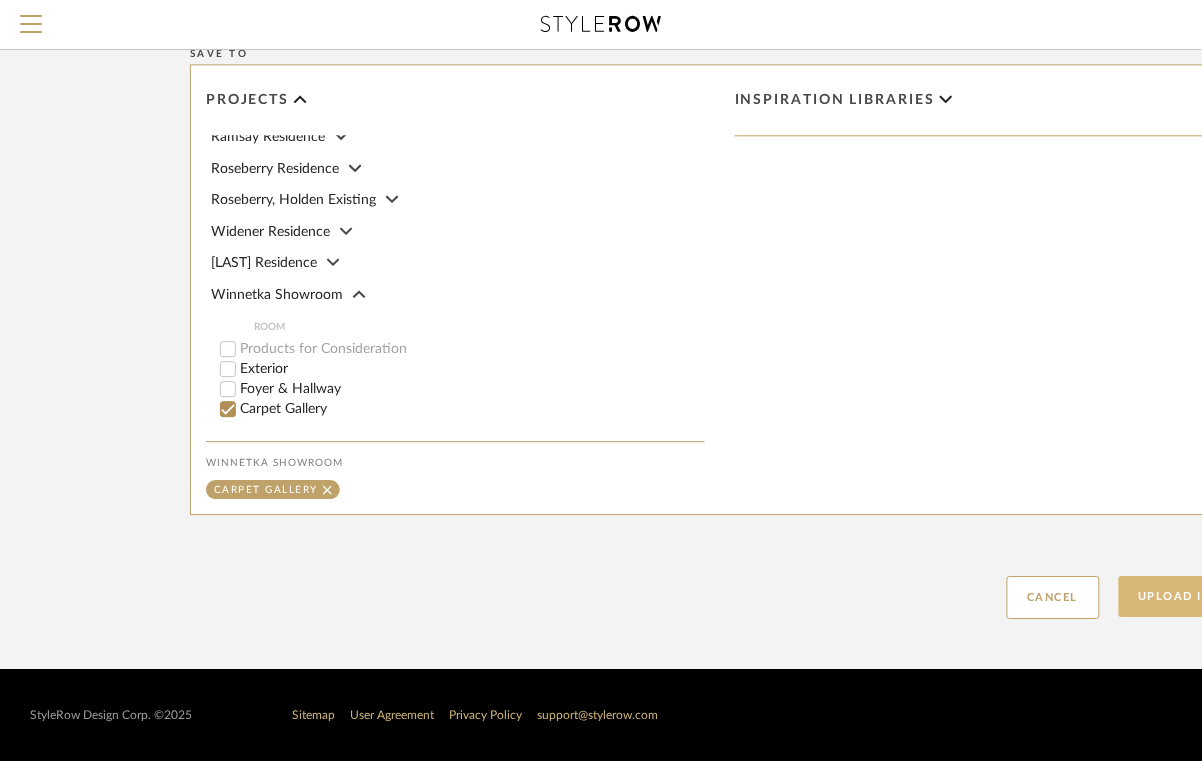 type on "Rug Display Images" 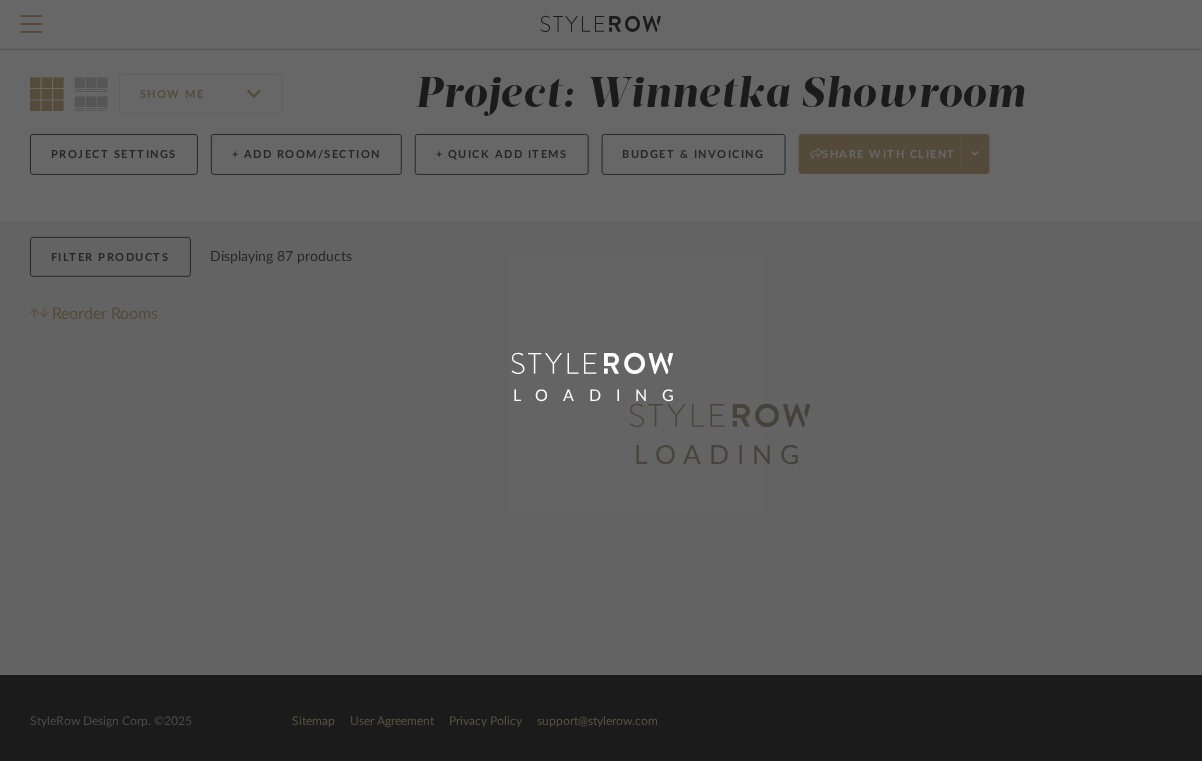 scroll, scrollTop: 0, scrollLeft: 0, axis: both 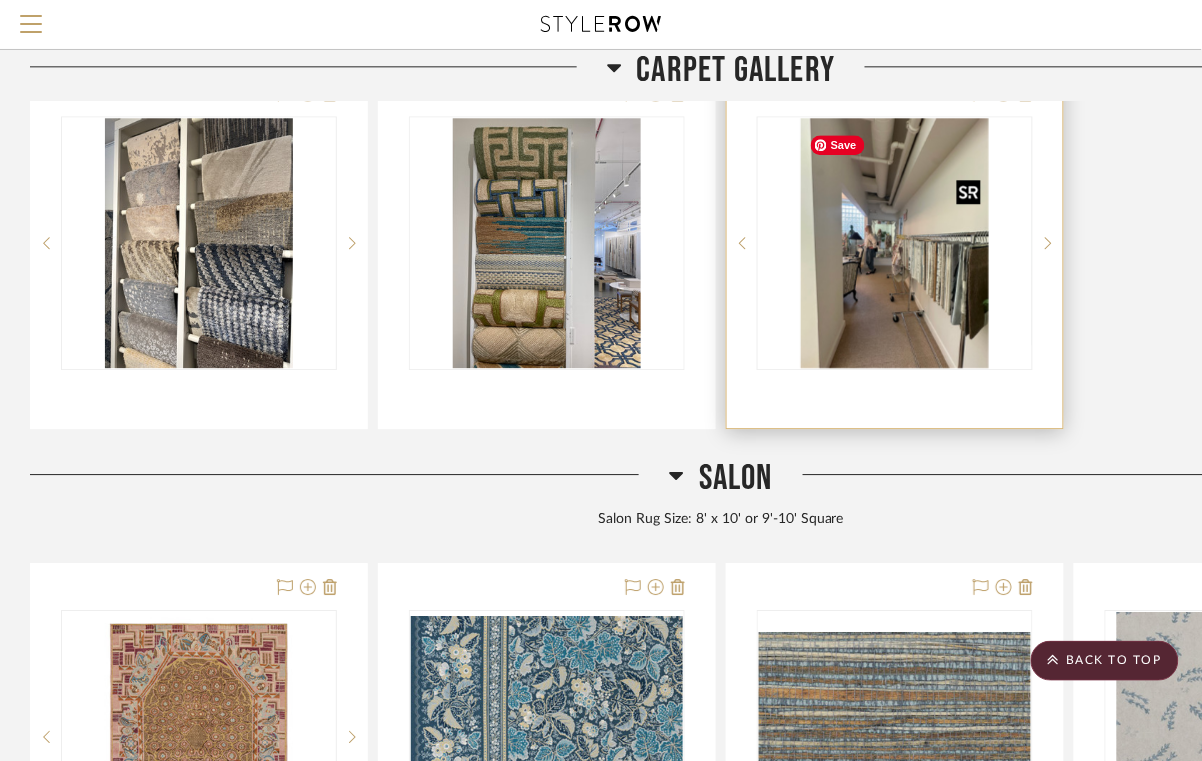type 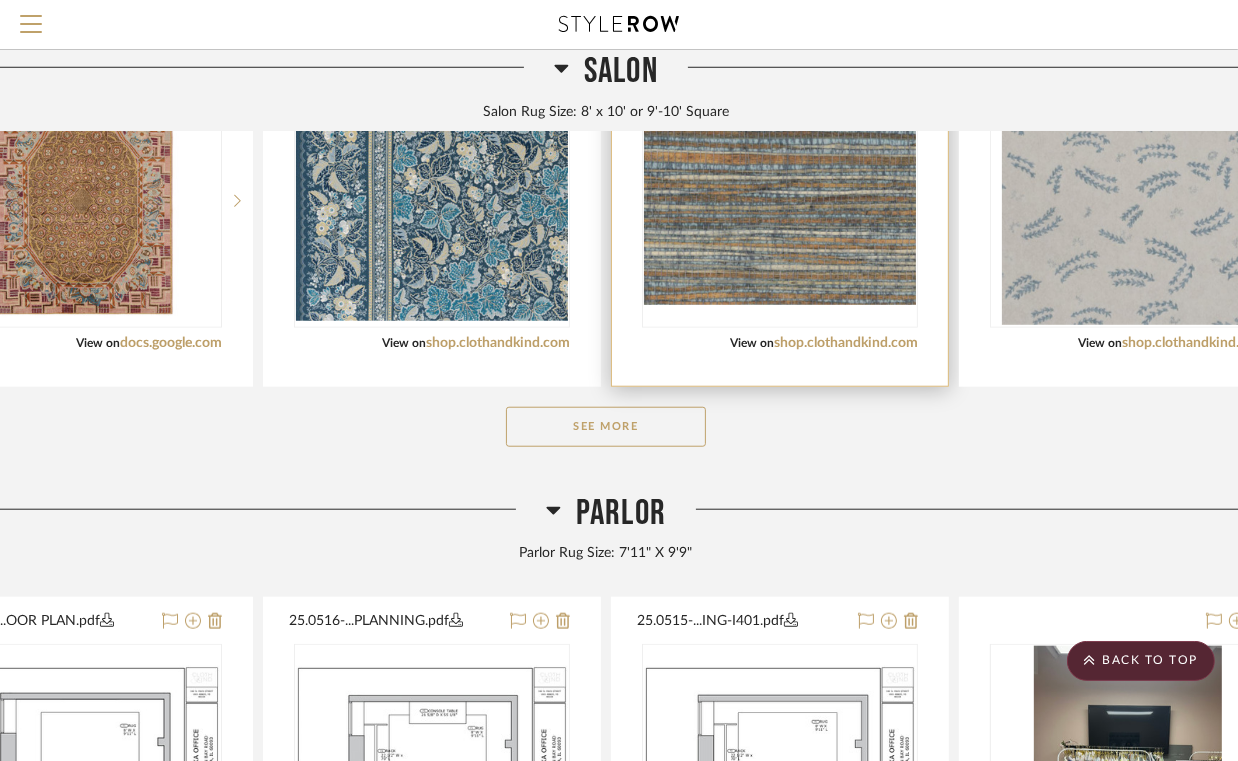 scroll, scrollTop: 1573, scrollLeft: 115, axis: both 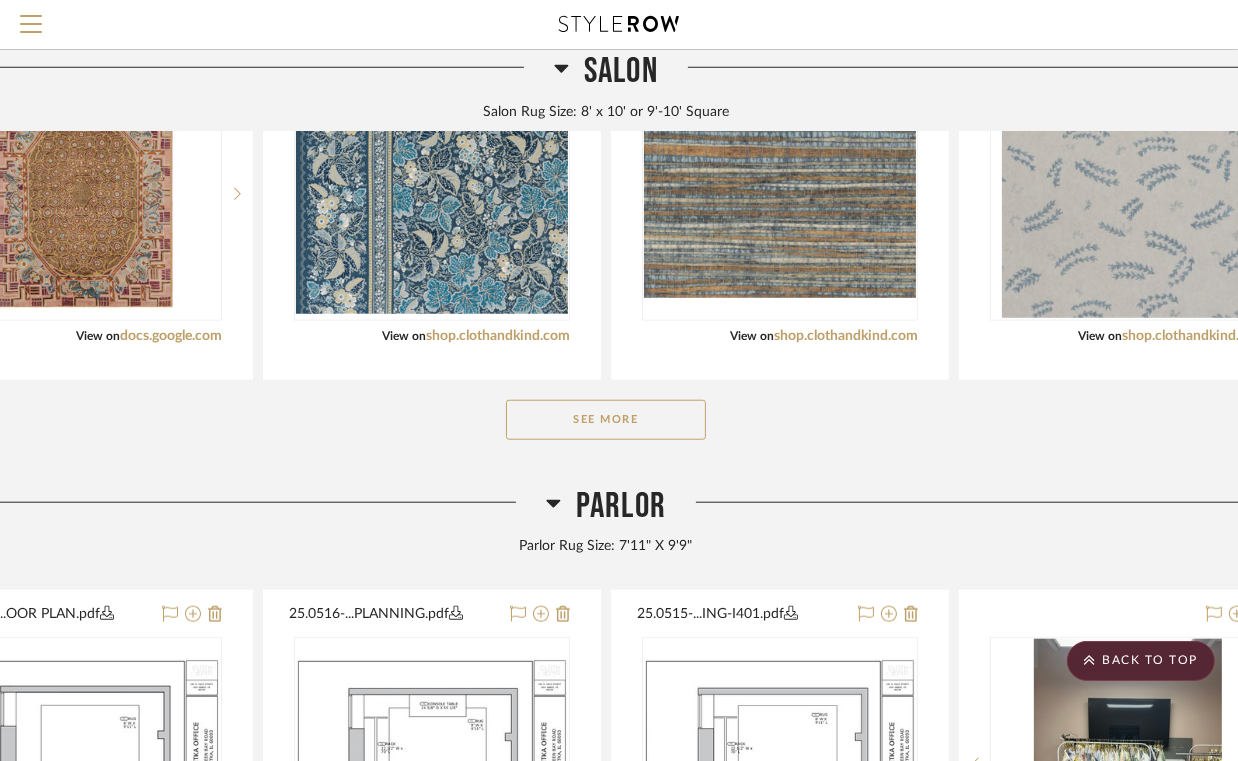 click on "See More" 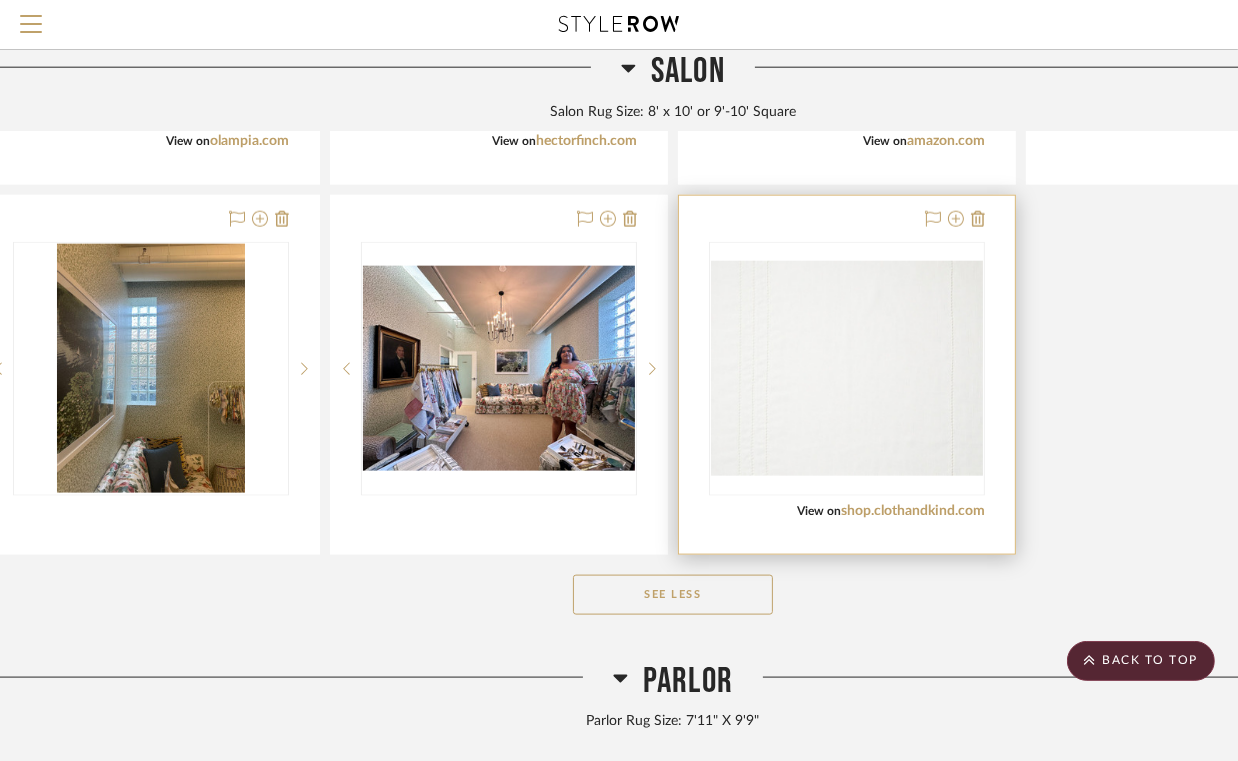 scroll, scrollTop: 2139, scrollLeft: 48, axis: both 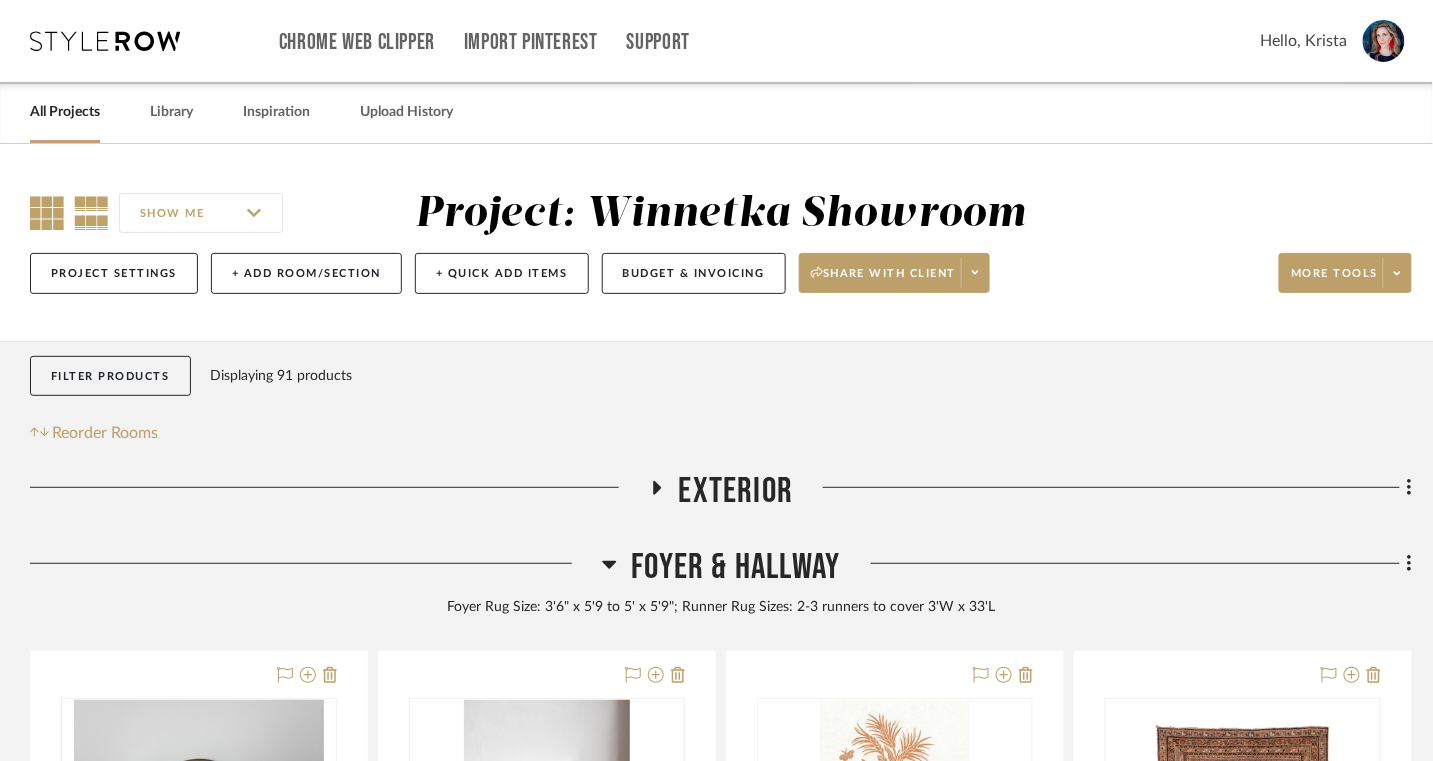 click 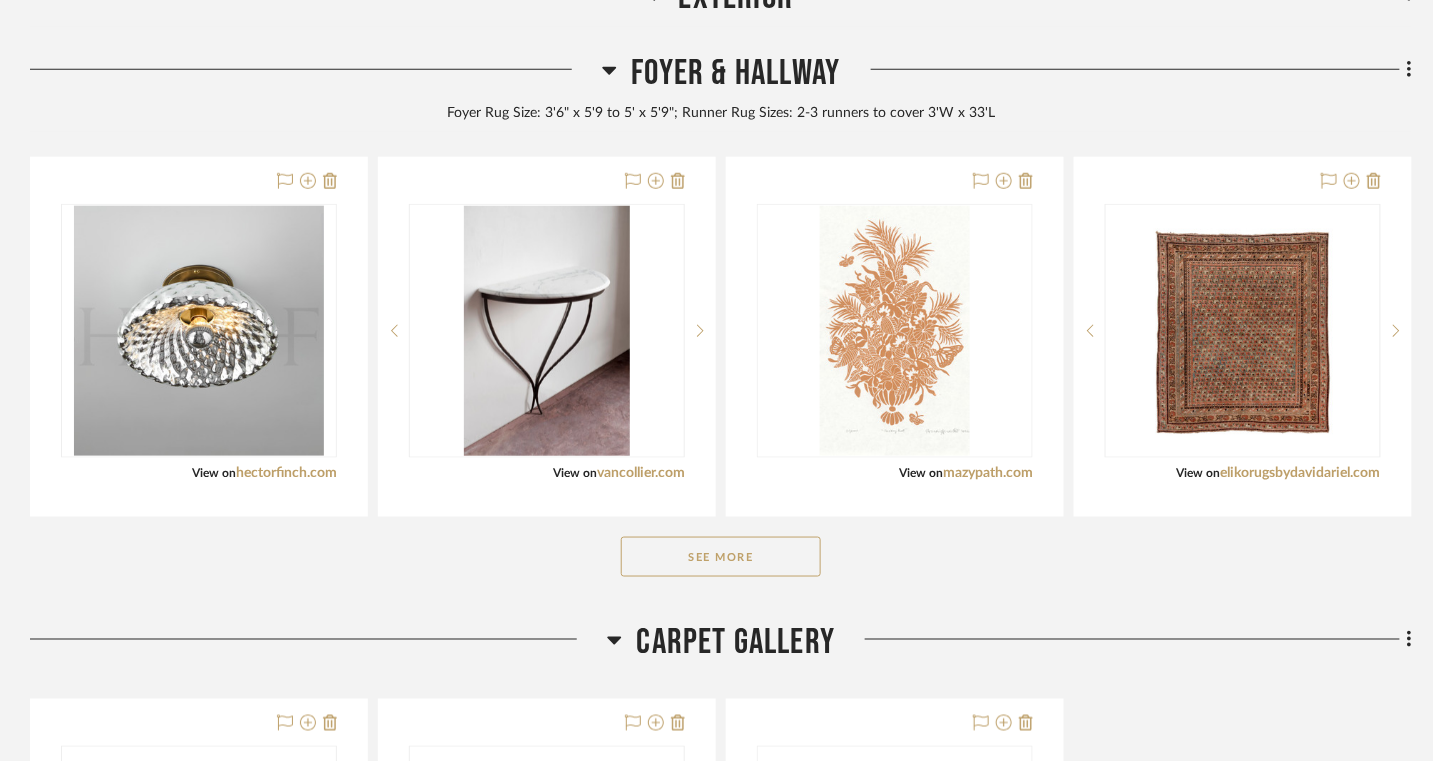 scroll, scrollTop: 618, scrollLeft: 0, axis: vertical 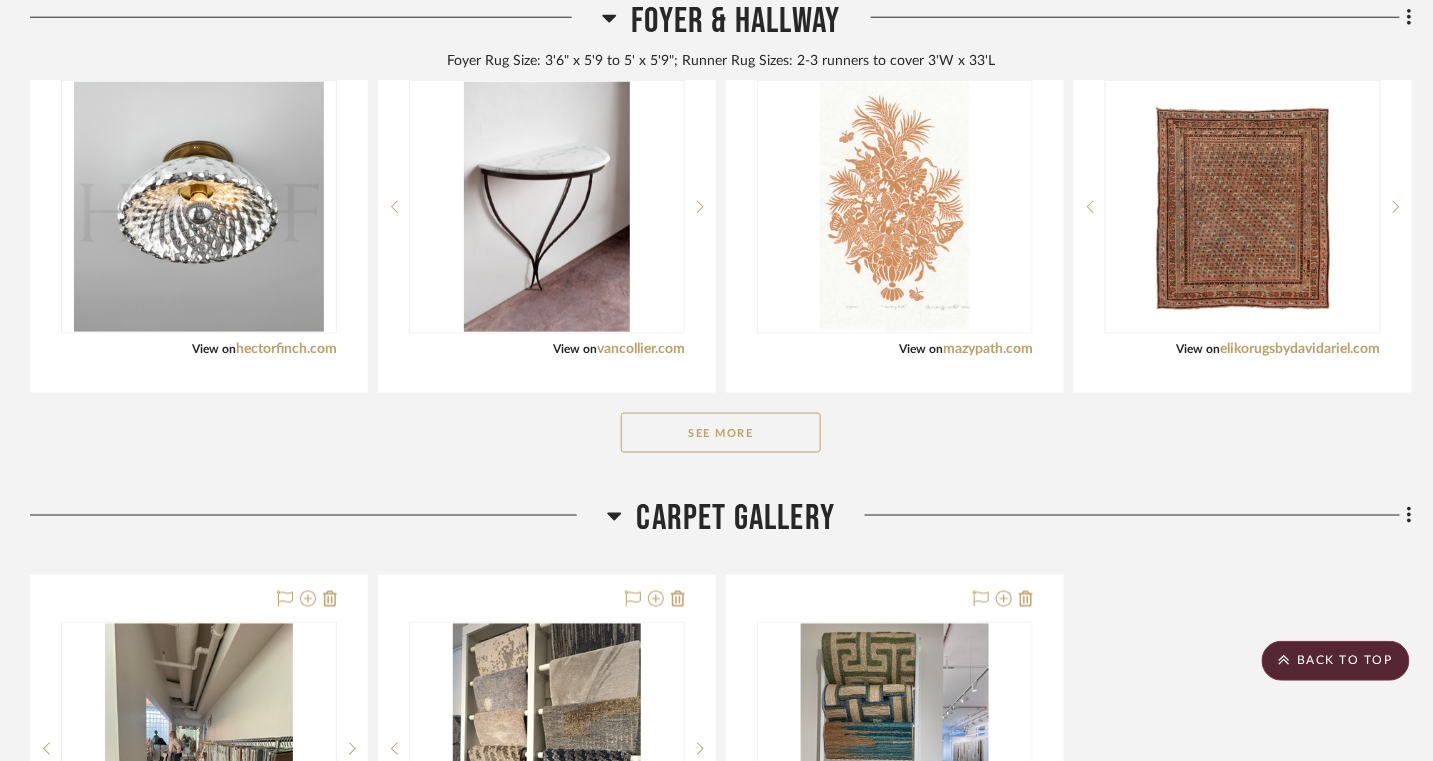 click on "See More" 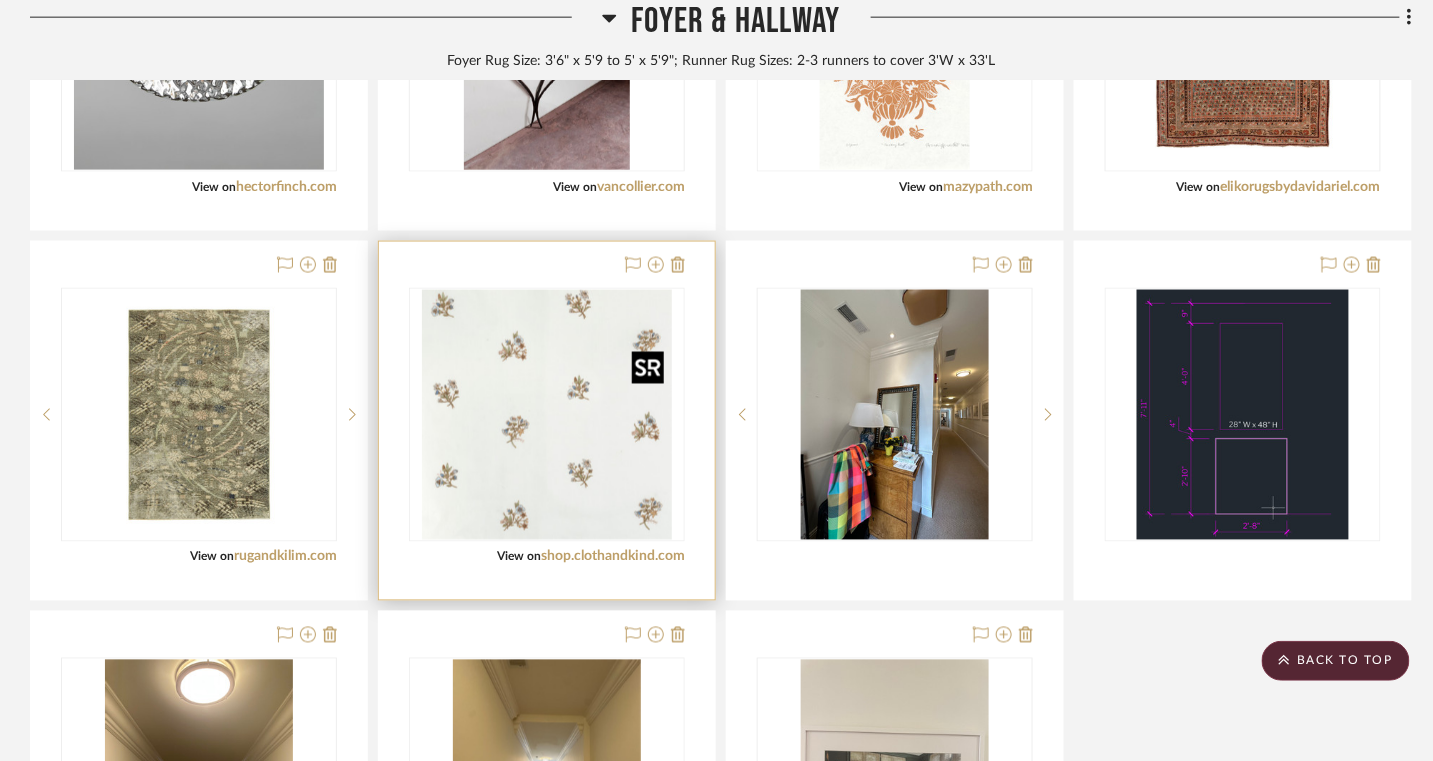 scroll, scrollTop: 742, scrollLeft: 0, axis: vertical 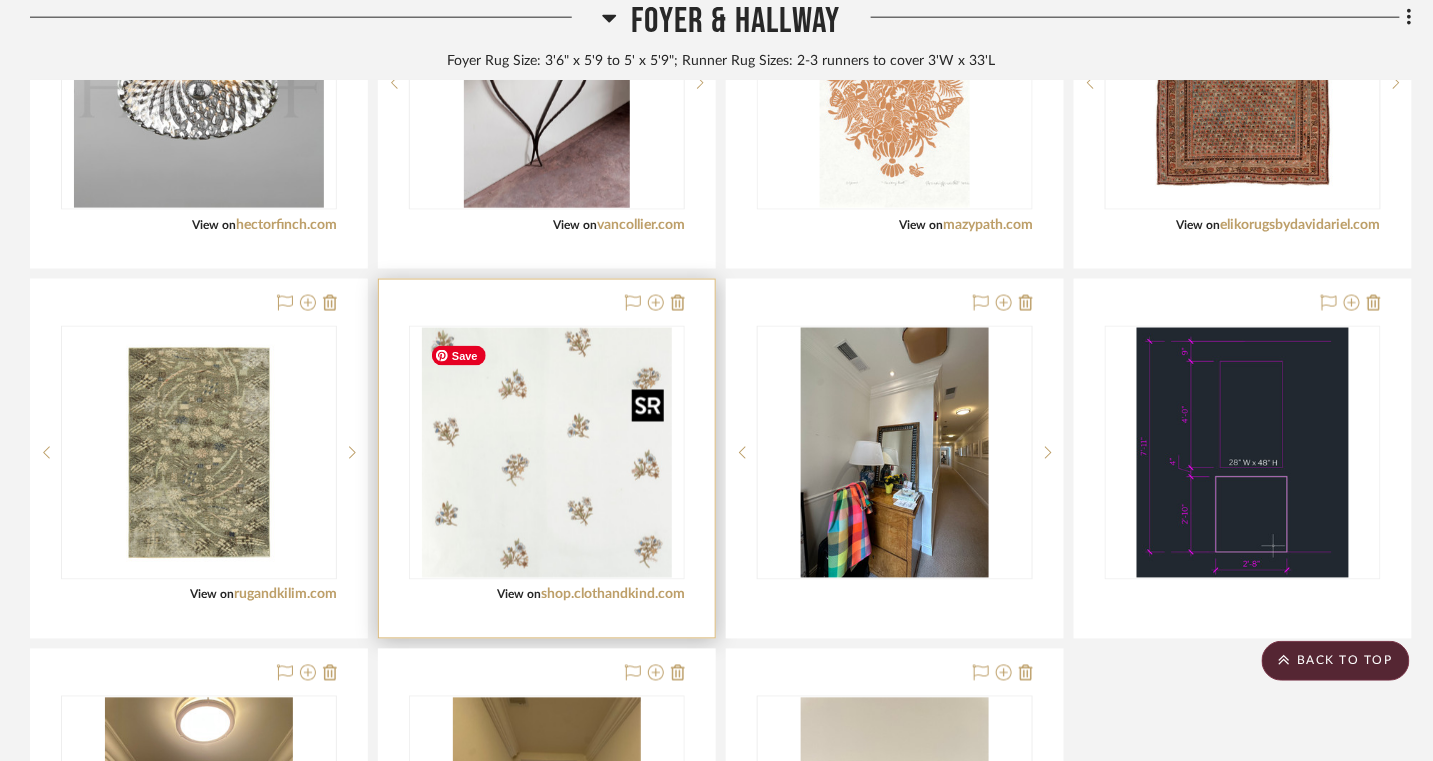 click at bounding box center (547, 453) 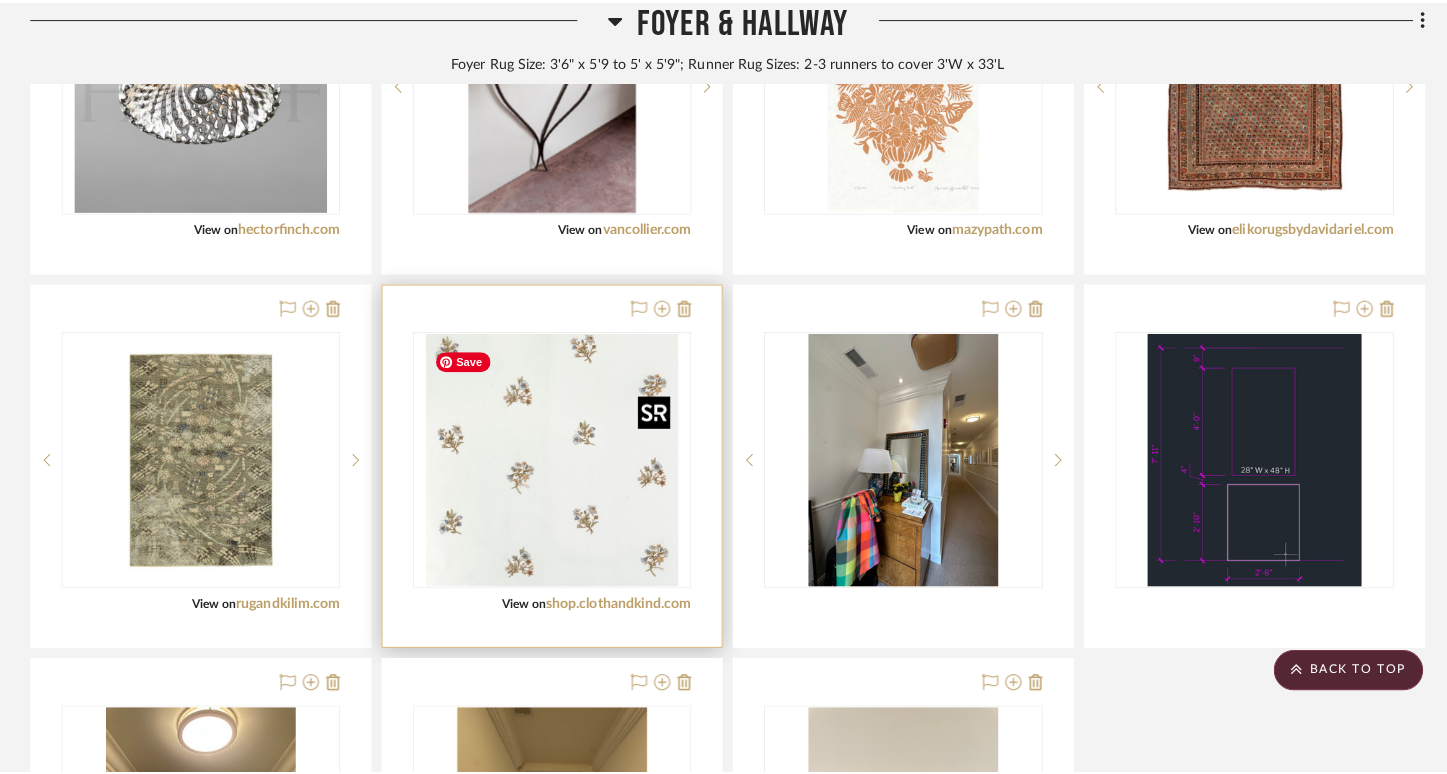 scroll, scrollTop: 0, scrollLeft: 0, axis: both 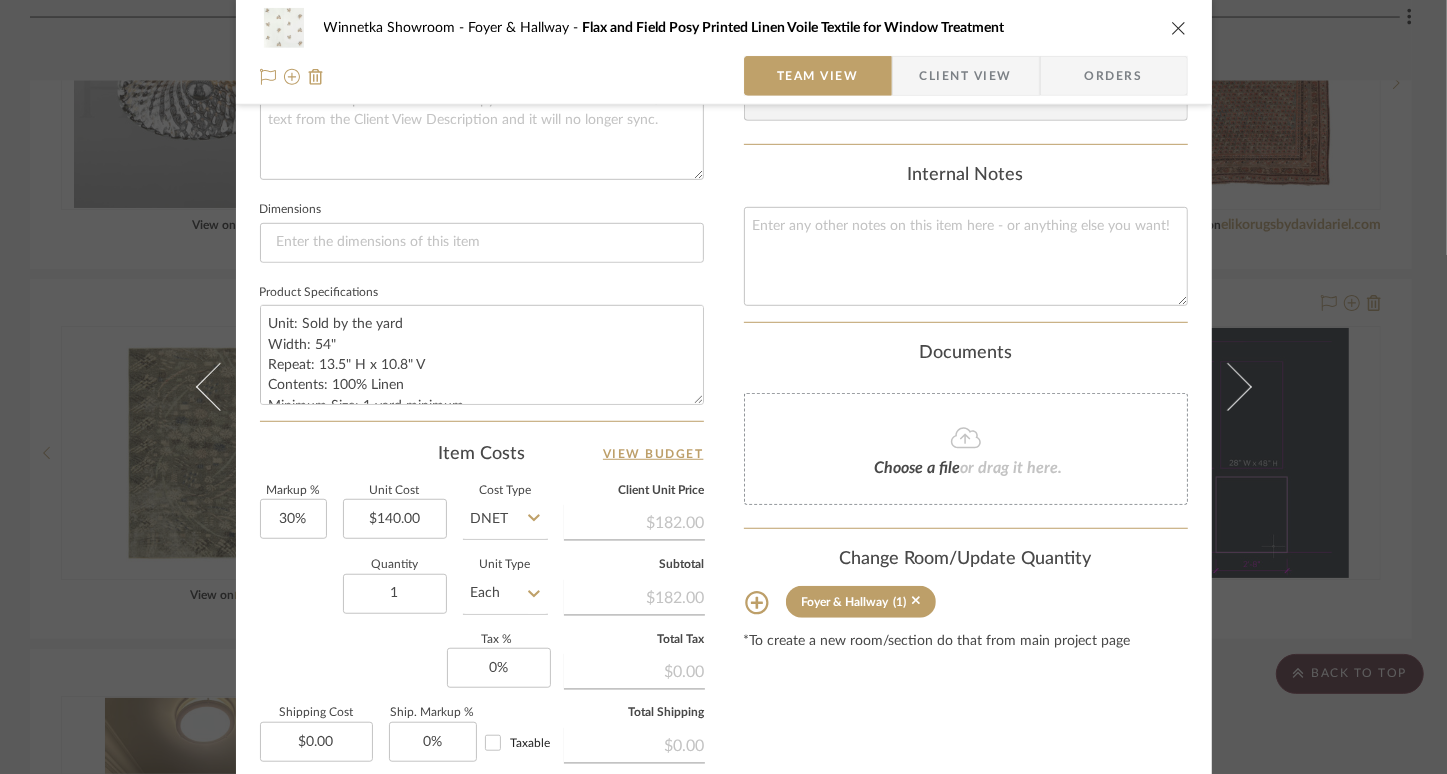 click at bounding box center (1179, 28) 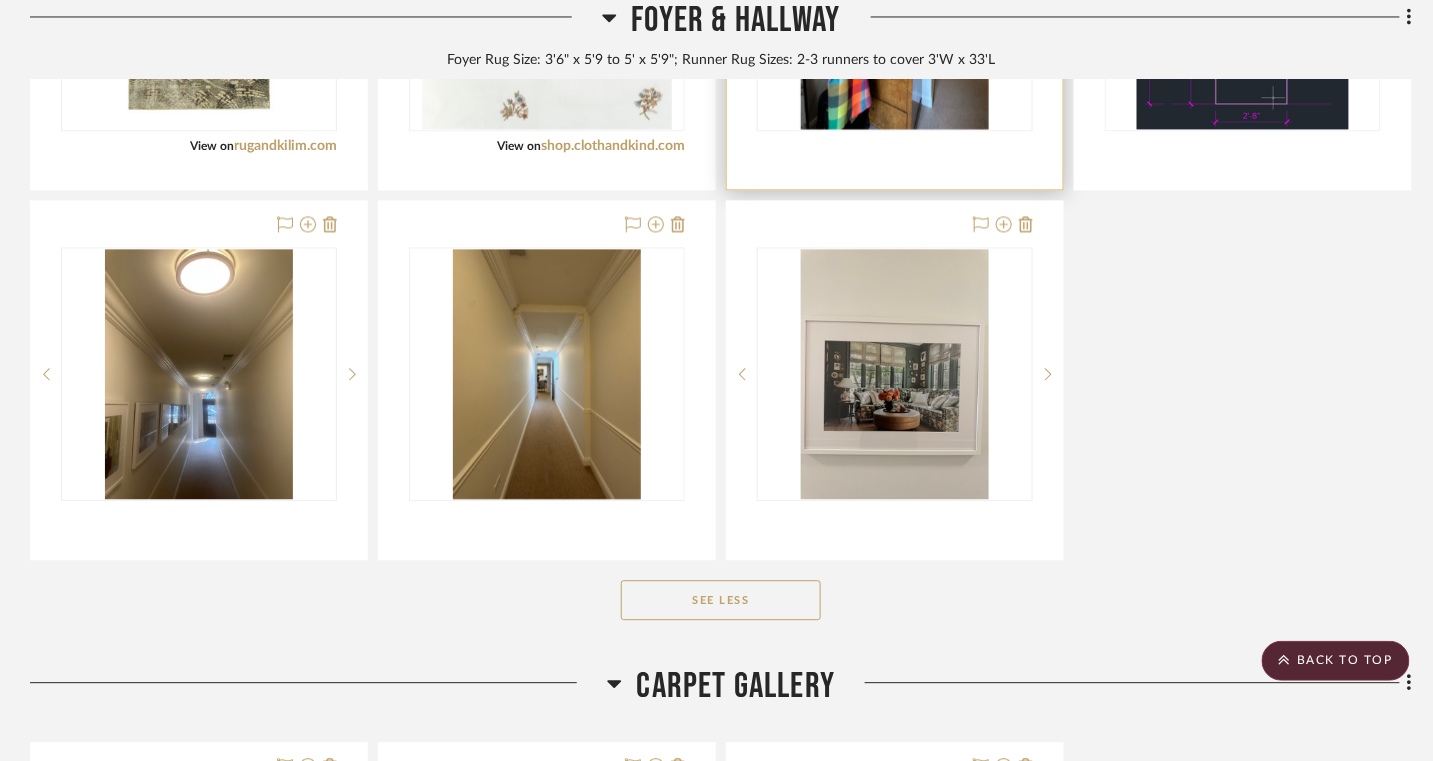 scroll, scrollTop: 1192, scrollLeft: 0, axis: vertical 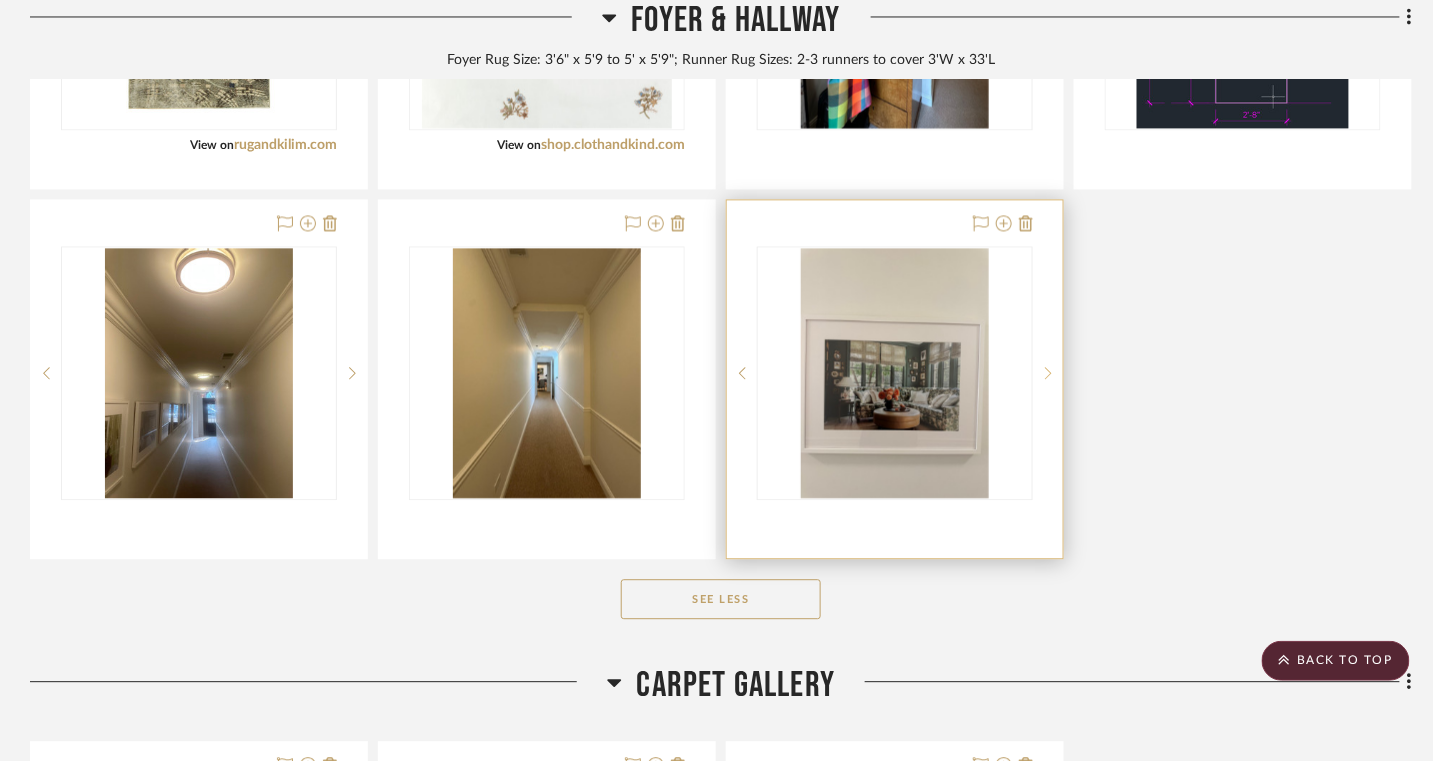 click at bounding box center (1048, 373) 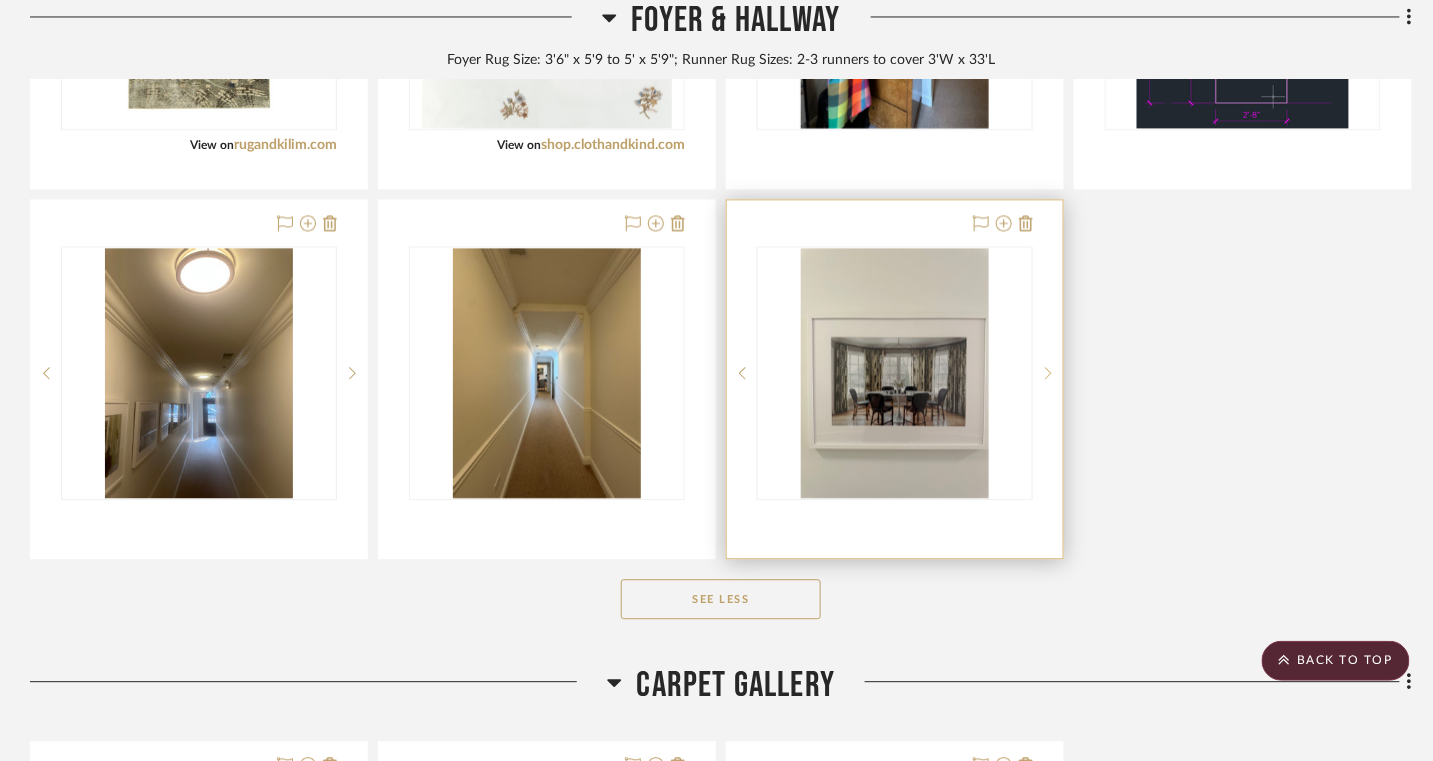 click at bounding box center [1048, 373] 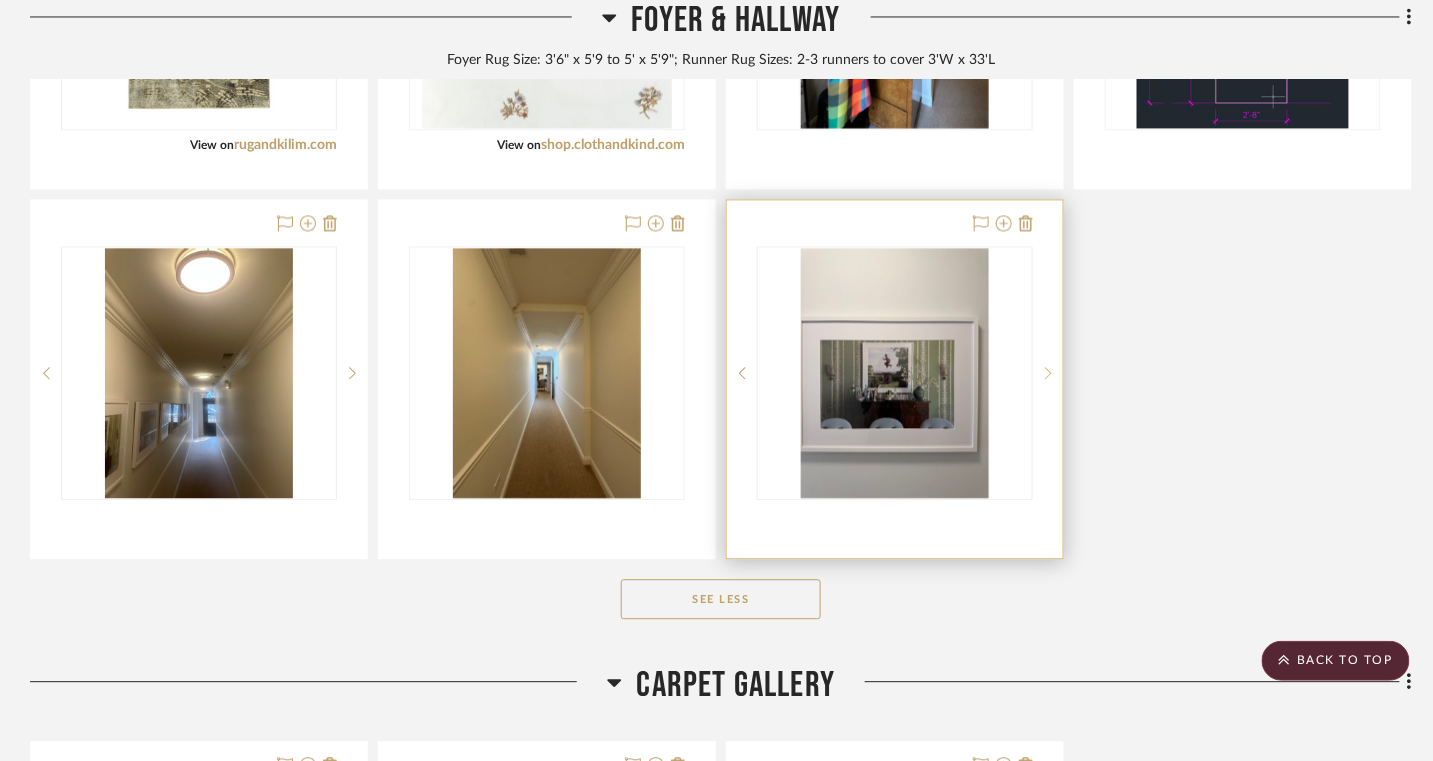 click at bounding box center (1048, 373) 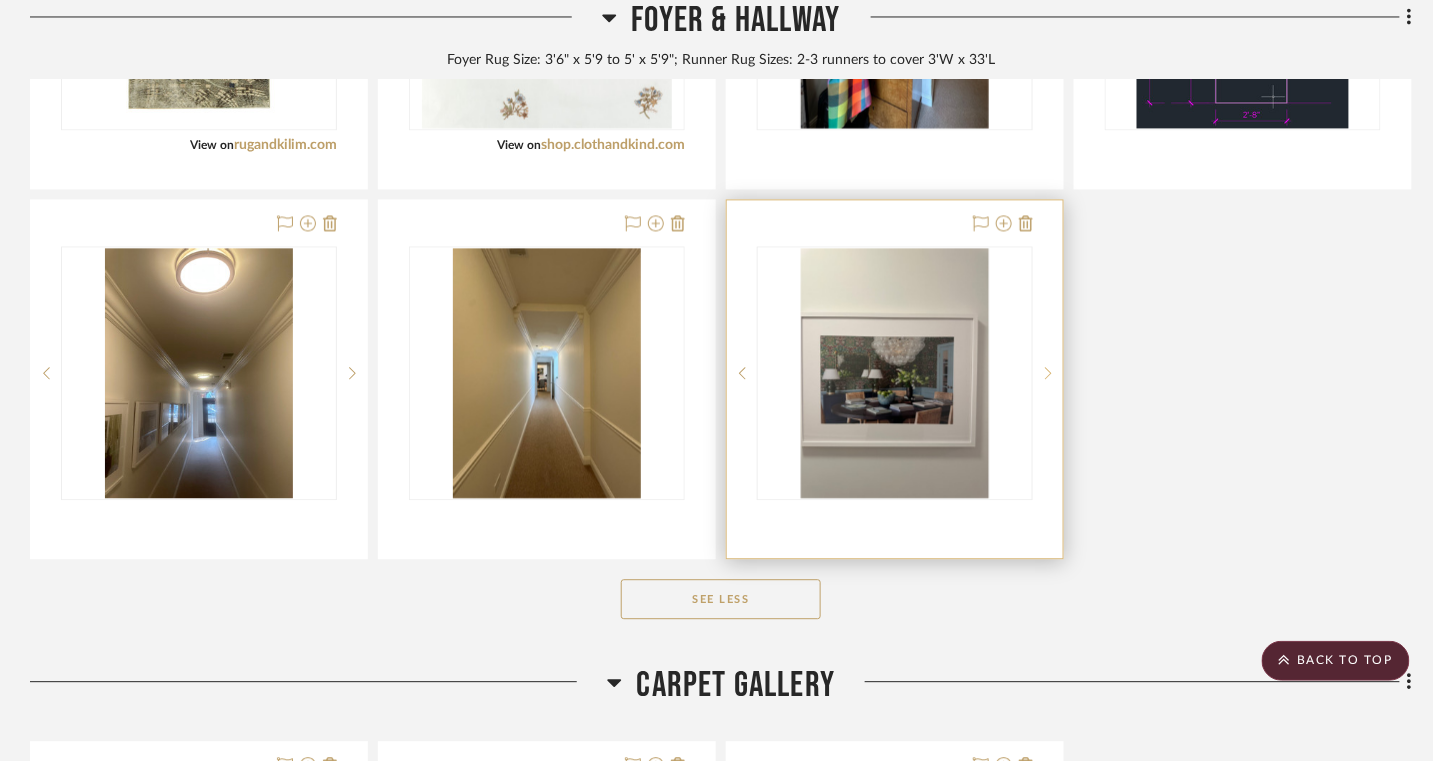 click at bounding box center (1048, 373) 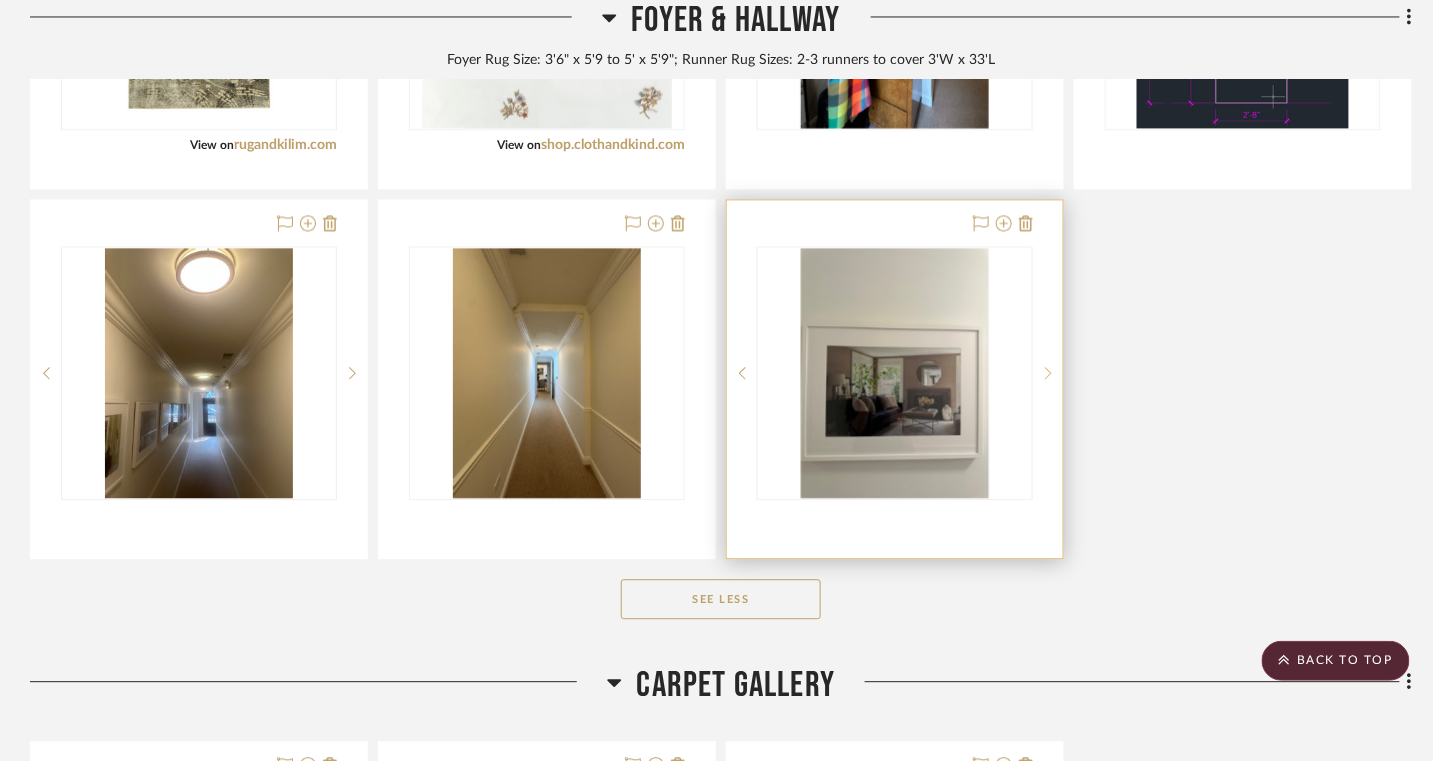 click at bounding box center (1048, 373) 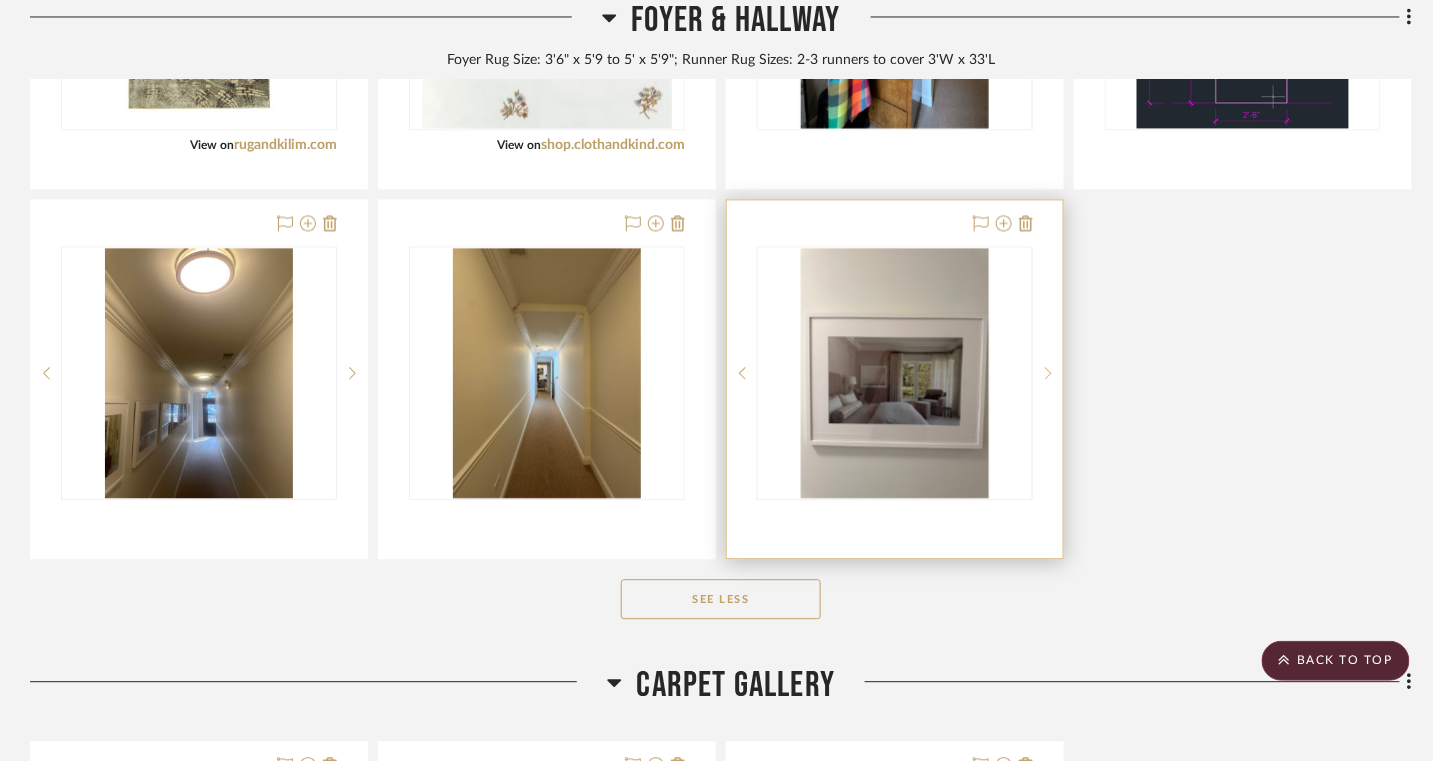click at bounding box center [1048, 373] 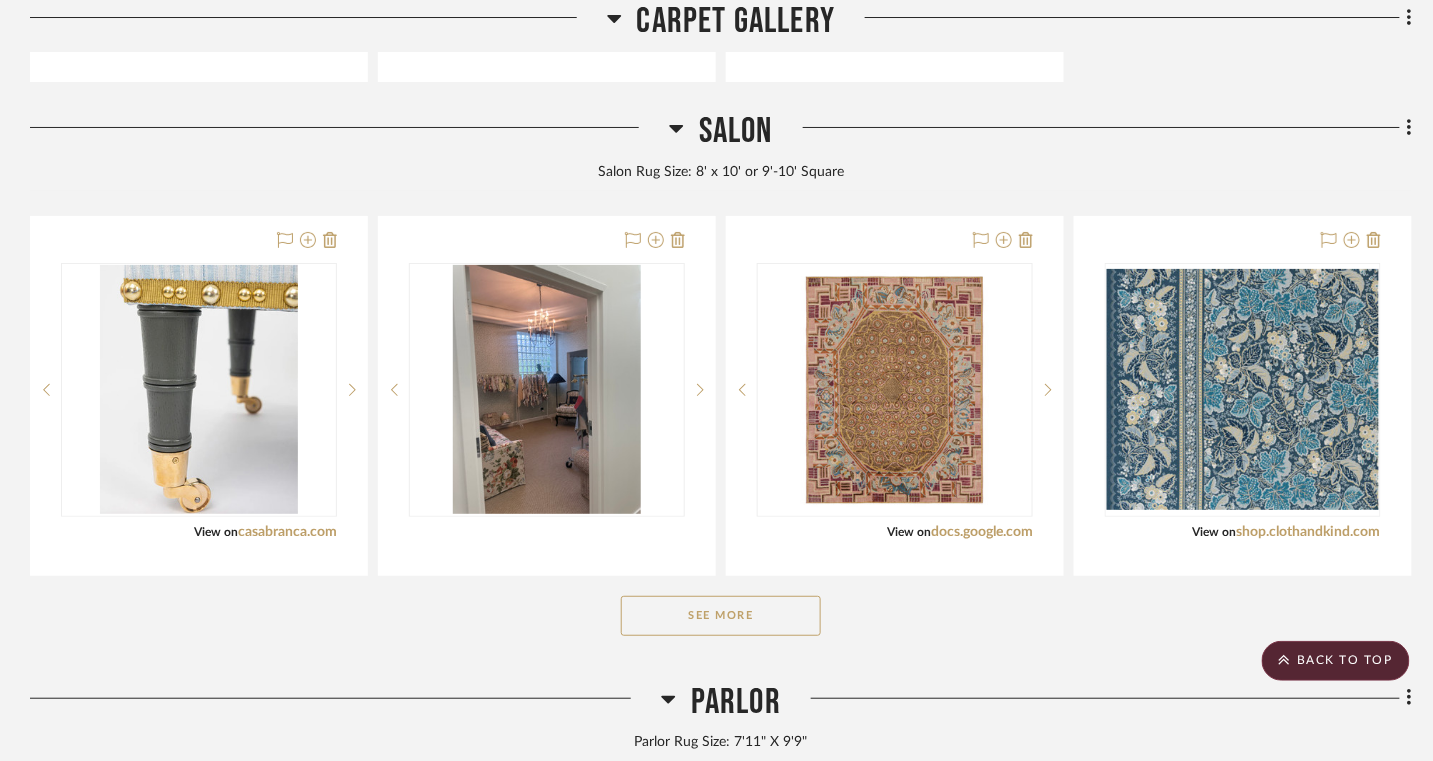 scroll, scrollTop: 2212, scrollLeft: 0, axis: vertical 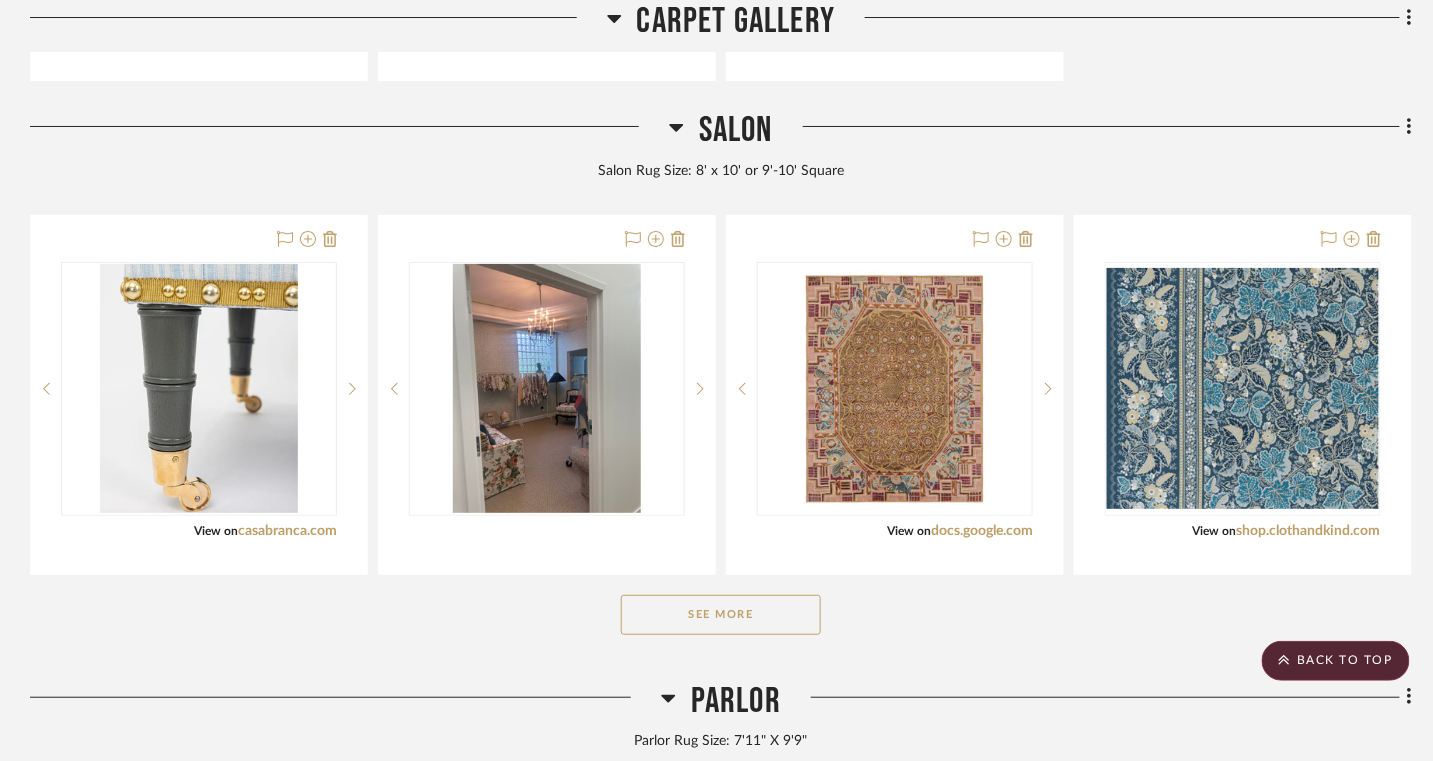 click on "See More" 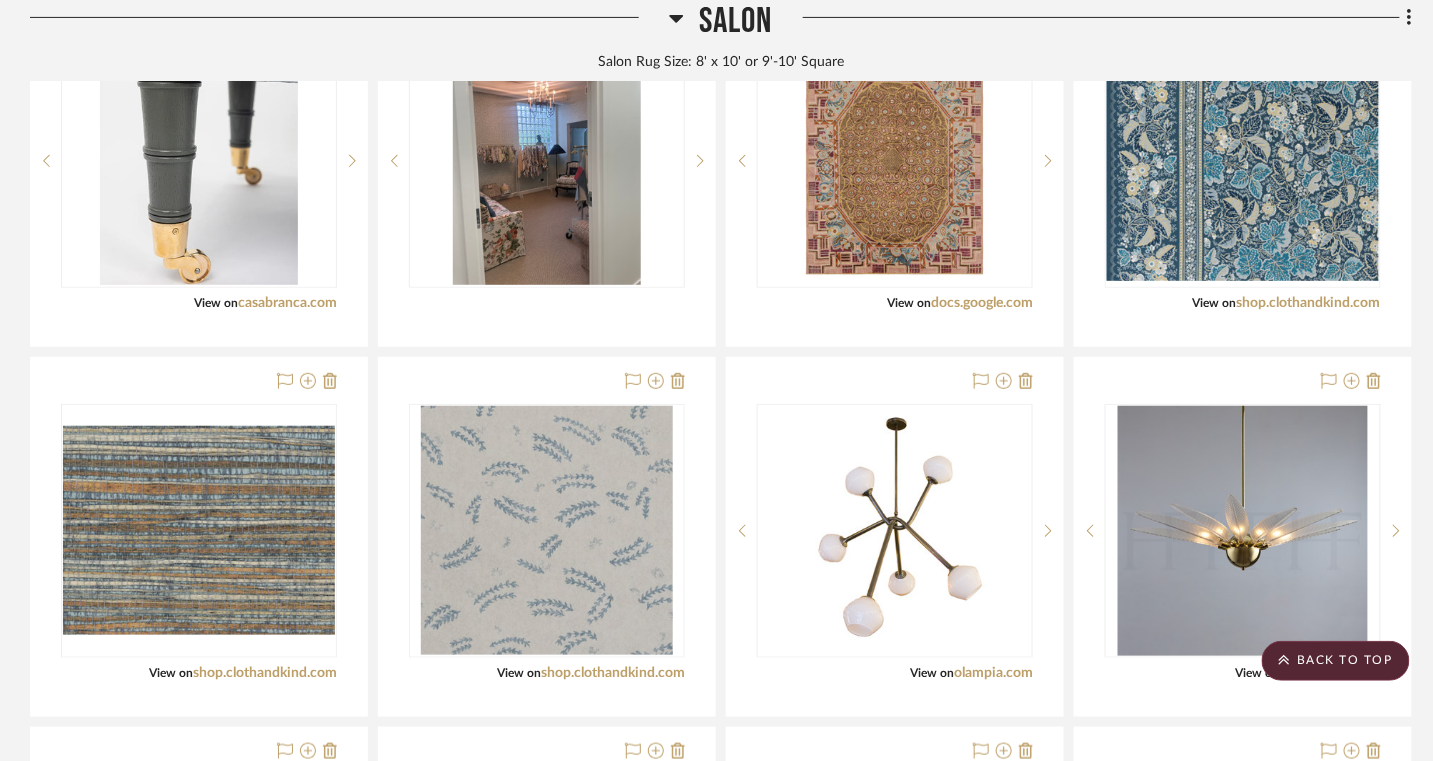 scroll, scrollTop: 2442, scrollLeft: 0, axis: vertical 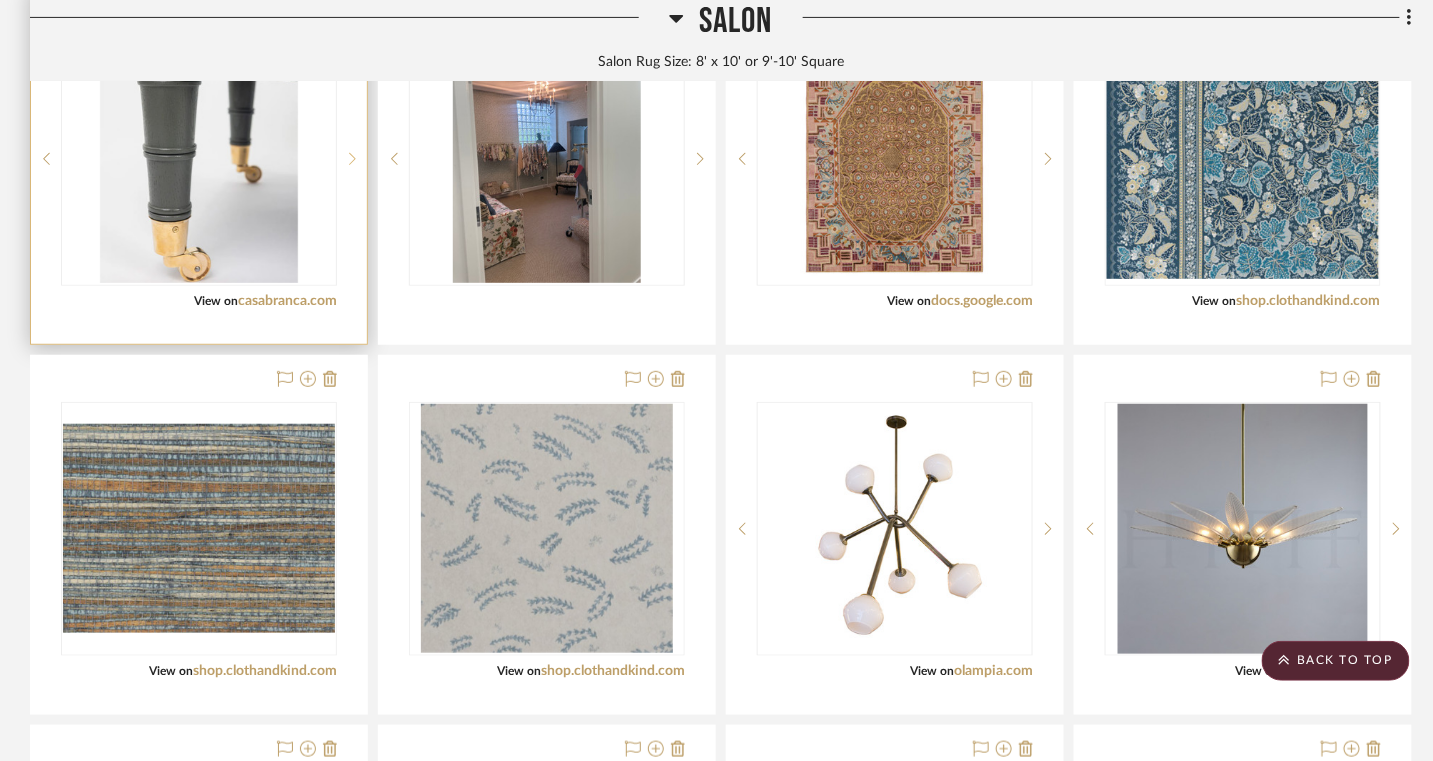 click 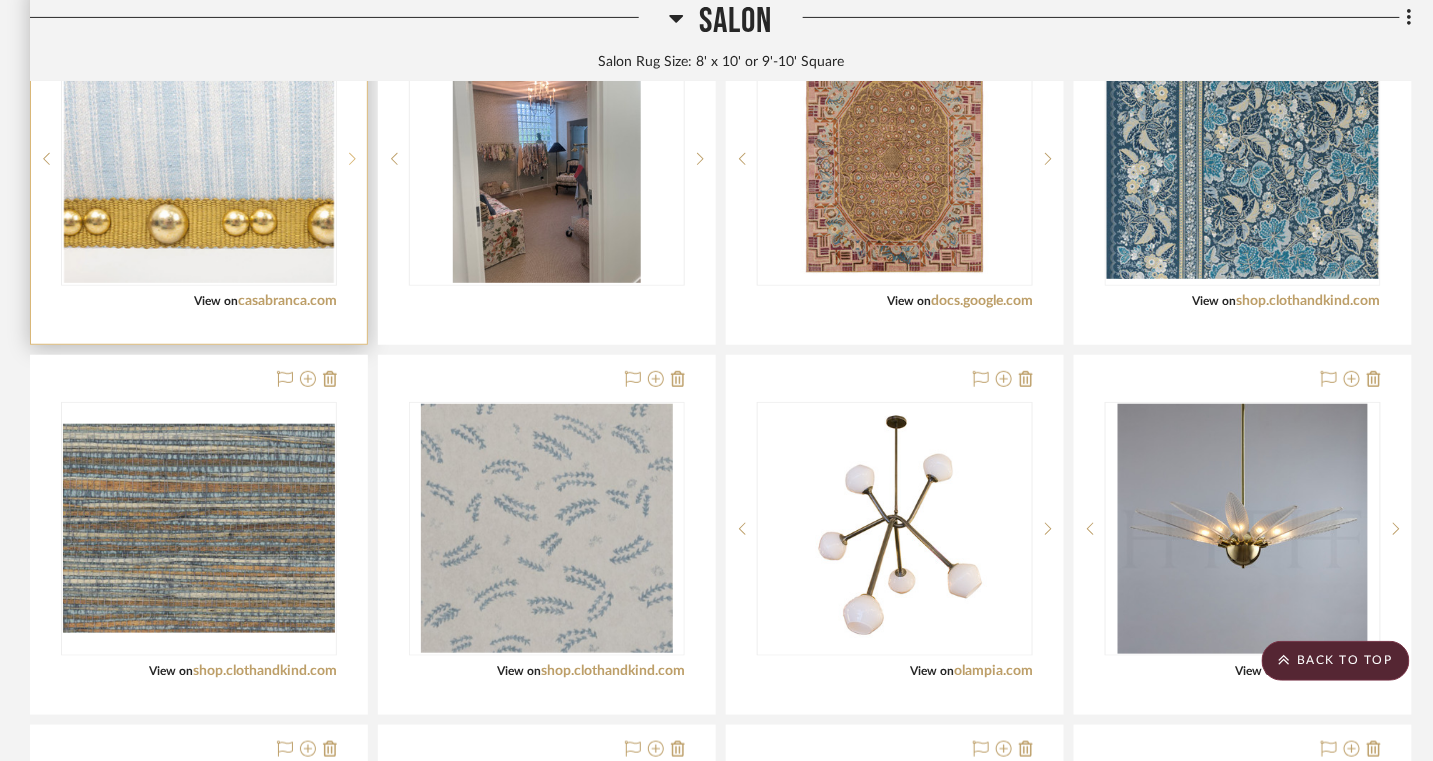 click 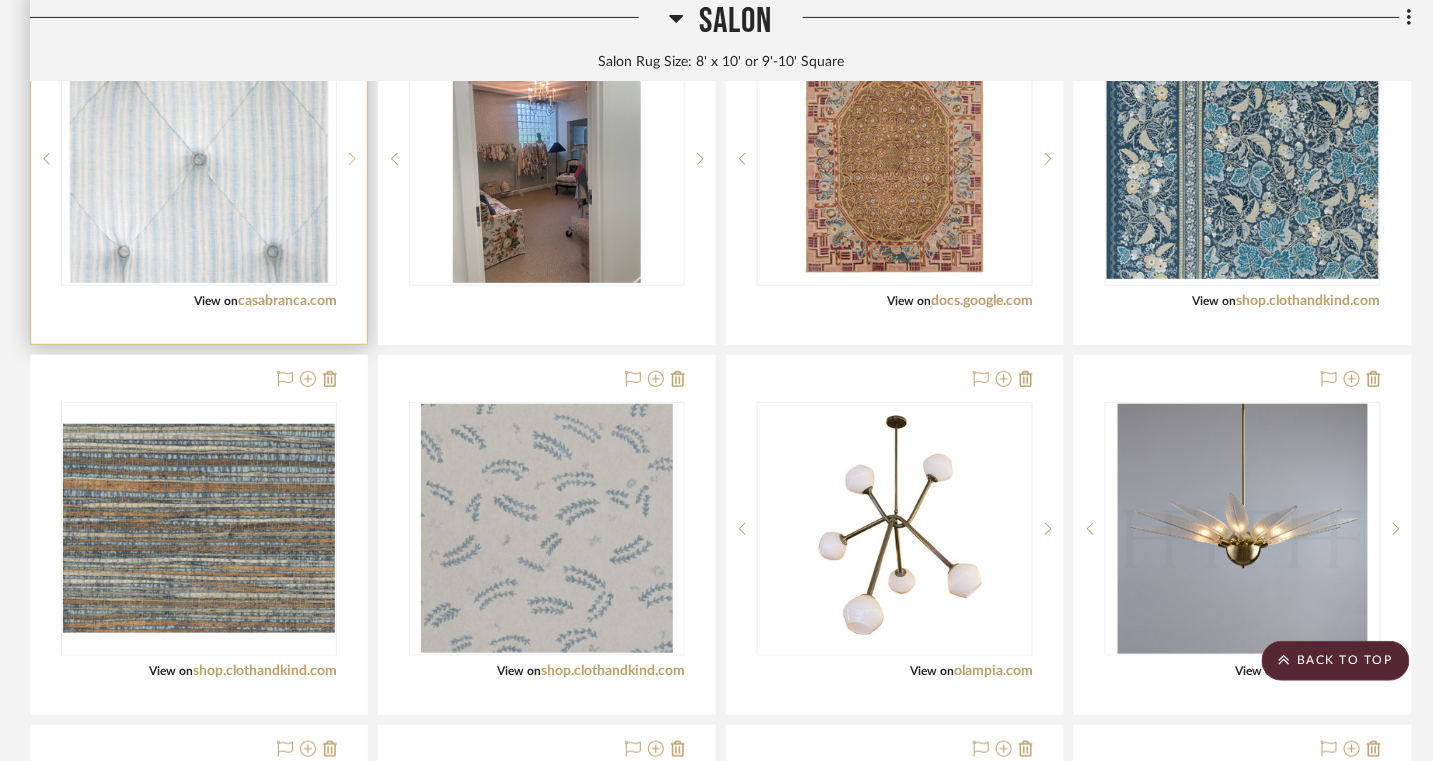 click 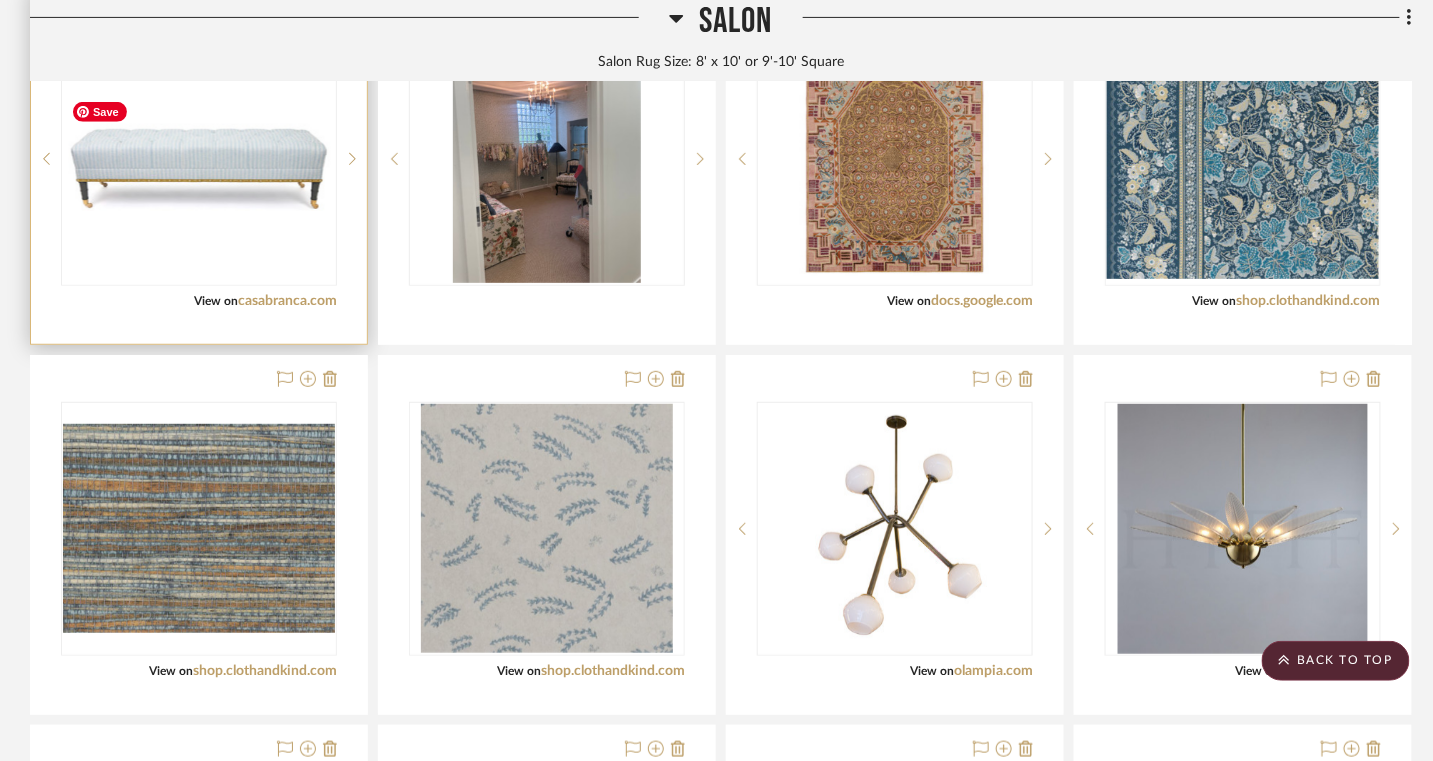 type 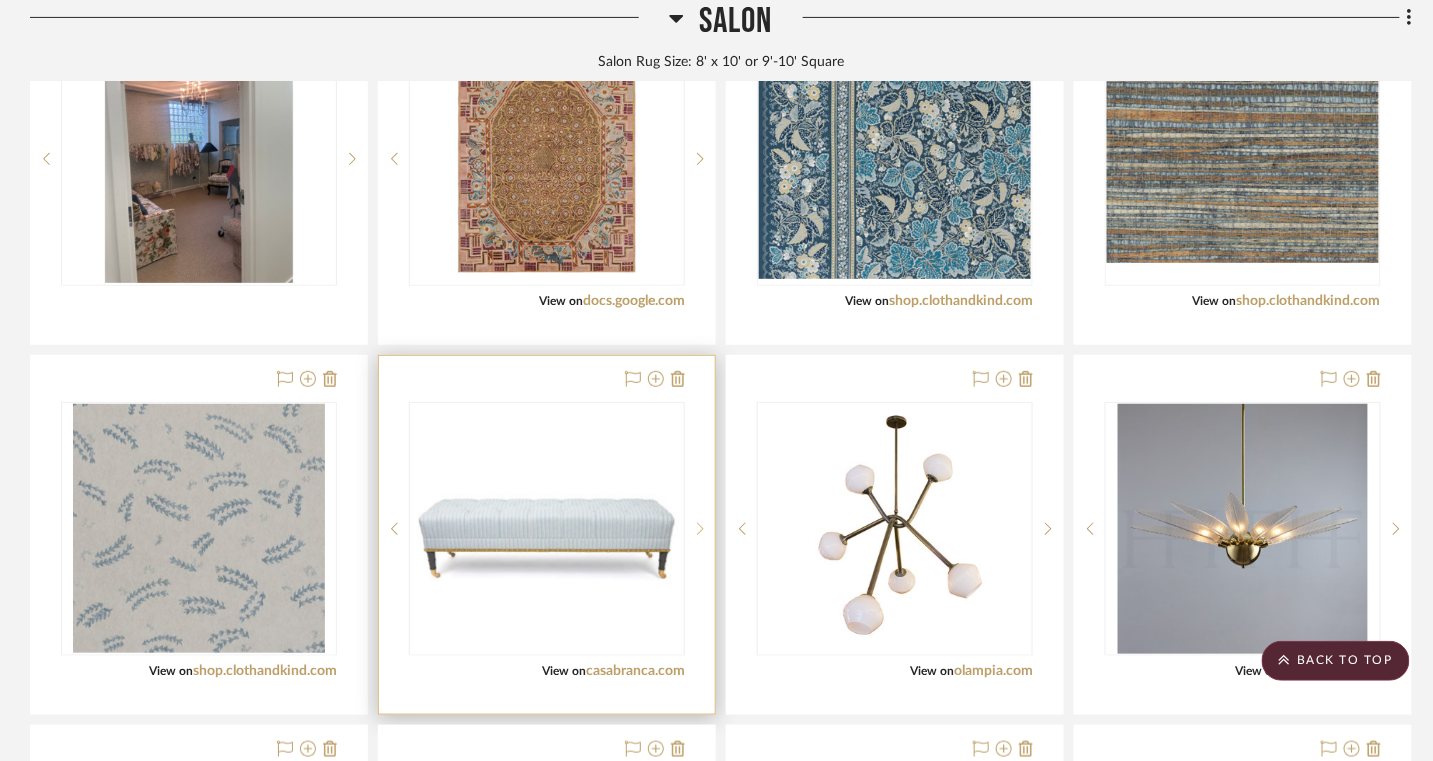 click 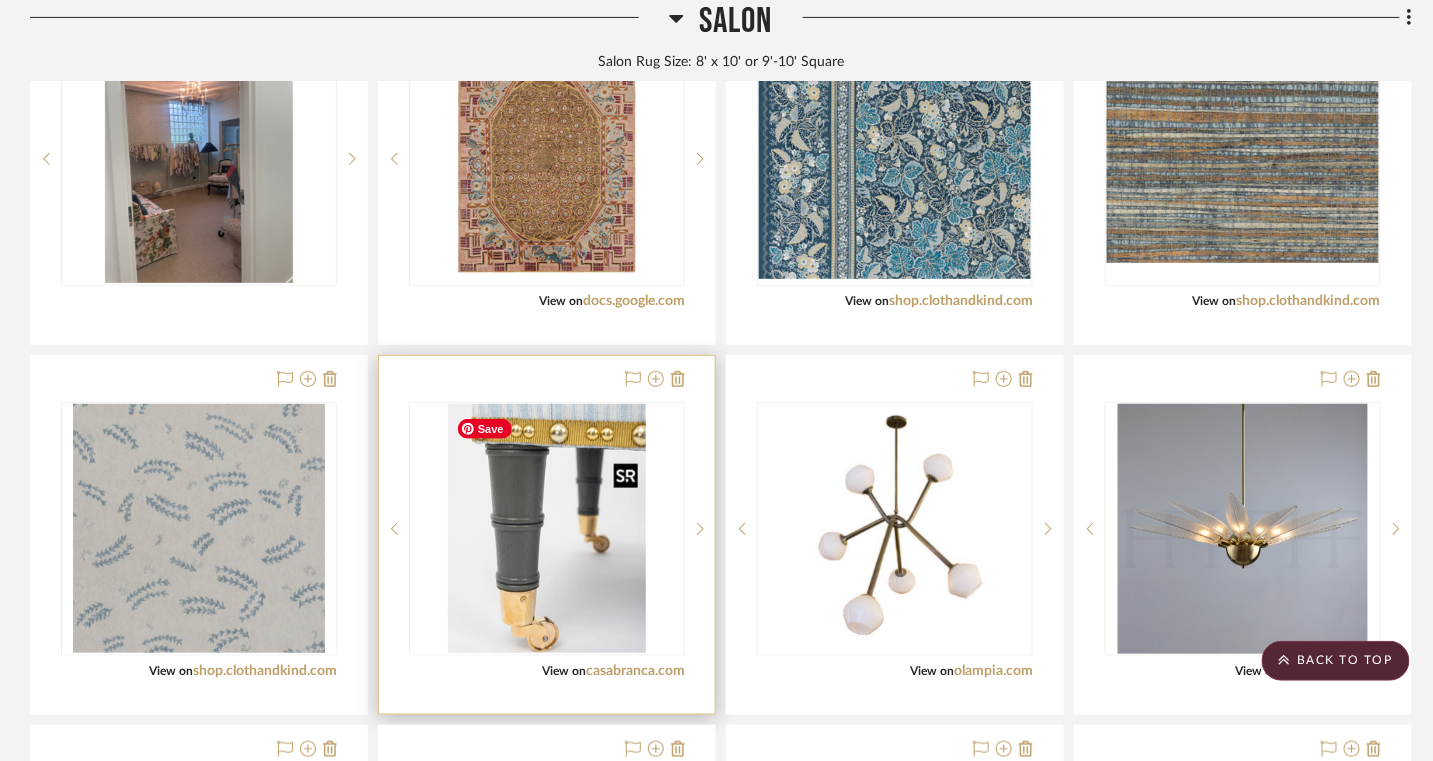 click at bounding box center (547, 529) 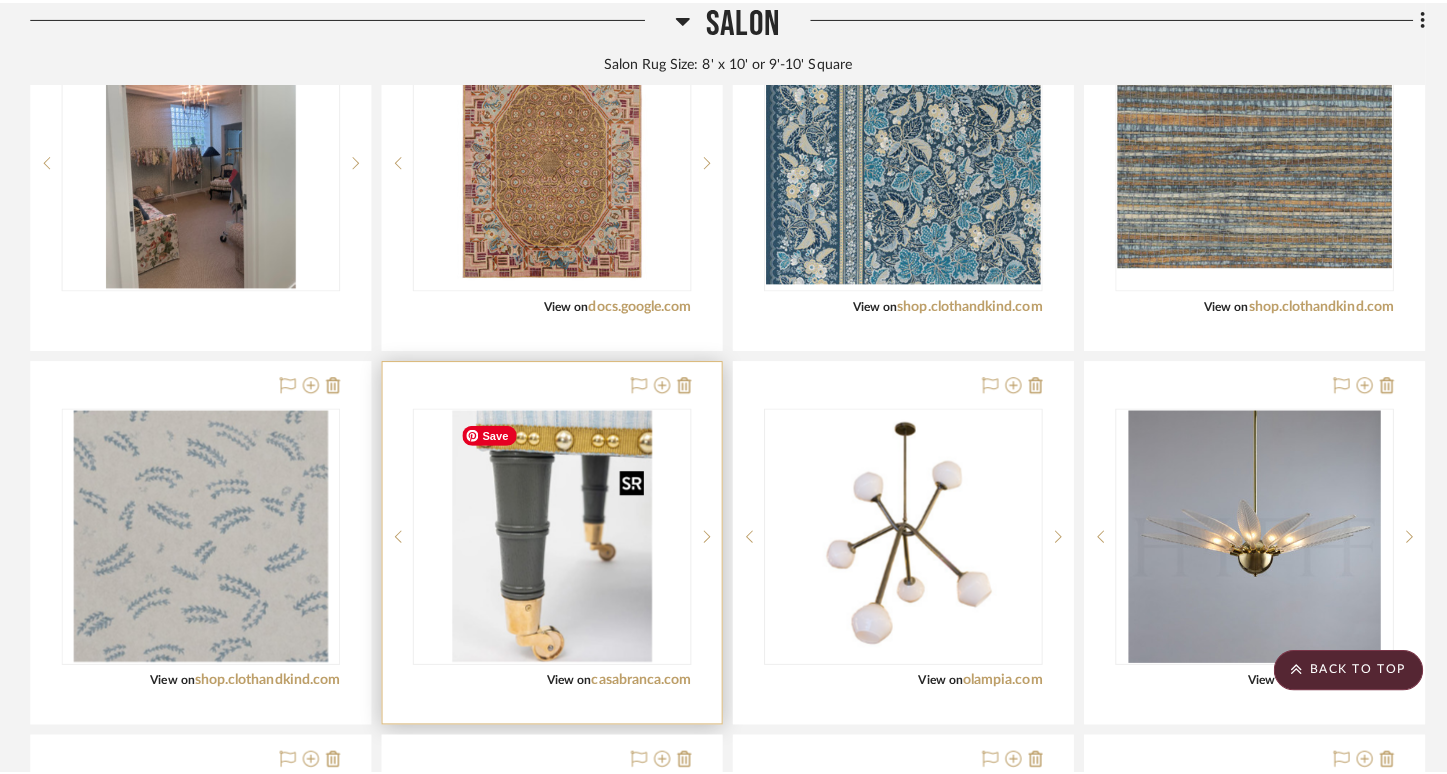 scroll, scrollTop: 0, scrollLeft: 0, axis: both 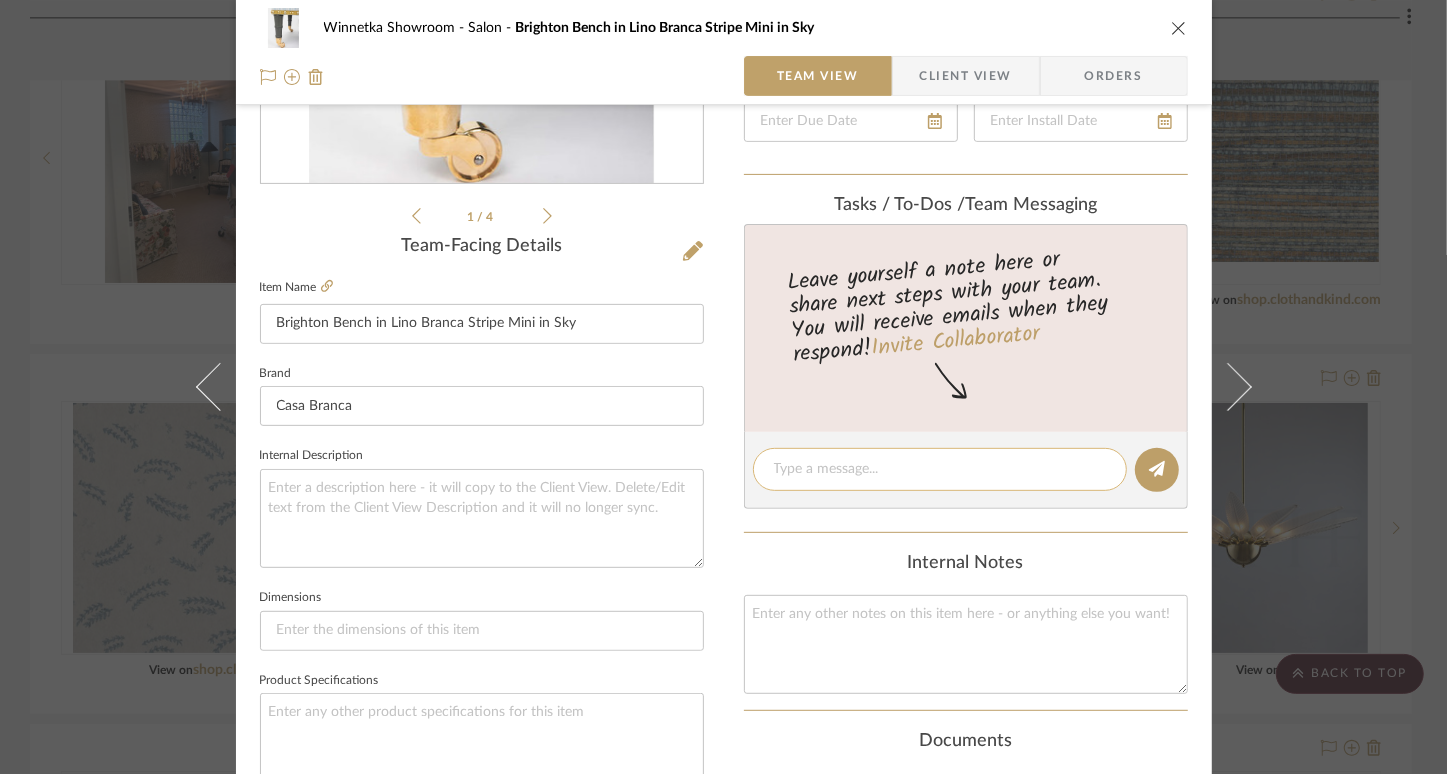 click 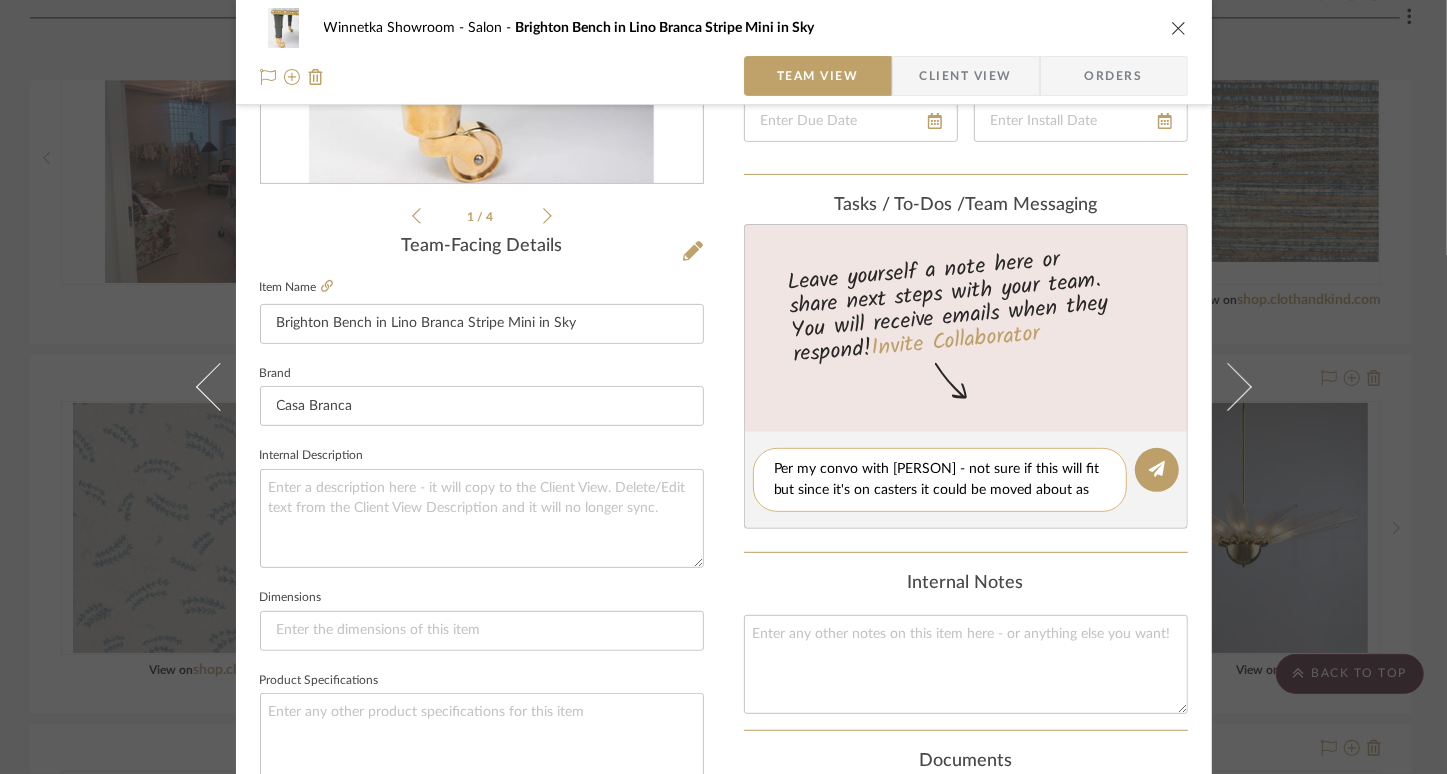 scroll, scrollTop: 0, scrollLeft: 0, axis: both 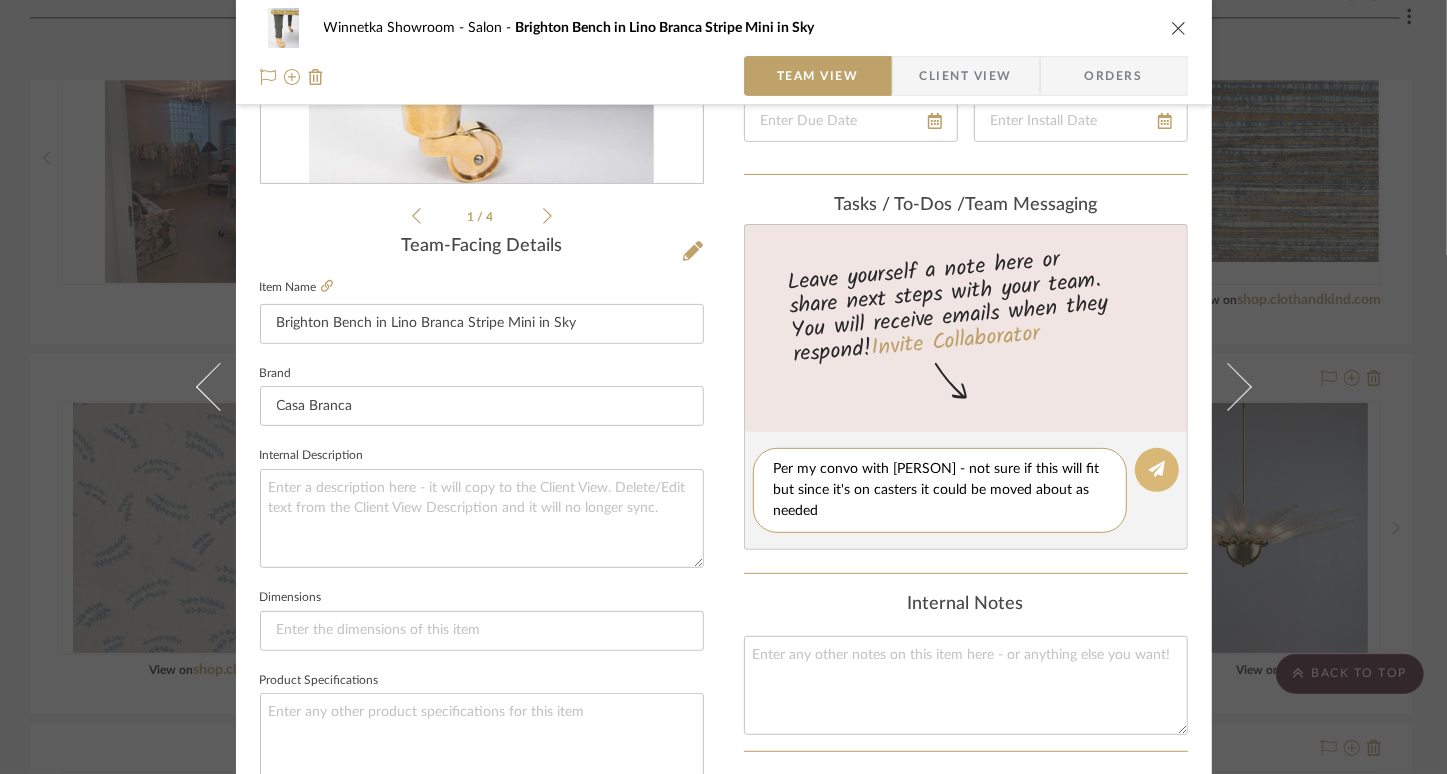 type on "Per my convo with [PERSON] - not sure if this will fit but since it's on casters it could be moved about as needed" 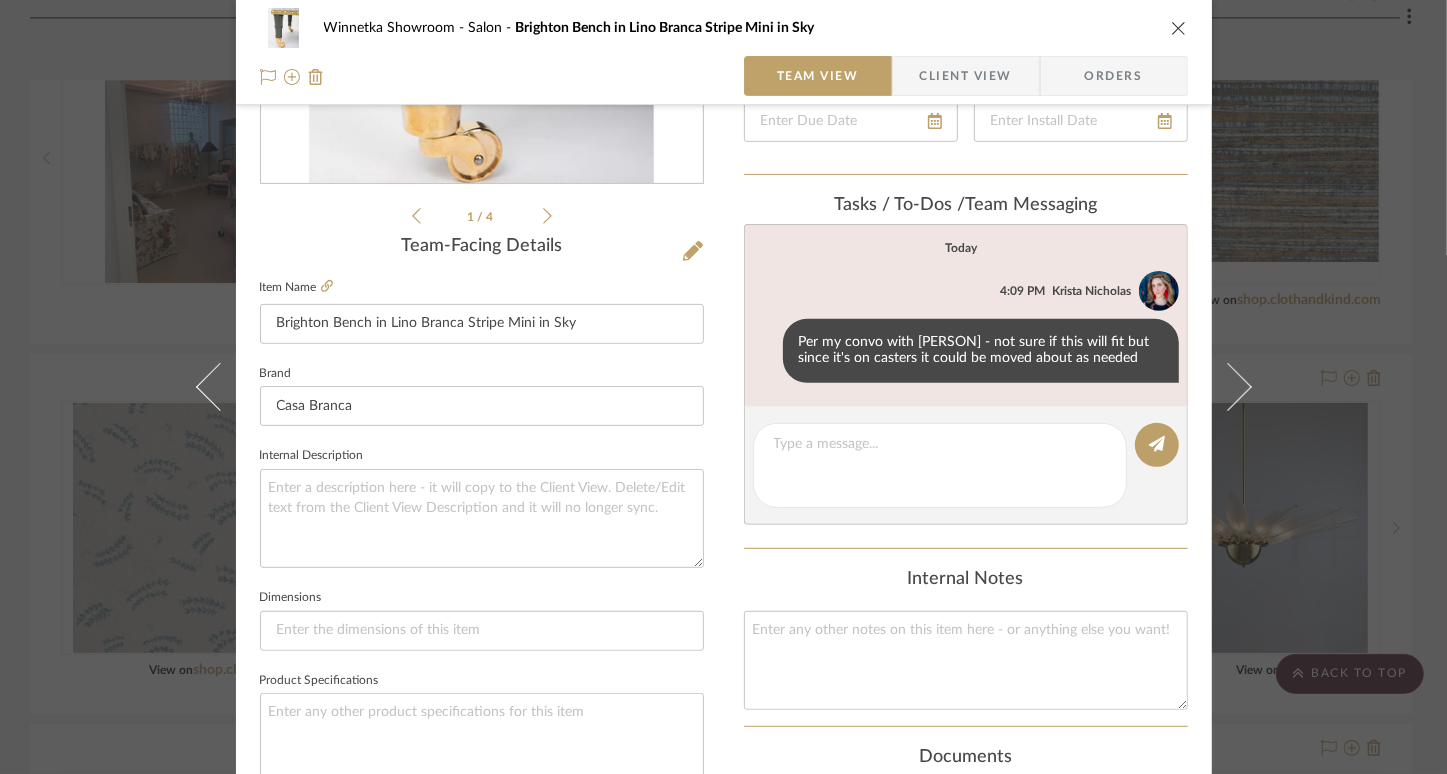 click at bounding box center (1179, 28) 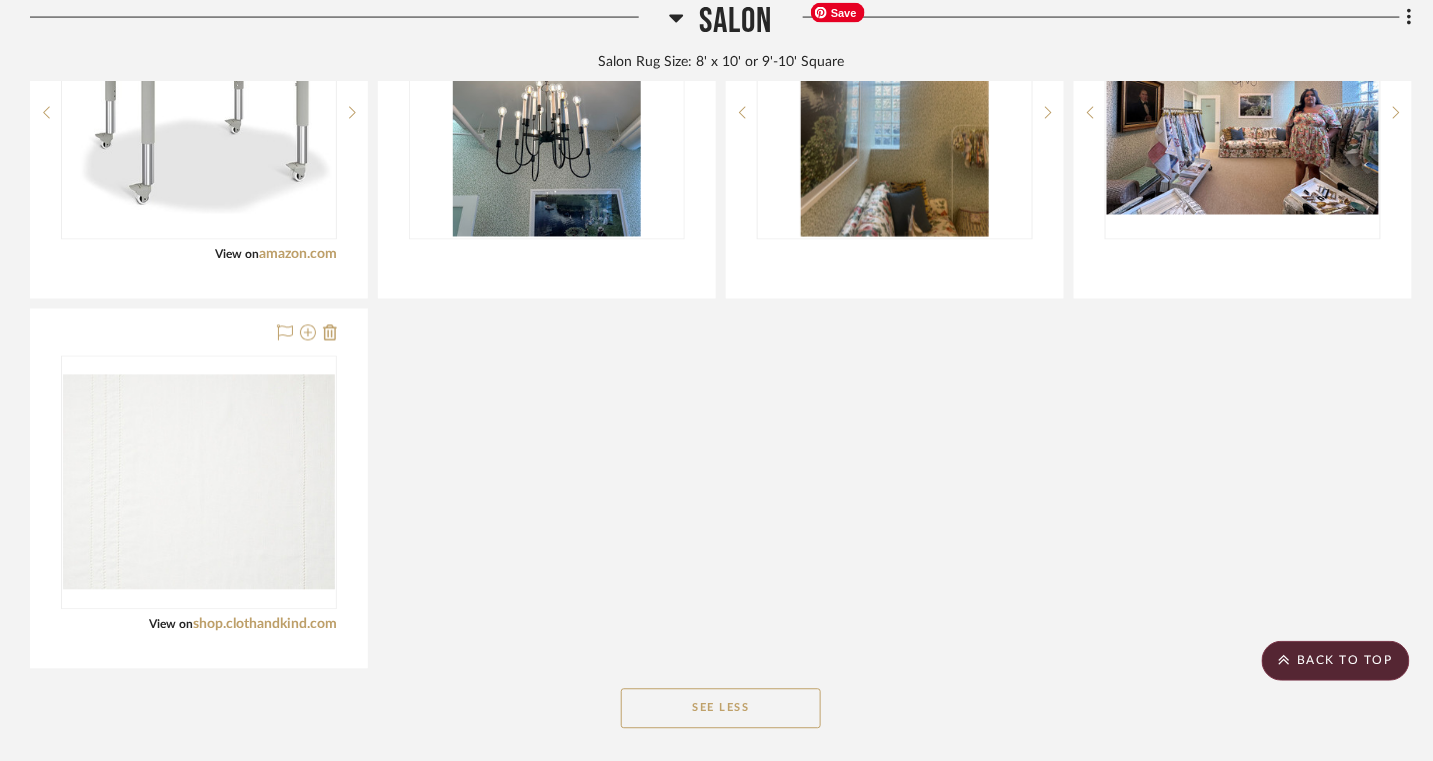 scroll, scrollTop: 3273, scrollLeft: 0, axis: vertical 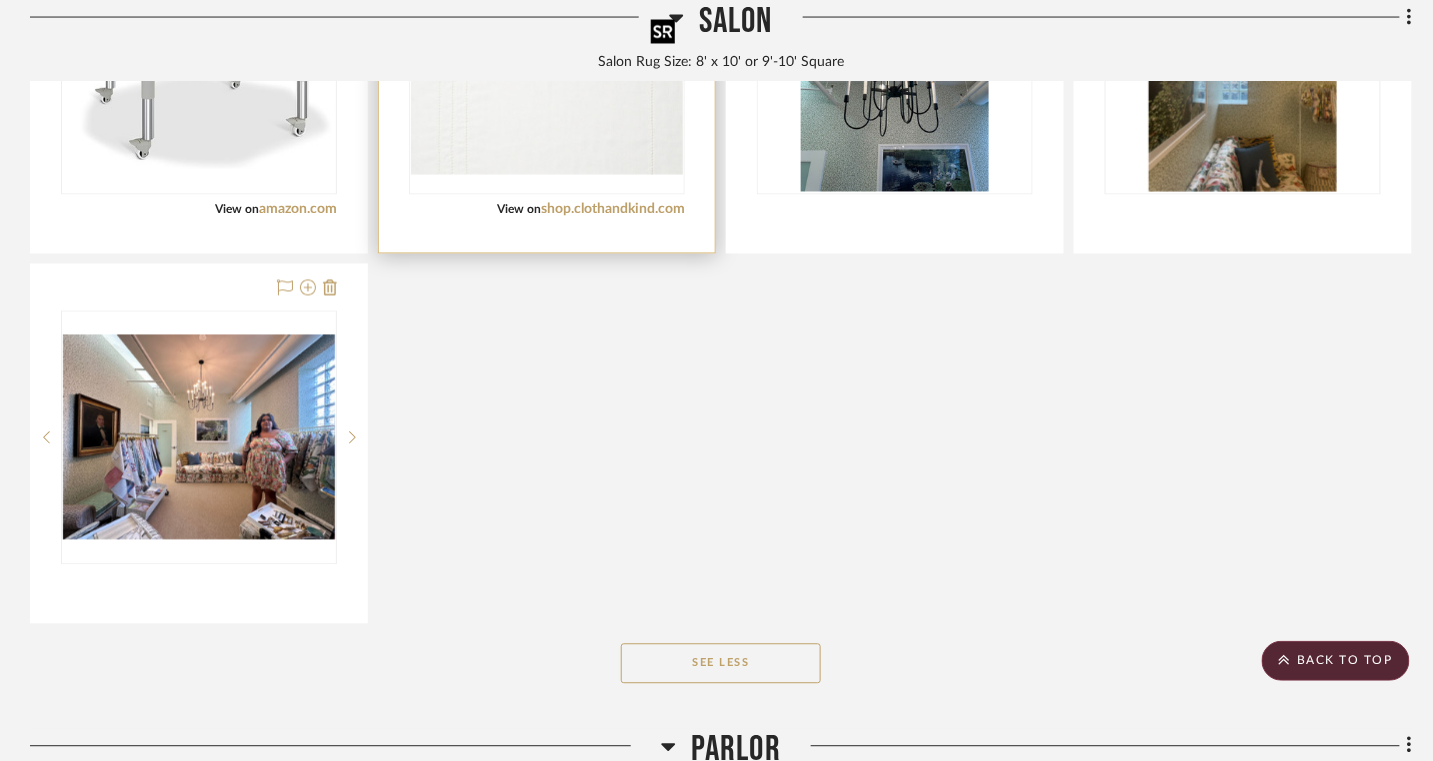 click at bounding box center (547, 67) 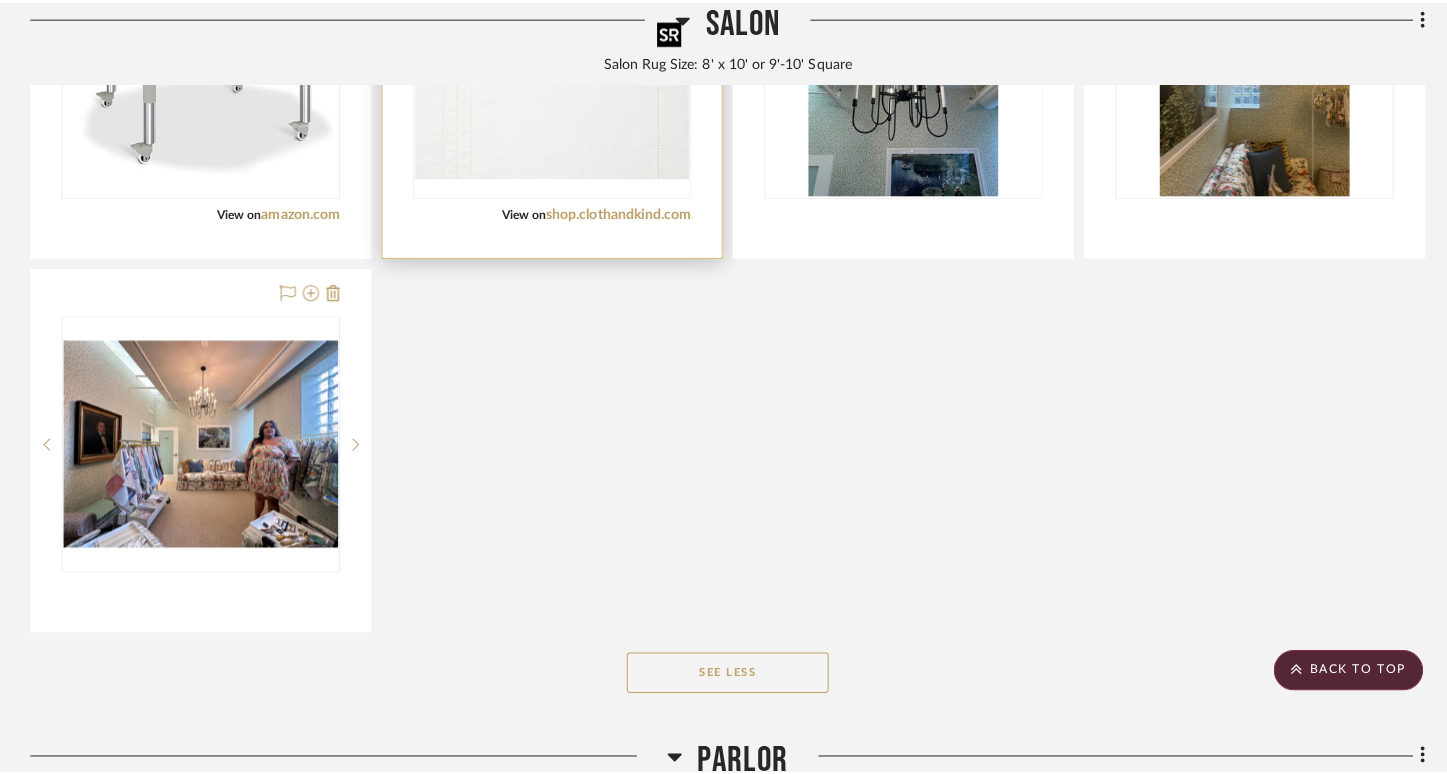 scroll, scrollTop: 0, scrollLeft: 0, axis: both 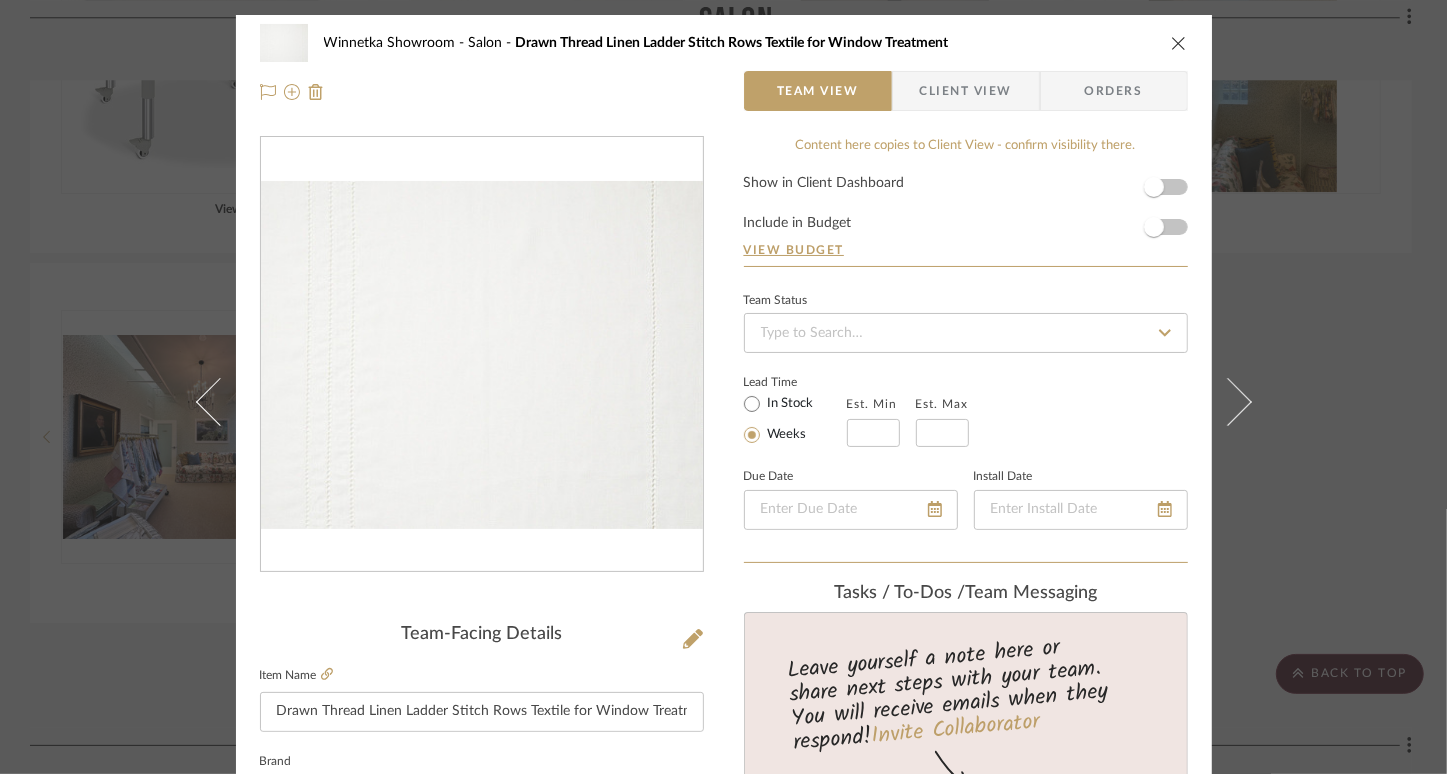 click at bounding box center [1179, 43] 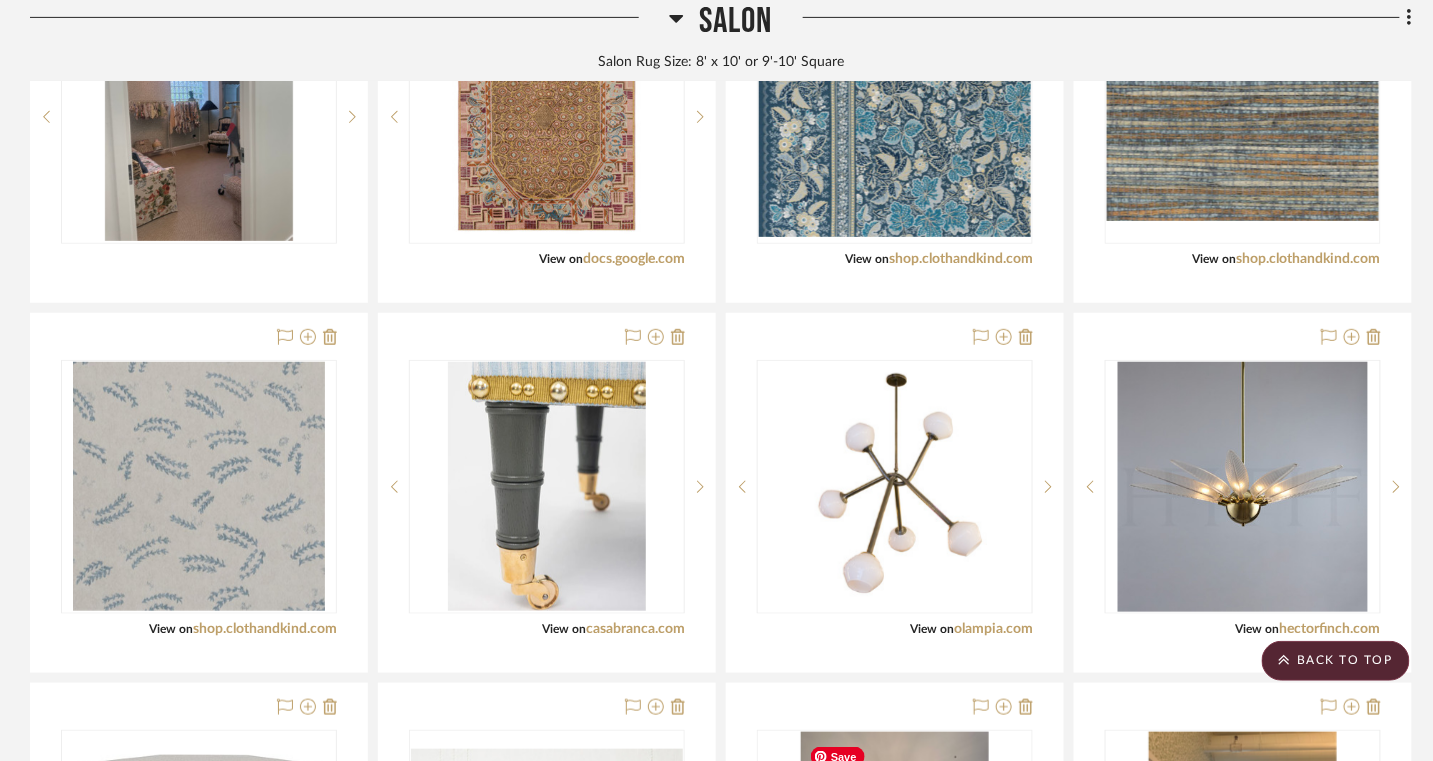 scroll, scrollTop: 2478, scrollLeft: 0, axis: vertical 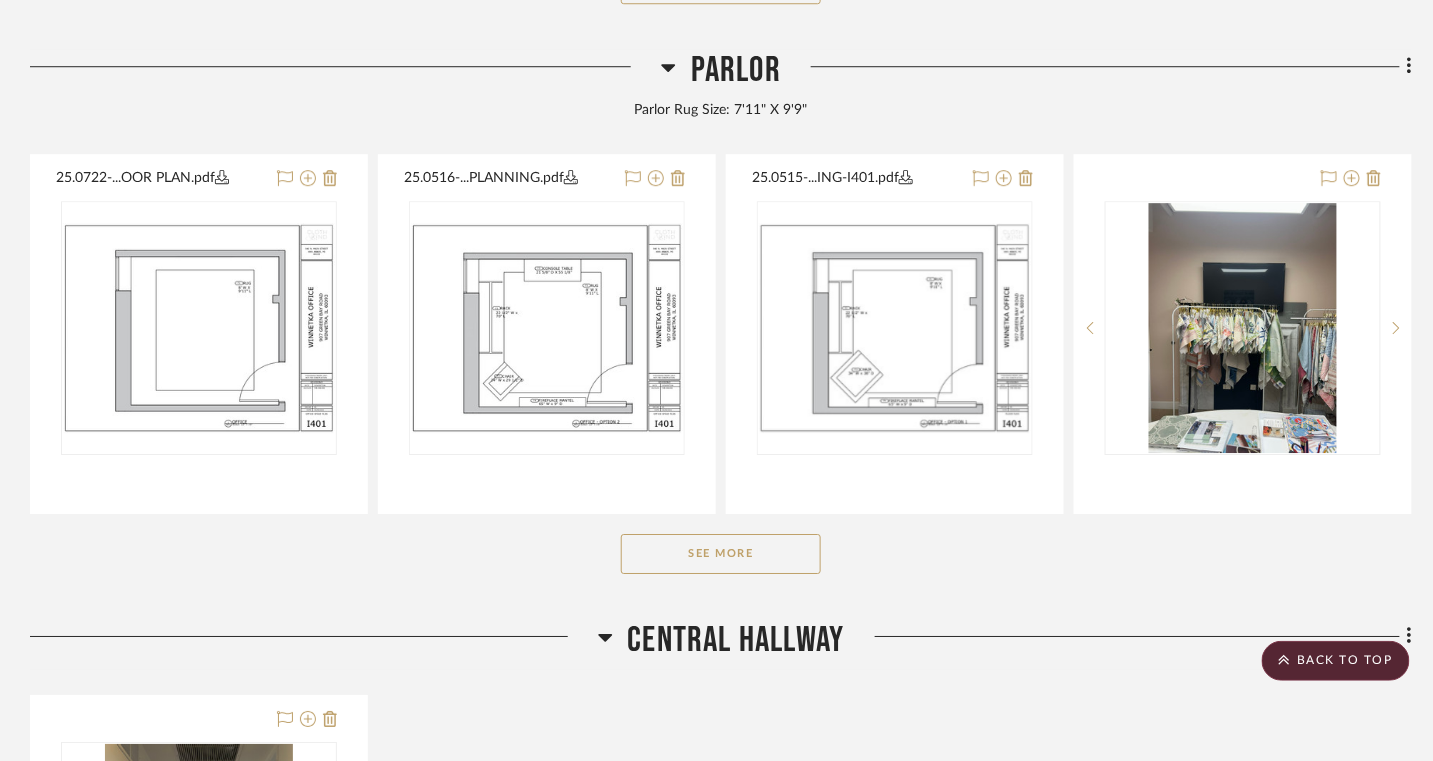 click on "See More" 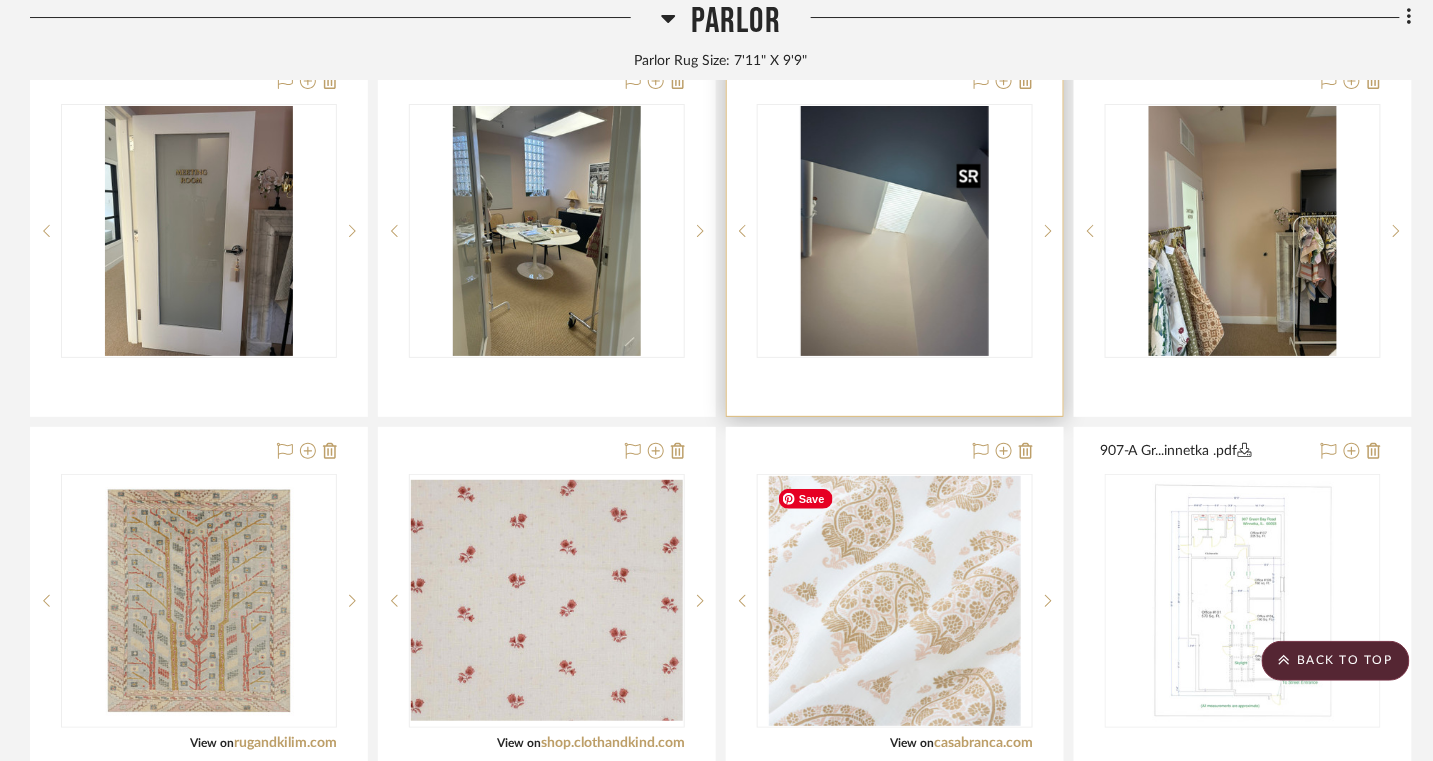 scroll, scrollTop: 4417, scrollLeft: 0, axis: vertical 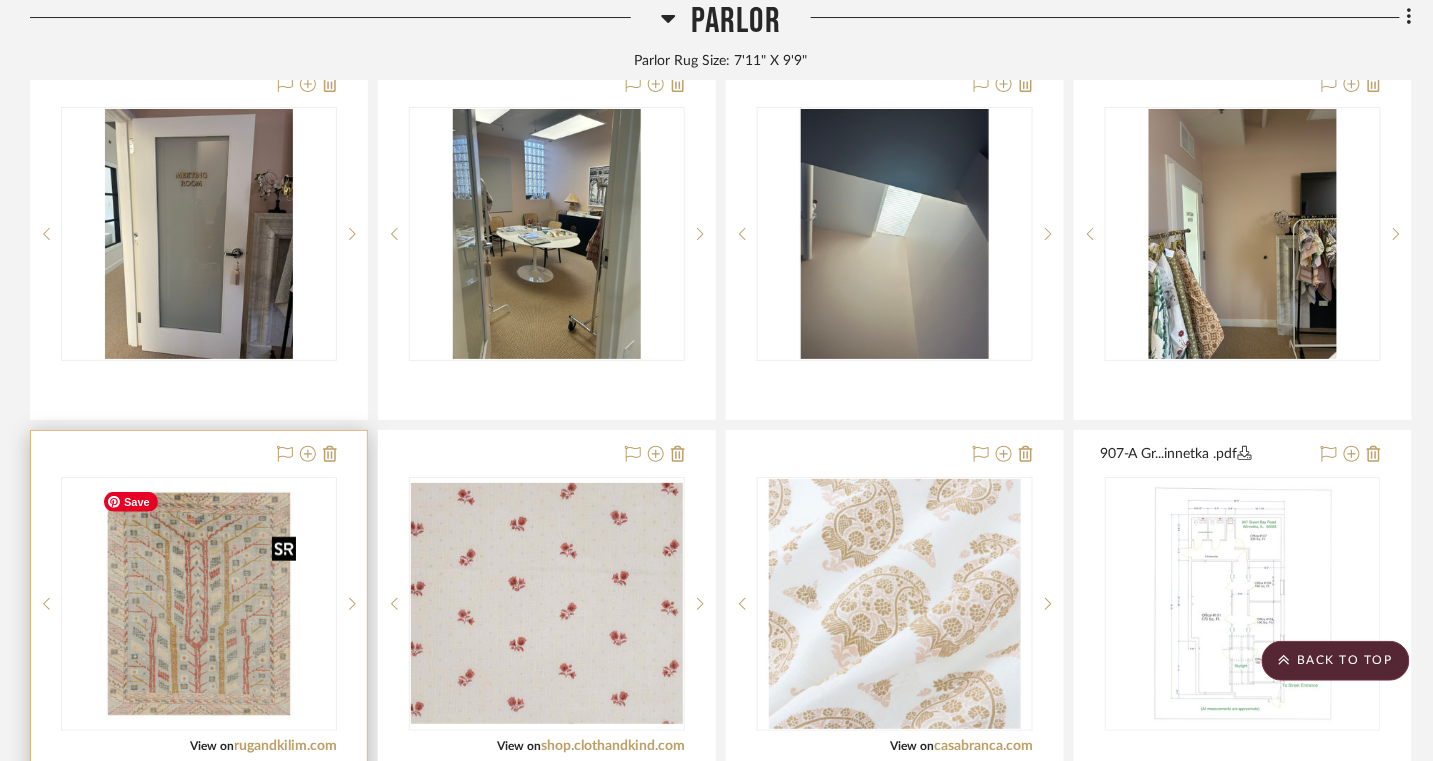type 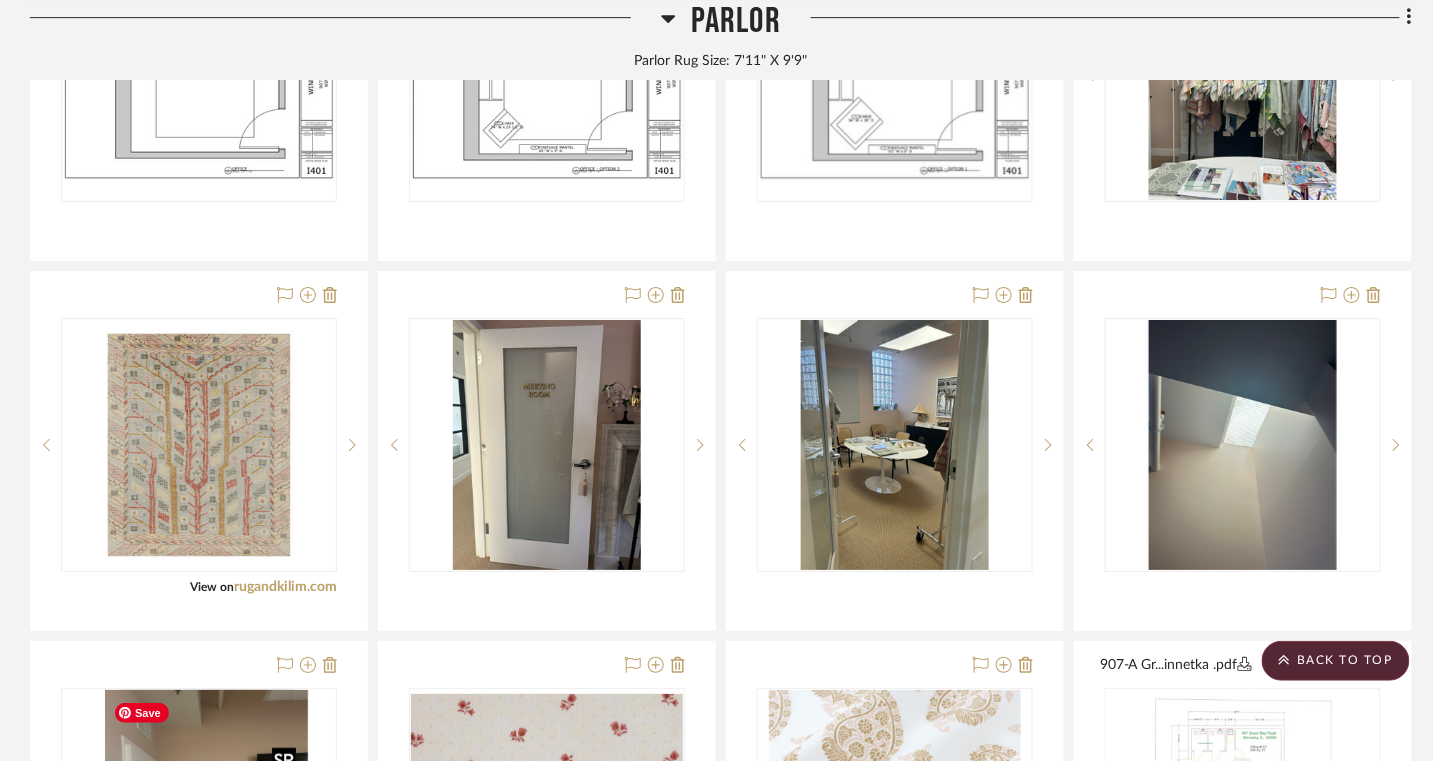 scroll, scrollTop: 3906, scrollLeft: 0, axis: vertical 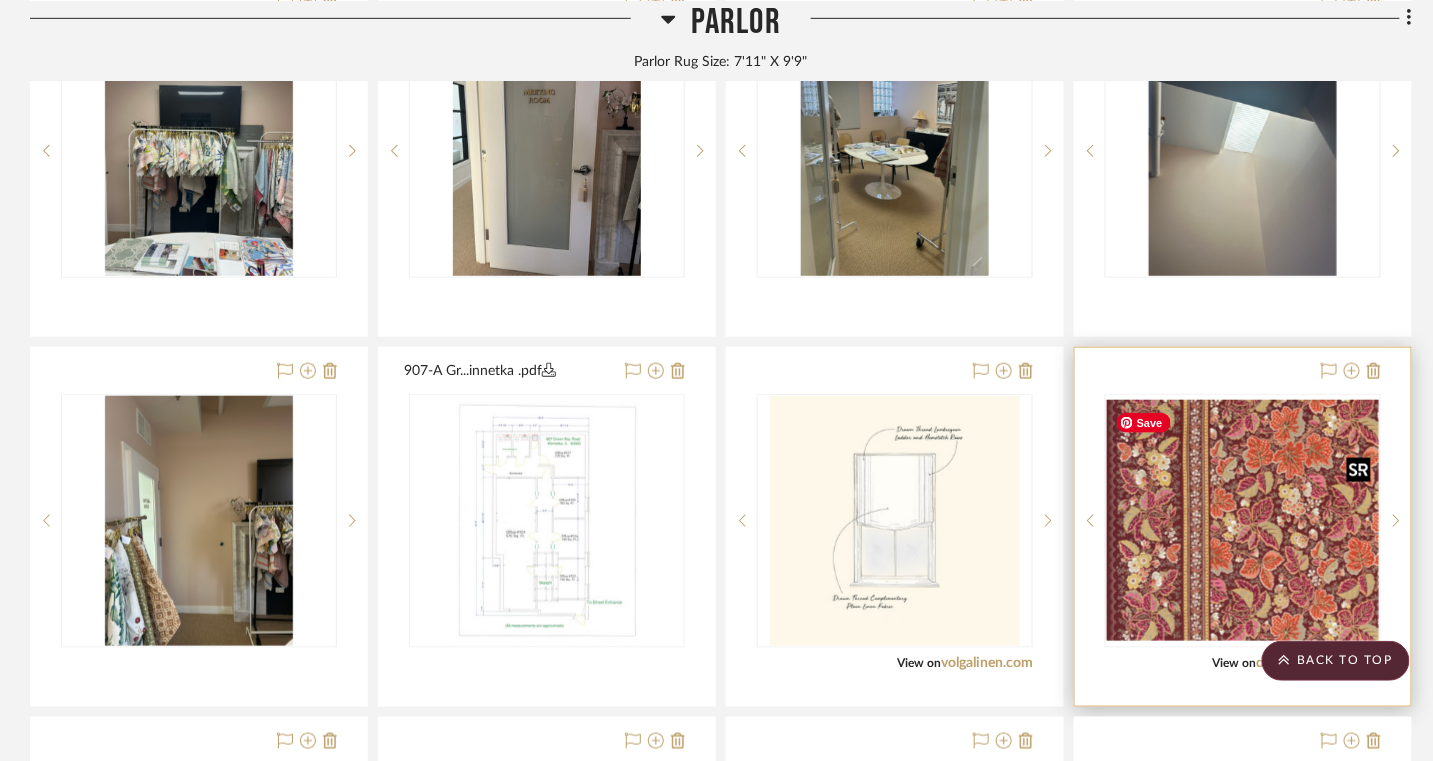 click at bounding box center (1243, 520) 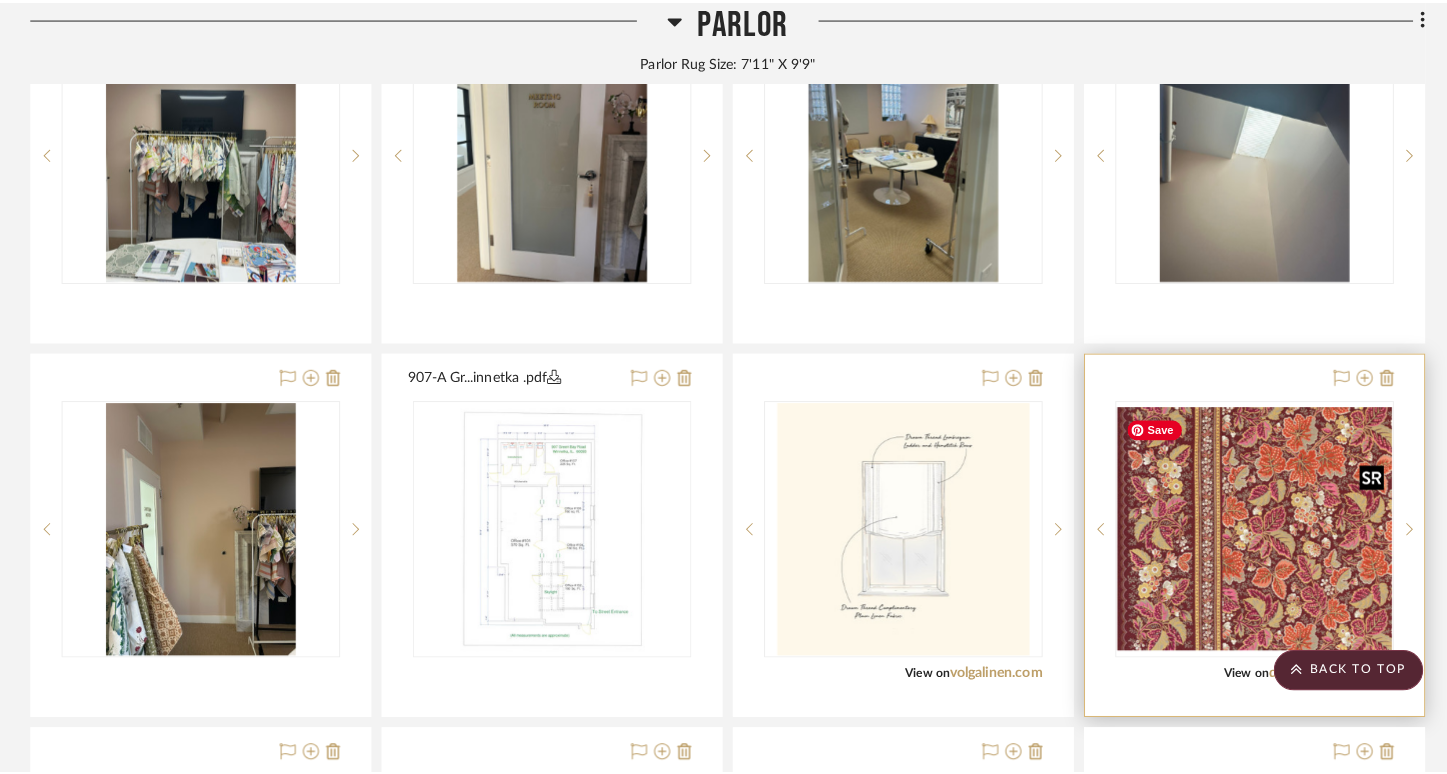 scroll, scrollTop: 0, scrollLeft: 0, axis: both 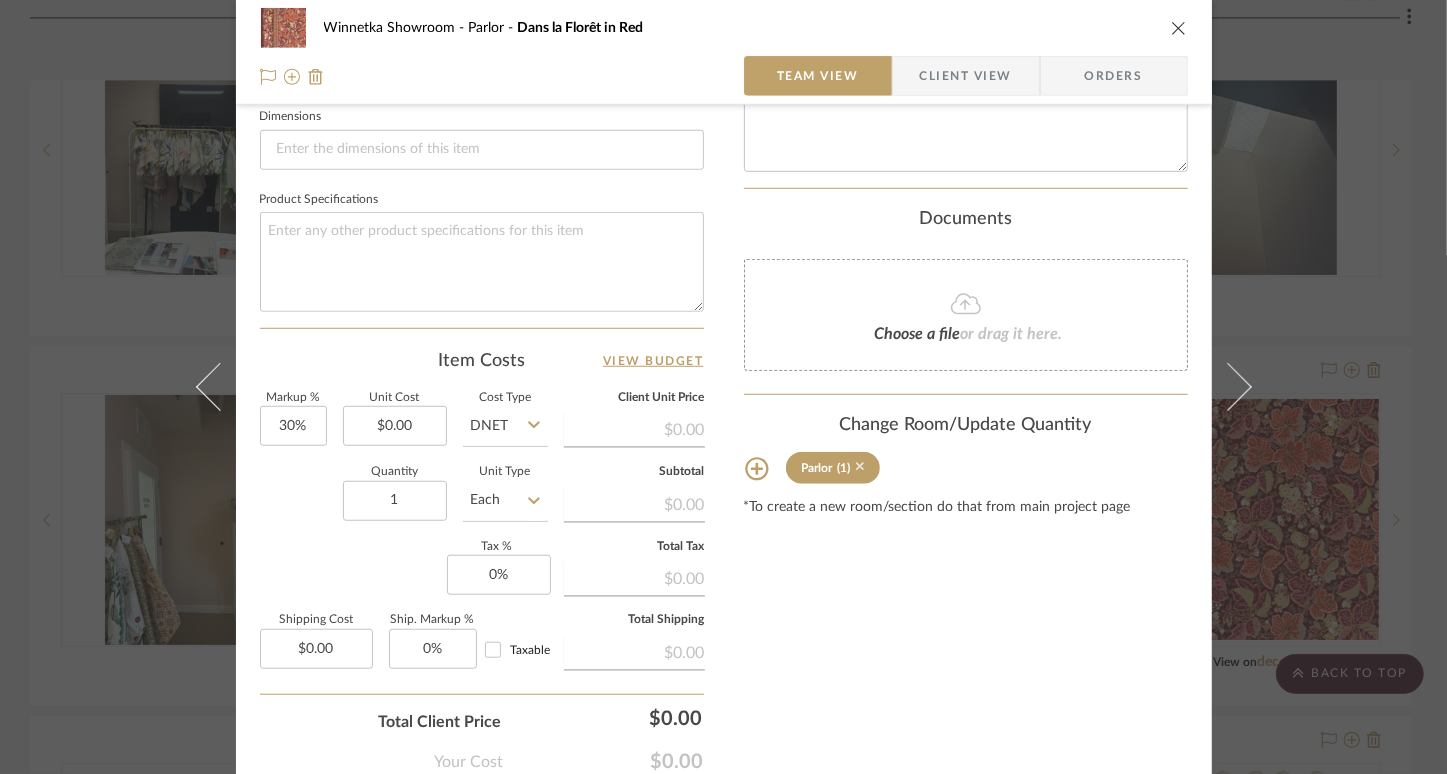 click 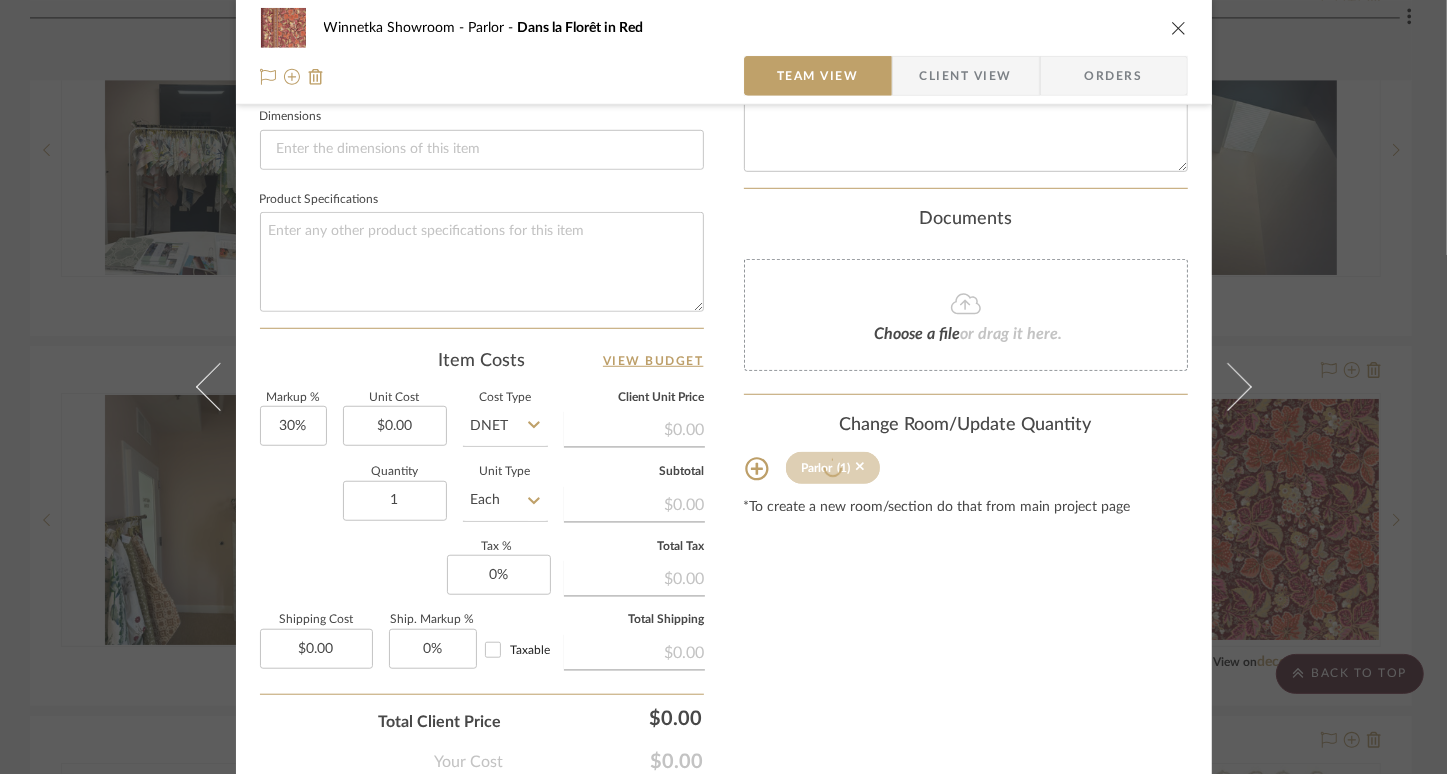 click at bounding box center [1179, 28] 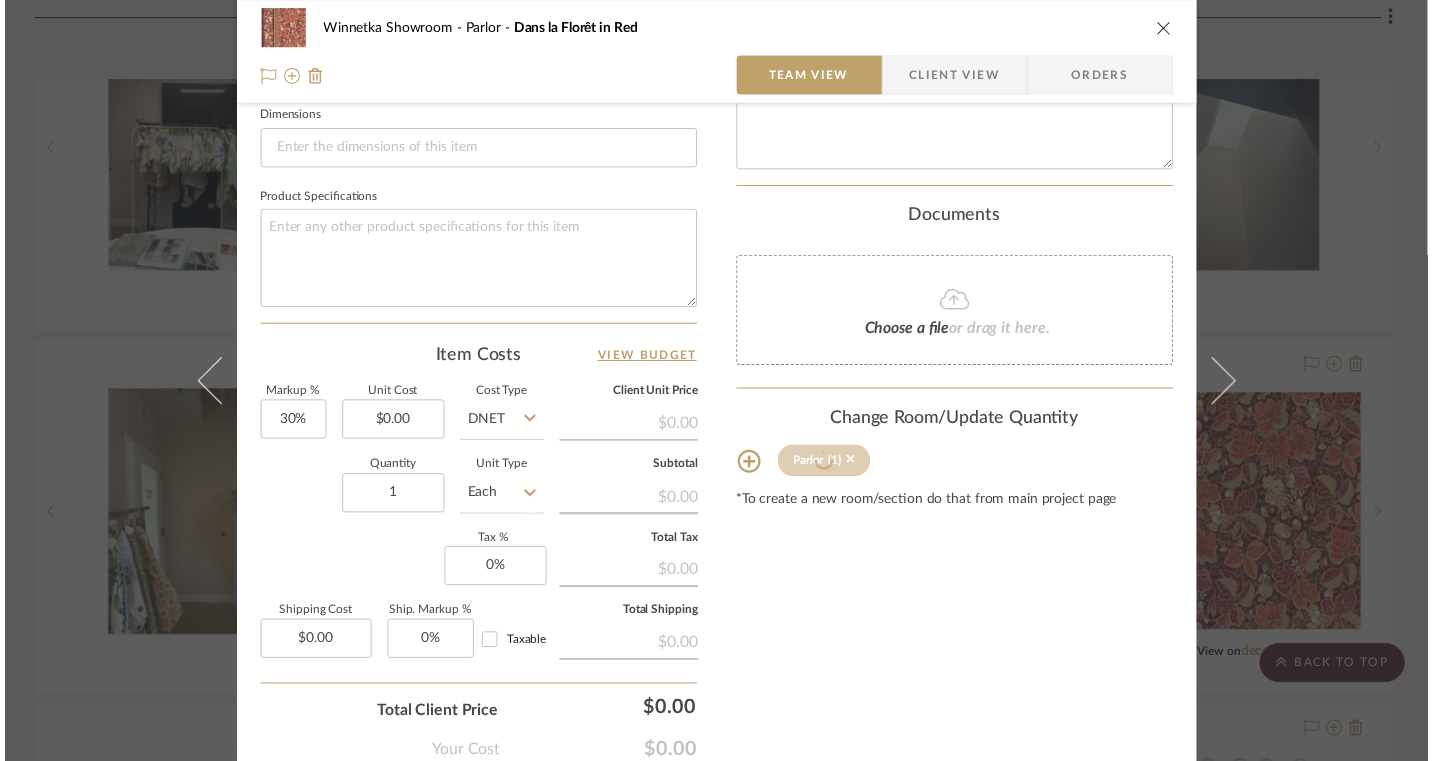 scroll, scrollTop: 4870, scrollLeft: 0, axis: vertical 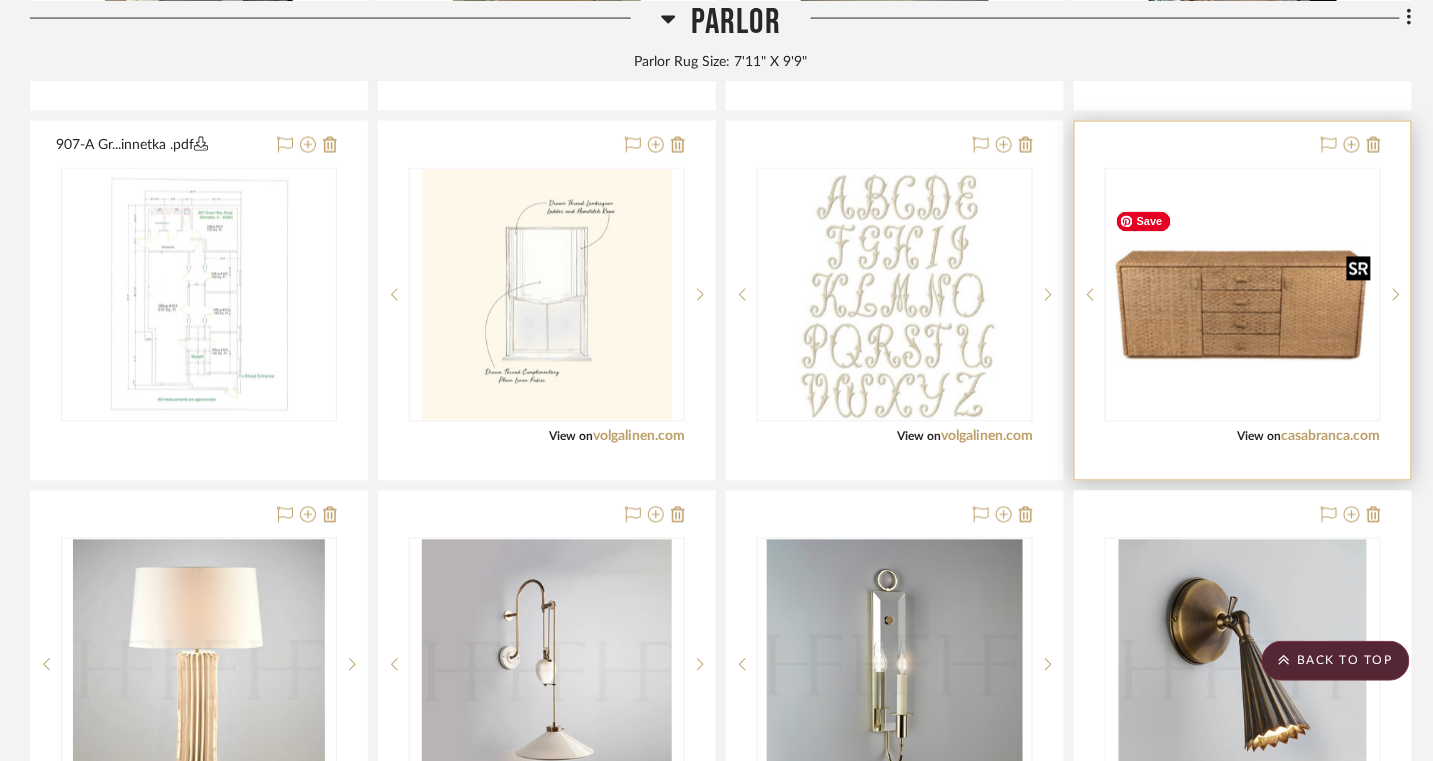 click at bounding box center [1243, 295] 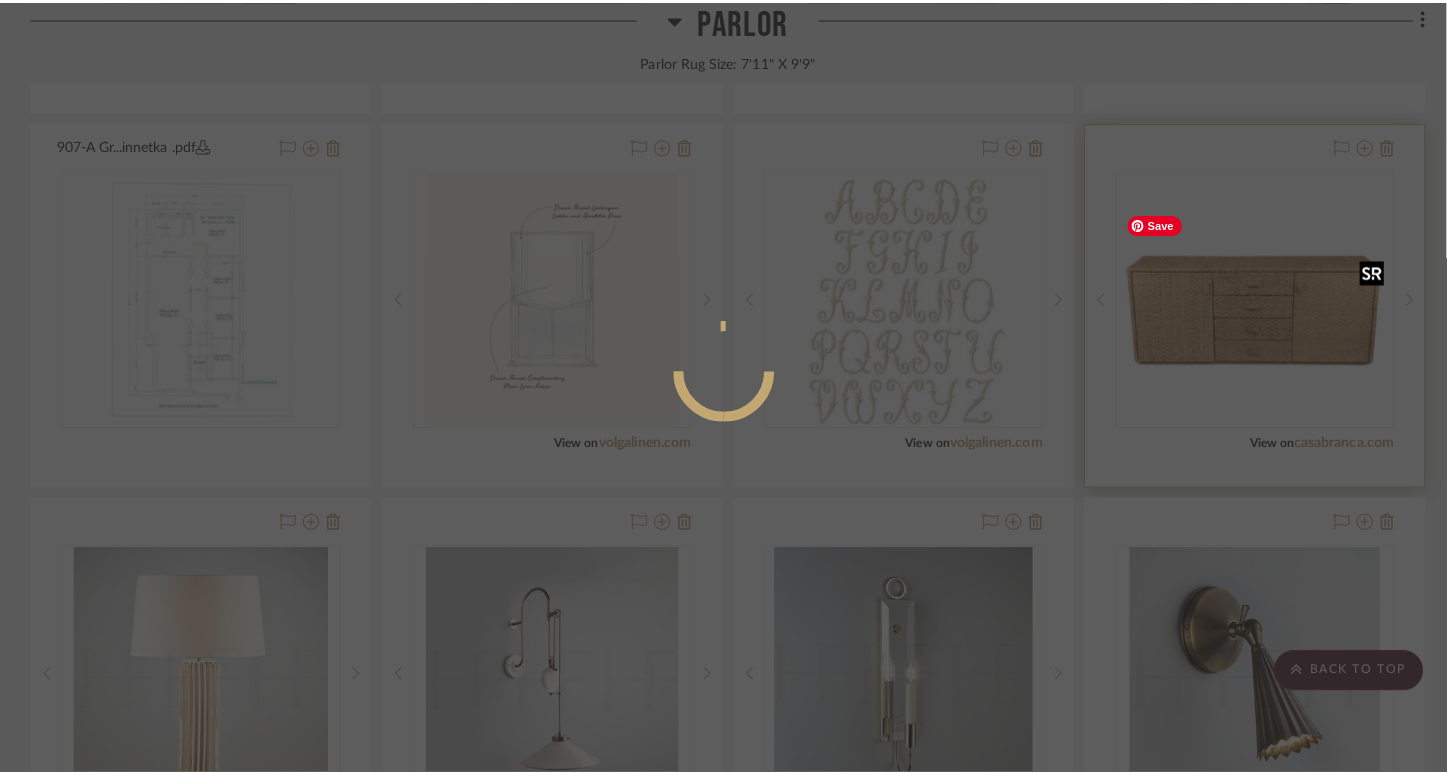 scroll, scrollTop: 0, scrollLeft: 0, axis: both 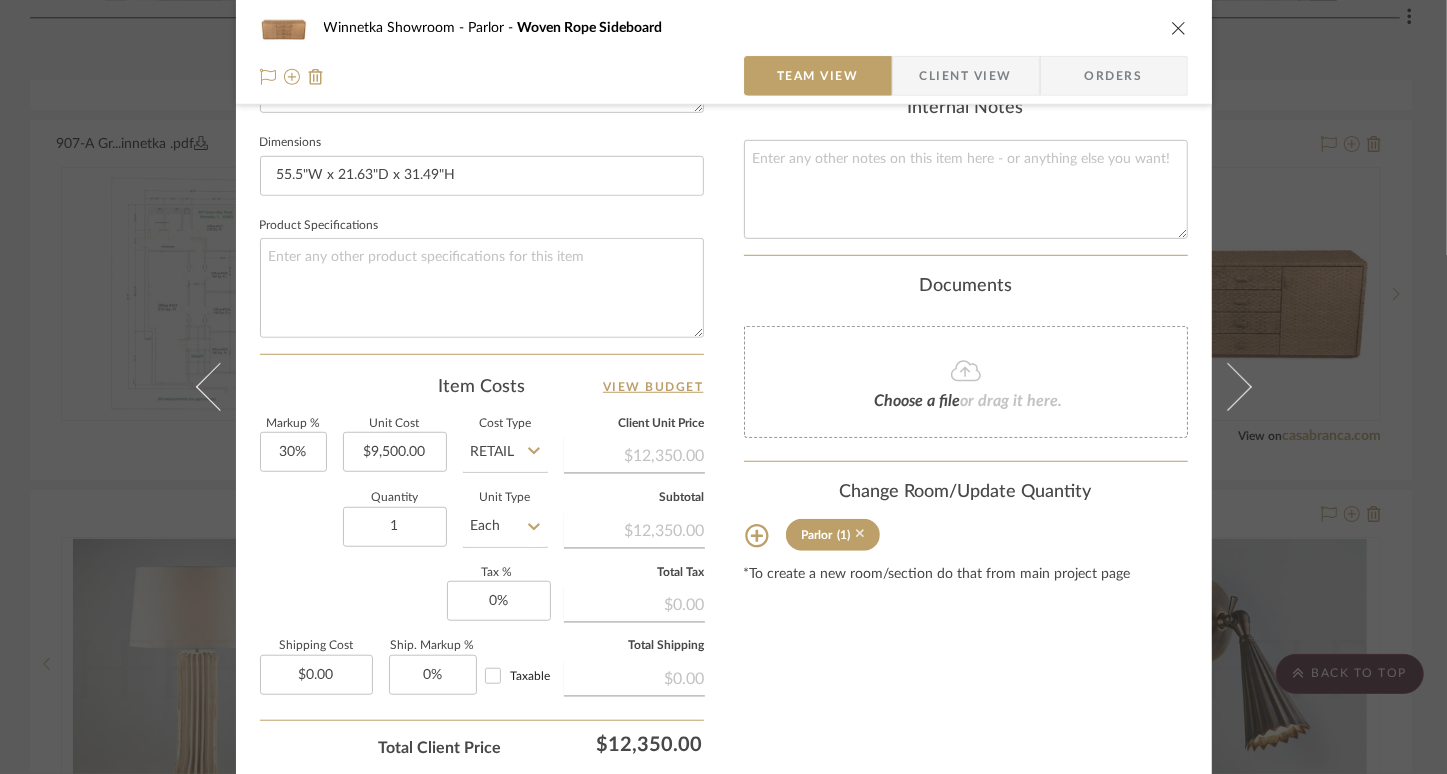 click 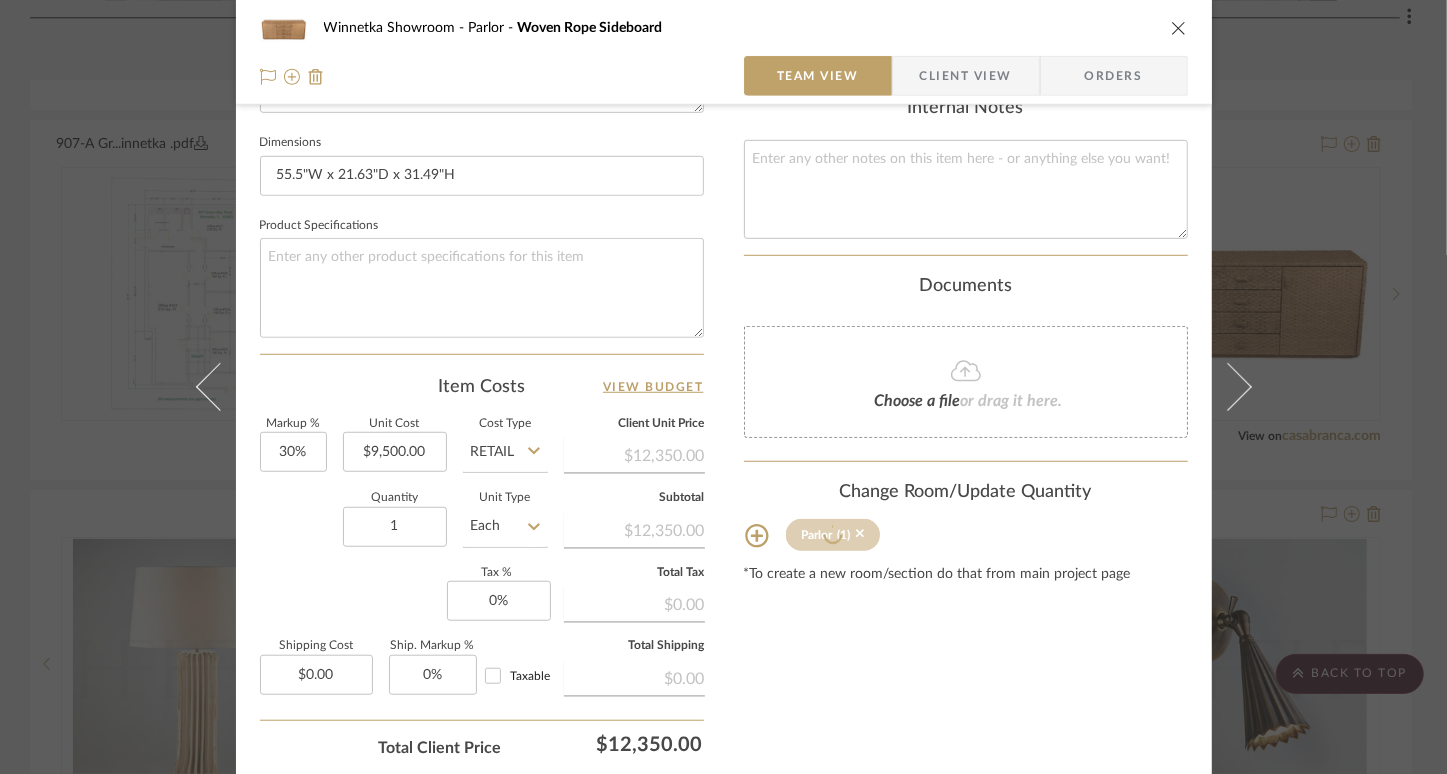 click at bounding box center (1179, 28) 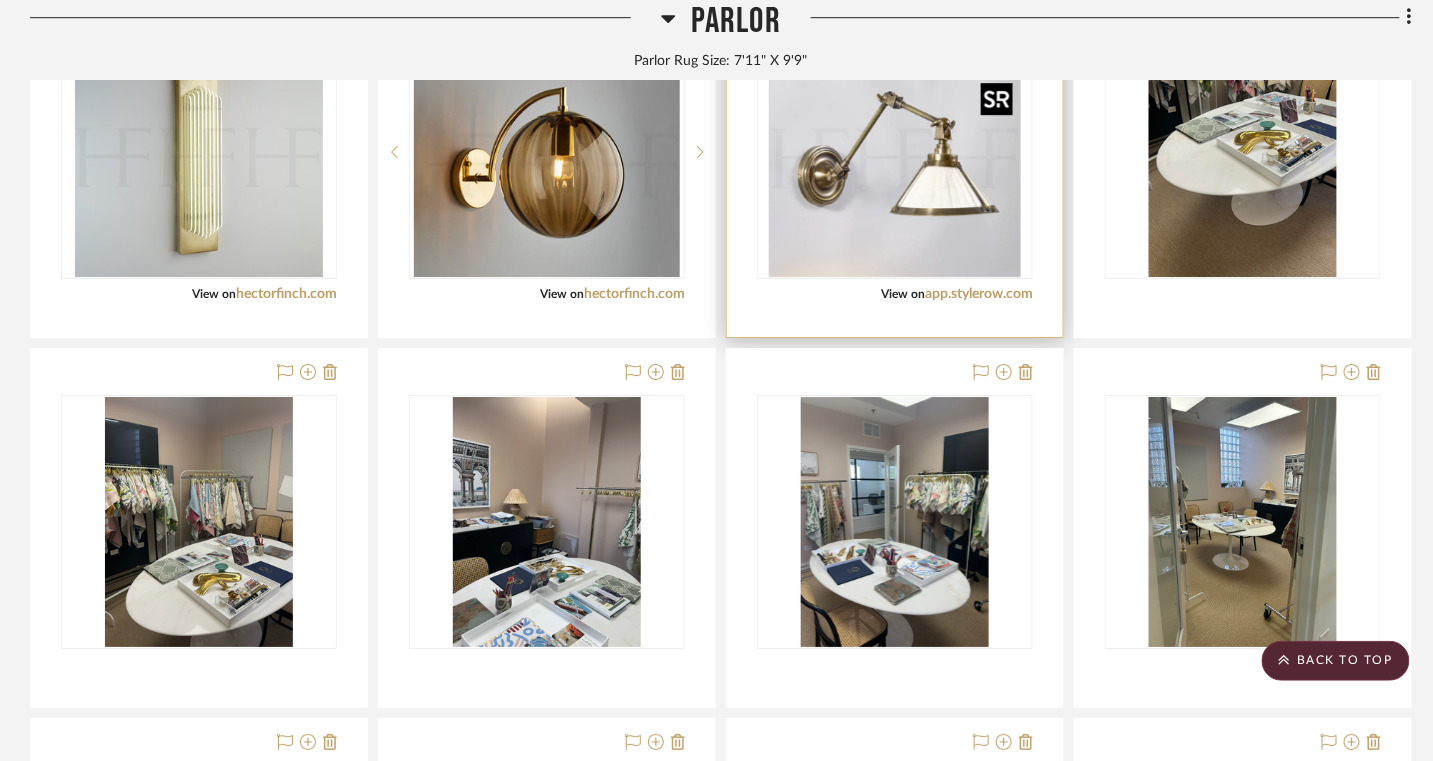 scroll, scrollTop: 6343, scrollLeft: 0, axis: vertical 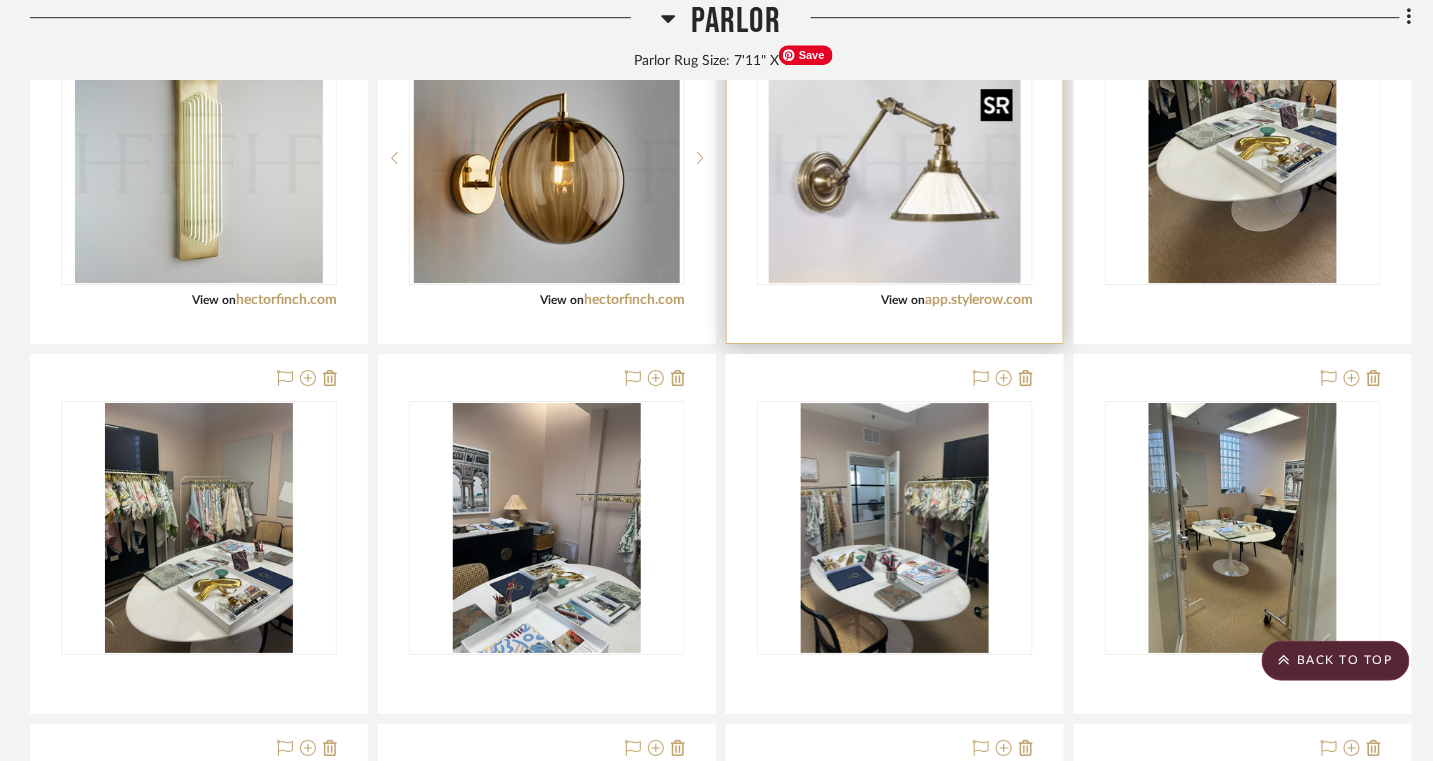 click at bounding box center (894, 158) 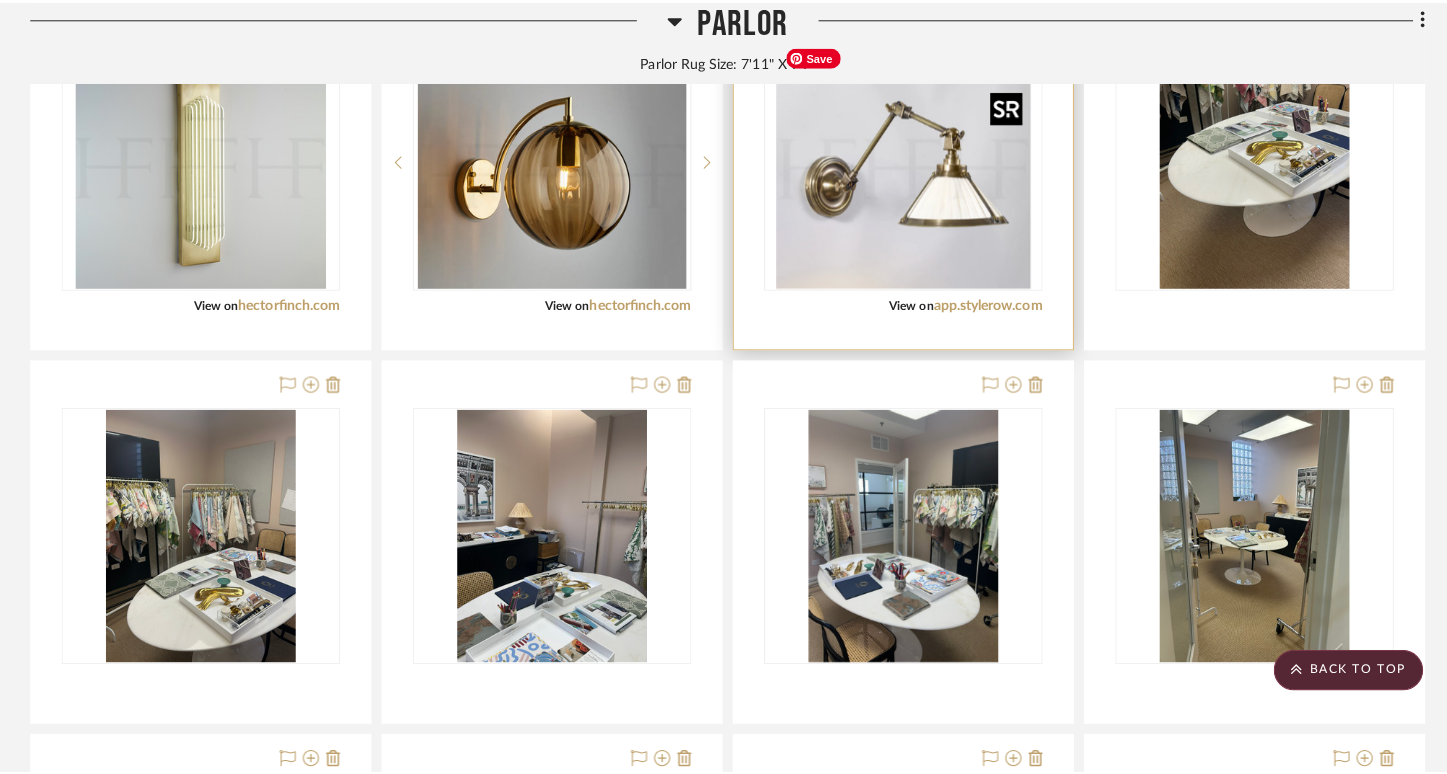 scroll, scrollTop: 0, scrollLeft: 0, axis: both 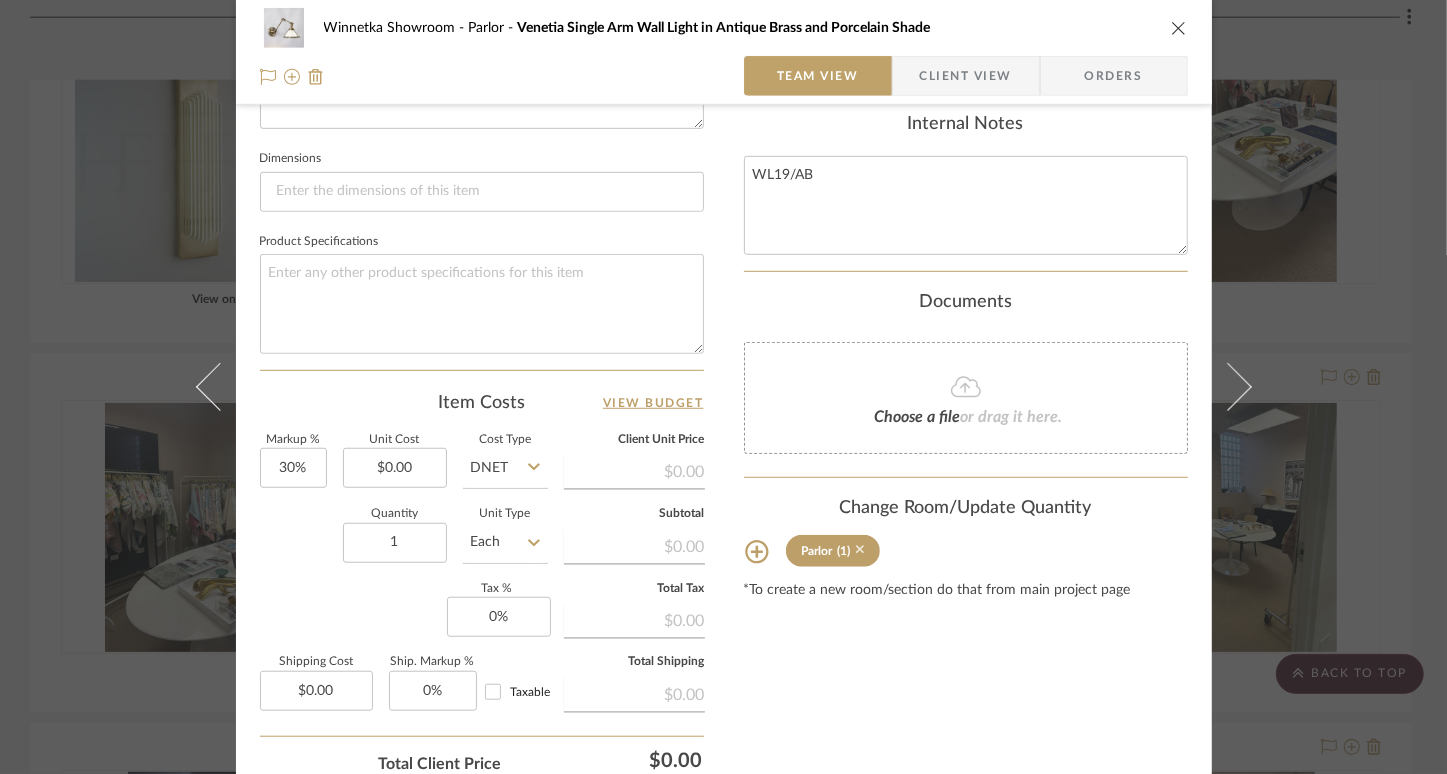 click 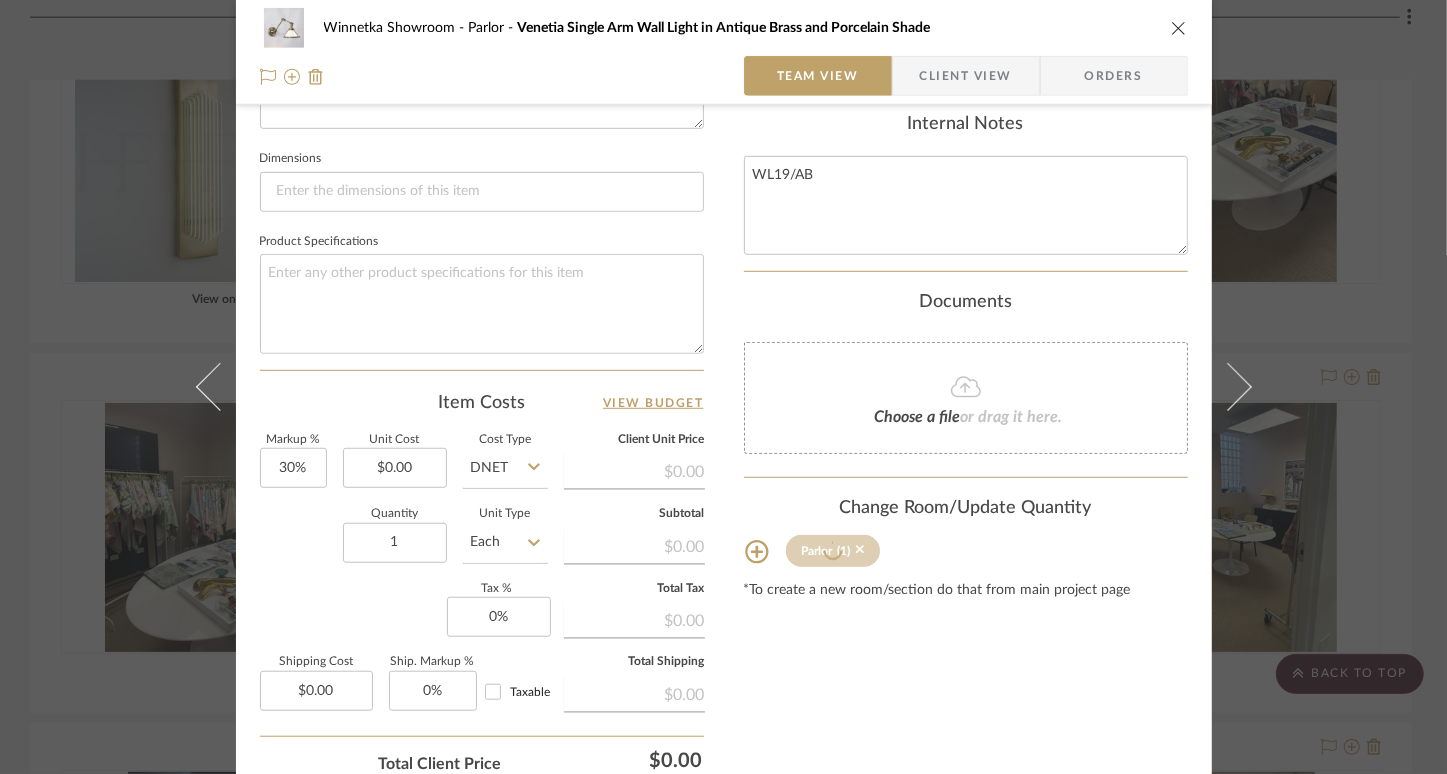 type 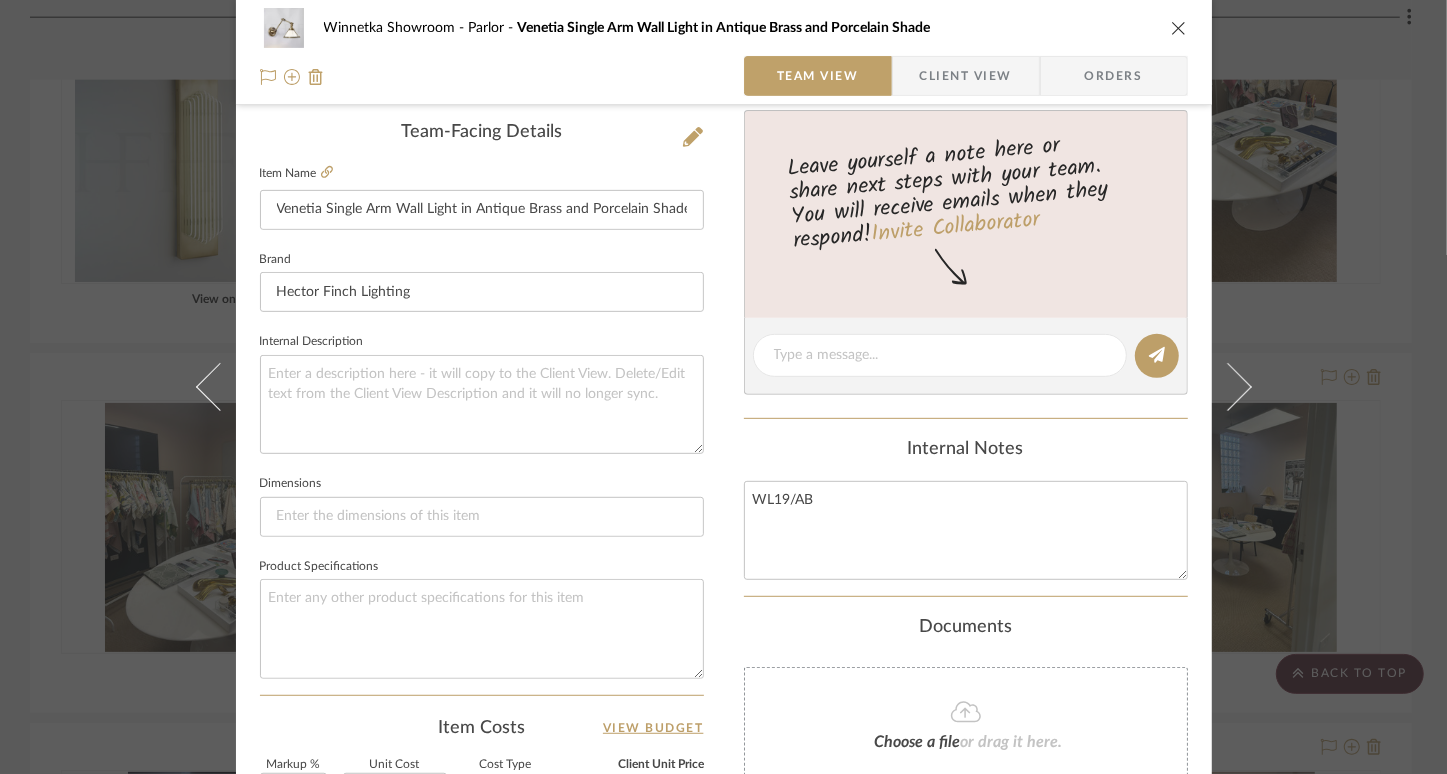click at bounding box center (1179, 28) 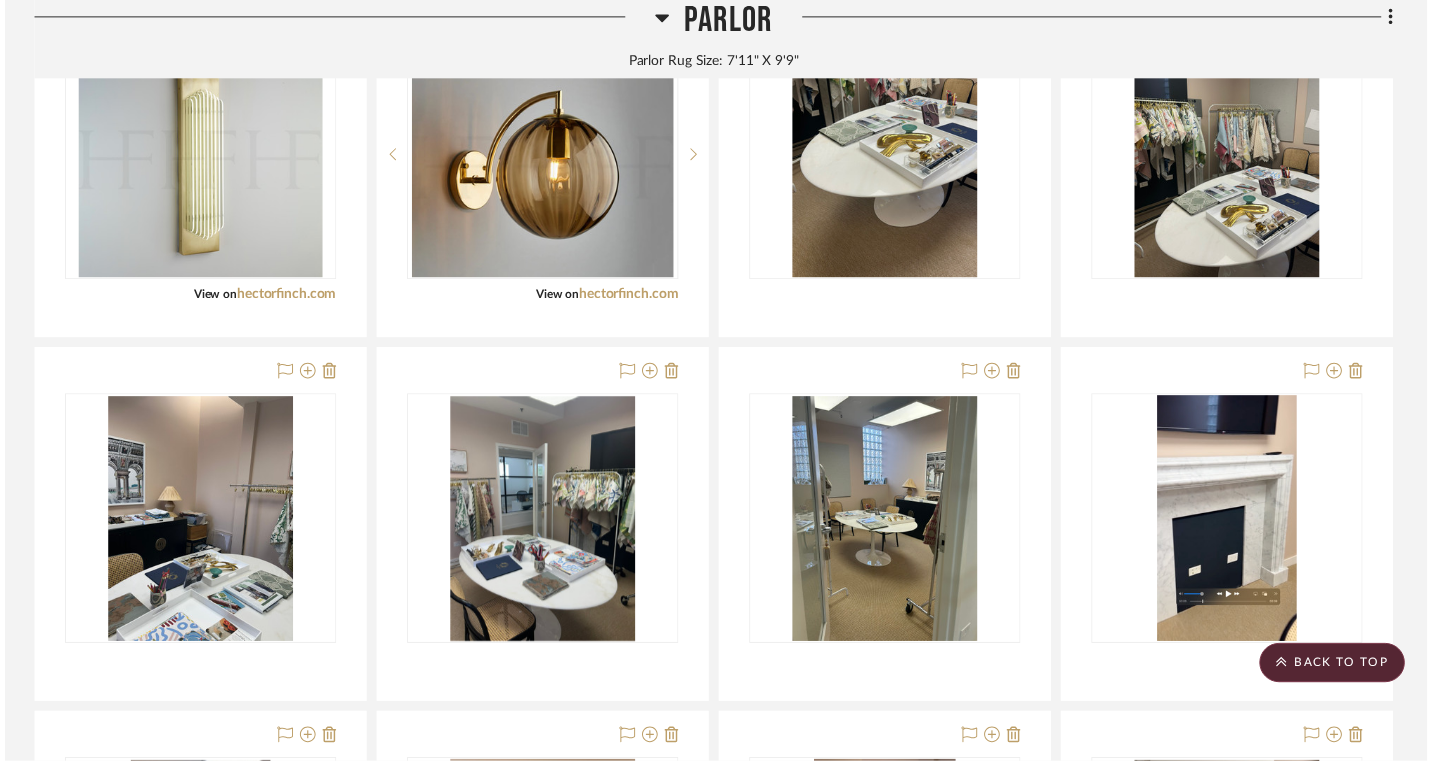 scroll, scrollTop: 6343, scrollLeft: 0, axis: vertical 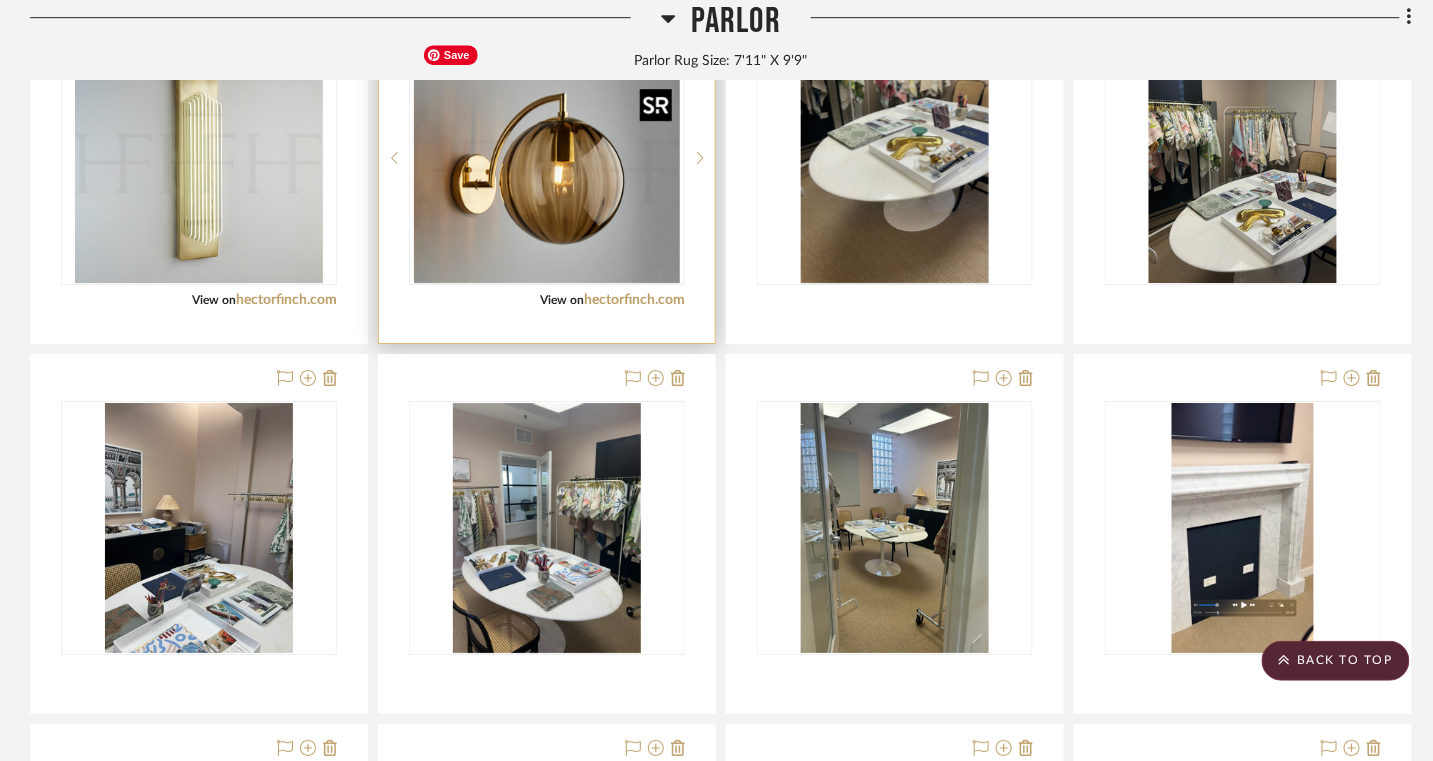 click at bounding box center (0, 0) 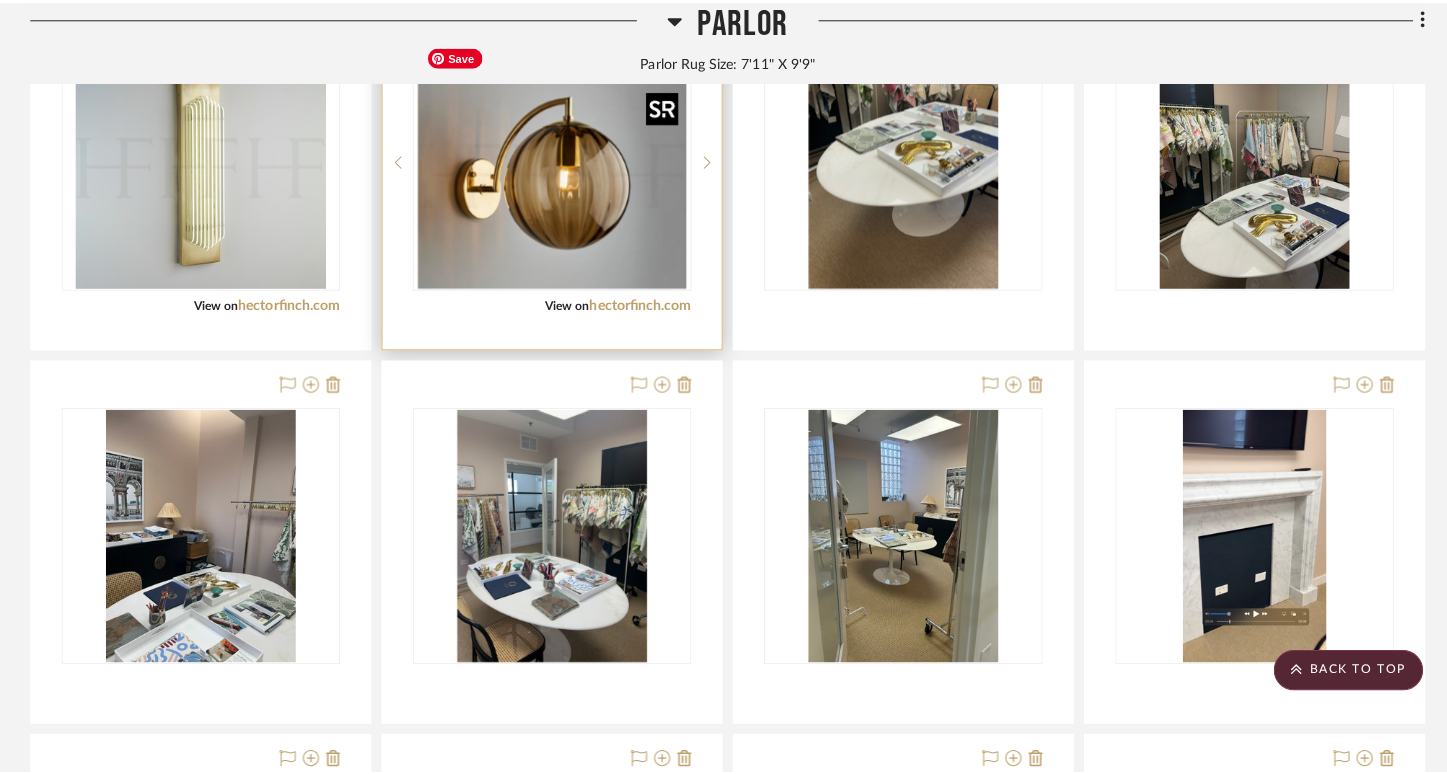 scroll, scrollTop: 0, scrollLeft: 0, axis: both 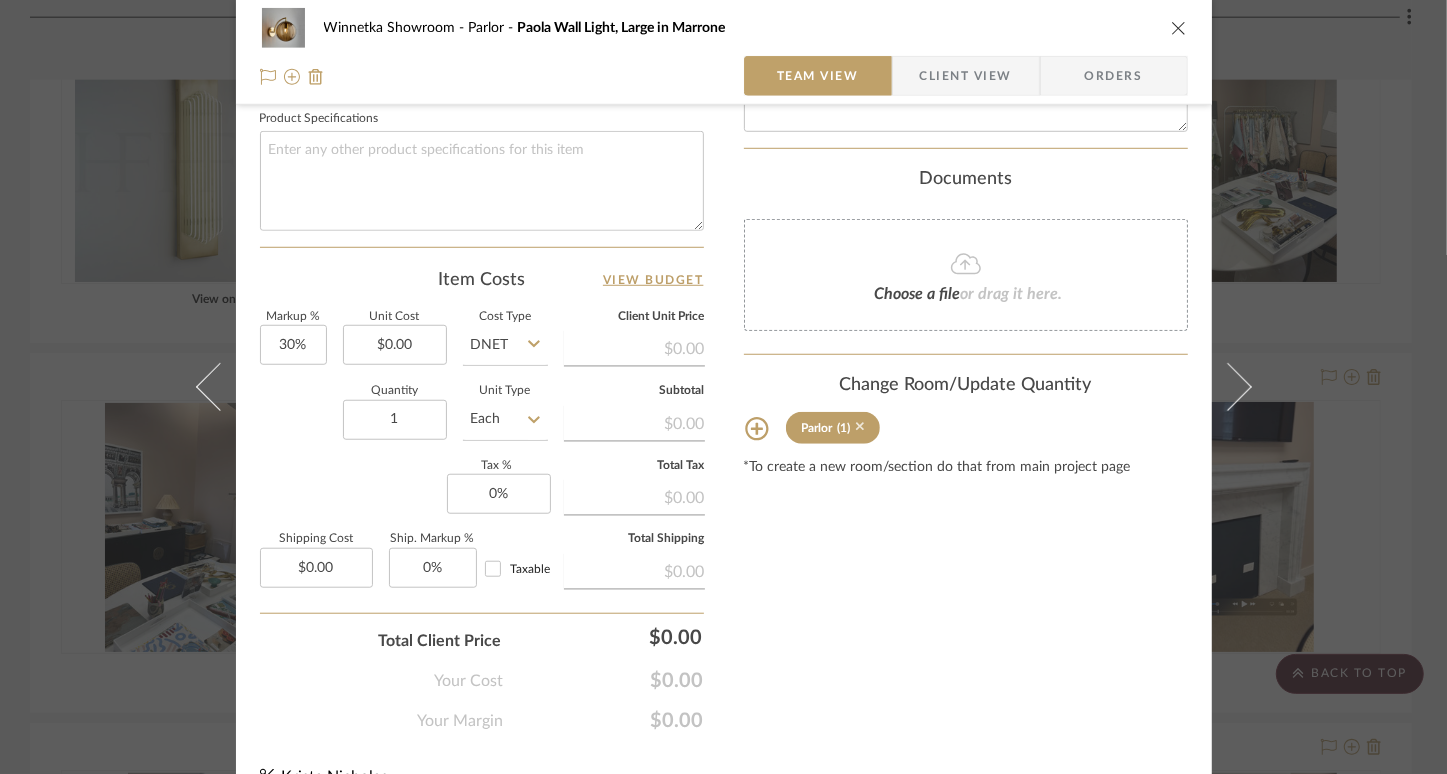 click 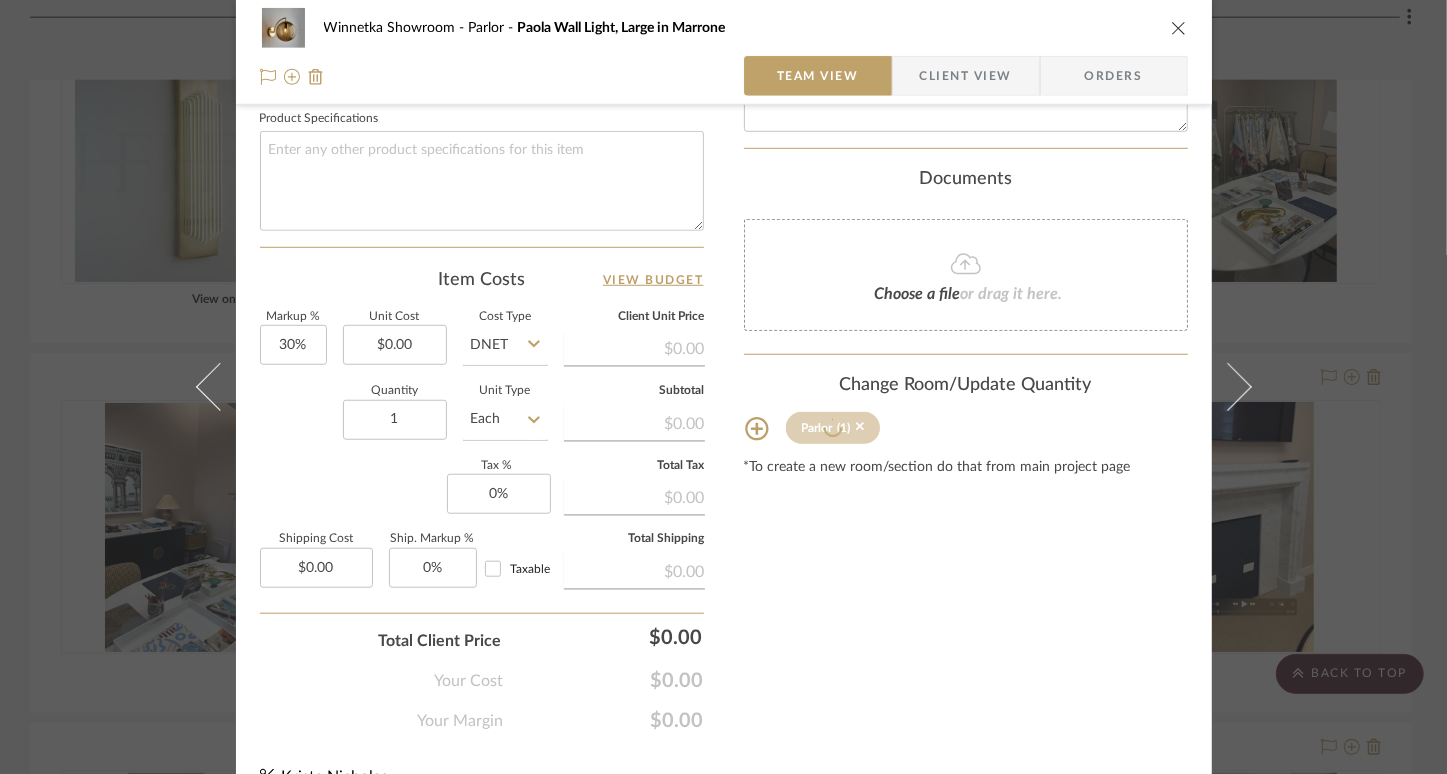 click at bounding box center [1179, 28] 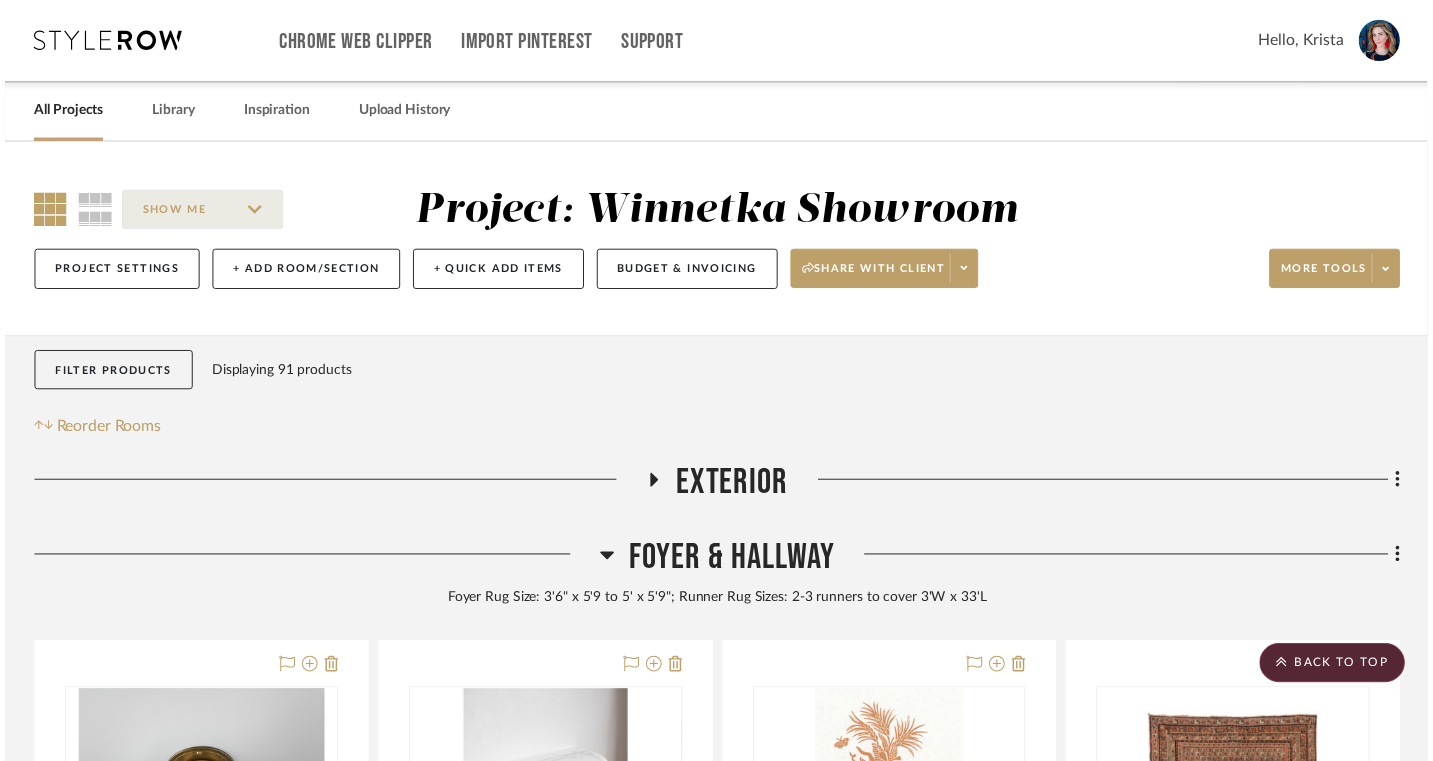 scroll, scrollTop: 6343, scrollLeft: 0, axis: vertical 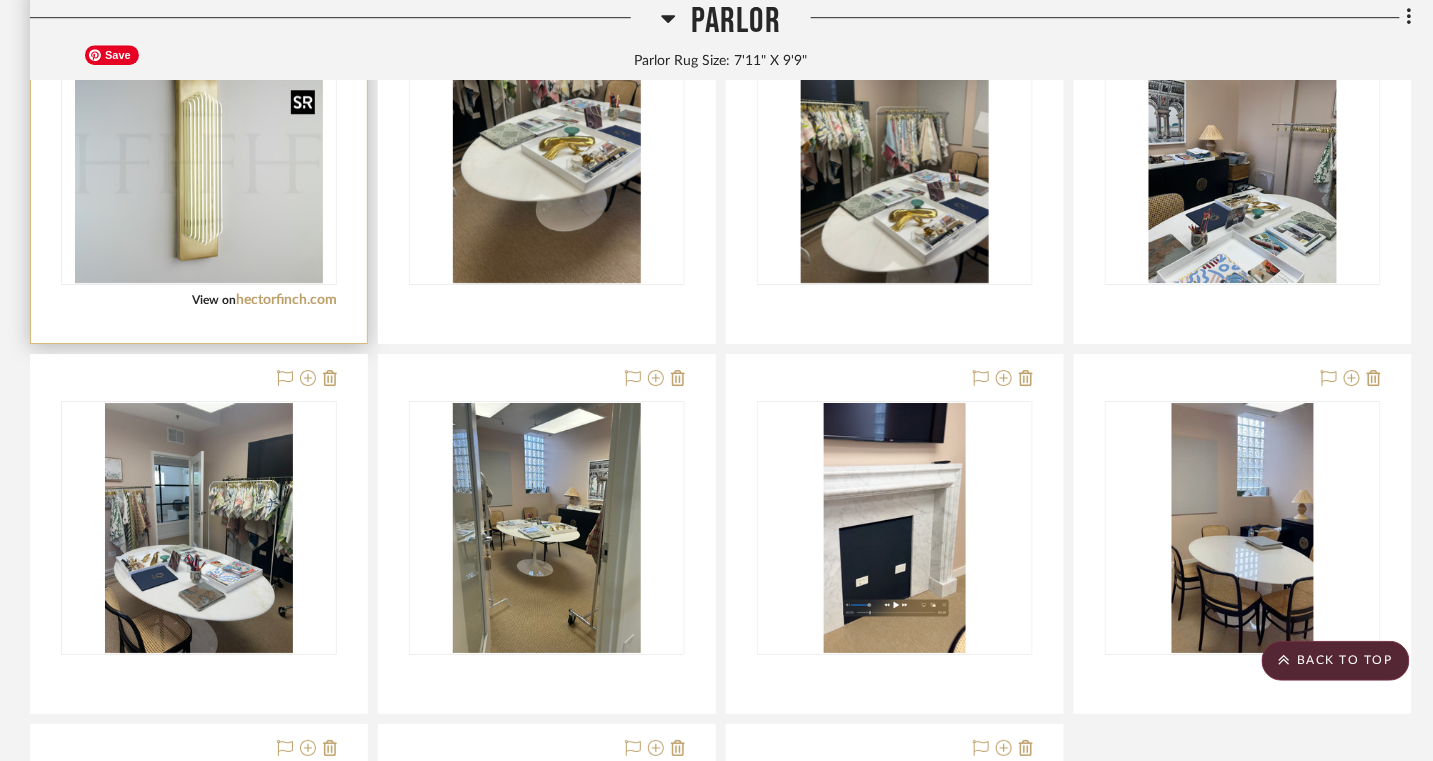click at bounding box center (0, 0) 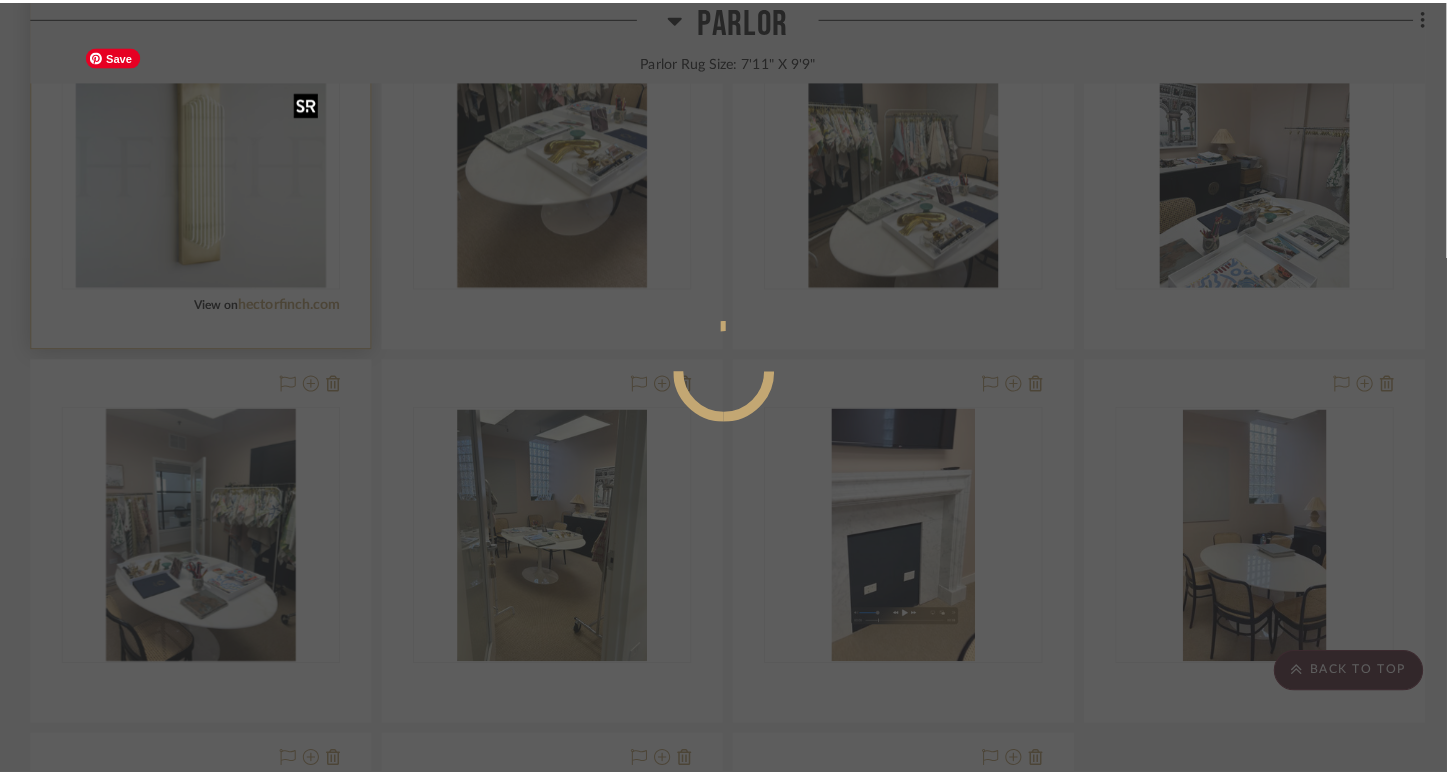 scroll, scrollTop: 0, scrollLeft: 0, axis: both 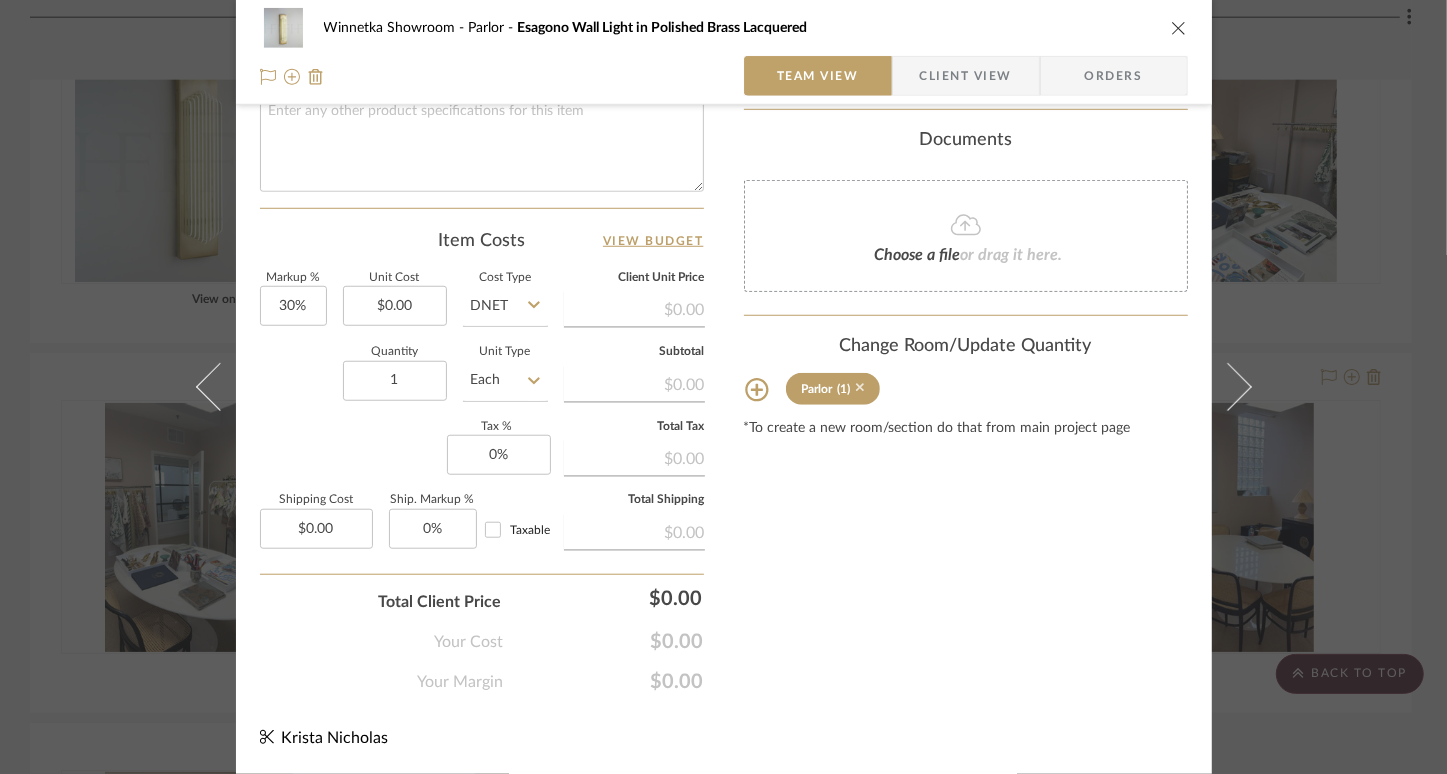 click 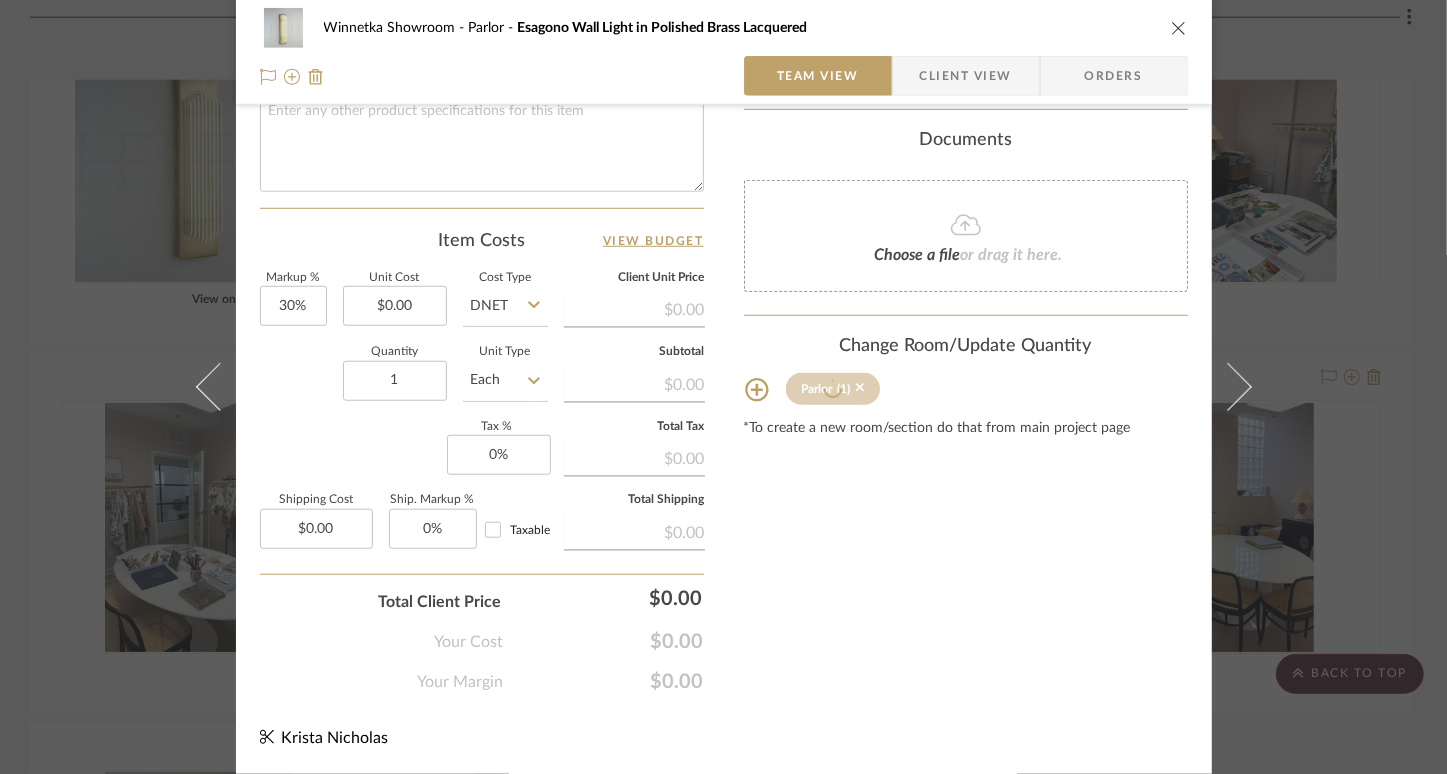 type 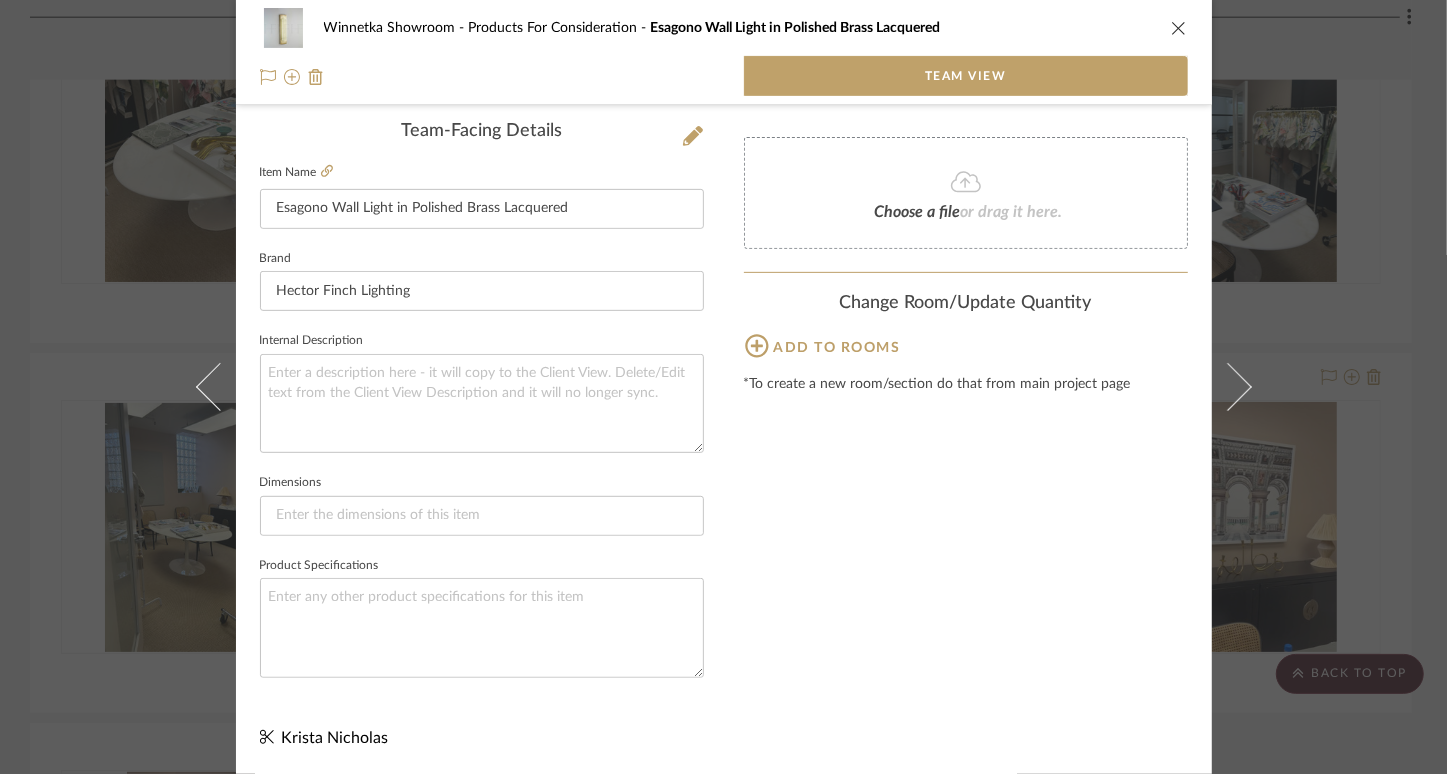 scroll, scrollTop: 502, scrollLeft: 0, axis: vertical 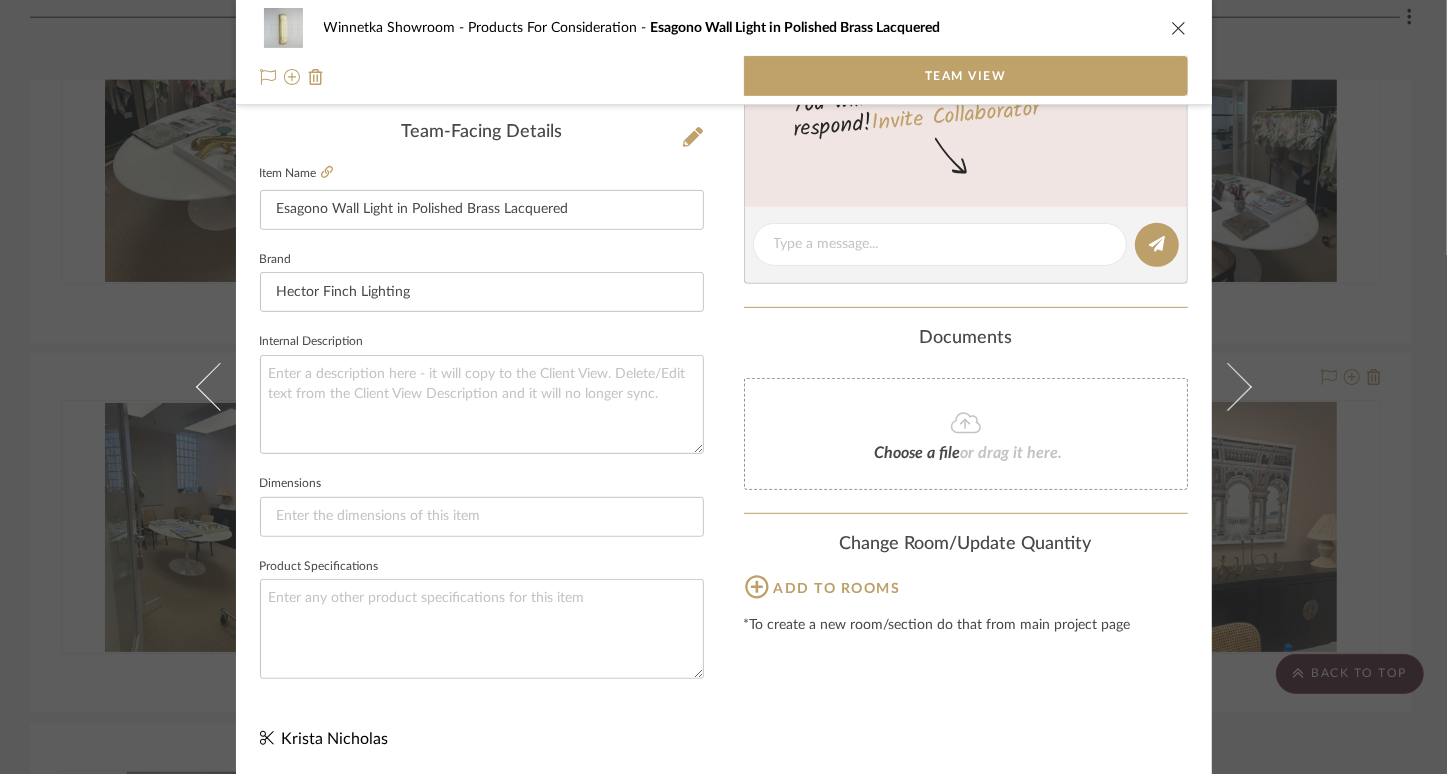 click at bounding box center (1179, 28) 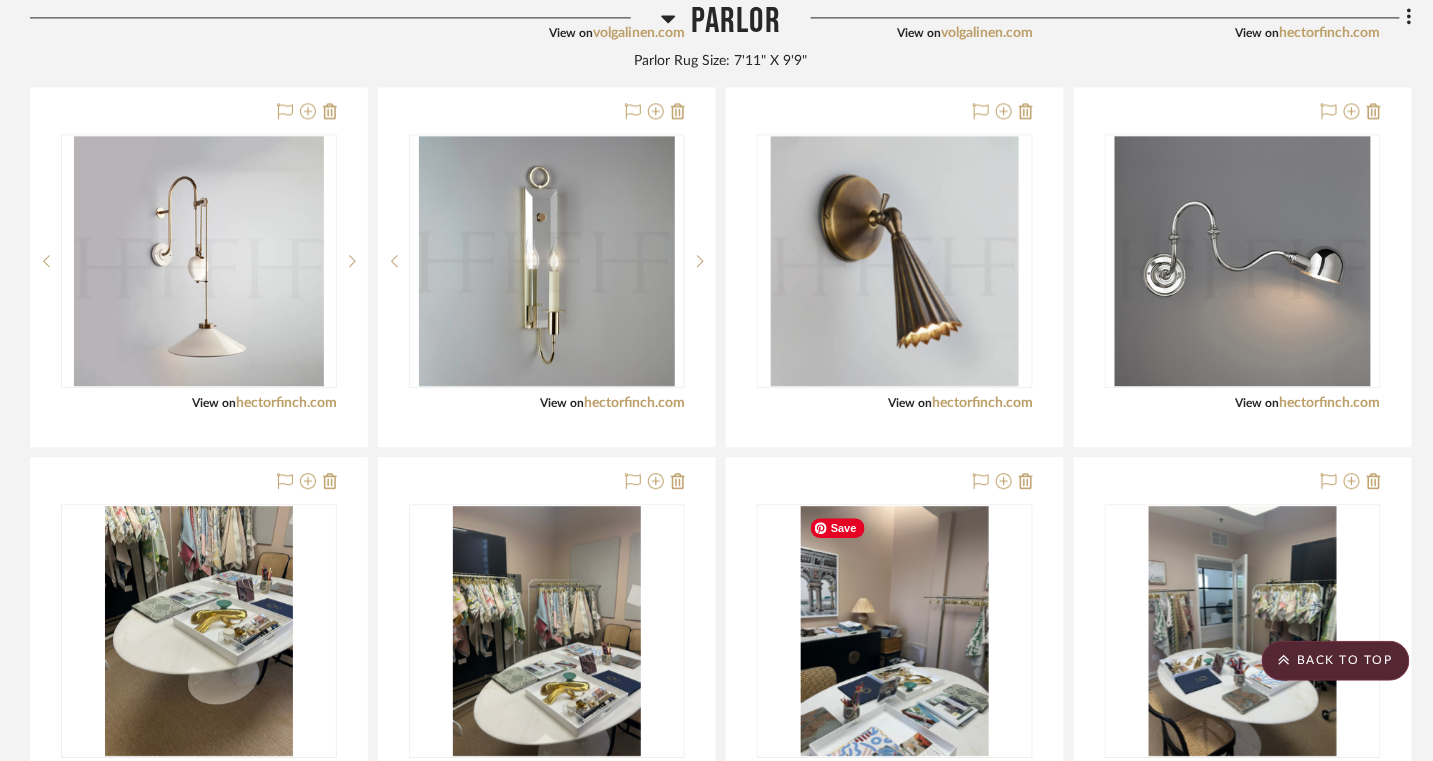 scroll, scrollTop: 5862, scrollLeft: 0, axis: vertical 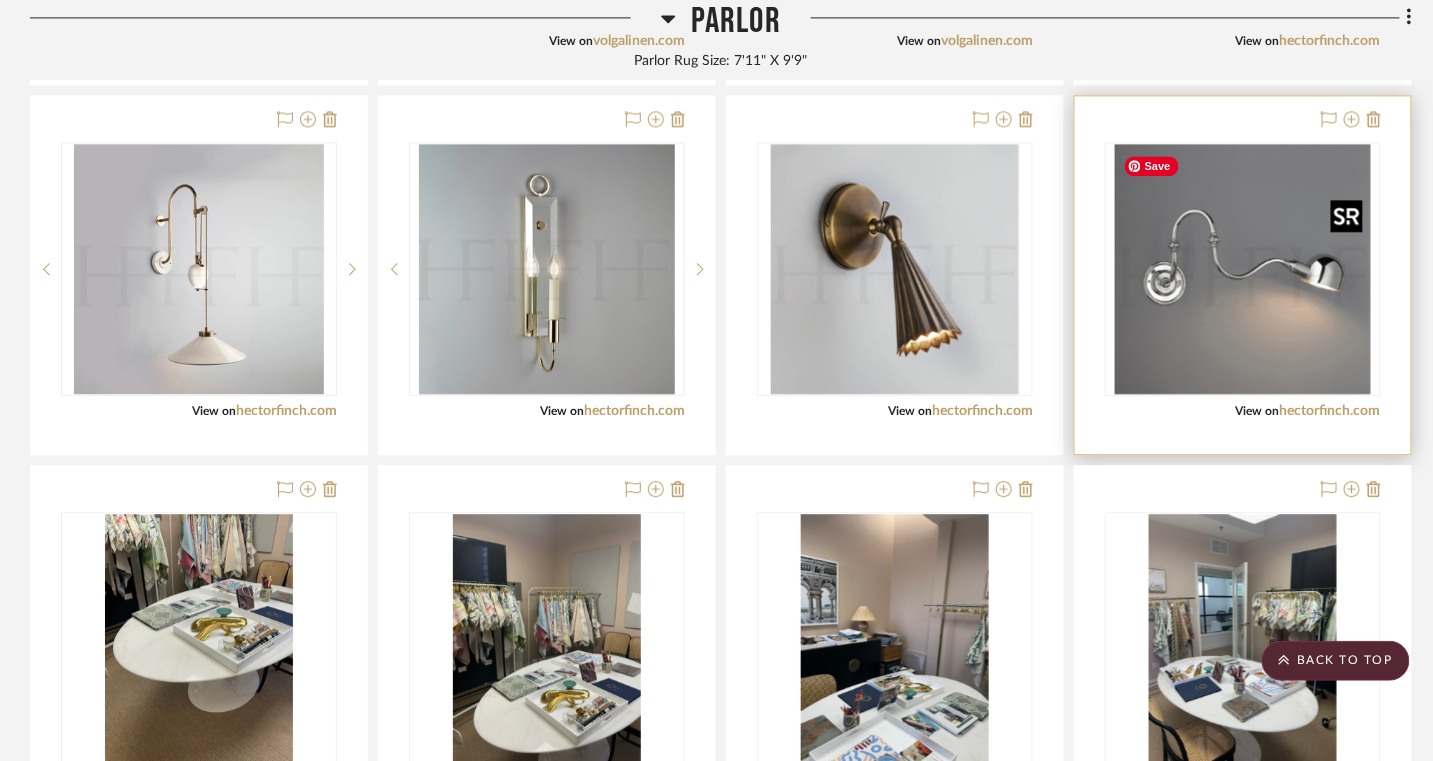click at bounding box center (0, 0) 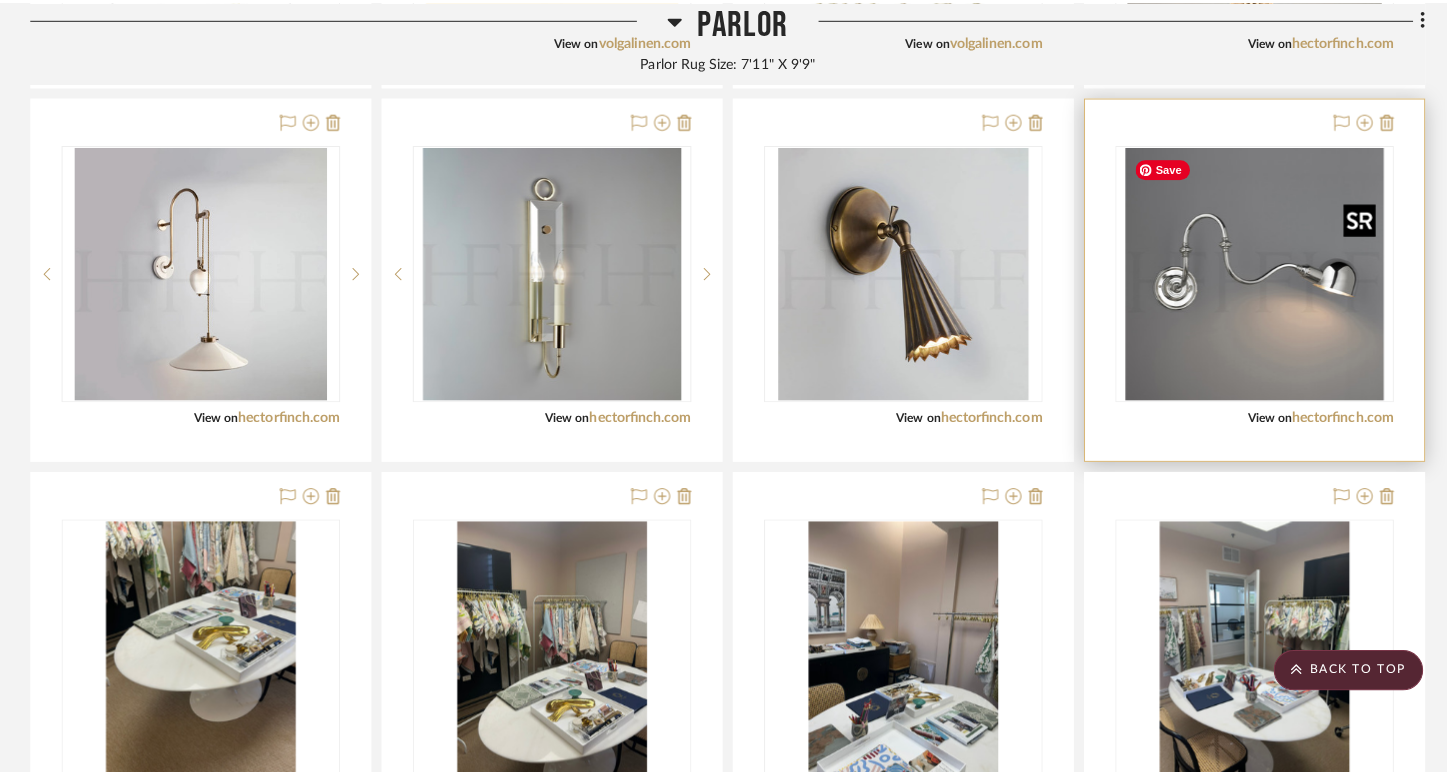 scroll, scrollTop: 0, scrollLeft: 0, axis: both 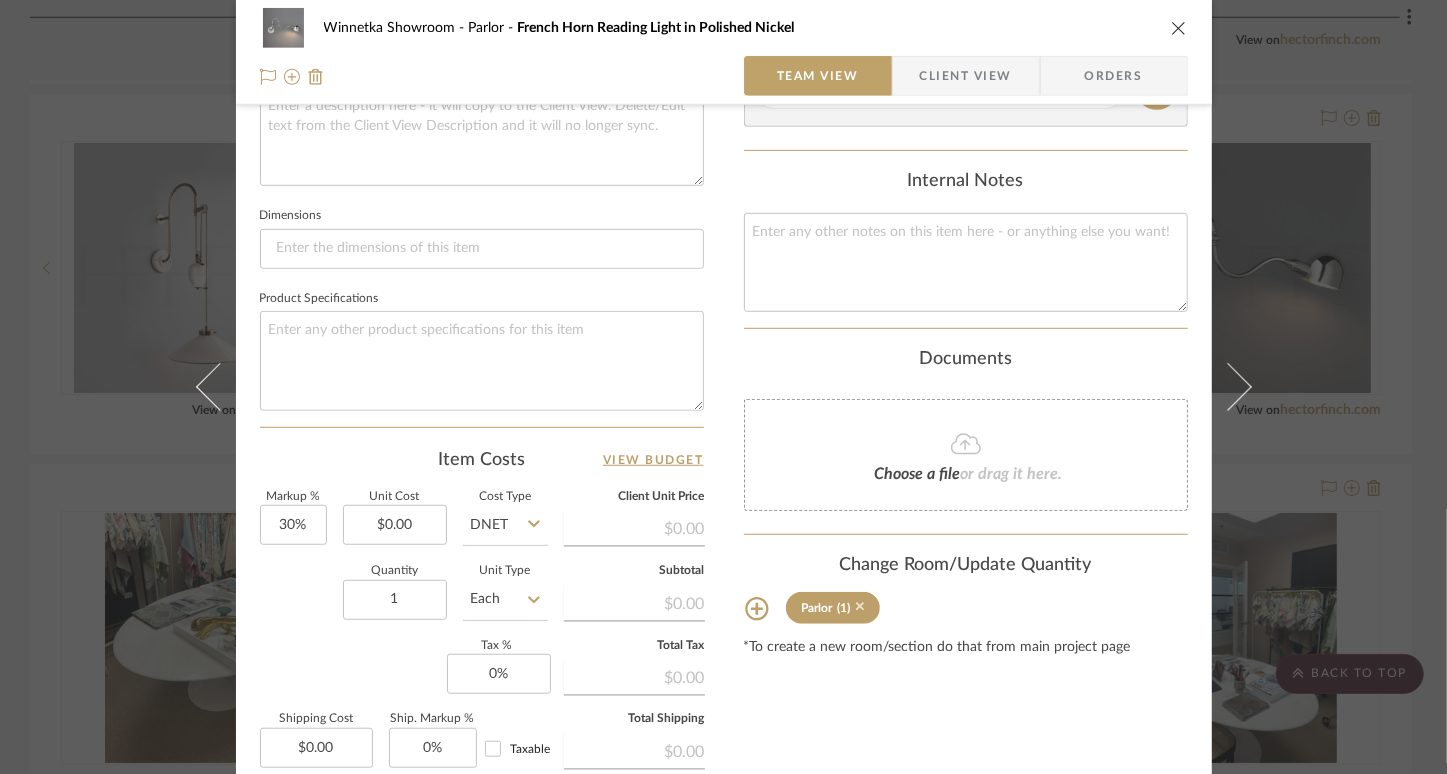 click 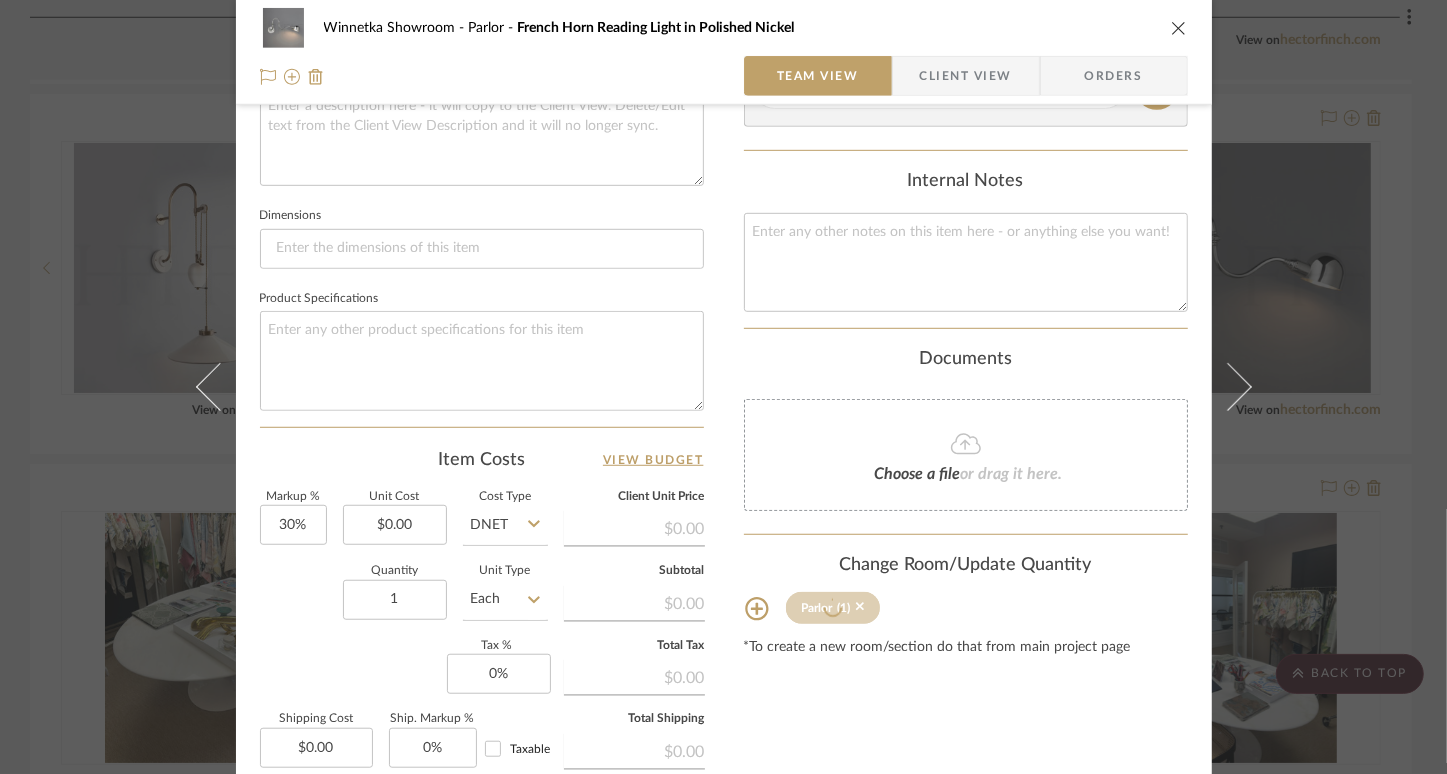 type 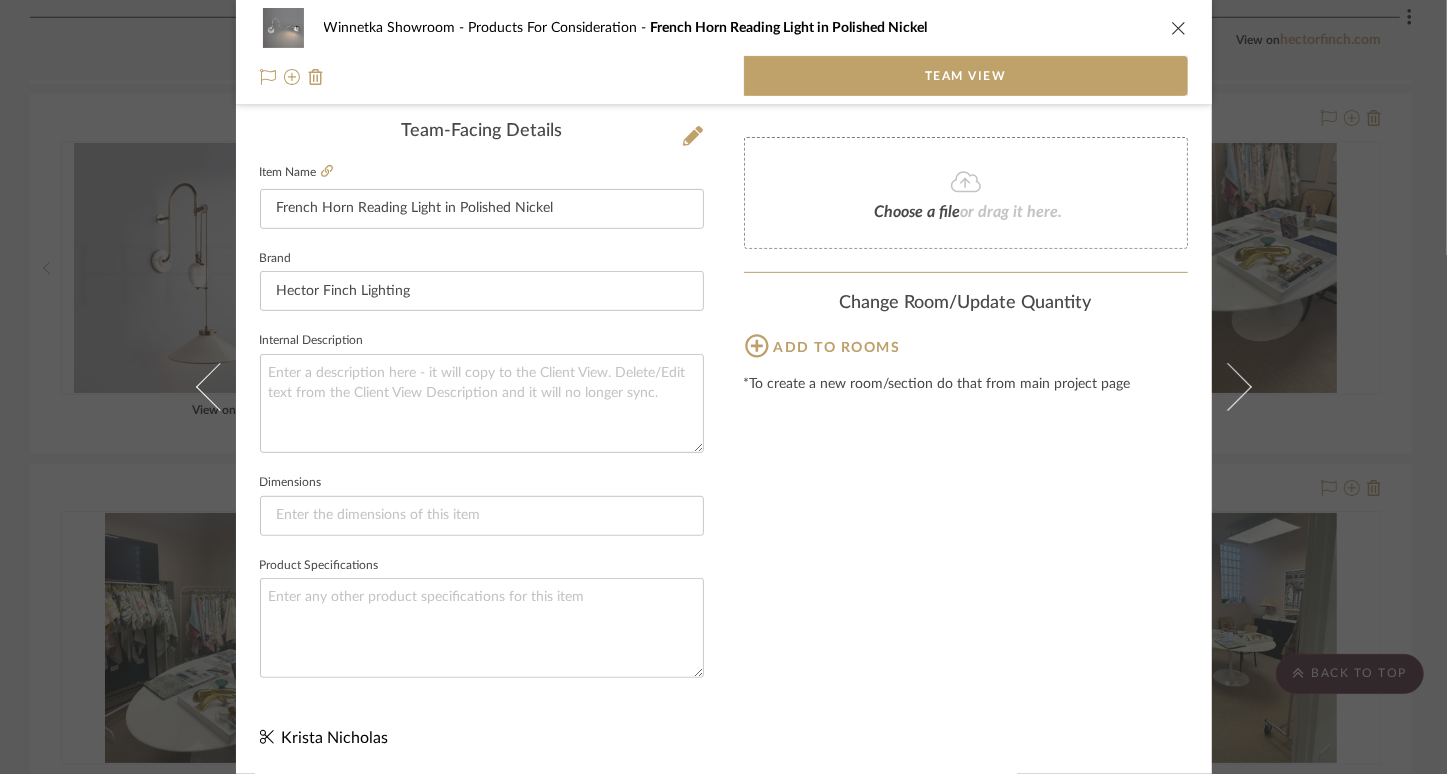 scroll, scrollTop: 502, scrollLeft: 0, axis: vertical 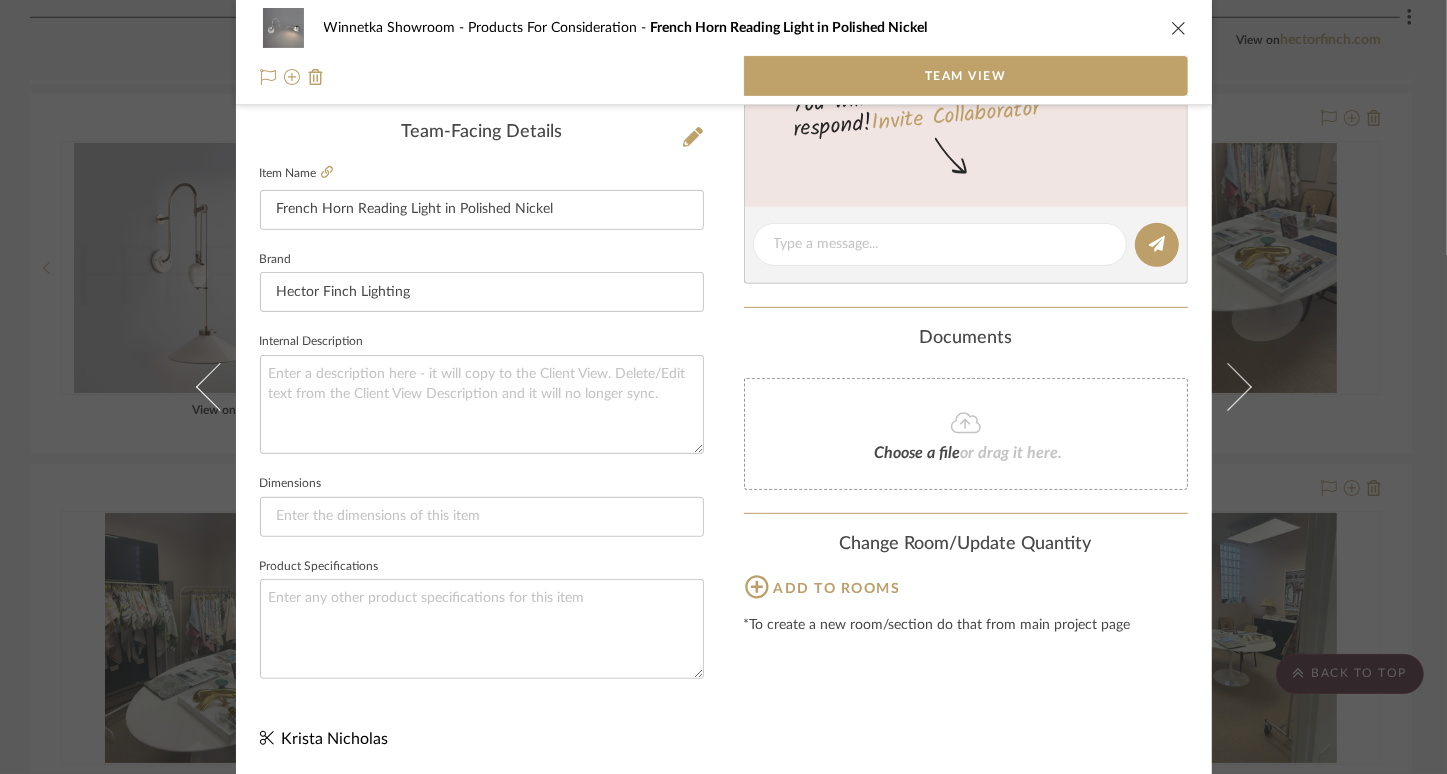 click at bounding box center (1179, 28) 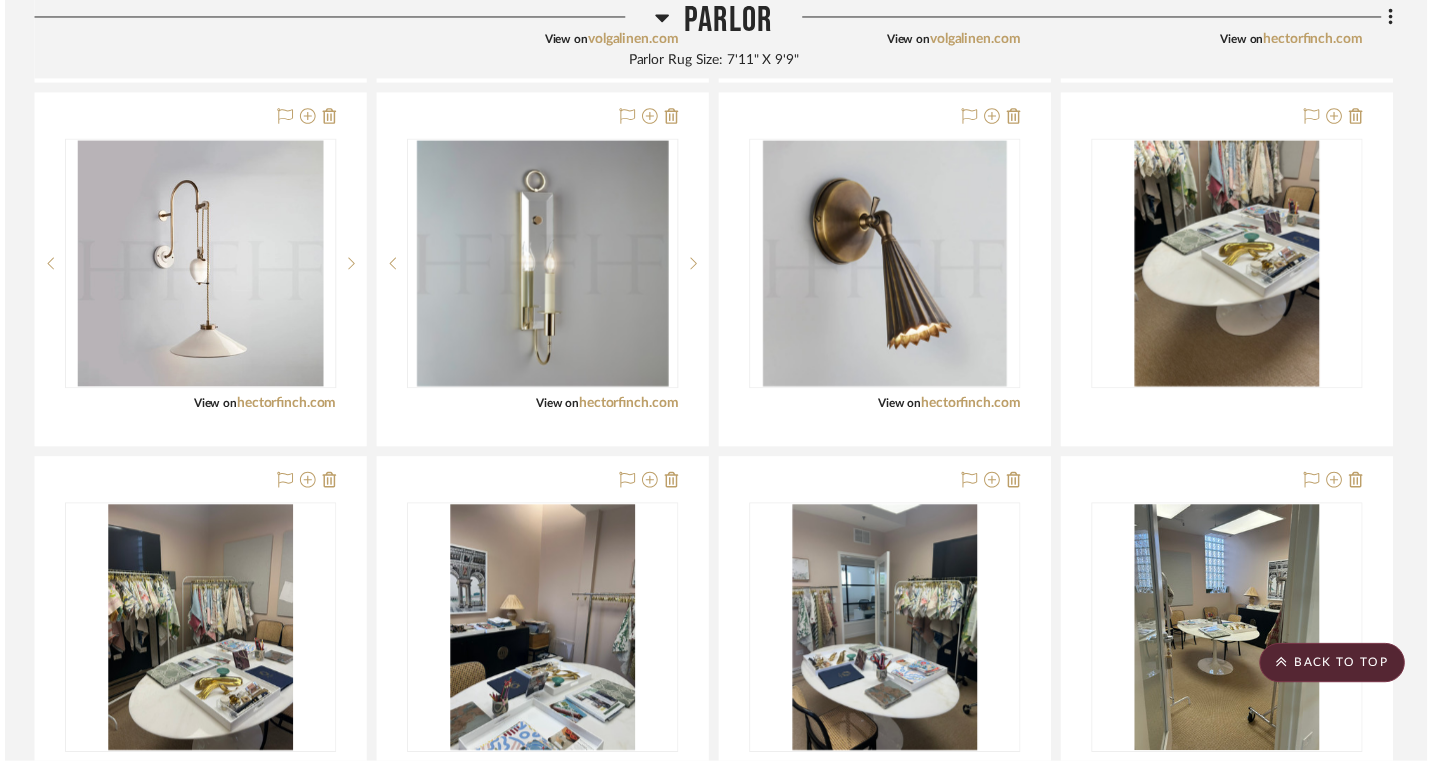 scroll 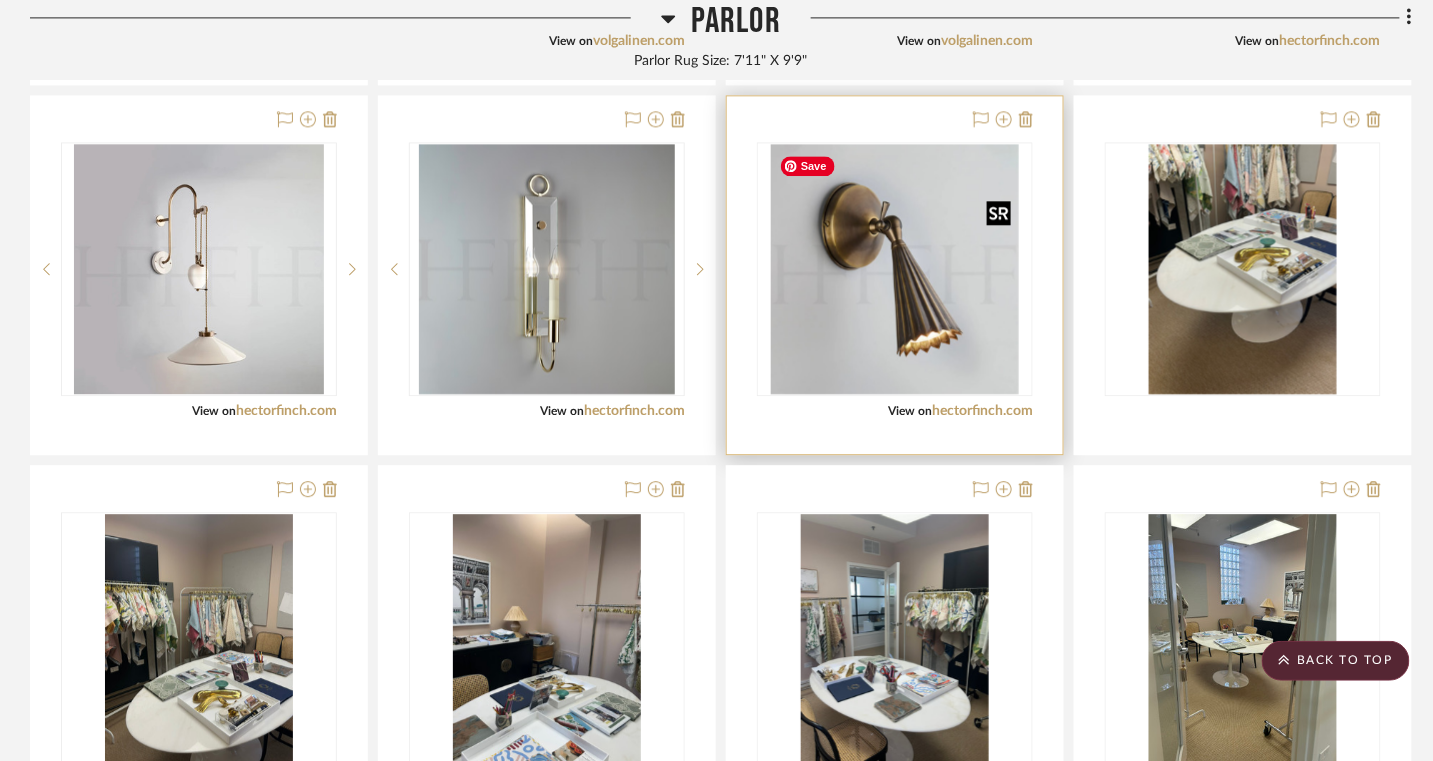 click at bounding box center (895, 269) 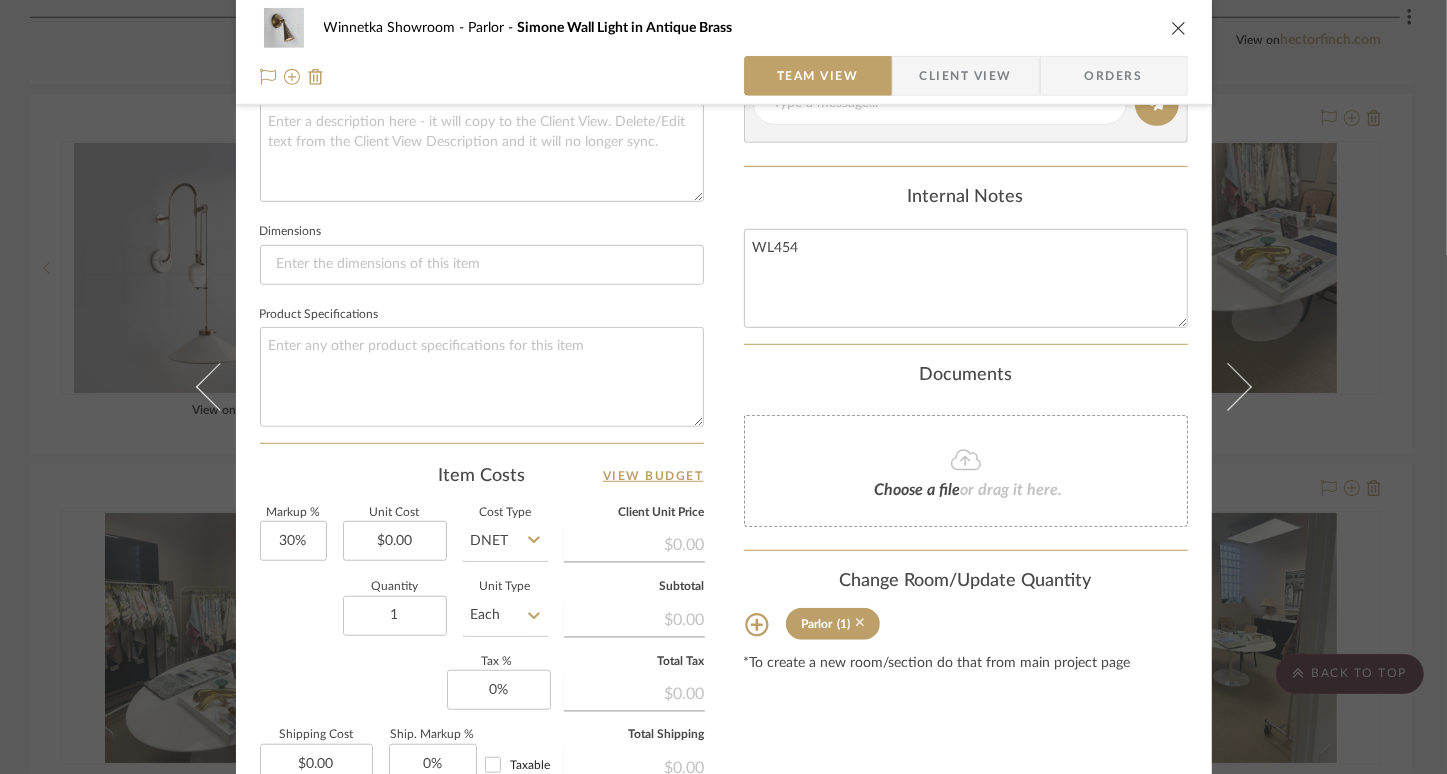click 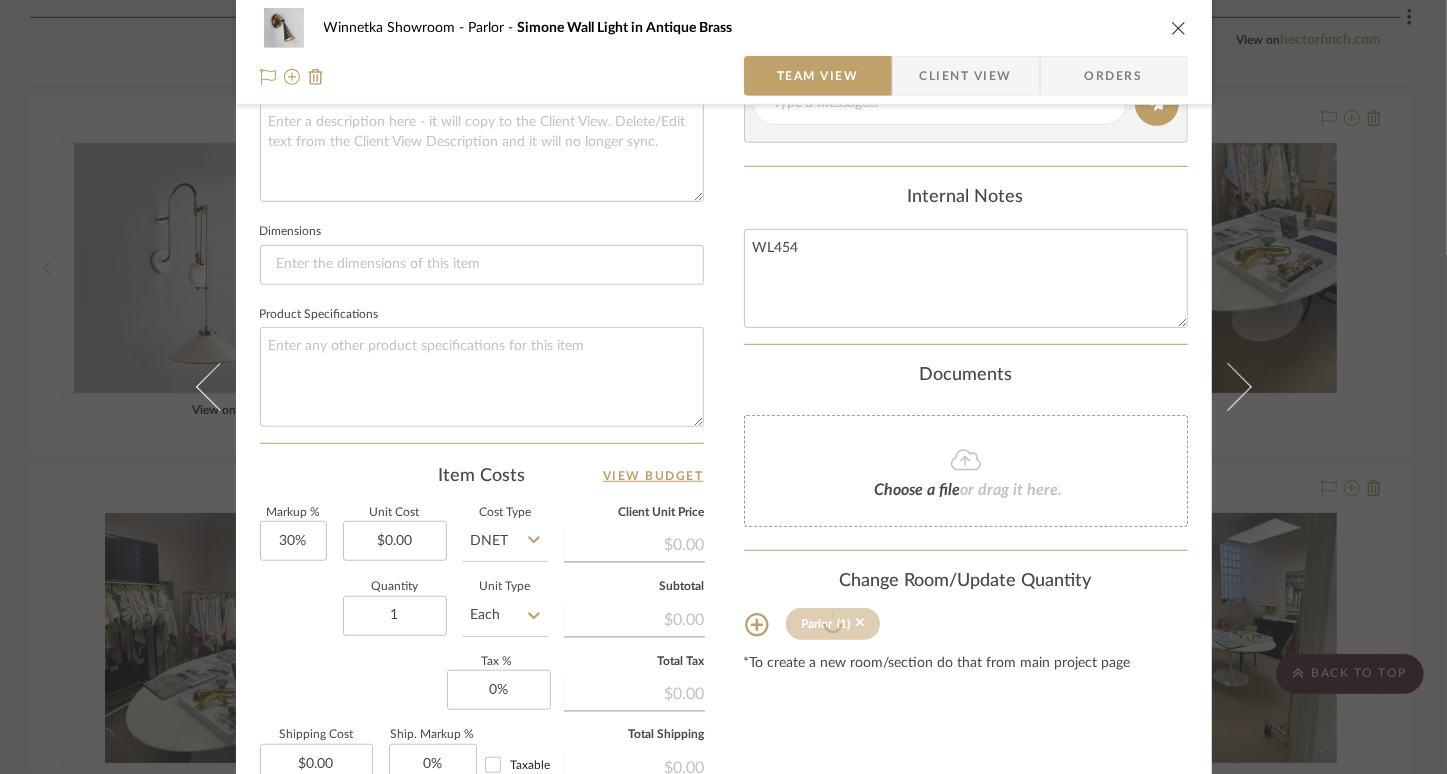 type 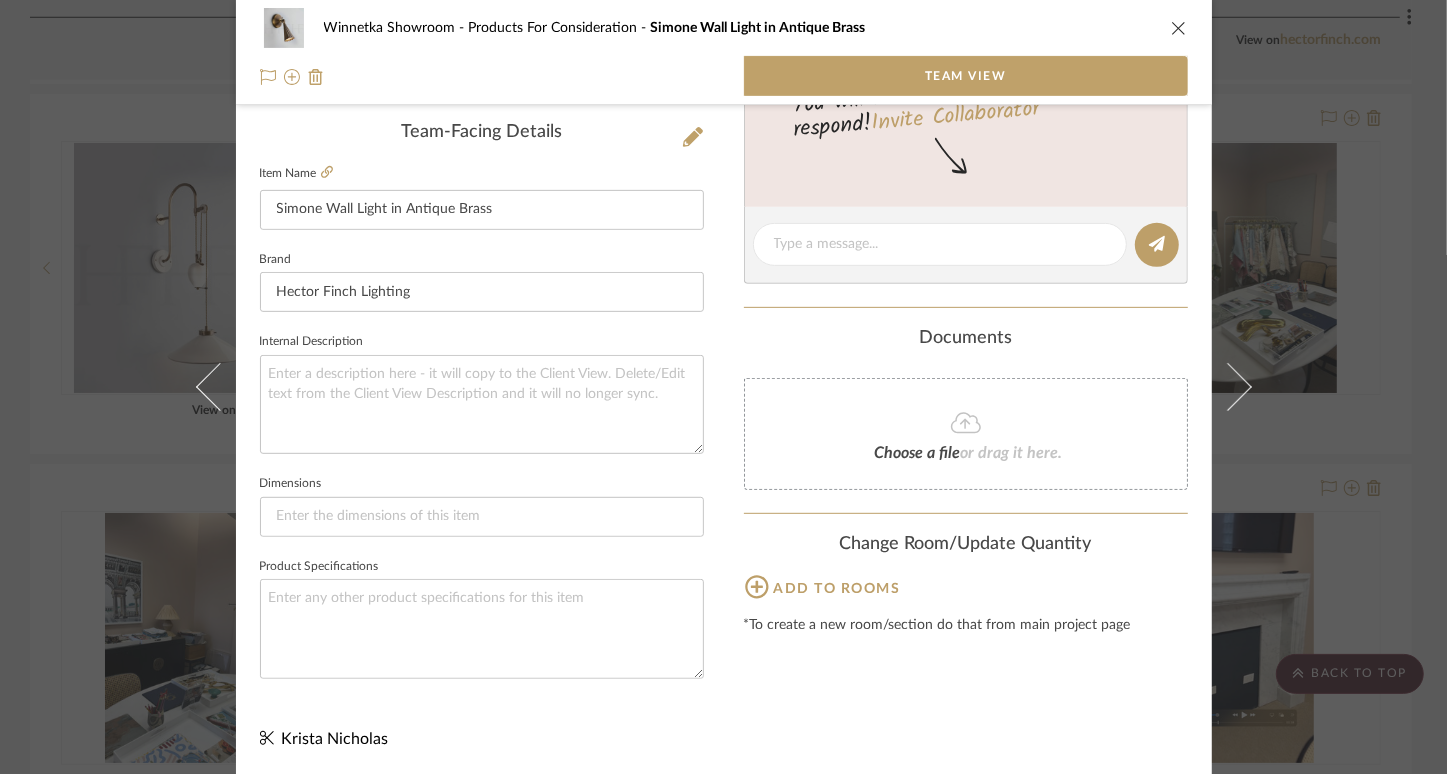 click at bounding box center (1179, 28) 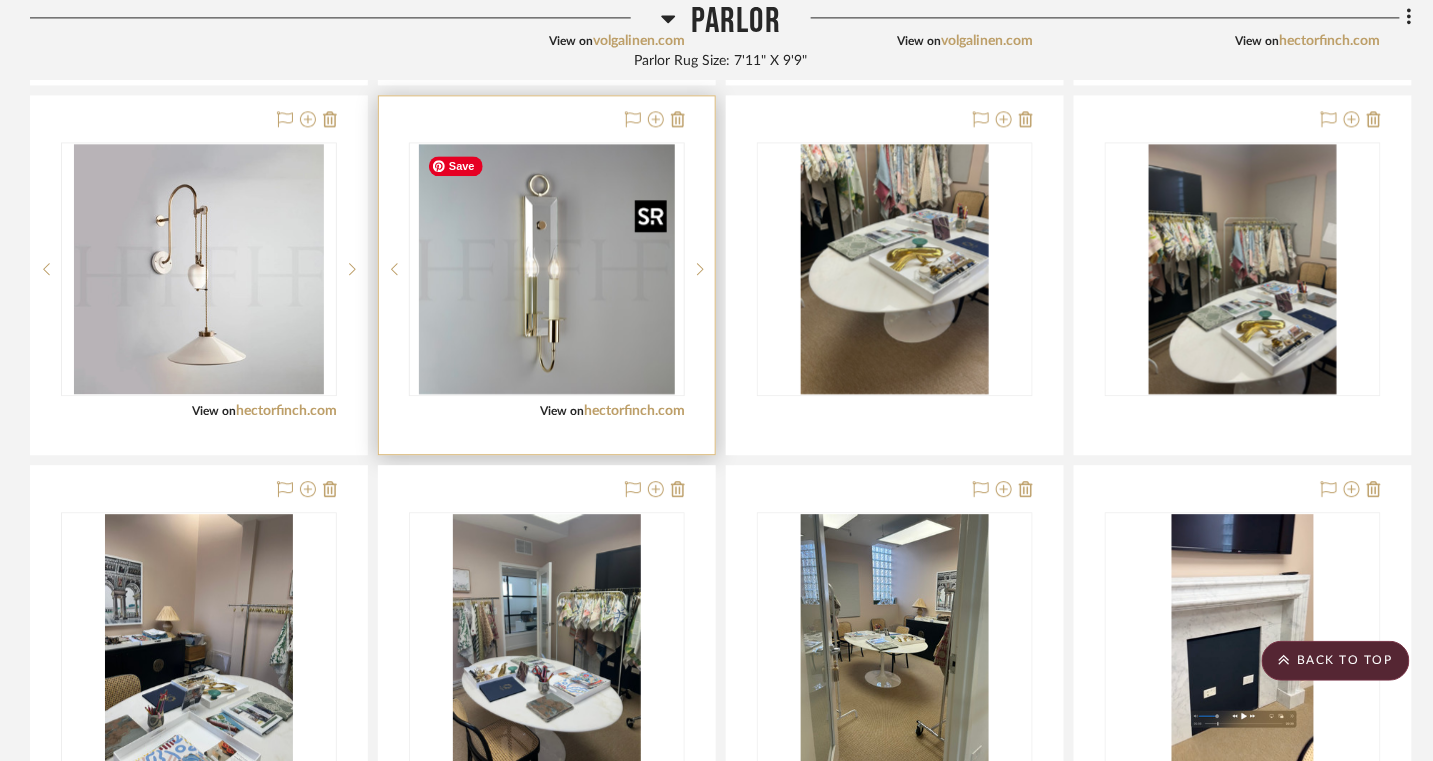click at bounding box center [546, 269] 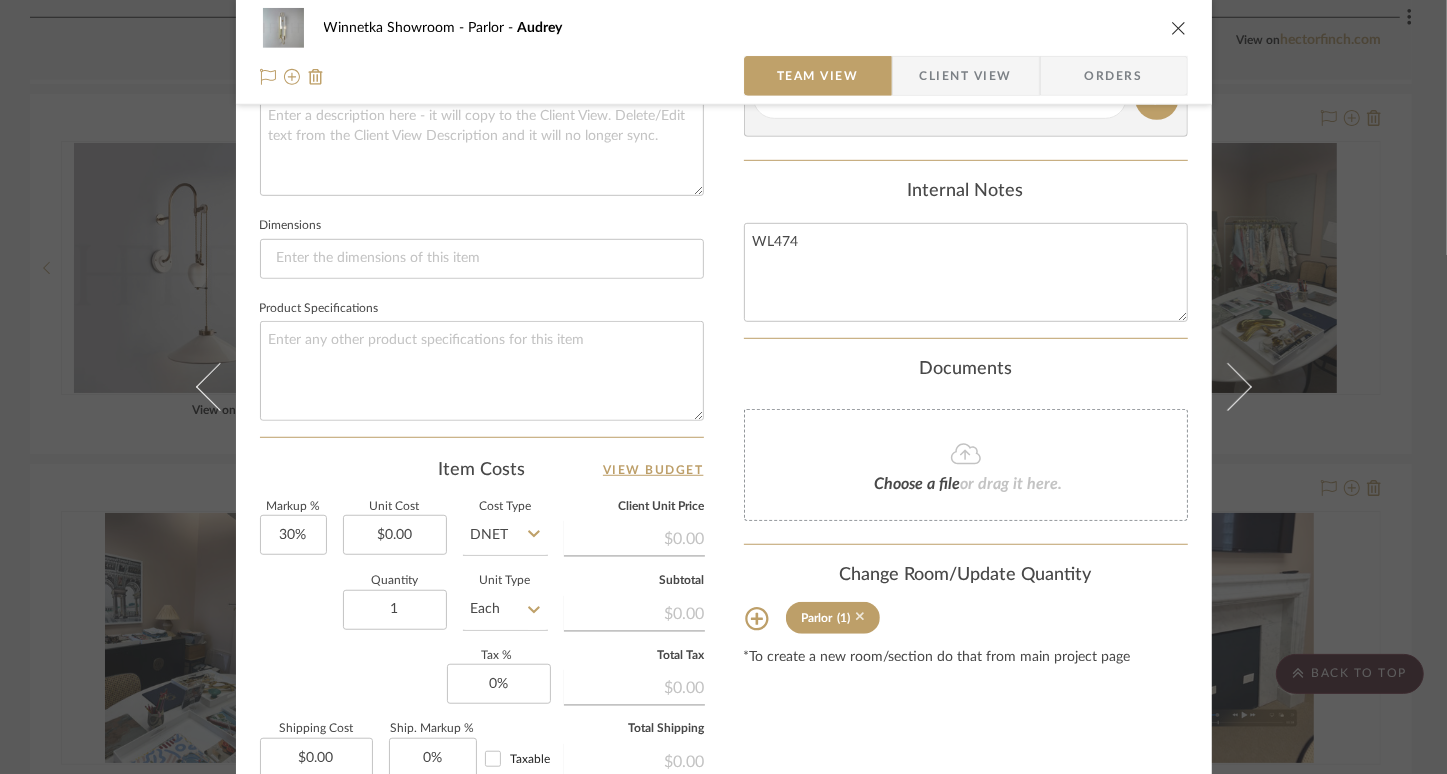 click 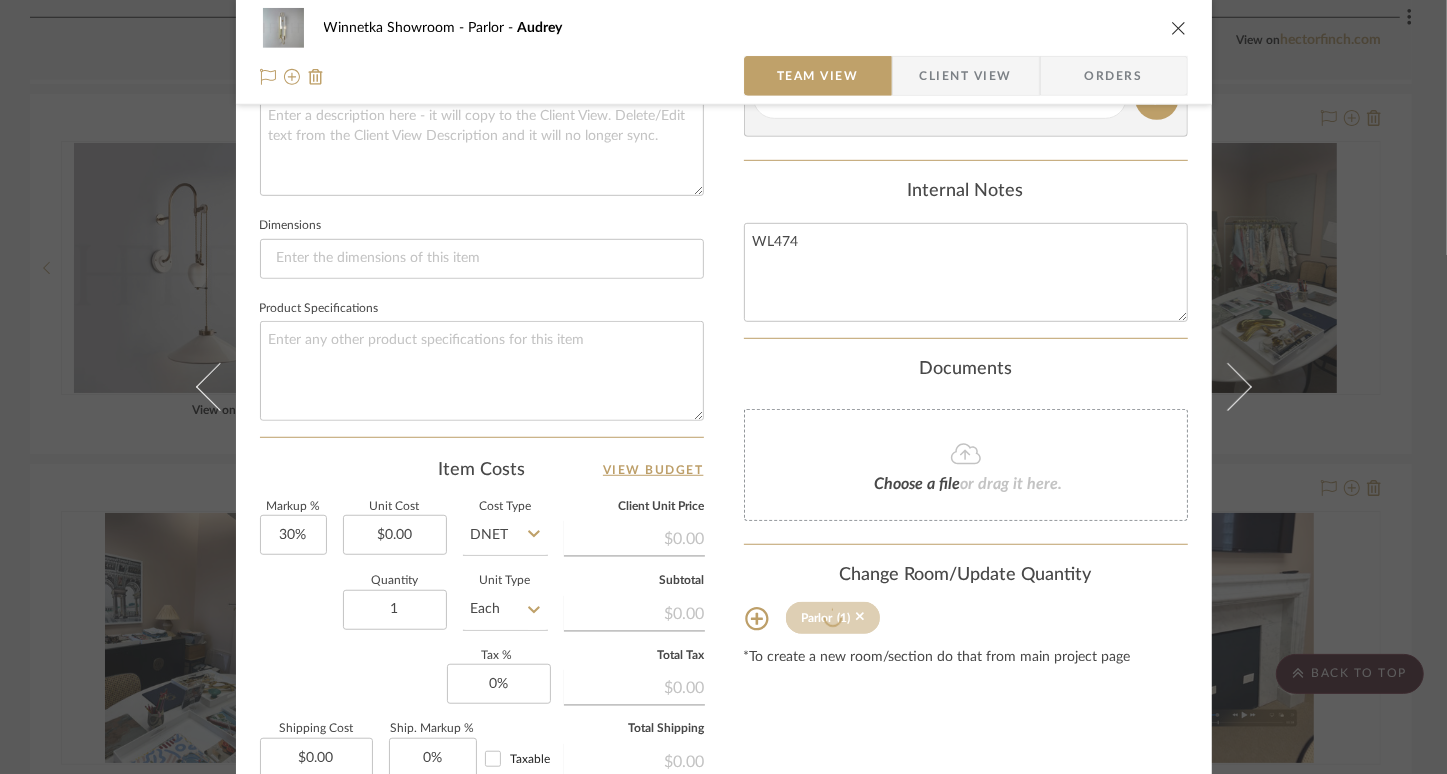 type 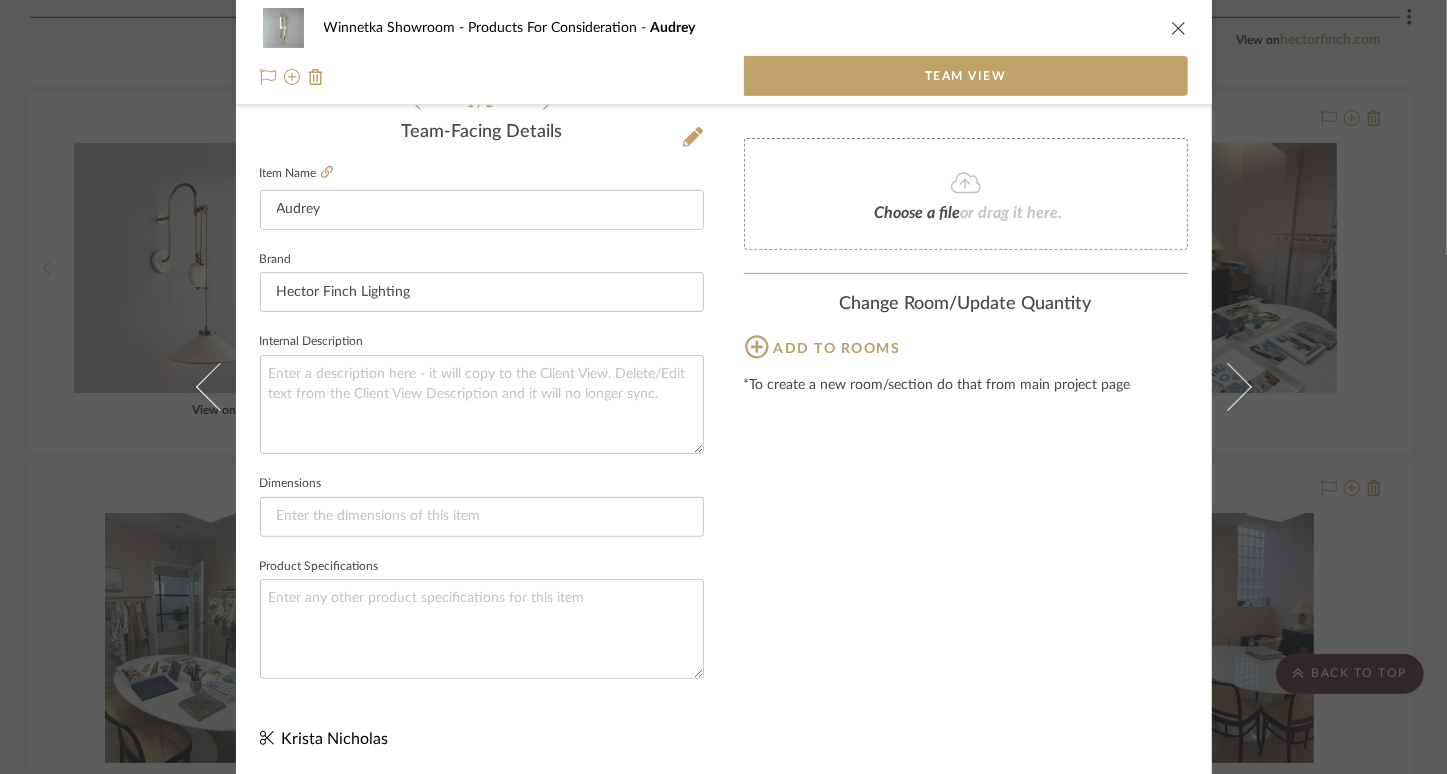 click at bounding box center [1179, 28] 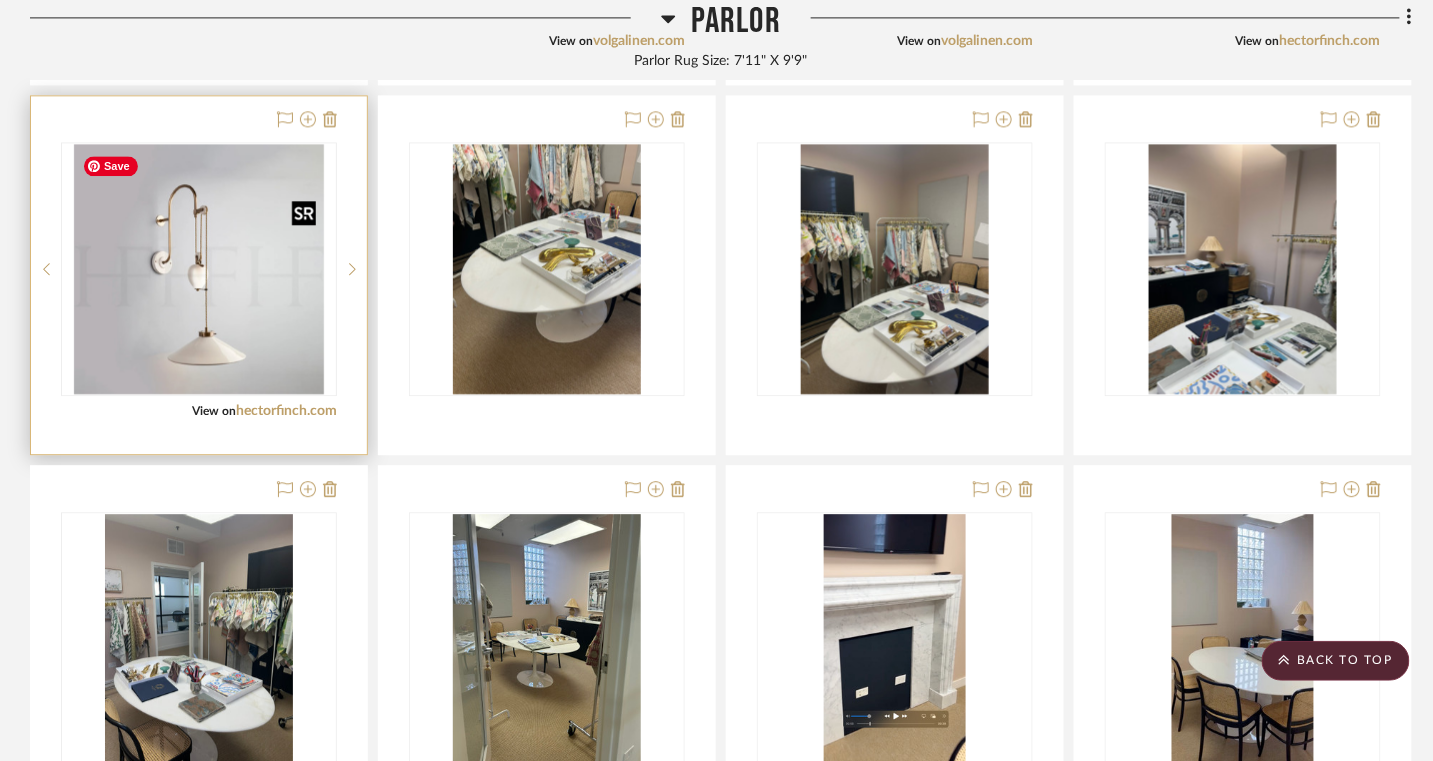 click at bounding box center (0, 0) 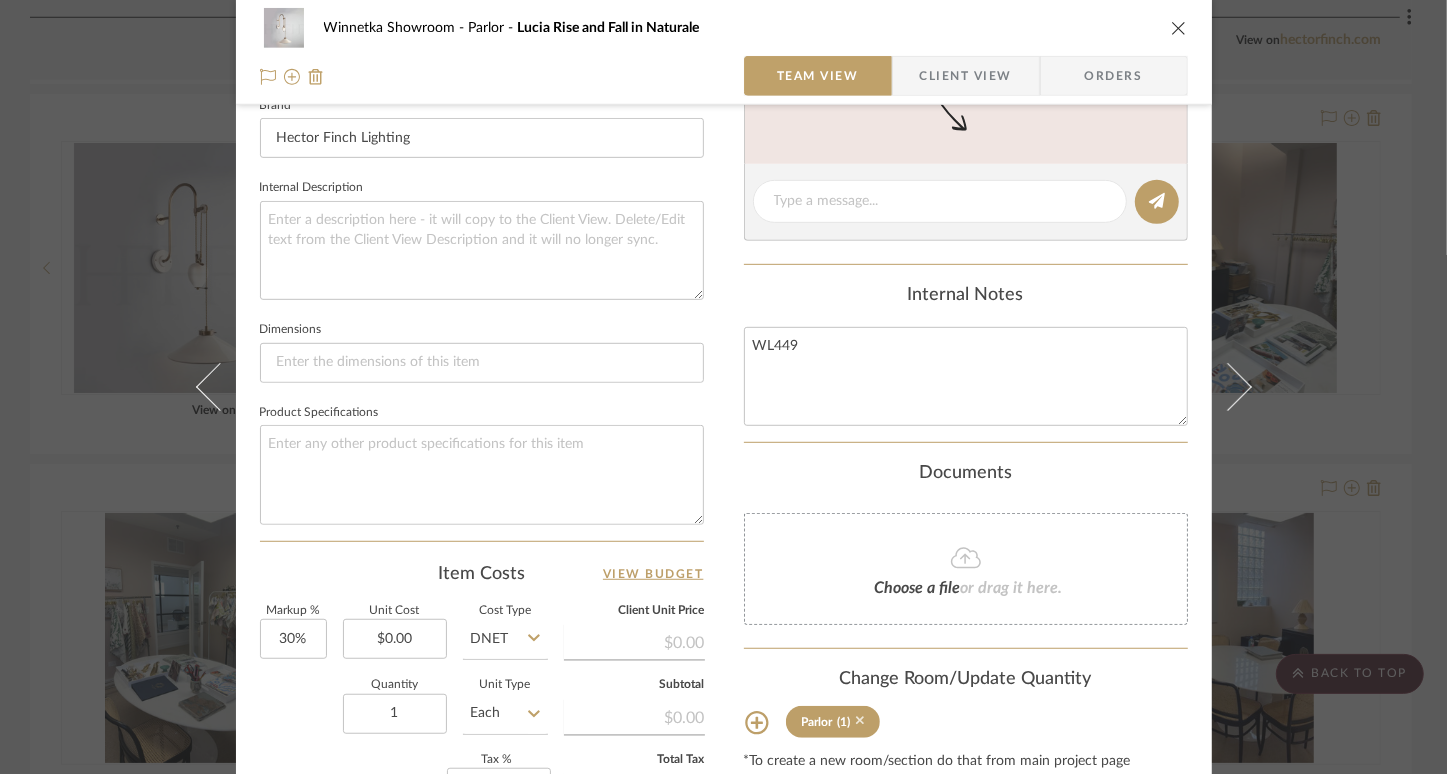 click 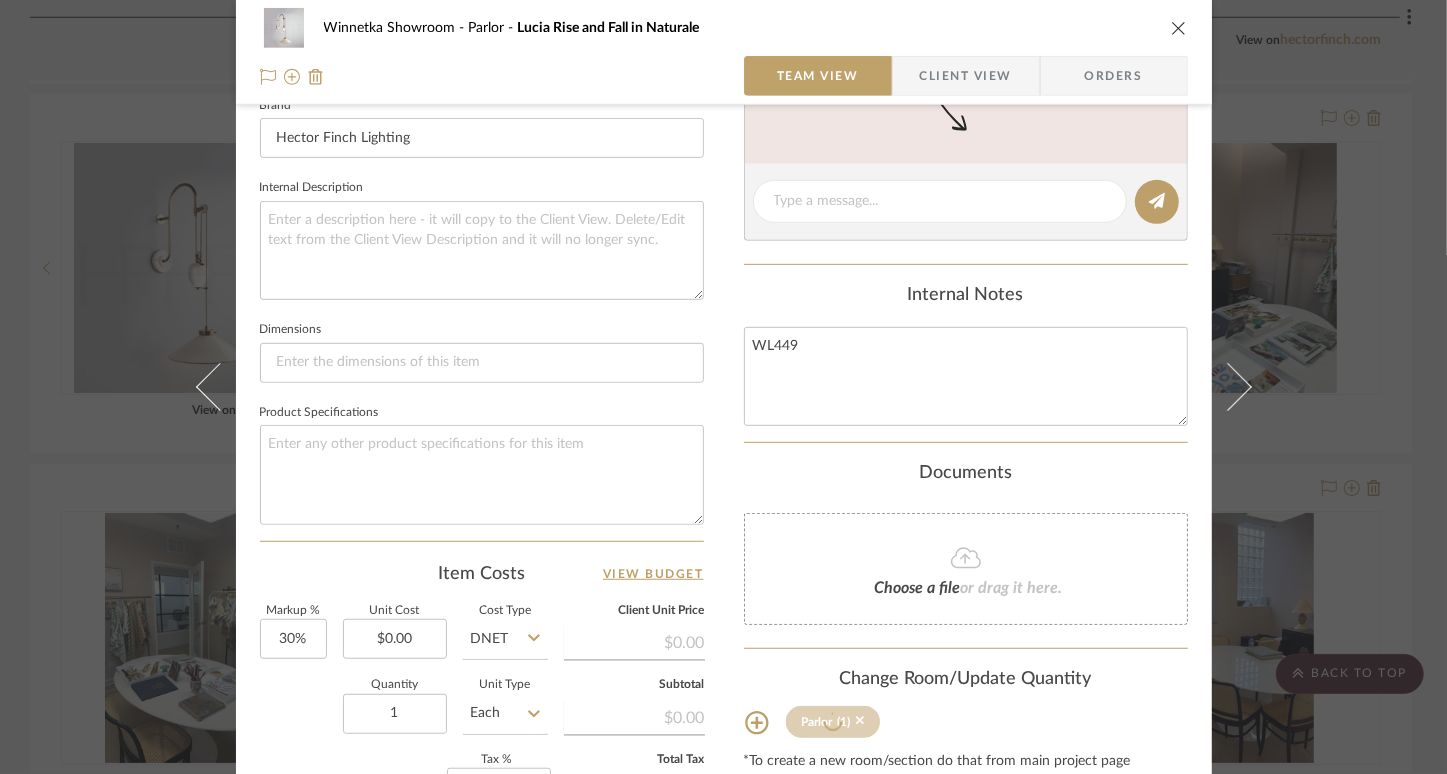type 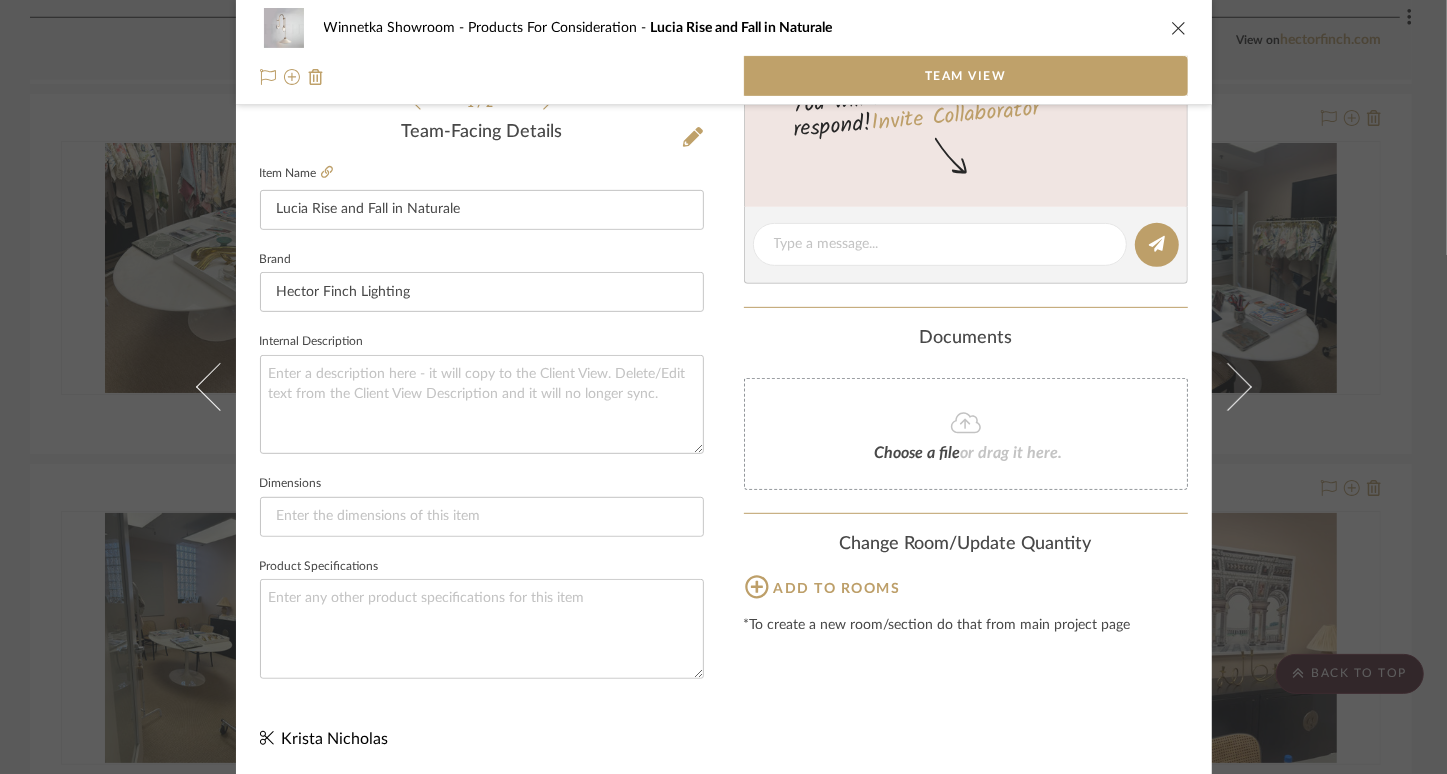 click at bounding box center (1179, 28) 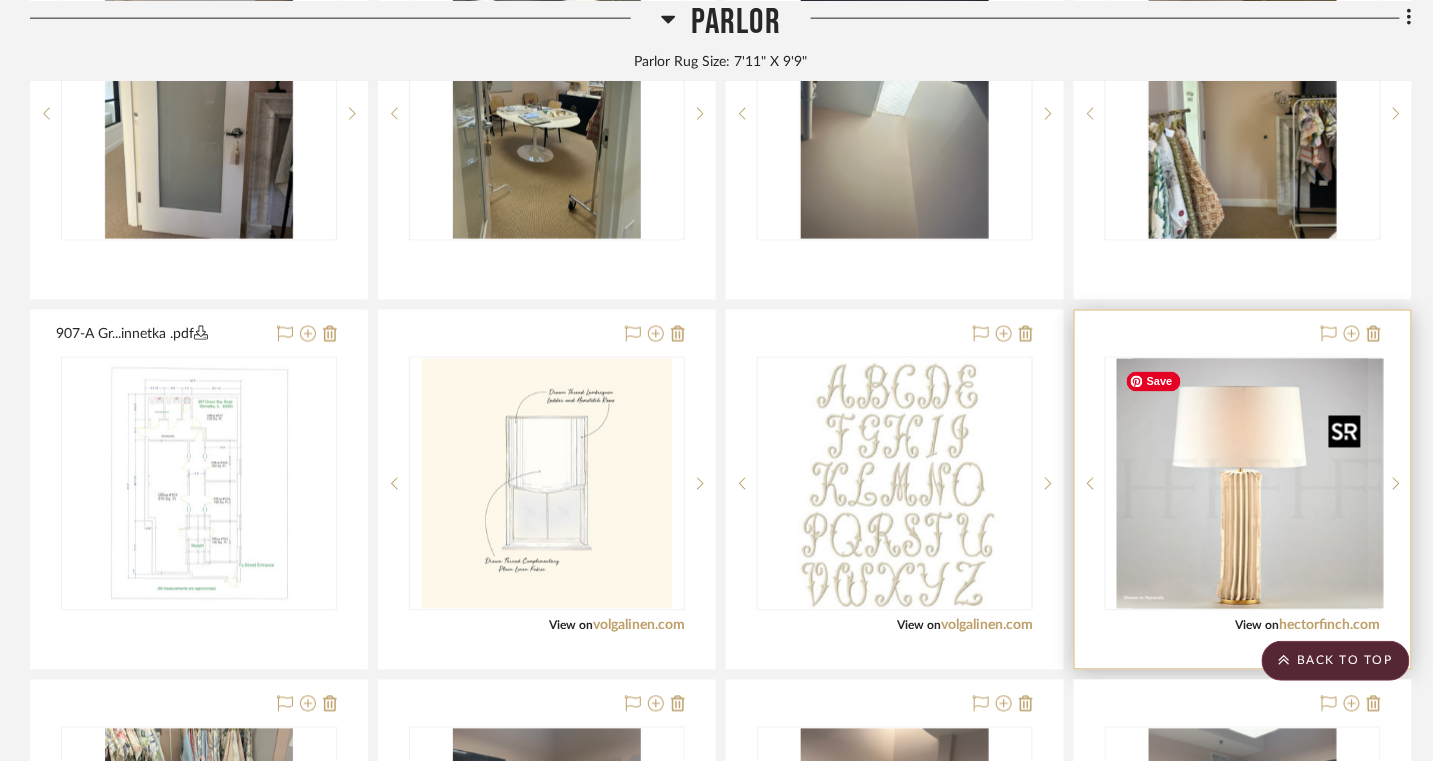 click at bounding box center [1243, 484] 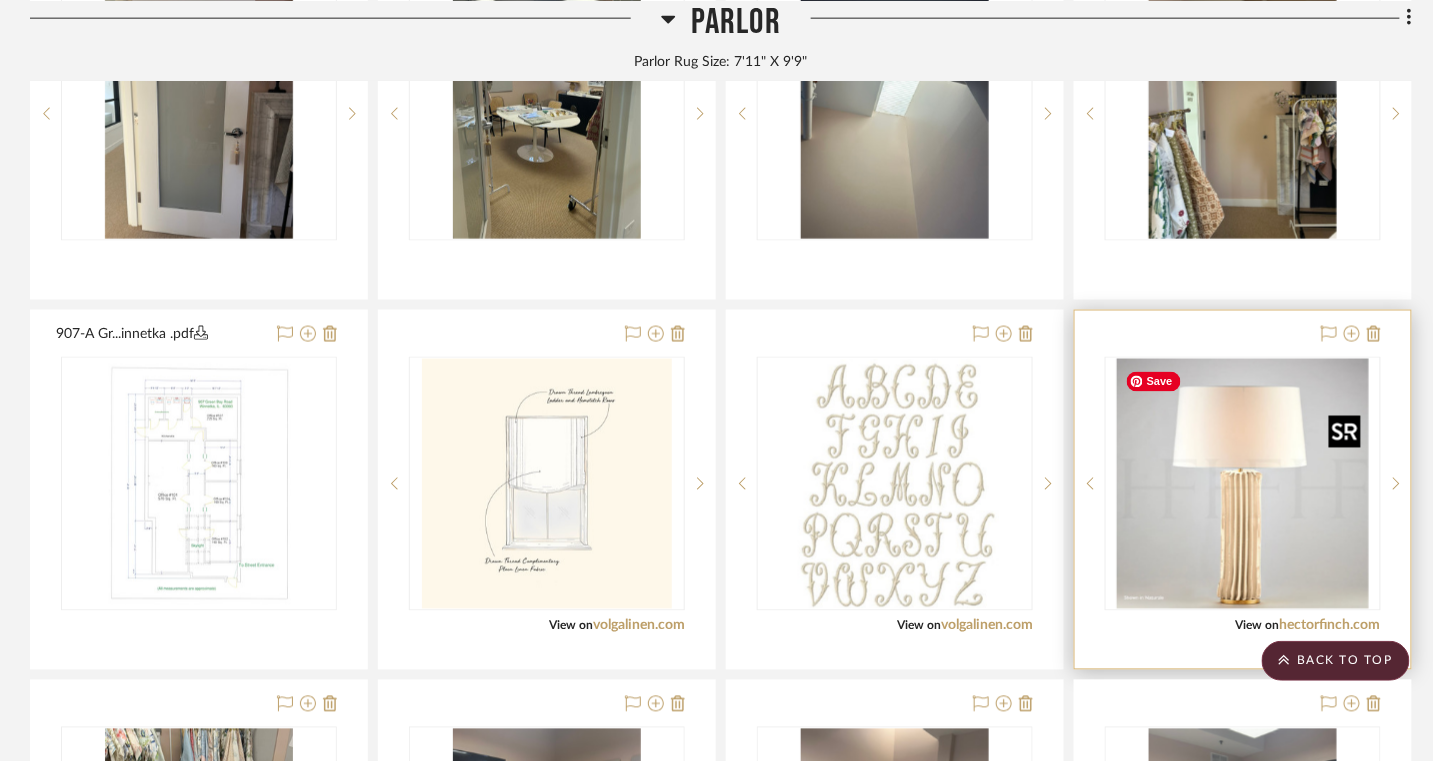click at bounding box center (1242, 484) 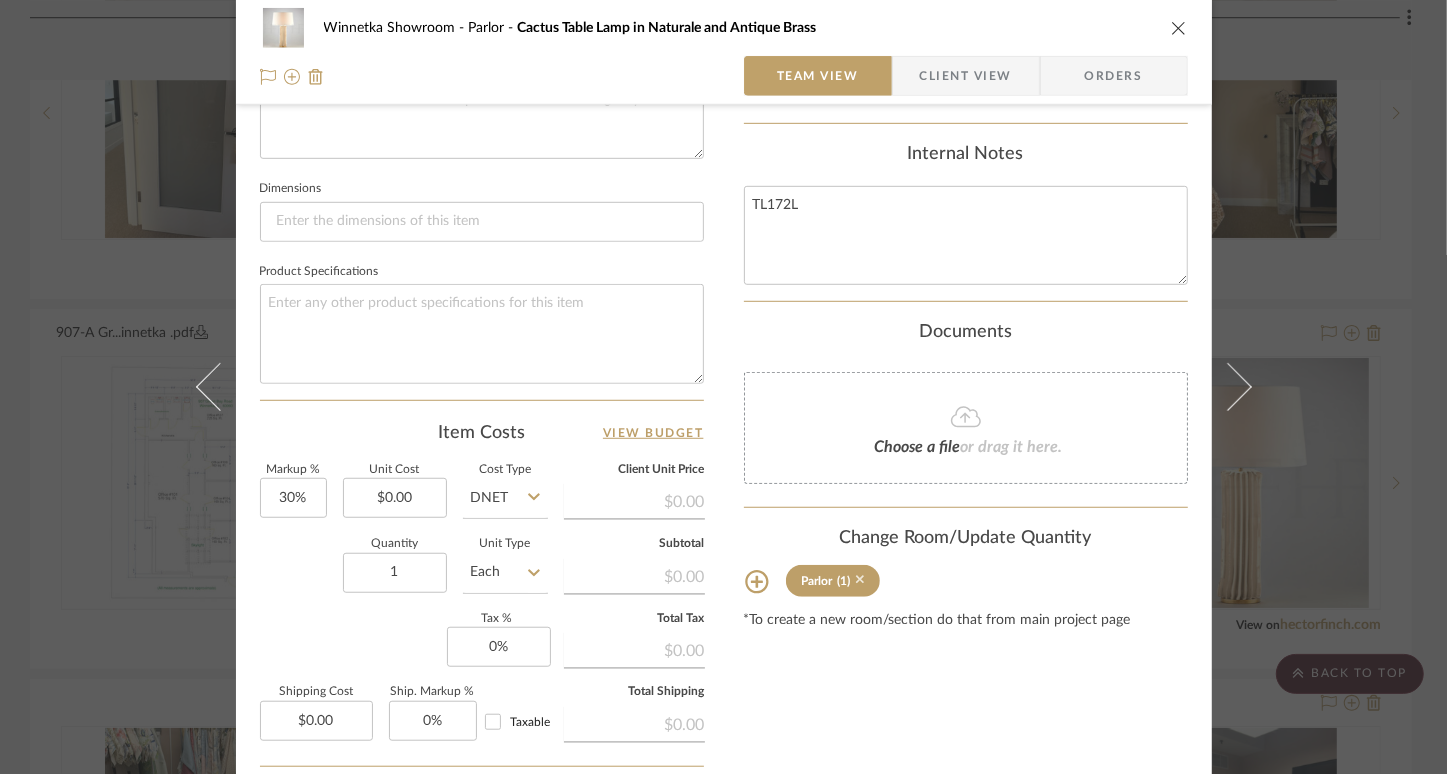 click 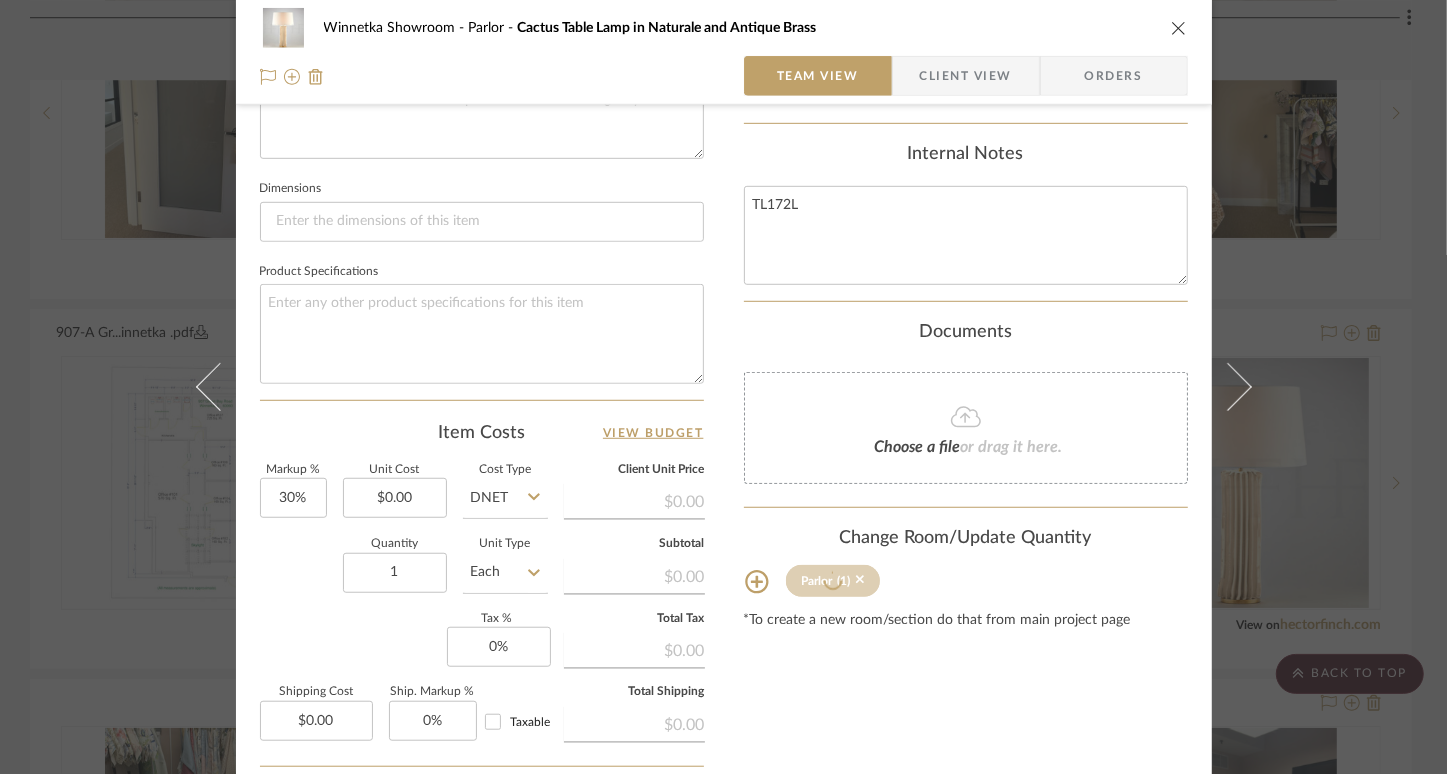 type 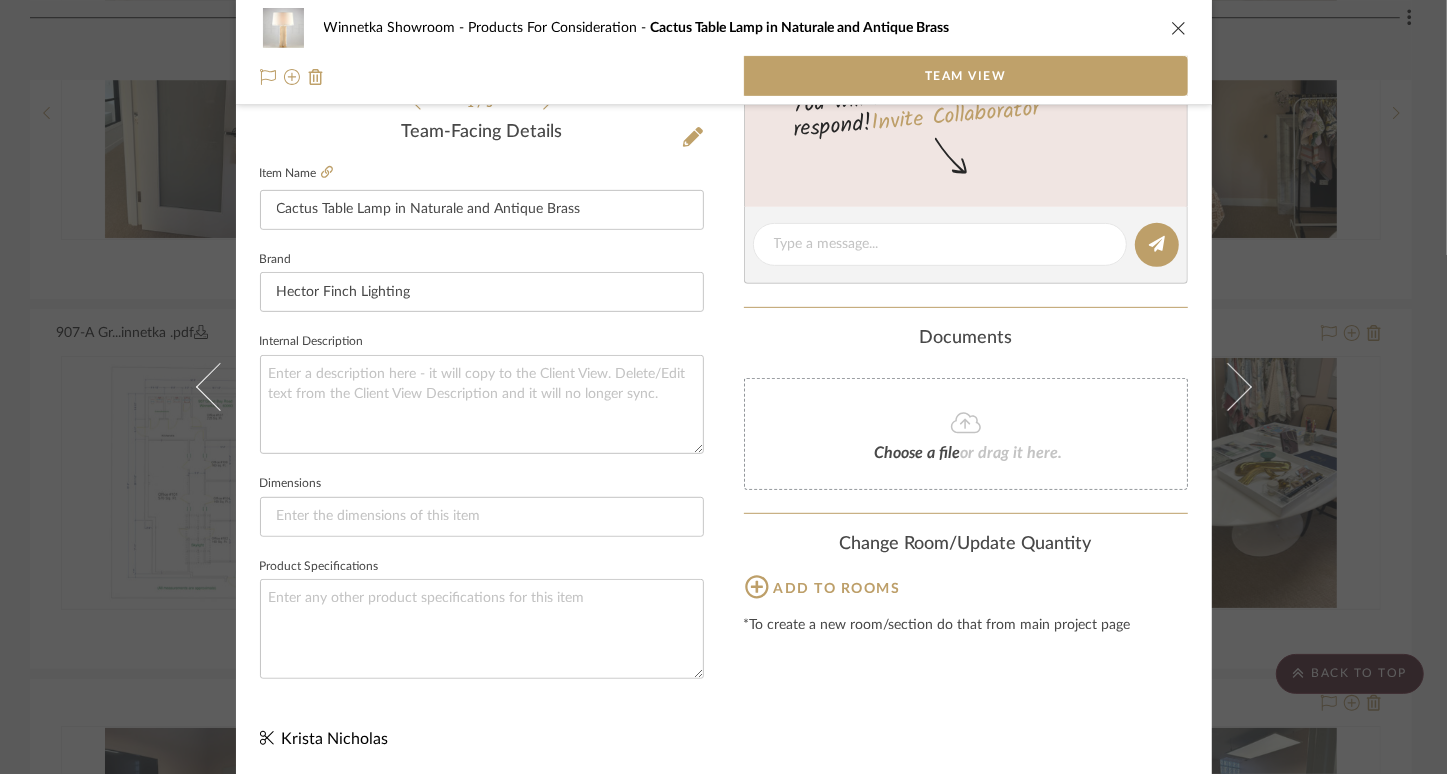 click at bounding box center (1179, 28) 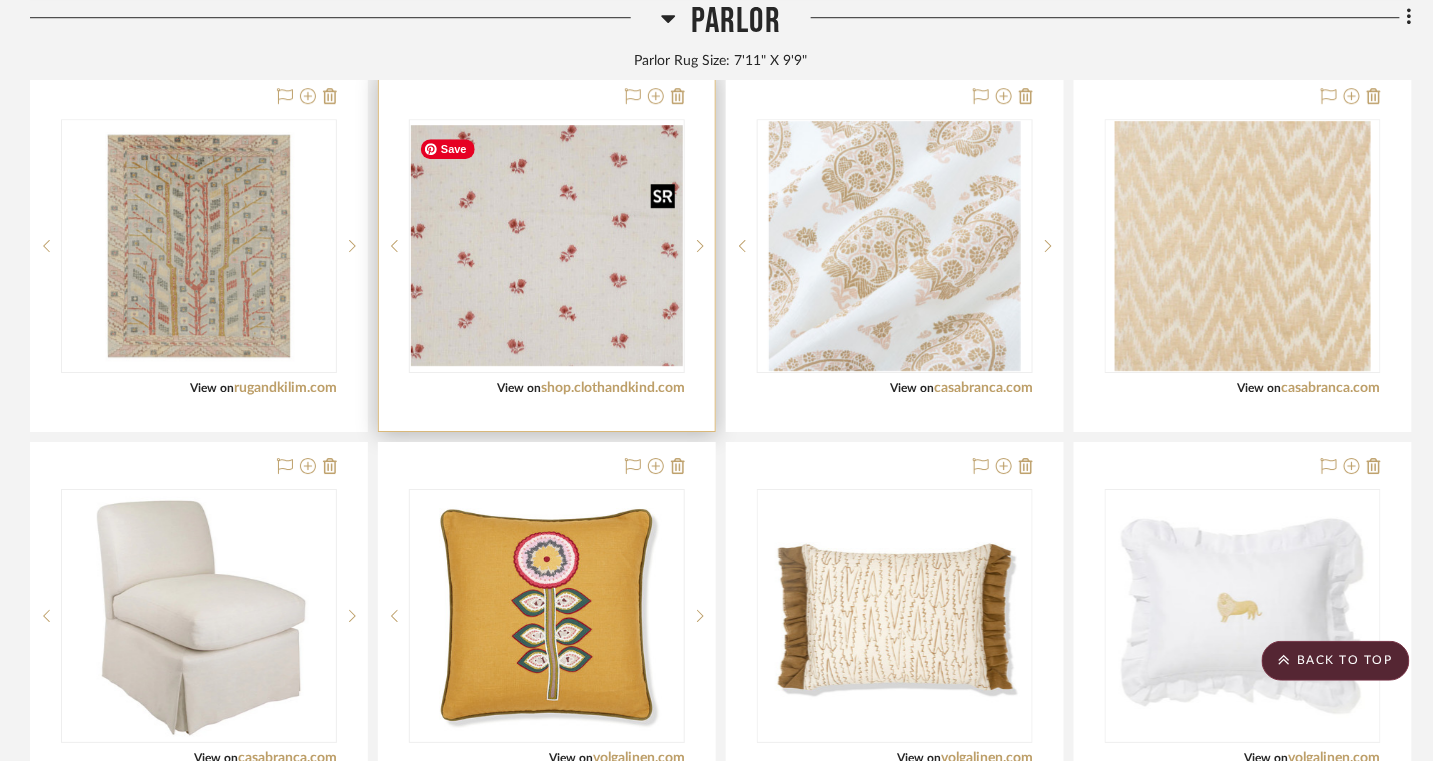 scroll, scrollTop: 4035, scrollLeft: 0, axis: vertical 